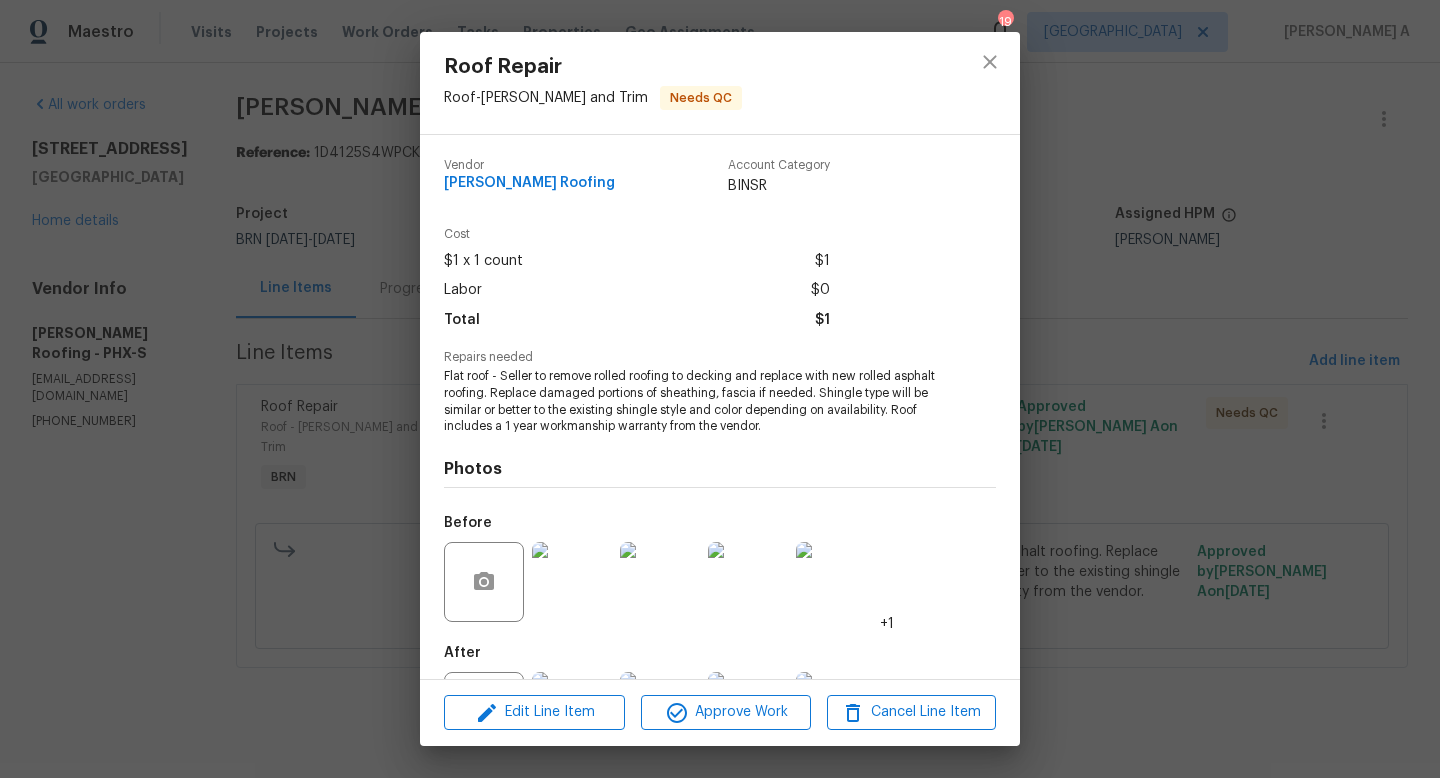 scroll, scrollTop: 0, scrollLeft: 0, axis: both 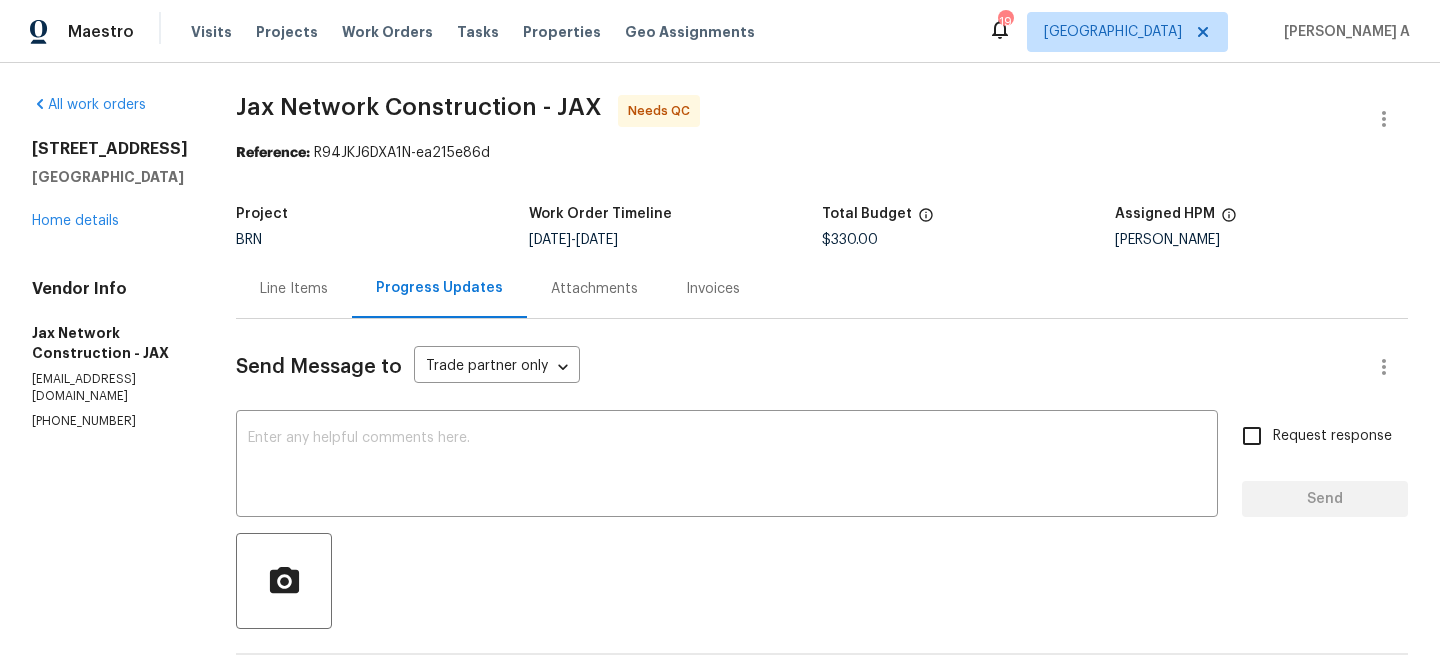 click on "Line Items" at bounding box center [294, 289] 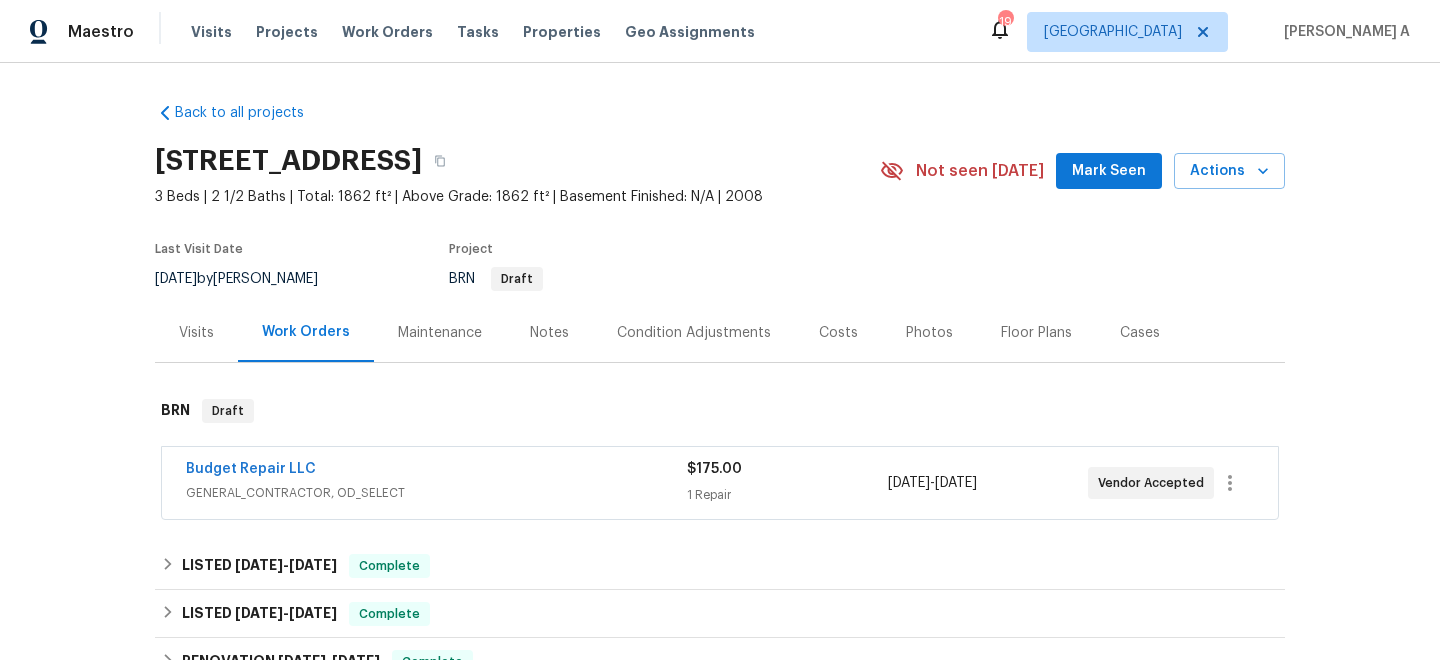 scroll, scrollTop: 0, scrollLeft: 0, axis: both 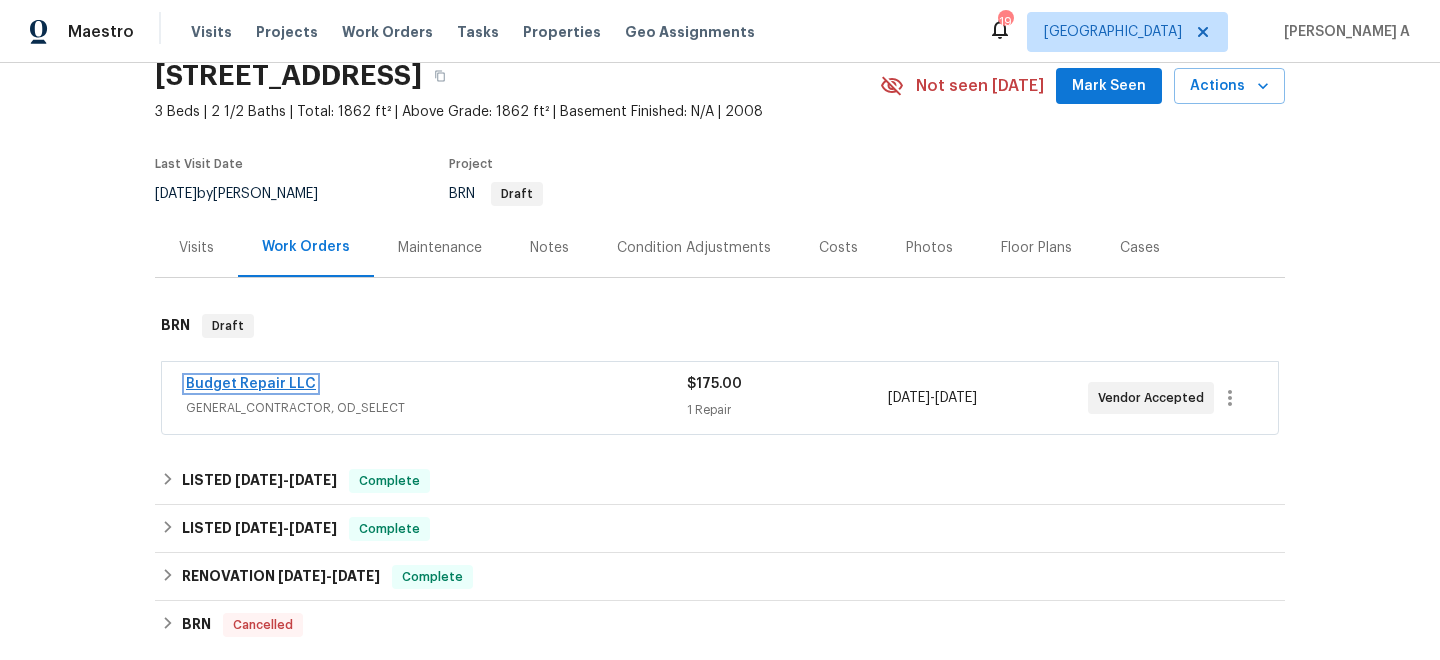click on "Budget Repair LLC" at bounding box center (251, 384) 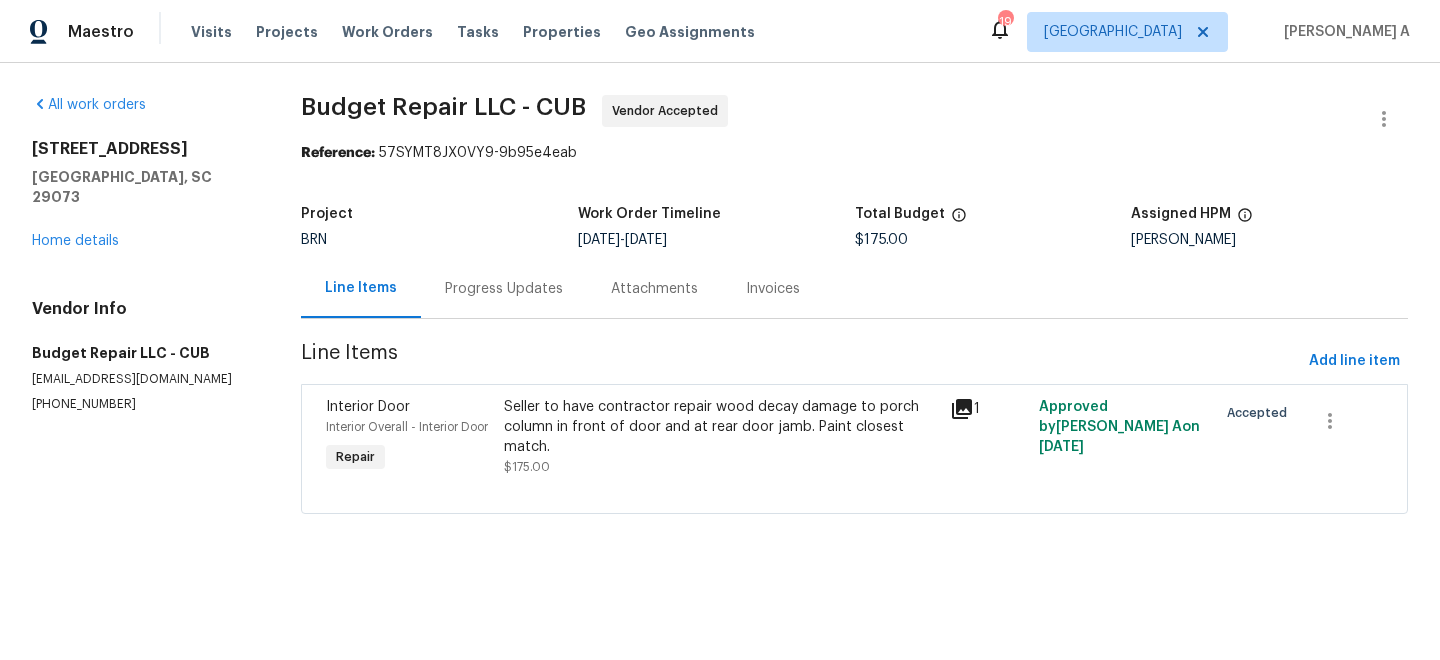 click on "Progress Updates" at bounding box center [504, 288] 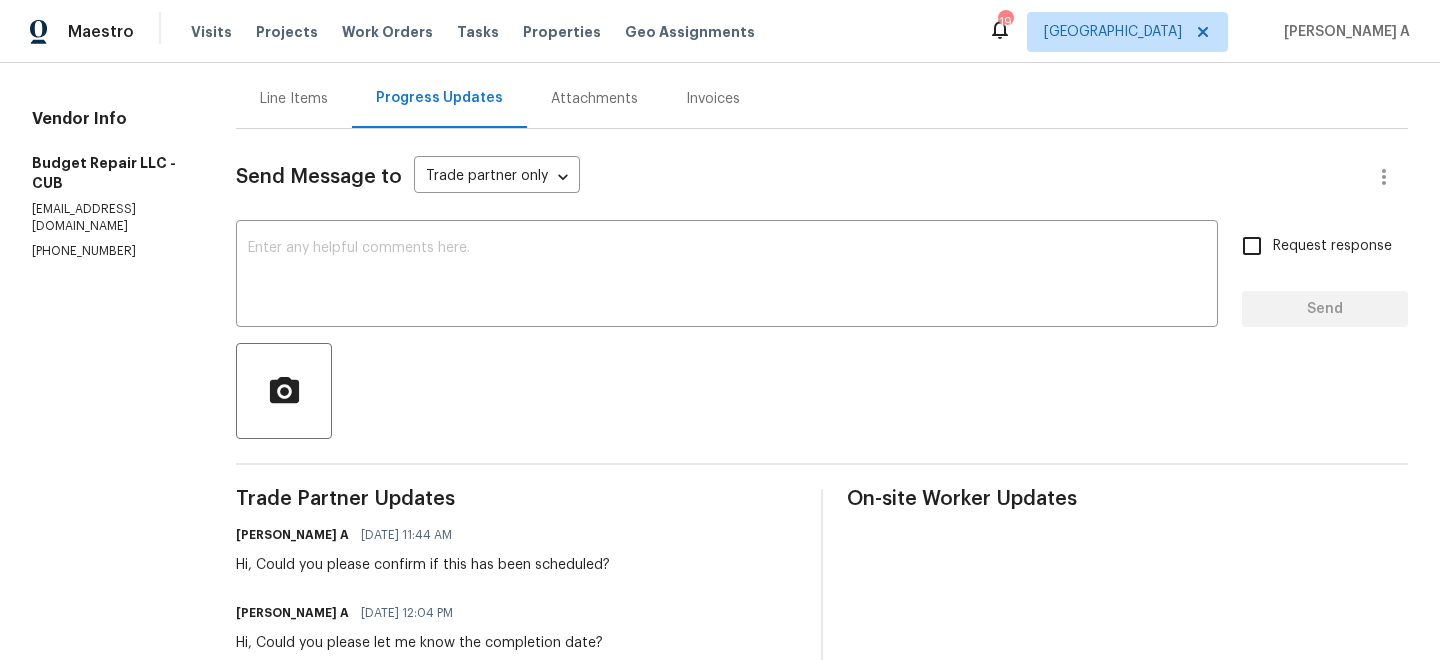 scroll, scrollTop: 18, scrollLeft: 0, axis: vertical 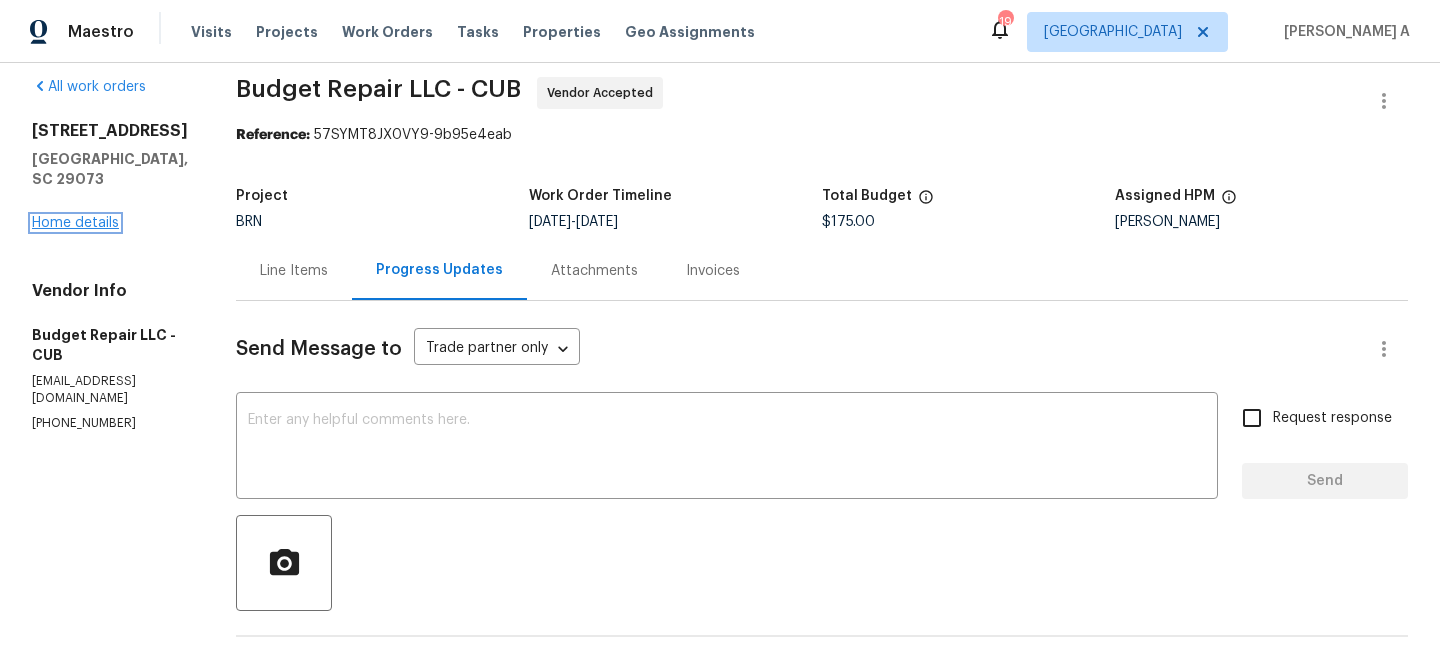click on "Home details" at bounding box center (75, 223) 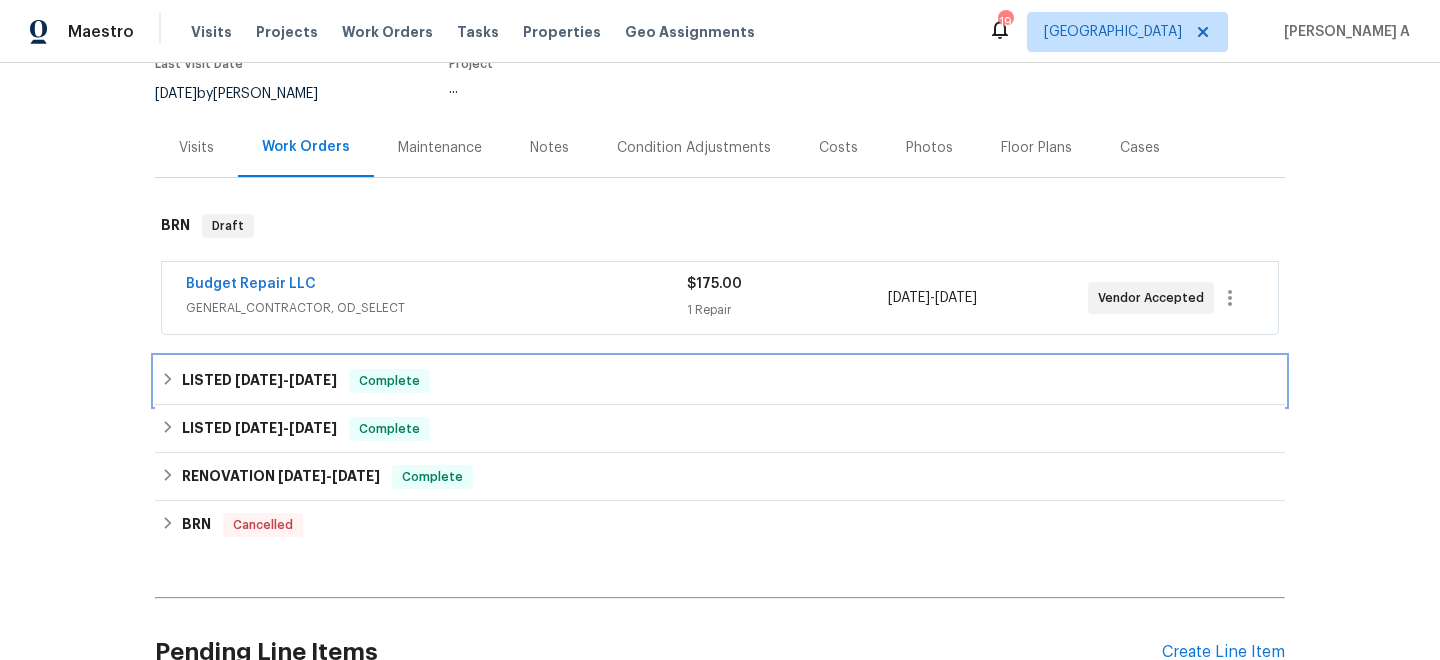 click on "Complete" at bounding box center [389, 381] 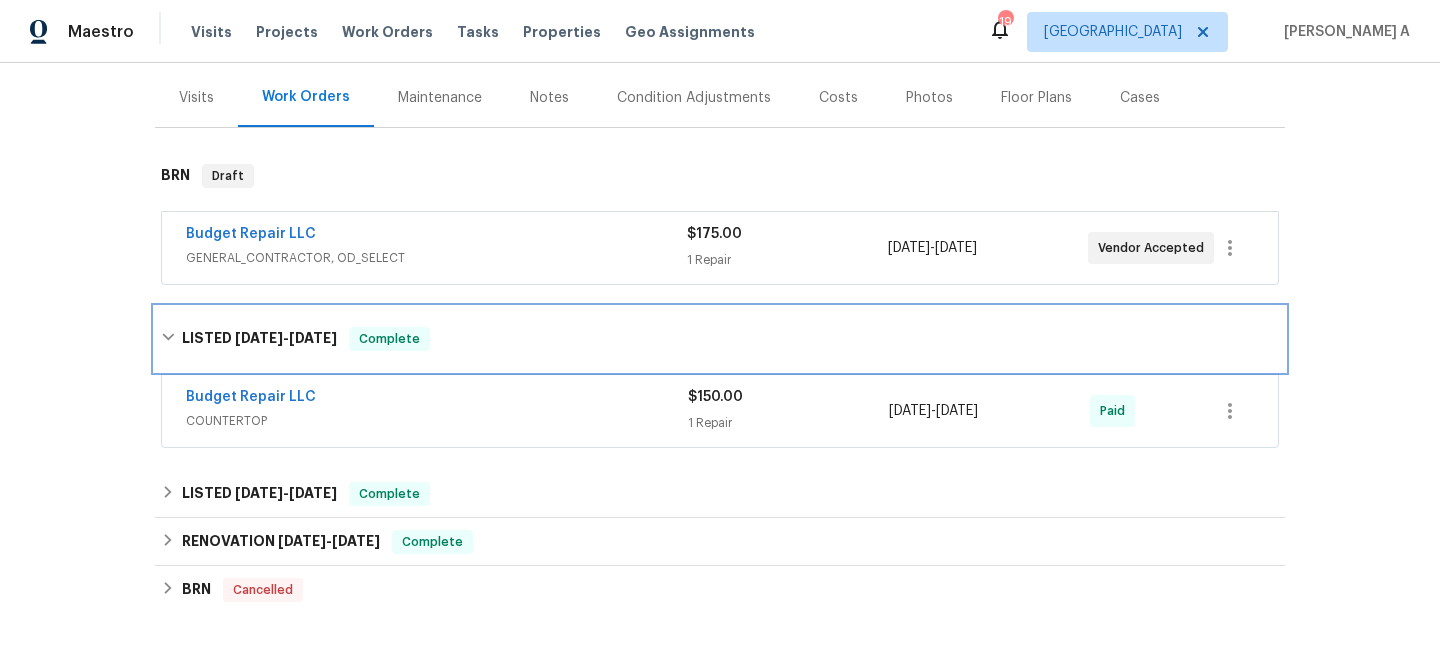 scroll, scrollTop: 236, scrollLeft: 0, axis: vertical 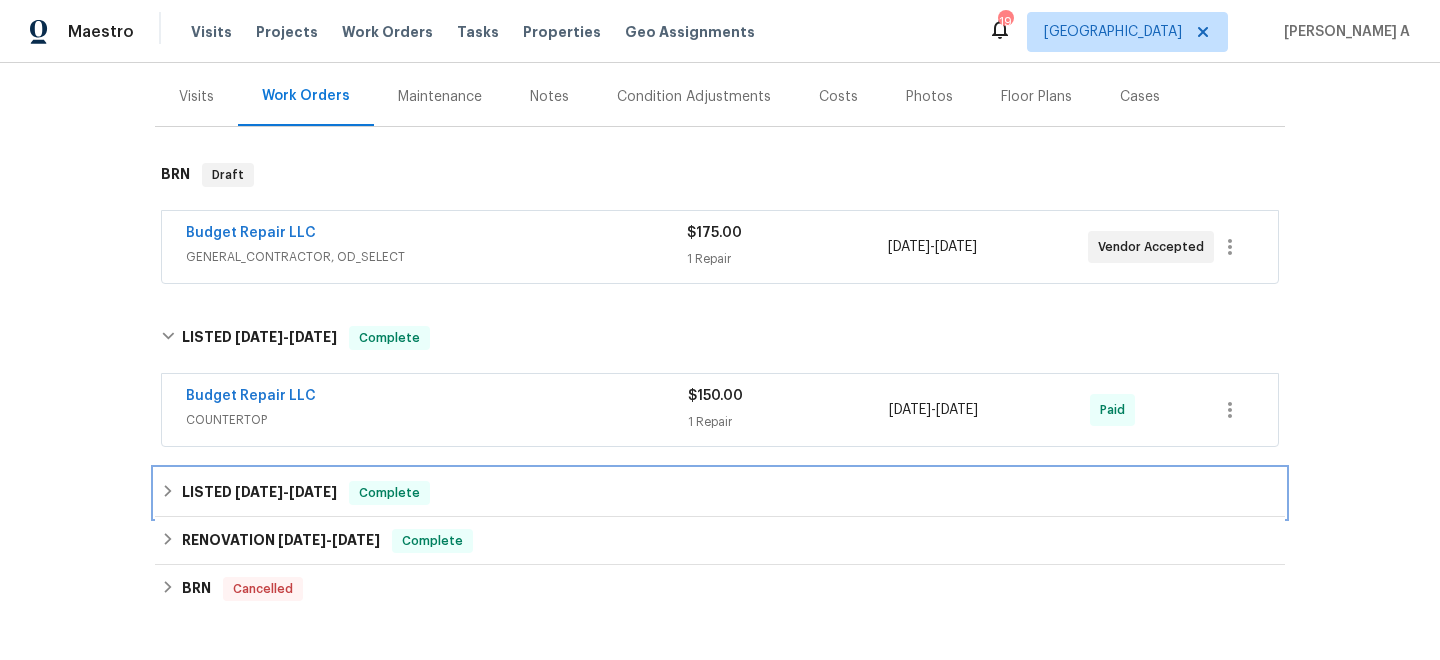 click on "Complete" at bounding box center [389, 493] 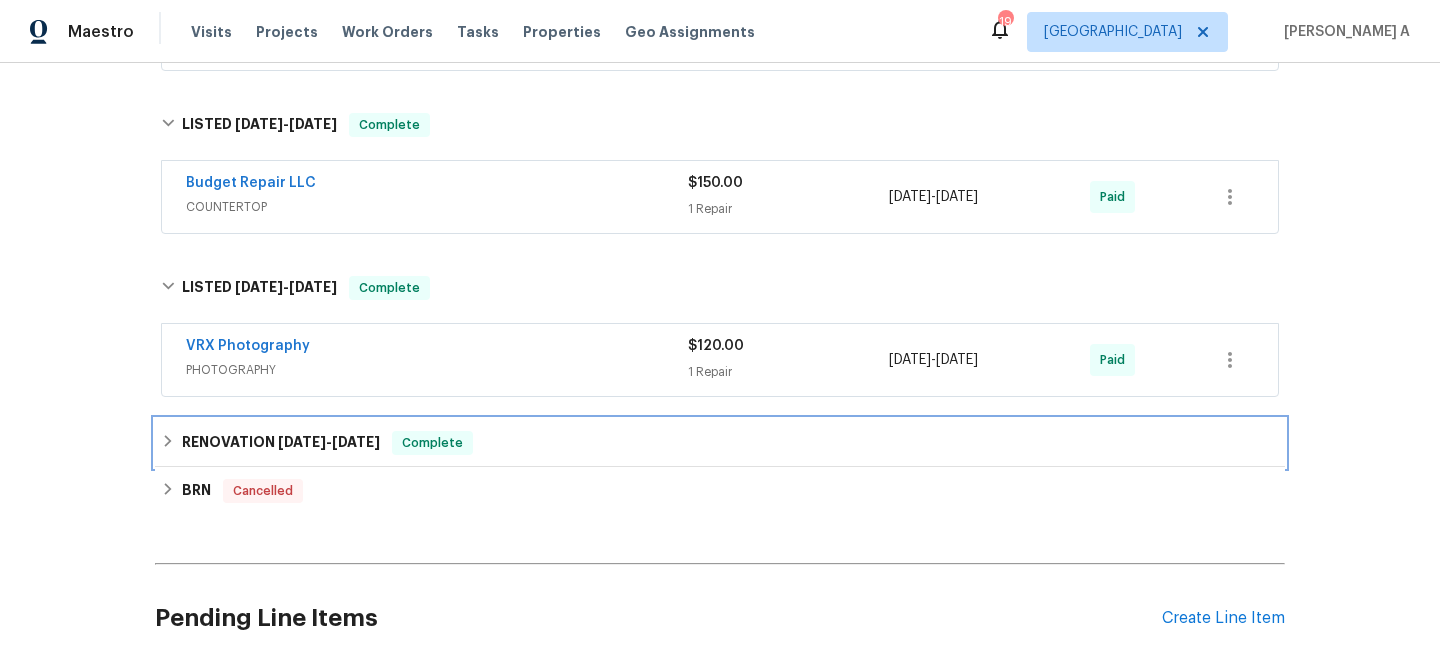 click on "RENOVATION   1/13/25  -  1/21/25 Complete" at bounding box center [720, 443] 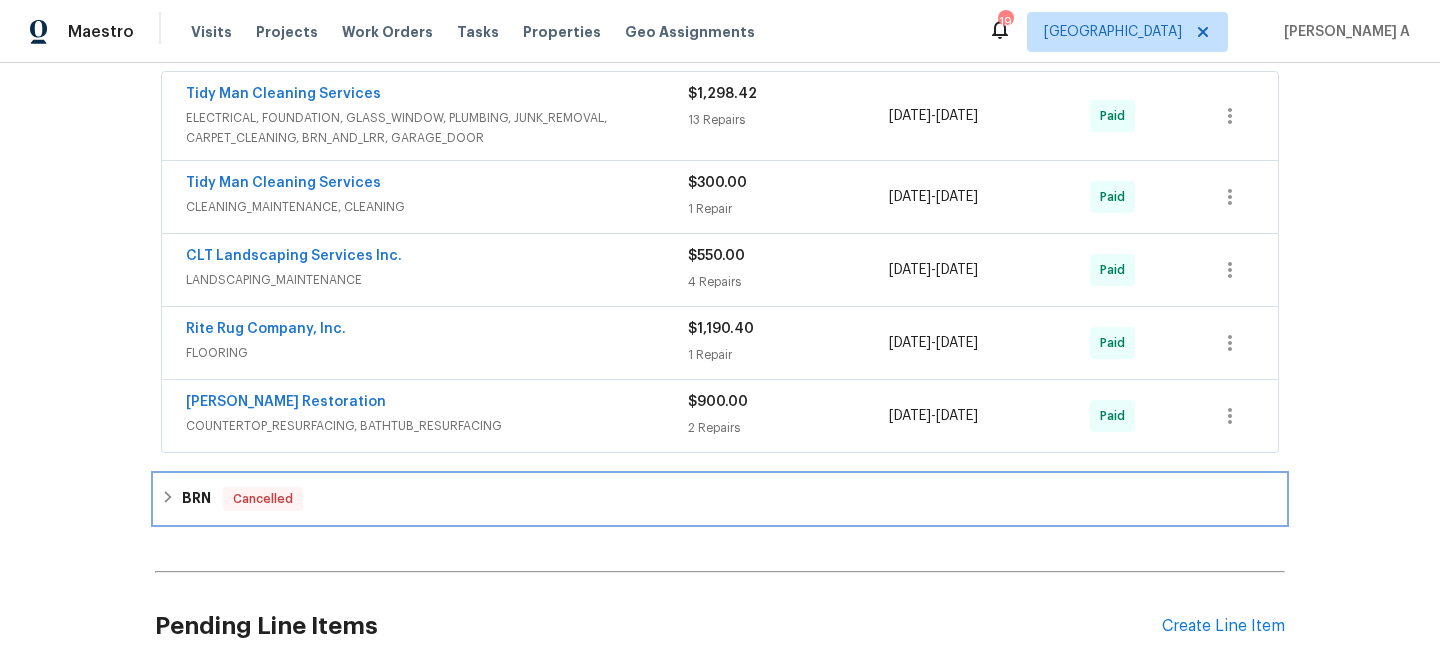 click on "BRN   Cancelled" at bounding box center (720, 499) 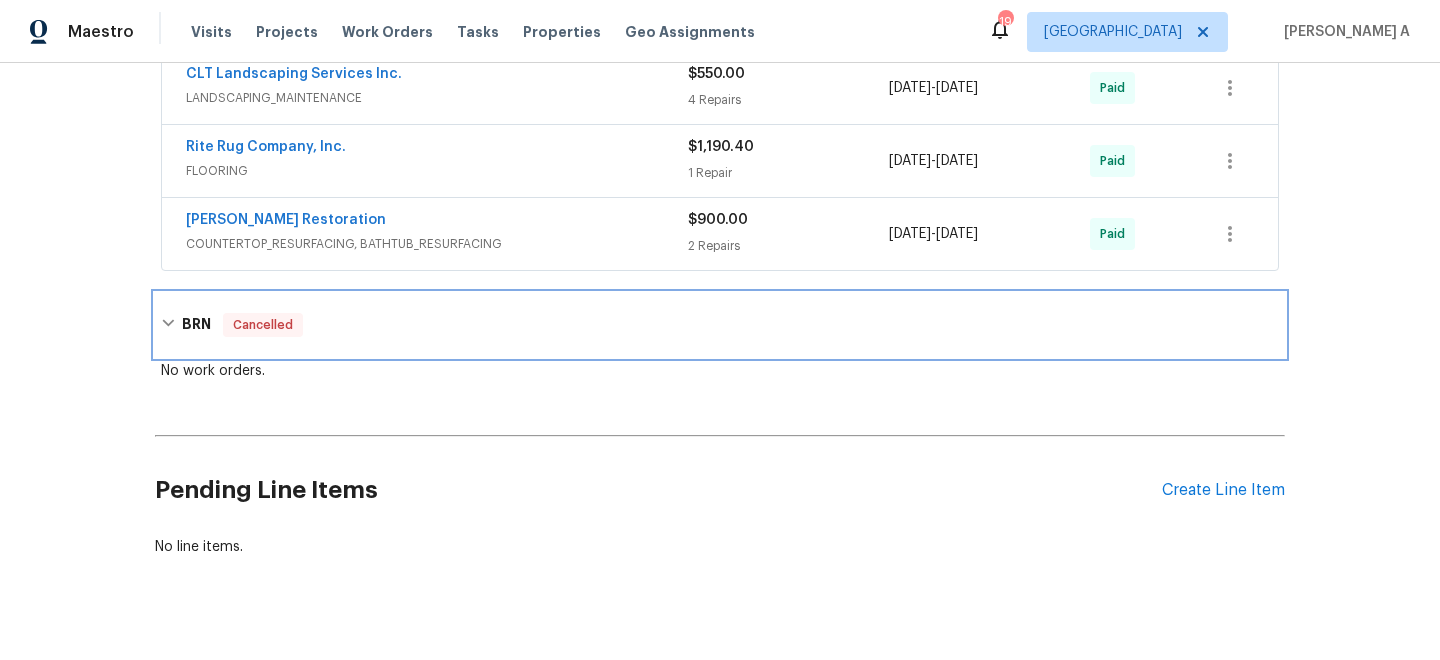 scroll, scrollTop: 1079, scrollLeft: 0, axis: vertical 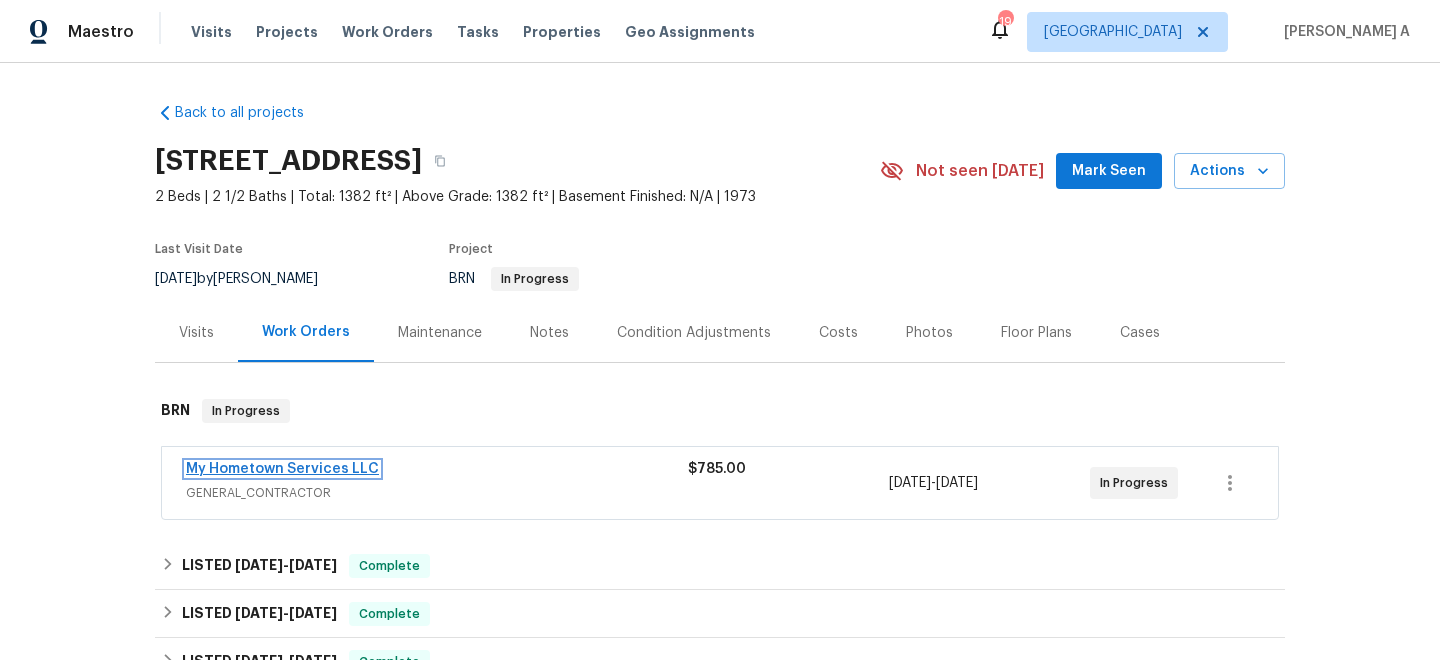 click on "My Hometown Services LLC" at bounding box center [282, 469] 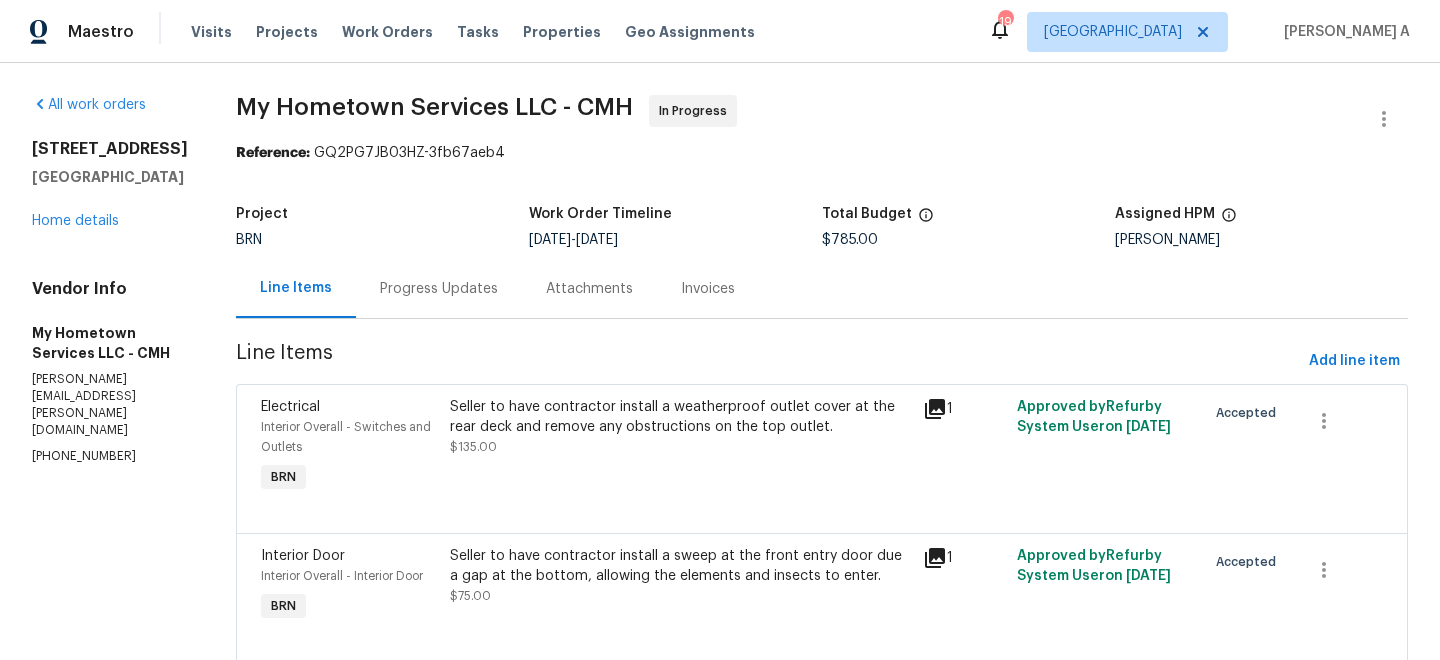 click on "Progress Updates" at bounding box center [439, 288] 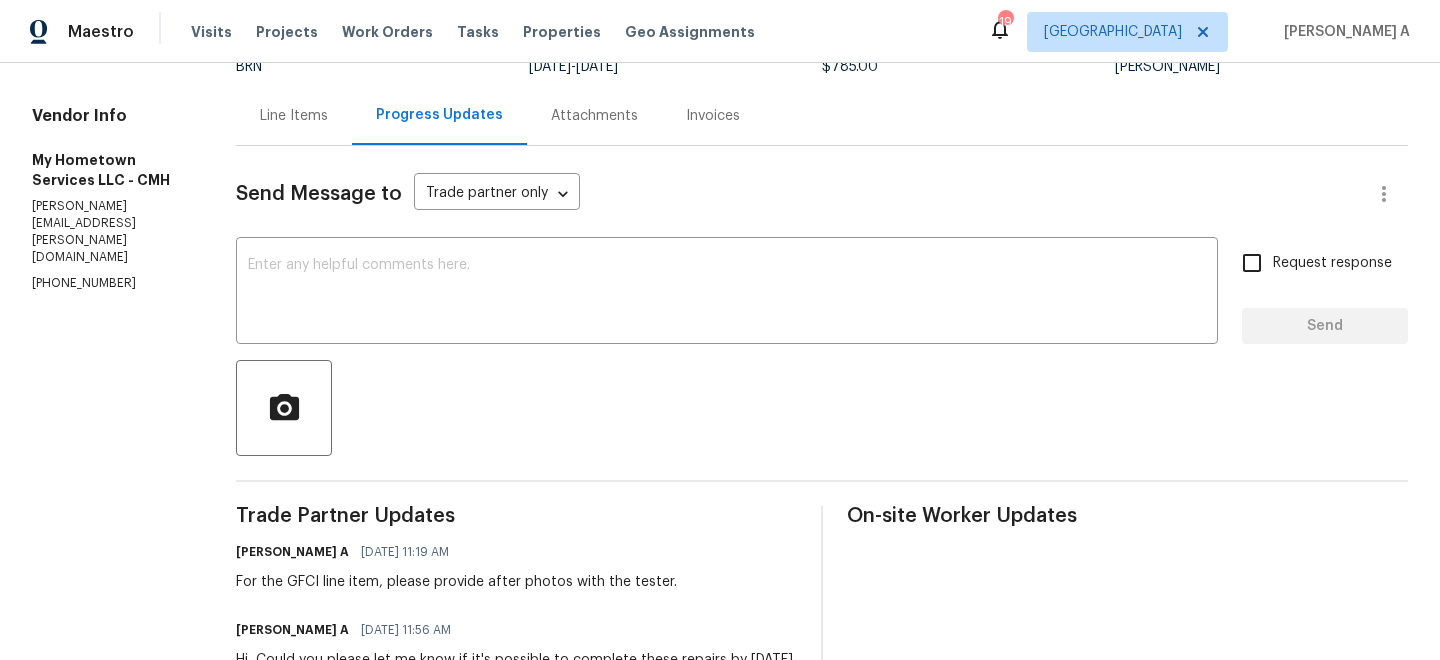 scroll, scrollTop: 112, scrollLeft: 0, axis: vertical 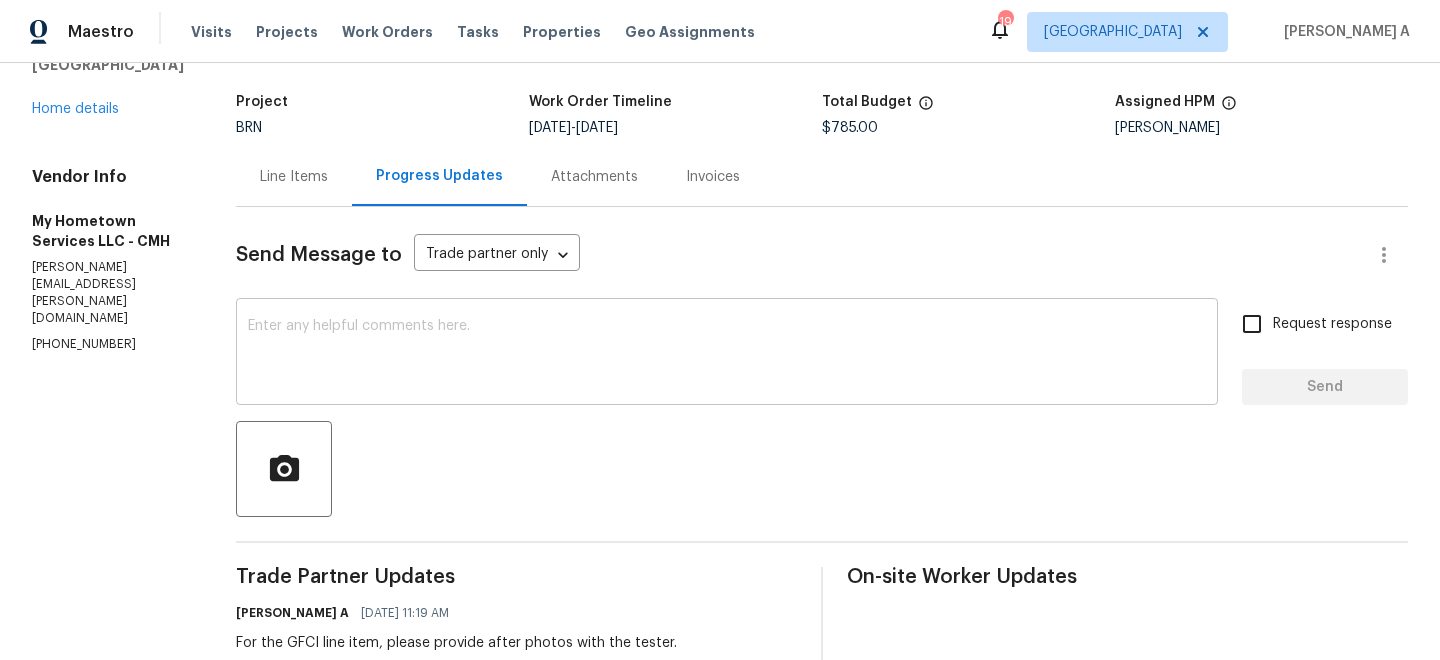 click at bounding box center [727, 354] 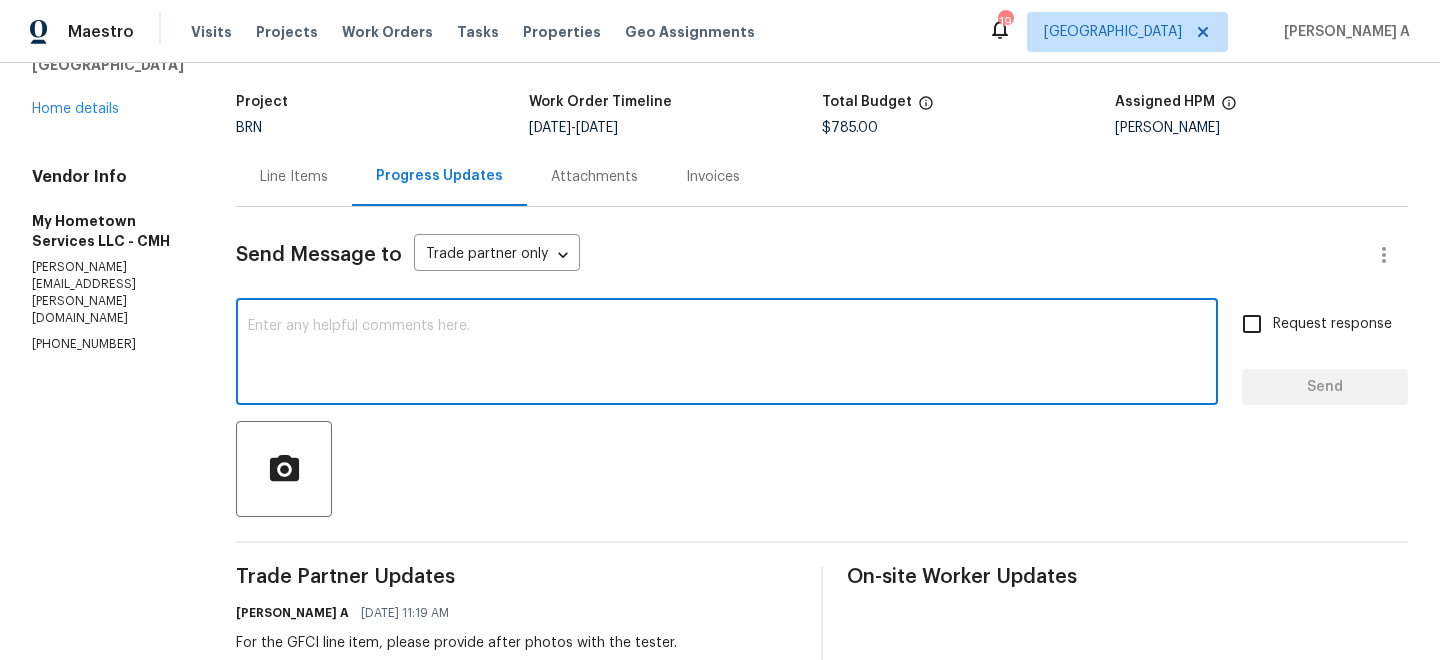 paste on "Hi, could you please let me know if this has been completed?
04:06 PM
Text details
For a detailed view, select an item from the list panel on the left." 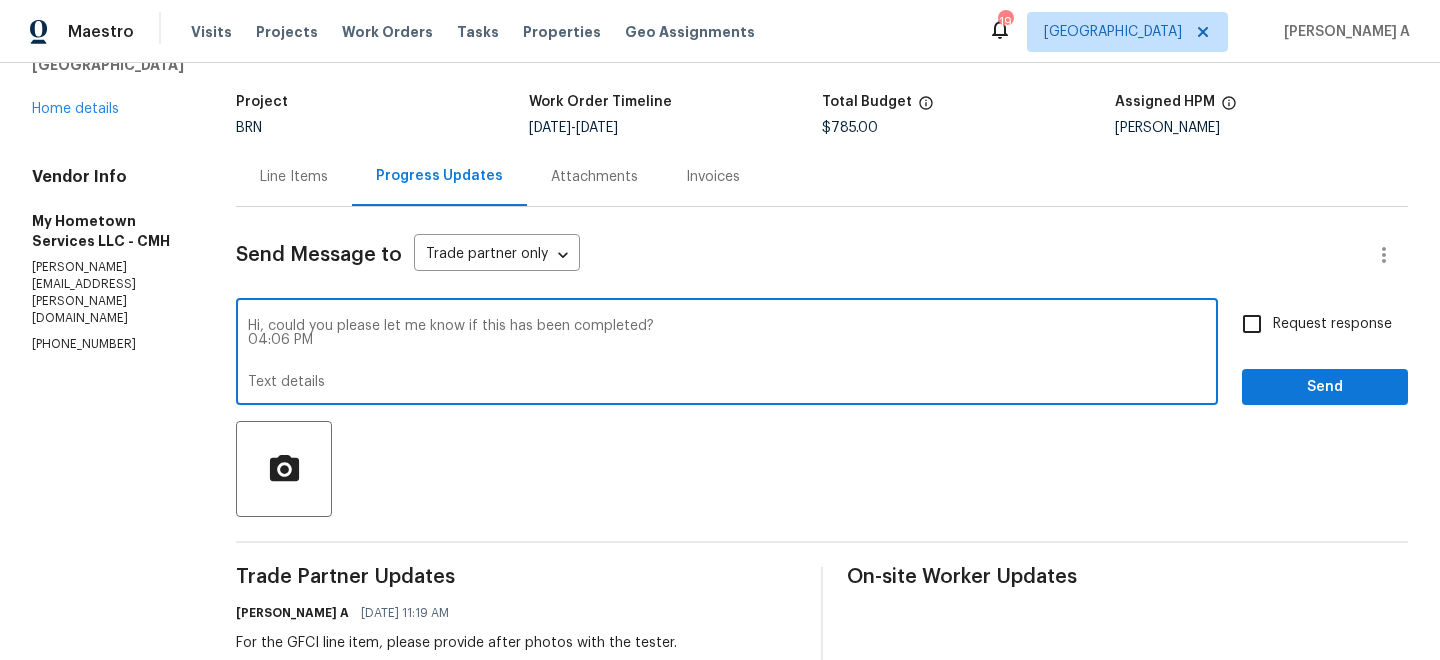 scroll, scrollTop: 42, scrollLeft: 0, axis: vertical 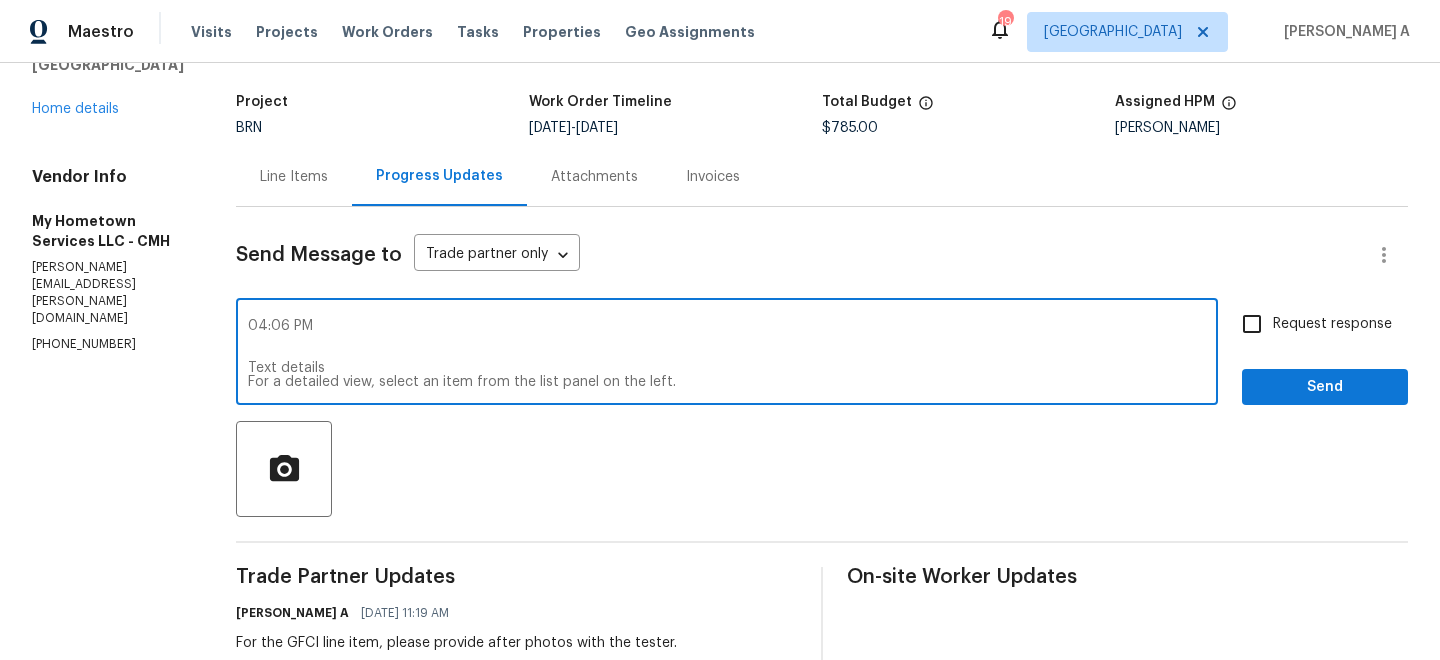 drag, startPoint x: 364, startPoint y: 340, endPoint x: 156, endPoint y: 337, distance: 208.02164 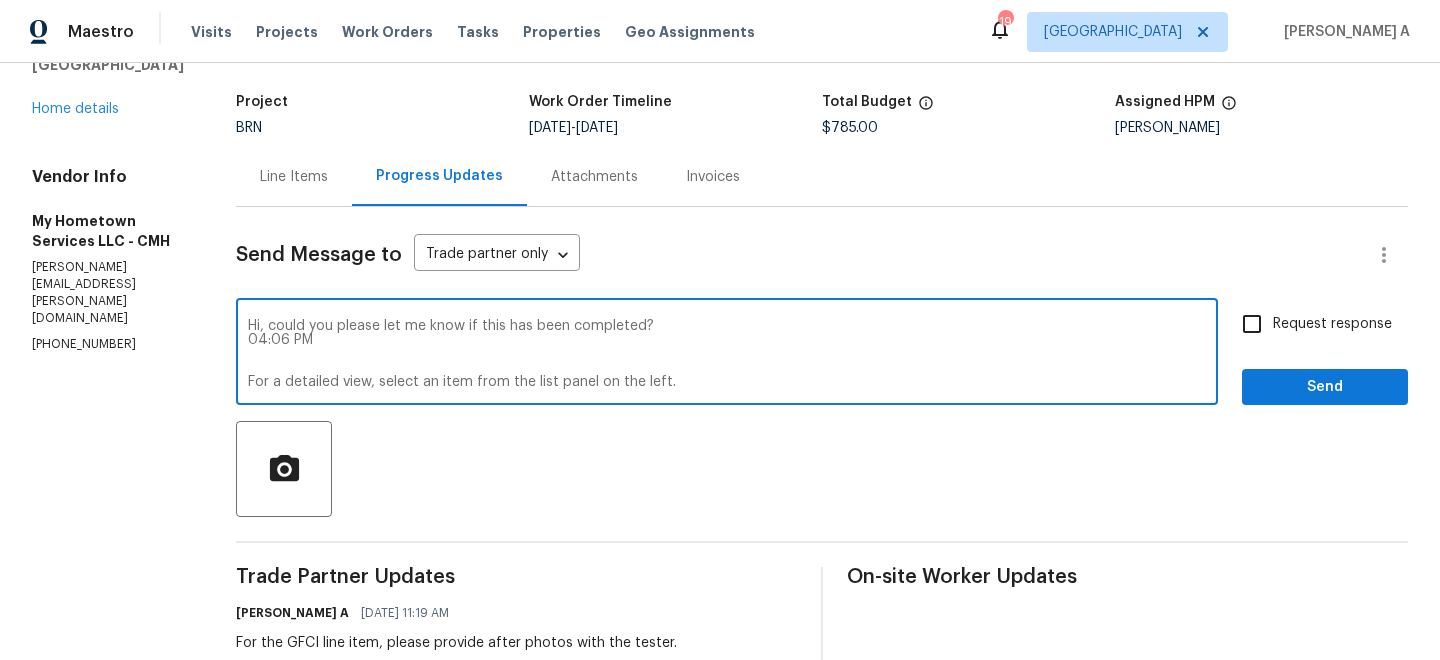 type on "Hi, could you please let me know if this has been completed?
04:06 PM
For a detailed view, select an item from the list panel on the left." 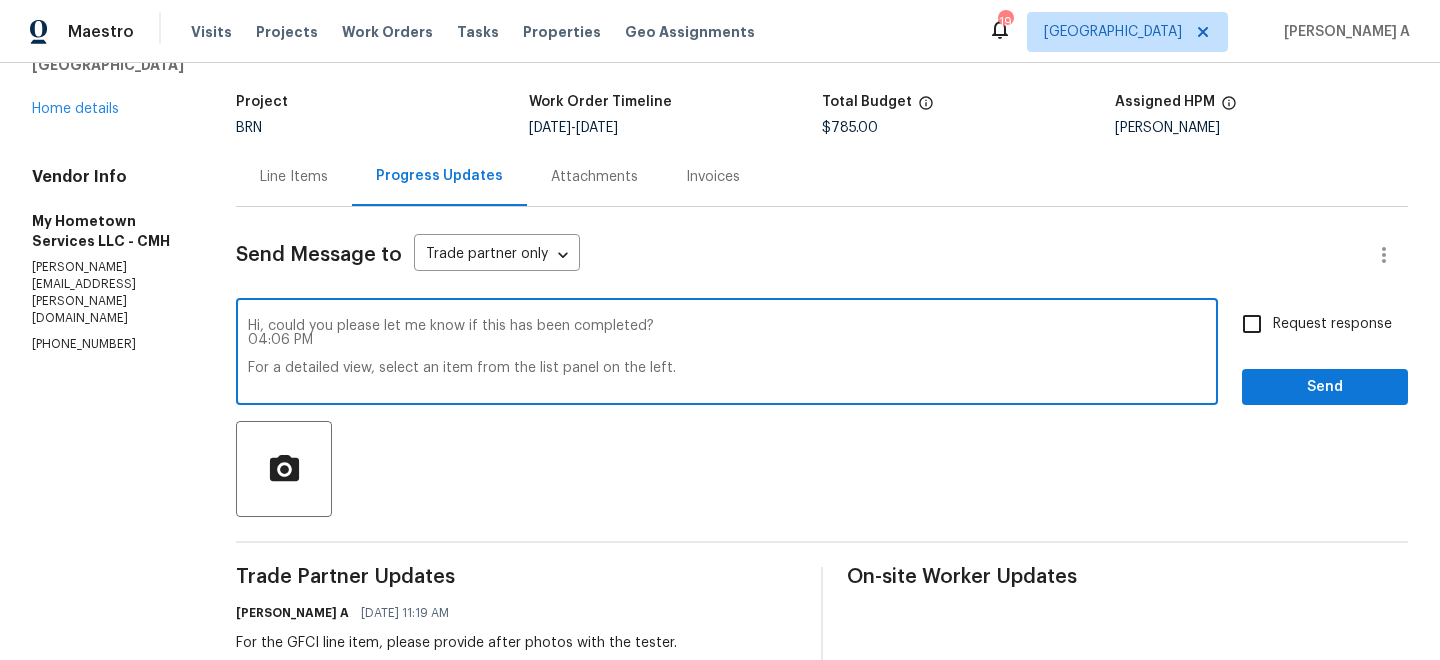 scroll, scrollTop: 14, scrollLeft: 0, axis: vertical 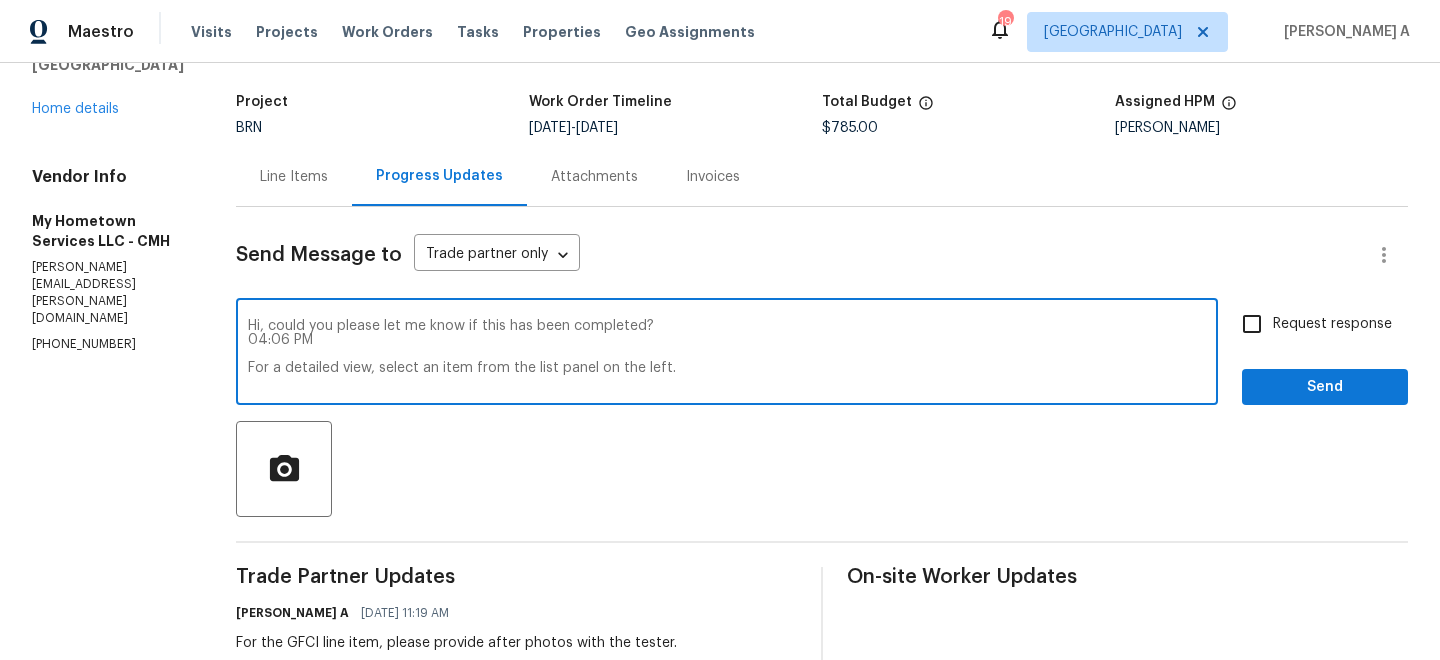 drag, startPoint x: 341, startPoint y: 321, endPoint x: 184, endPoint y: 321, distance: 157 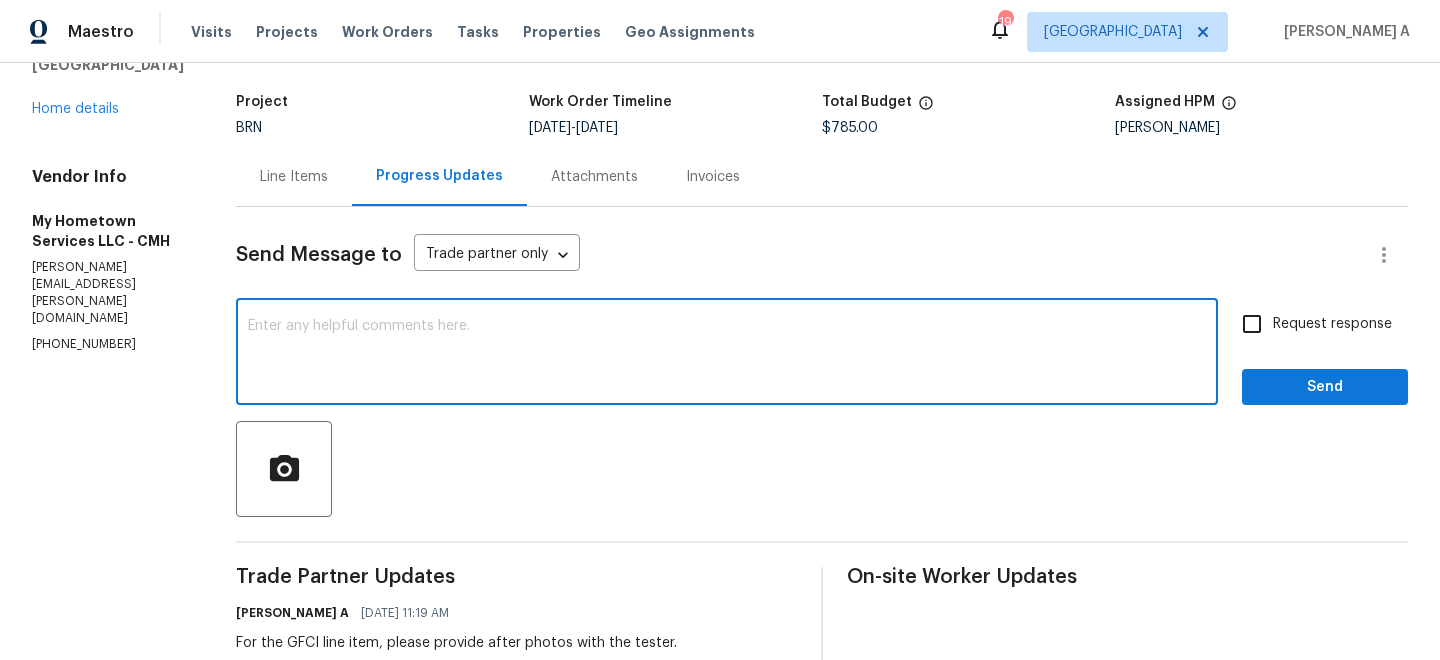 type on "\" 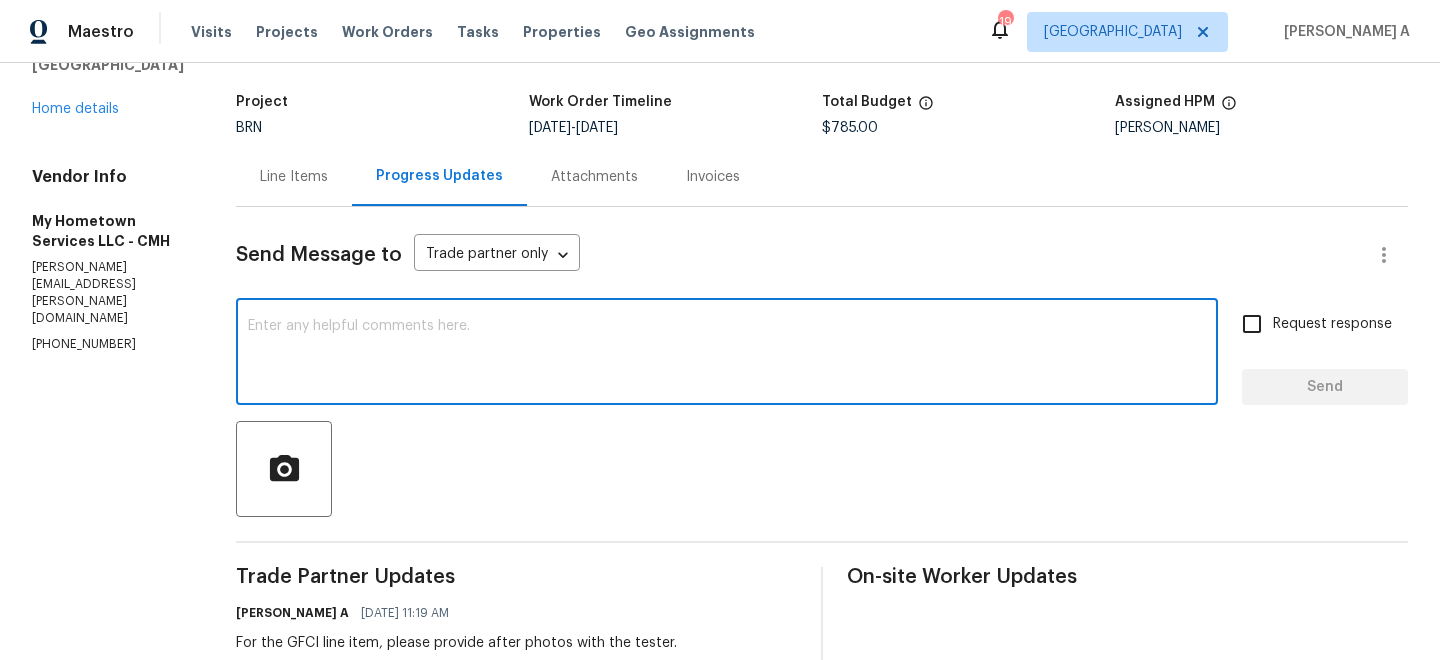 click at bounding box center [727, 354] 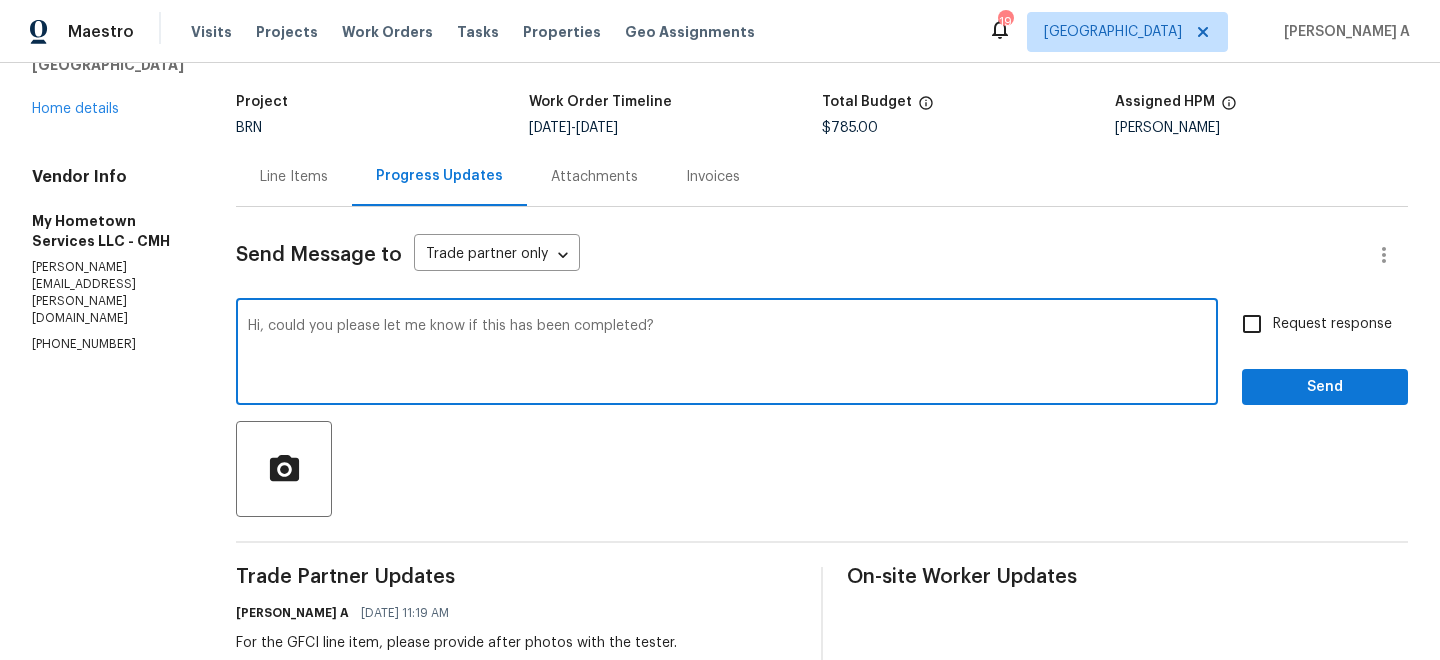 type on "Hi, could you please let me know if this has been completed?" 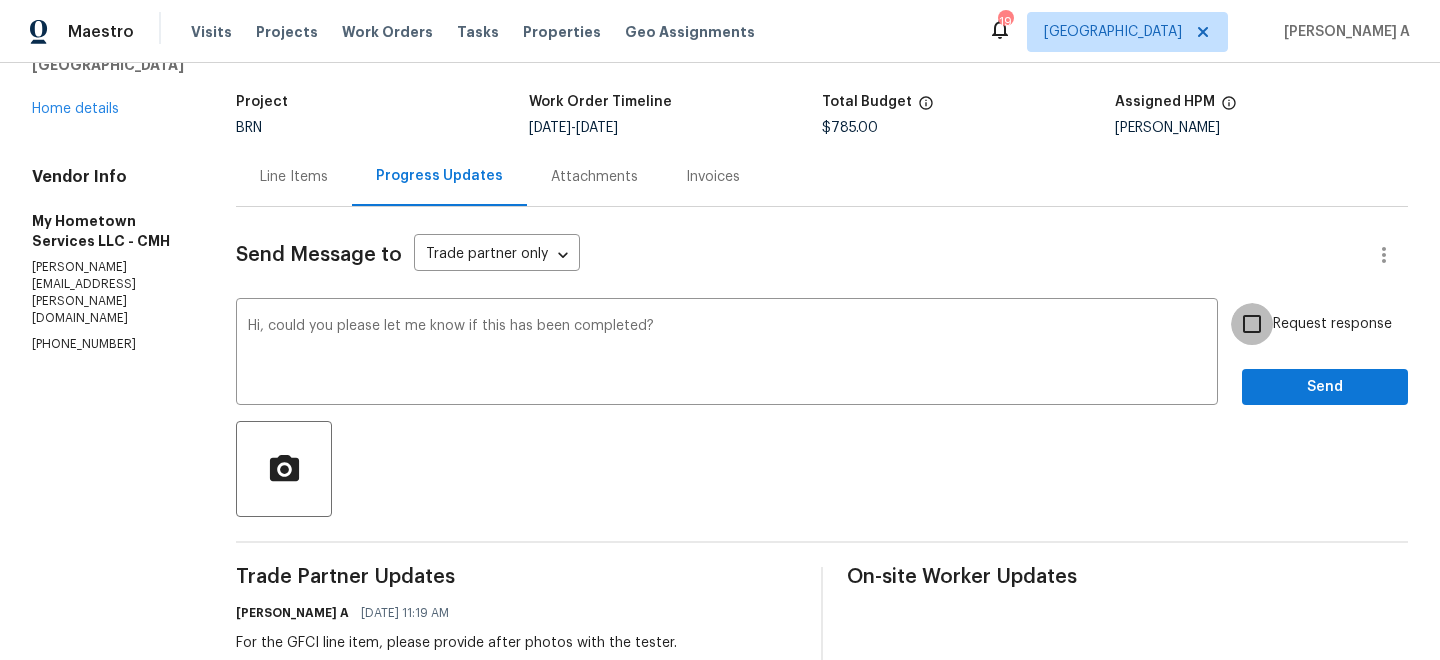 click on "Request response" at bounding box center [1252, 324] 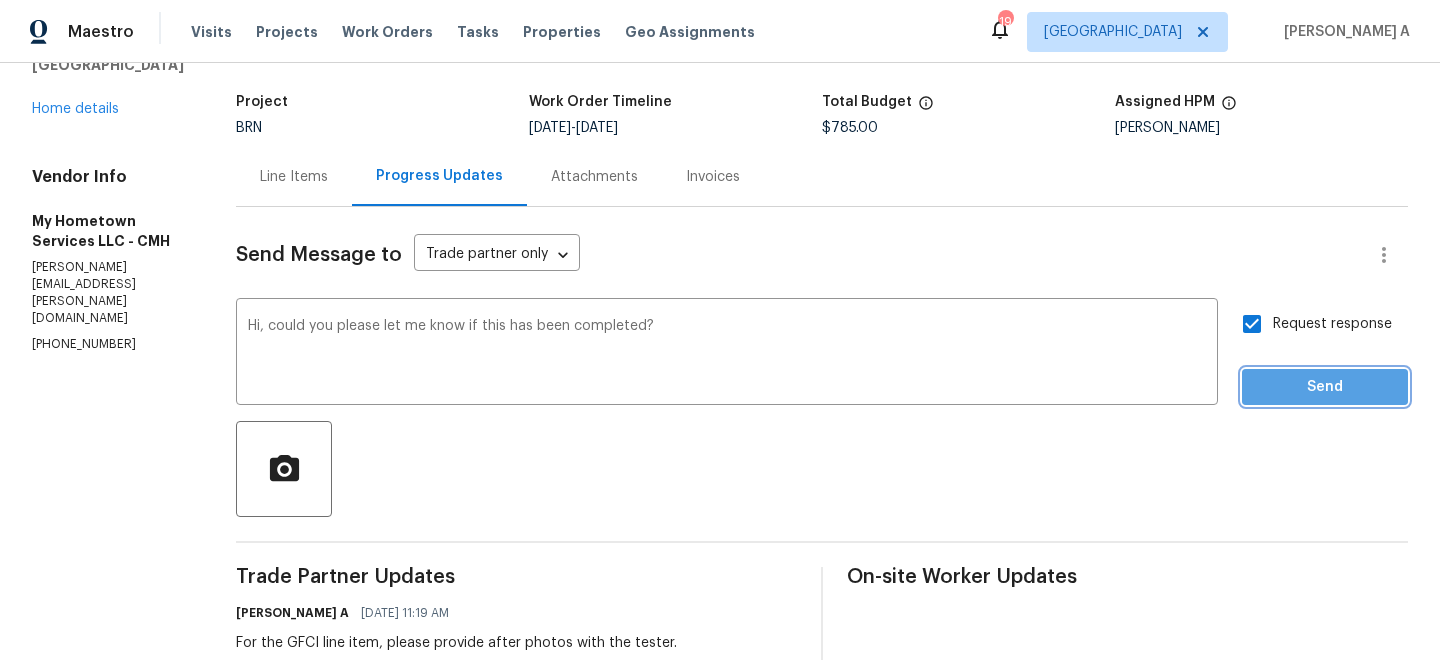 click on "Send" at bounding box center (1325, 387) 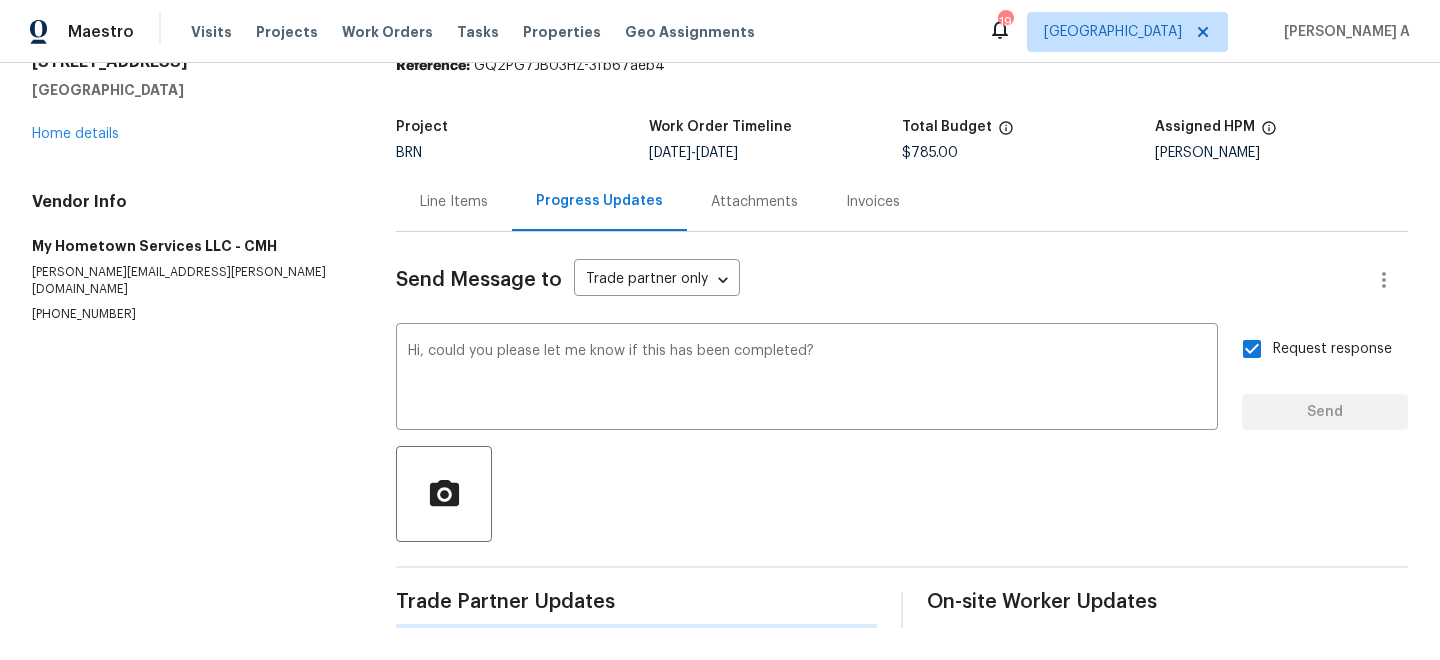 type 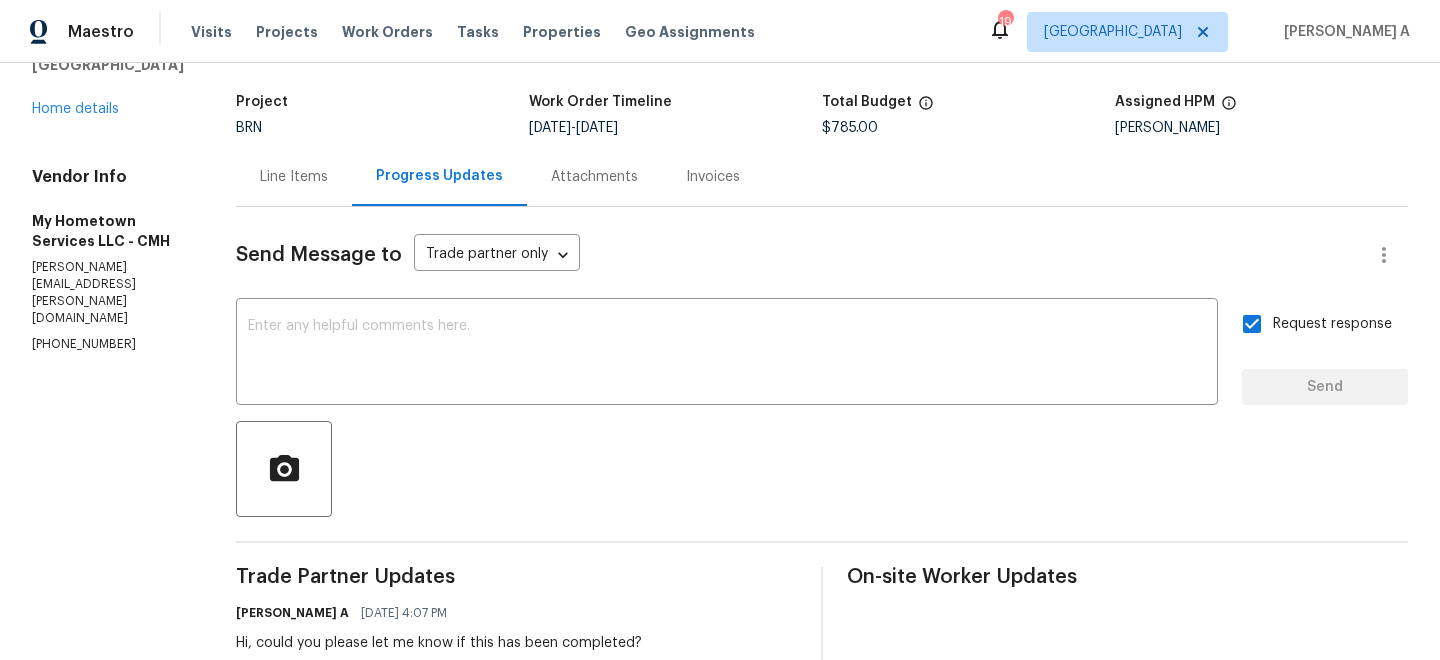 scroll, scrollTop: 0, scrollLeft: 0, axis: both 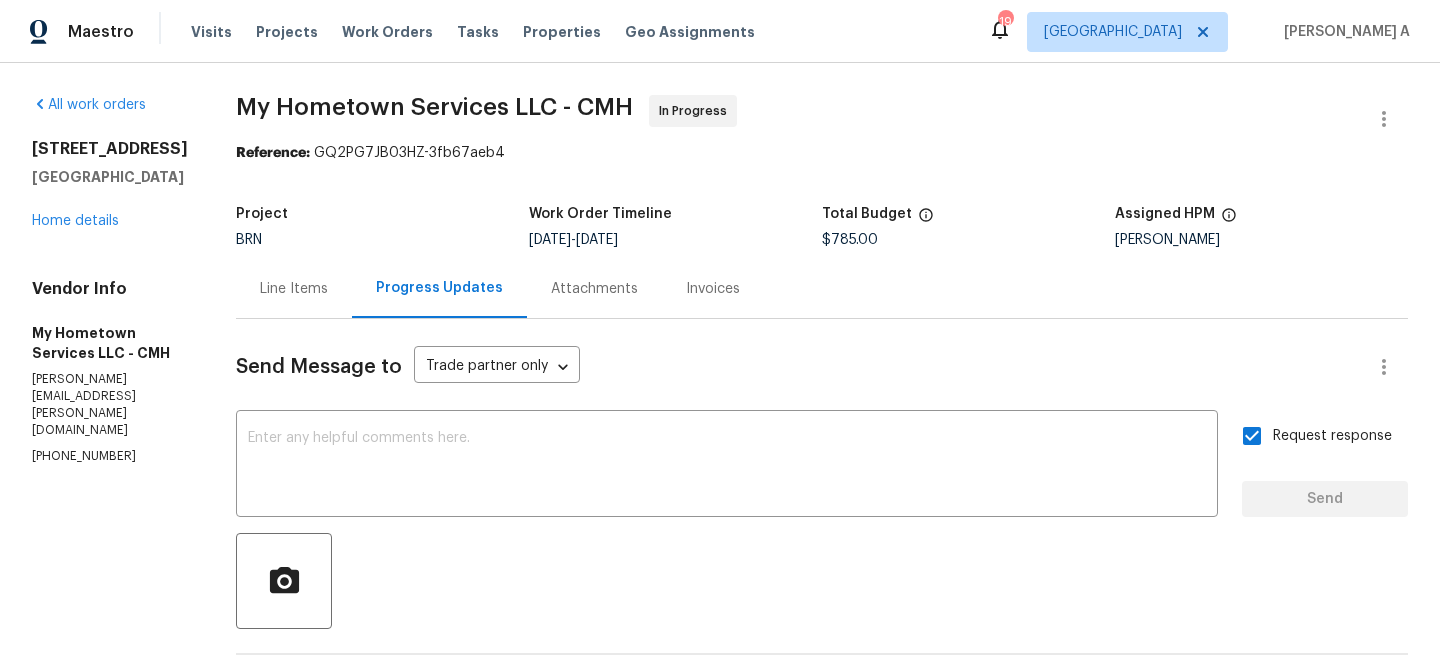 click on "Line Items" at bounding box center [294, 289] 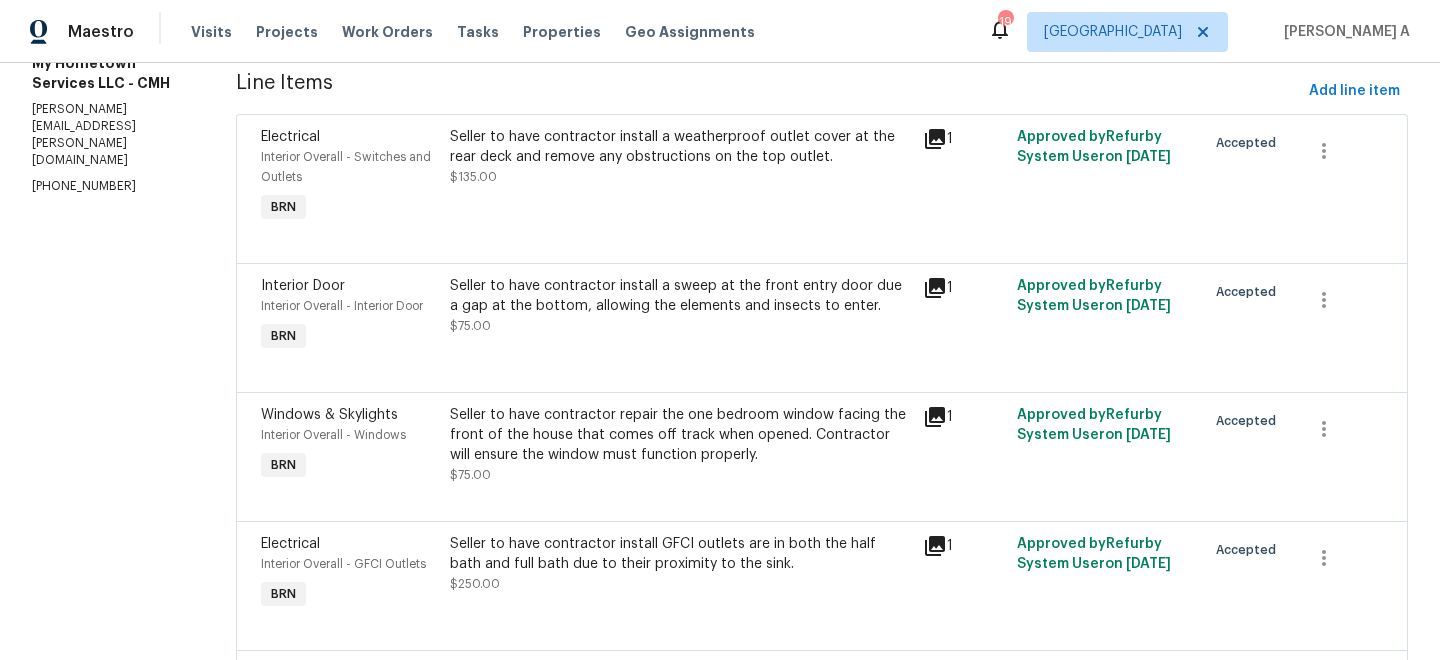 scroll, scrollTop: 0, scrollLeft: 0, axis: both 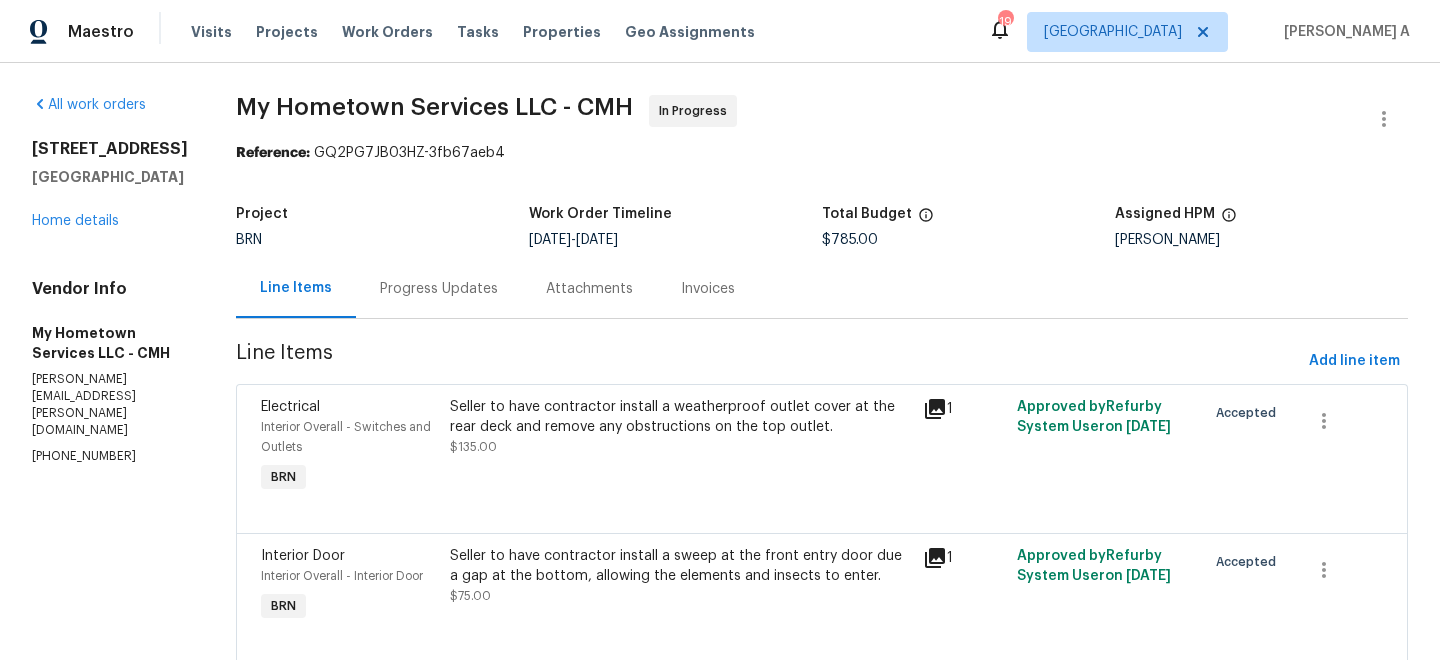 click on "Progress Updates" at bounding box center [439, 288] 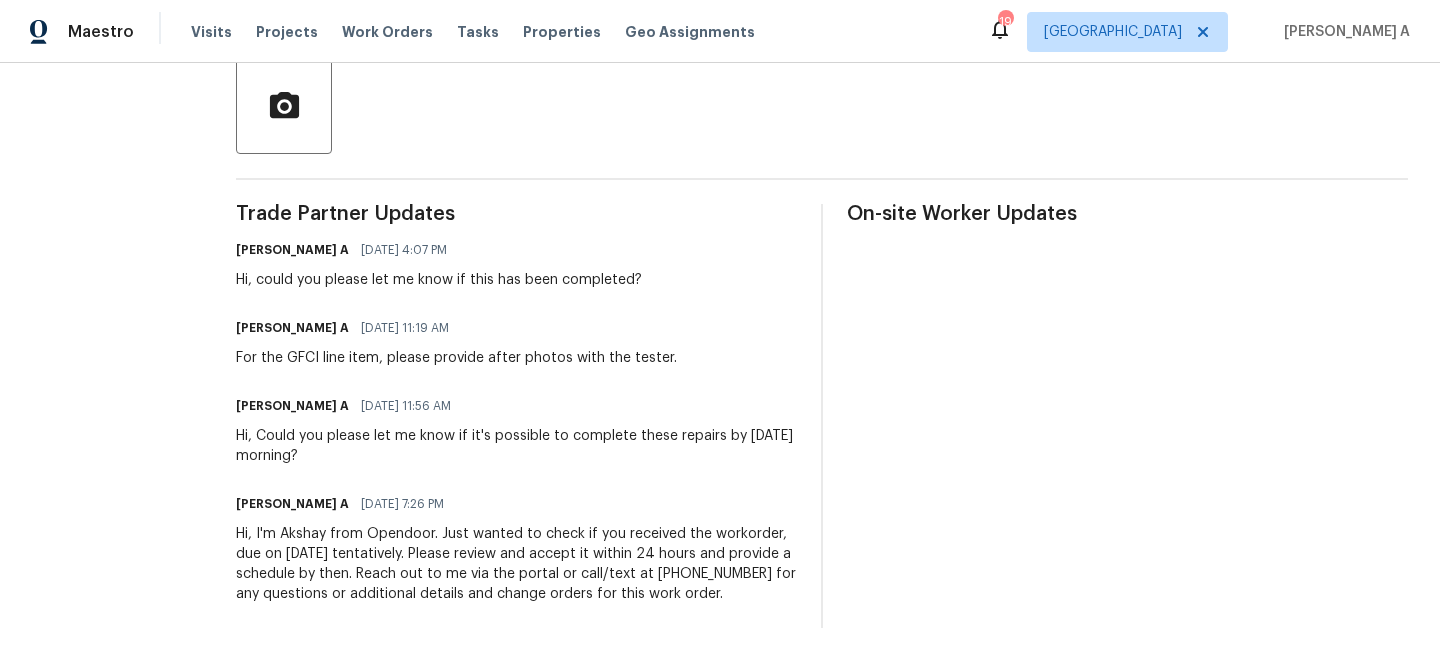 scroll, scrollTop: 0, scrollLeft: 0, axis: both 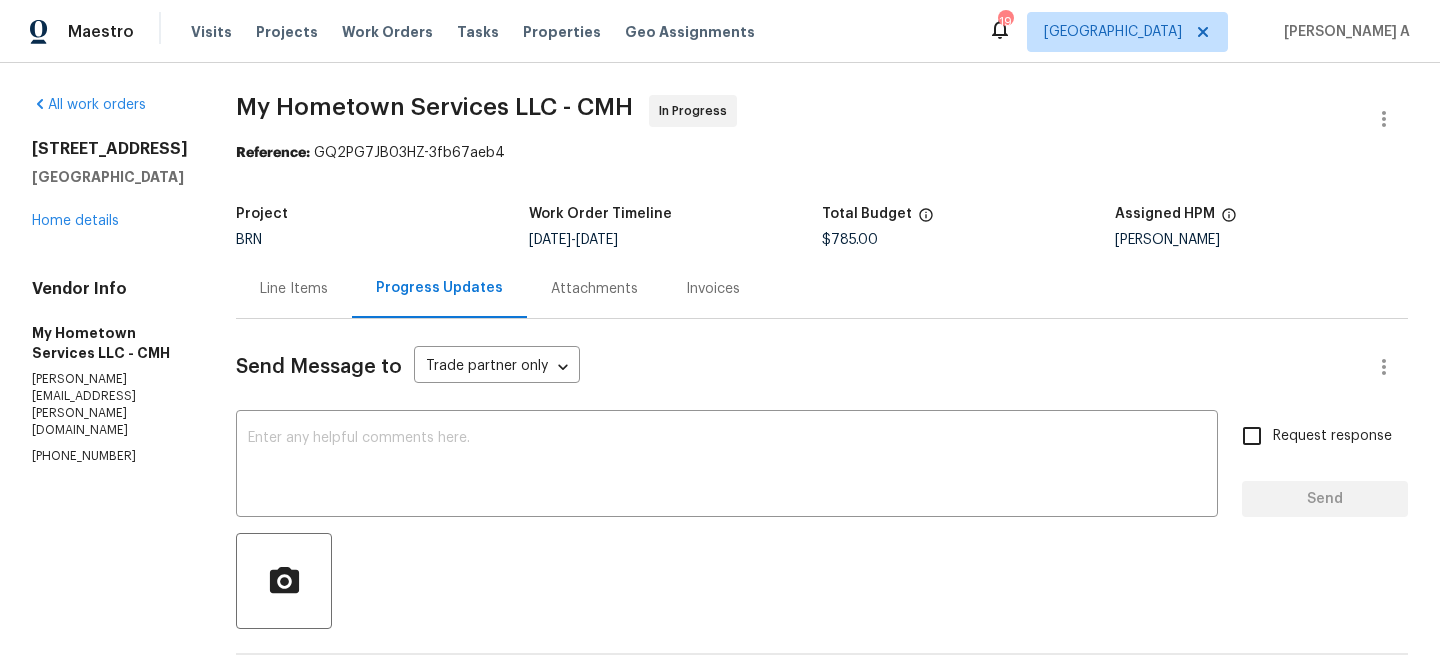 click on "Project BRN   Work Order Timeline 7/9/2025  -  7/10/2025 Total Budget $785.00 Assigned HPM Caleb McBride" at bounding box center (822, 227) 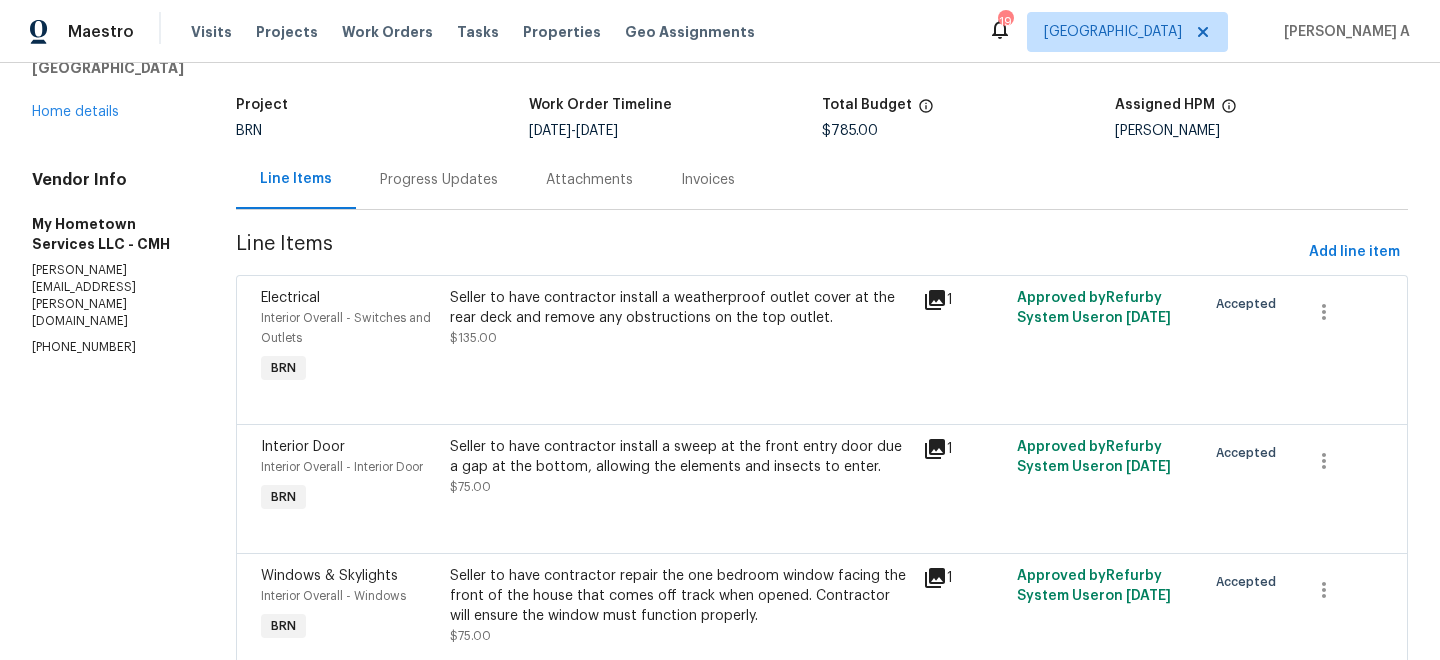 scroll, scrollTop: 0, scrollLeft: 0, axis: both 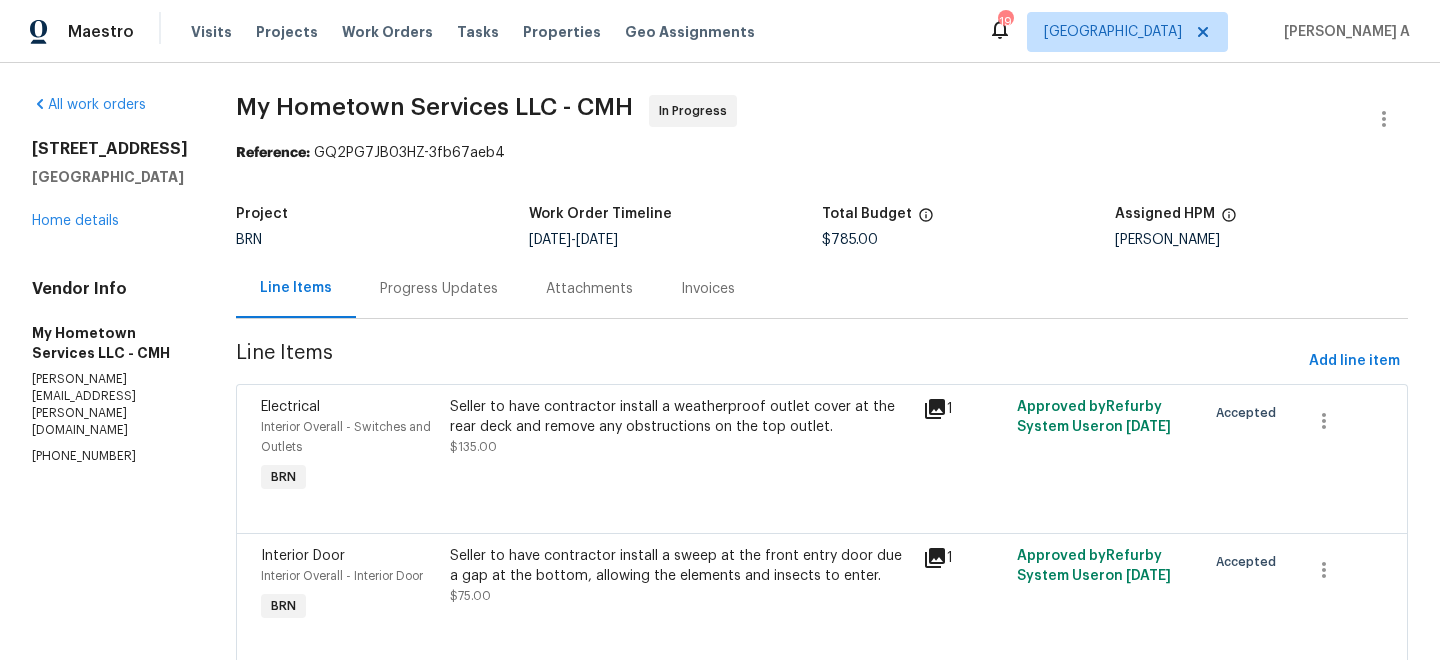 click on "Progress Updates" at bounding box center (439, 288) 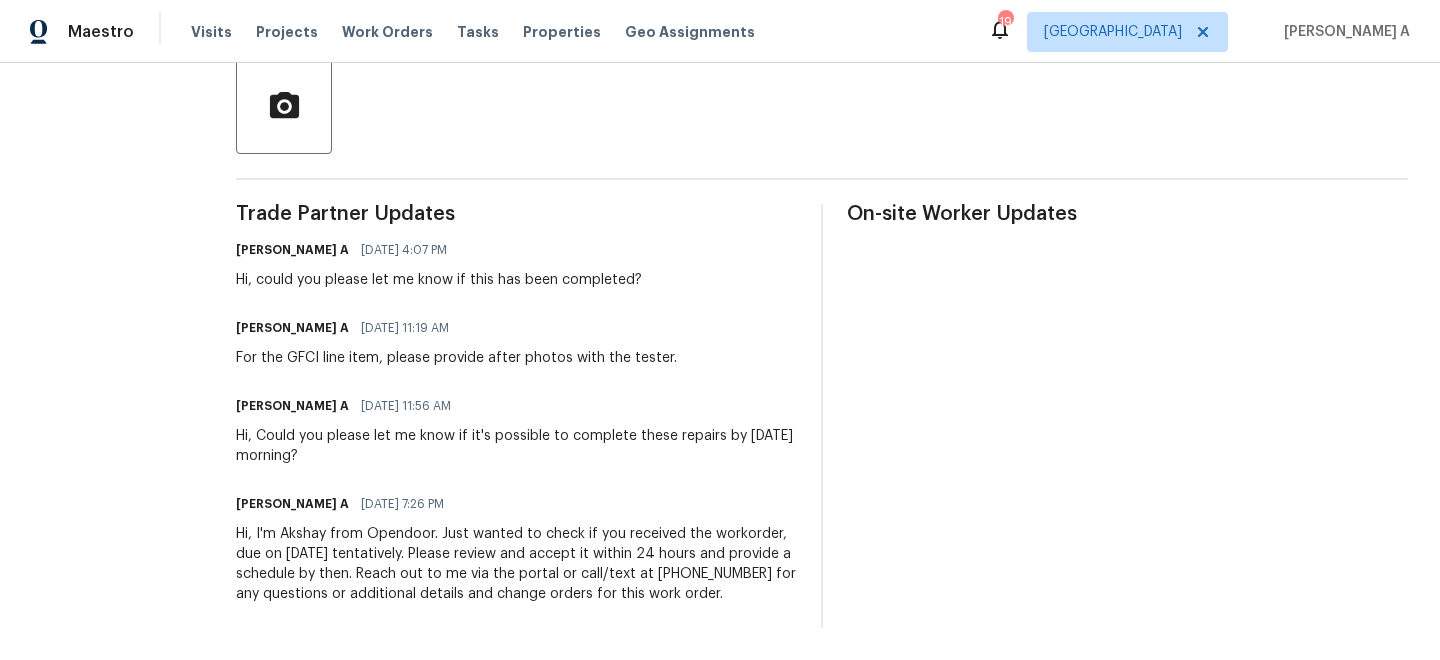 scroll, scrollTop: 0, scrollLeft: 0, axis: both 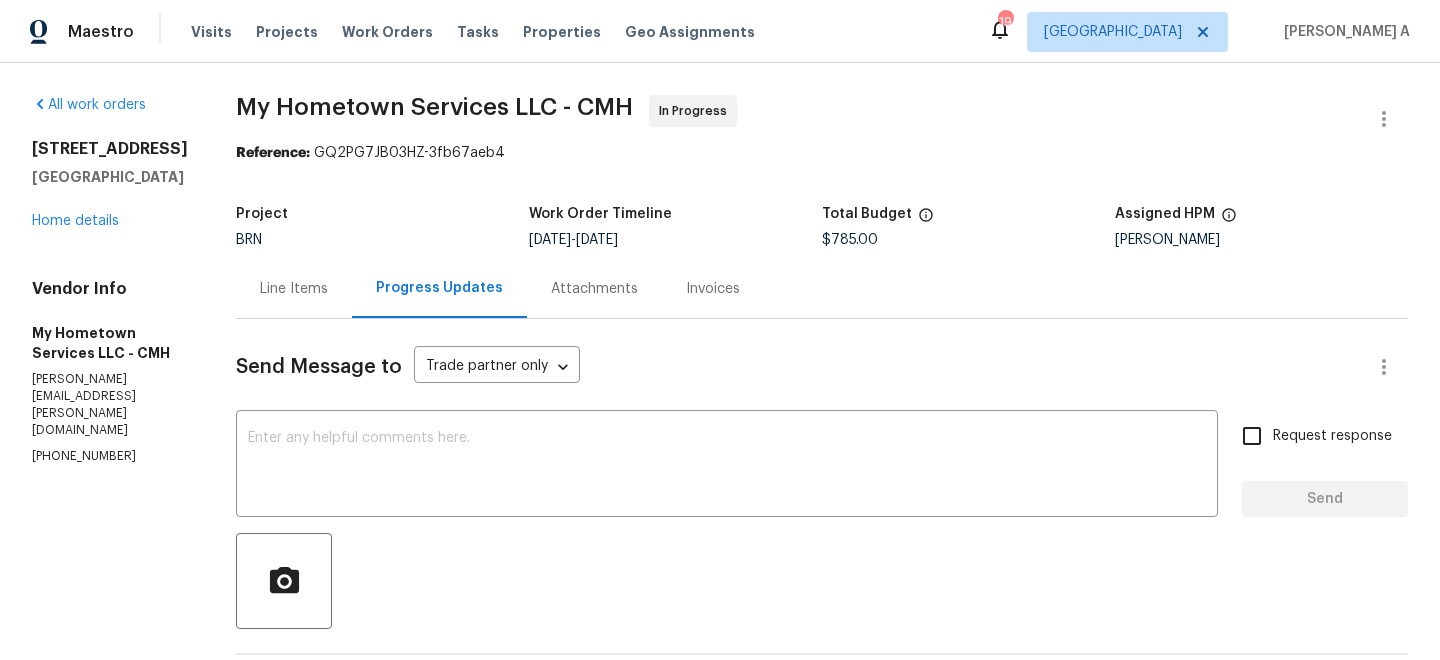 click on "Line Items" at bounding box center [294, 289] 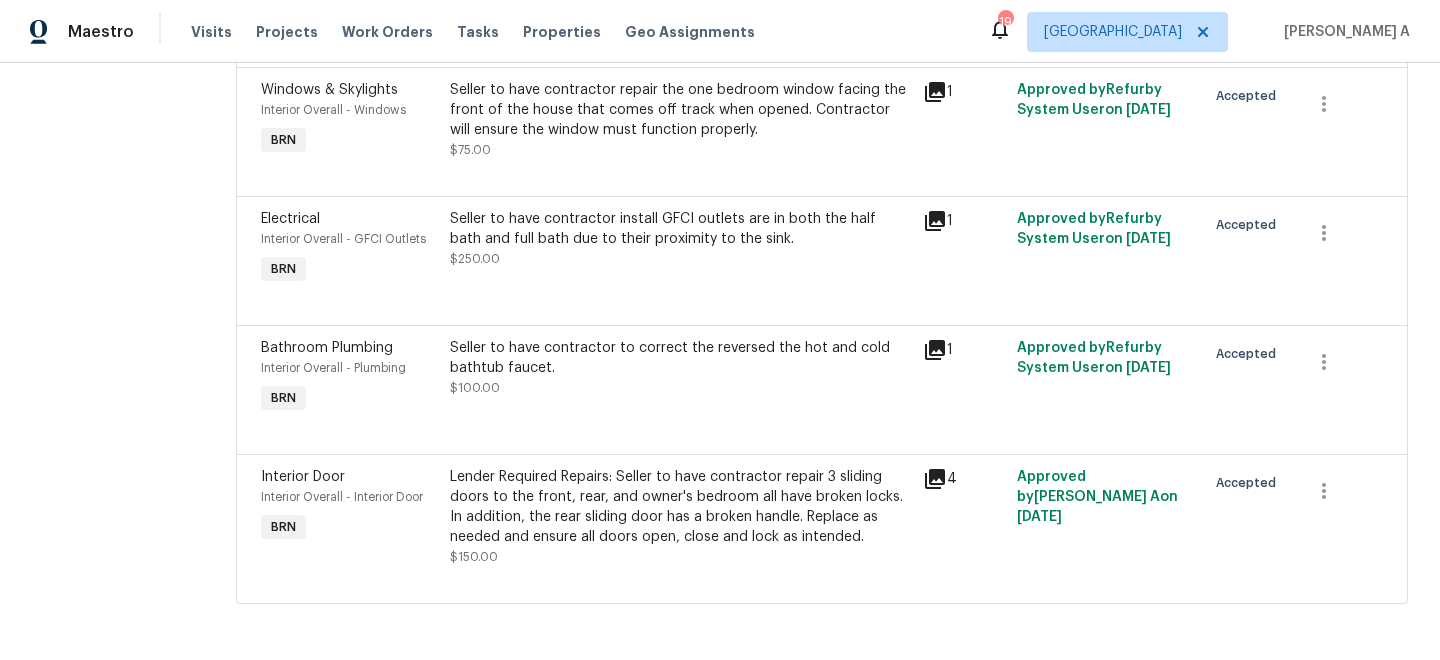 scroll, scrollTop: 0, scrollLeft: 0, axis: both 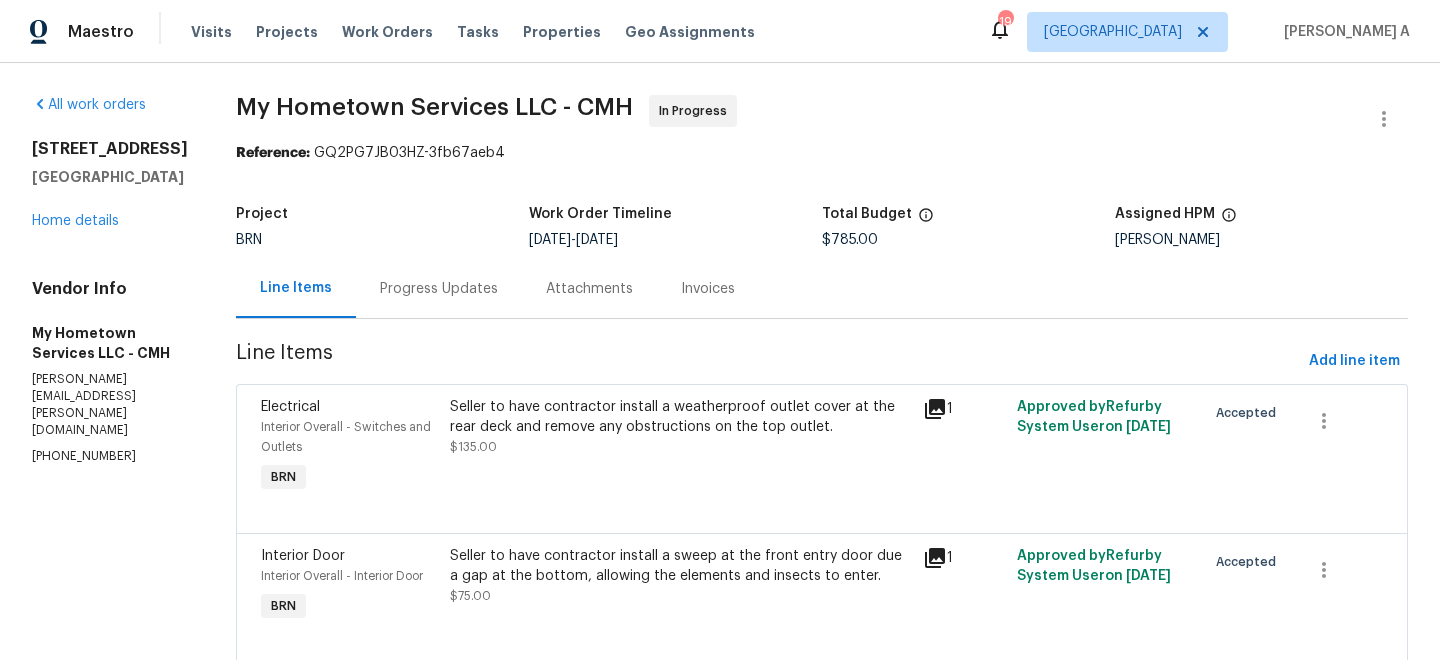 click on "Progress Updates" at bounding box center [439, 289] 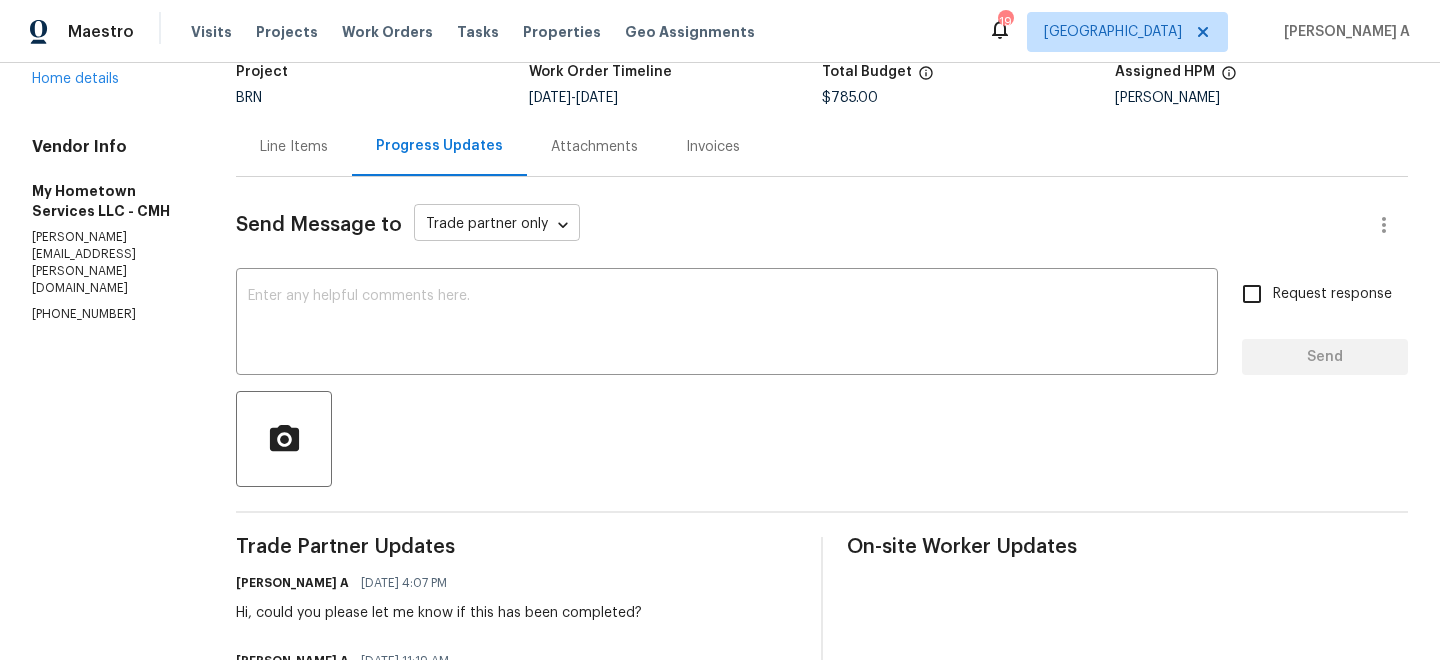 scroll, scrollTop: 0, scrollLeft: 0, axis: both 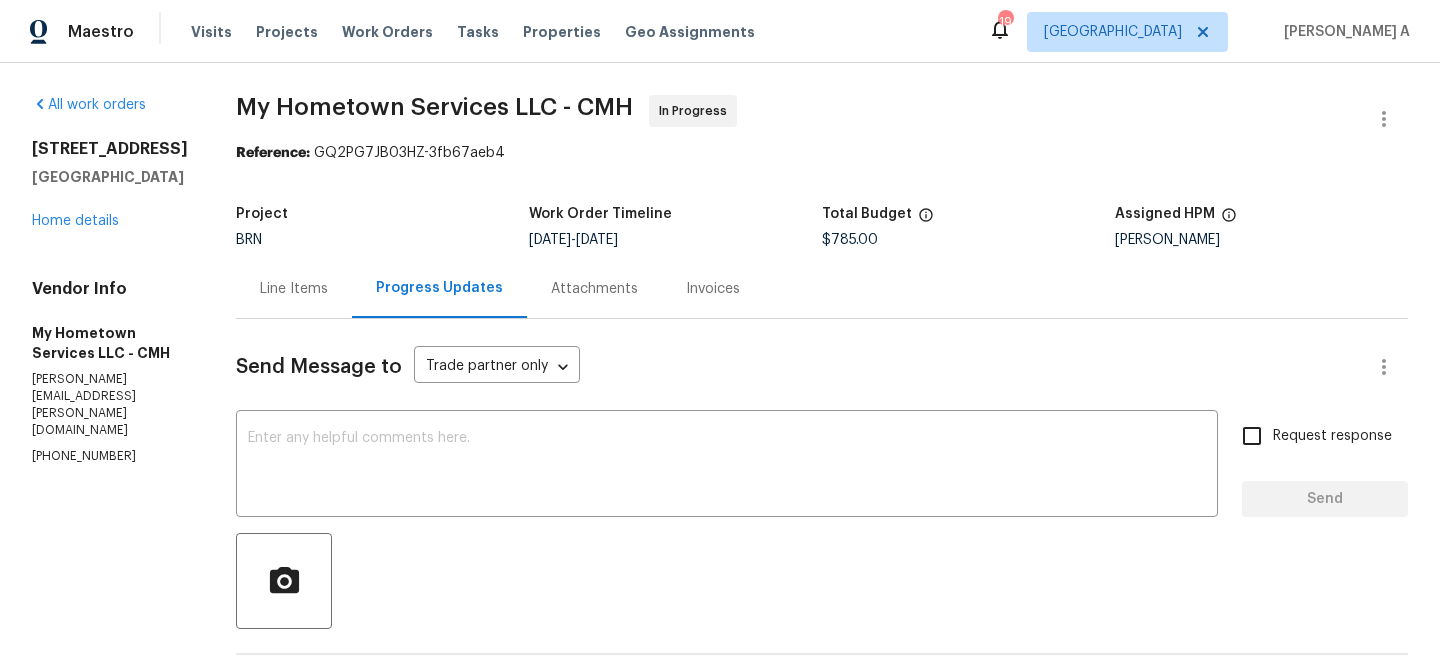 click on "Line Items" at bounding box center [294, 289] 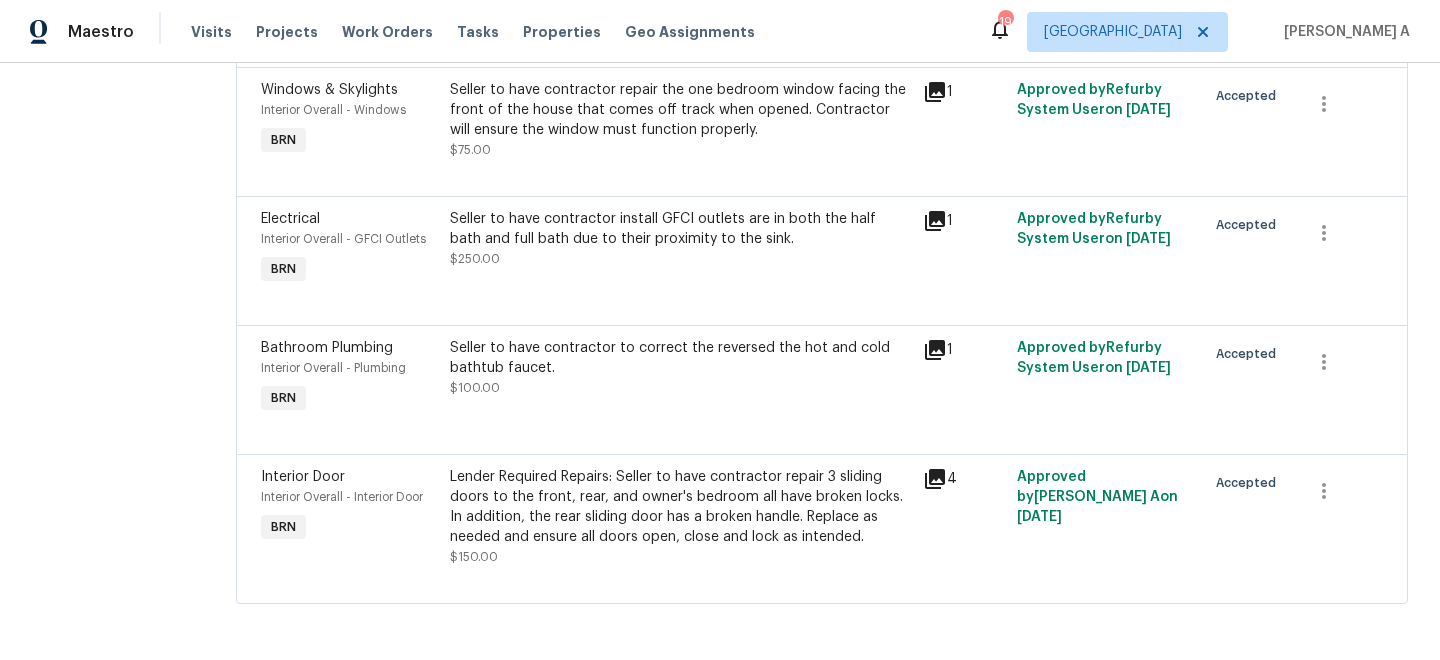 scroll, scrollTop: 0, scrollLeft: 0, axis: both 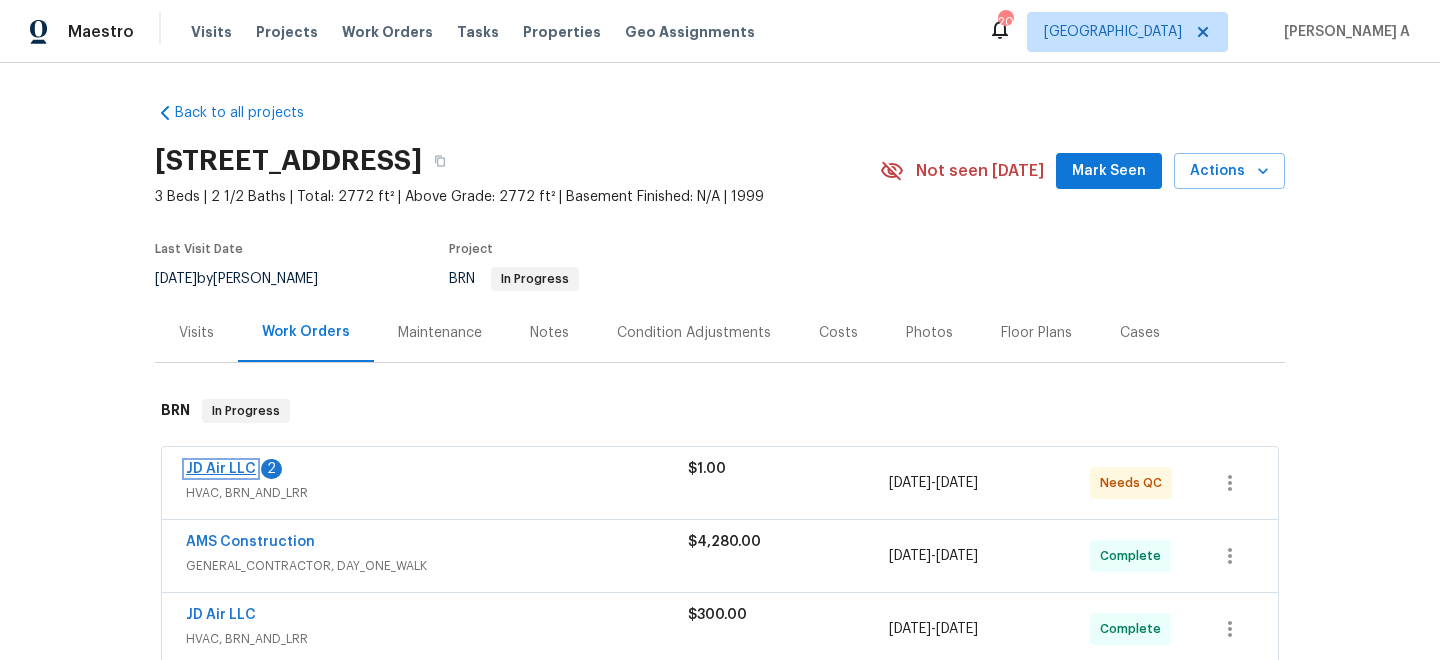 click on "JD Air LLC" at bounding box center [221, 469] 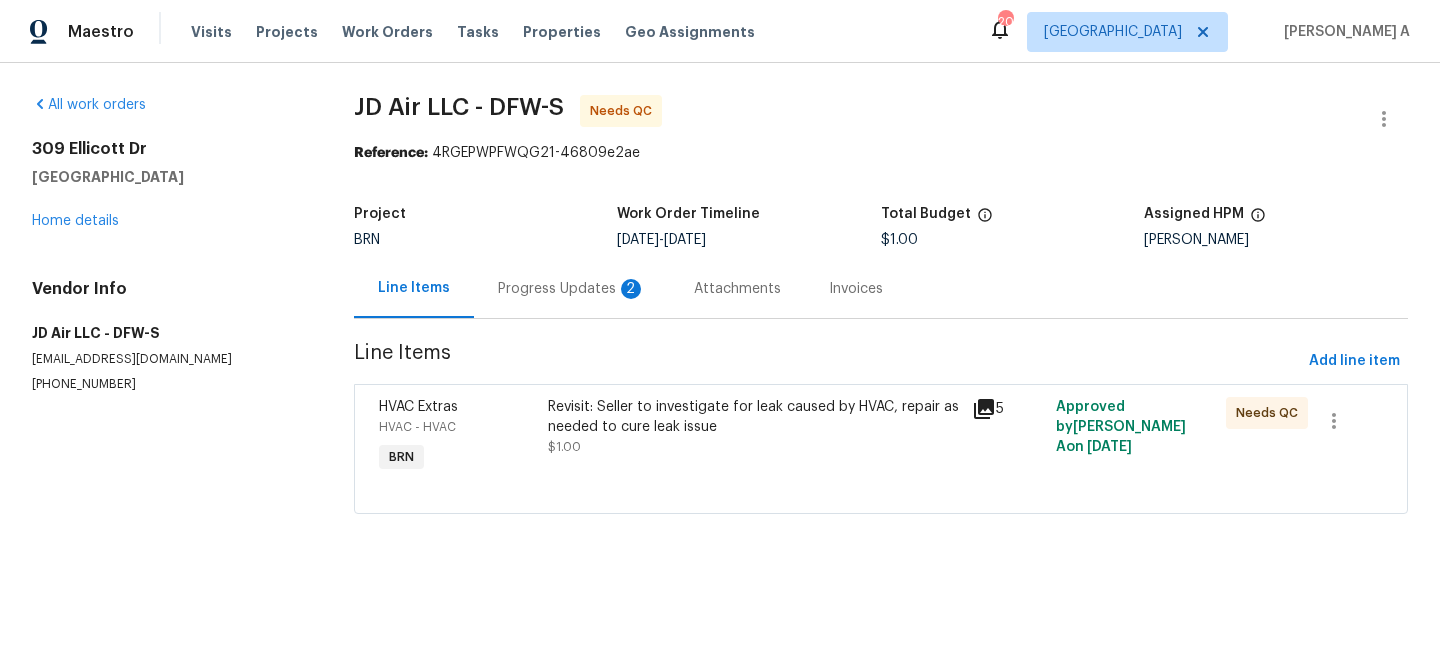 click on "Progress Updates 2" at bounding box center (572, 289) 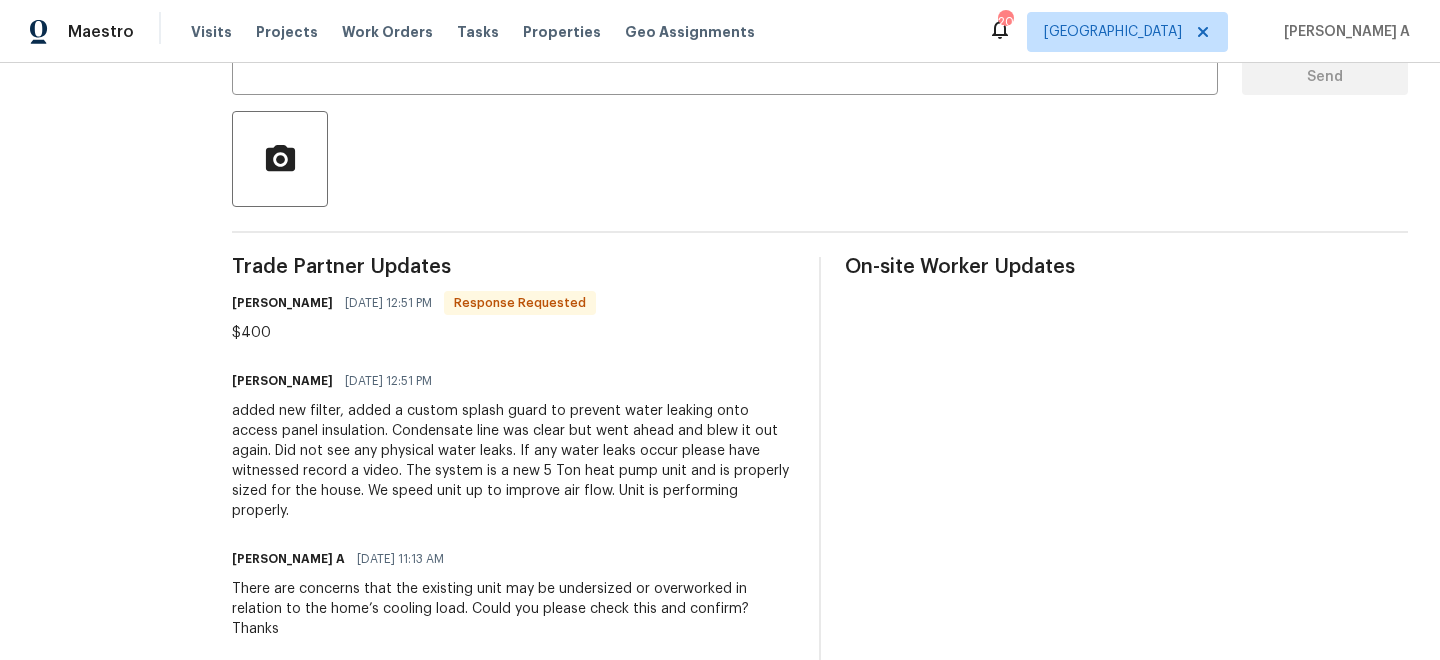scroll, scrollTop: 0, scrollLeft: 0, axis: both 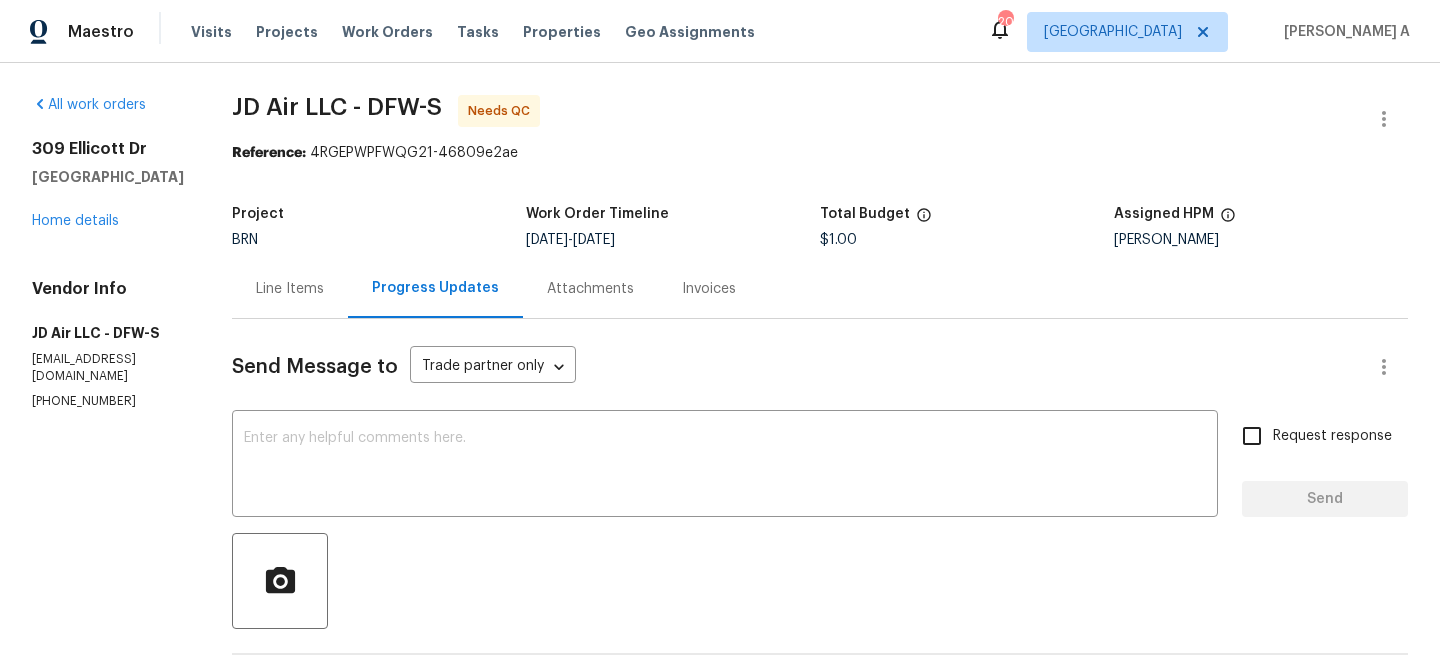 click on "Line Items" at bounding box center (290, 288) 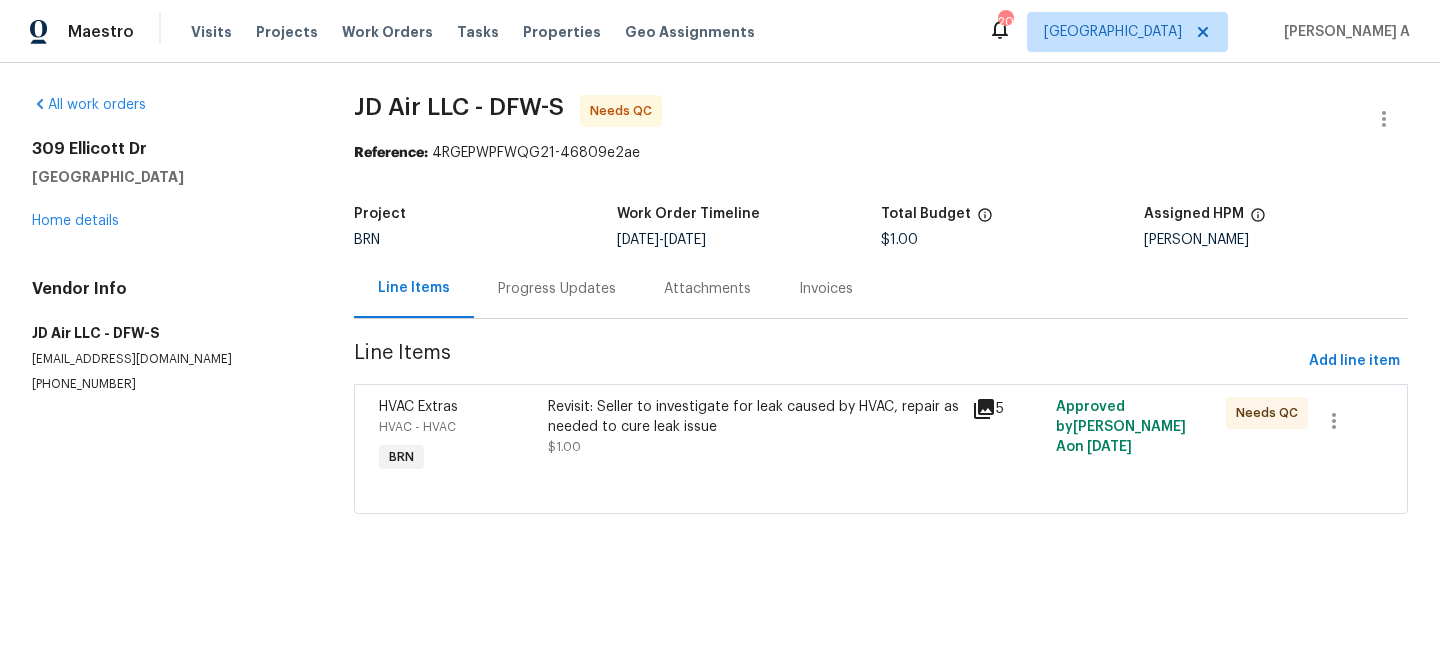 click on "Revisit: Seller to investigate for leak caused by HVAC, repair as needed to cure leak issue" at bounding box center (753, 417) 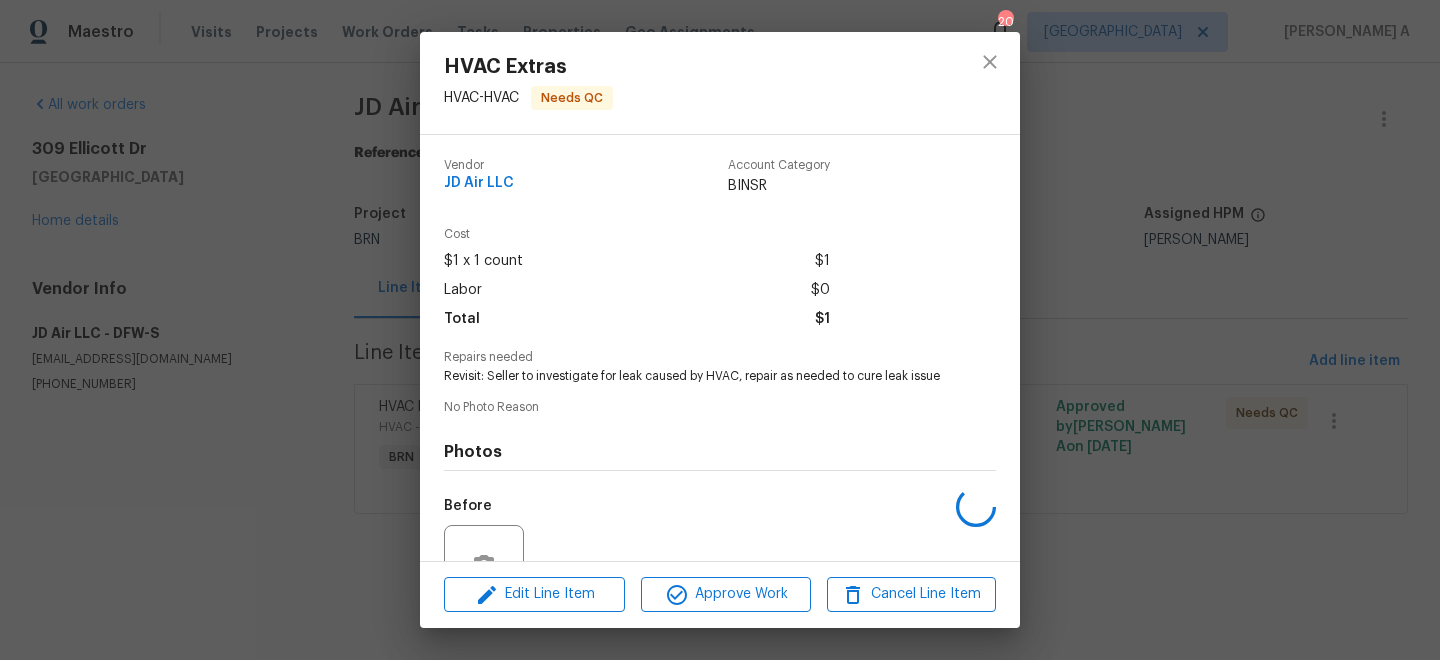 click on "Revisit: Seller to investigate for leak caused by HVAC, repair as needed to cure leak issue" at bounding box center [692, 376] 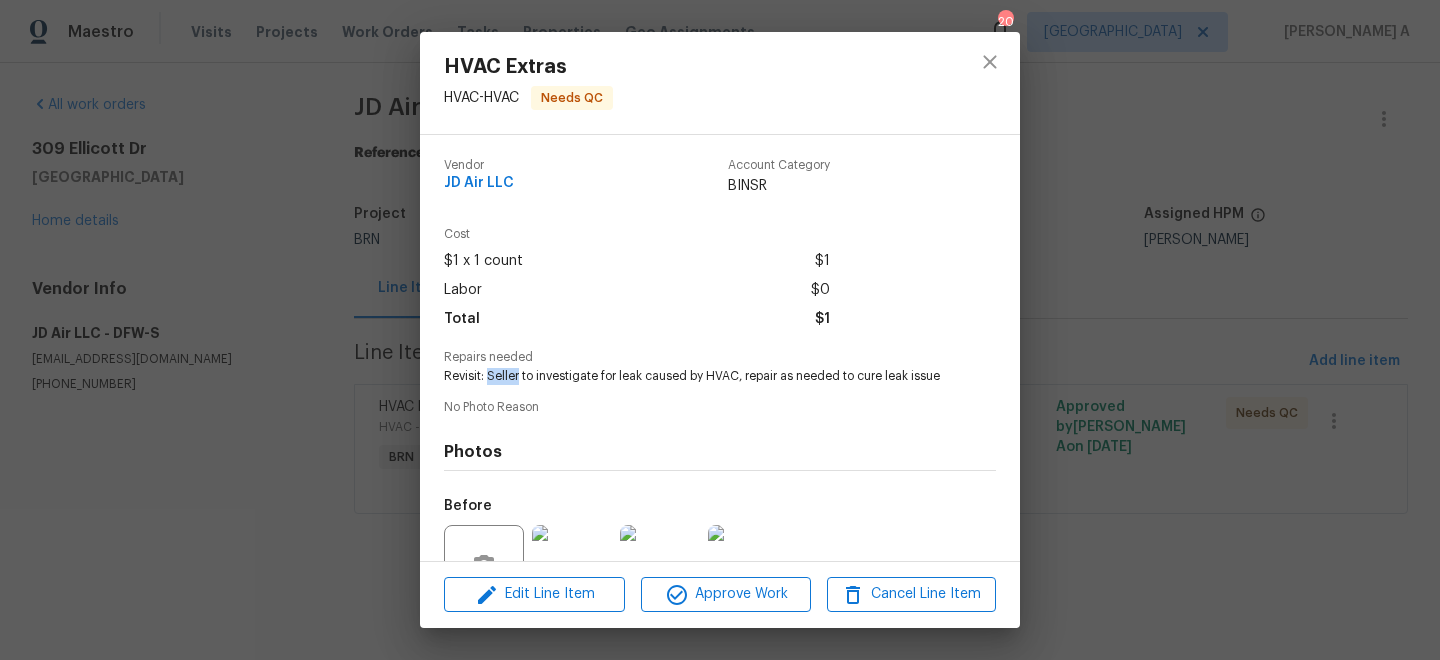 click on "Revisit: Seller to investigate for leak caused by HVAC, repair as needed to cure leak issue" at bounding box center (692, 376) 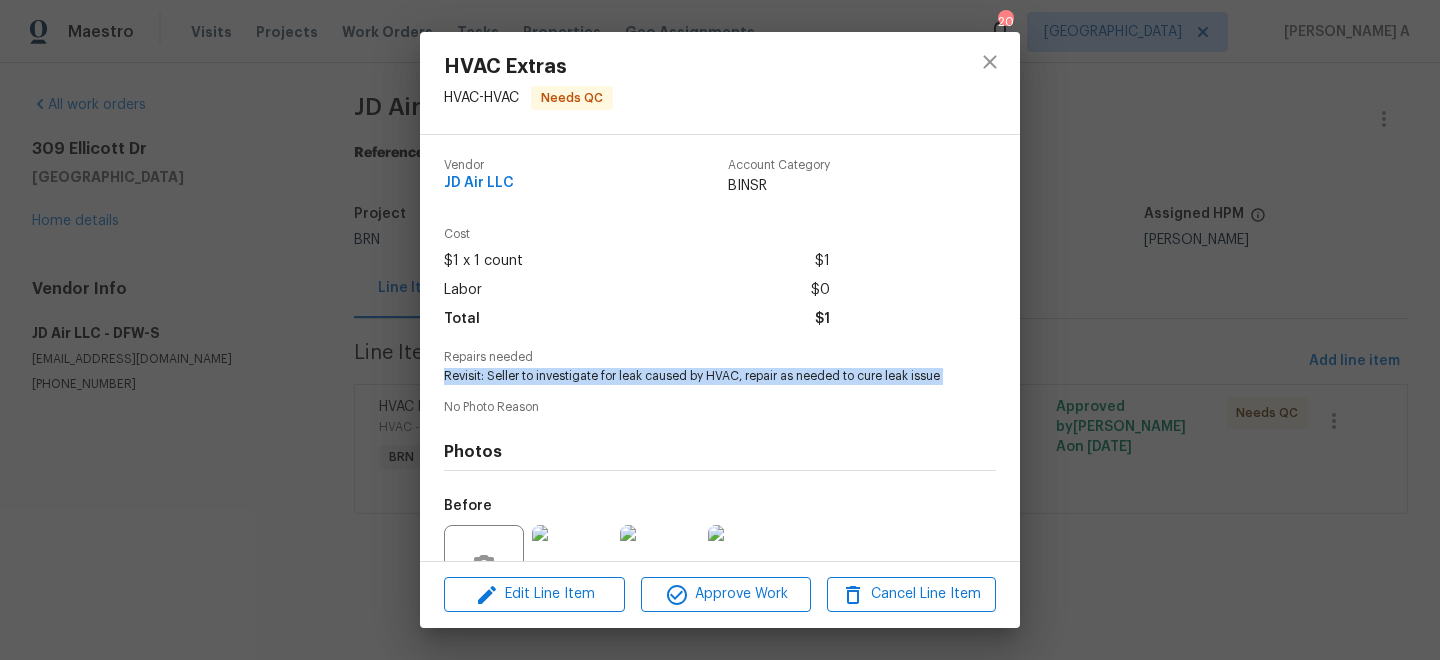 click on "Revisit: Seller to investigate for leak caused by HVAC, repair as needed to cure leak issue" at bounding box center (692, 376) 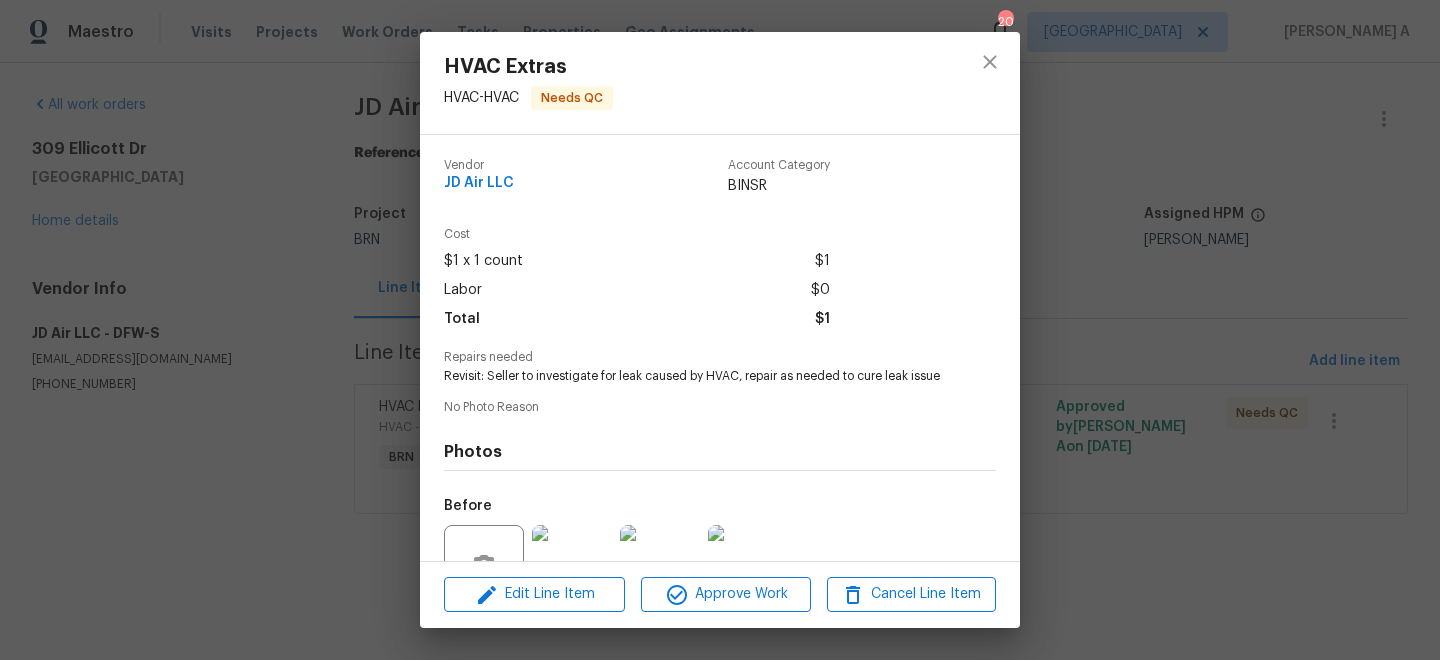 click on "JD Air LLC" at bounding box center (479, 183) 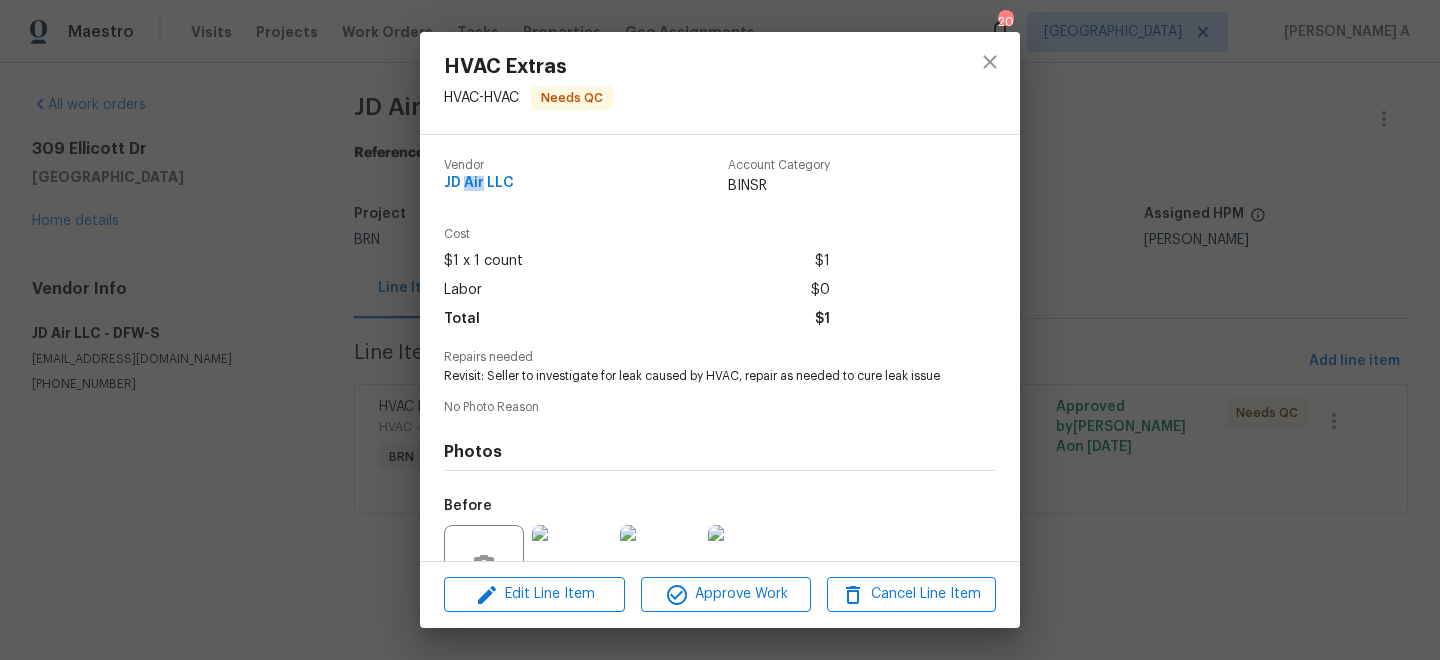 click on "JD Air LLC" at bounding box center [479, 183] 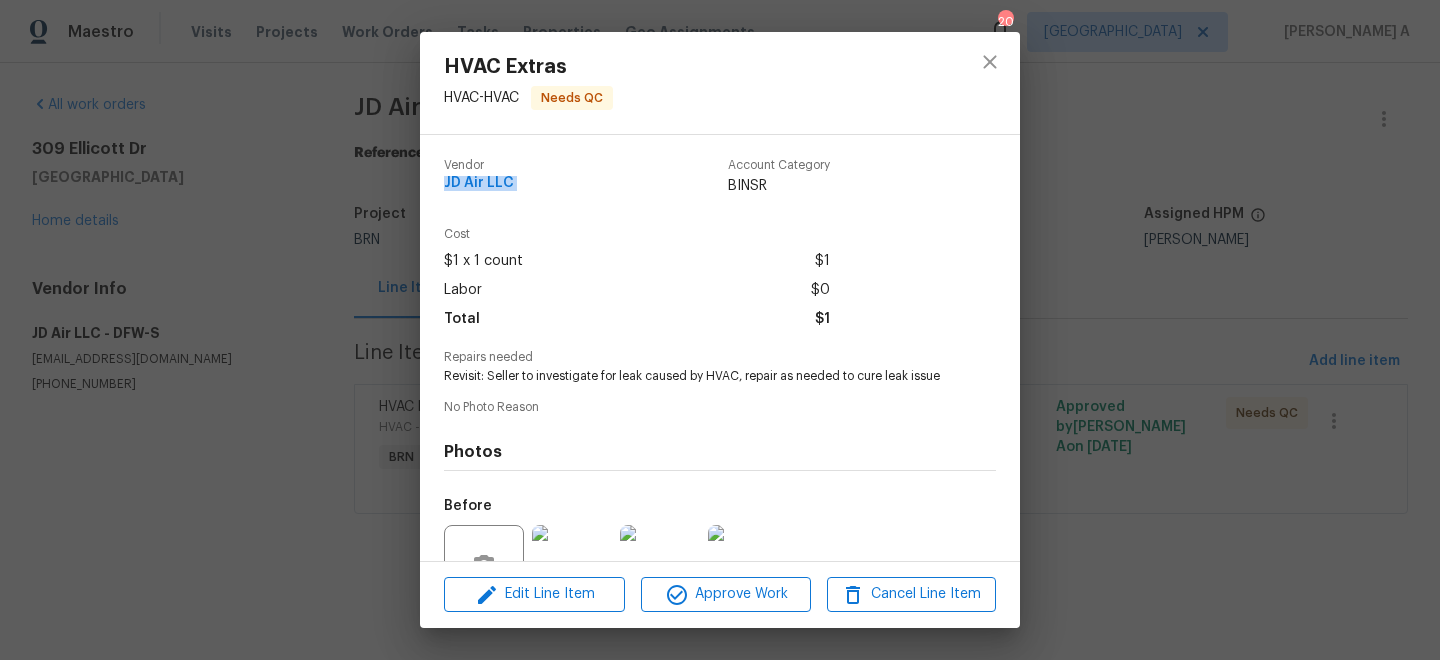 click on "JD Air LLC" at bounding box center (479, 183) 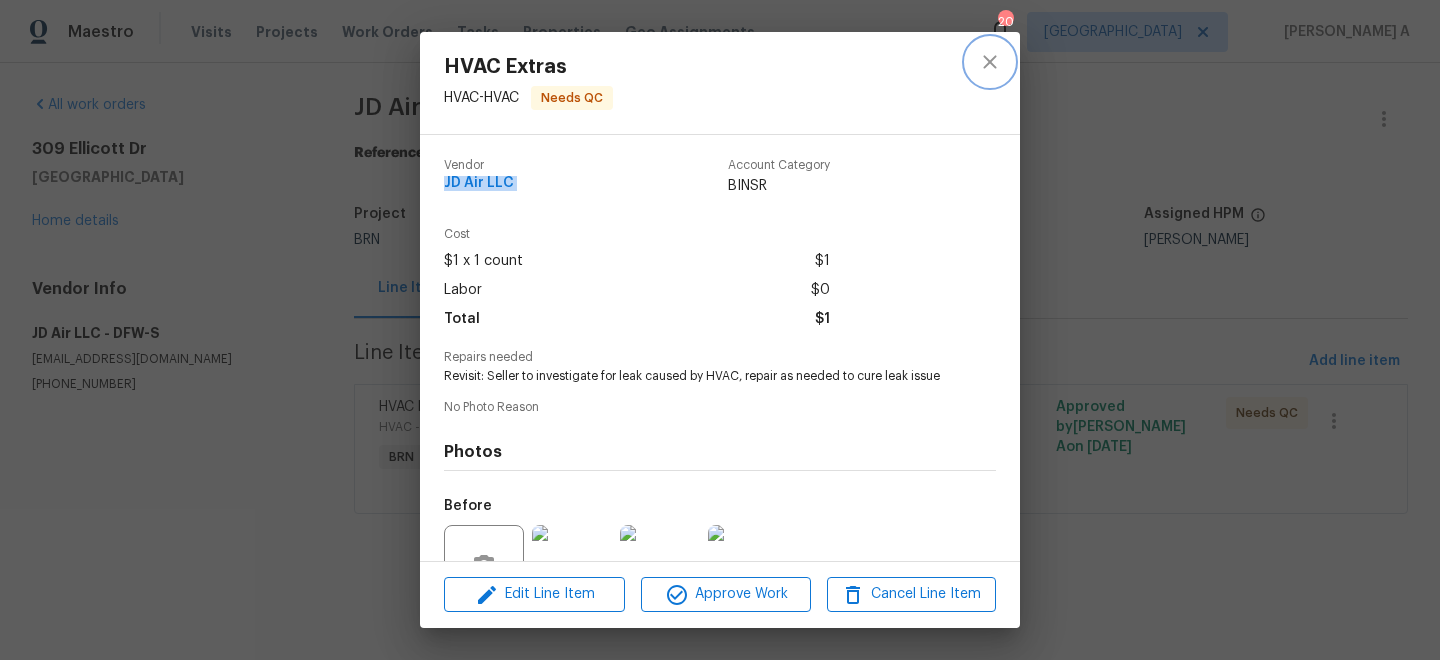click 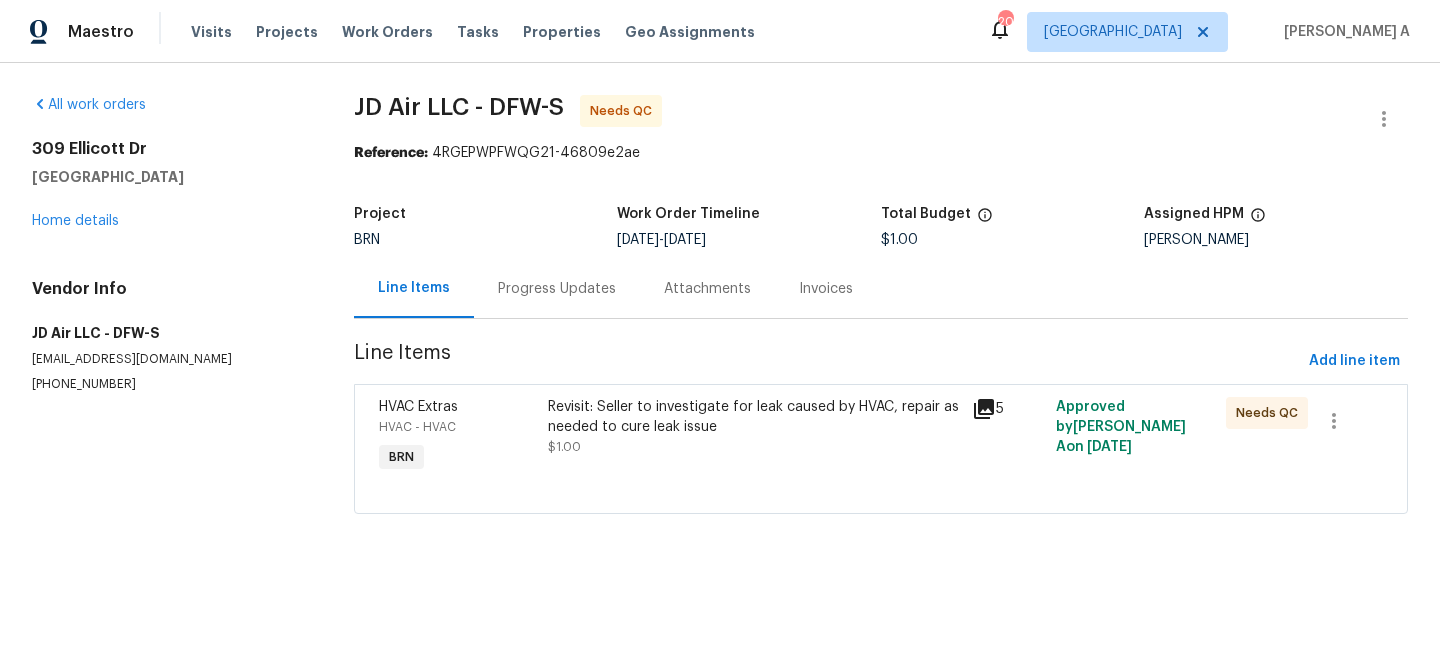 click on "Progress Updates" at bounding box center [557, 288] 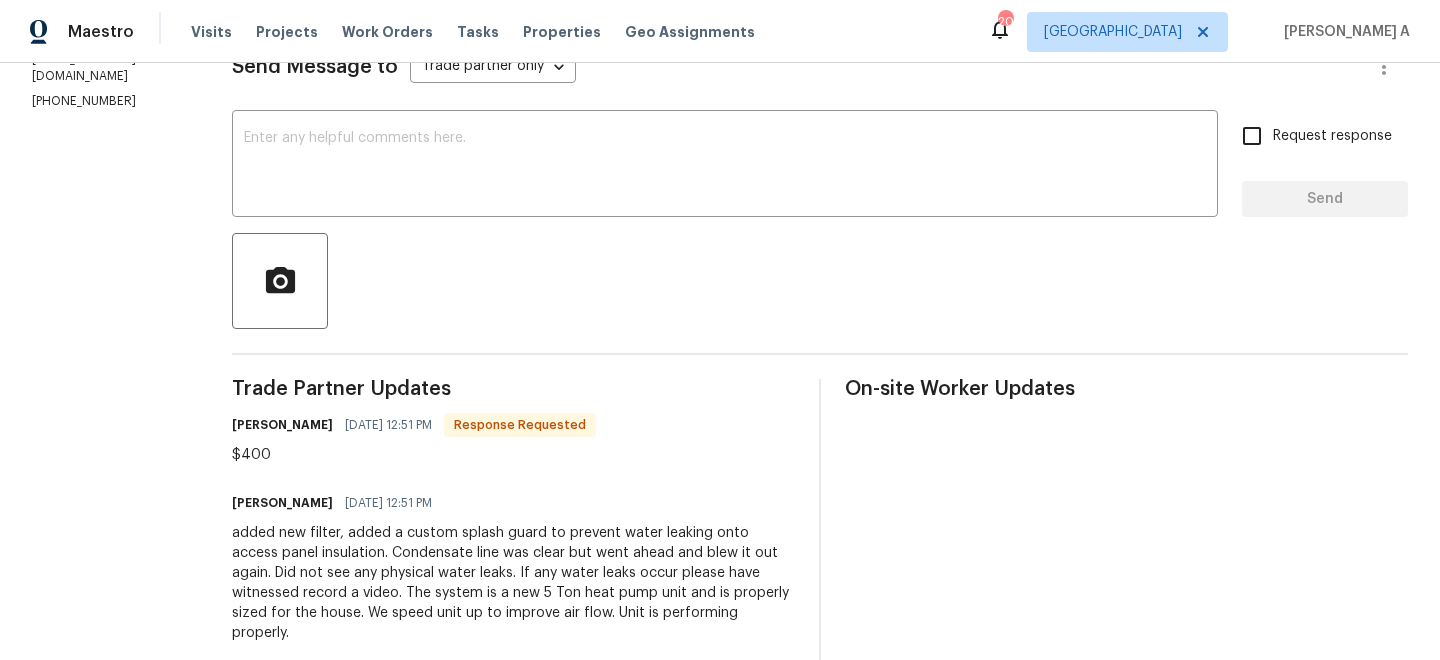 scroll, scrollTop: 364, scrollLeft: 0, axis: vertical 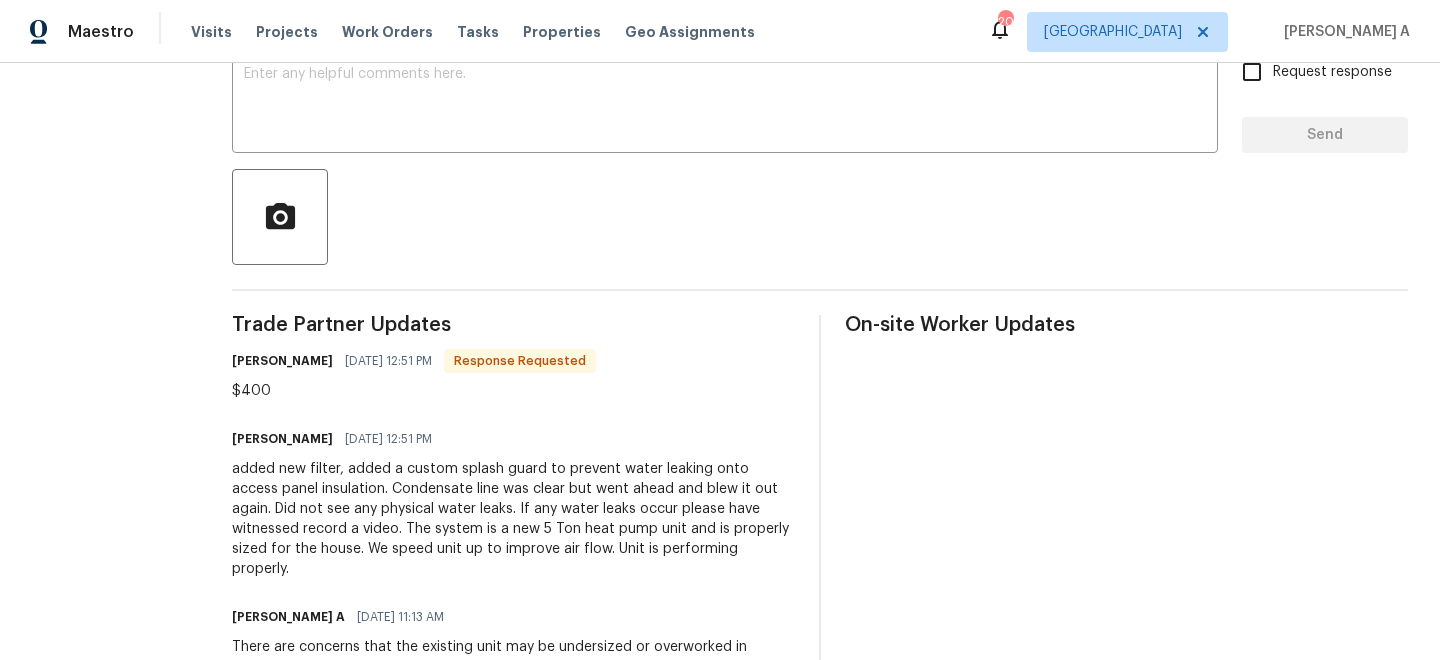 click on "added new filter, added a custom splash guard to prevent water leaking onto access panel insulation. Condensate line was clear but went ahead and blew it out again. Did not see any physical water leaks. If any water leaks occur please have witnessed record a video.
The system is a new 5 Ton heat pump unit and is properly sized for the house. We speed unit up to improve air flow. Unit is performing properly." at bounding box center (513, 519) 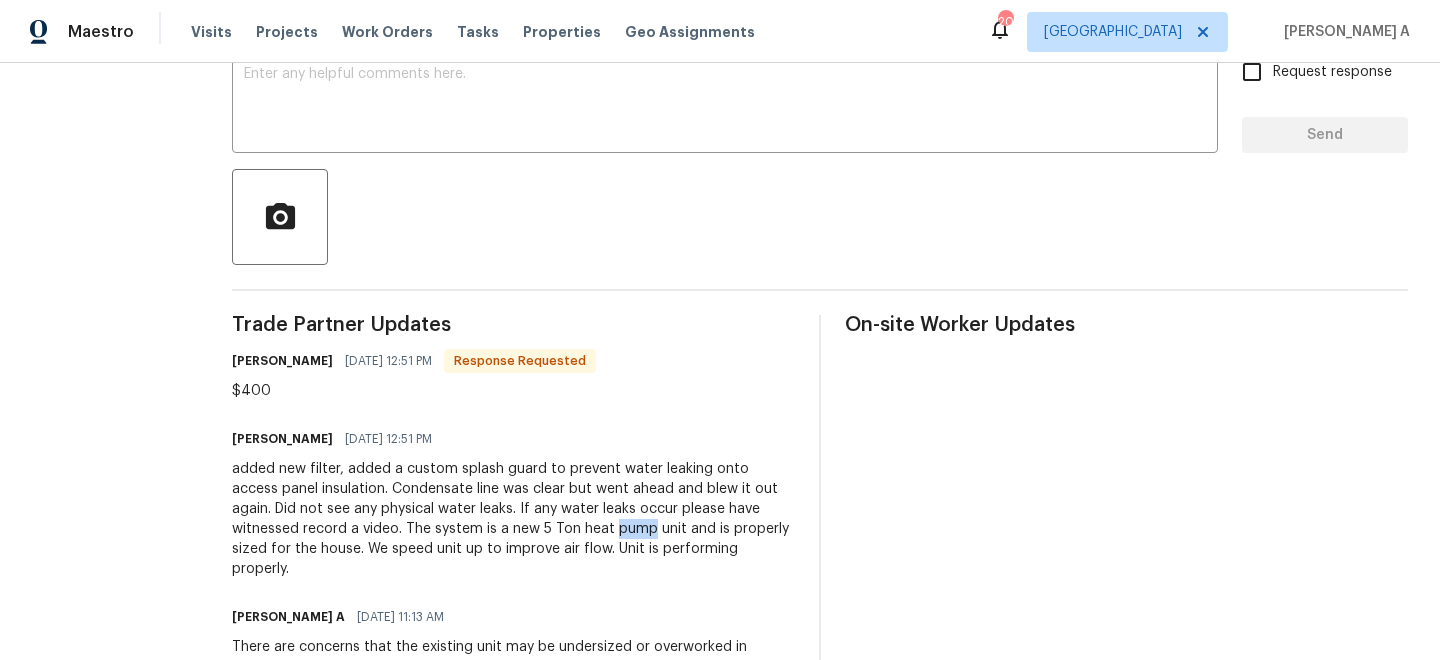 click on "added new filter, added a custom splash guard to prevent water leaking onto access panel insulation. Condensate line was clear but went ahead and blew it out again. Did not see any physical water leaks. If any water leaks occur please have witnessed record a video.
The system is a new 5 Ton heat pump unit and is properly sized for the house. We speed unit up to improve air flow. Unit is performing properly." at bounding box center (513, 519) 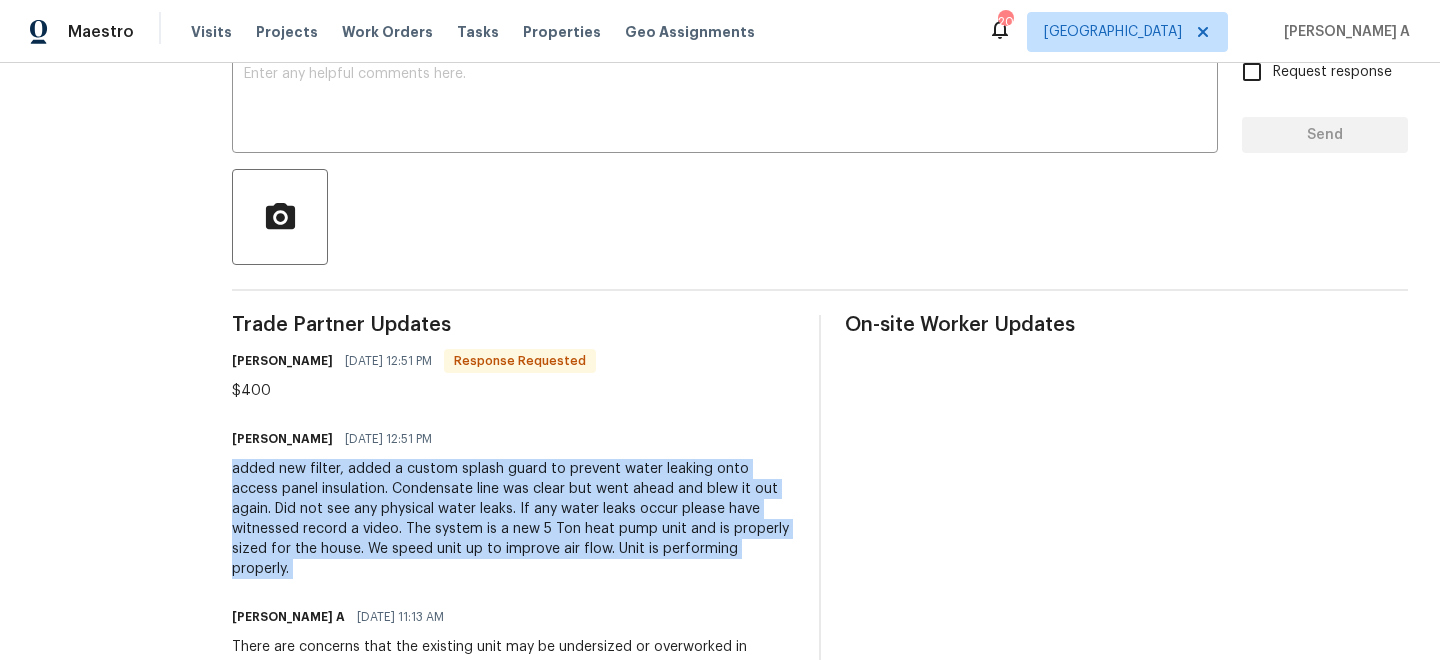 click on "added new filter, added a custom splash guard to prevent water leaking onto access panel insulation. Condensate line was clear but went ahead and blew it out again. Did not see any physical water leaks. If any water leaks occur please have witnessed record a video.
The system is a new 5 Ton heat pump unit and is properly sized for the house. We speed unit up to improve air flow. Unit is performing properly." at bounding box center (513, 519) 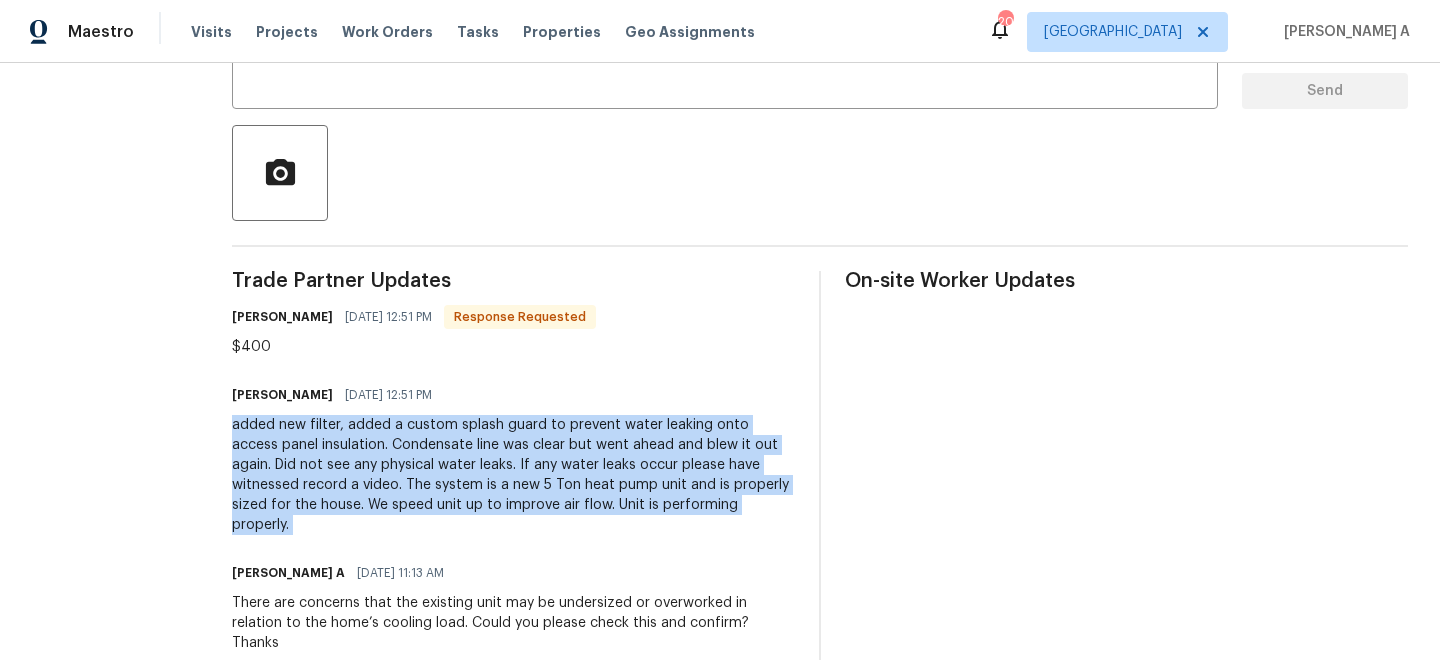 scroll, scrollTop: 409, scrollLeft: 0, axis: vertical 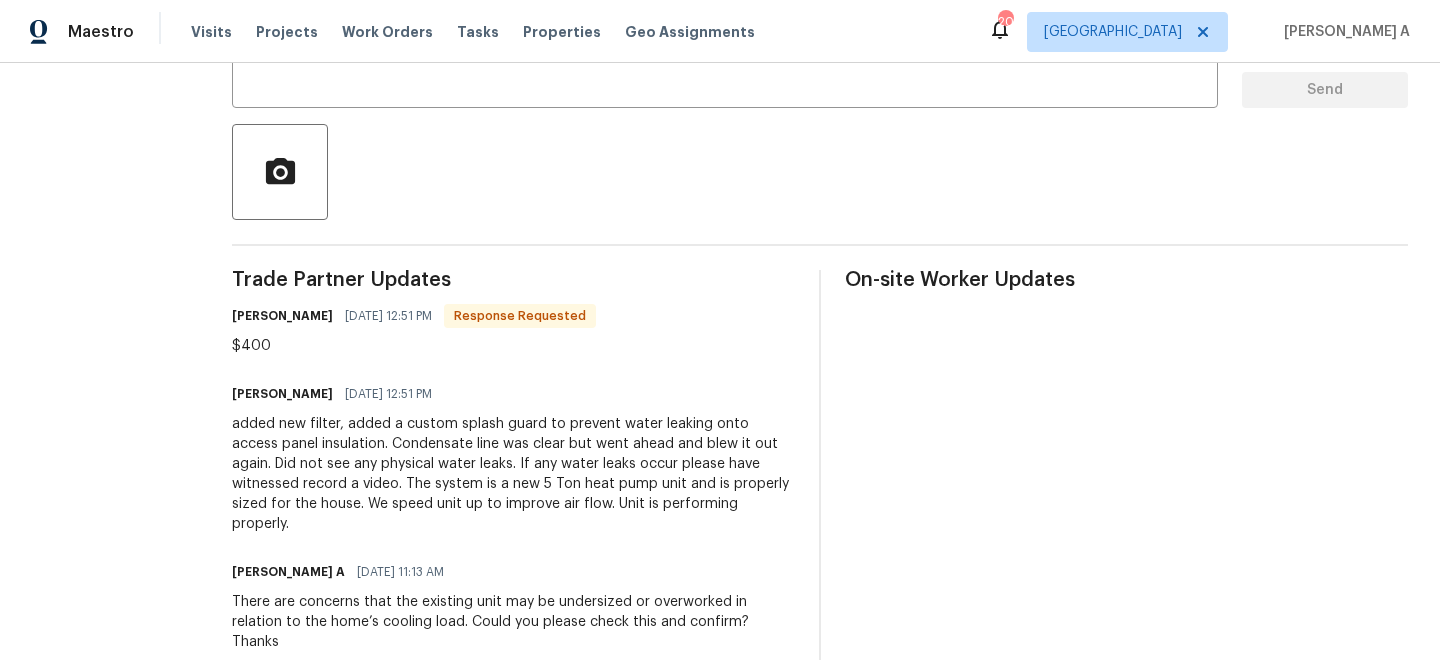 click on "$400" at bounding box center (414, 346) 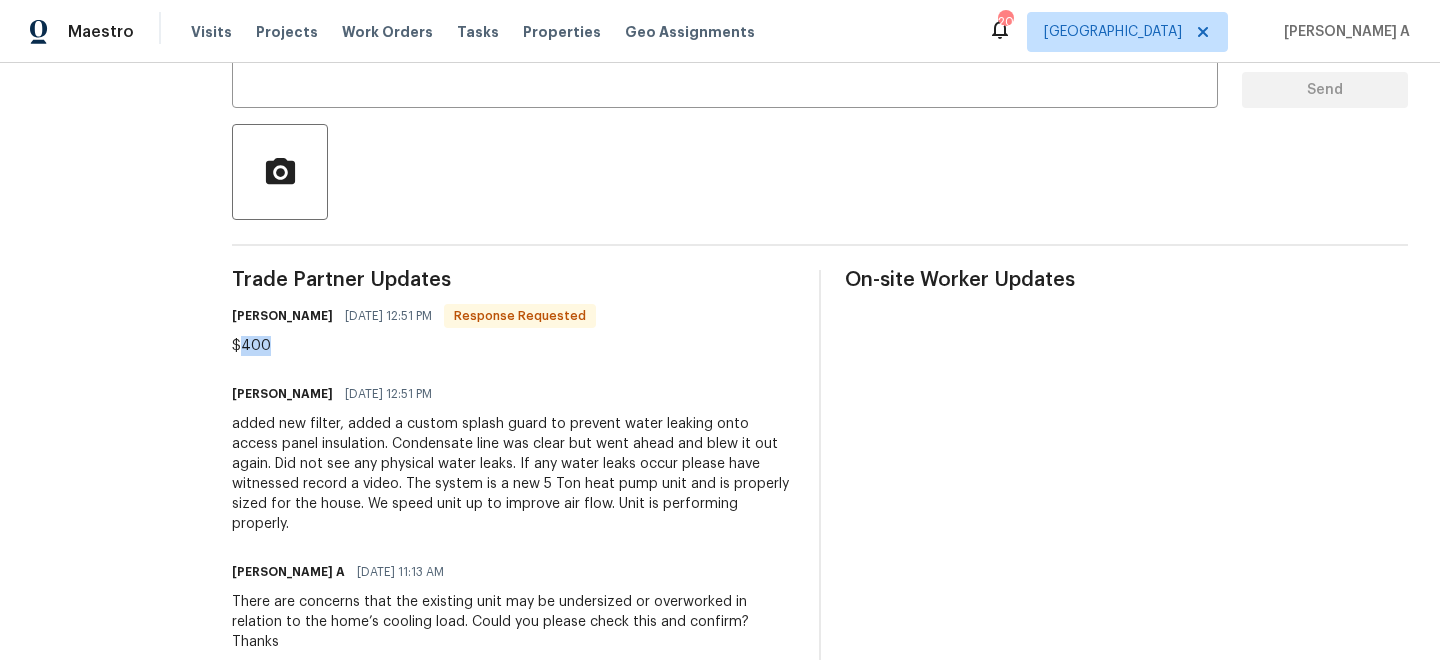 click on "$400" at bounding box center (414, 346) 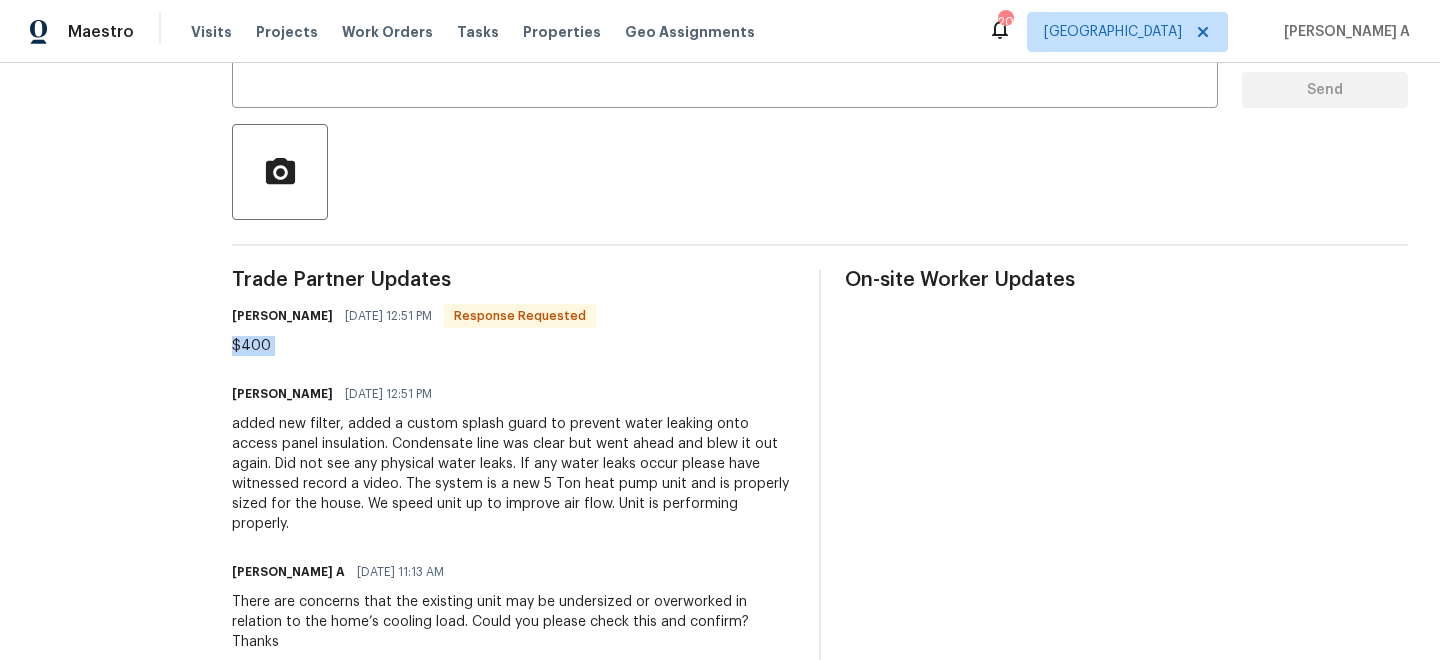 click on "$400" at bounding box center (414, 346) 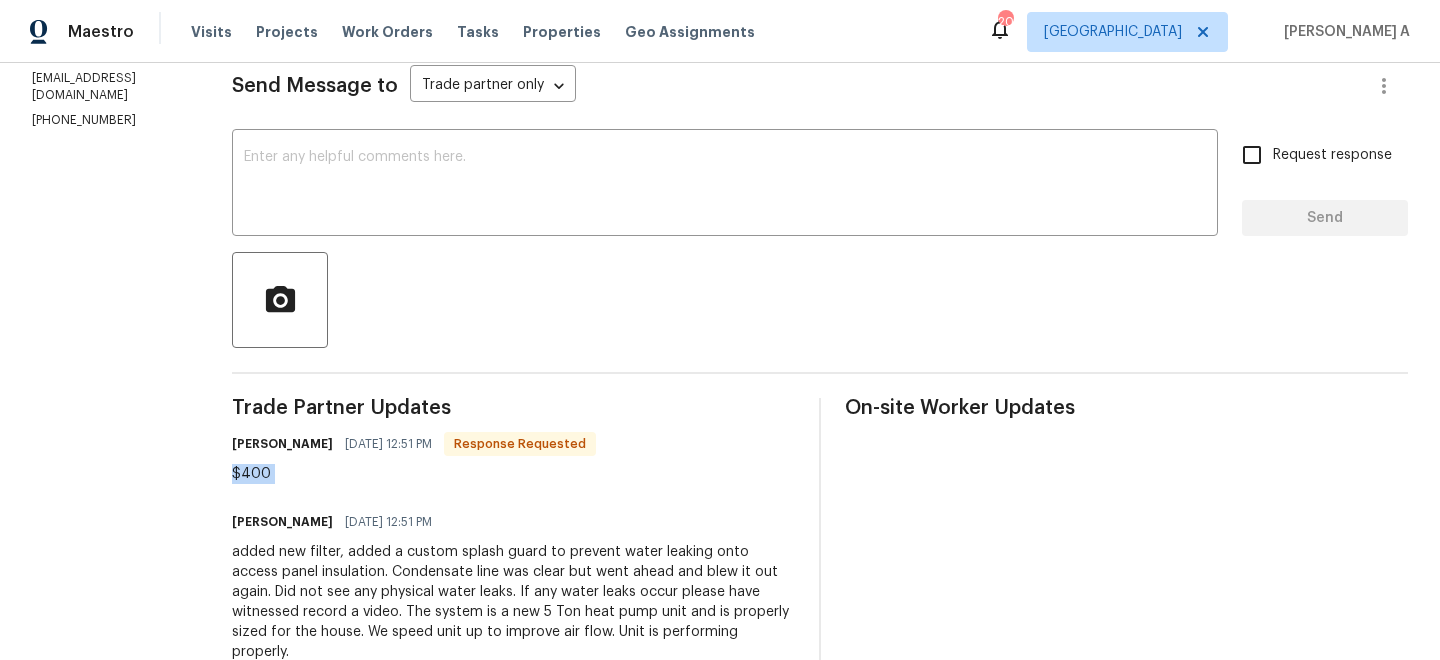 scroll, scrollTop: 0, scrollLeft: 0, axis: both 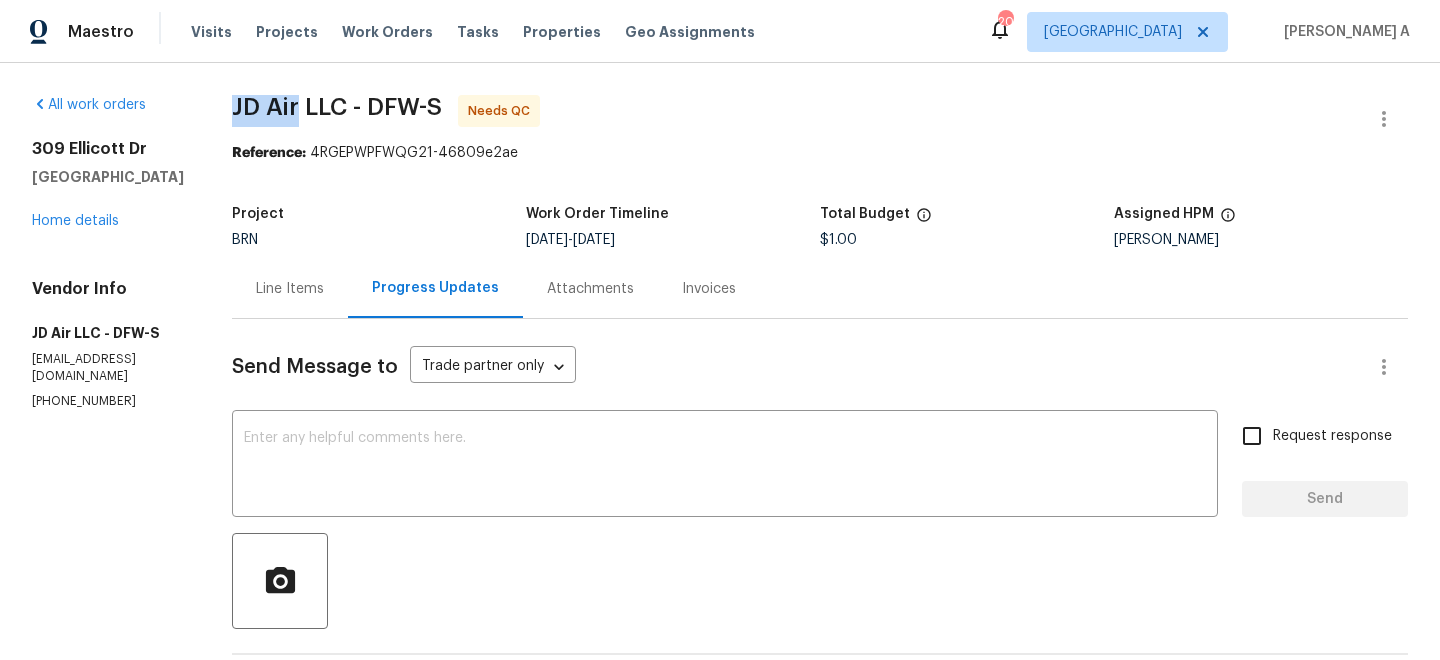 copy on "JD Air" 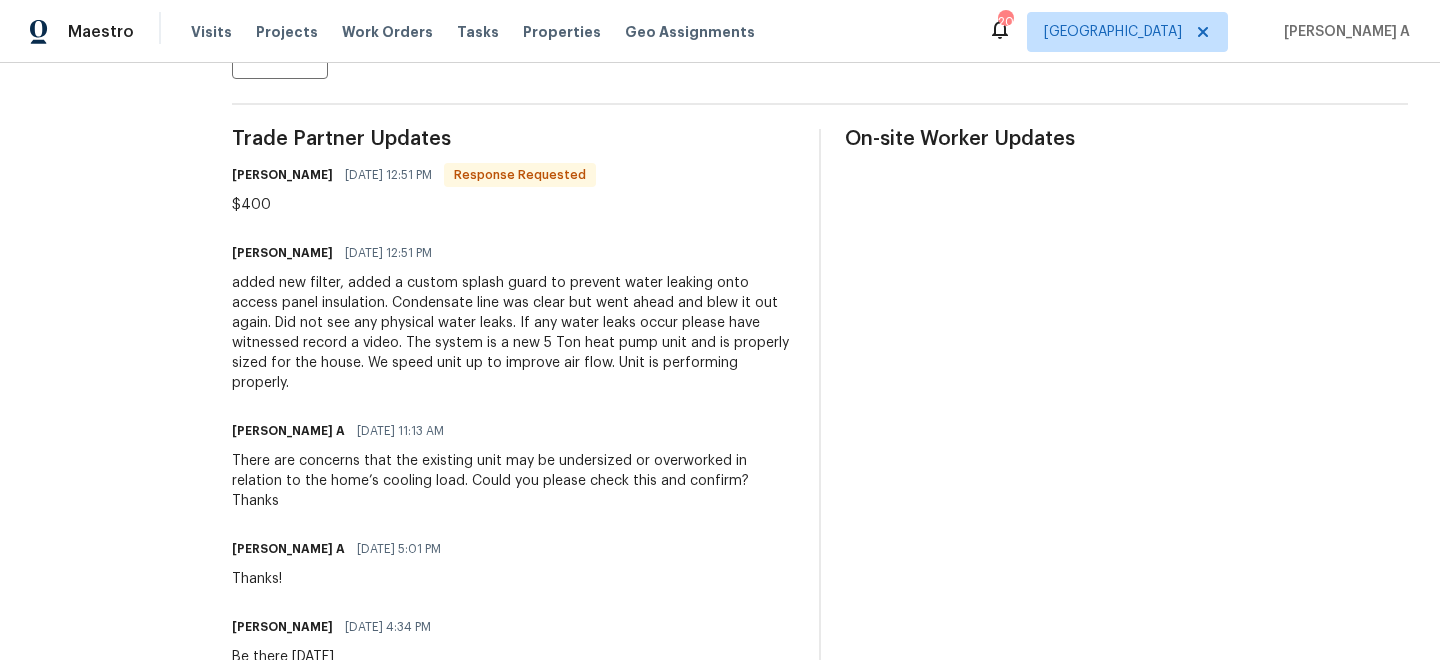 scroll, scrollTop: 566, scrollLeft: 0, axis: vertical 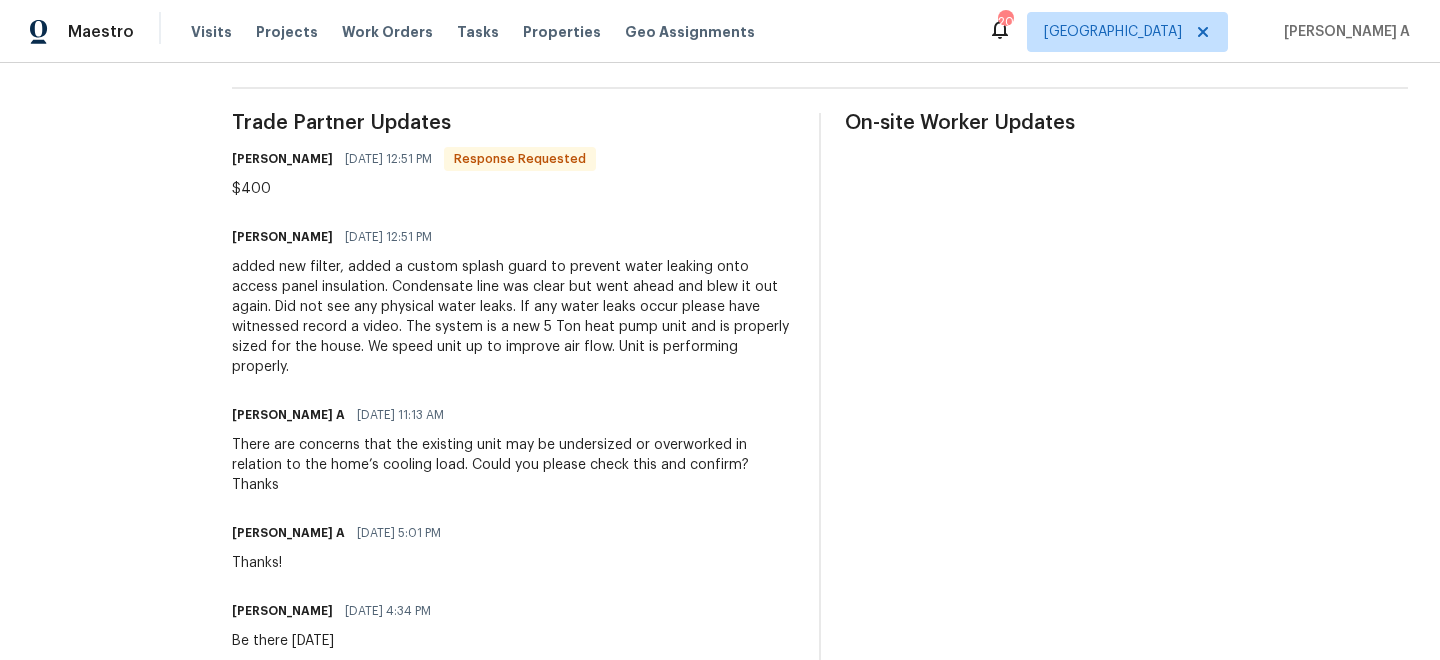 click on "added new filter, added a custom splash guard to prevent water leaking onto access panel insulation. Condensate line was clear but went ahead and blew it out again. Did not see any physical water leaks. If any water leaks occur please have witnessed record a video.
The system is a new 5 Ton heat pump unit and is properly sized for the house. We speed unit up to improve air flow. Unit is performing properly." at bounding box center [513, 317] 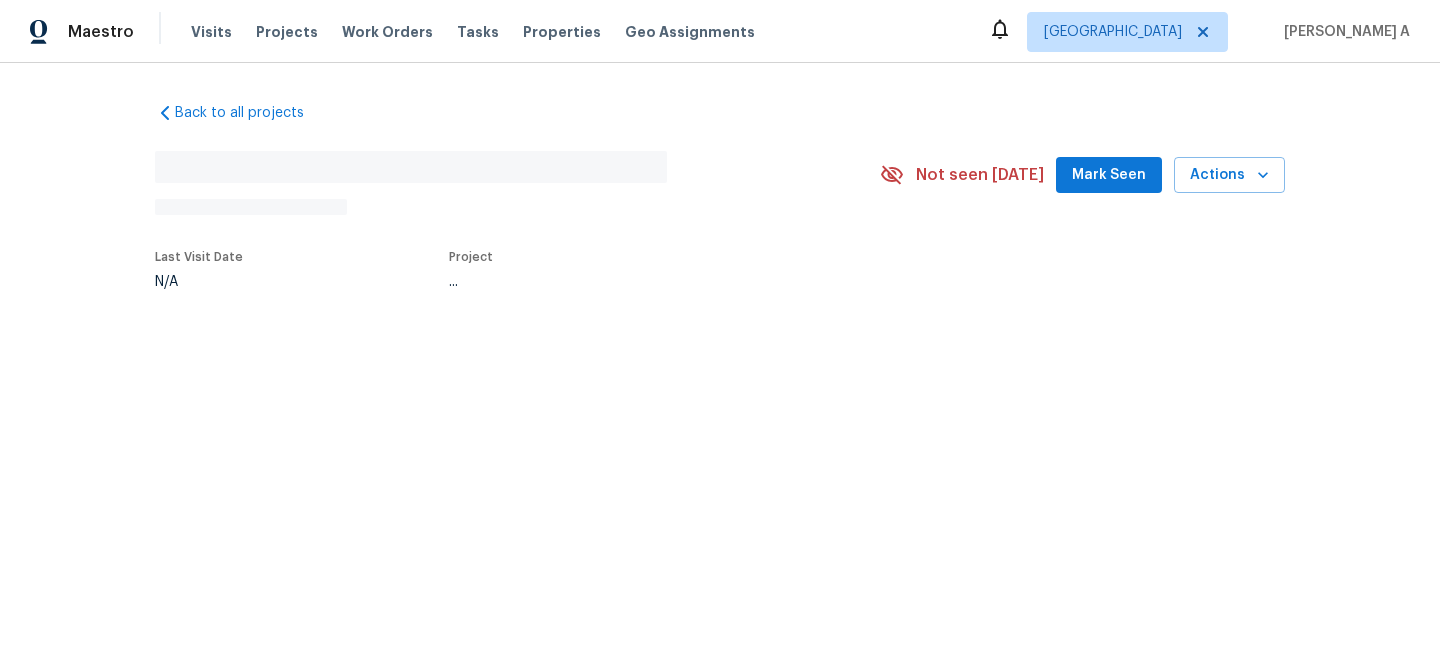 scroll, scrollTop: 0, scrollLeft: 0, axis: both 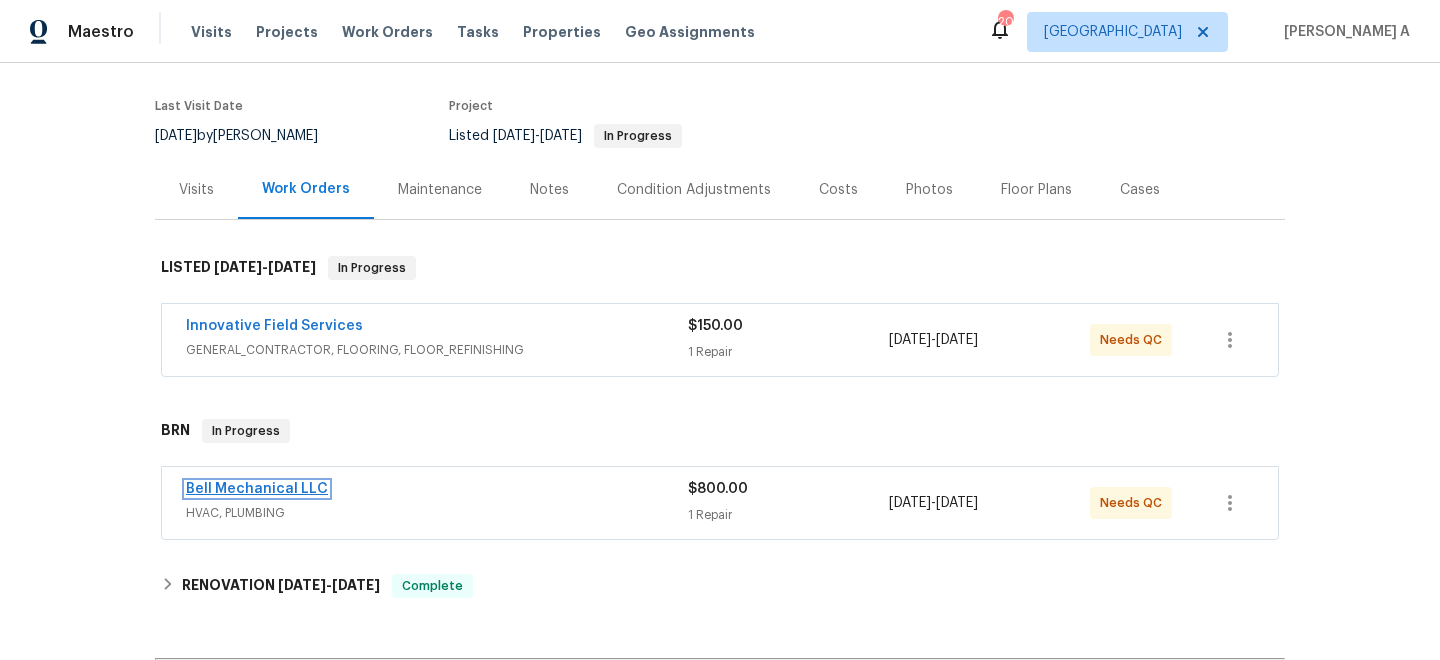 click on "Bell Mechanical LLC" at bounding box center (257, 489) 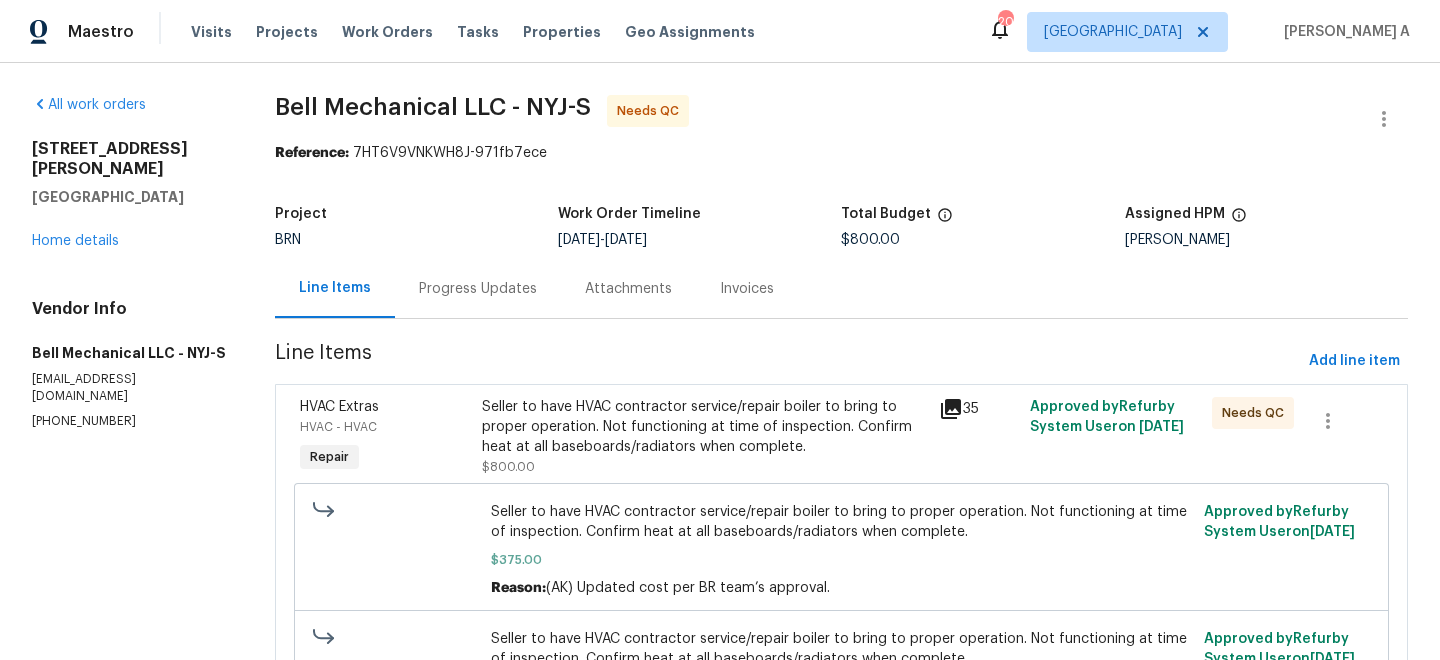 click on "Progress Updates" at bounding box center (478, 289) 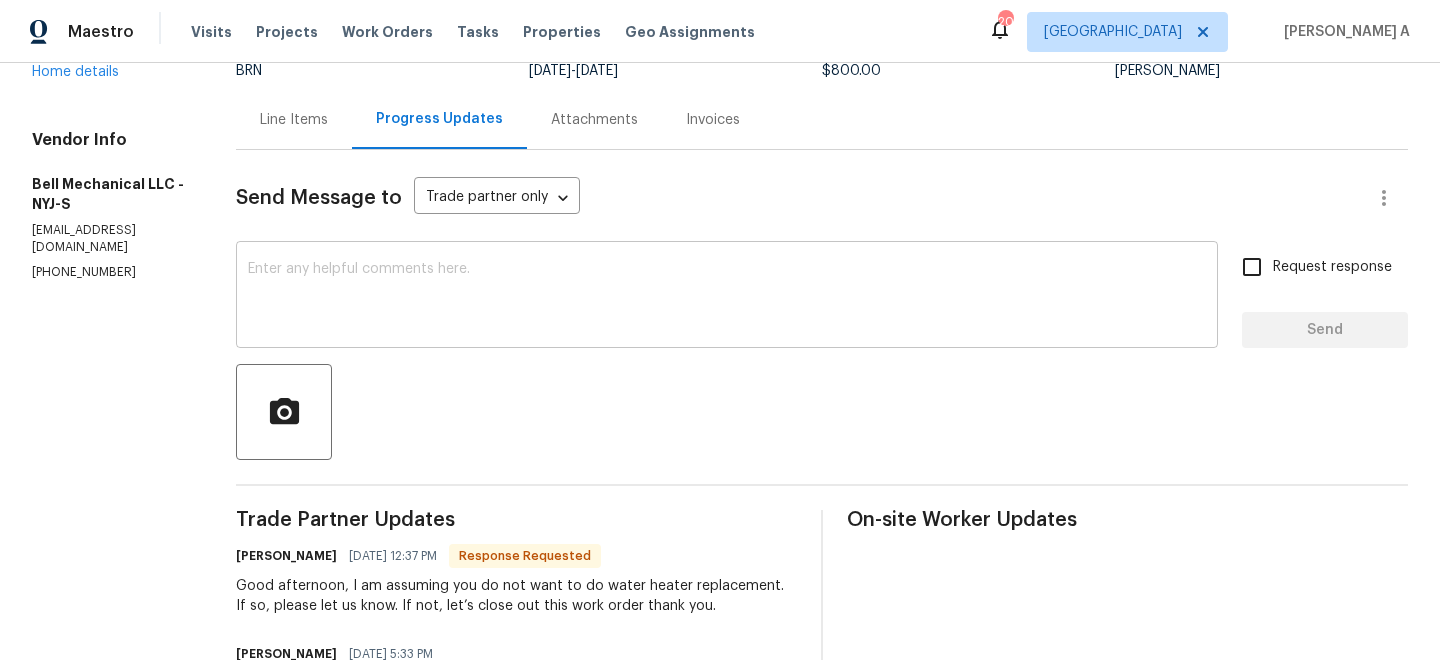 scroll, scrollTop: 173, scrollLeft: 0, axis: vertical 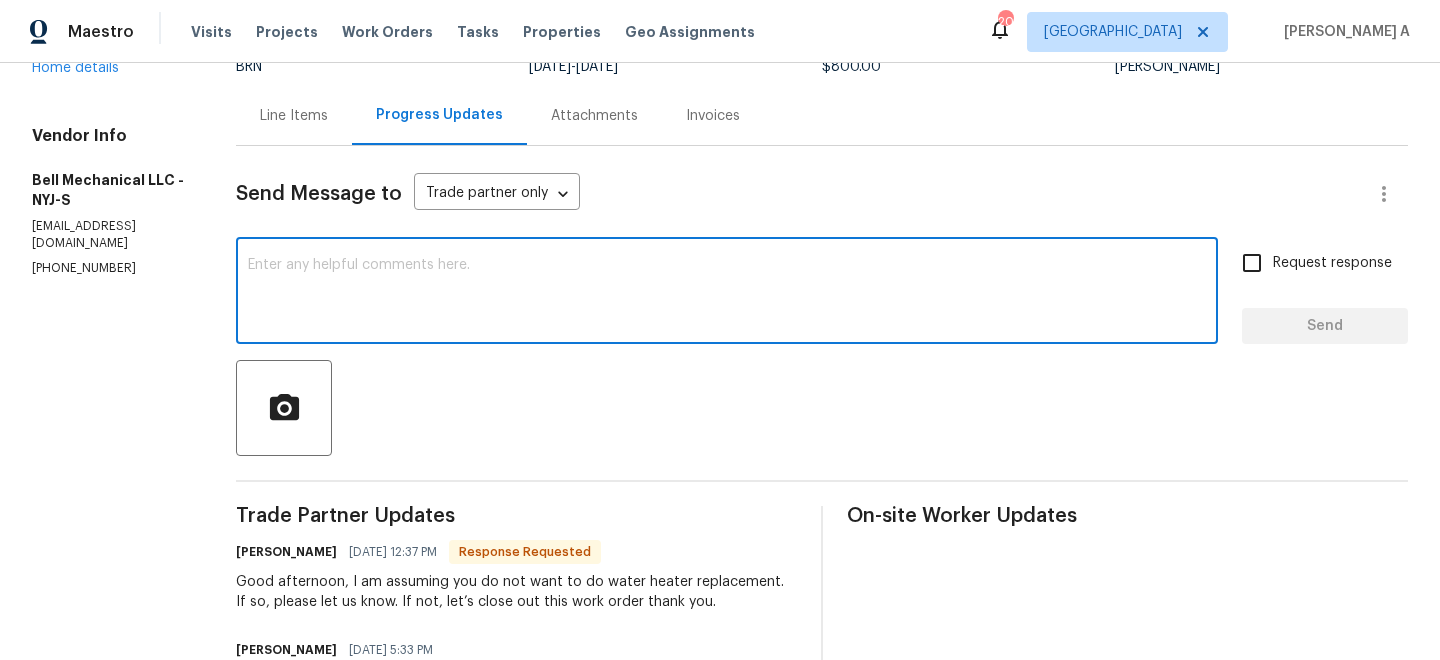 click at bounding box center (727, 293) 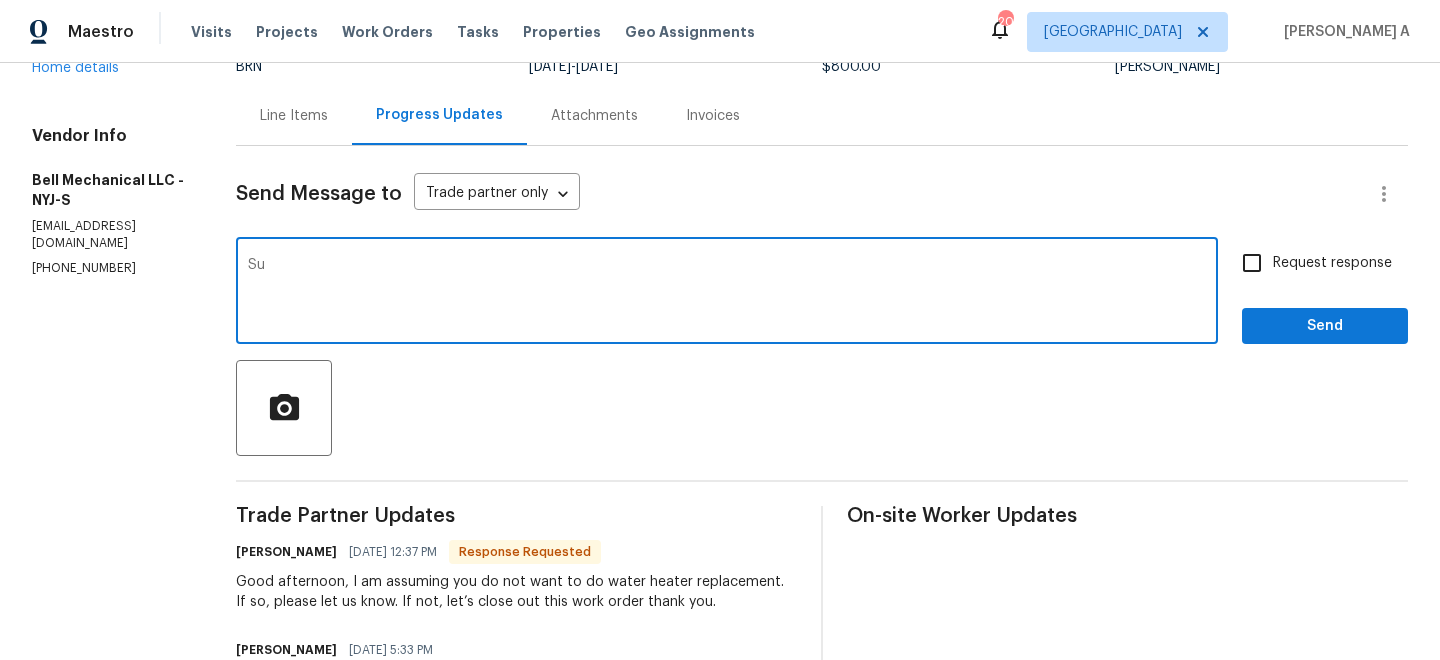 type on "S" 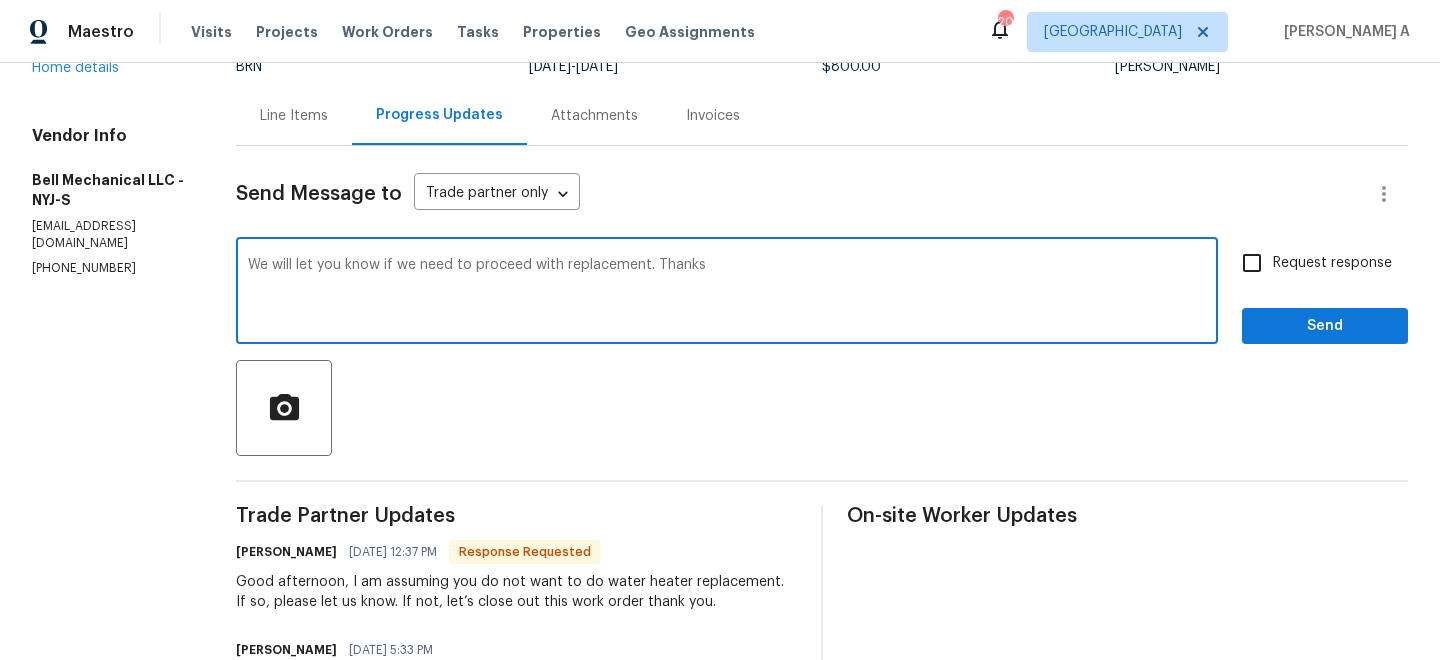 type on "We will let you know if we need to proceed with replacement. Thanks" 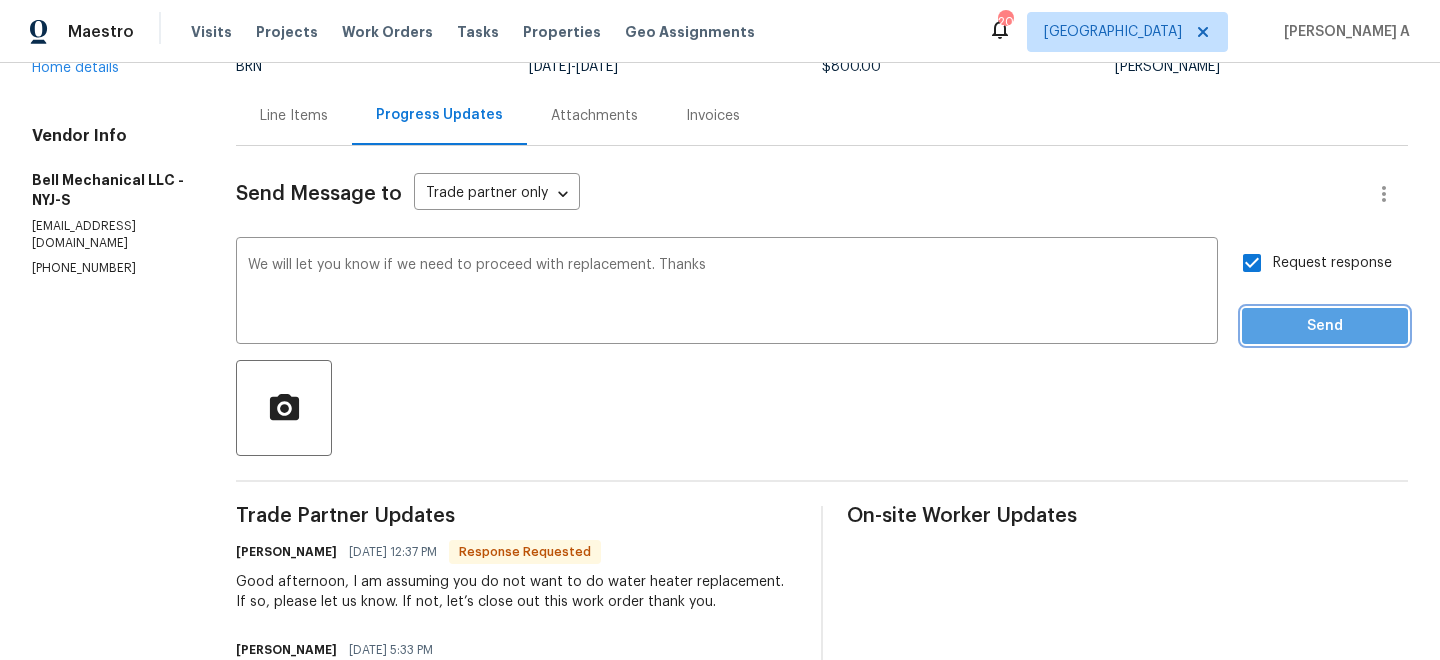 click on "Send" at bounding box center (1325, 326) 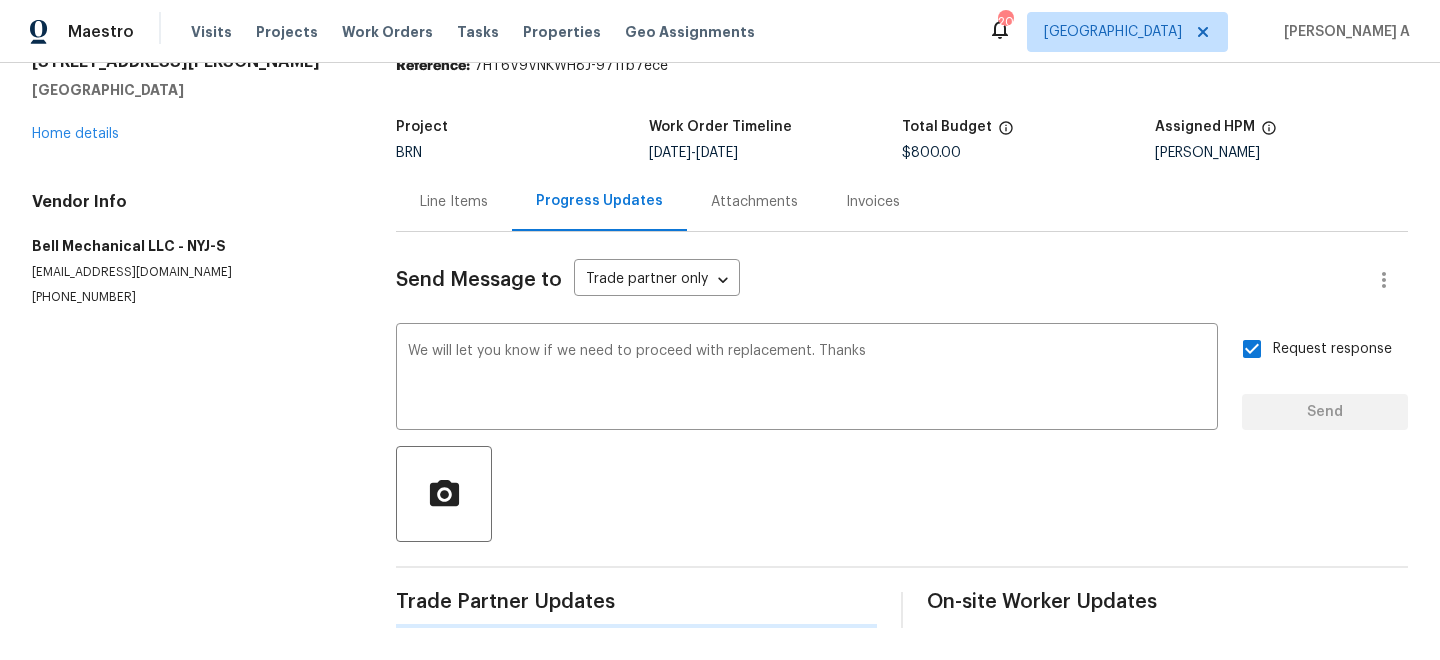 type 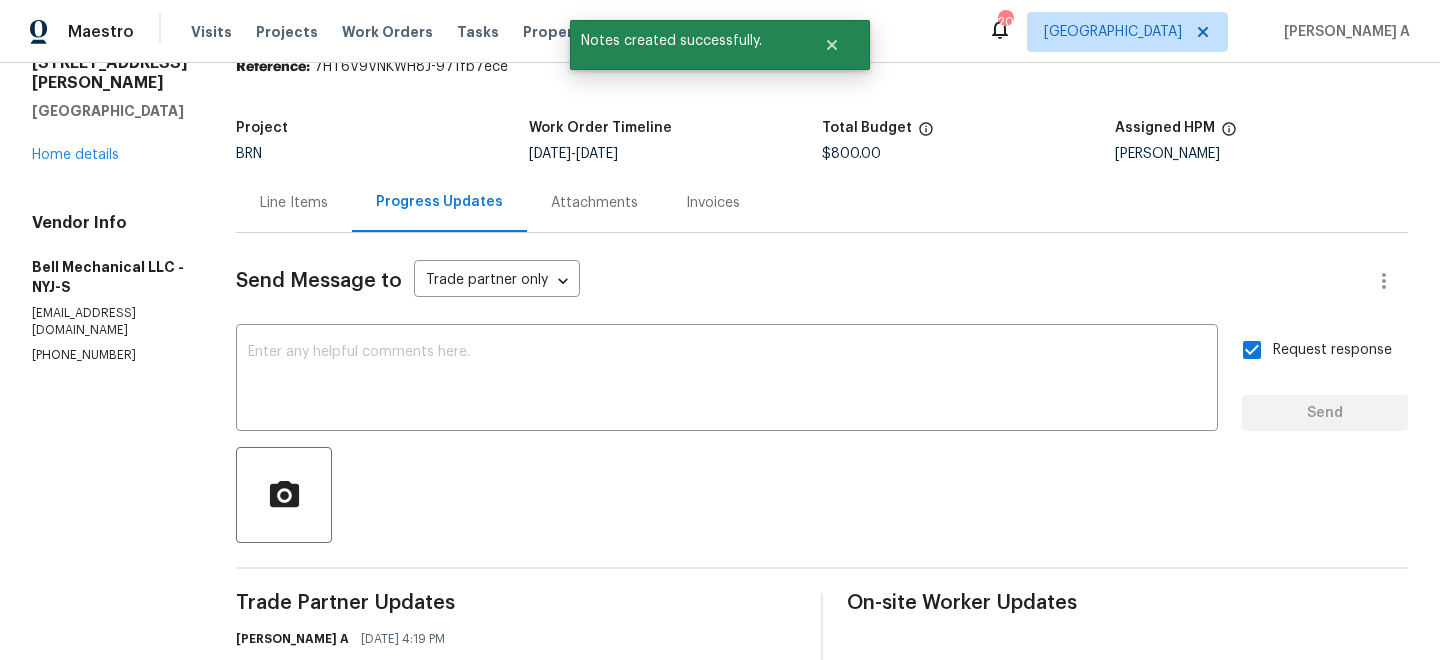 scroll, scrollTop: 0, scrollLeft: 0, axis: both 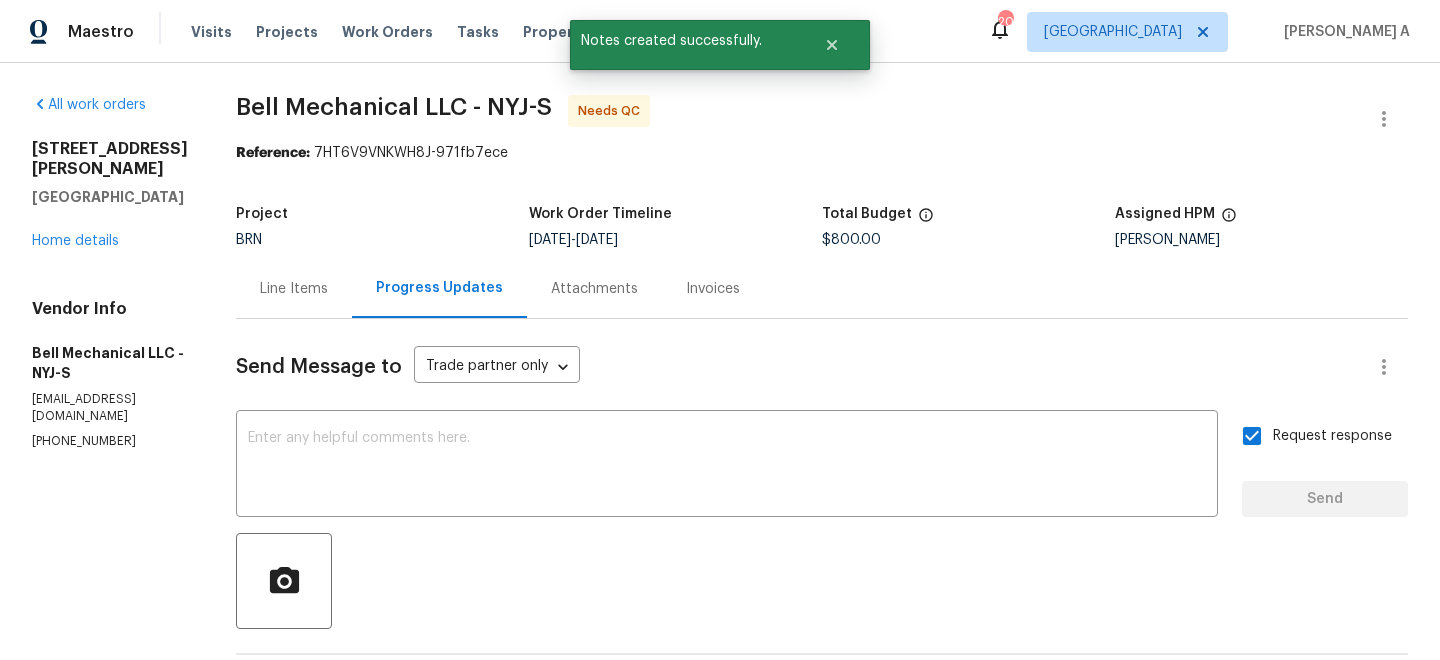 click on "Line Items" at bounding box center [294, 288] 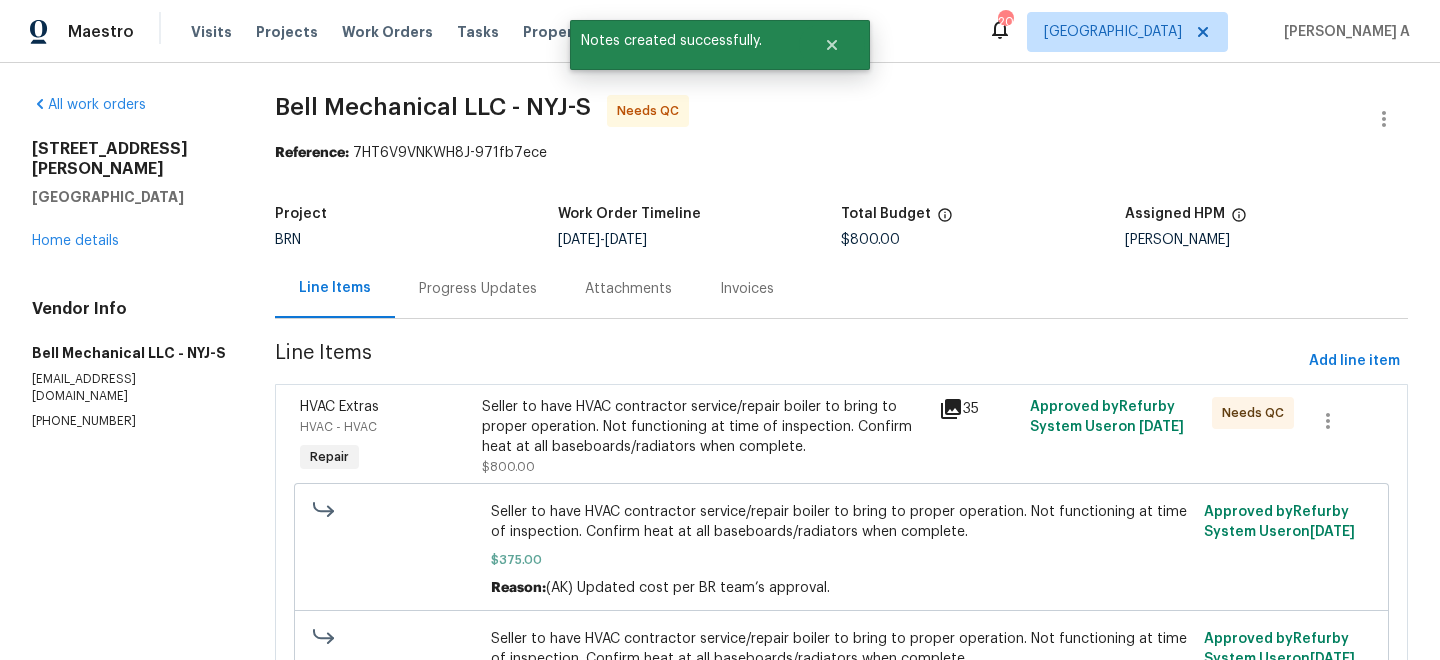click on "Seller to have HVAC contractor service/repair boiler to bring to proper operation. Not functioning at time of inspection. Confirm heat at all baseboards/radiators when complete." at bounding box center (704, 427) 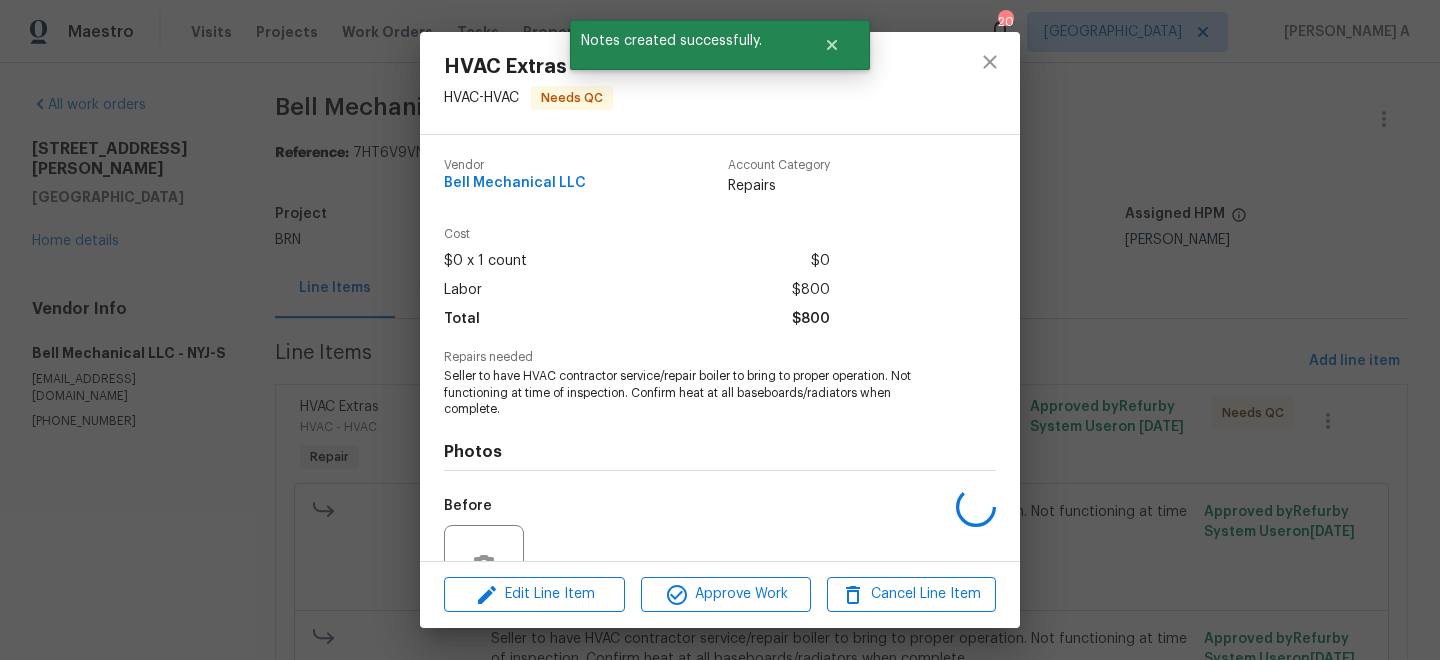 scroll, scrollTop: 194, scrollLeft: 0, axis: vertical 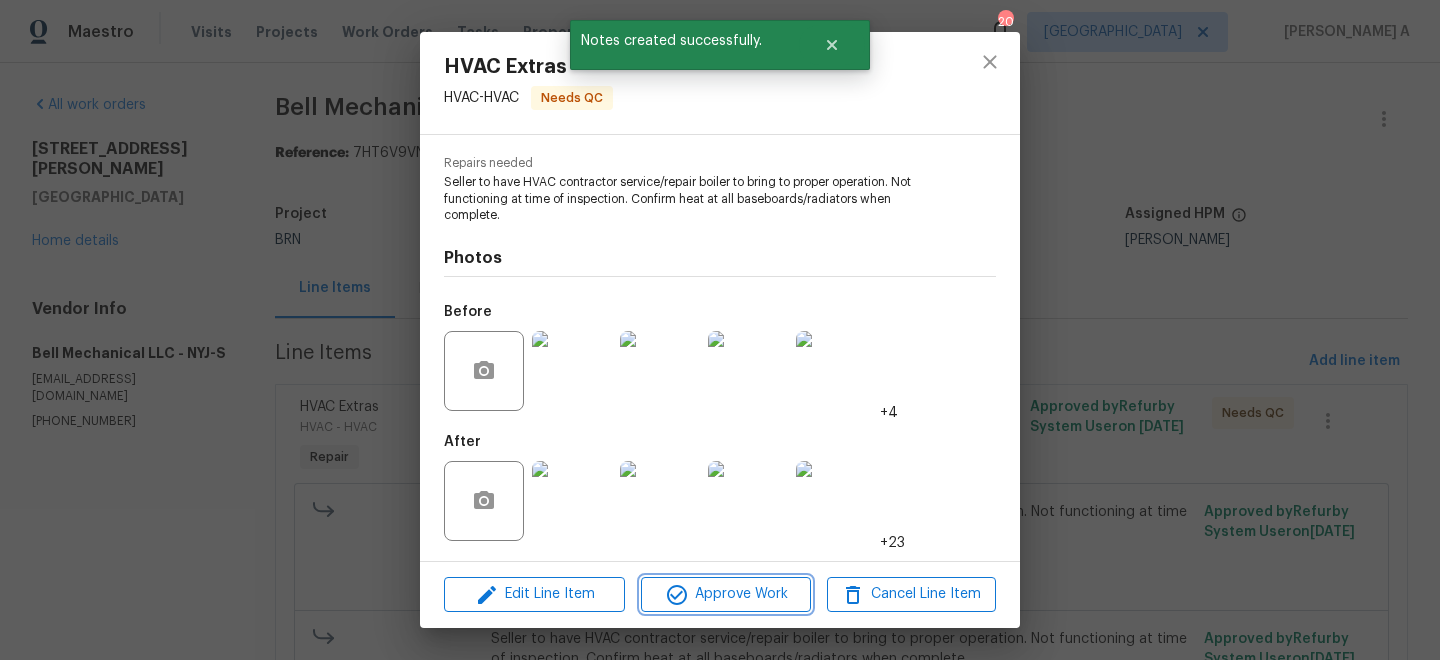 click on "Approve Work" at bounding box center (725, 594) 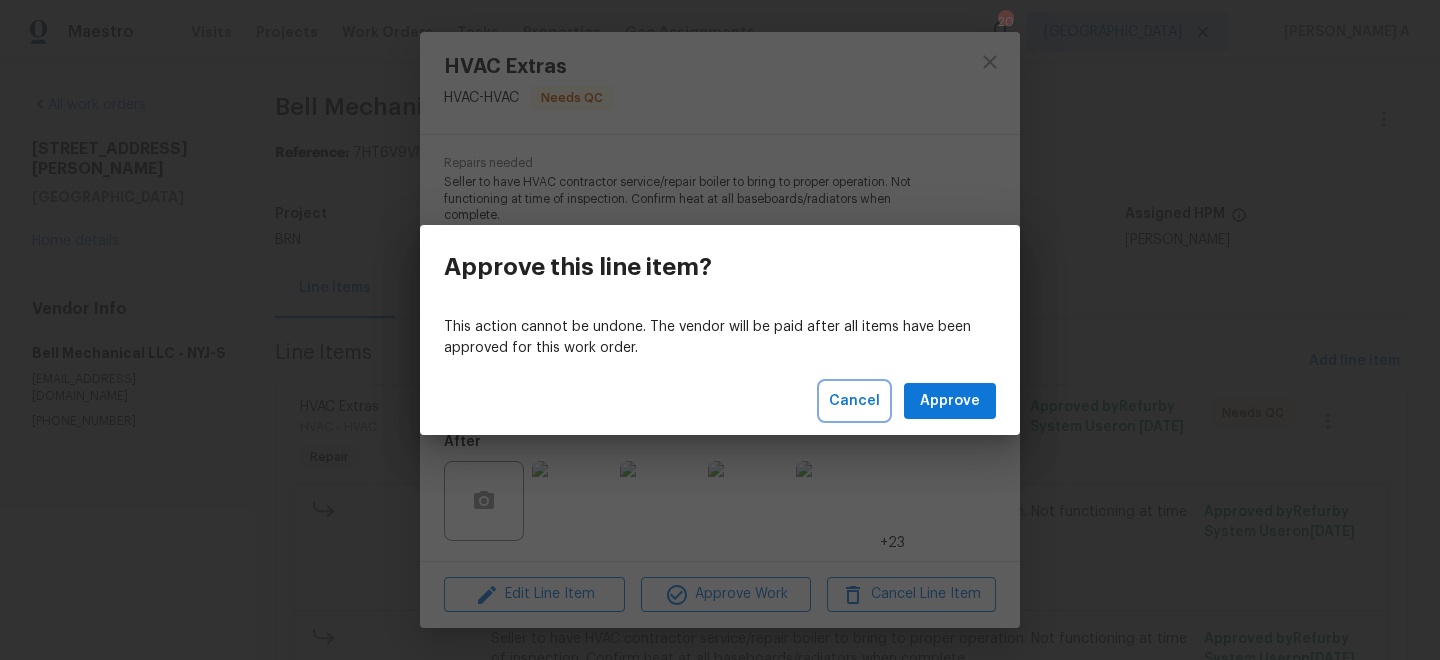 click on "Cancel" at bounding box center (854, 401) 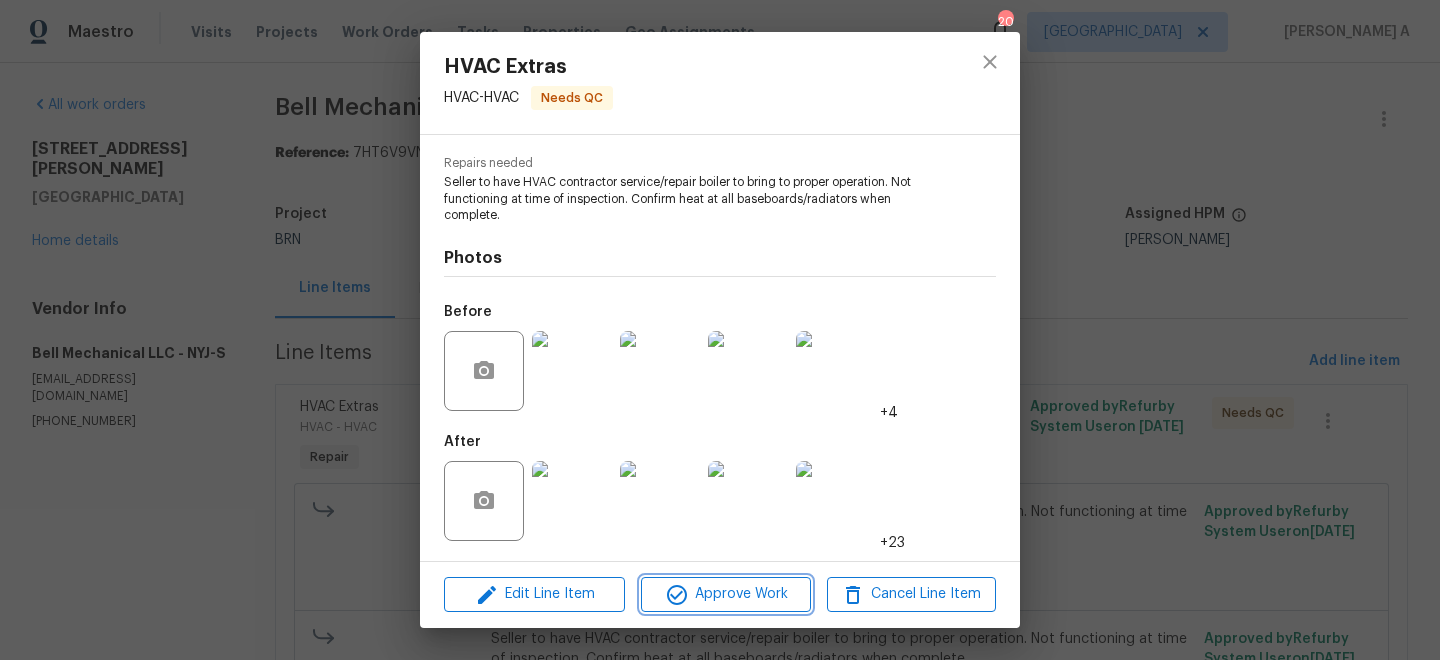 click on "Approve Work" at bounding box center [725, 594] 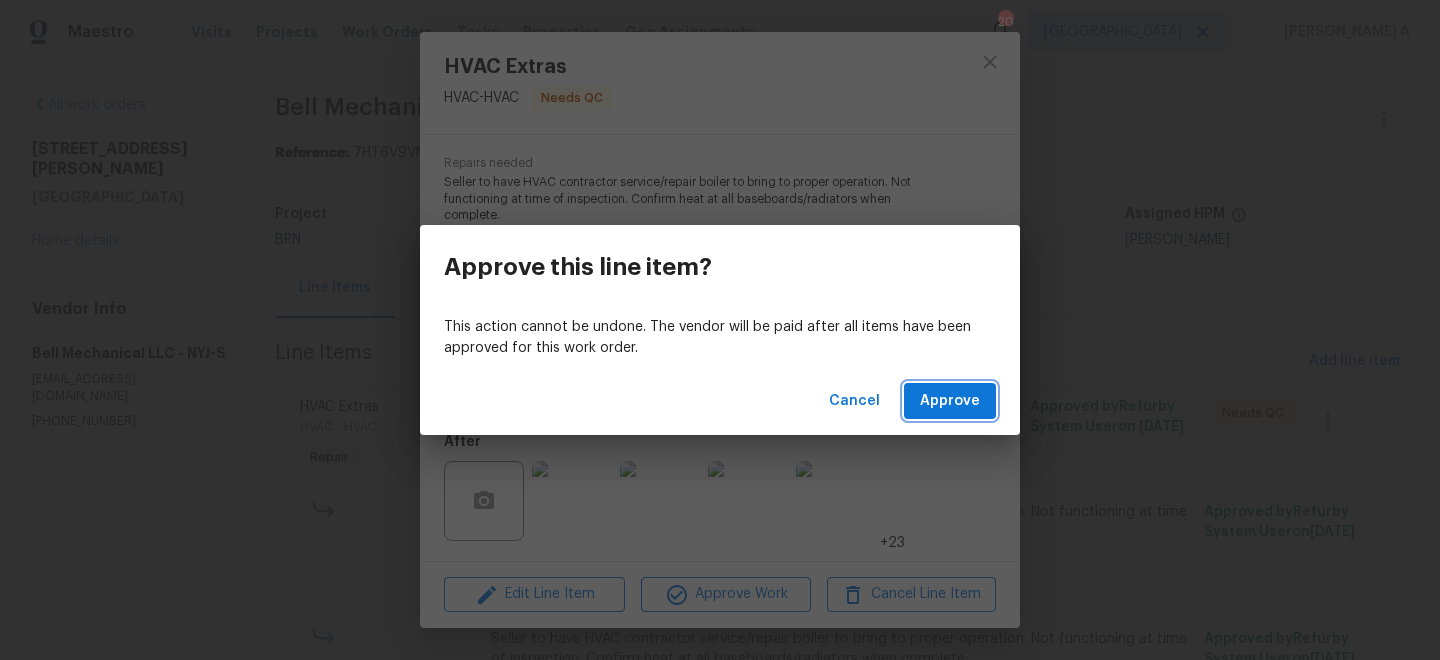 click on "Approve" at bounding box center (950, 401) 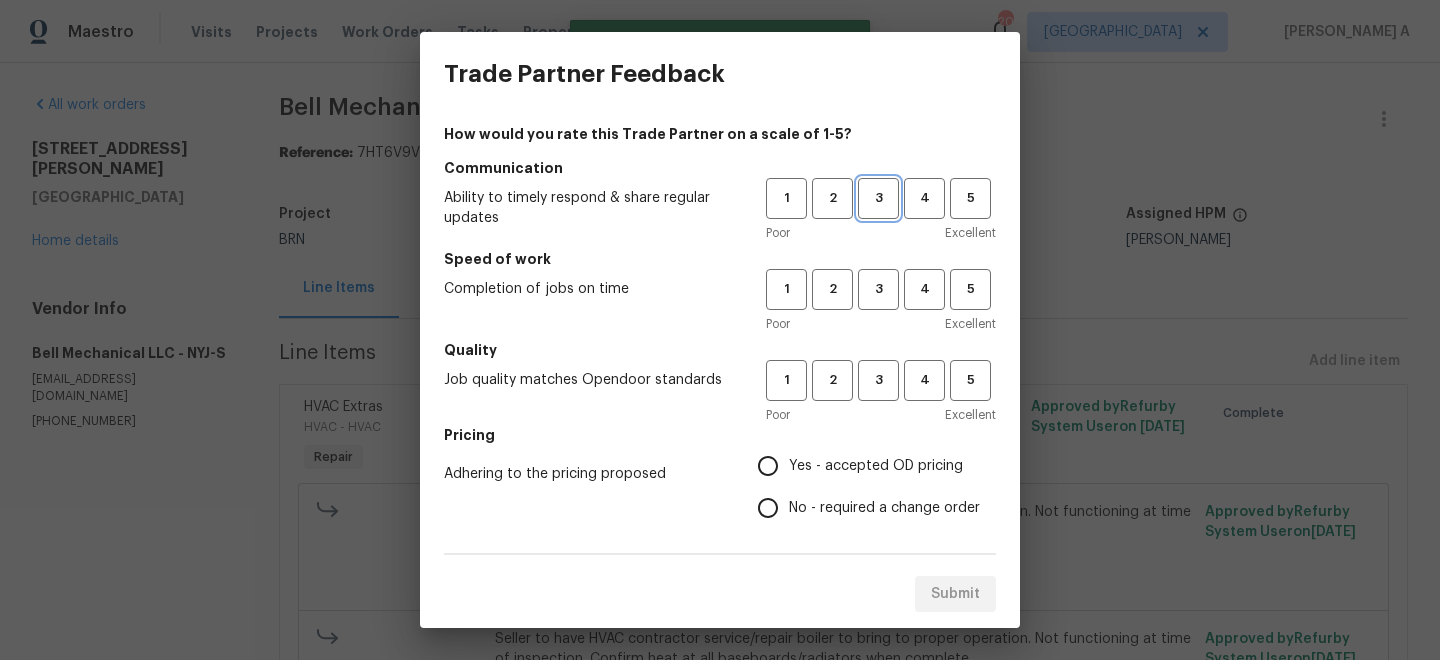 click on "3" at bounding box center (878, 198) 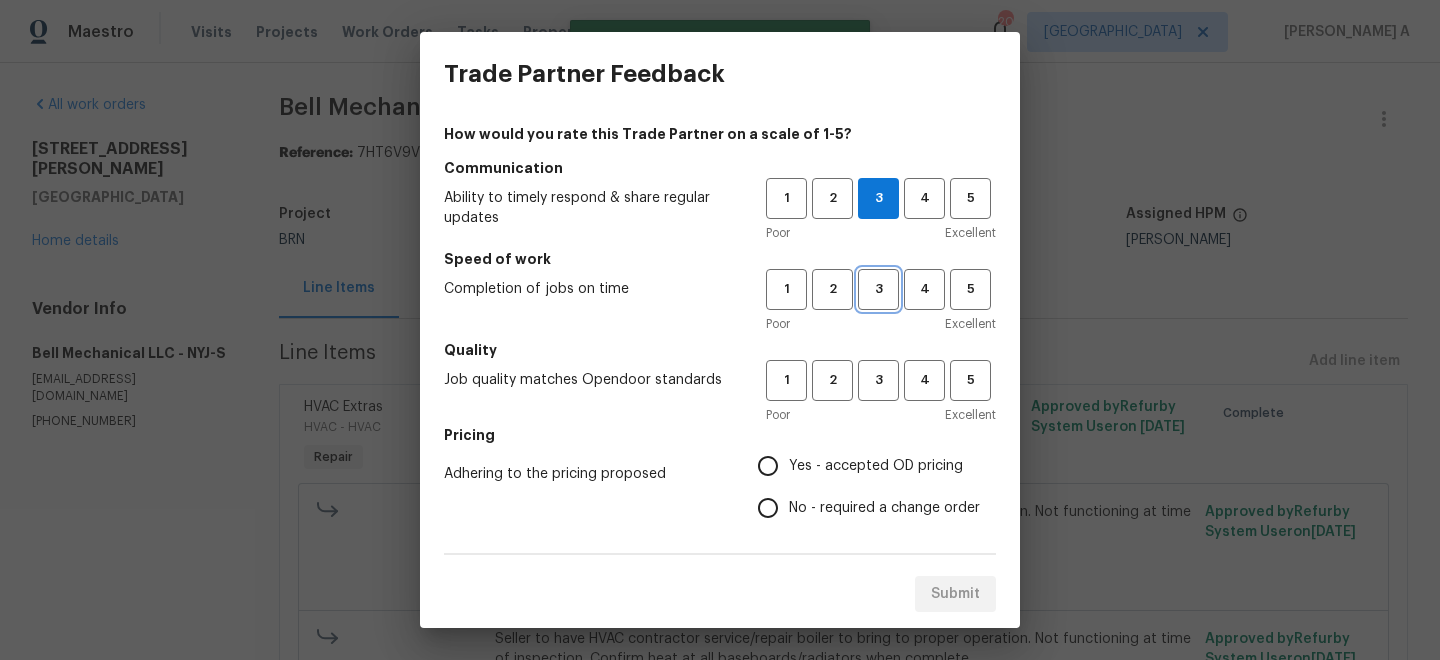 click on "3" at bounding box center (878, 289) 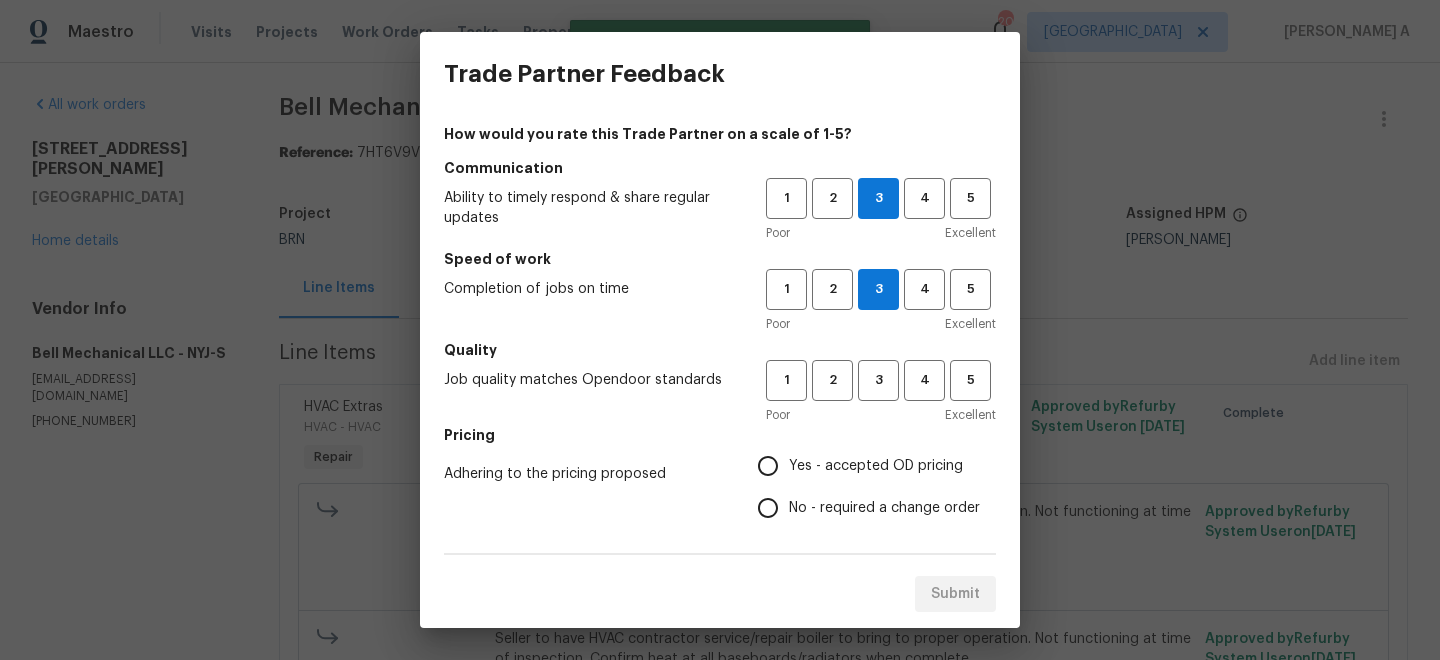 click on "Quality" at bounding box center [720, 350] 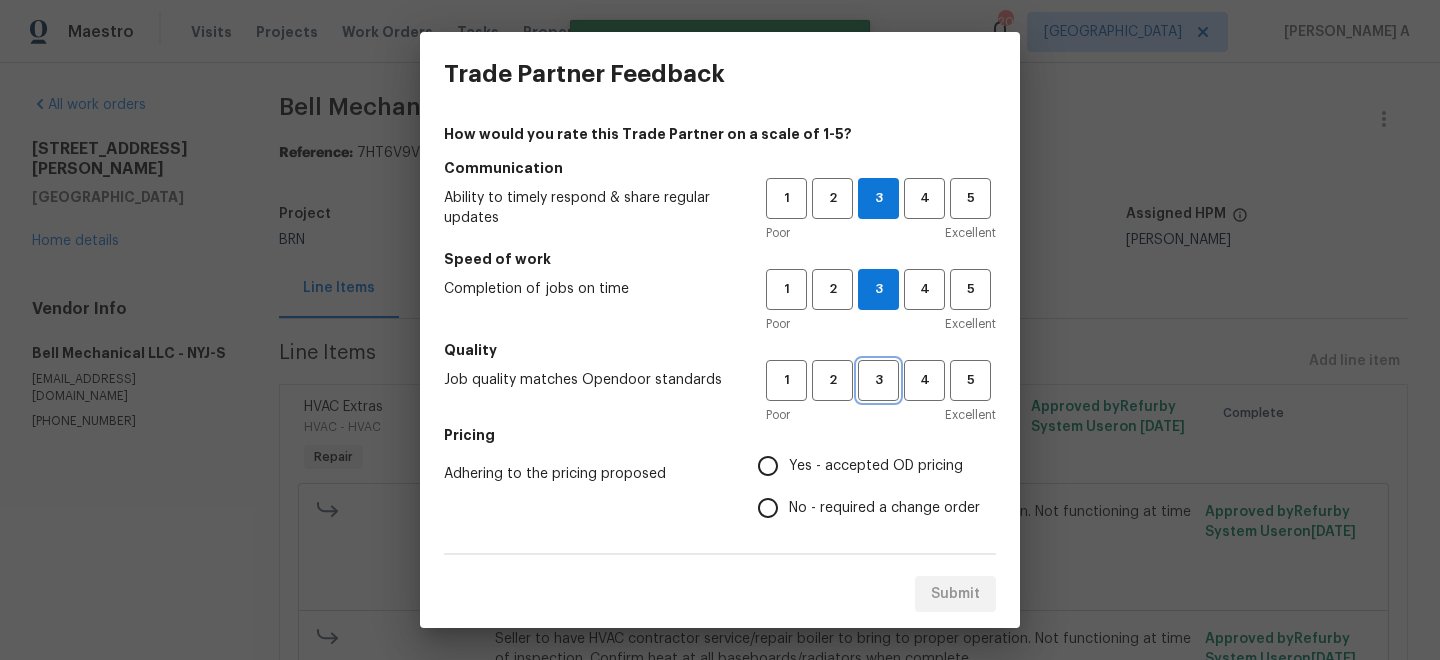 click on "3" at bounding box center [878, 380] 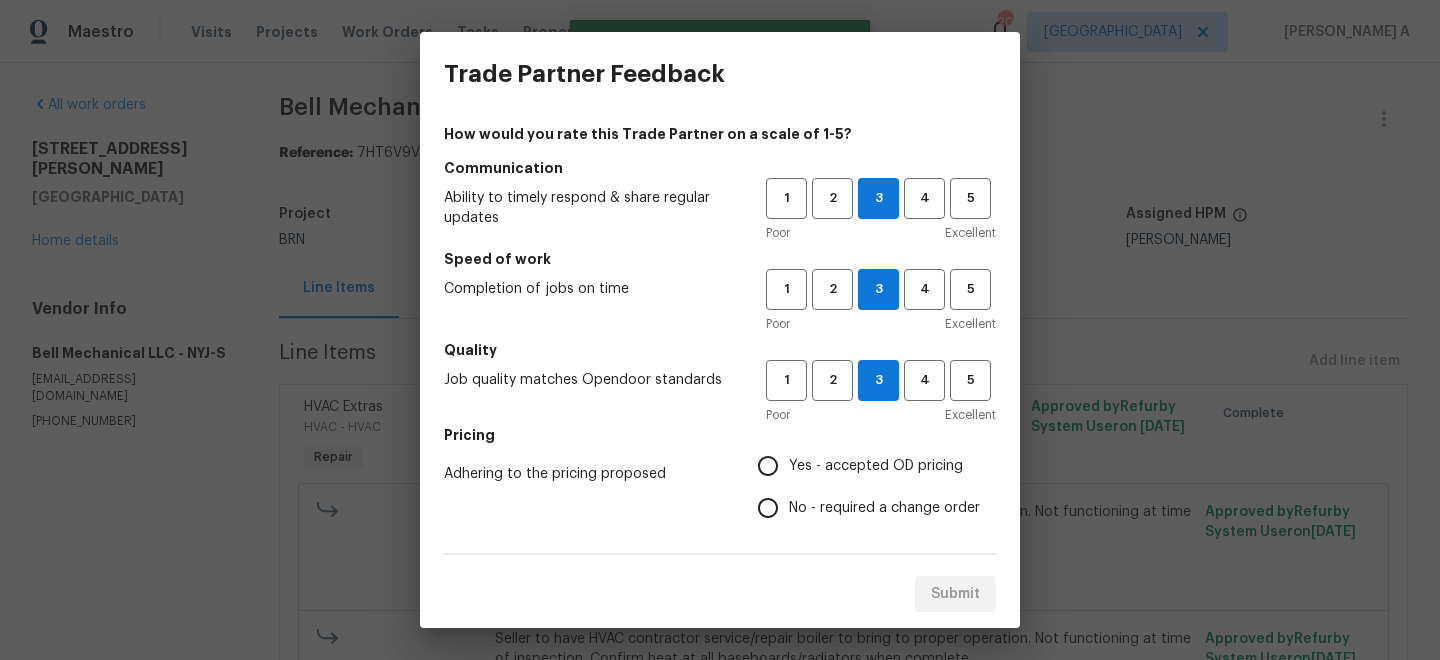 click on "No - required a change order" at bounding box center (884, 508) 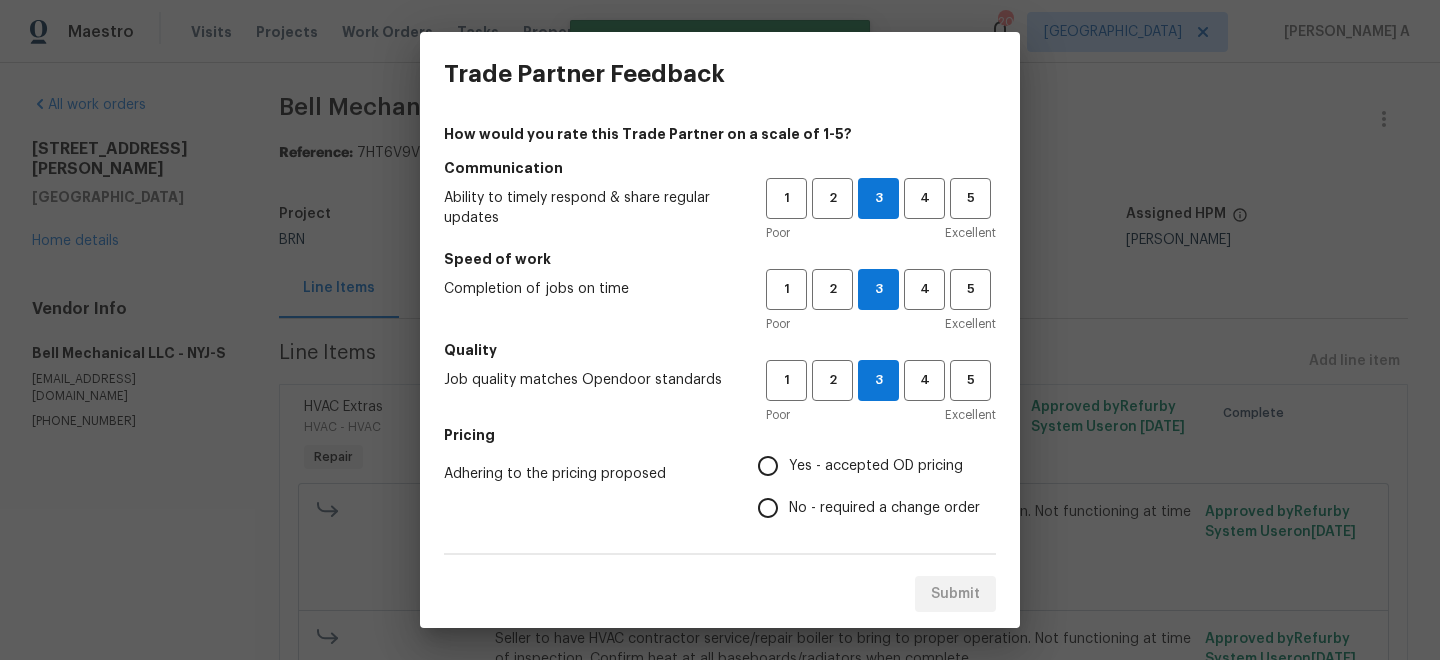 click on "No - required a change order" at bounding box center (768, 508) 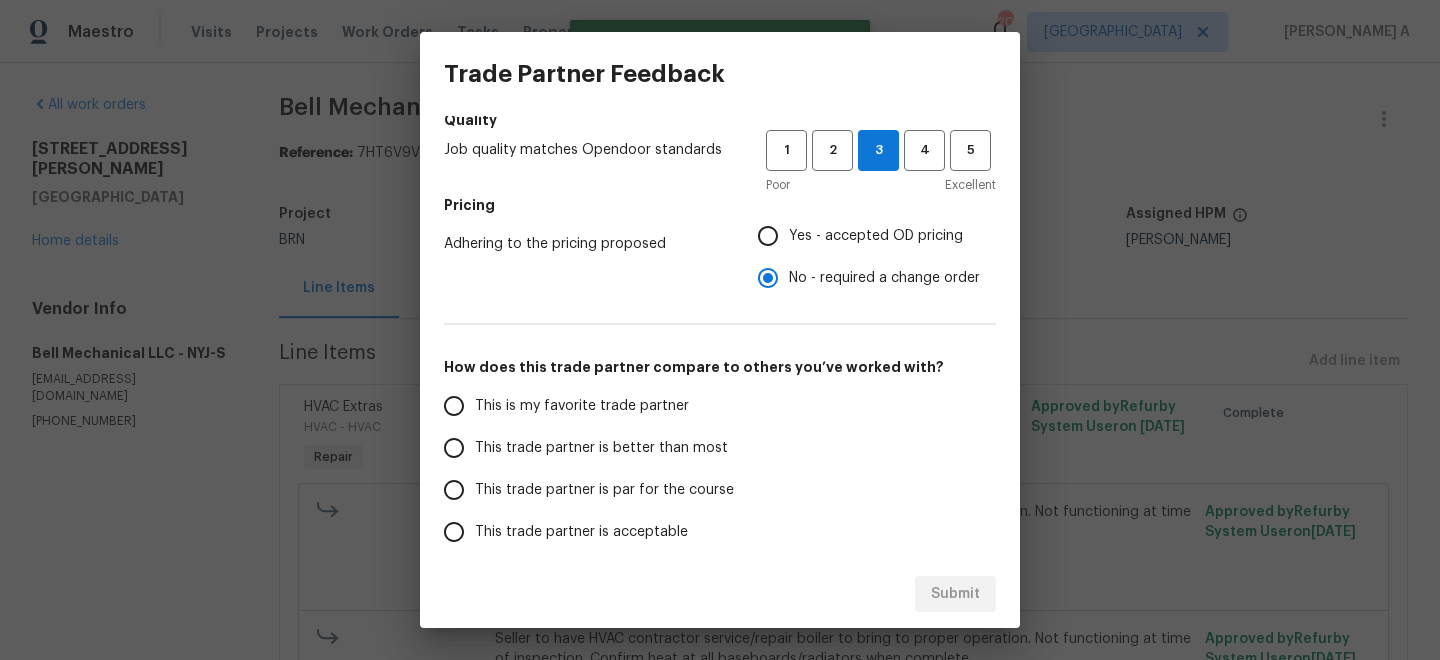 scroll, scrollTop: 255, scrollLeft: 0, axis: vertical 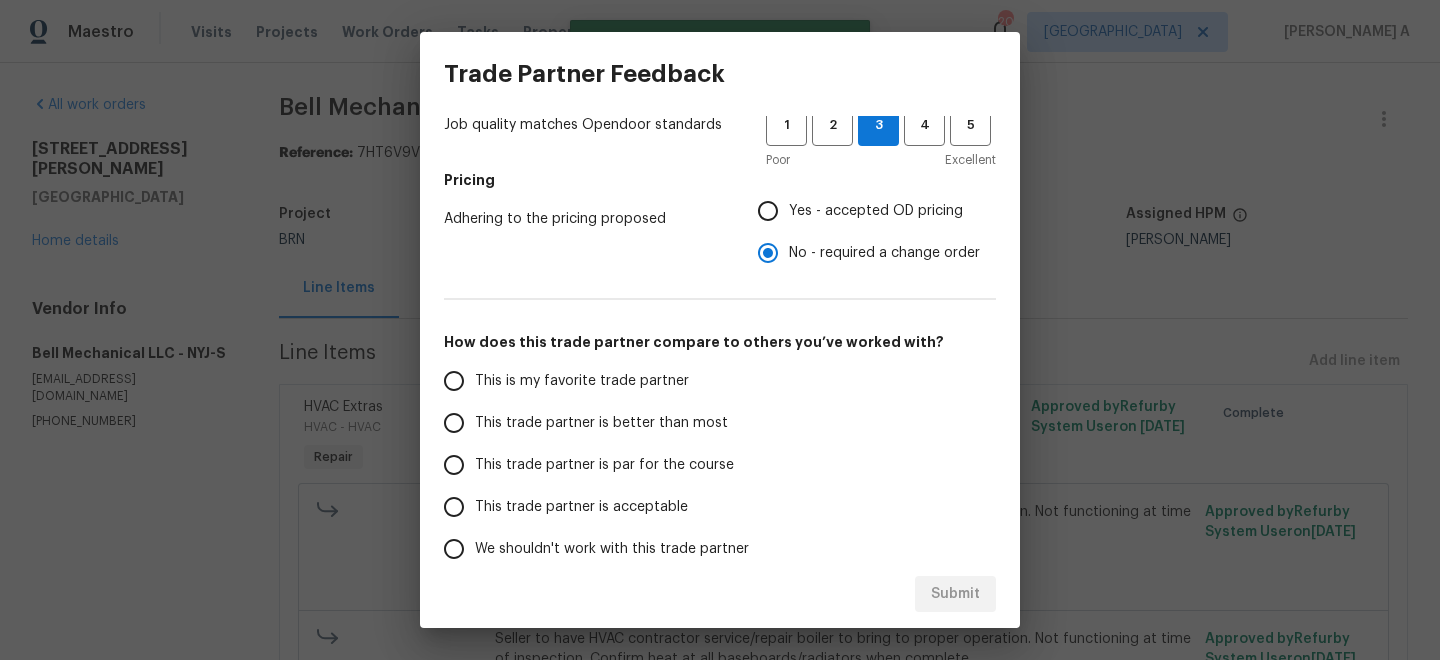 click on "This is my favorite trade partner" at bounding box center [582, 381] 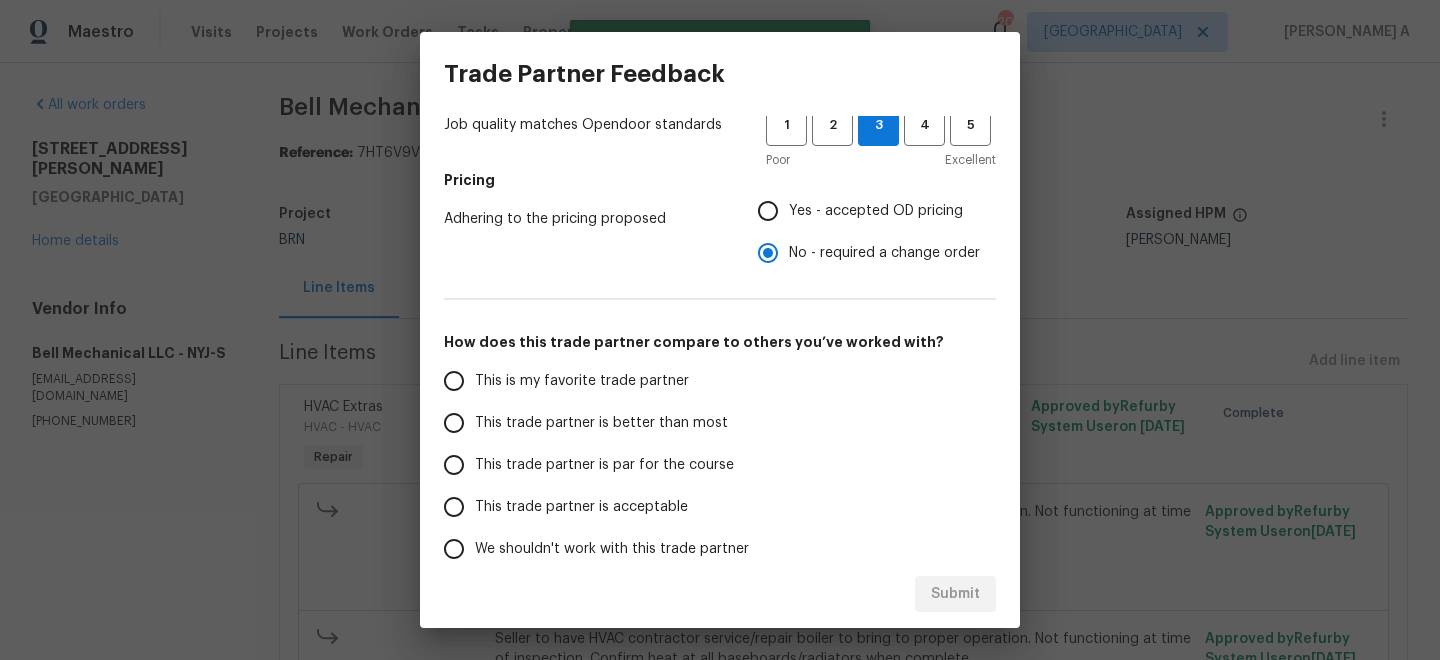 click on "This is my favorite trade partner" at bounding box center (454, 381) 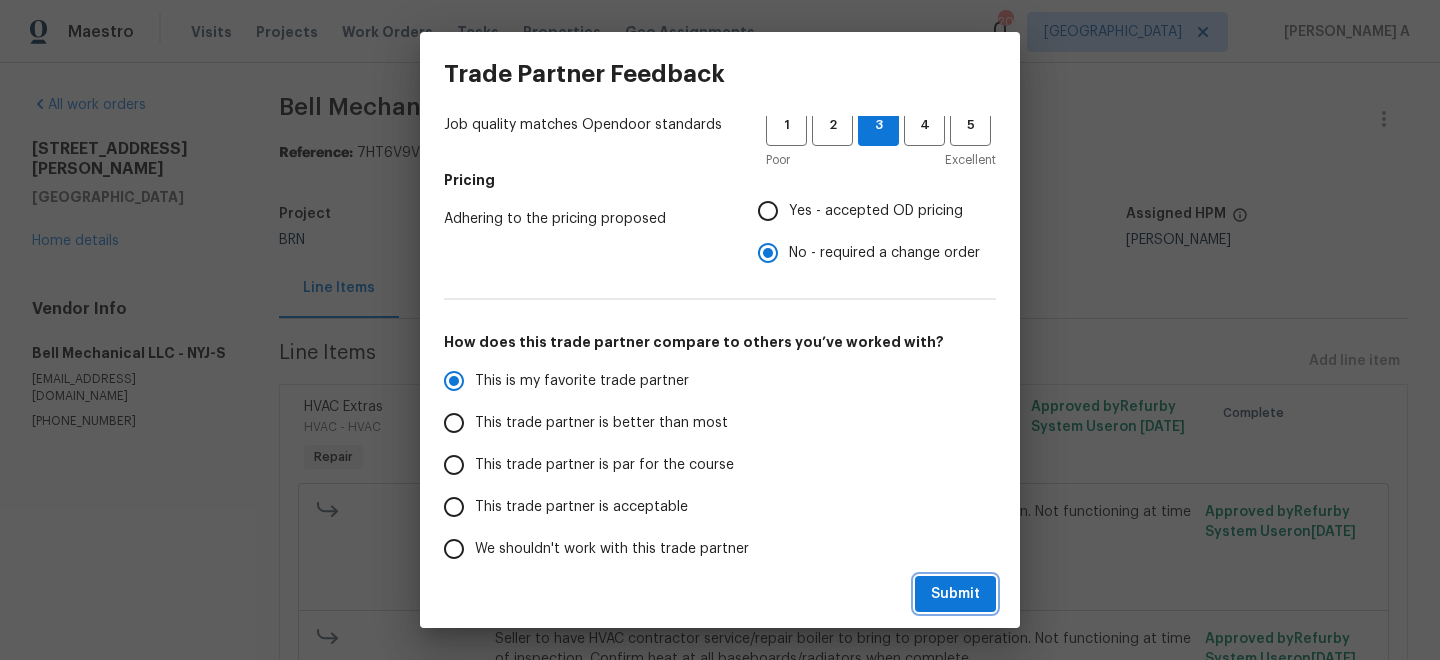 click on "Submit" at bounding box center [955, 594] 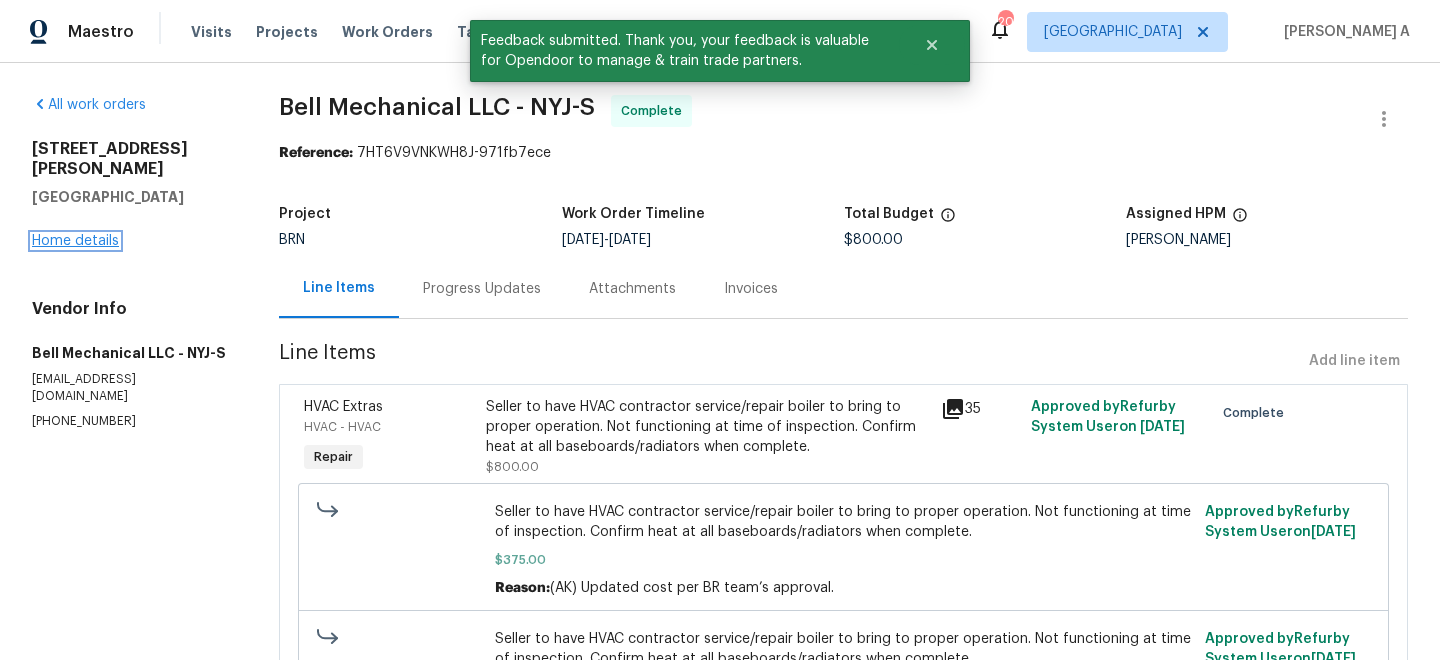 click on "Home details" at bounding box center (75, 241) 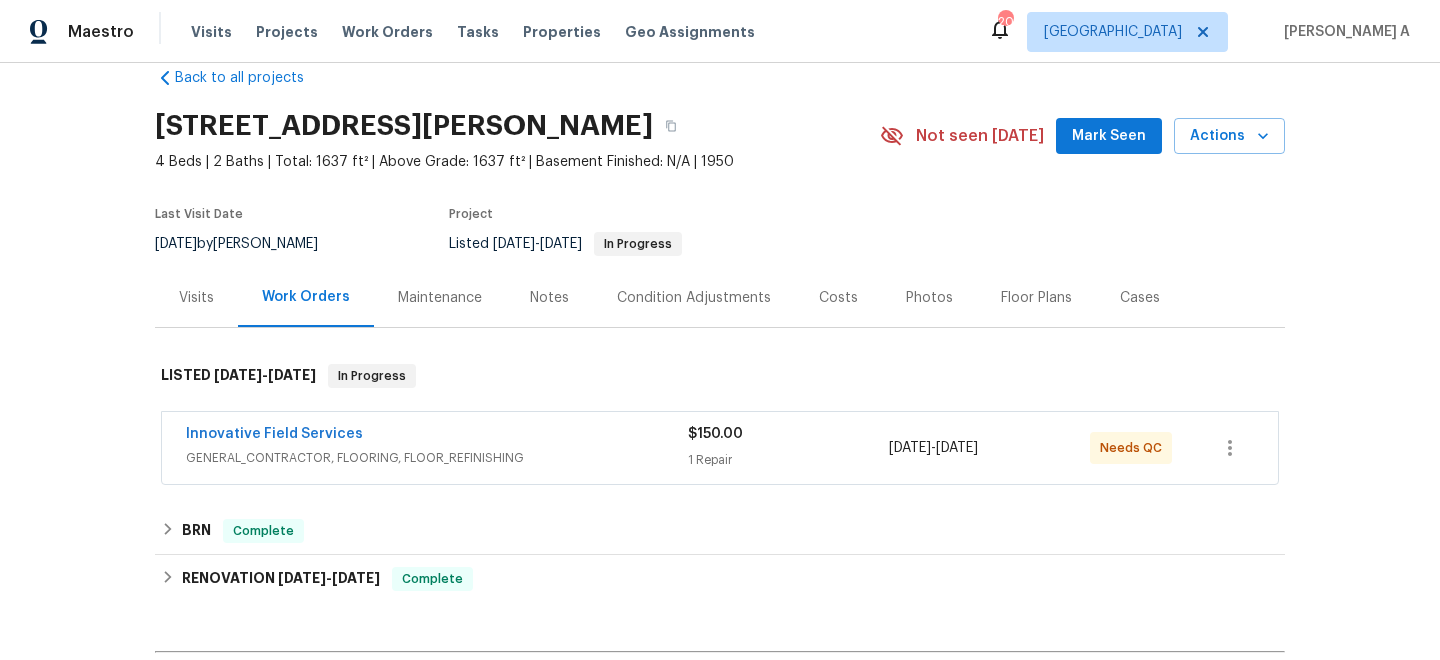 scroll, scrollTop: 0, scrollLeft: 0, axis: both 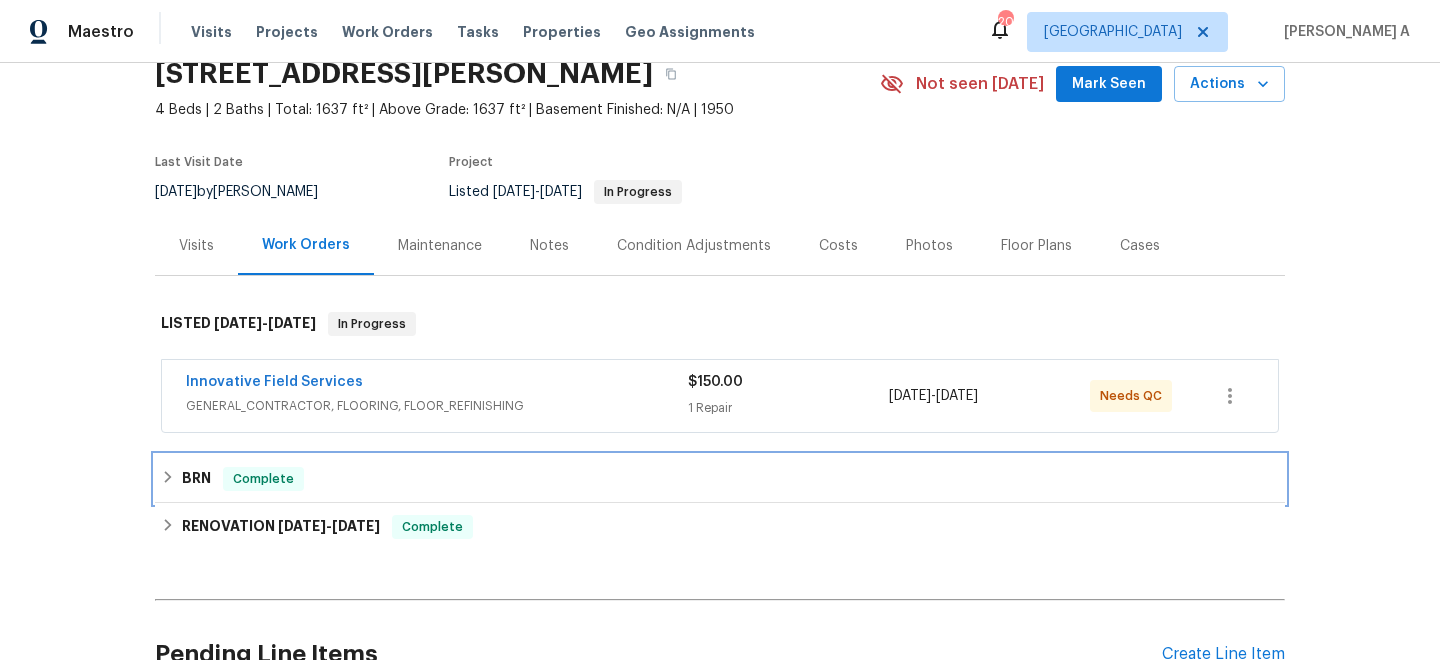 click on "BRN   Complete" at bounding box center (720, 479) 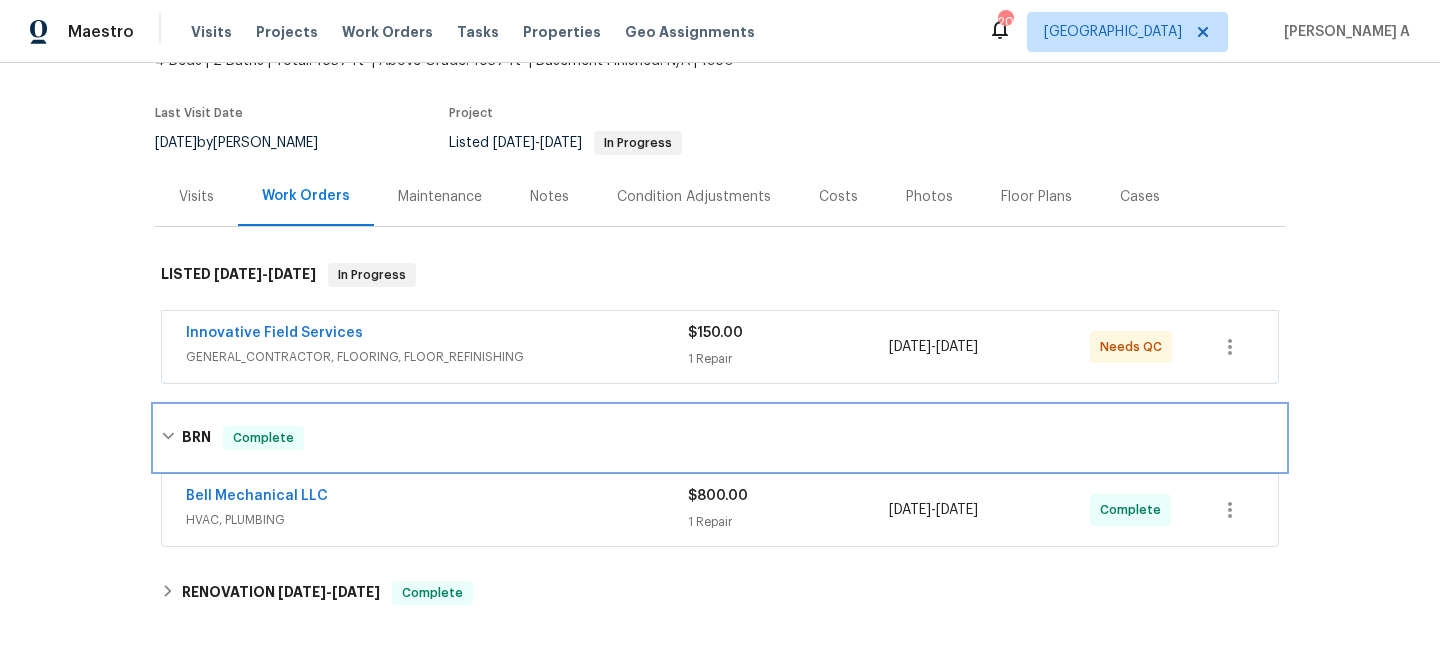 scroll, scrollTop: 195, scrollLeft: 0, axis: vertical 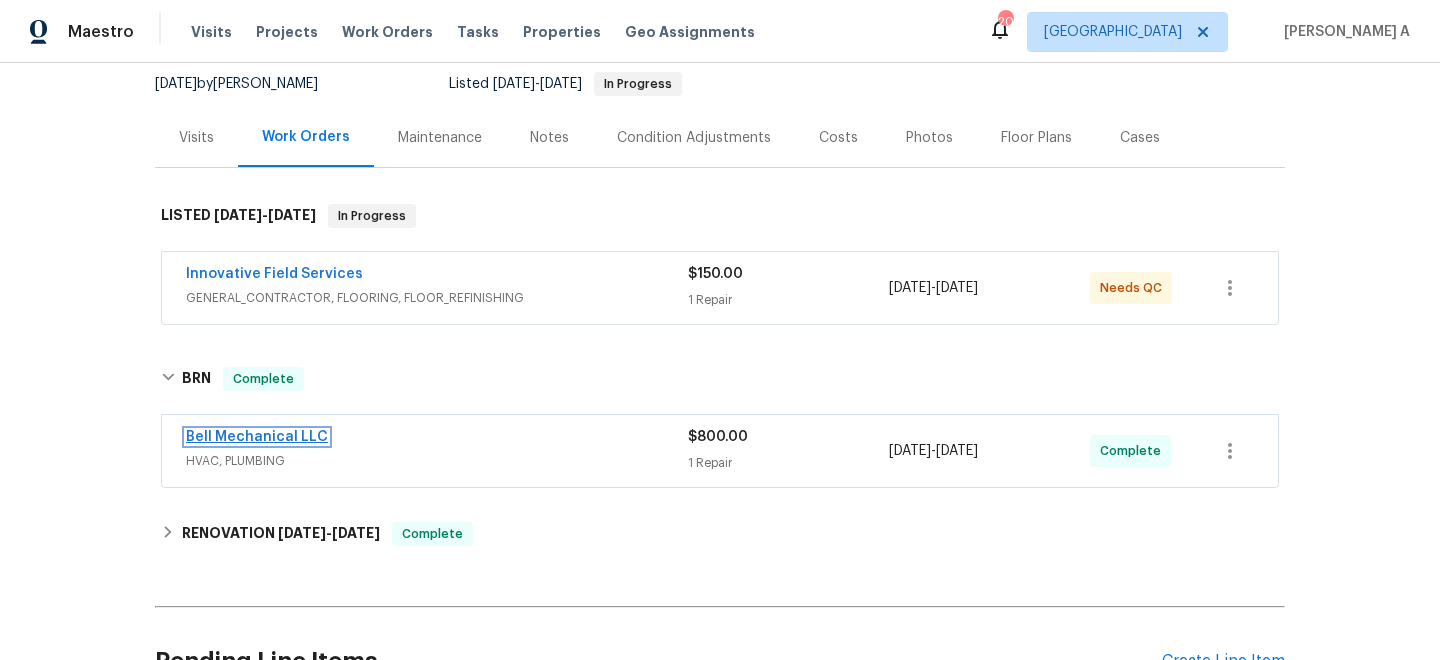 click on "Bell Mechanical LLC" at bounding box center (257, 437) 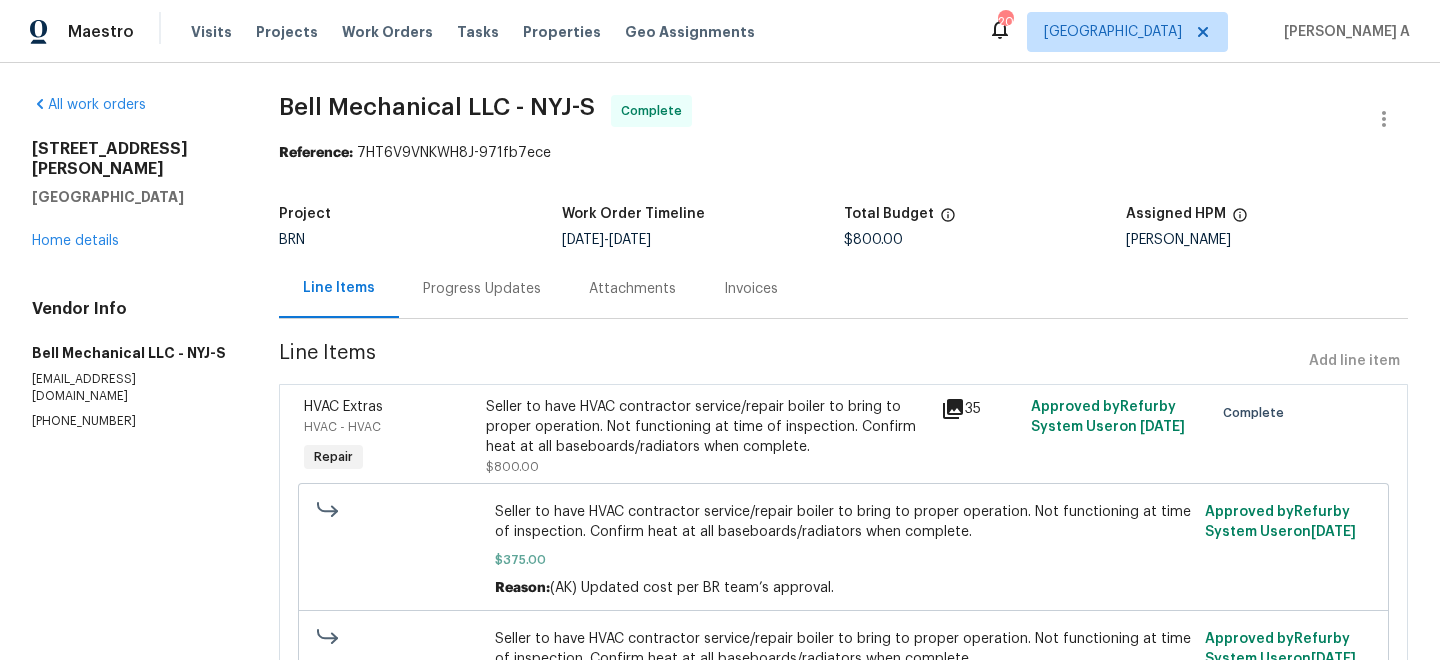 click on "Progress Updates" at bounding box center [482, 288] 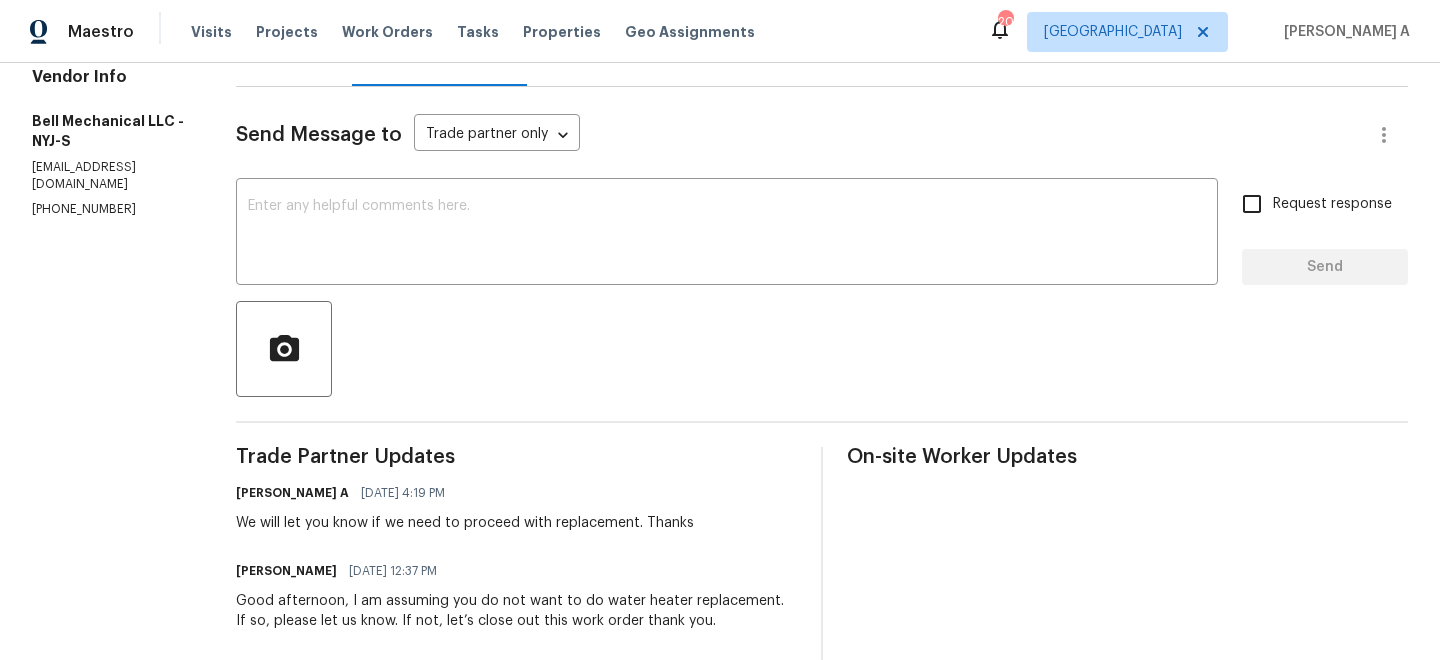 scroll, scrollTop: 0, scrollLeft: 0, axis: both 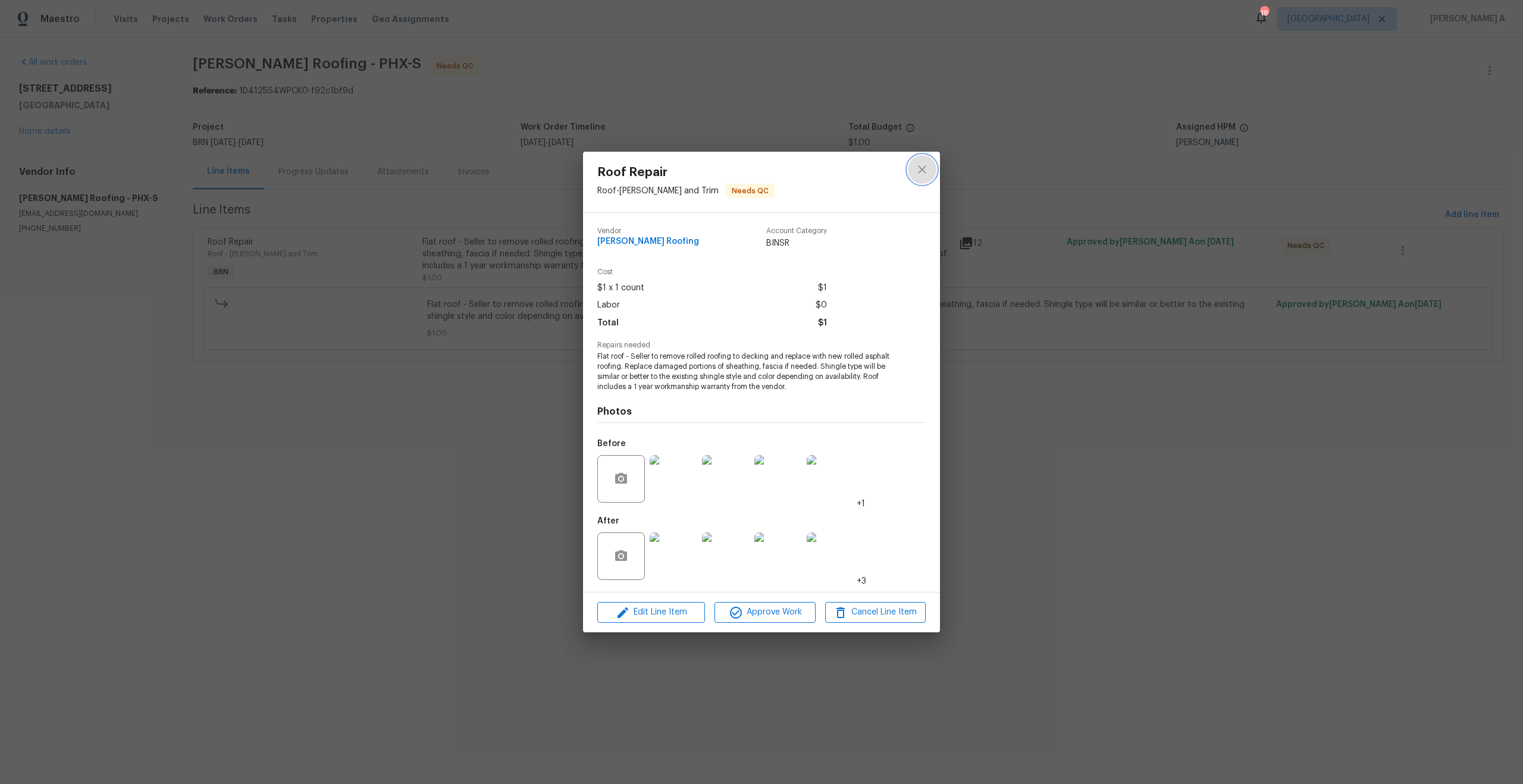 click 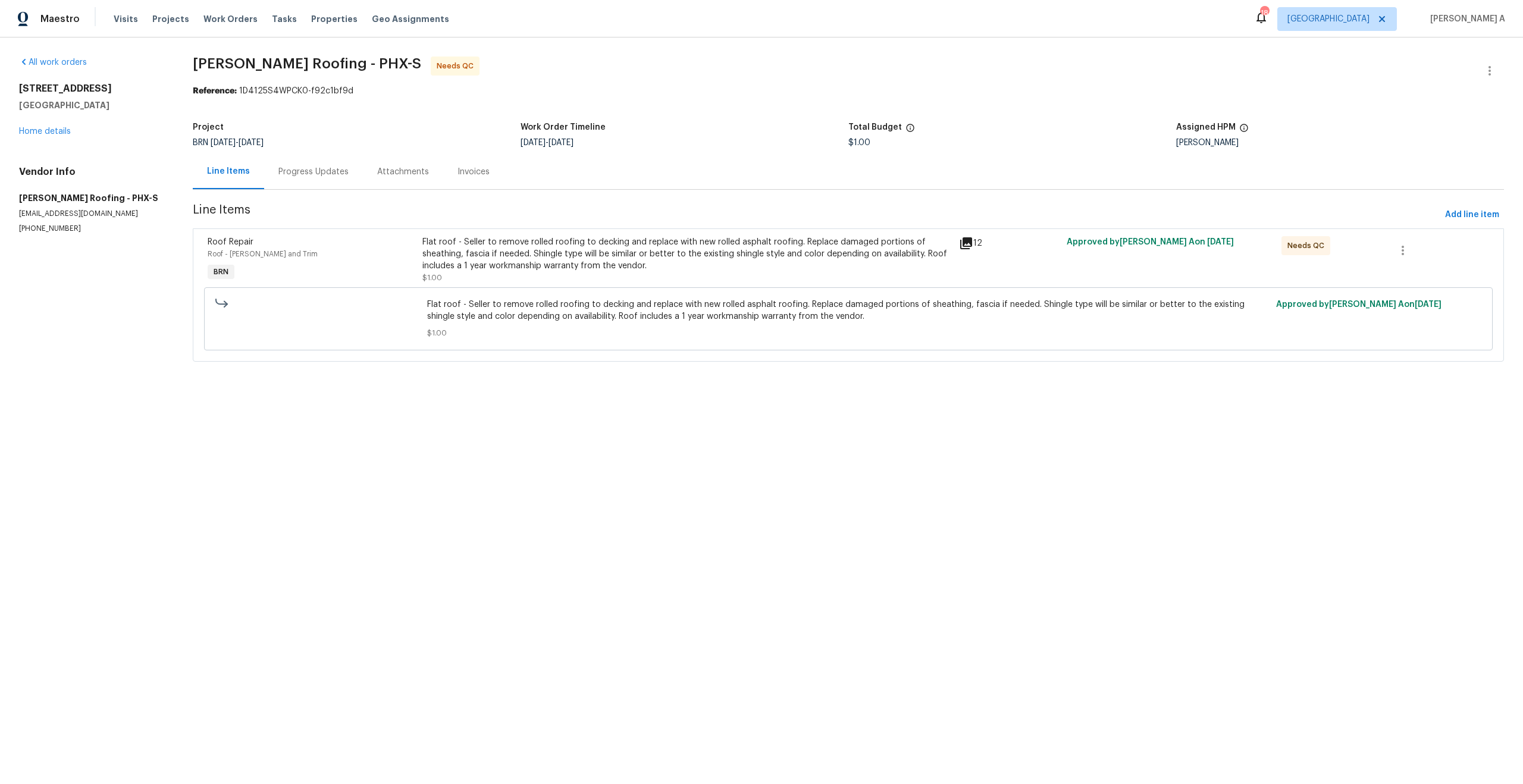 click on "Flat roof - Seller to remove rolled roofing to decking and replace with new rolled asphalt roofing. Replace damaged portions of sheathing, fascia if needed. Shingle type will be similar or better to the existing shingle style and color depending on availability. Roof includes a 1 year workmanship warranty from the vendor. $1.00 Approved by  [PERSON_NAME] A  on  [DATE]" at bounding box center [848, 319] 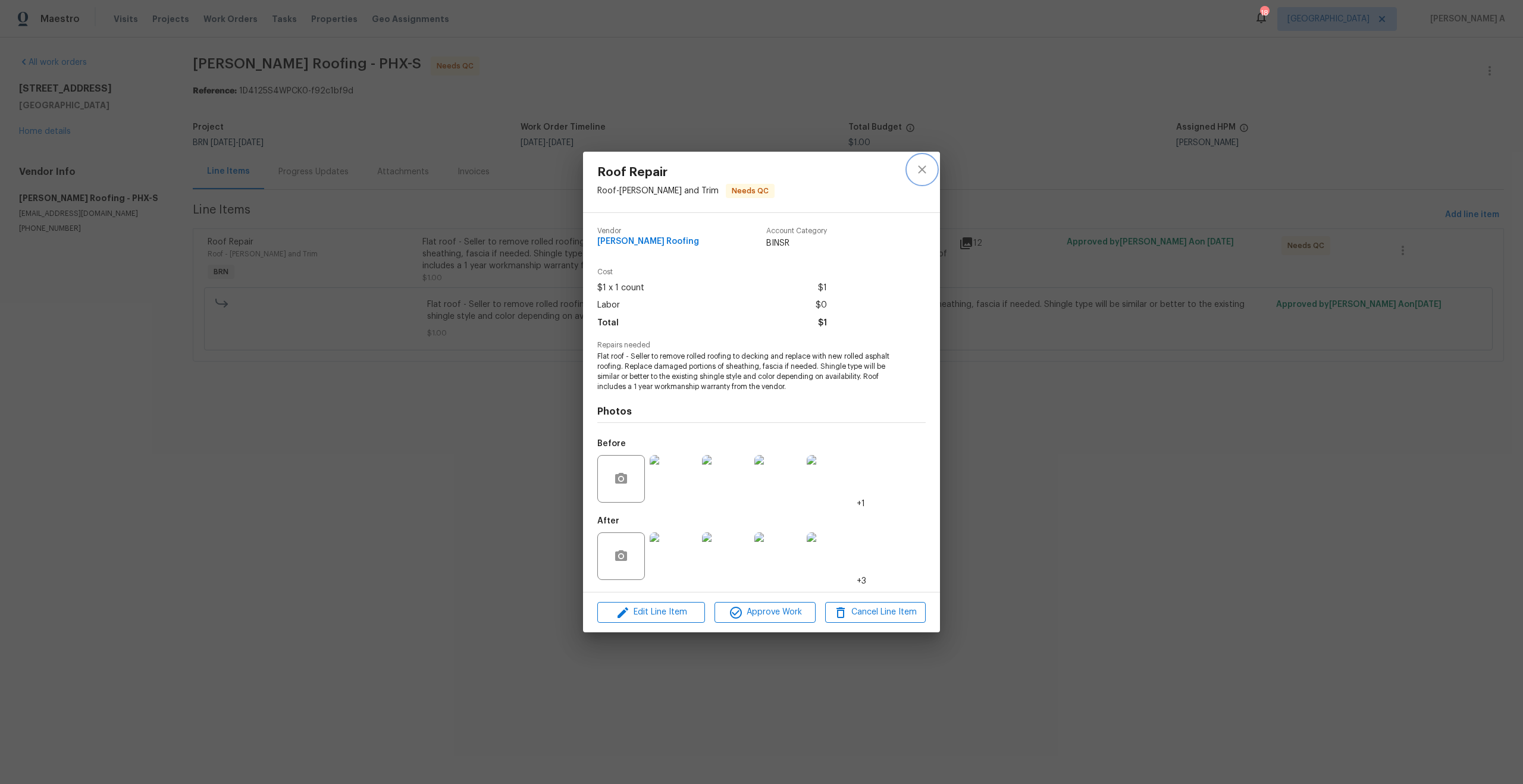click at bounding box center [922, 170] 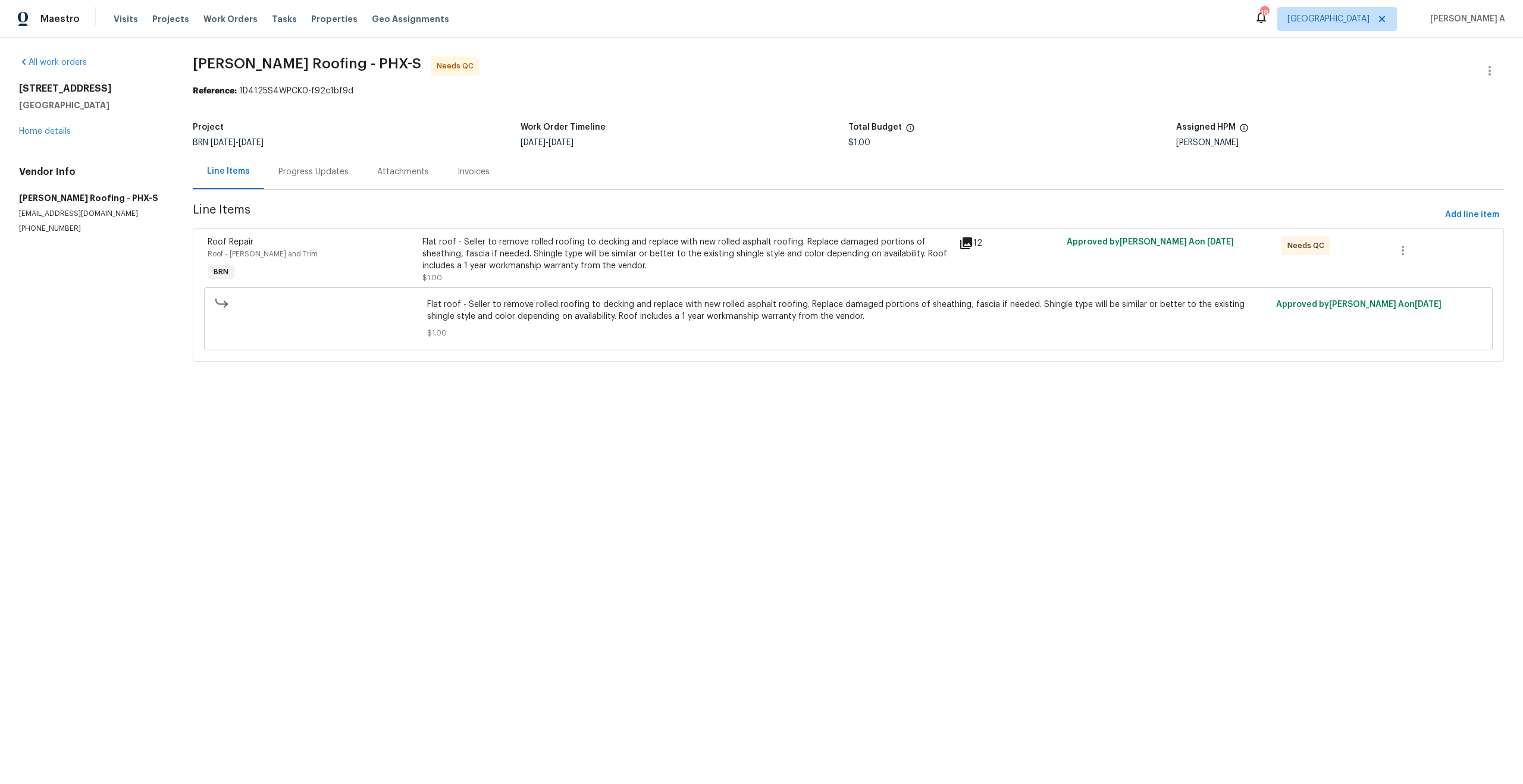 click on "Progress Updates" at bounding box center (314, 171) 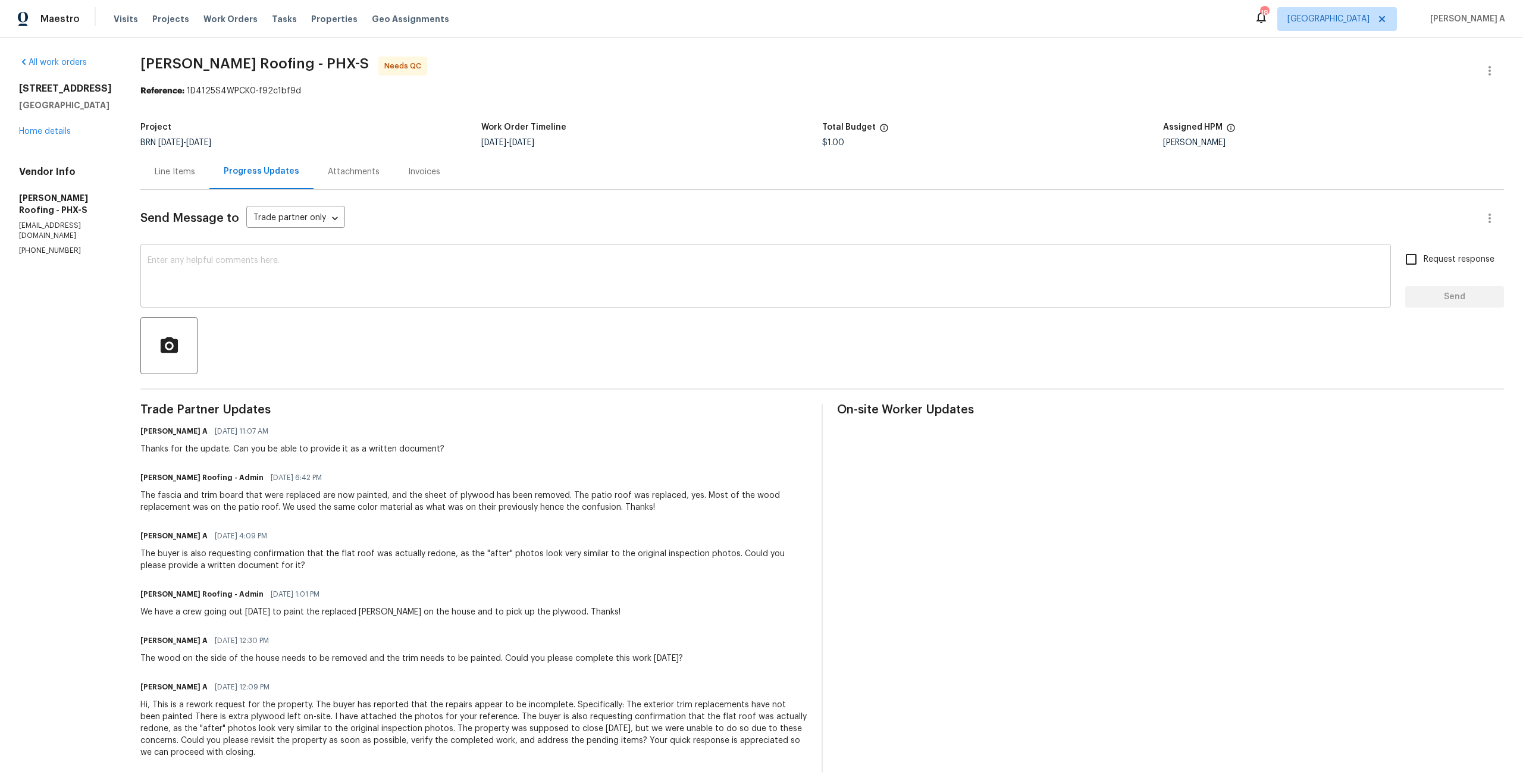 scroll, scrollTop: 8, scrollLeft: 0, axis: vertical 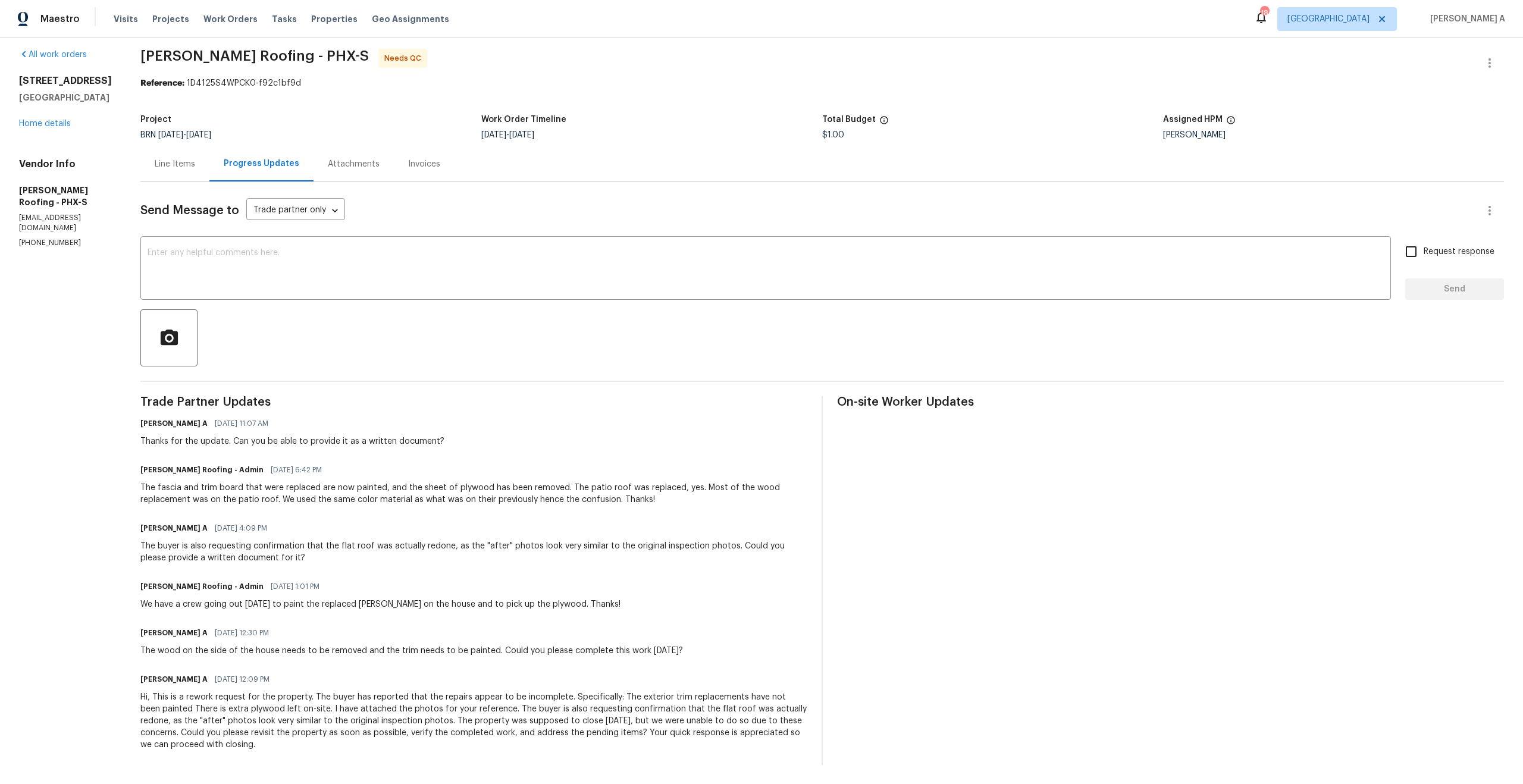 click on "Line Items" at bounding box center [175, 164] 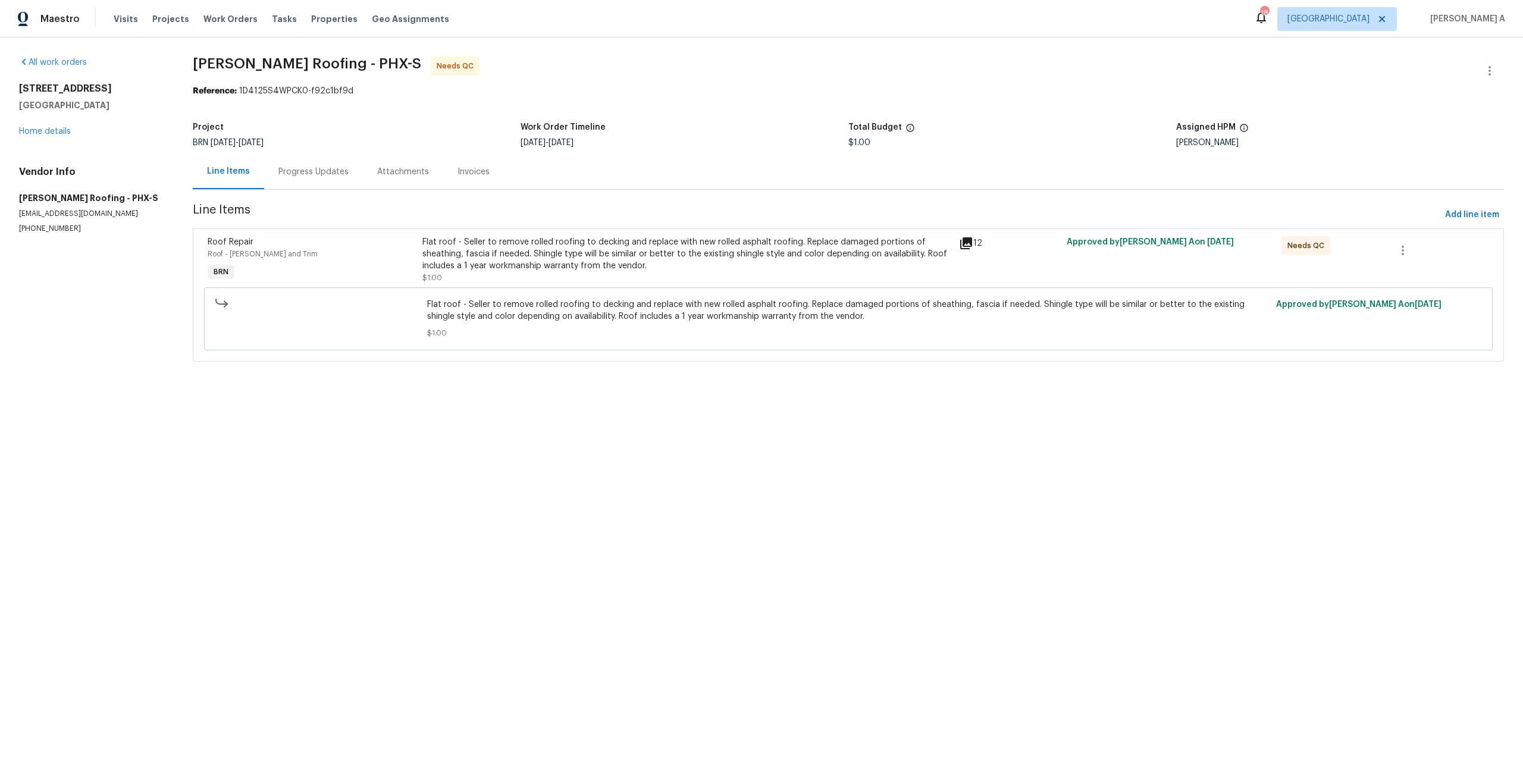 scroll, scrollTop: 0, scrollLeft: 0, axis: both 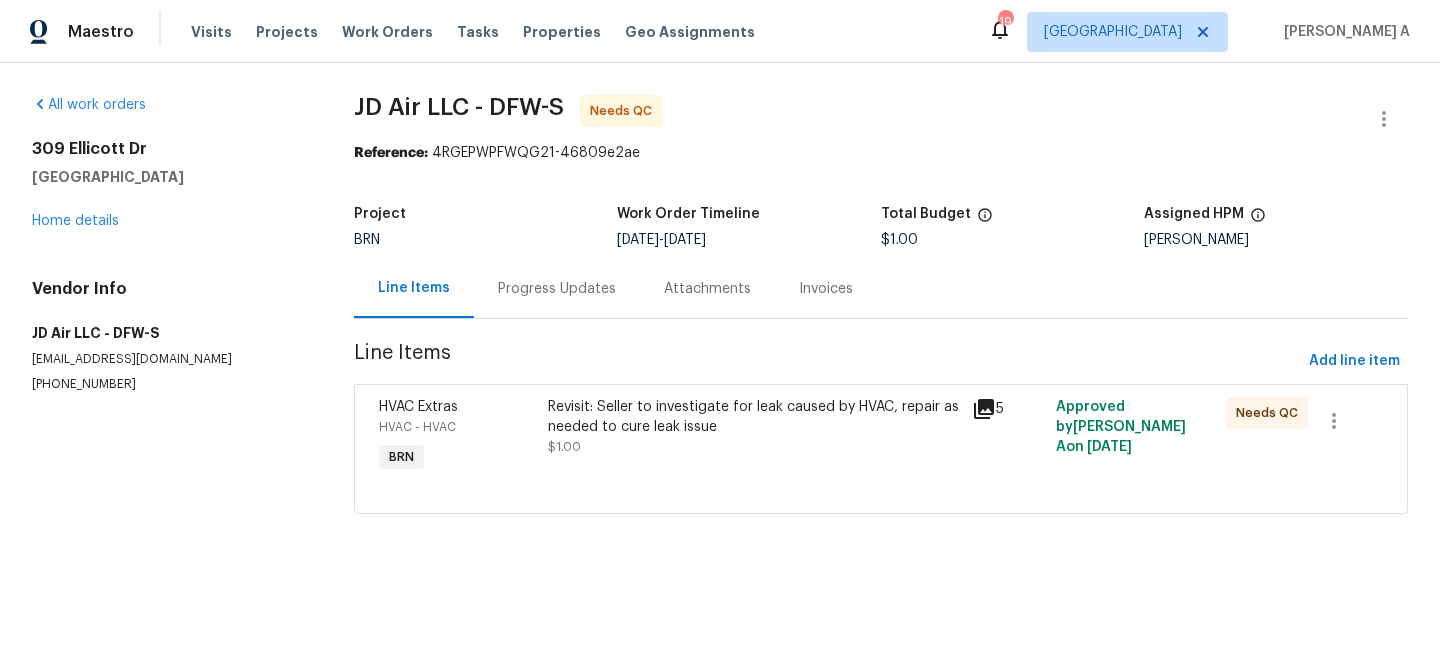 click on "Revisit: Seller to investigate for leak caused by HVAC, repair as needed to cure leak issue $1.00" at bounding box center (753, 437) 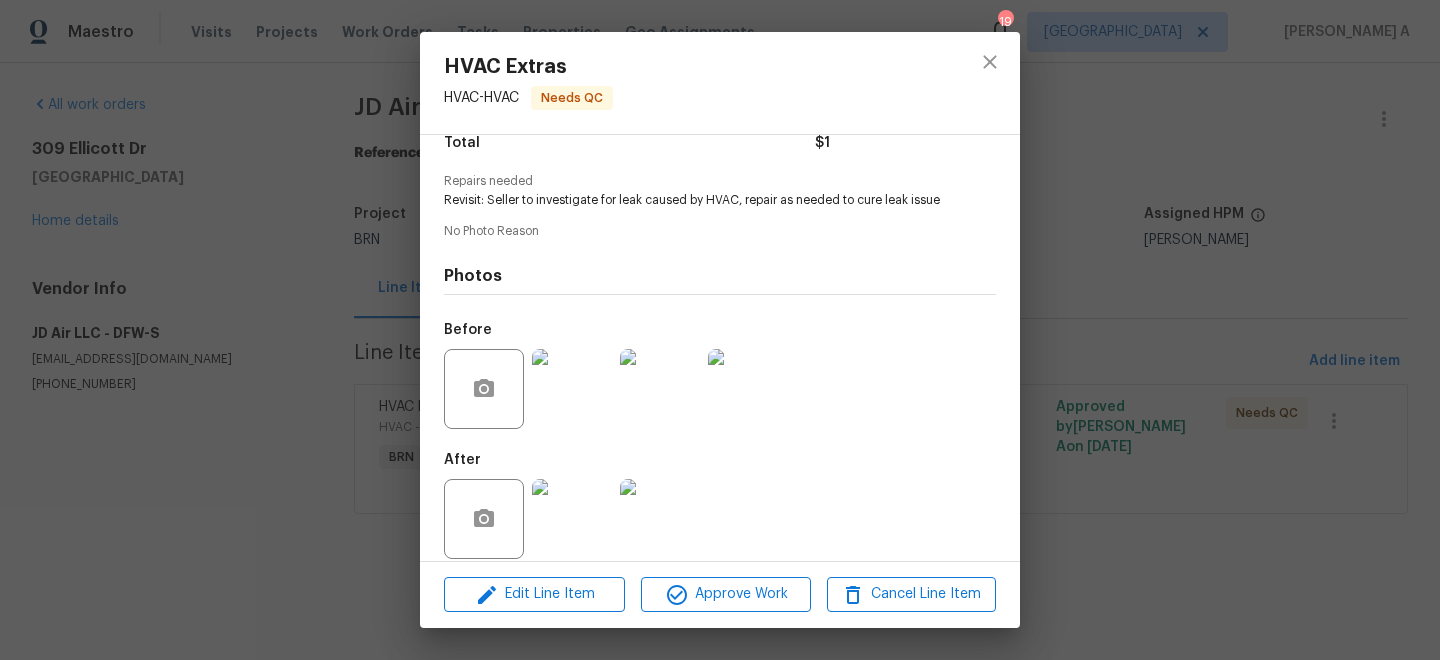 scroll, scrollTop: 193, scrollLeft: 0, axis: vertical 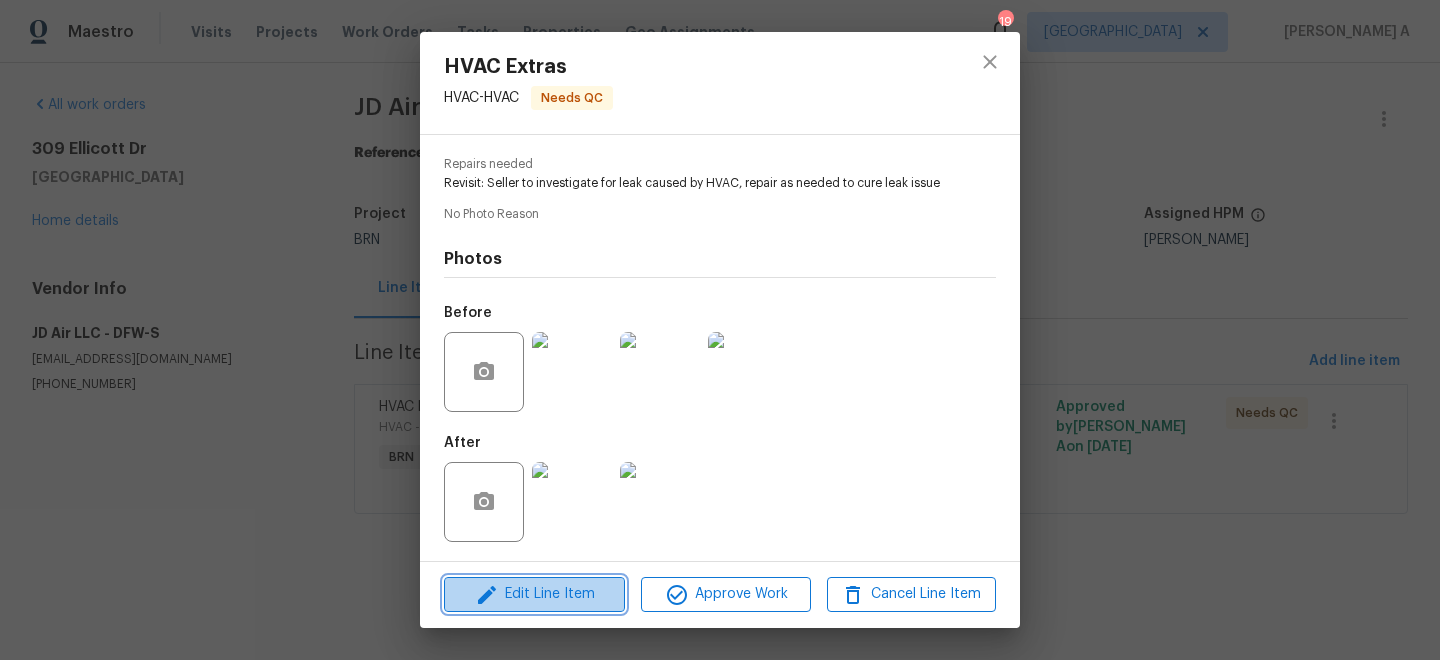click on "Edit Line Item" at bounding box center (534, 594) 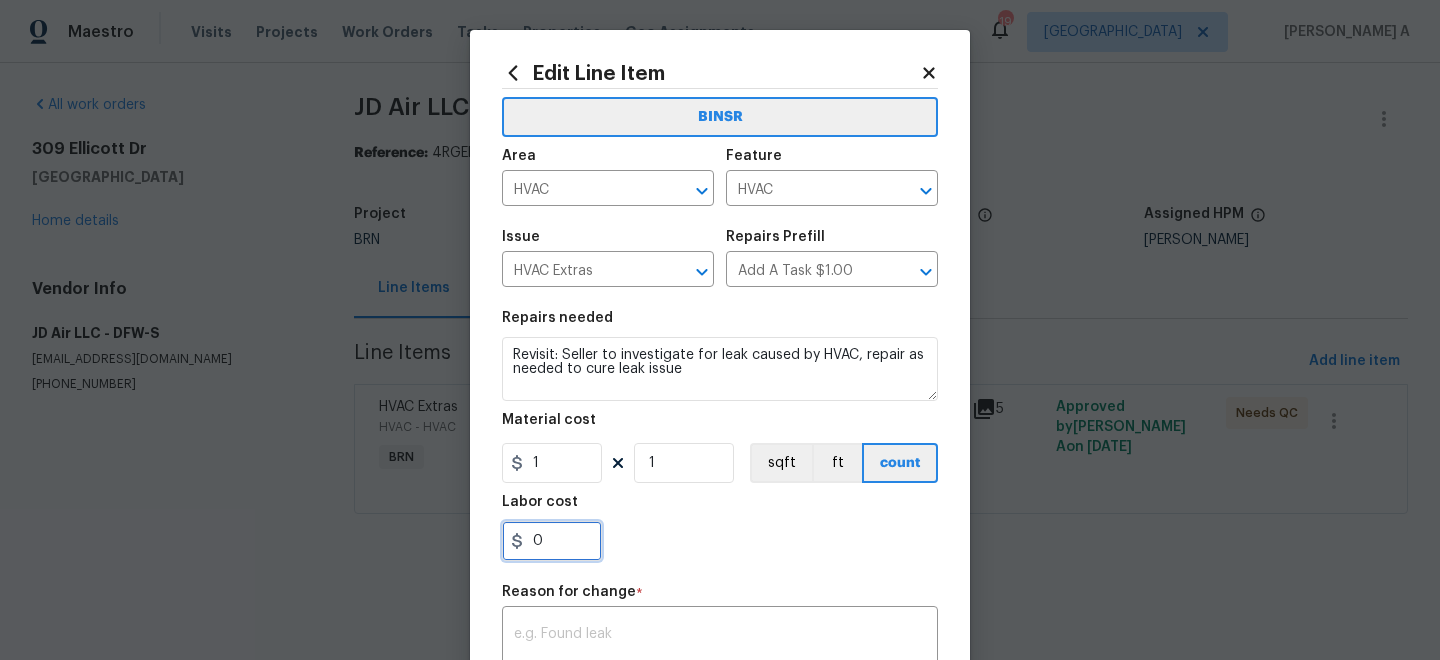 drag, startPoint x: 571, startPoint y: 540, endPoint x: 463, endPoint y: 540, distance: 108 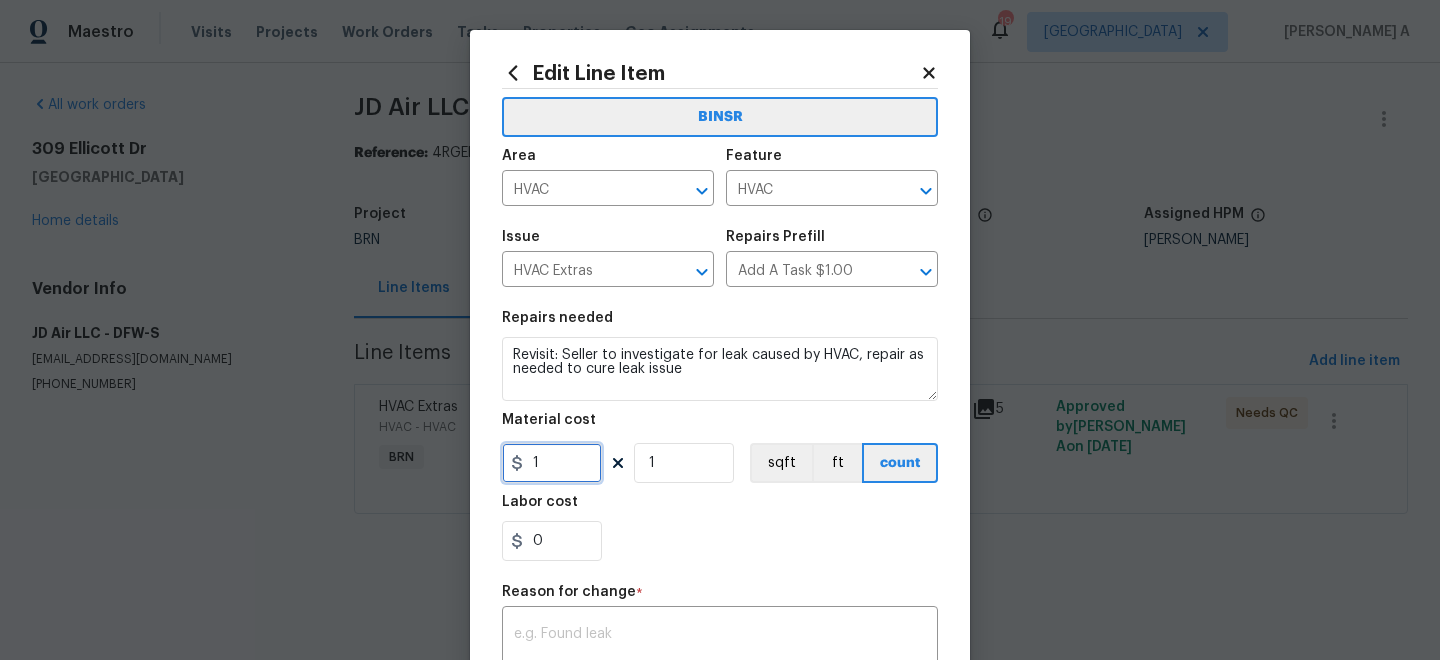 drag, startPoint x: 561, startPoint y: 469, endPoint x: 490, endPoint y: 469, distance: 71 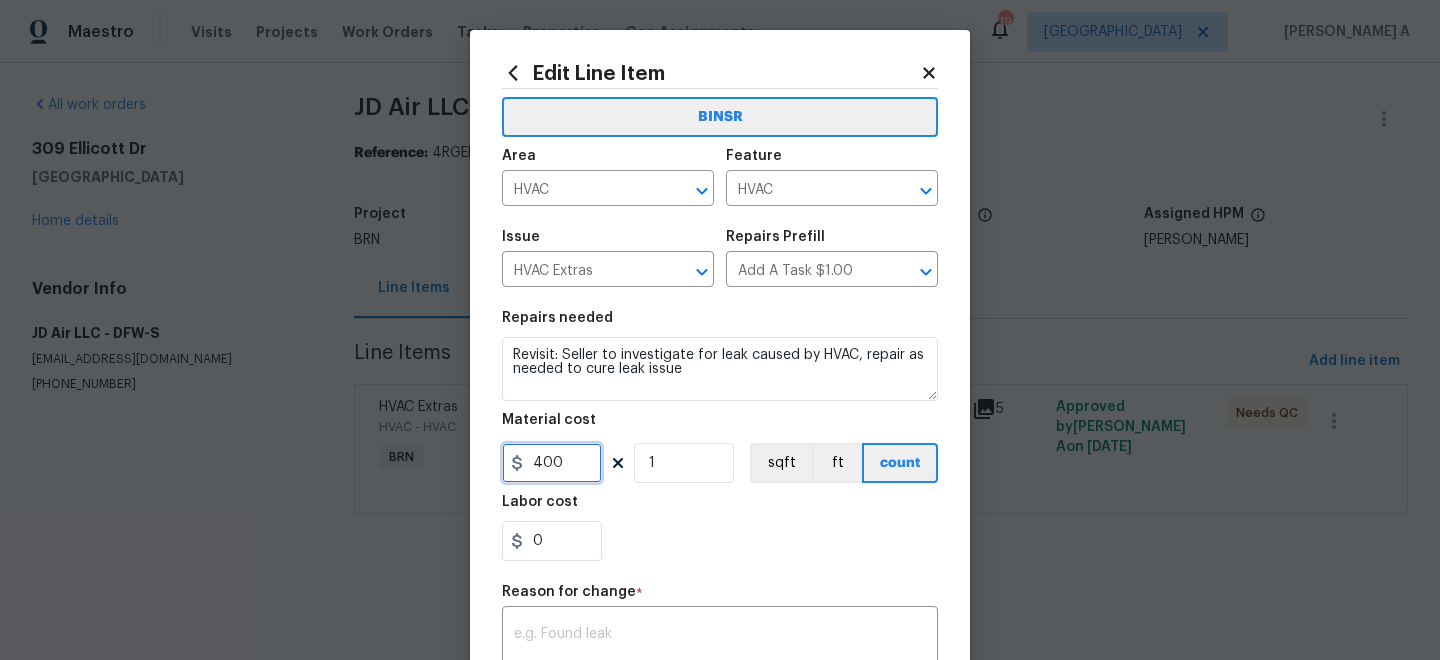 type on "400" 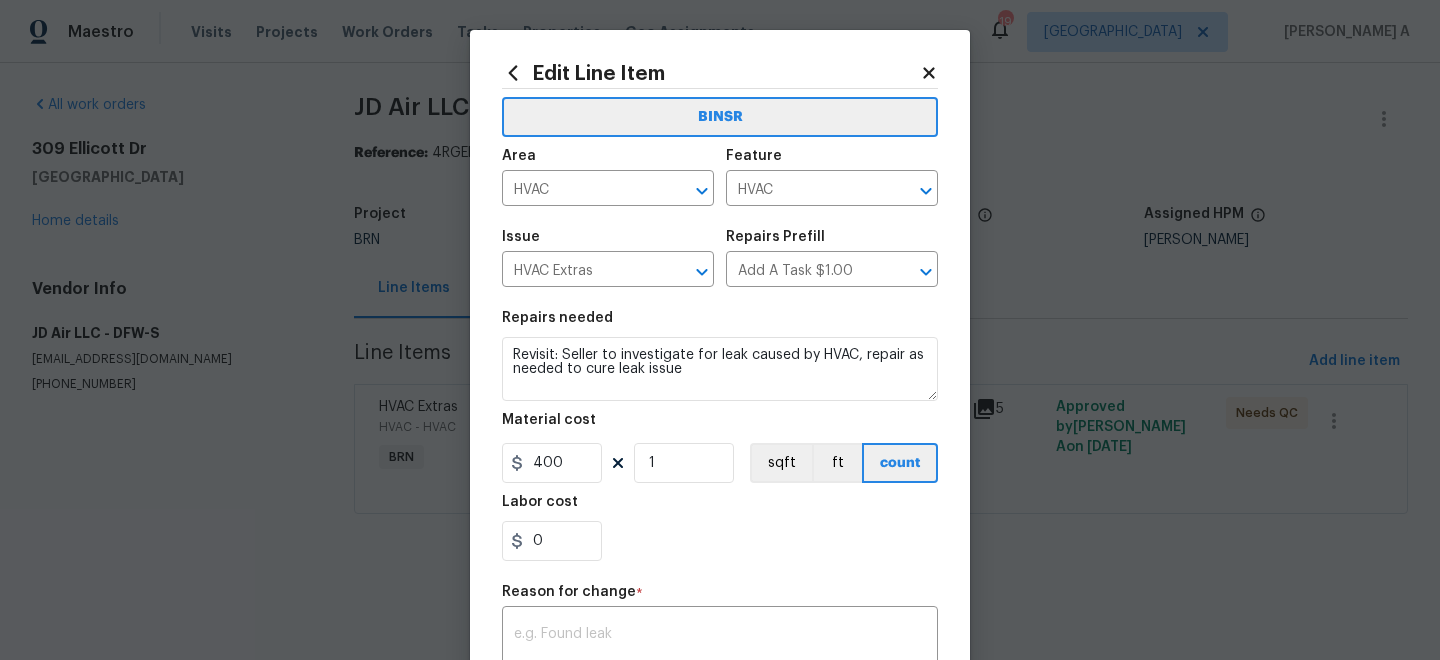 click on "Labor cost" at bounding box center [720, 508] 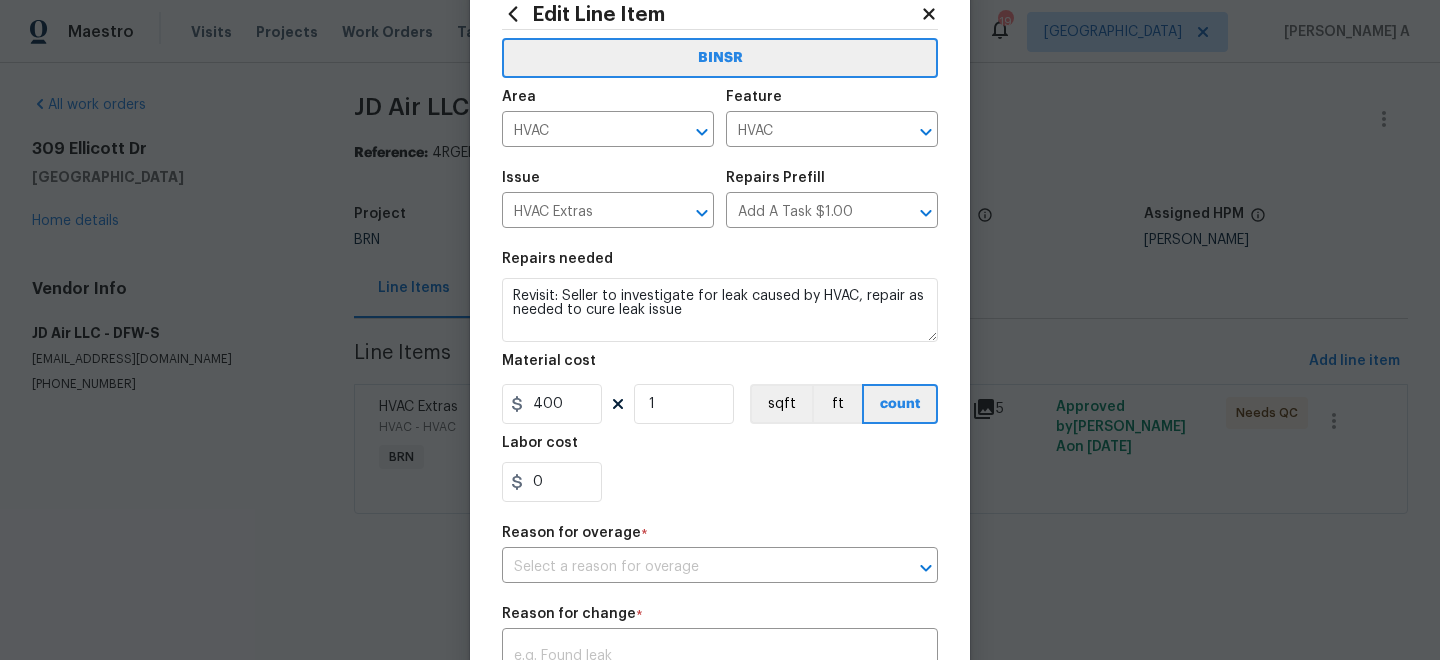 scroll, scrollTop: 95, scrollLeft: 0, axis: vertical 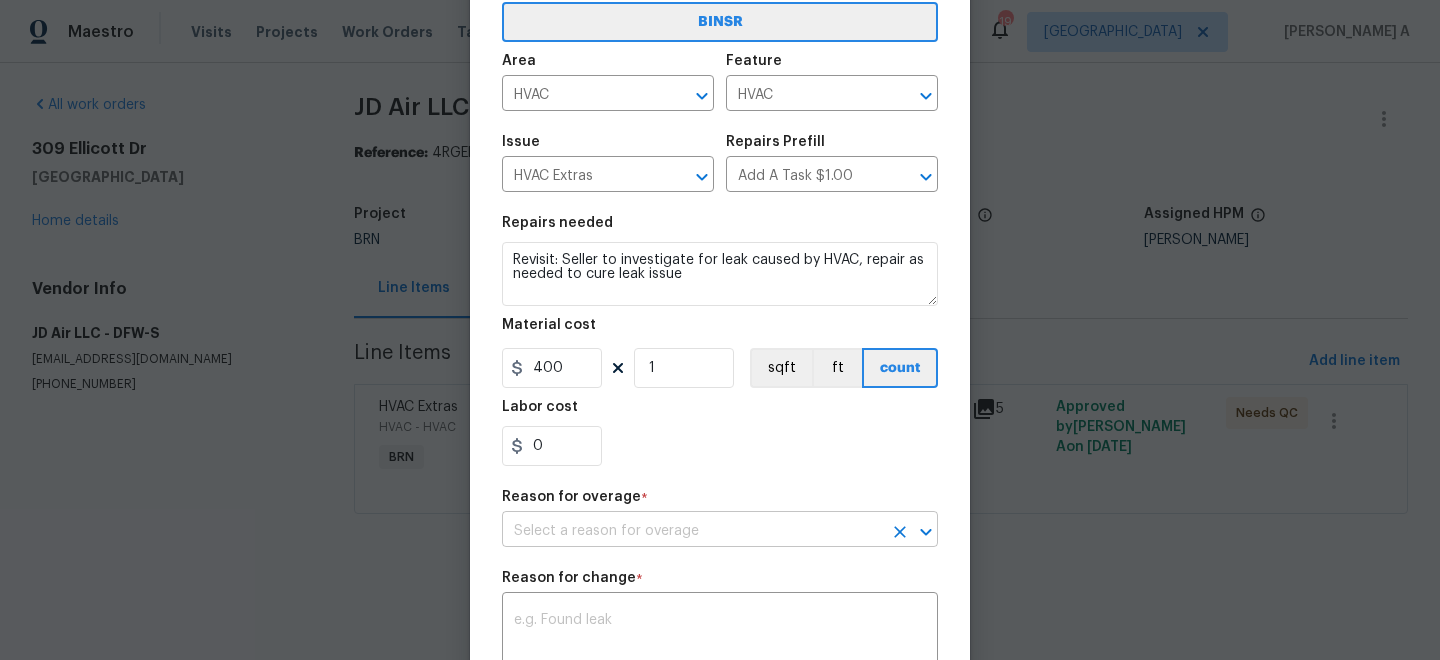 click at bounding box center (692, 531) 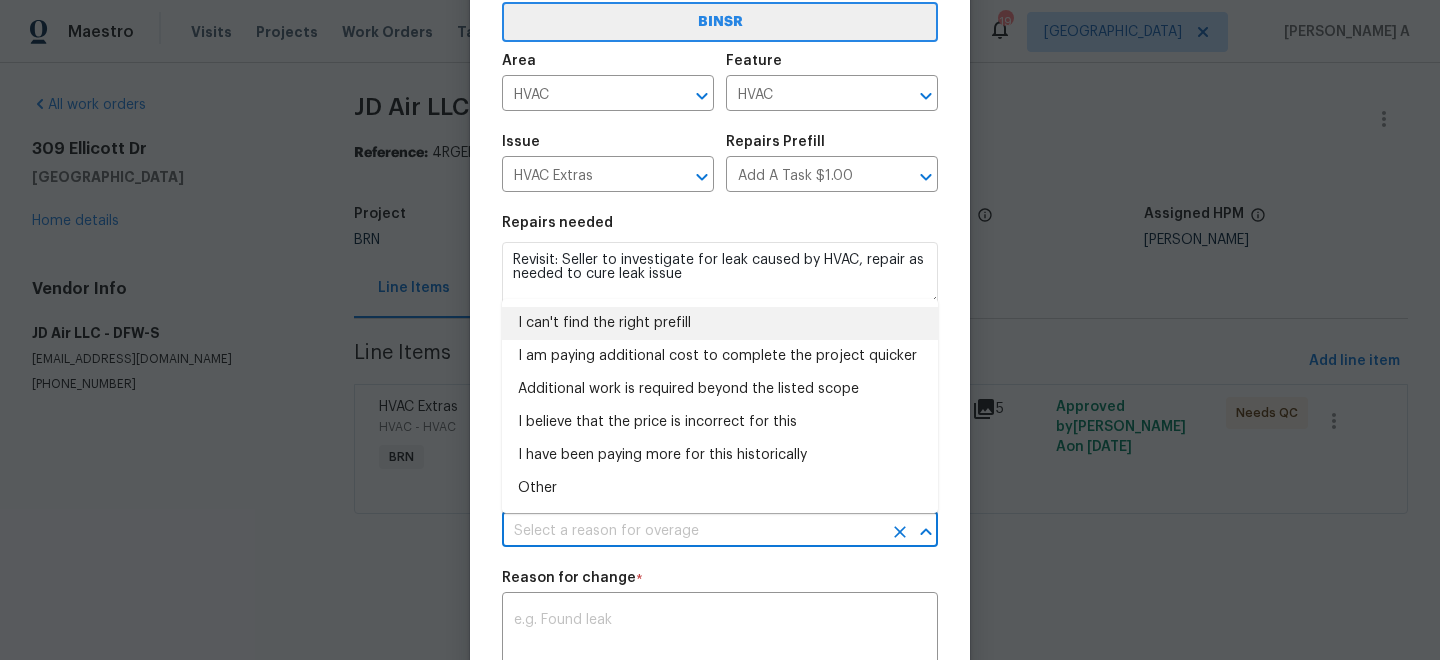 click on "I can't find the right prefill" at bounding box center [720, 323] 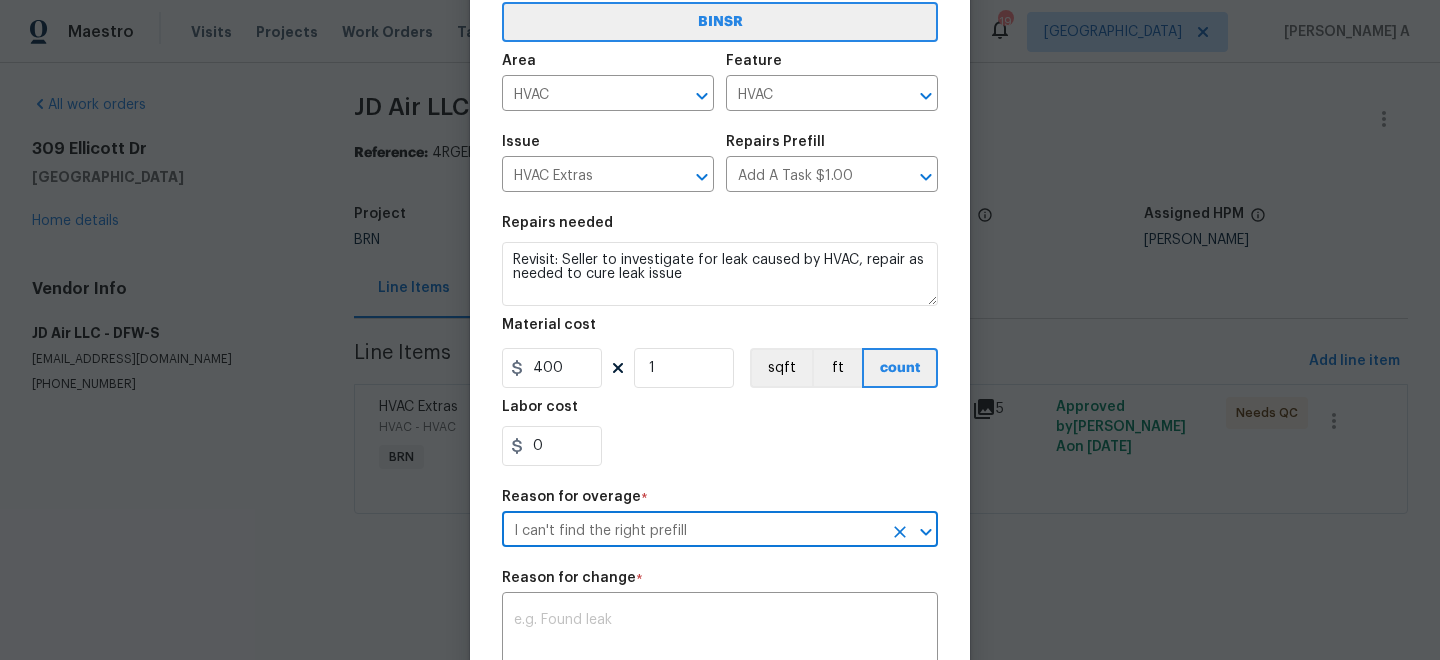 scroll, scrollTop: 340, scrollLeft: 0, axis: vertical 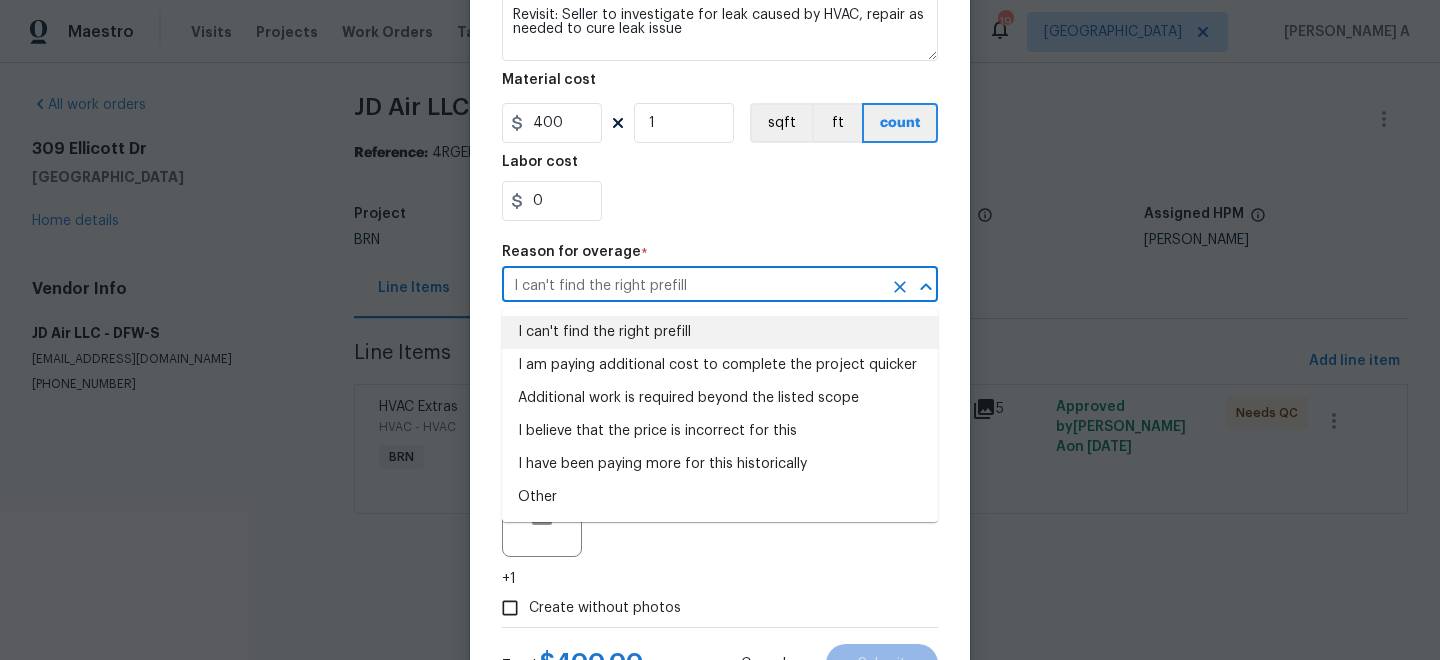 click on "Additional work is required beyond the listed scope" at bounding box center (720, 398) 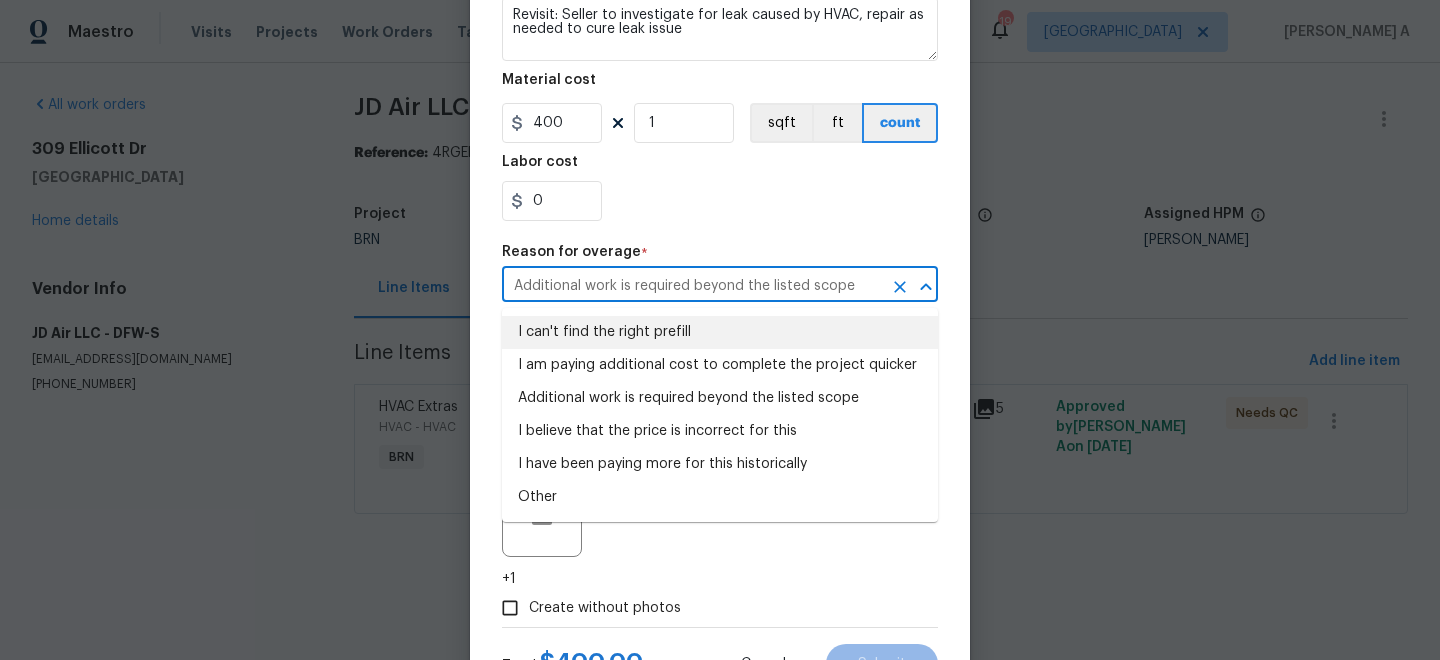 click at bounding box center [720, 389] 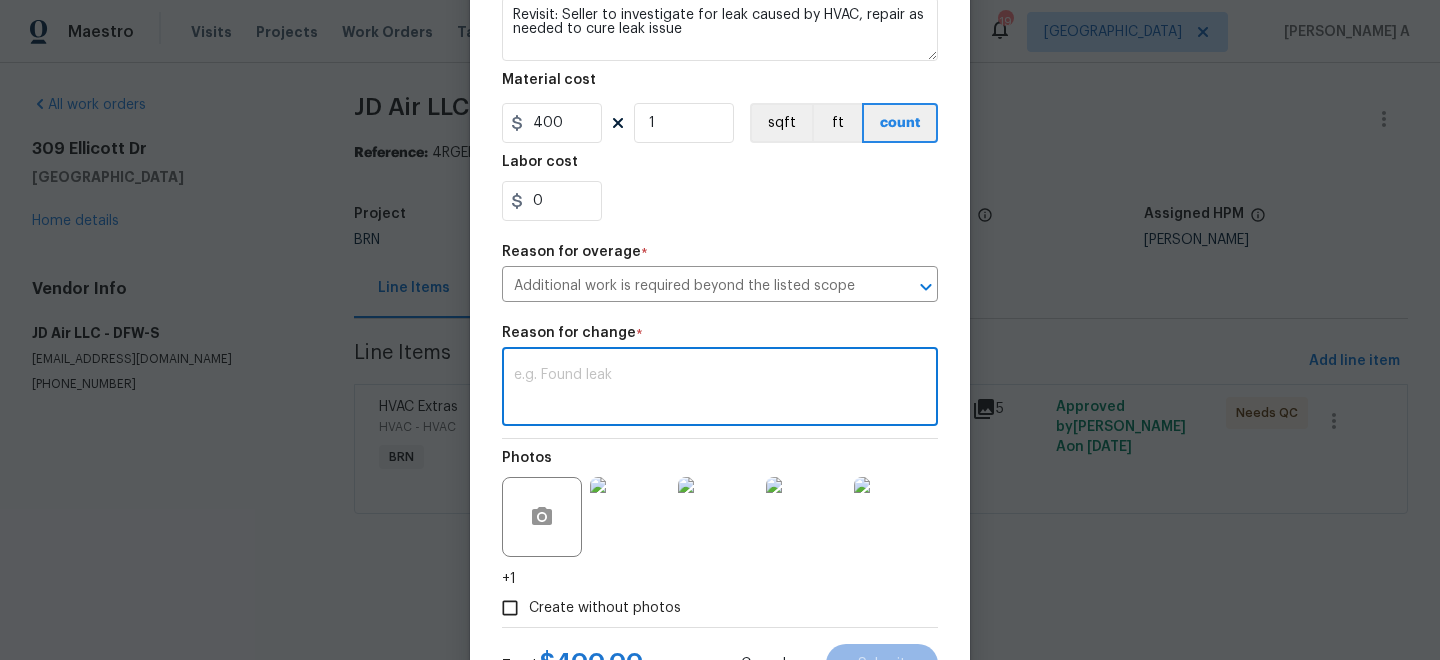 paste on "(AK) Updated cost per BR team’s approval." 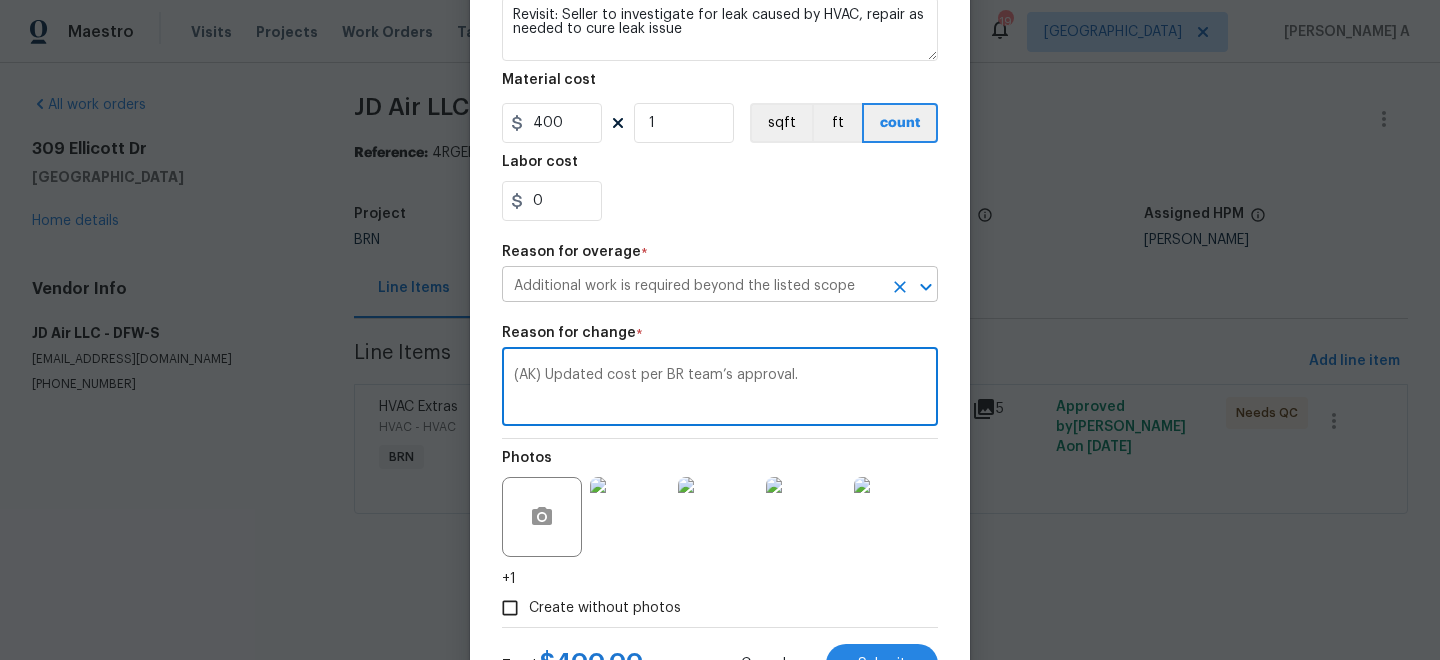 type on "(AK) Updated cost per BR team’s approval." 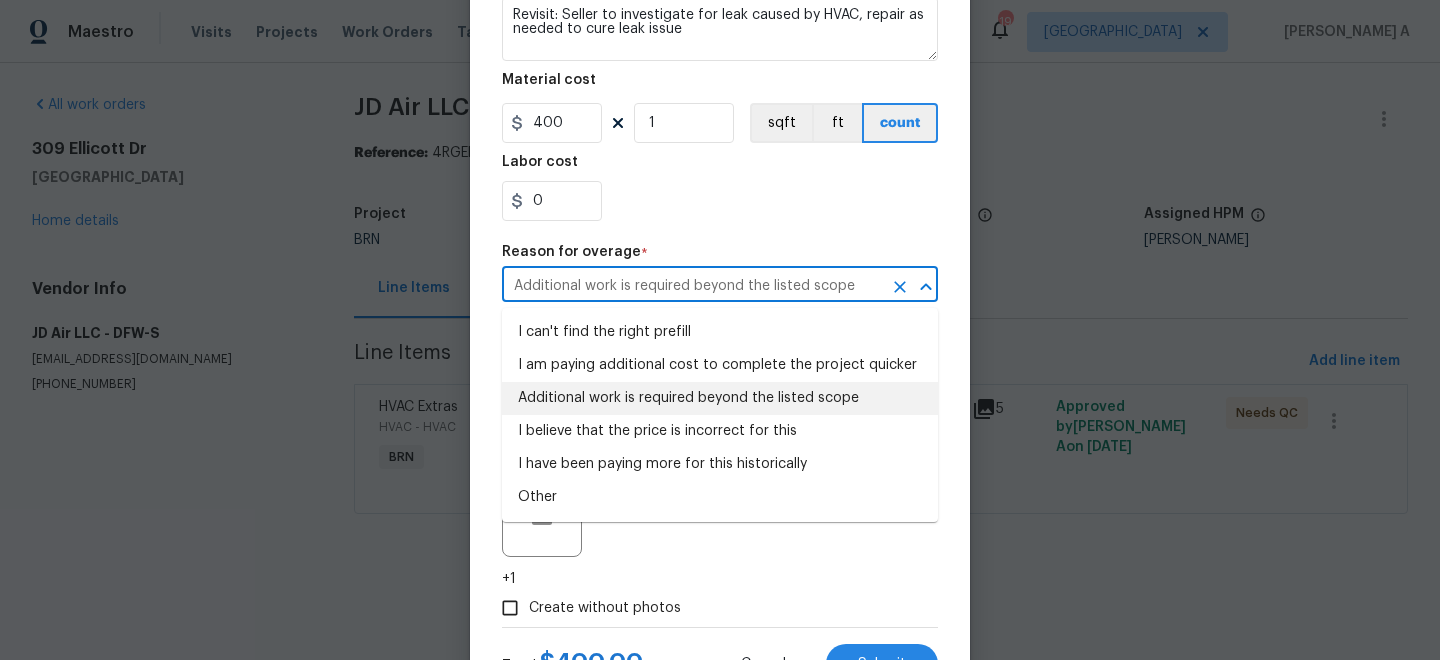 click on "Additional work is required beyond the listed scope" at bounding box center (692, 286) 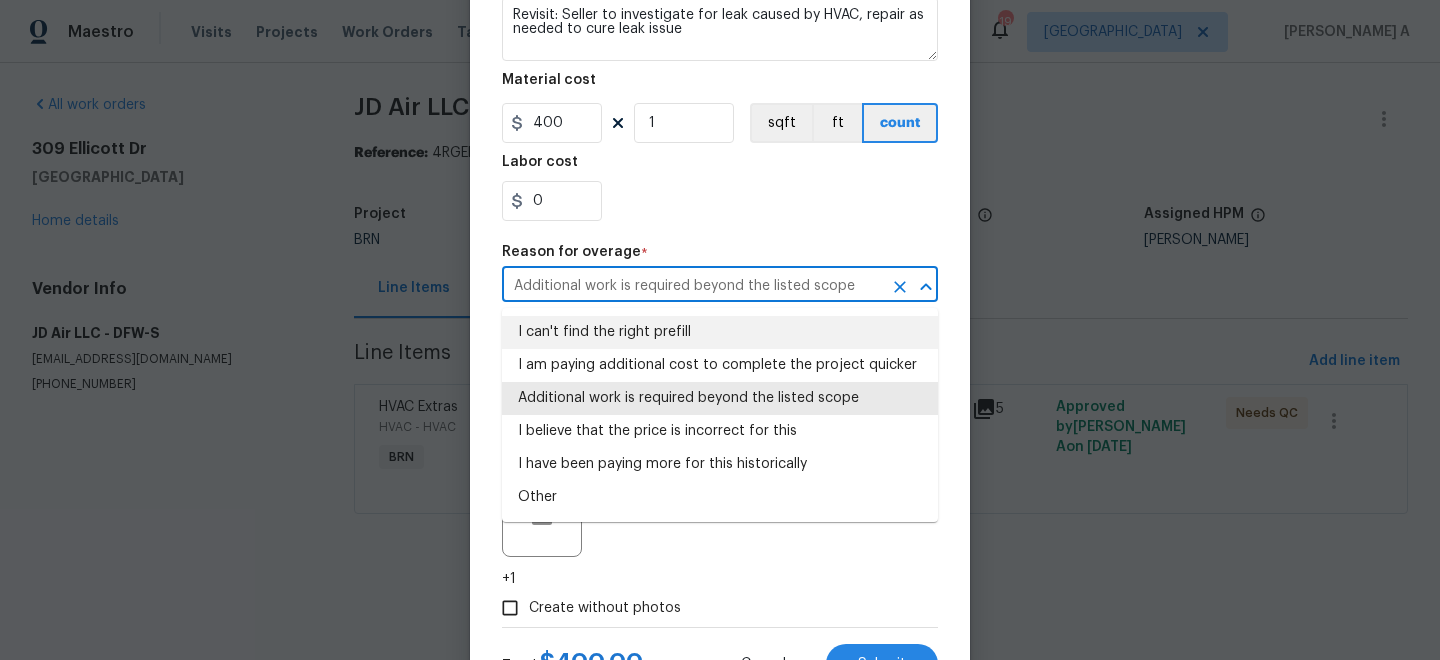 click on "I can't find the right prefill" at bounding box center [720, 332] 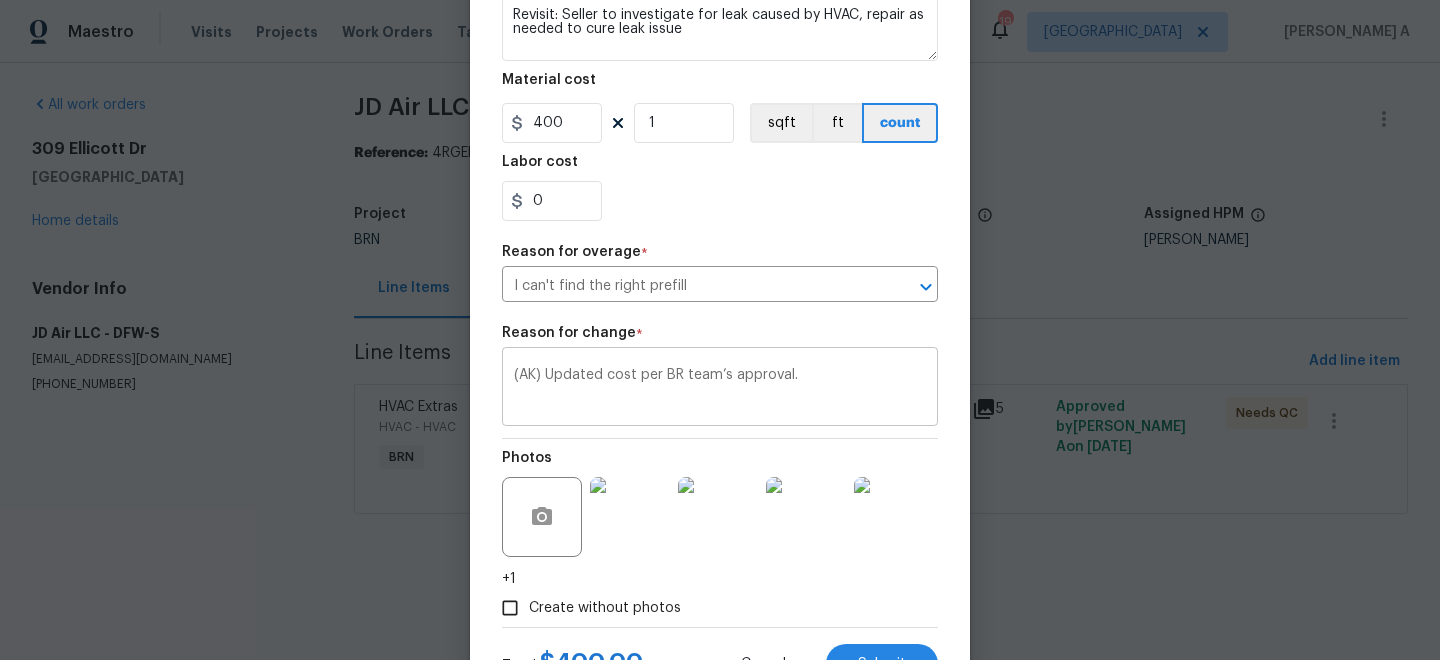 click on "(AK) Updated cost per BR team’s approval. x ​" at bounding box center [720, 389] 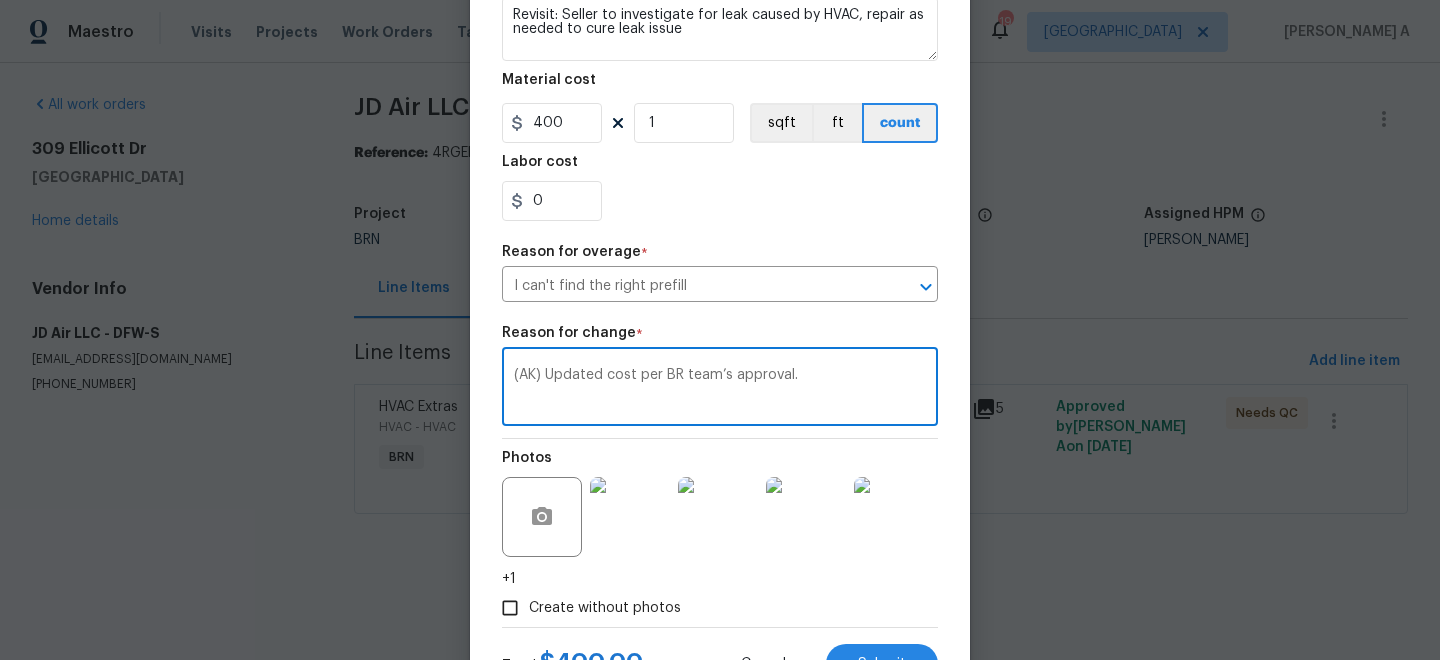 scroll, scrollTop: 427, scrollLeft: 0, axis: vertical 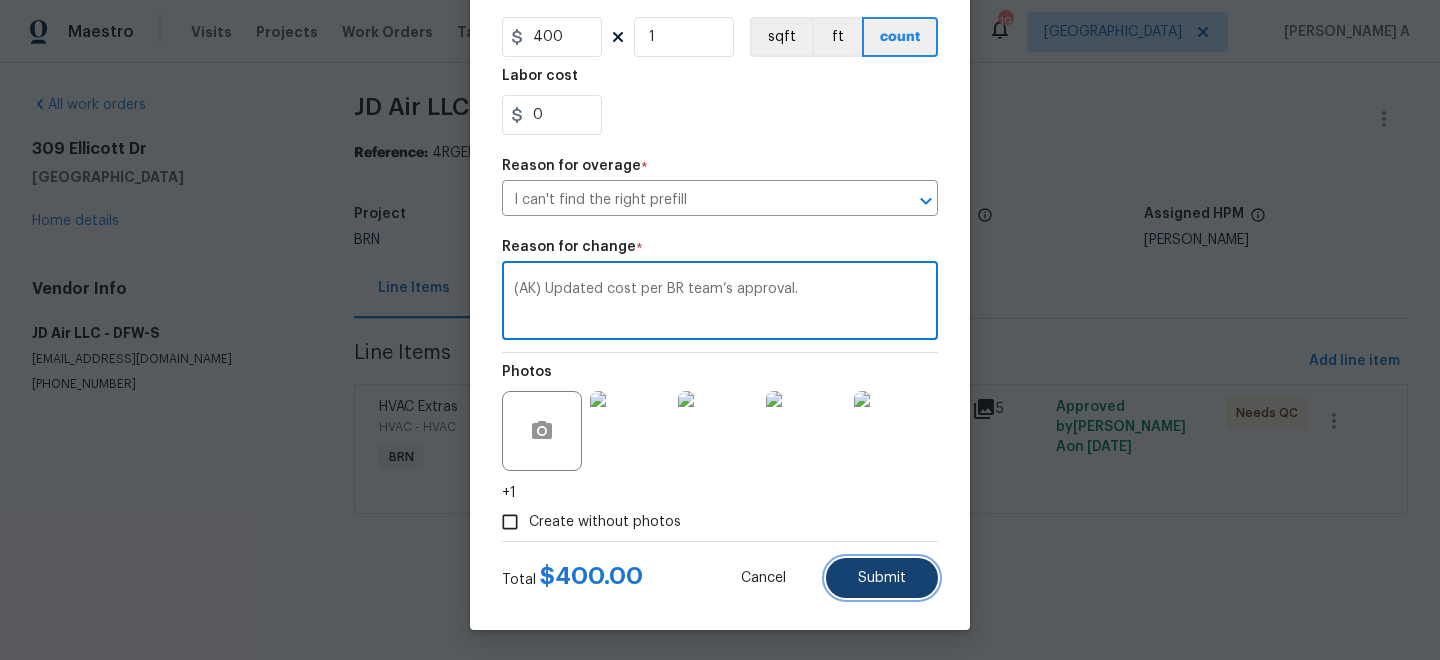 click on "Submit" at bounding box center [882, 578] 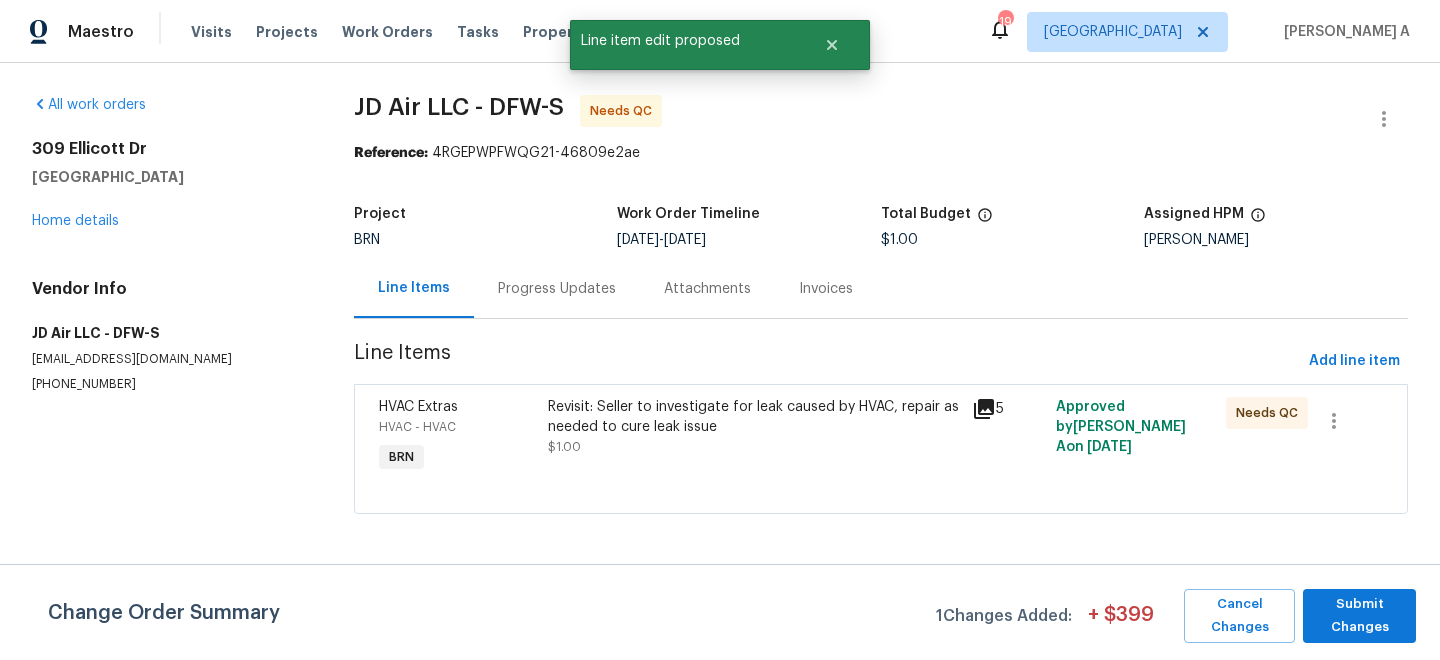 scroll, scrollTop: 0, scrollLeft: 0, axis: both 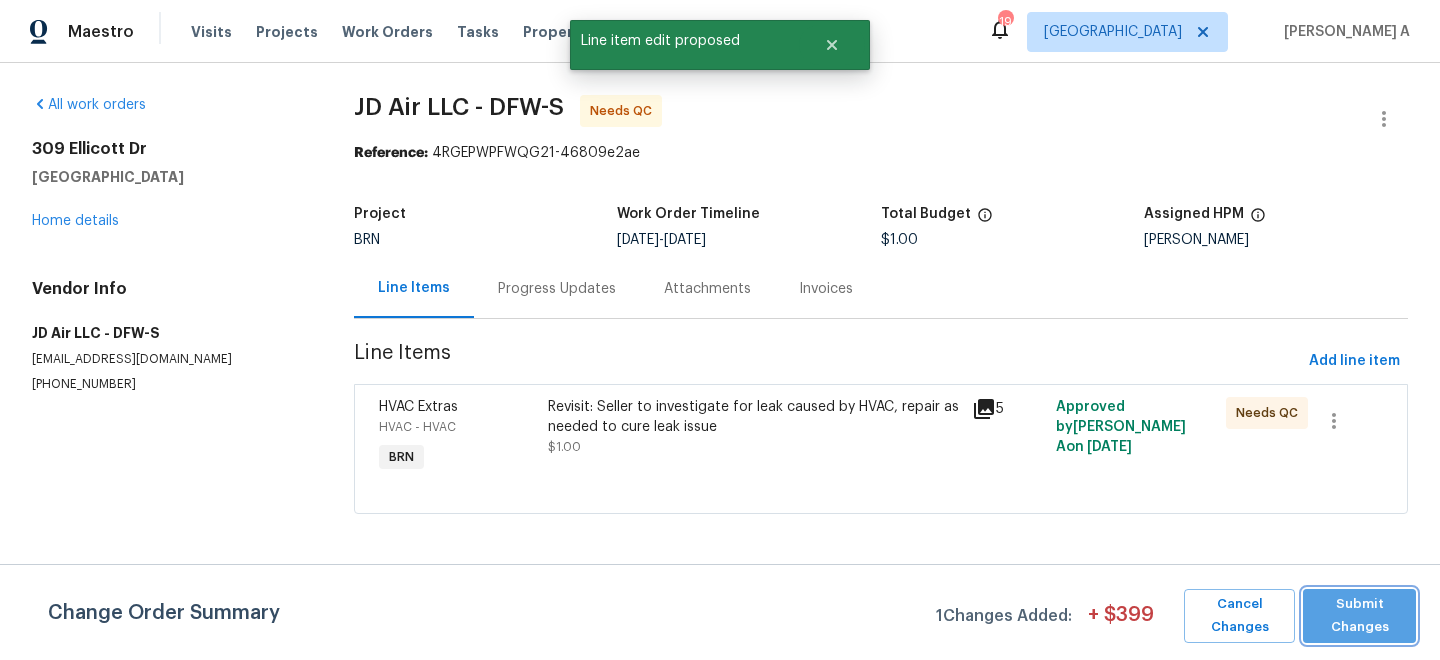 click on "Submit Changes" at bounding box center (1359, 616) 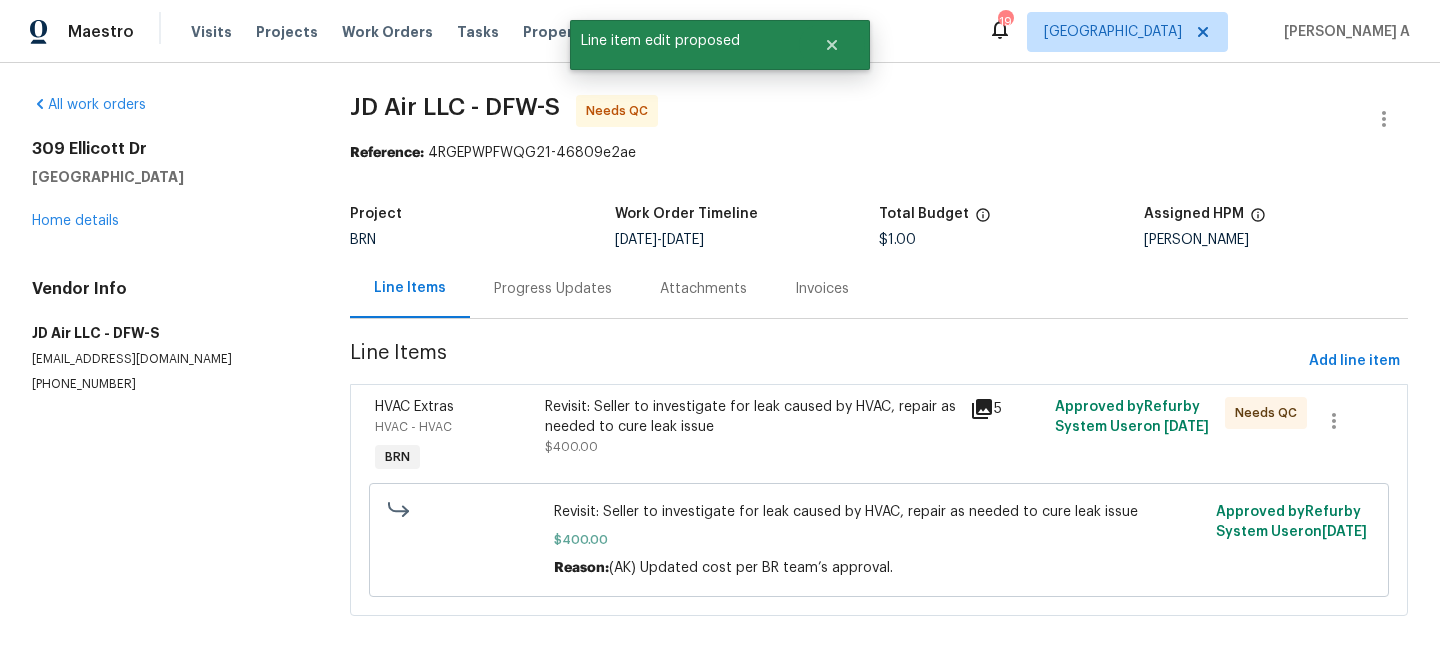 click on "Progress Updates" at bounding box center (553, 289) 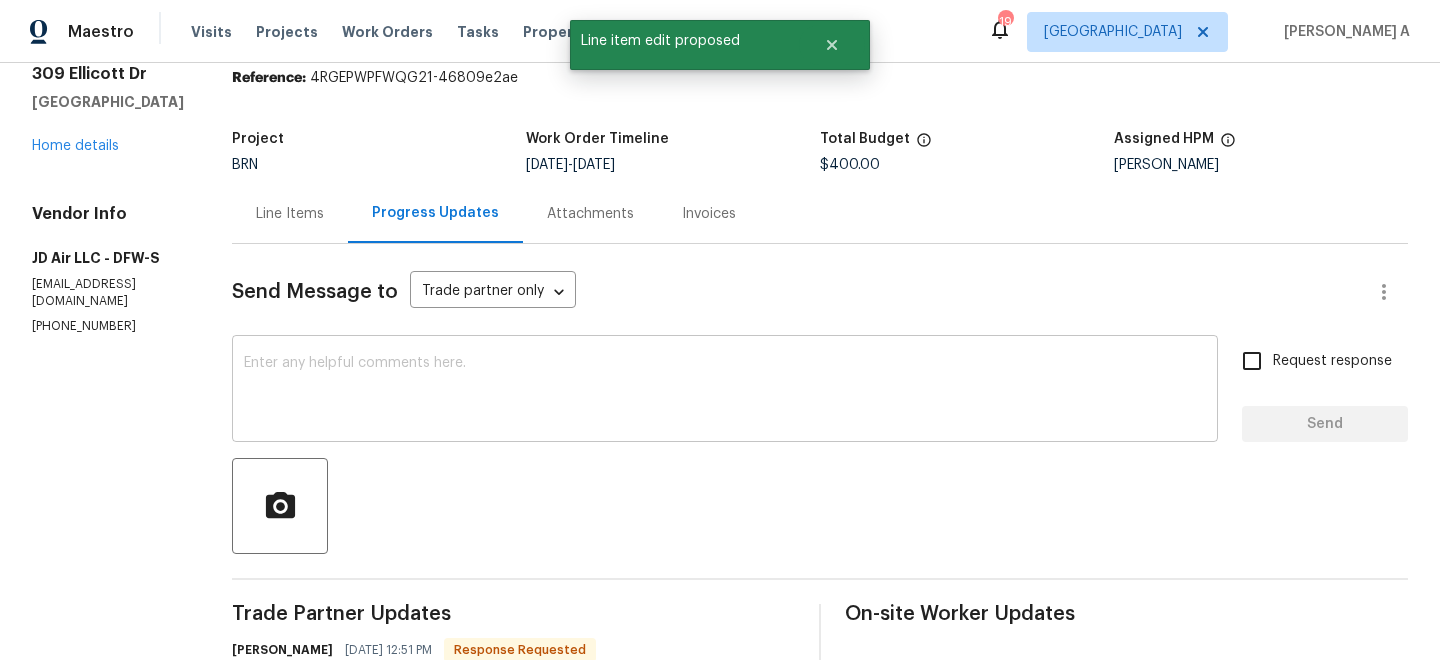 scroll, scrollTop: 103, scrollLeft: 0, axis: vertical 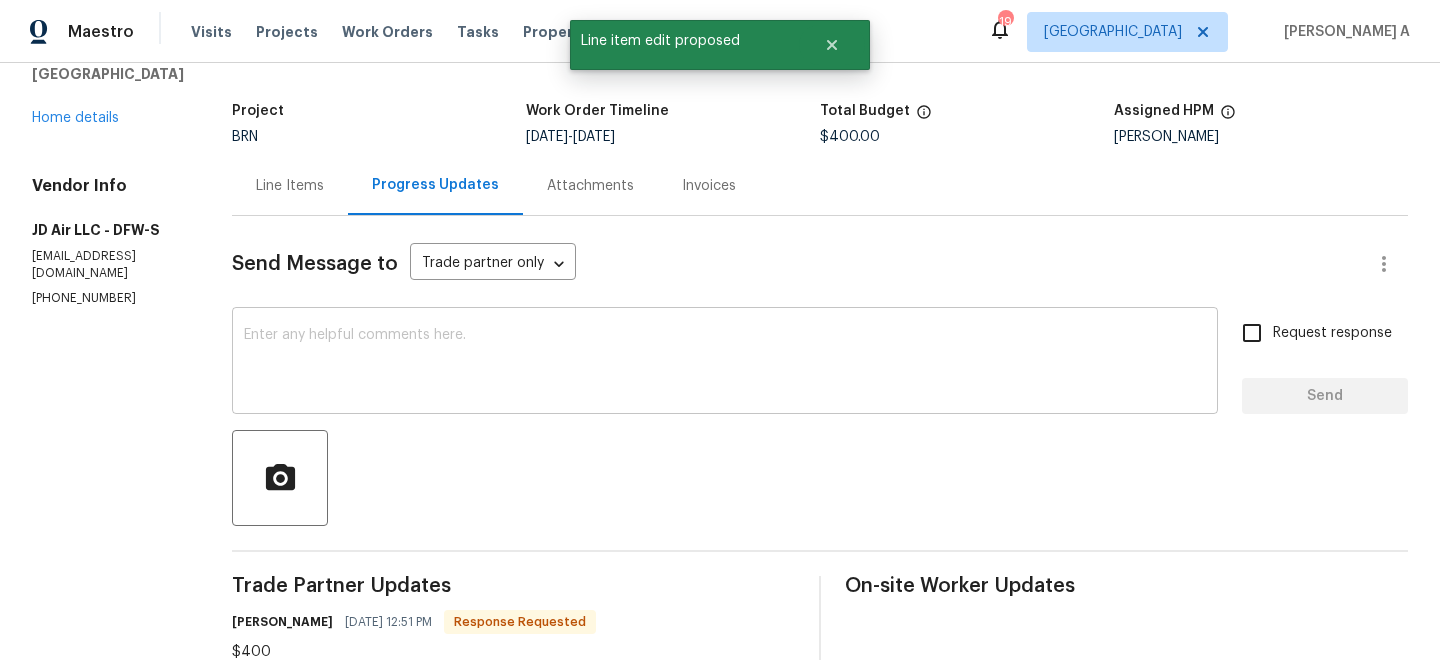 click at bounding box center [725, 363] 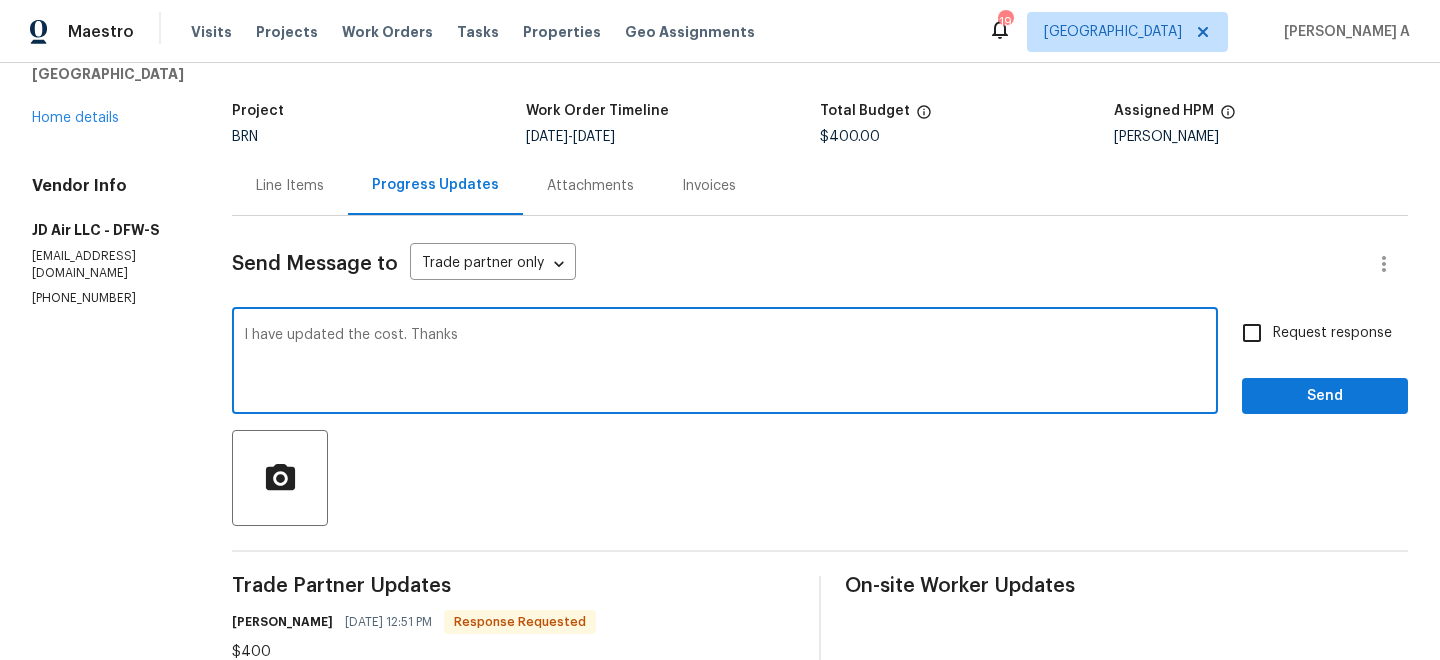 type on "I have updated the cost. Thanks" 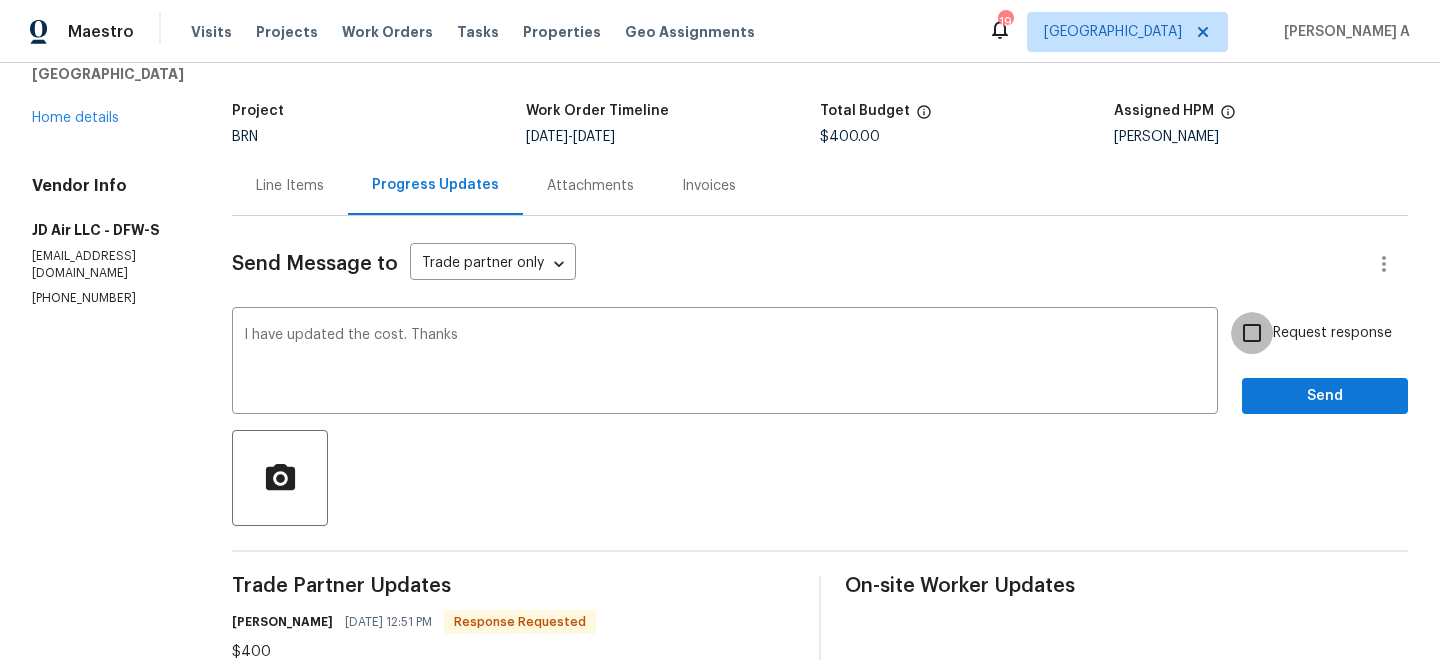 click on "Request response" at bounding box center (1252, 333) 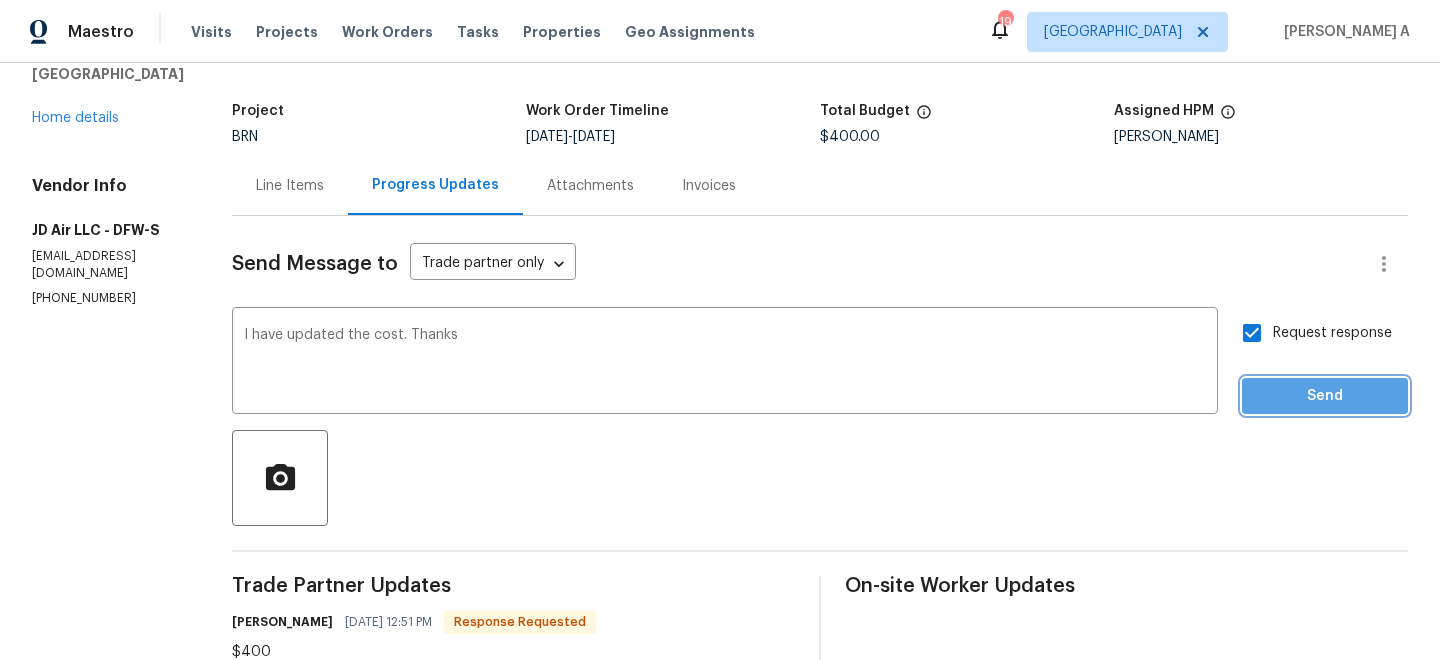 click on "Send" at bounding box center [1325, 396] 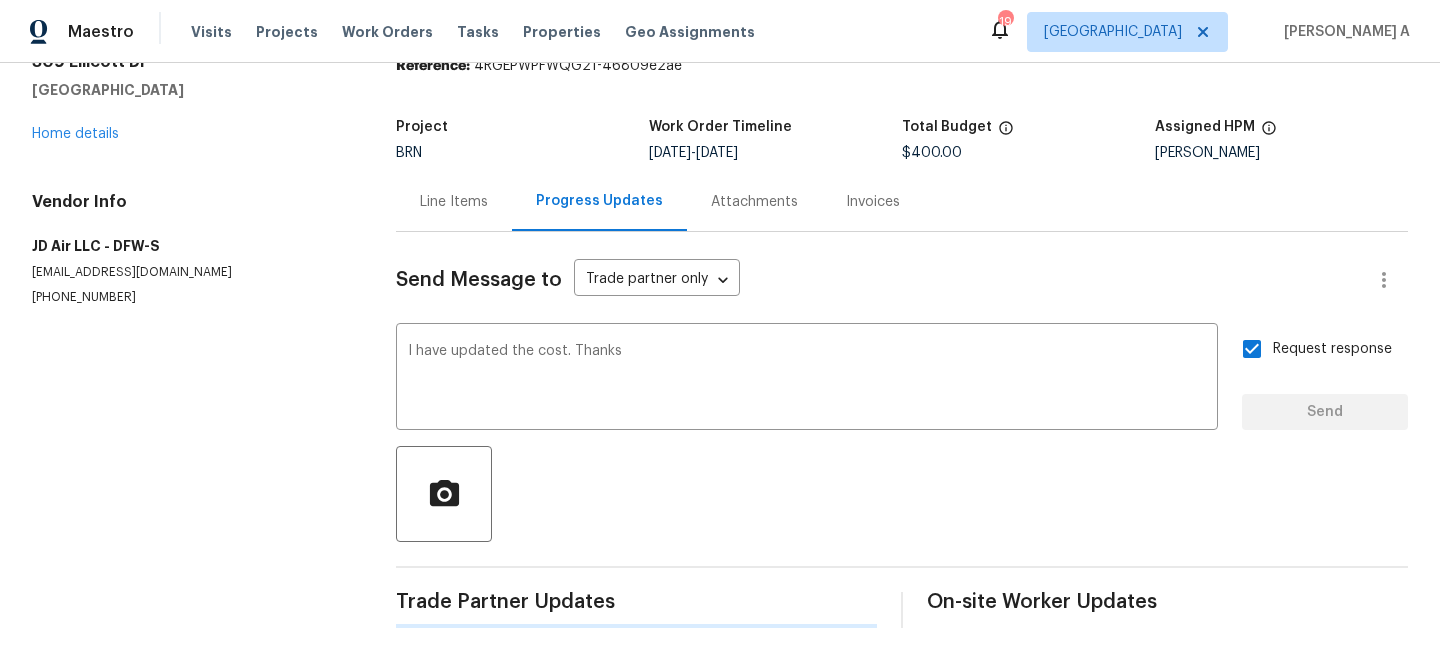 type 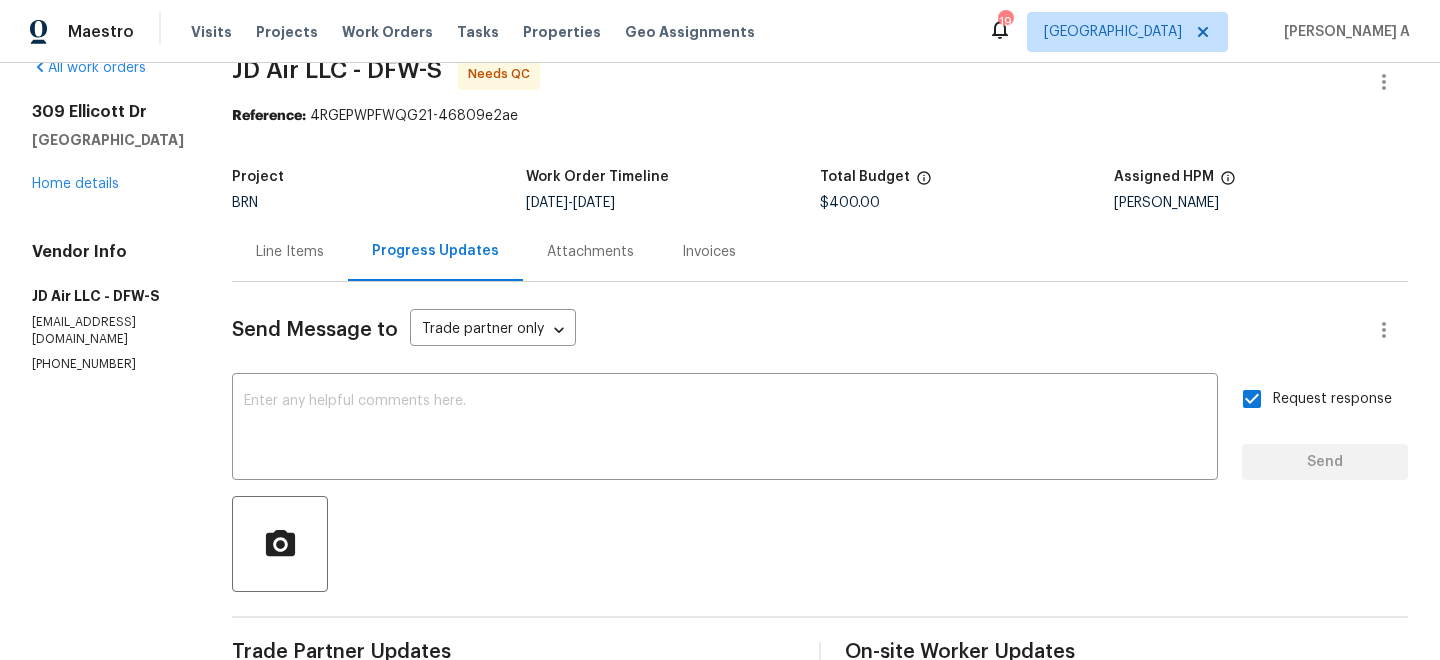 scroll, scrollTop: 29, scrollLeft: 0, axis: vertical 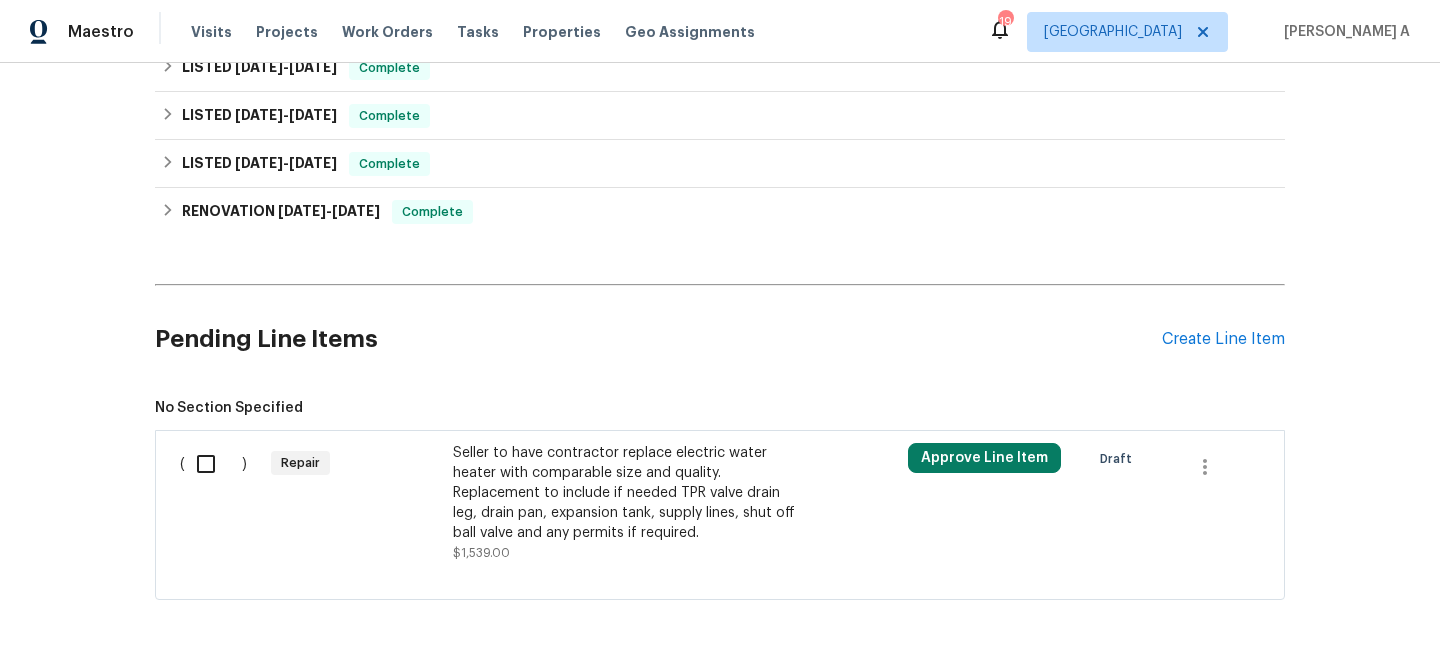 click on "Seller to have contractor replace electric water heater with comparable size and quality. Replacement to include if needed TPR valve drain leg, drain pan, expansion tank, supply lines, shut off ball valve and any permits if required." at bounding box center [629, 493] 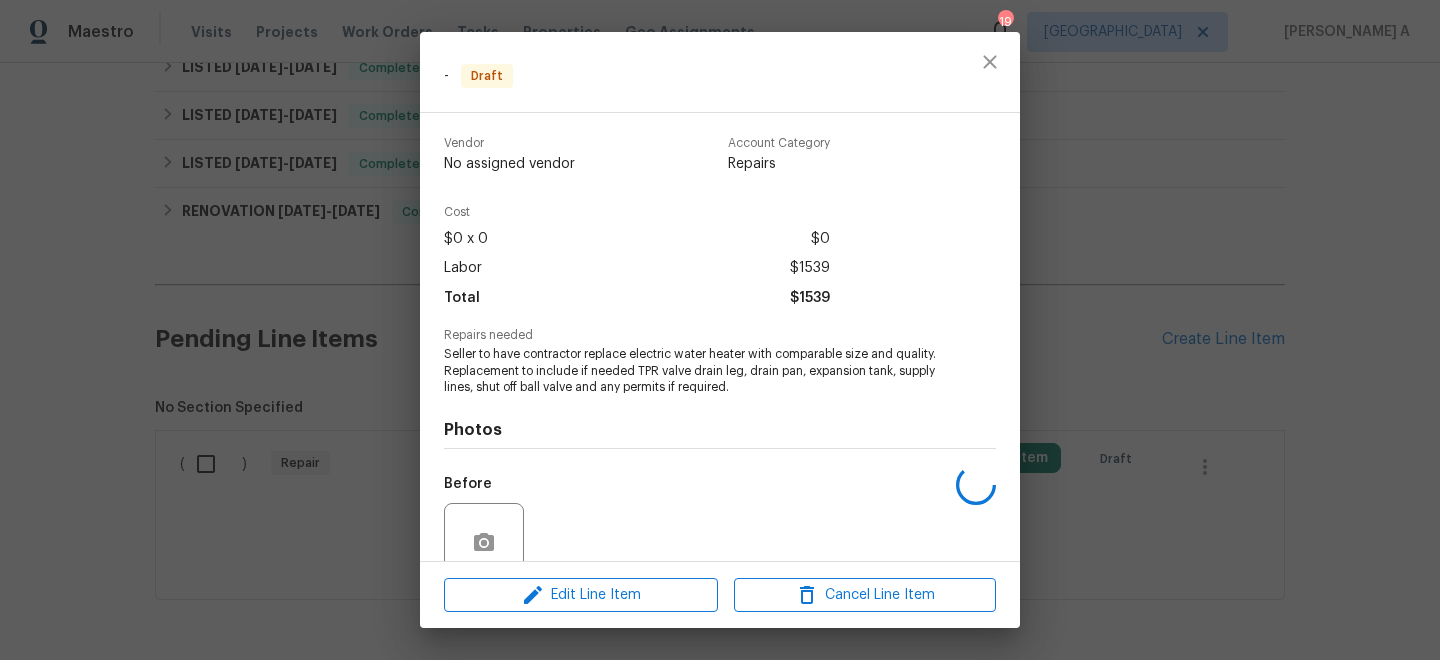 scroll, scrollTop: 172, scrollLeft: 0, axis: vertical 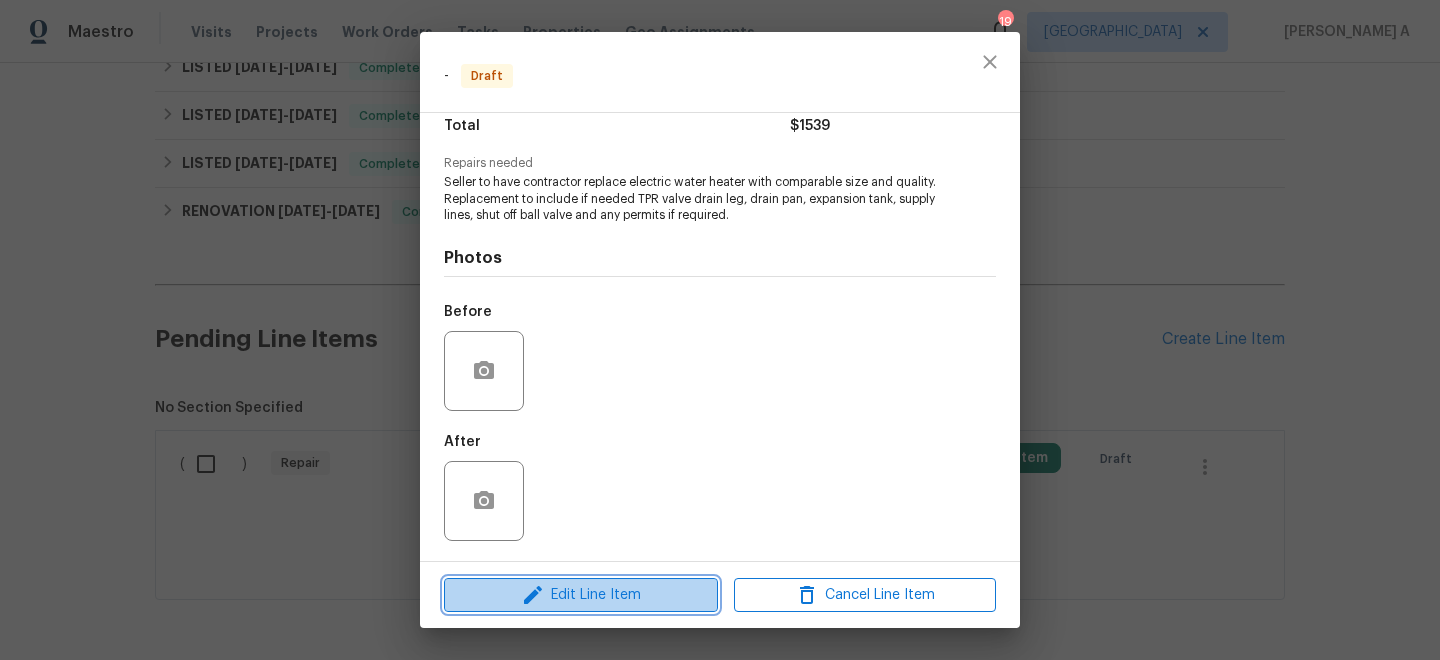 click on "Edit Line Item" at bounding box center [581, 595] 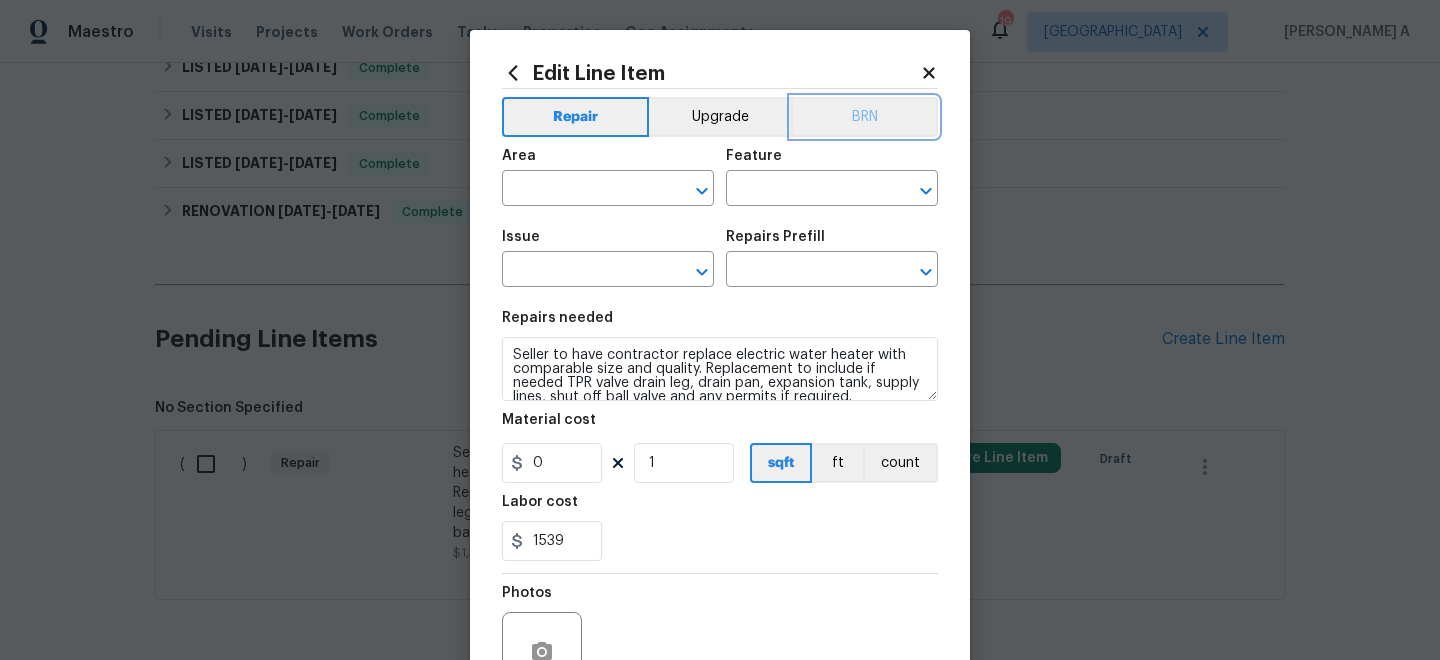 click on "BRN" at bounding box center [864, 117] 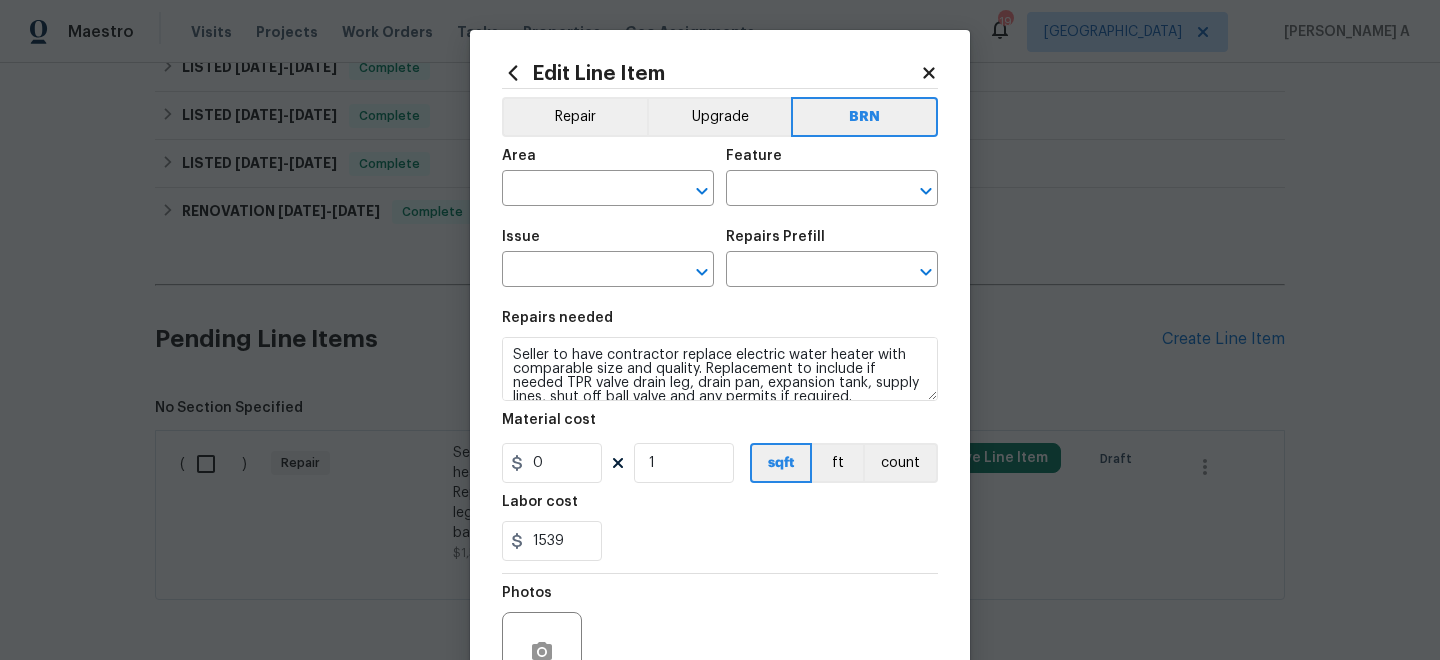 click on "Area" at bounding box center [608, 162] 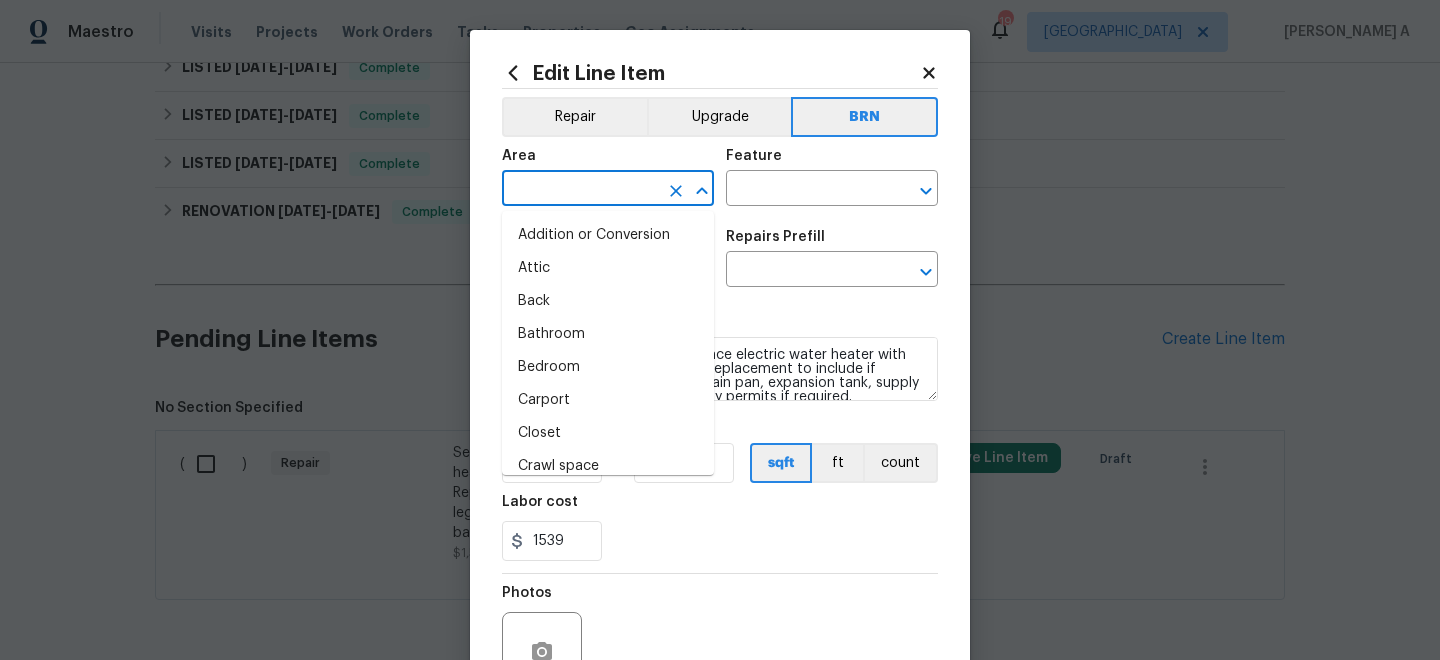 click at bounding box center (580, 190) 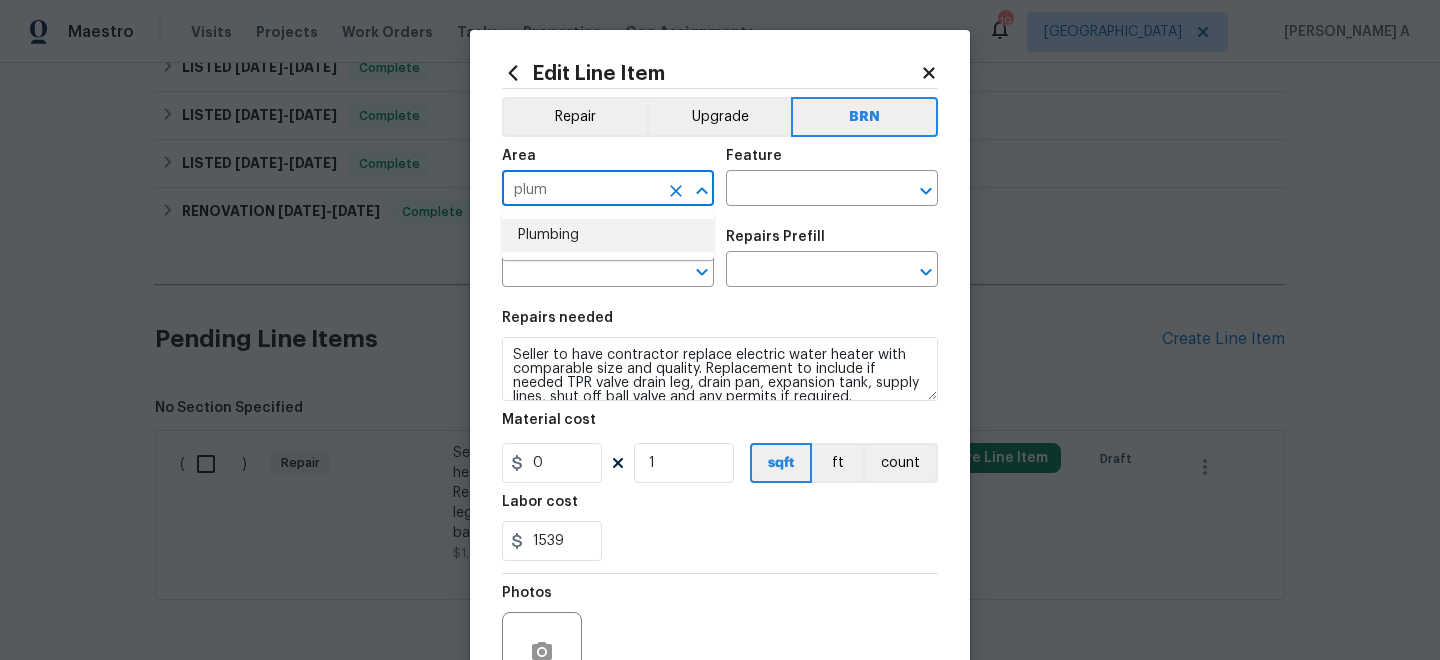 click on "Plumbing" at bounding box center (608, 235) 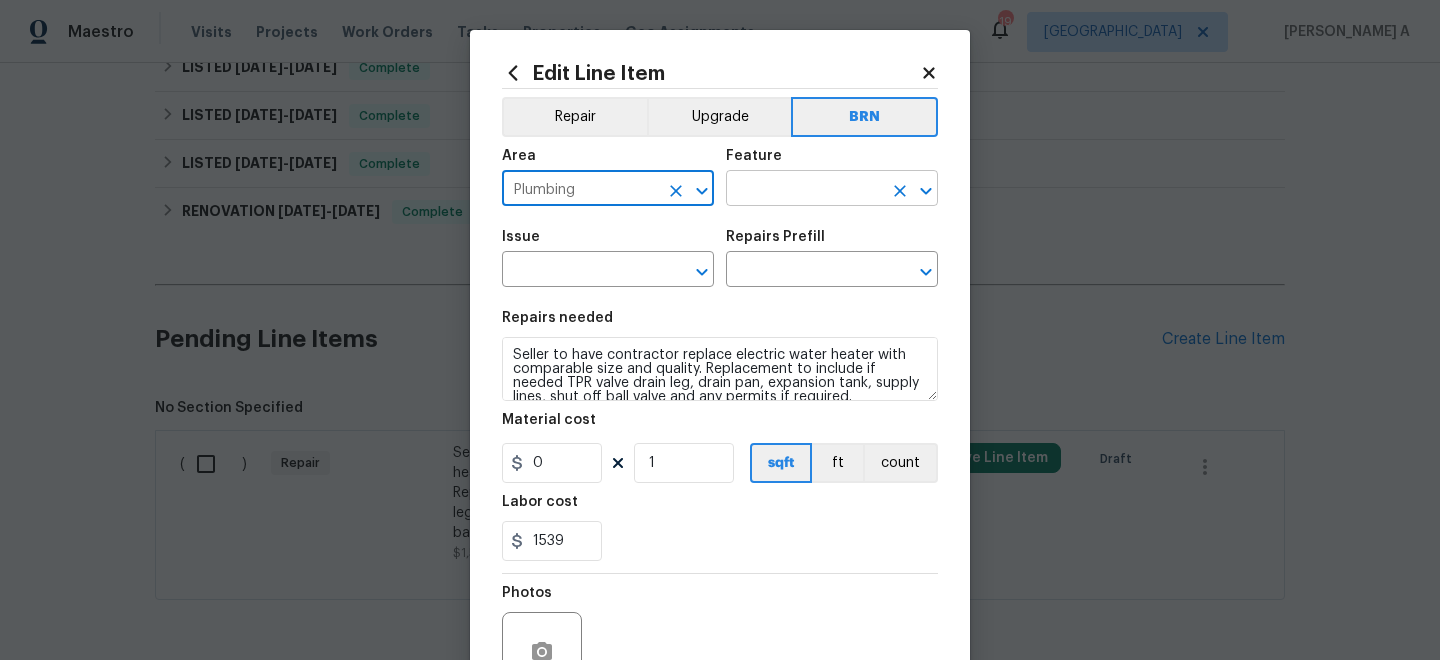 type on "Plumbing" 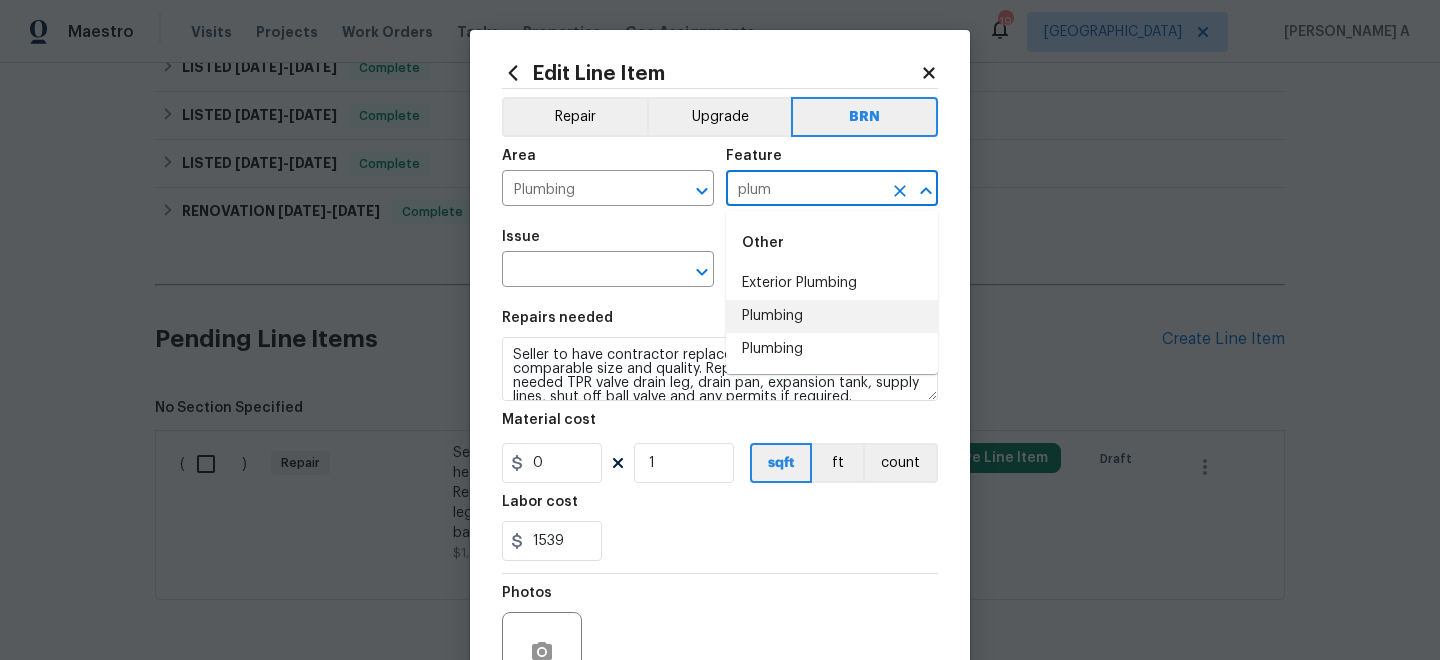 click on "Plumbing" at bounding box center (832, 316) 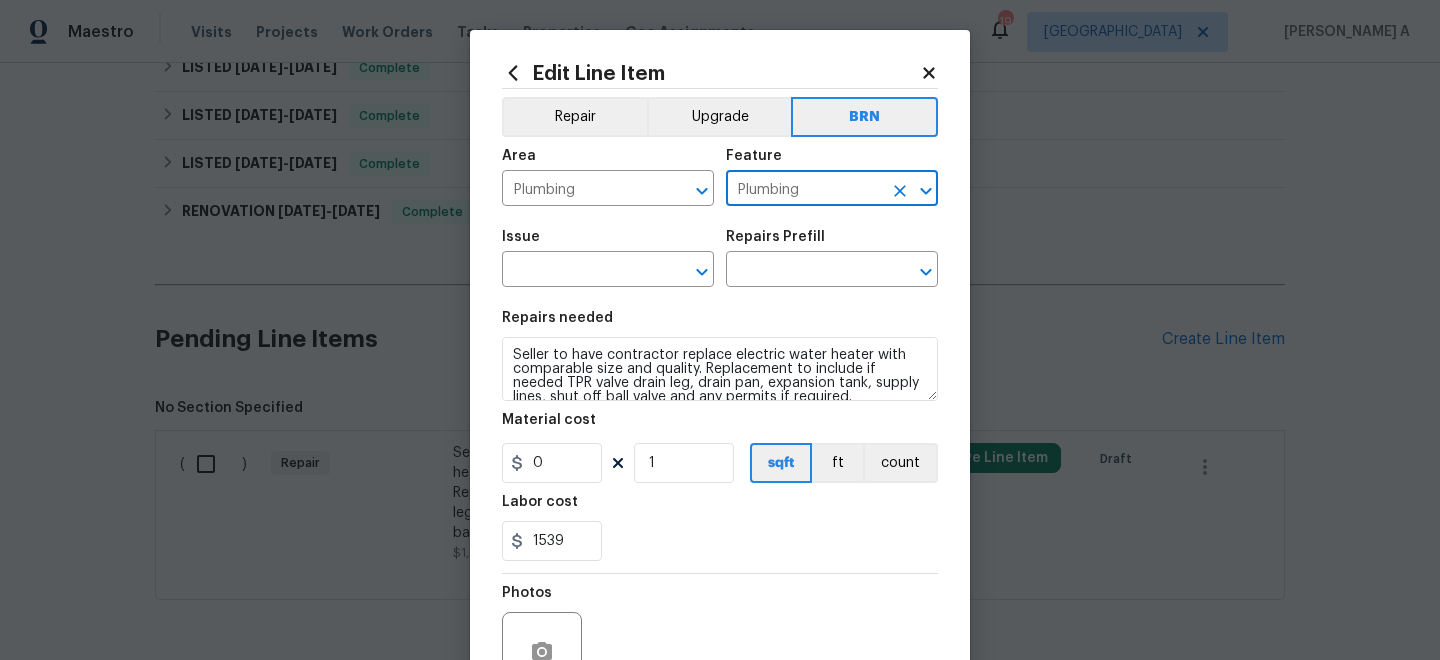 type on "Plumbing" 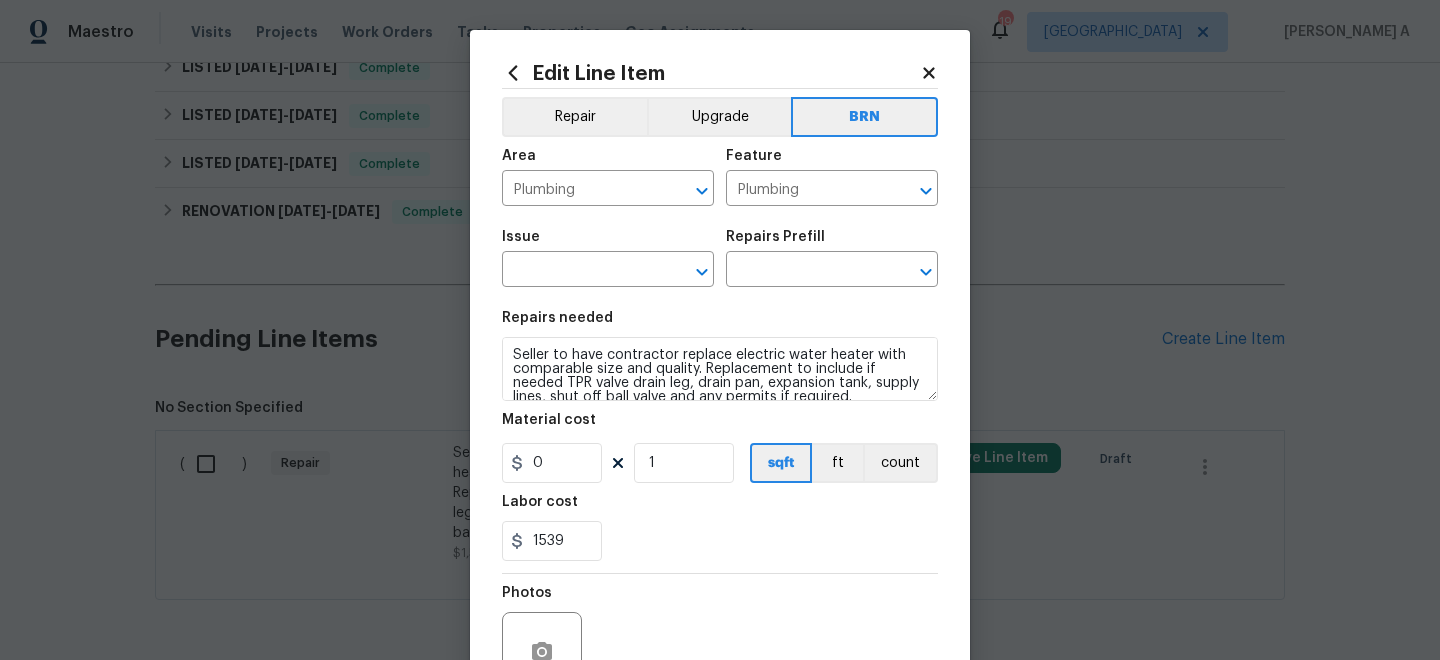 click on "Issue ​" at bounding box center [608, 258] 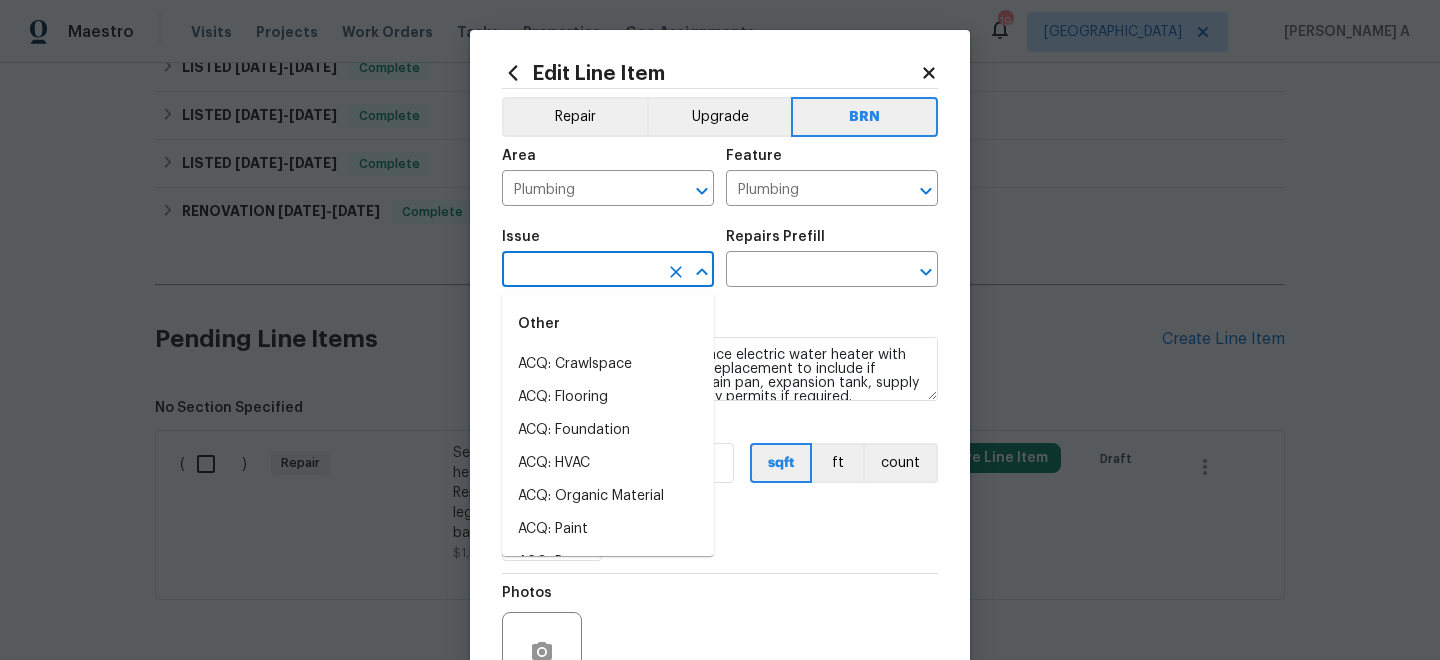 click at bounding box center (580, 271) 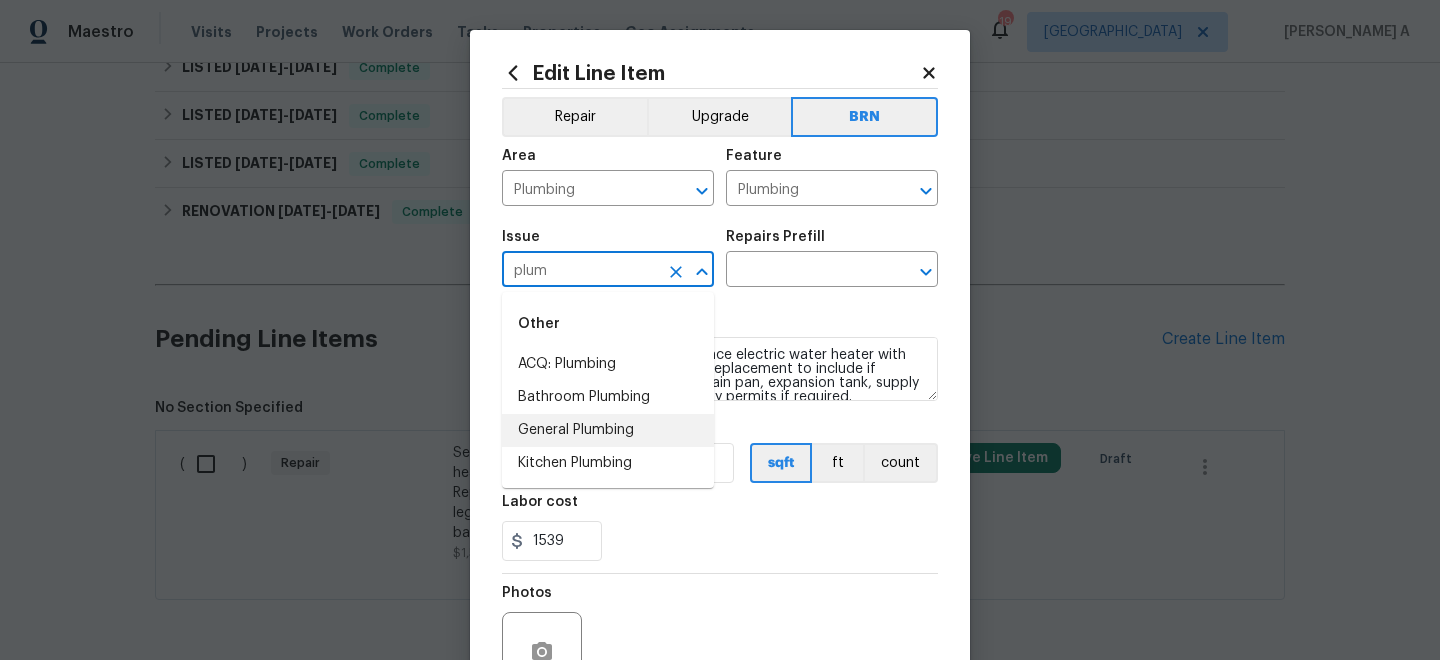 click on "General Plumbing" at bounding box center (608, 430) 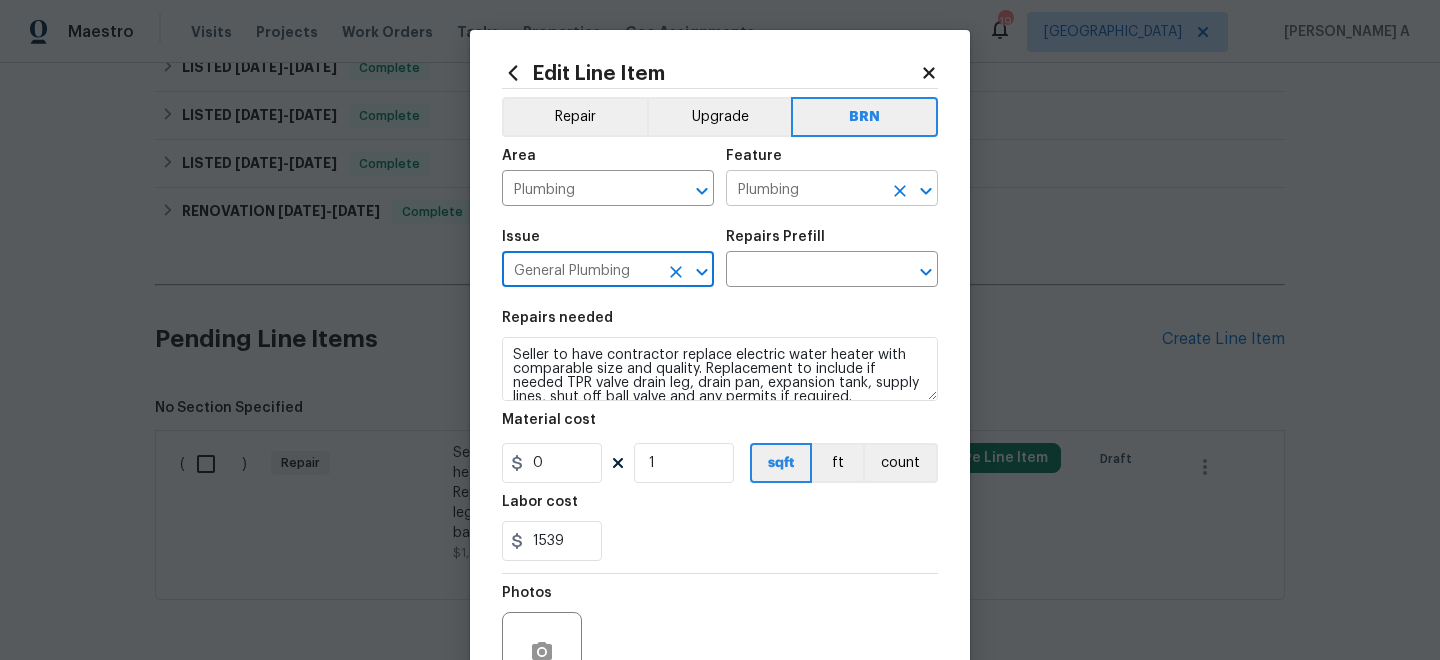 click 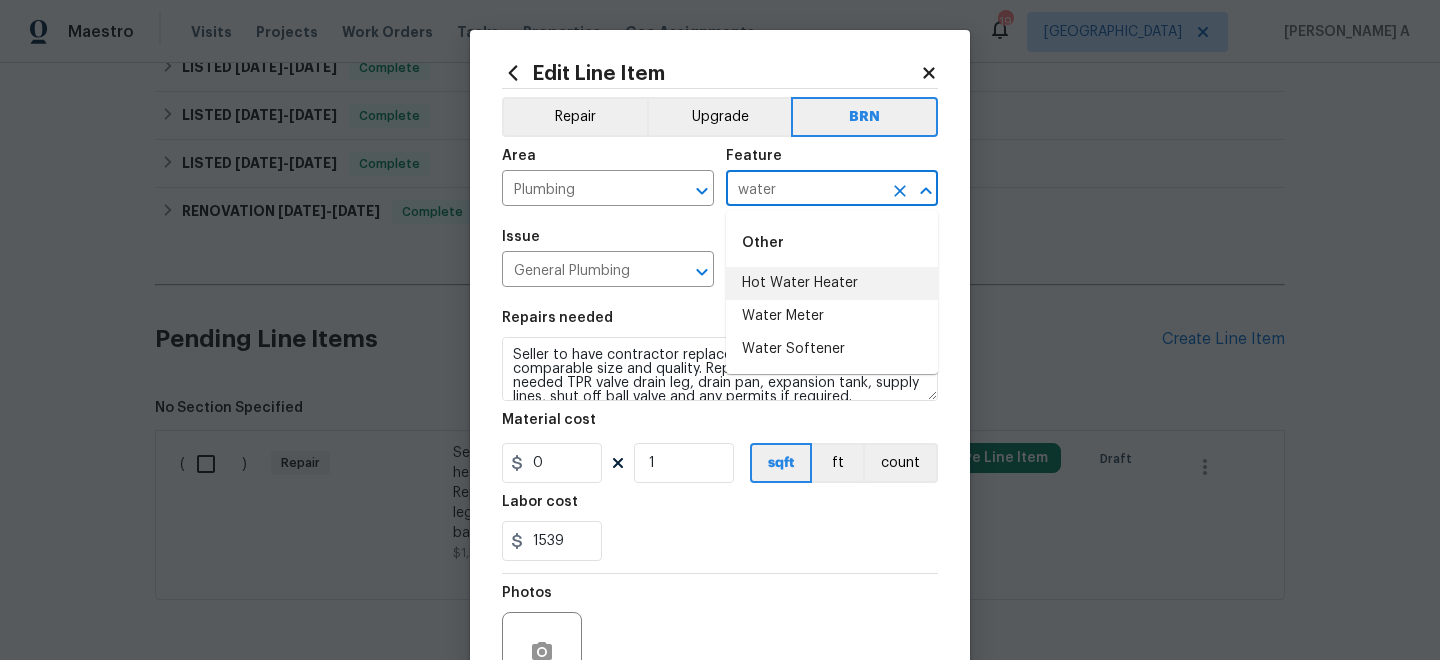 click on "Hot Water Heater" at bounding box center (832, 283) 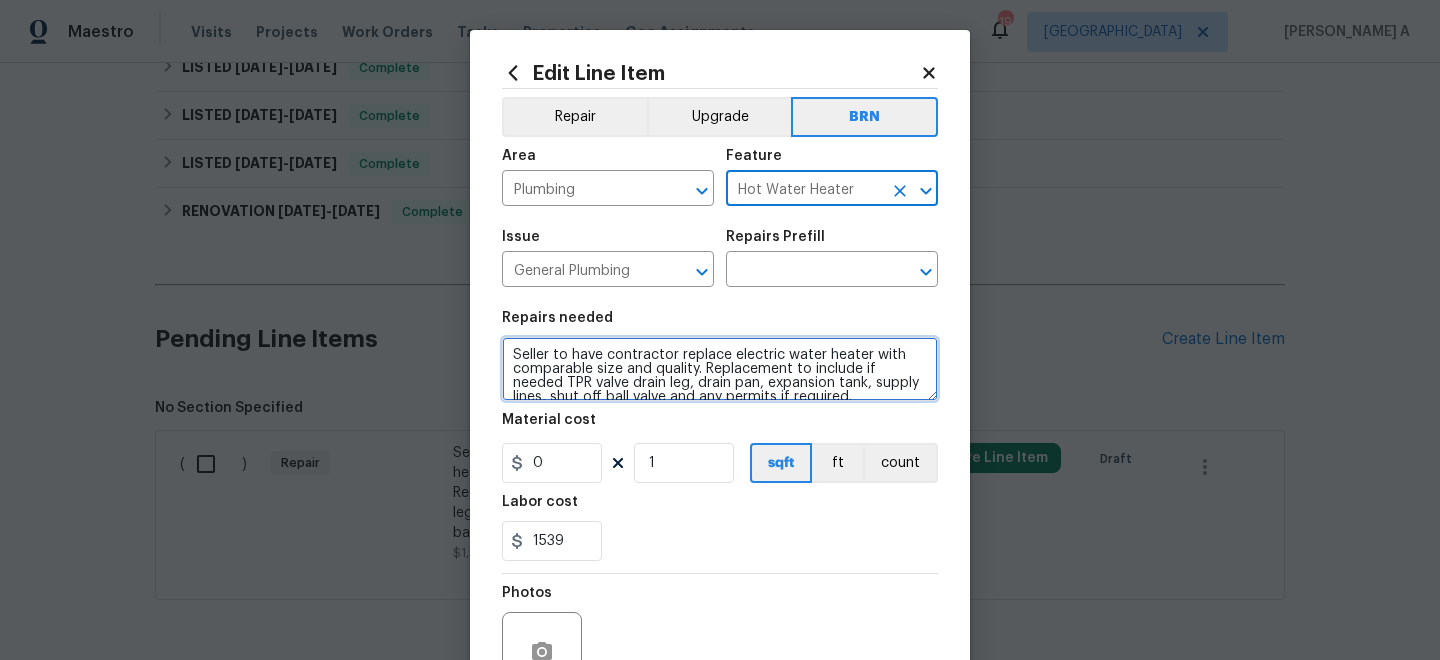 click on "Seller to have contractor replace electric water heater with comparable size and quality. Replacement to include if needed TPR valve drain leg, drain pan, expansion tank, supply lines, shut off ball valve and any permits if required." at bounding box center (720, 369) 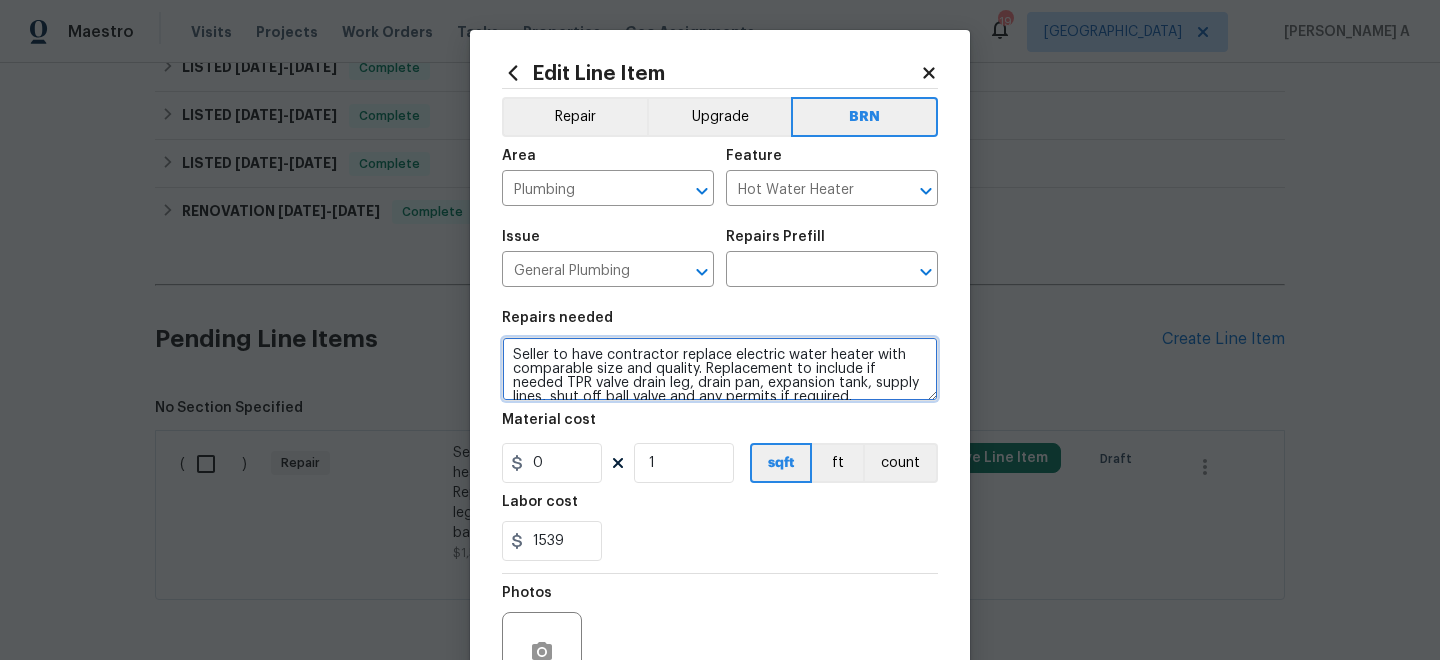 click on "Seller to have contractor replace electric water heater with comparable size and quality. Replacement to include if needed TPR valve drain leg, drain pan, expansion tank, supply lines, shut off ball valve and any permits if required." at bounding box center (720, 369) 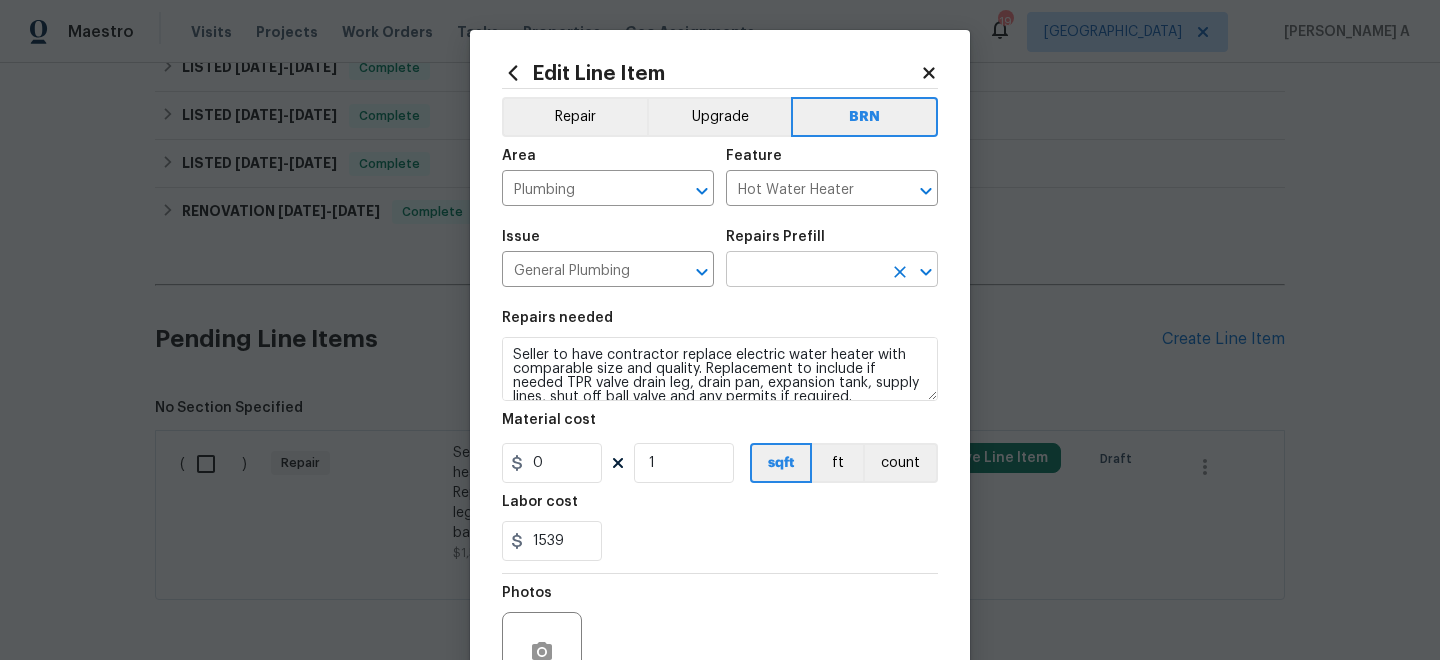 click at bounding box center [804, 271] 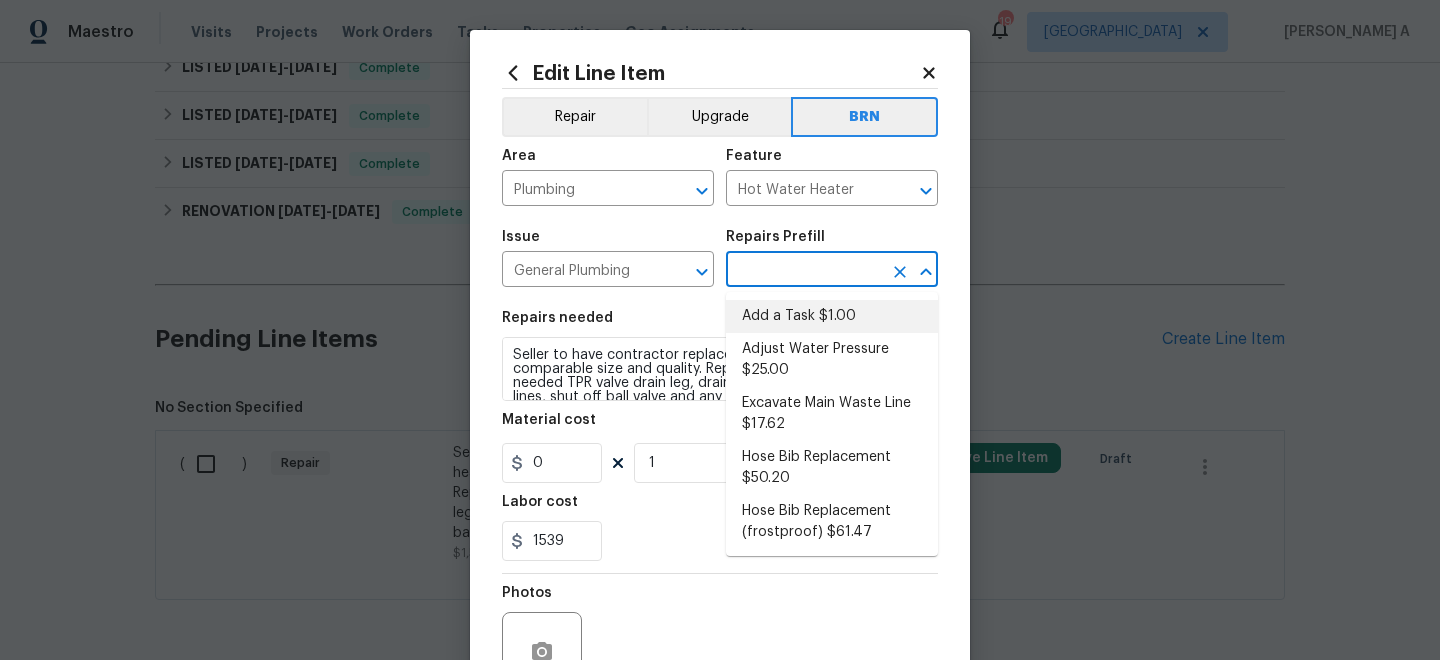 click on "Add a Task $1.00" at bounding box center (832, 316) 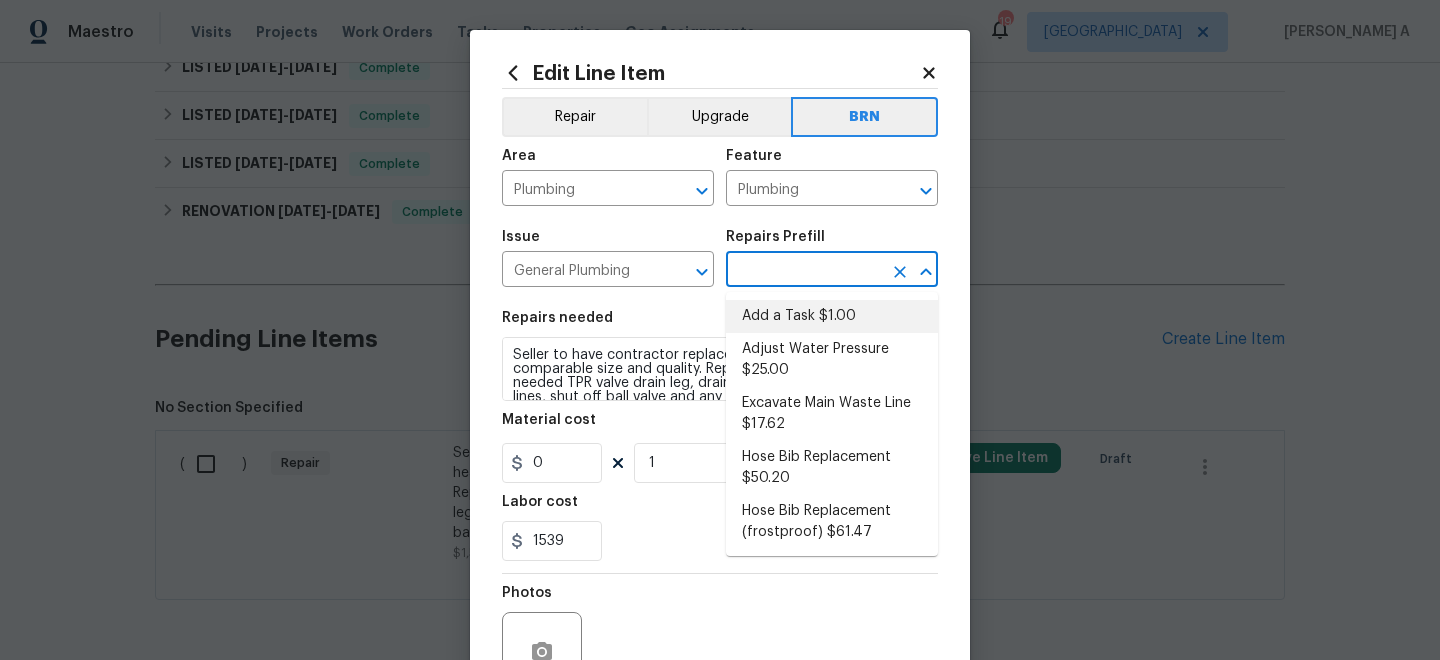 type on "Add a Task $1.00" 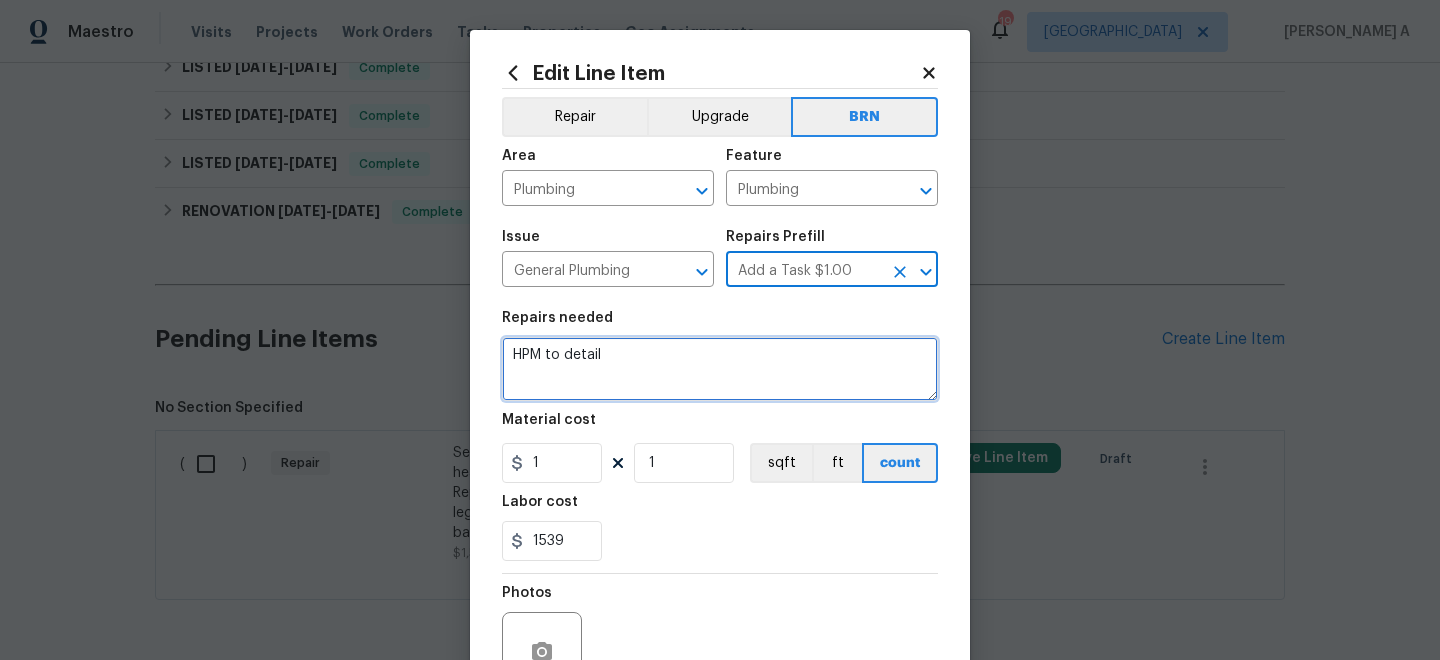click on "HPM to detail" at bounding box center (720, 369) 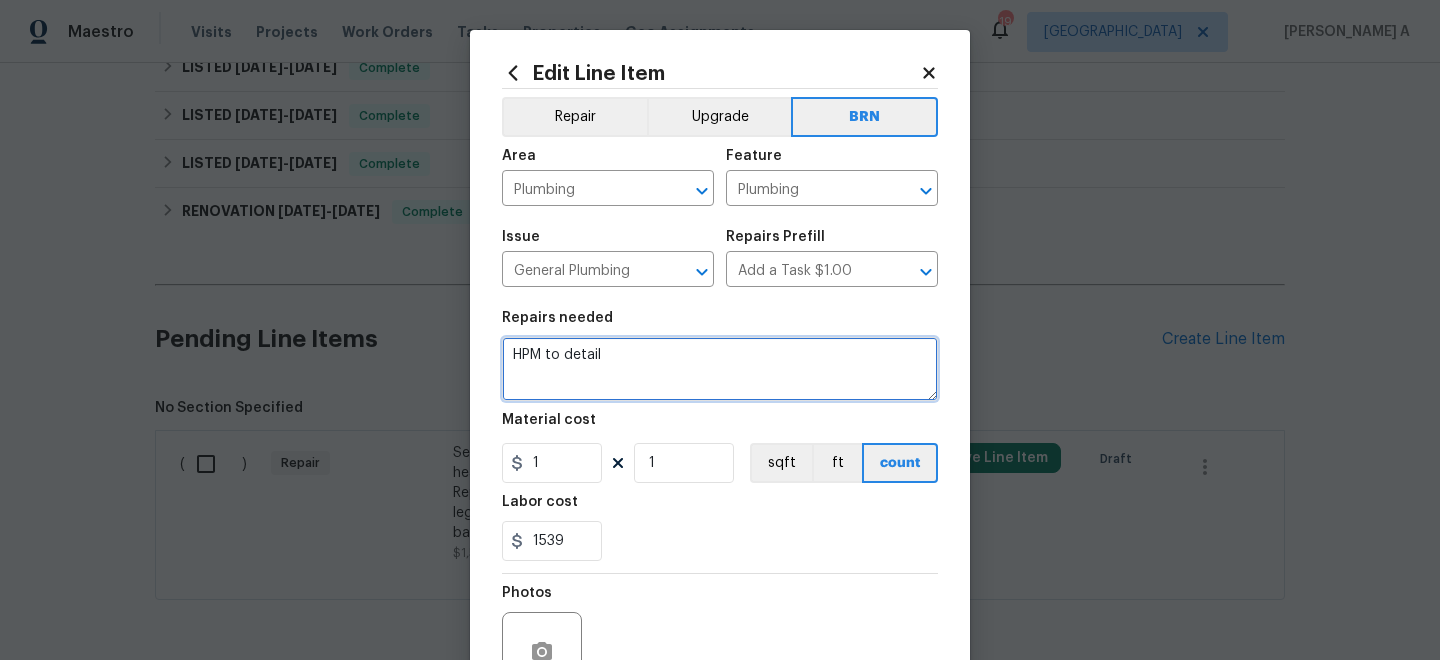 click on "HPM to detail" at bounding box center [720, 369] 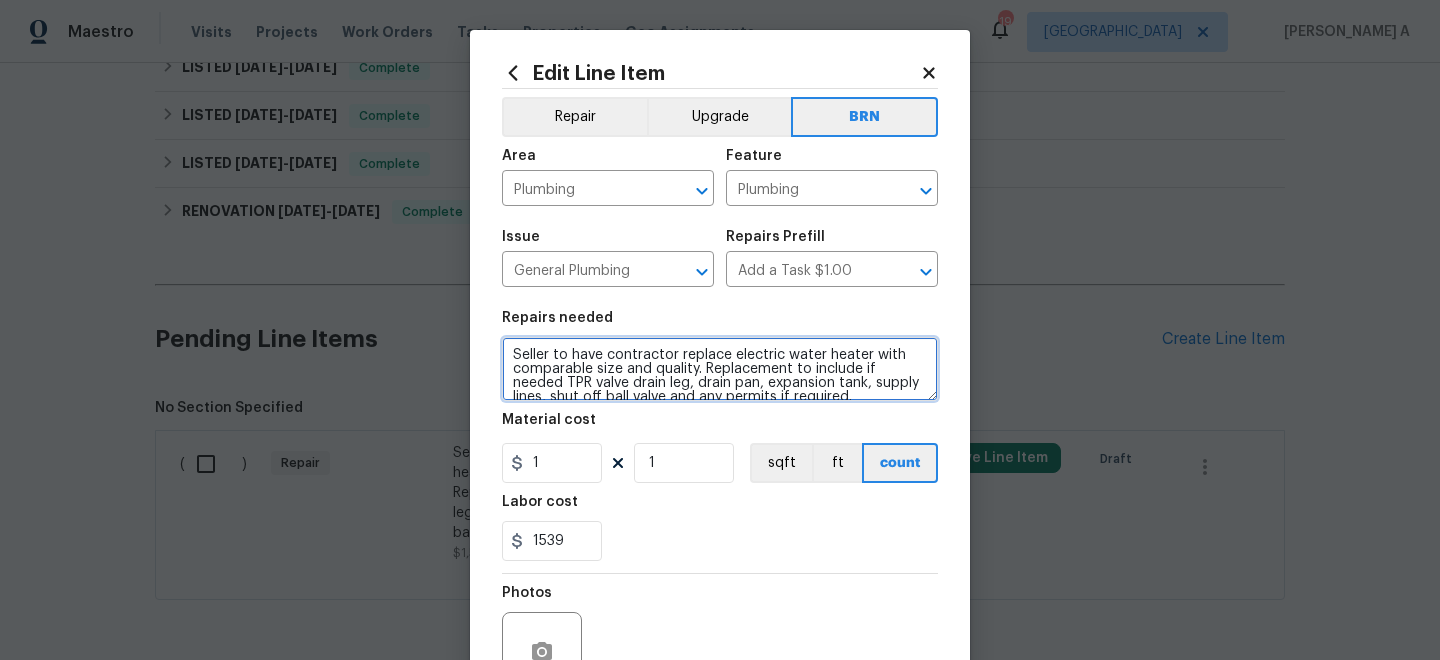 scroll, scrollTop: 4, scrollLeft: 0, axis: vertical 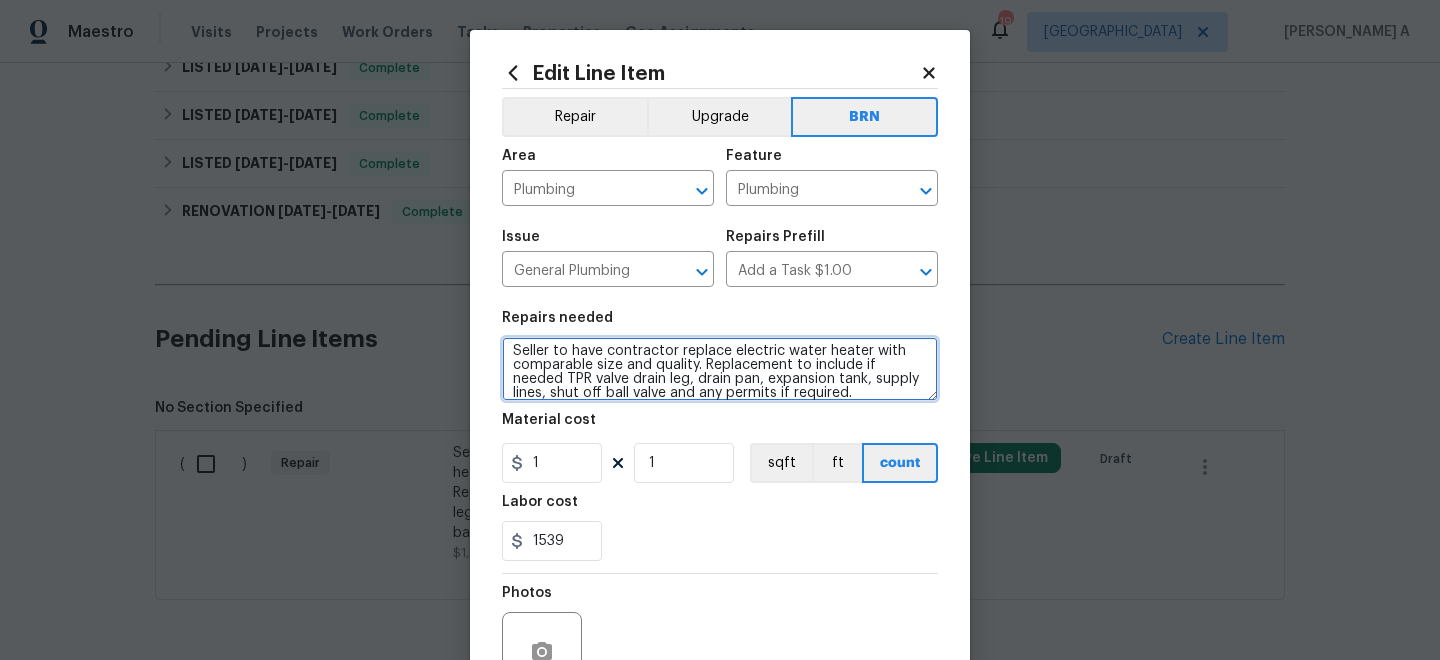 type on "Seller to have contractor replace electric water heater with comparable size and quality. Replacement to include if needed TPR valve drain leg, drain pan, expansion tank, supply lines, shut off ball valve and any permits if required." 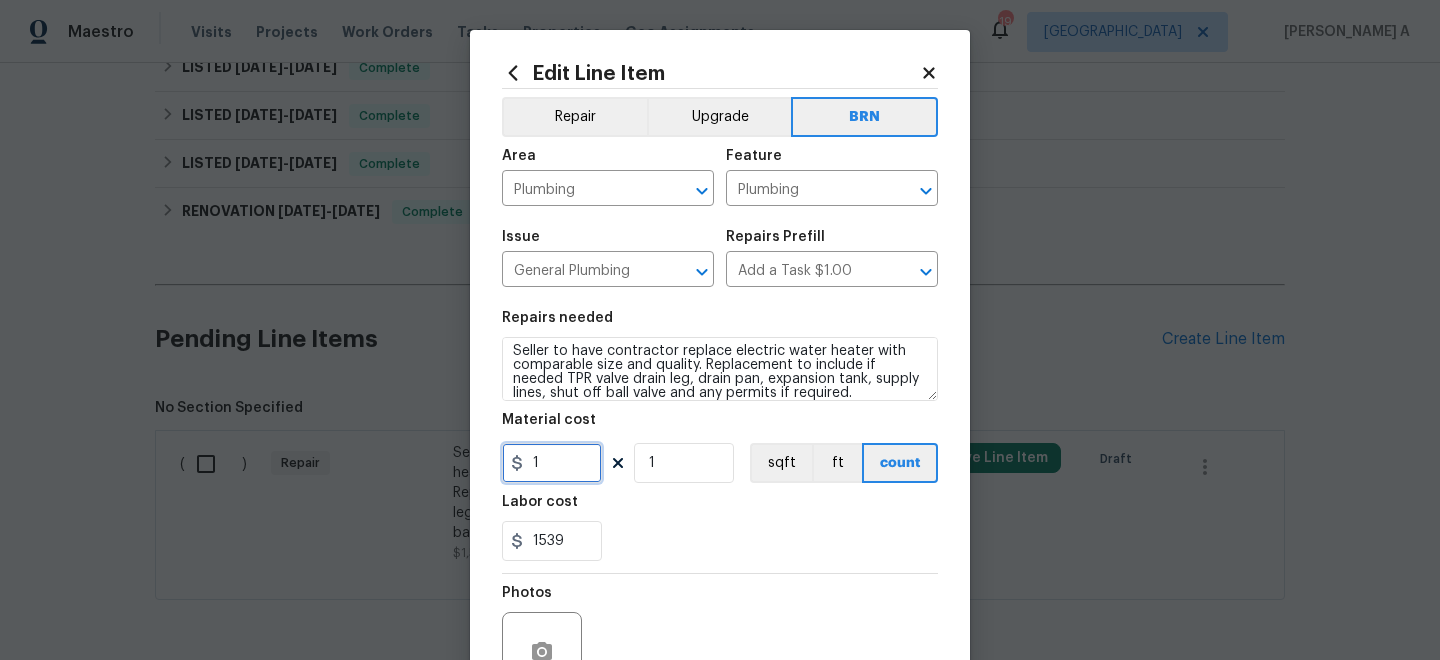 drag, startPoint x: 577, startPoint y: 458, endPoint x: 433, endPoint y: 455, distance: 144.03125 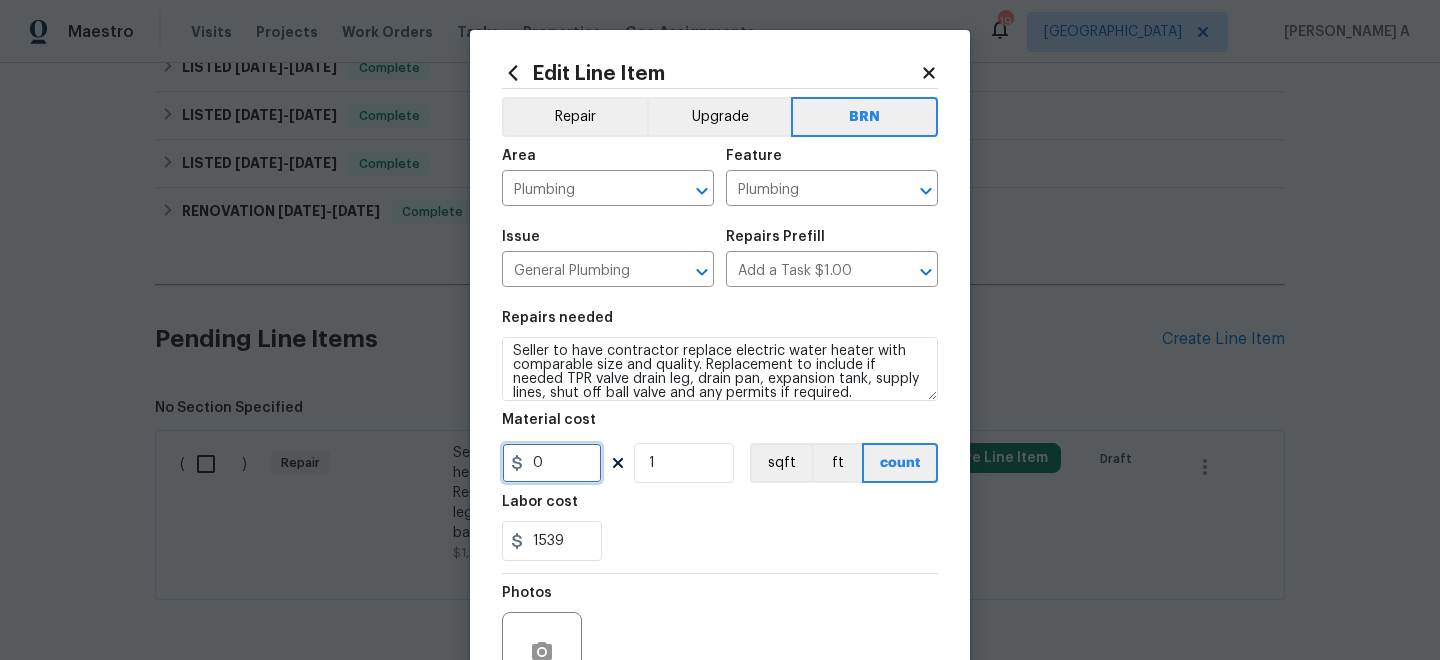 type on "0" 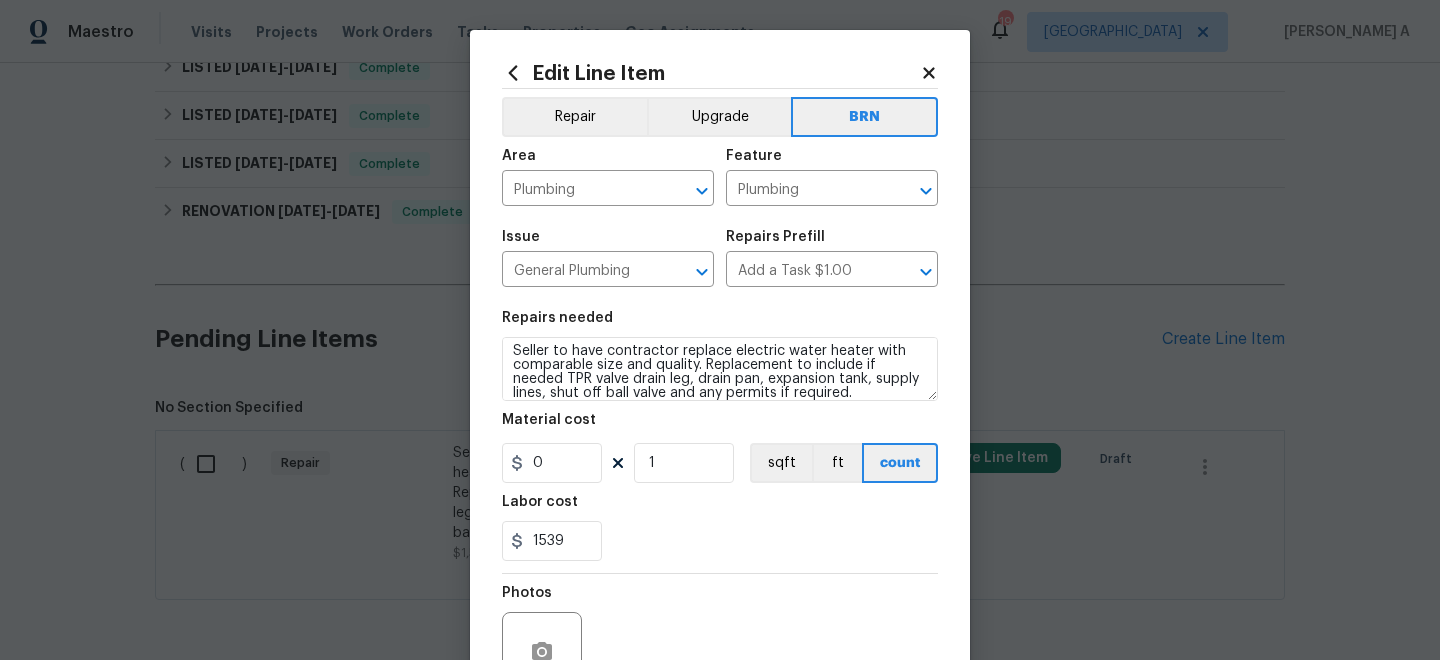 click on "Labor cost" at bounding box center [720, 508] 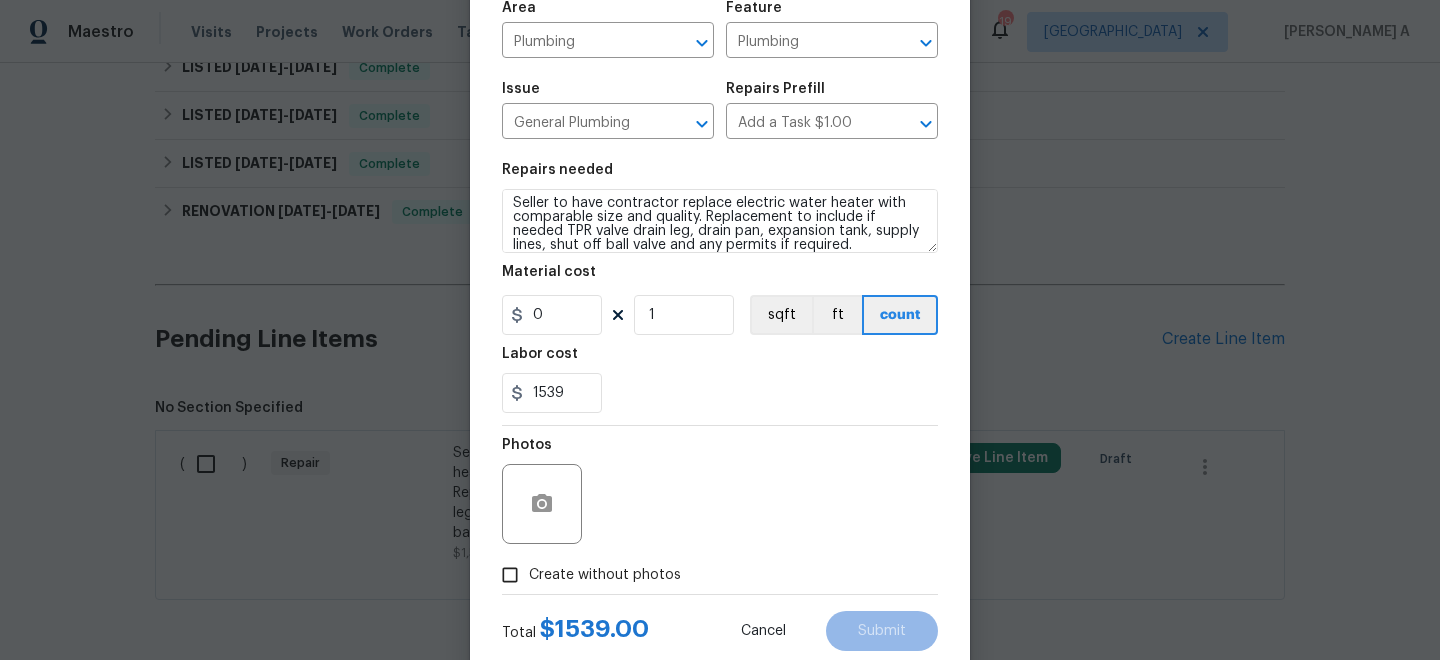 scroll, scrollTop: 202, scrollLeft: 0, axis: vertical 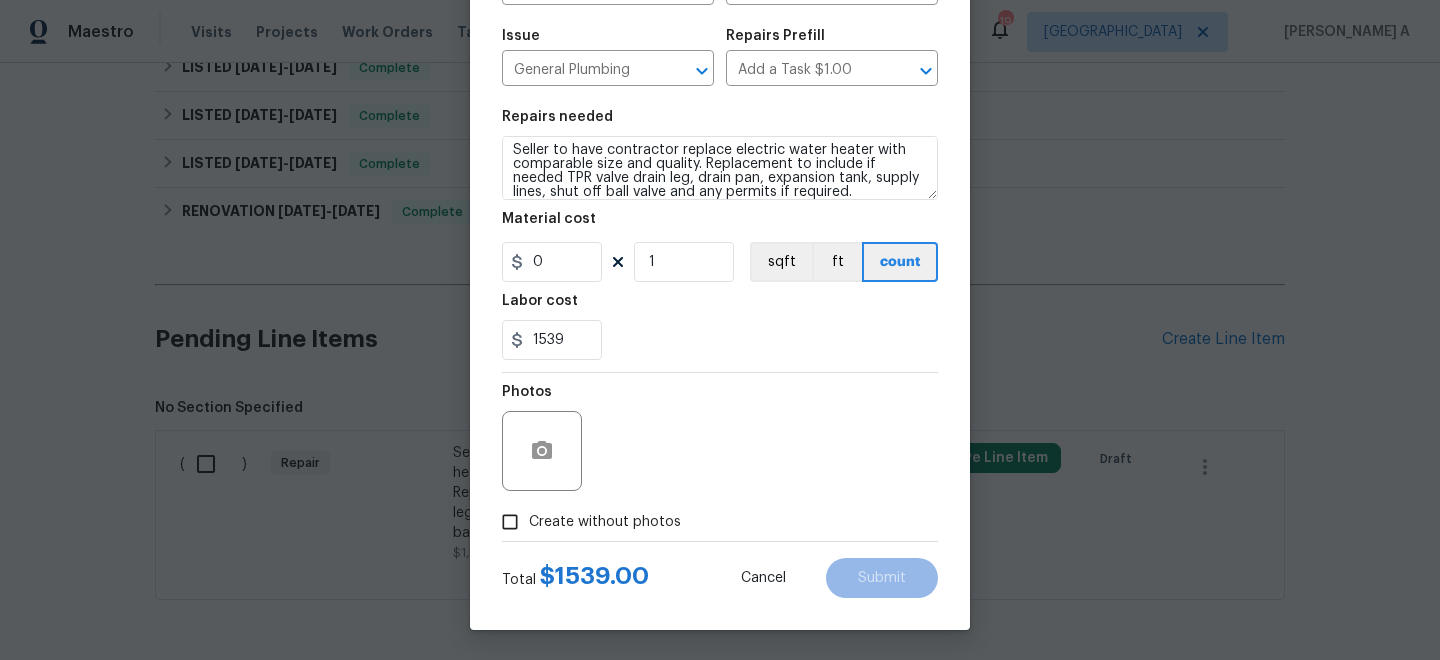 click on "Create without photos" at bounding box center [510, 522] 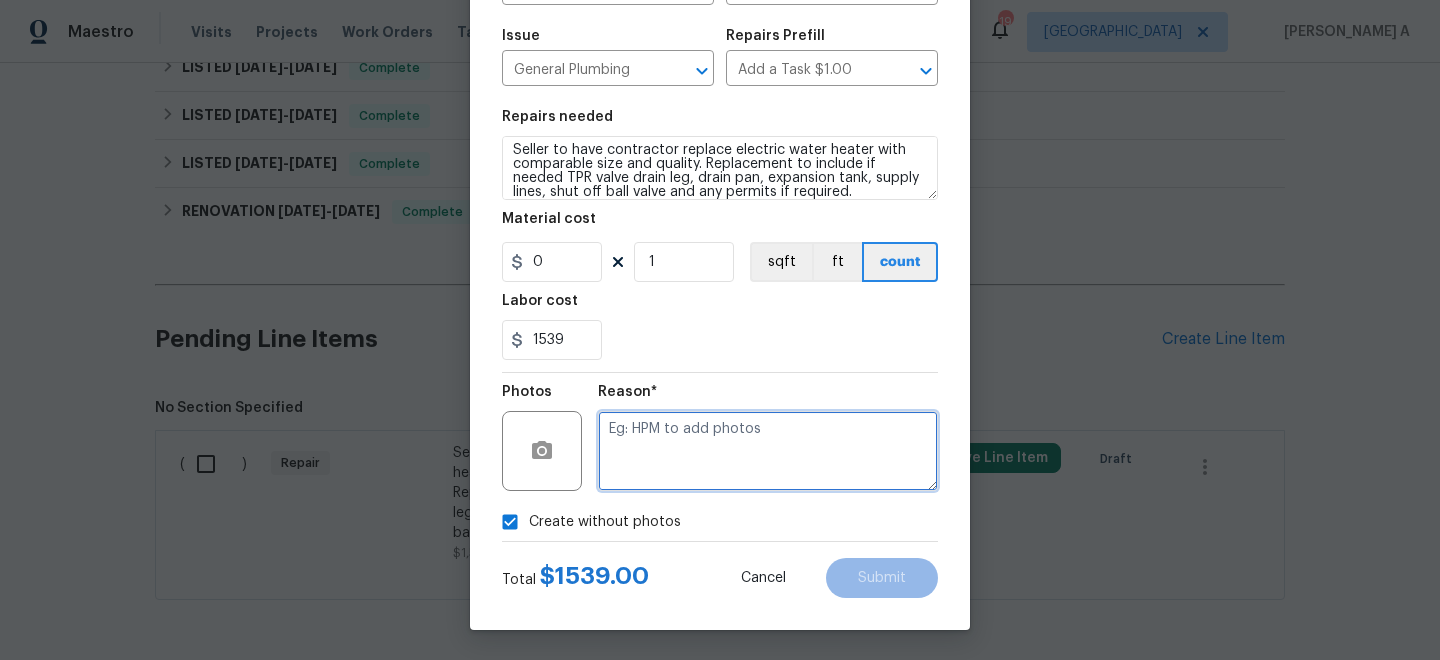 click at bounding box center (768, 451) 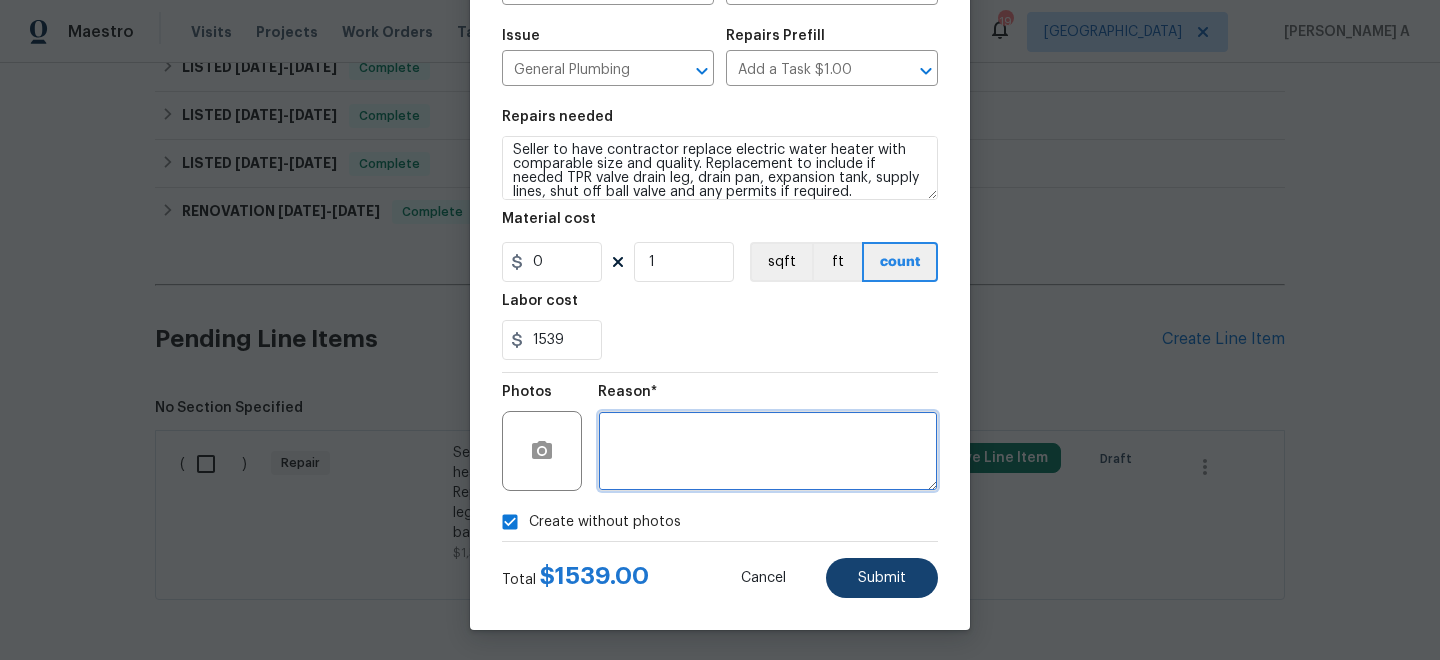 type 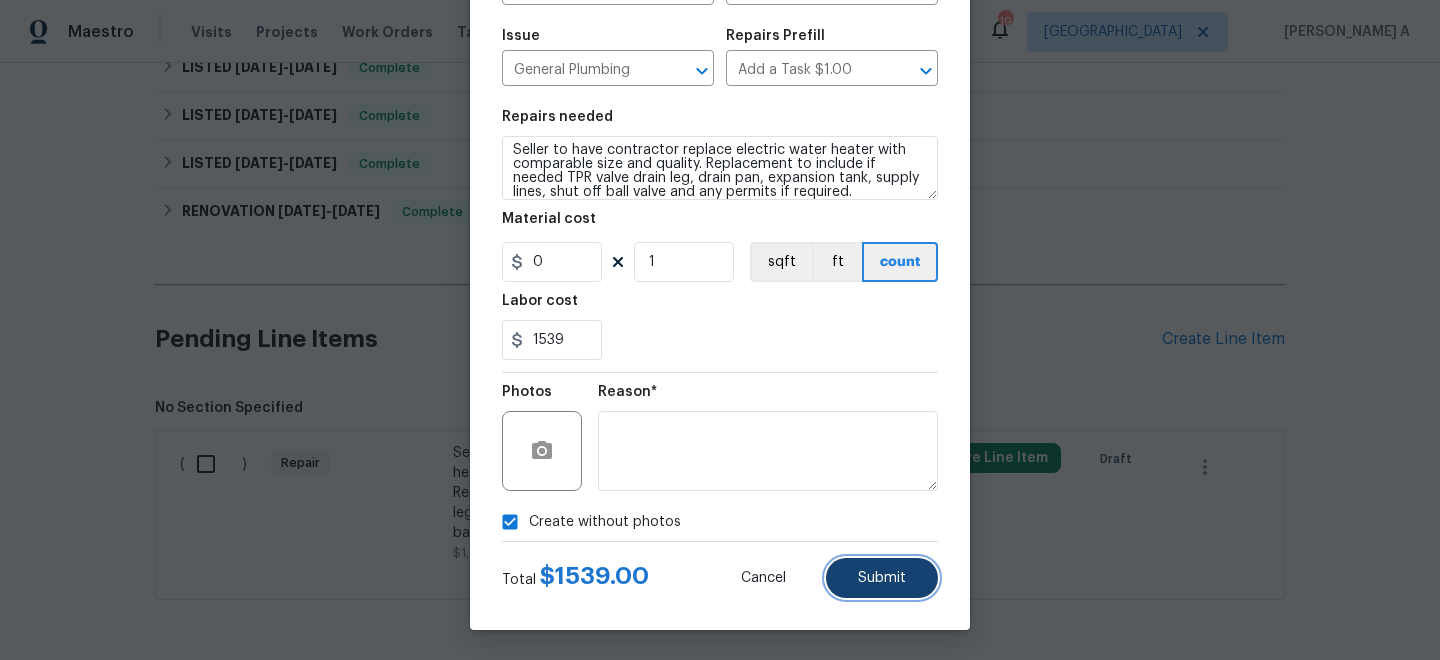 click on "Submit" at bounding box center (882, 578) 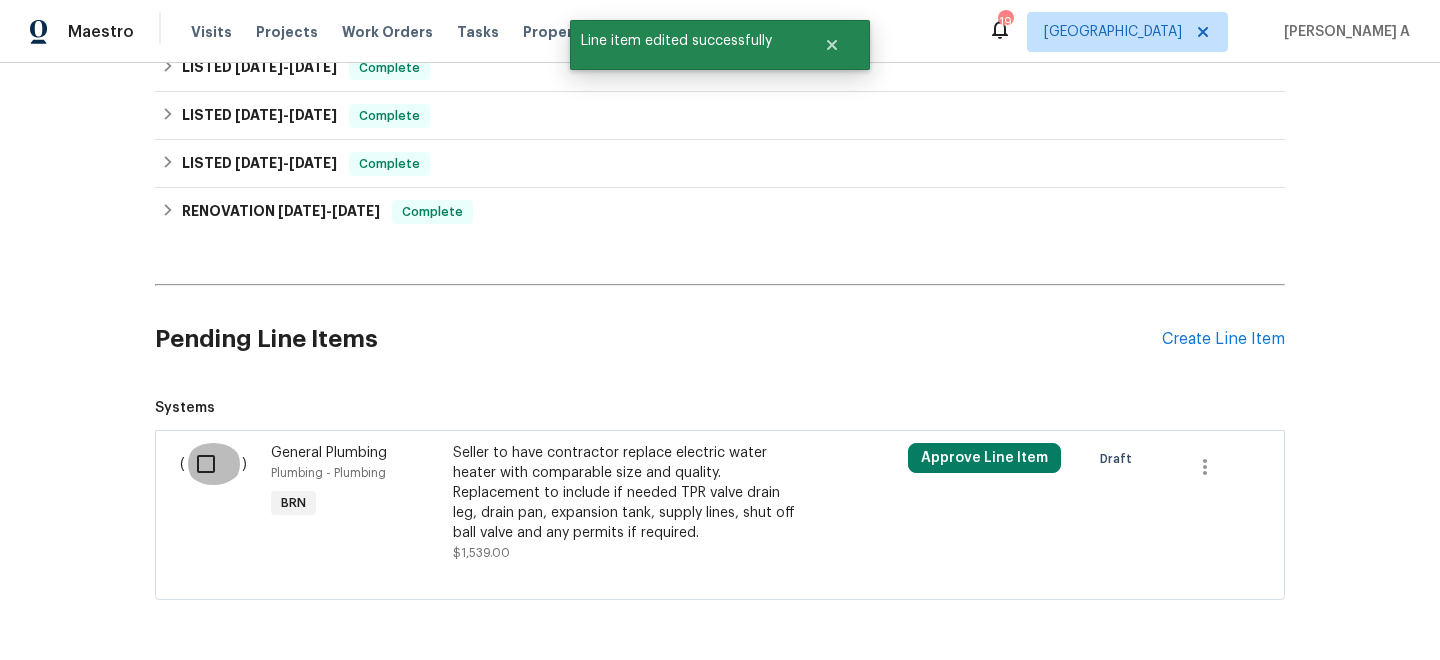 click at bounding box center [213, 464] 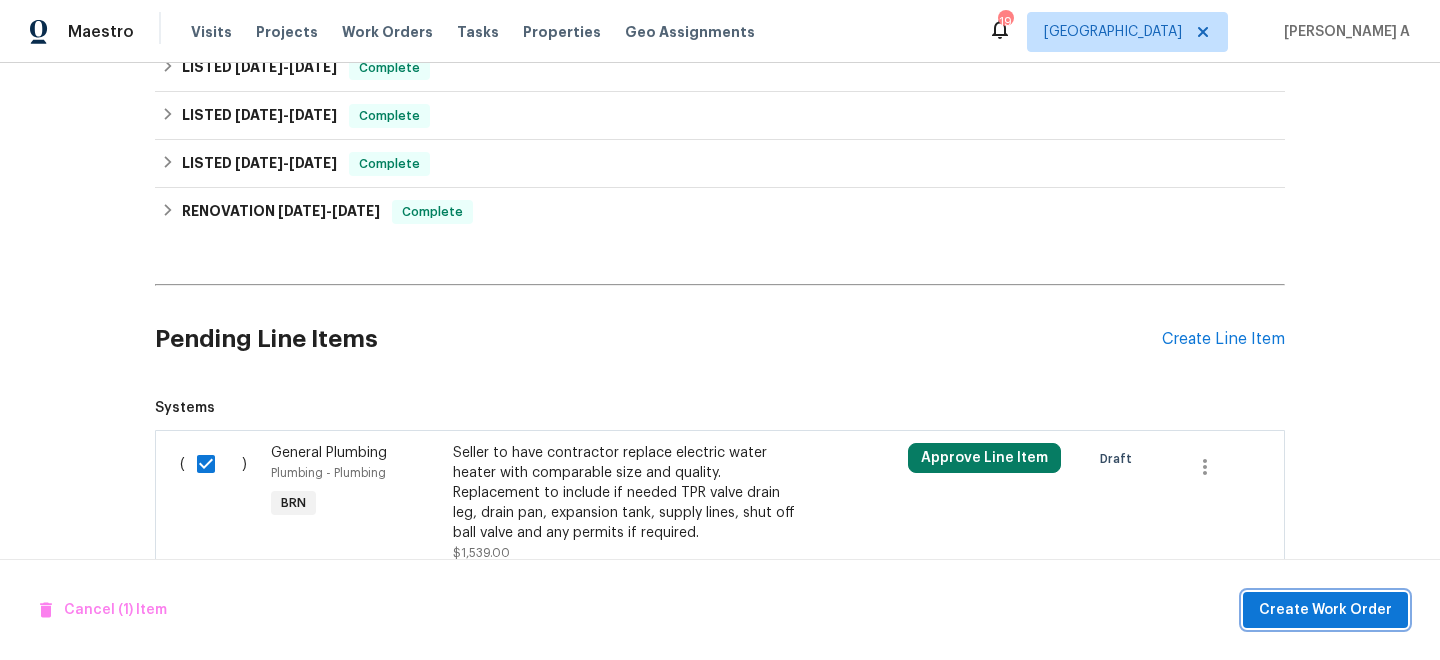 click on "Create Work Order" at bounding box center (1325, 610) 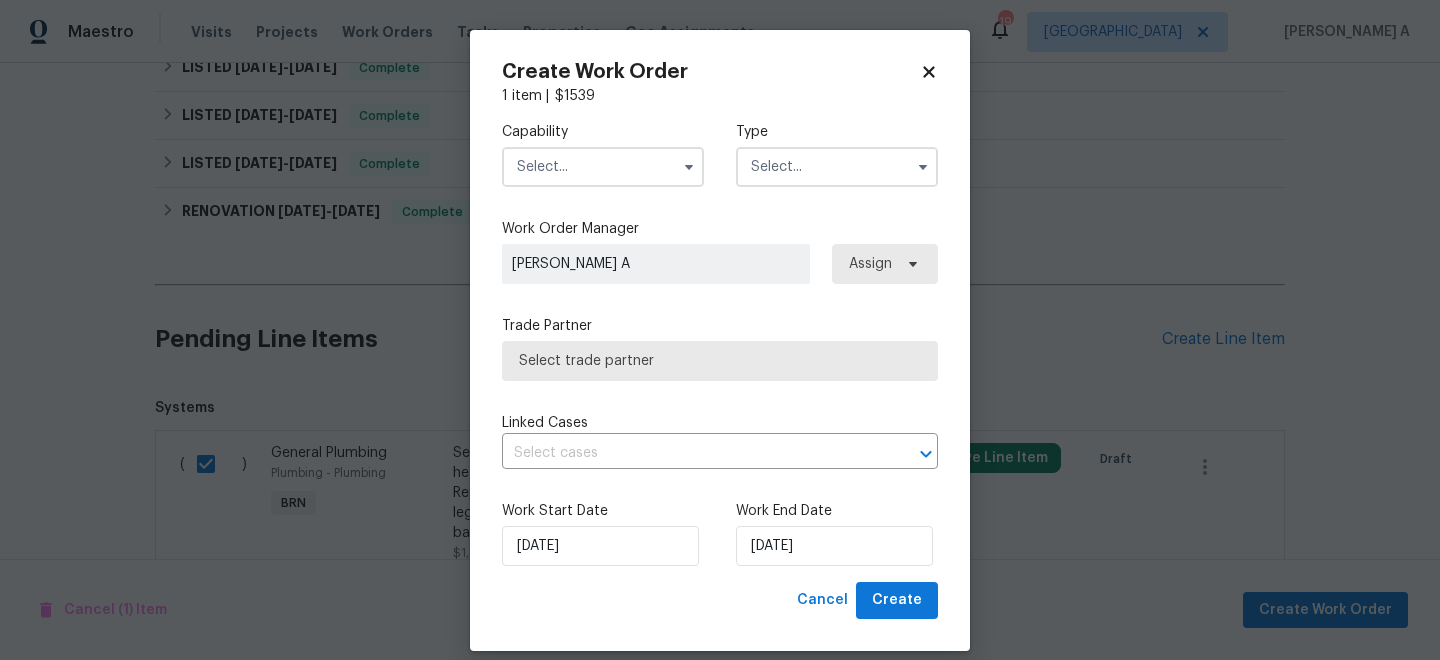 click at bounding box center [603, 167] 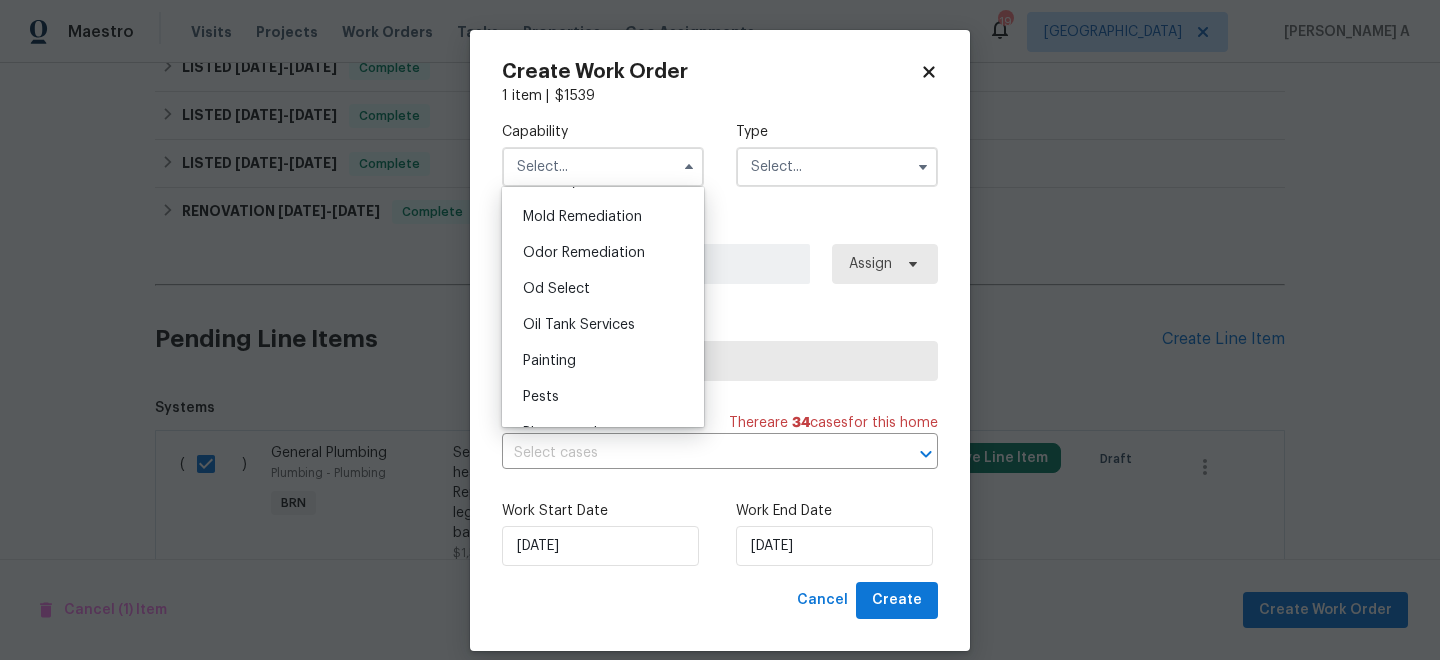scroll, scrollTop: 1535, scrollLeft: 0, axis: vertical 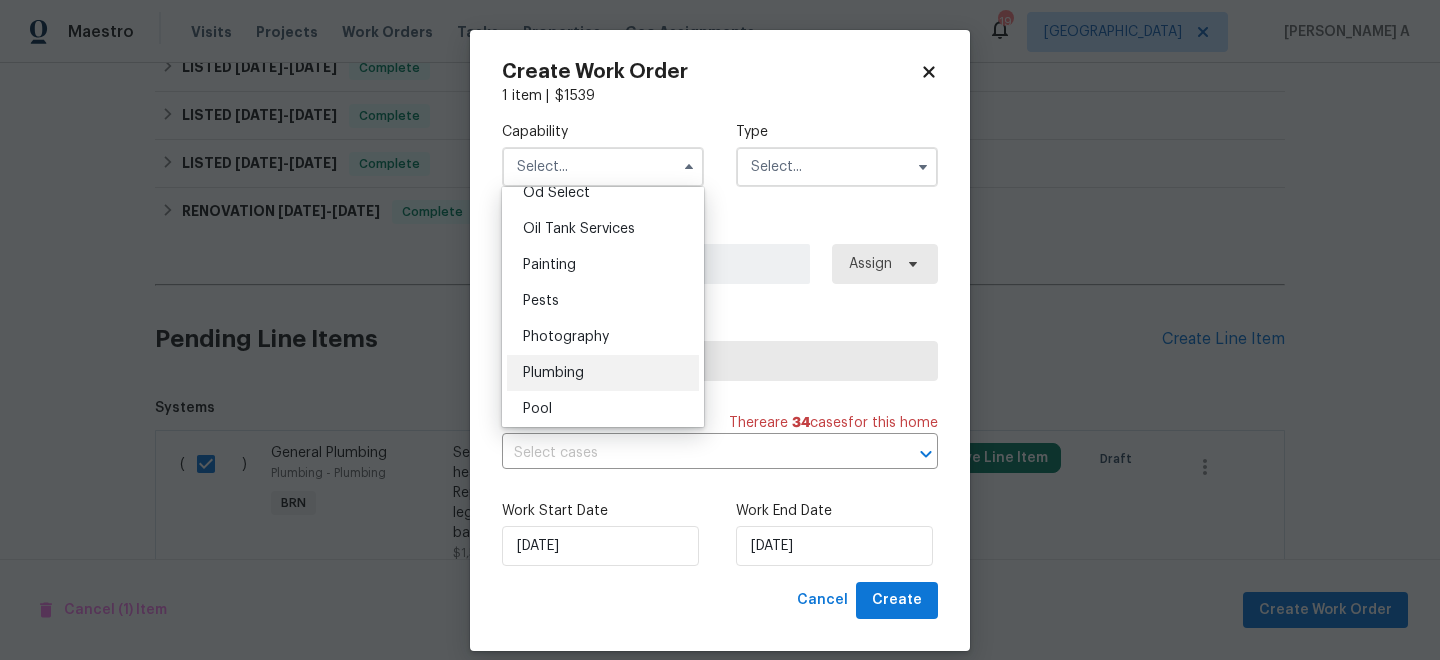 click on "Plumbing" at bounding box center (603, 373) 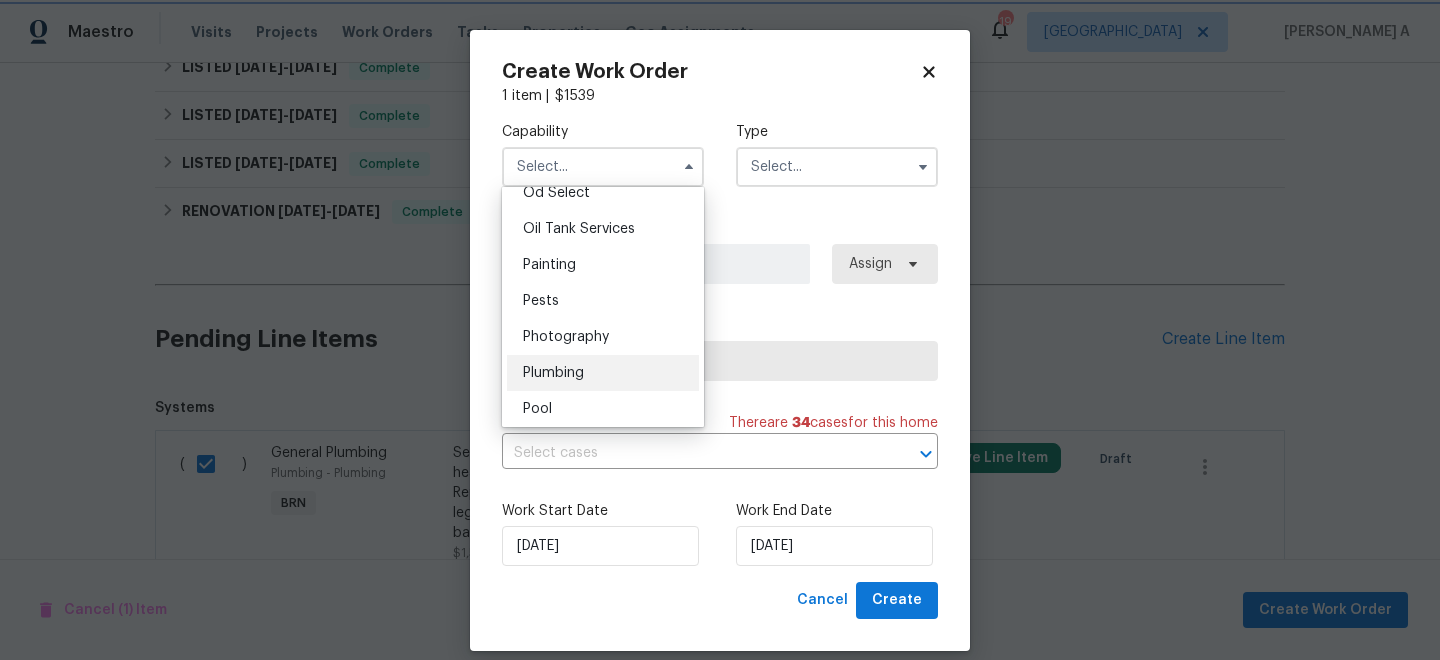type on "Plumbing" 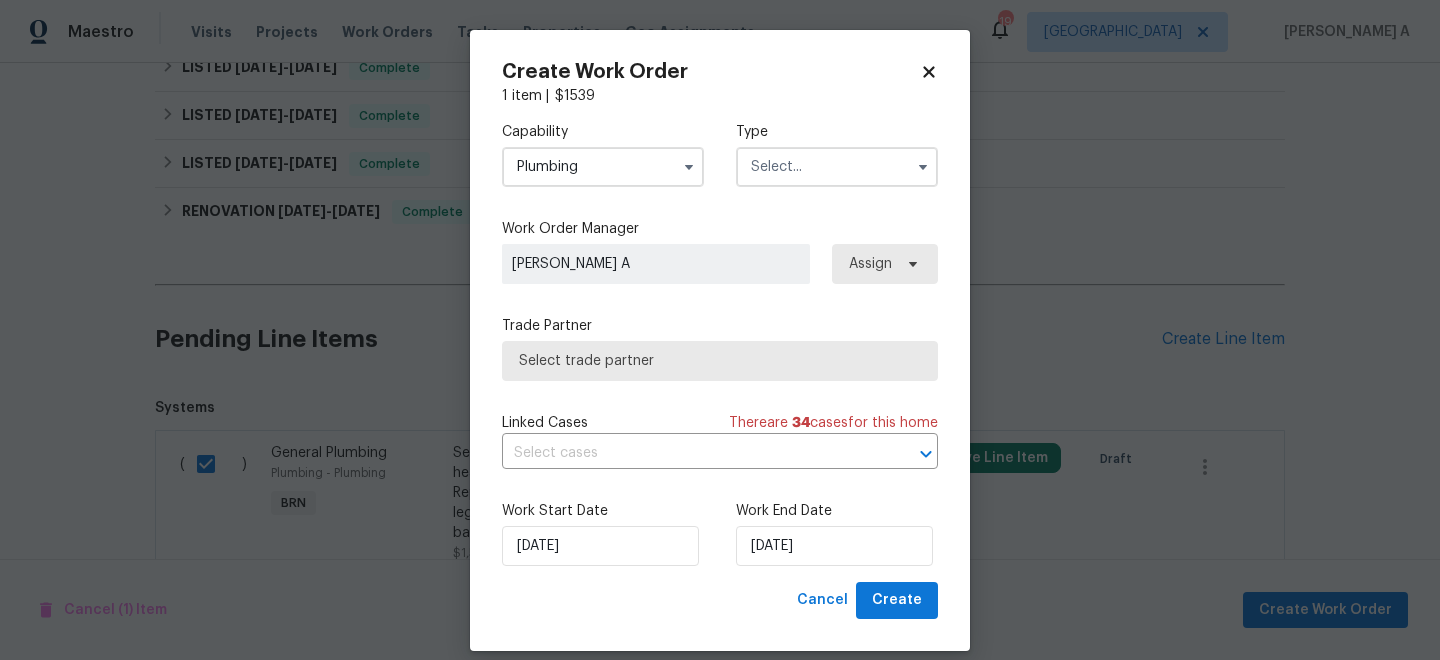 click at bounding box center (837, 167) 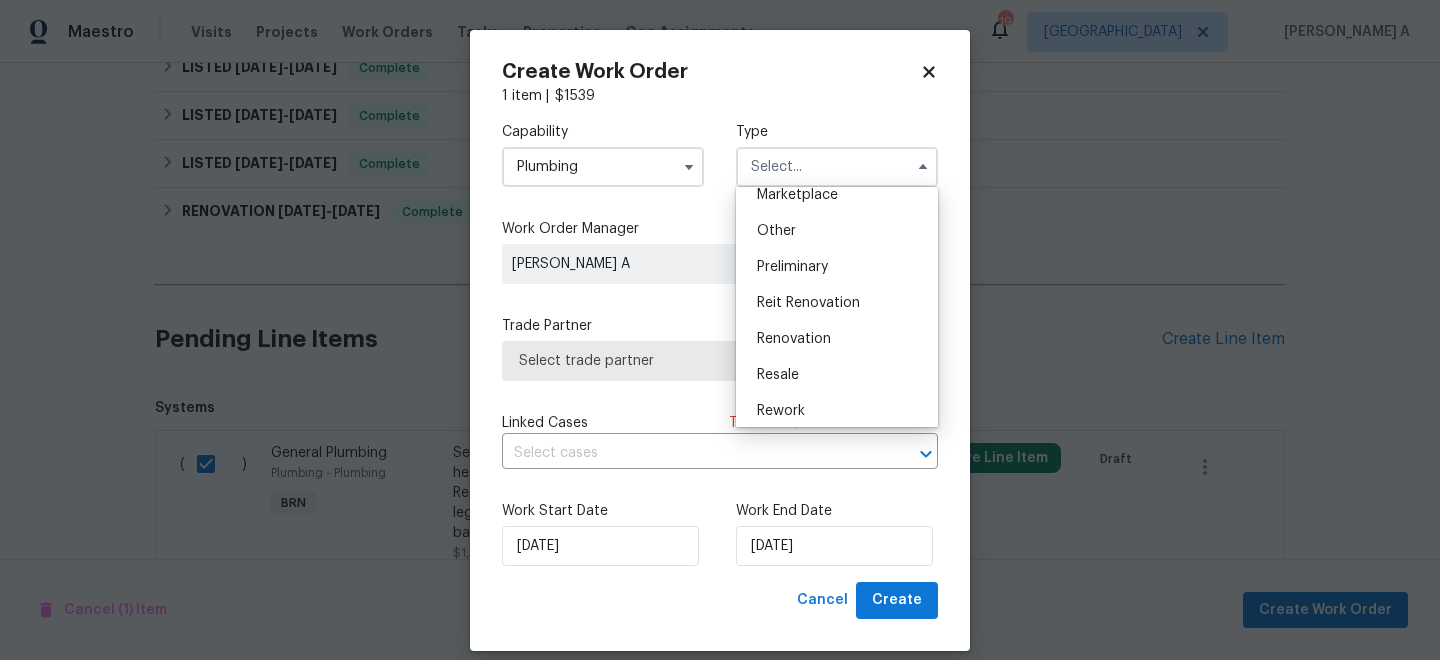 scroll, scrollTop: 442, scrollLeft: 0, axis: vertical 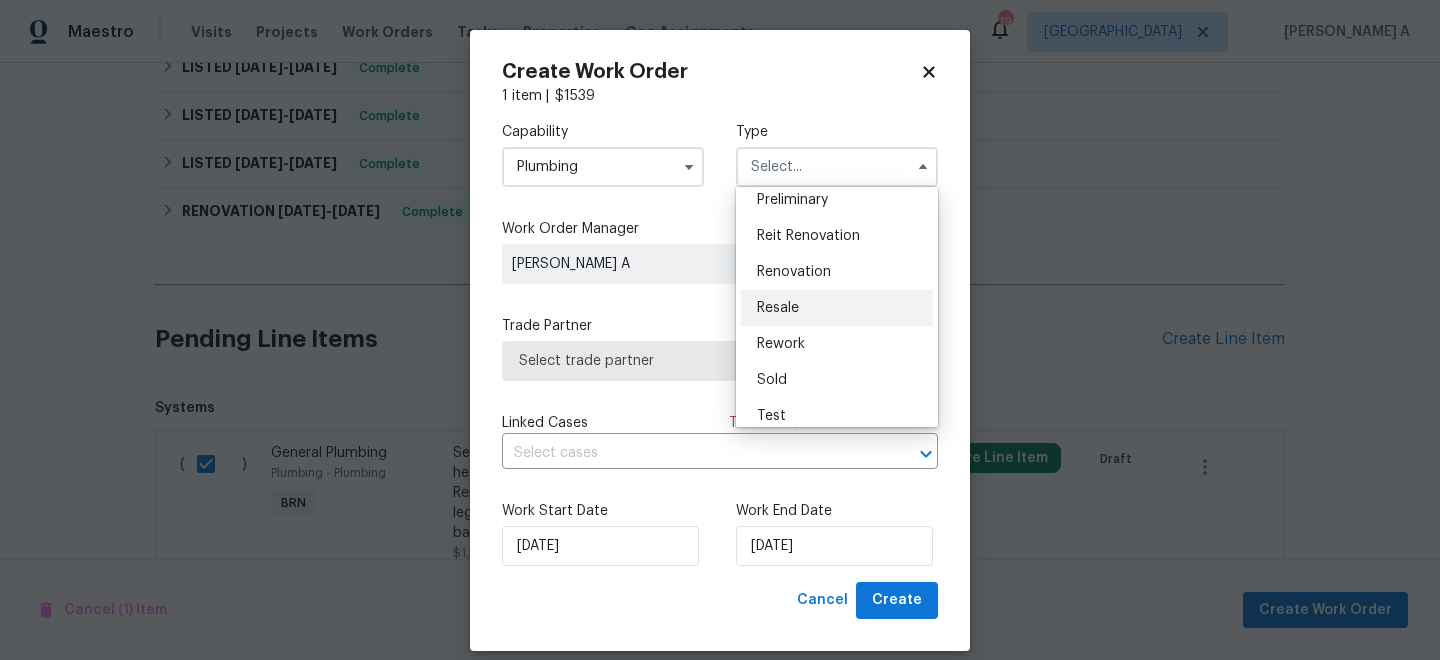 click on "Resale" at bounding box center [837, 308] 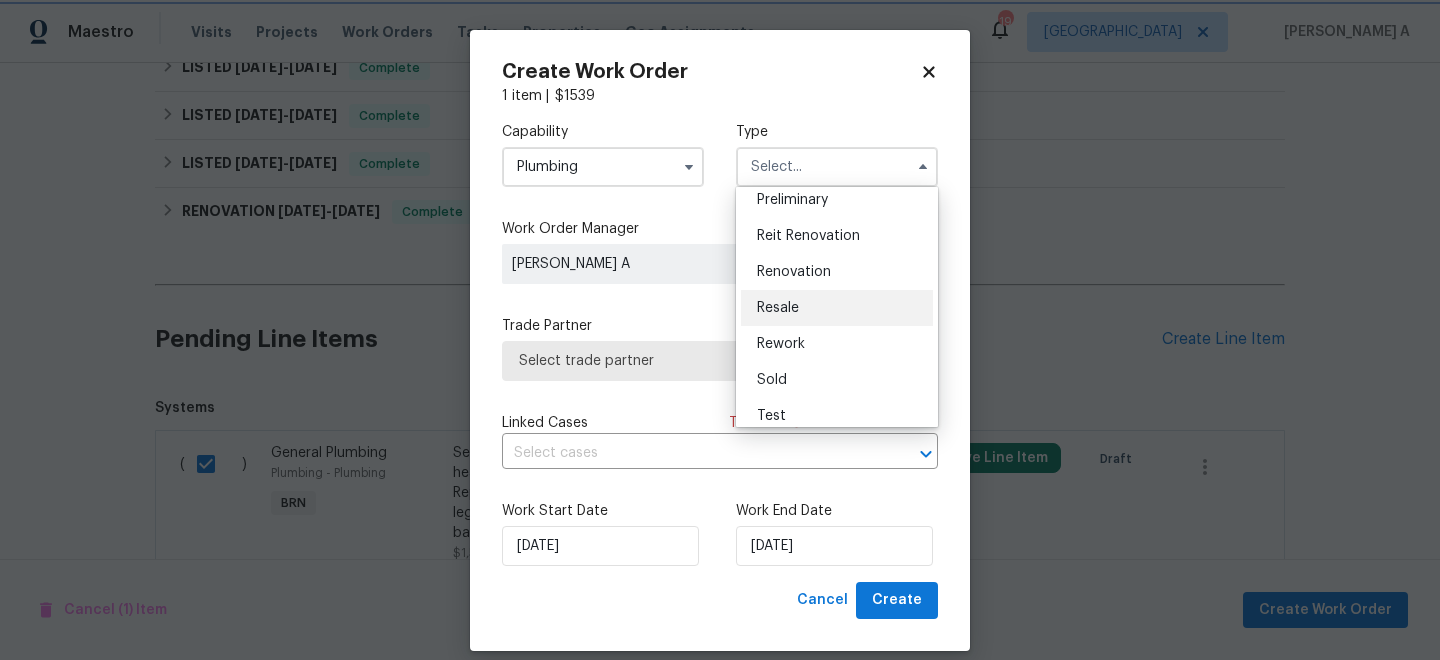 type on "Resale" 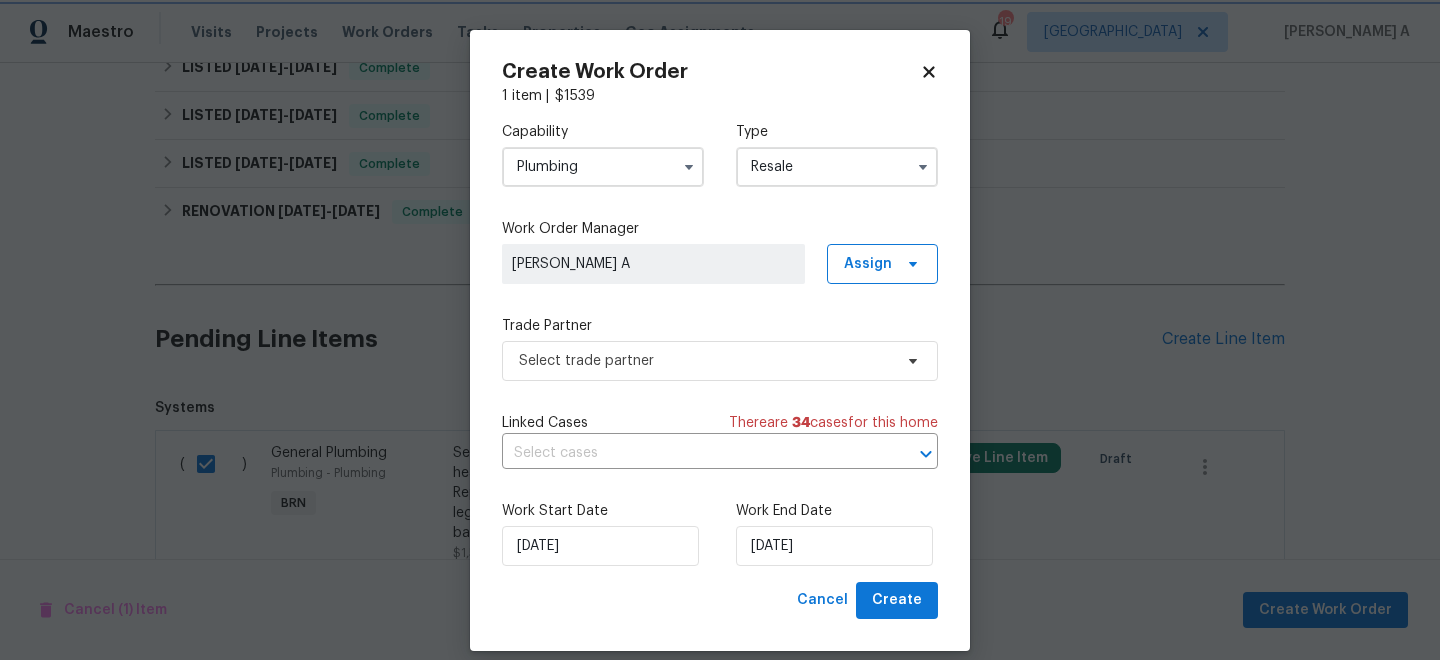 scroll, scrollTop: 0, scrollLeft: 0, axis: both 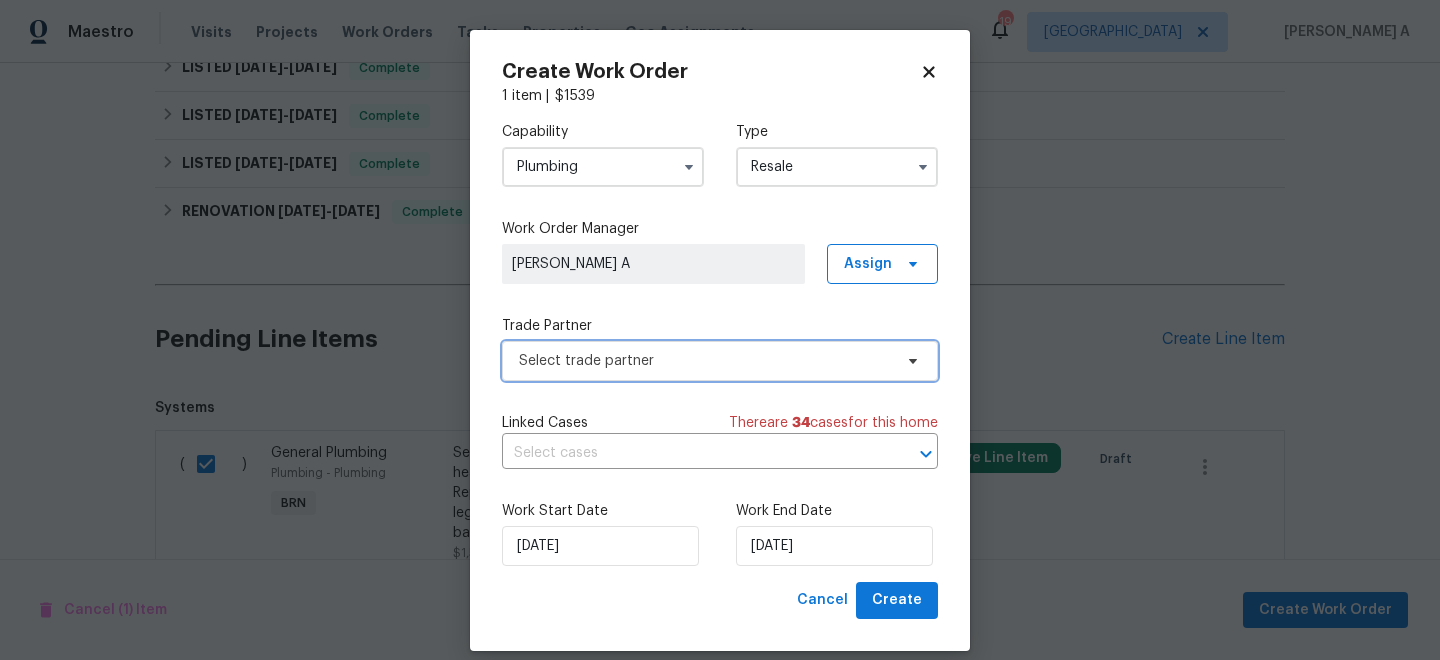 click on "Select trade partner" at bounding box center (705, 361) 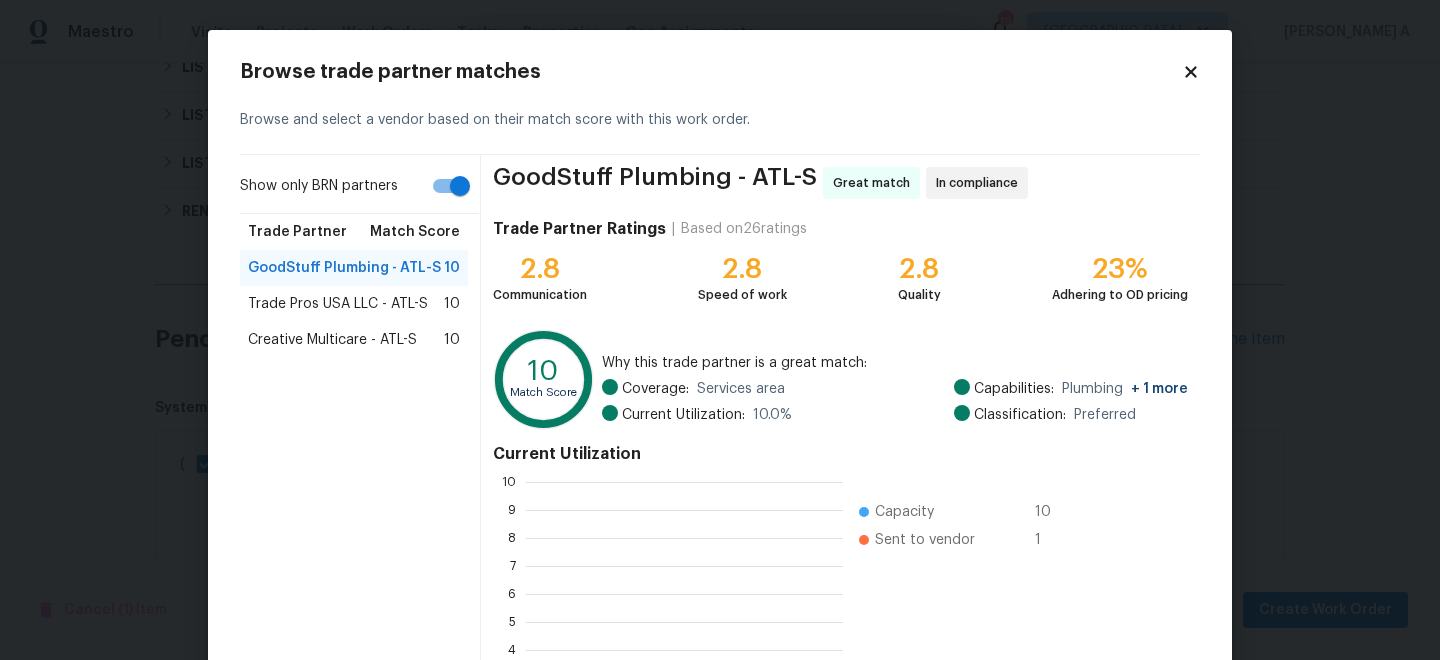 scroll, scrollTop: 2, scrollLeft: 2, axis: both 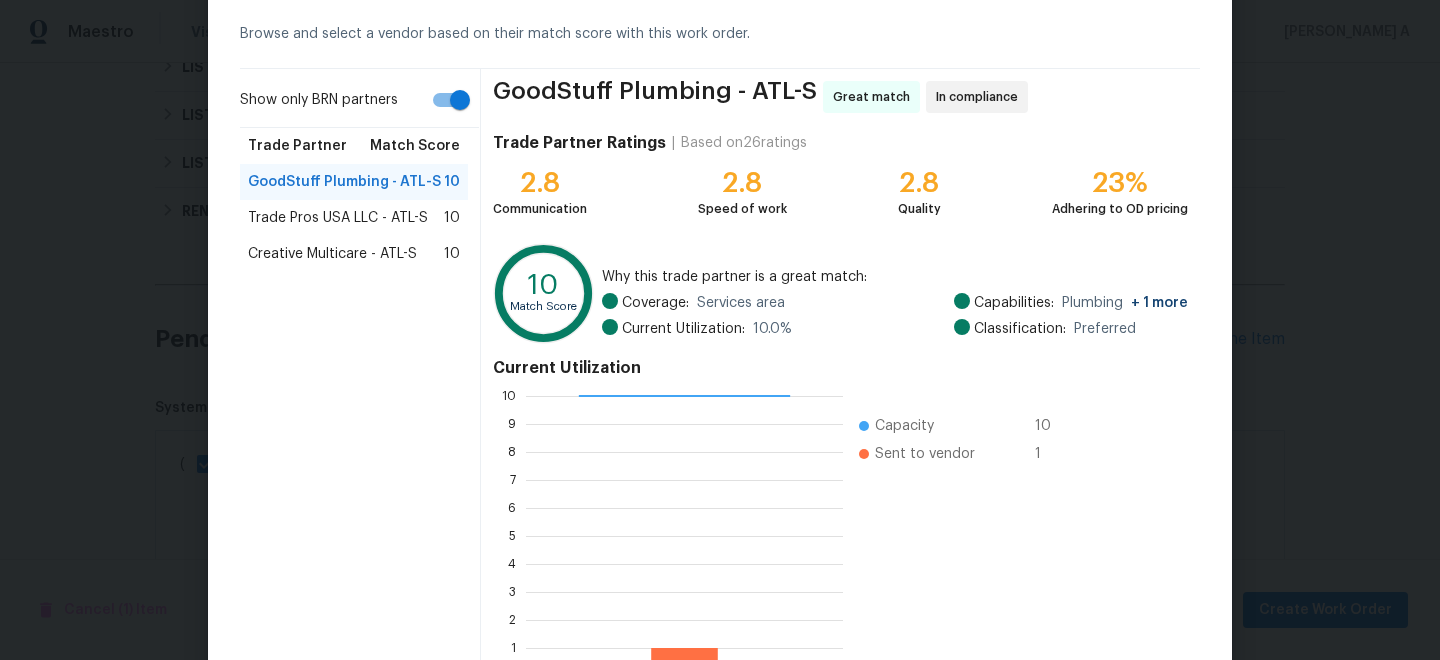 click on "Trade Pros USA LLC - ATL-S" at bounding box center [338, 218] 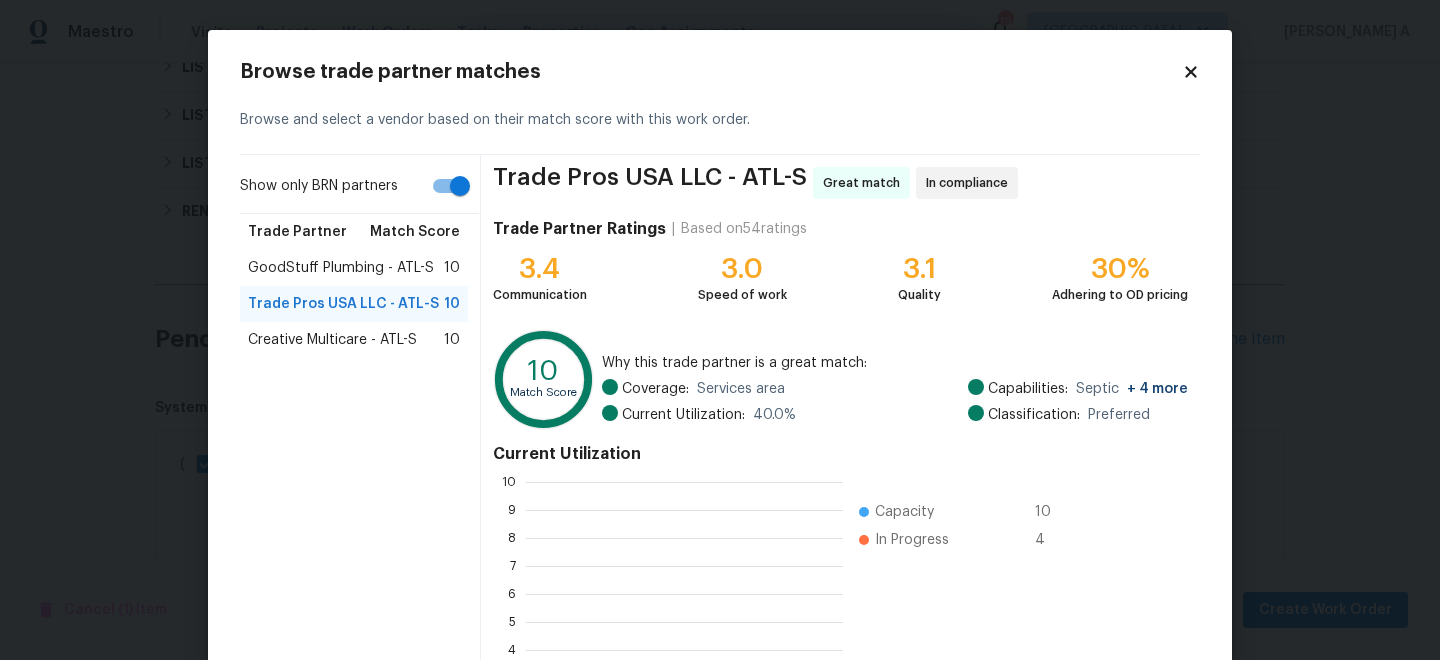 scroll, scrollTop: 2, scrollLeft: 2, axis: both 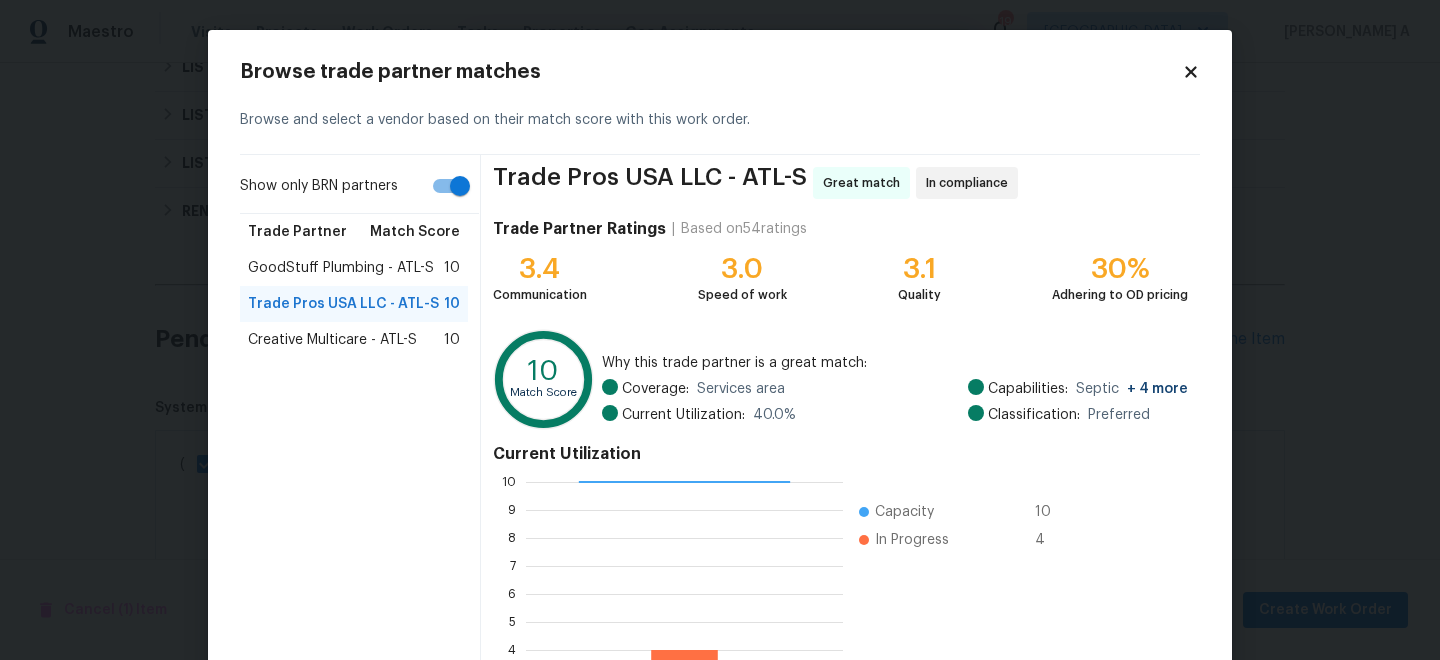 click on "Creative Multicare - ATL-S" at bounding box center [332, 340] 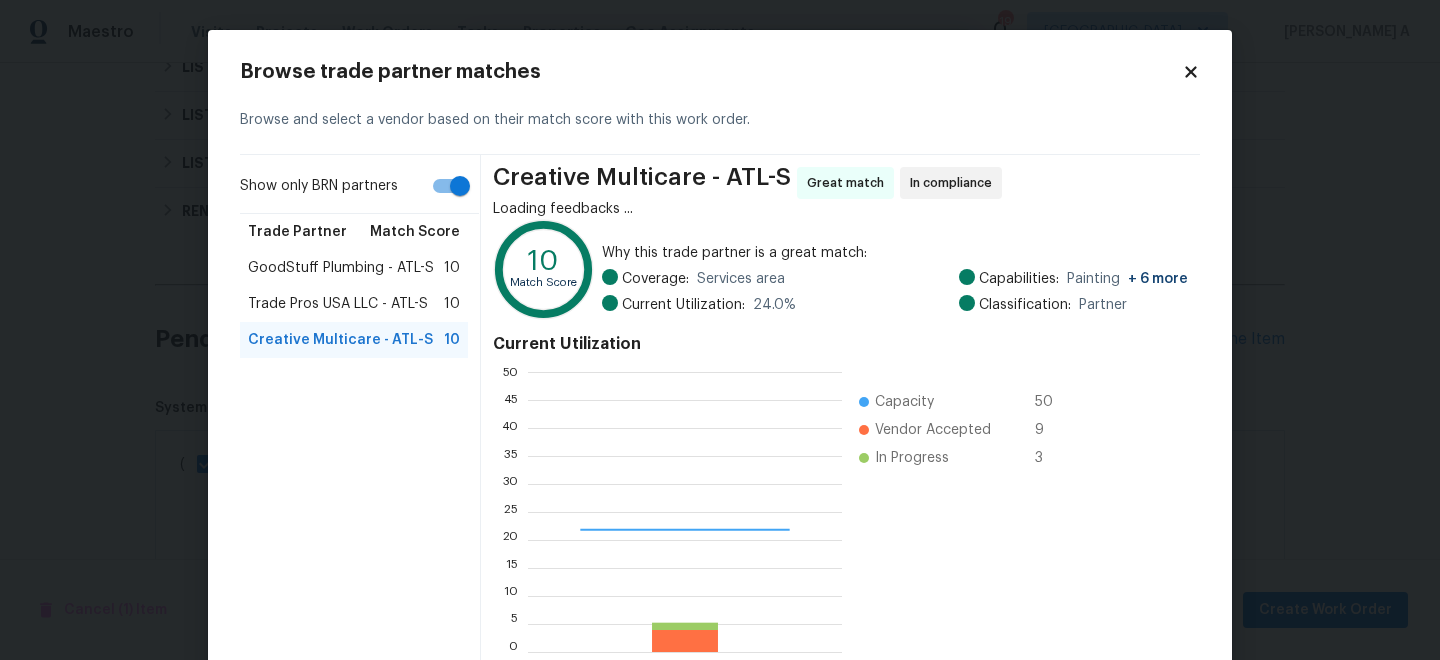 scroll, scrollTop: 2, scrollLeft: 1, axis: both 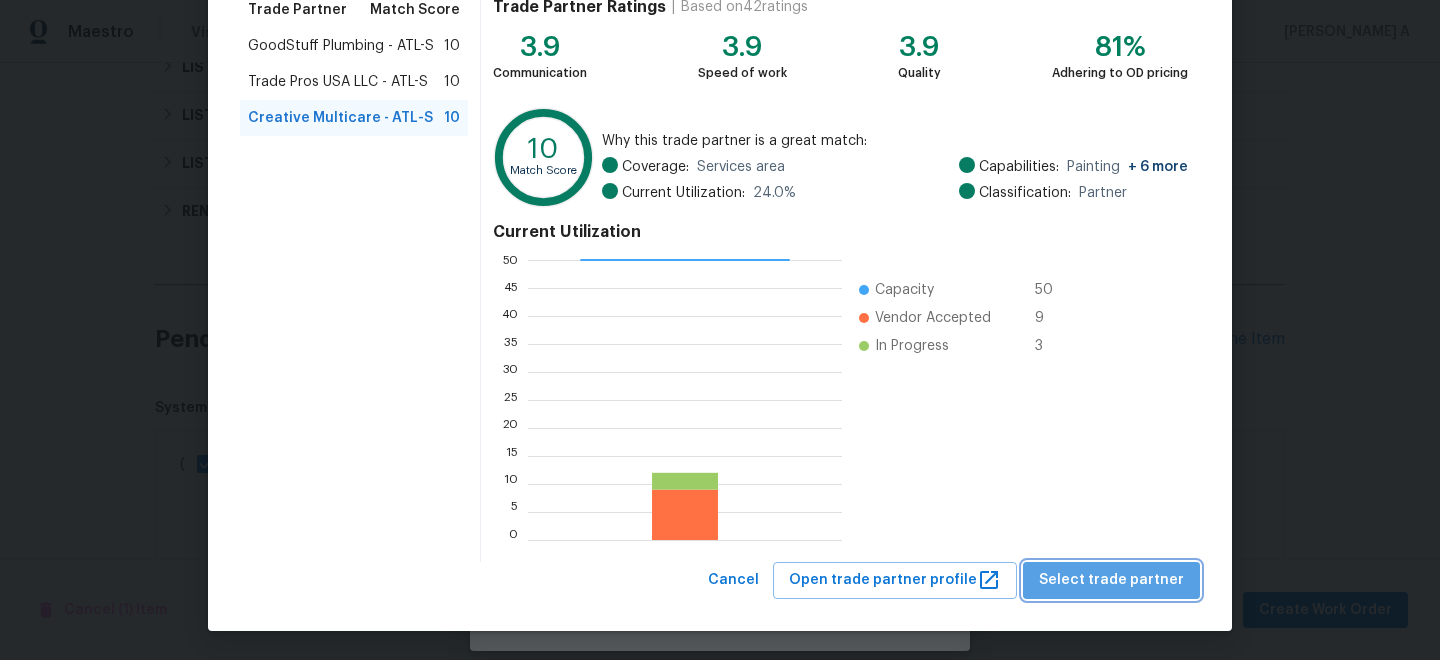 click on "Select trade partner" at bounding box center (1111, 580) 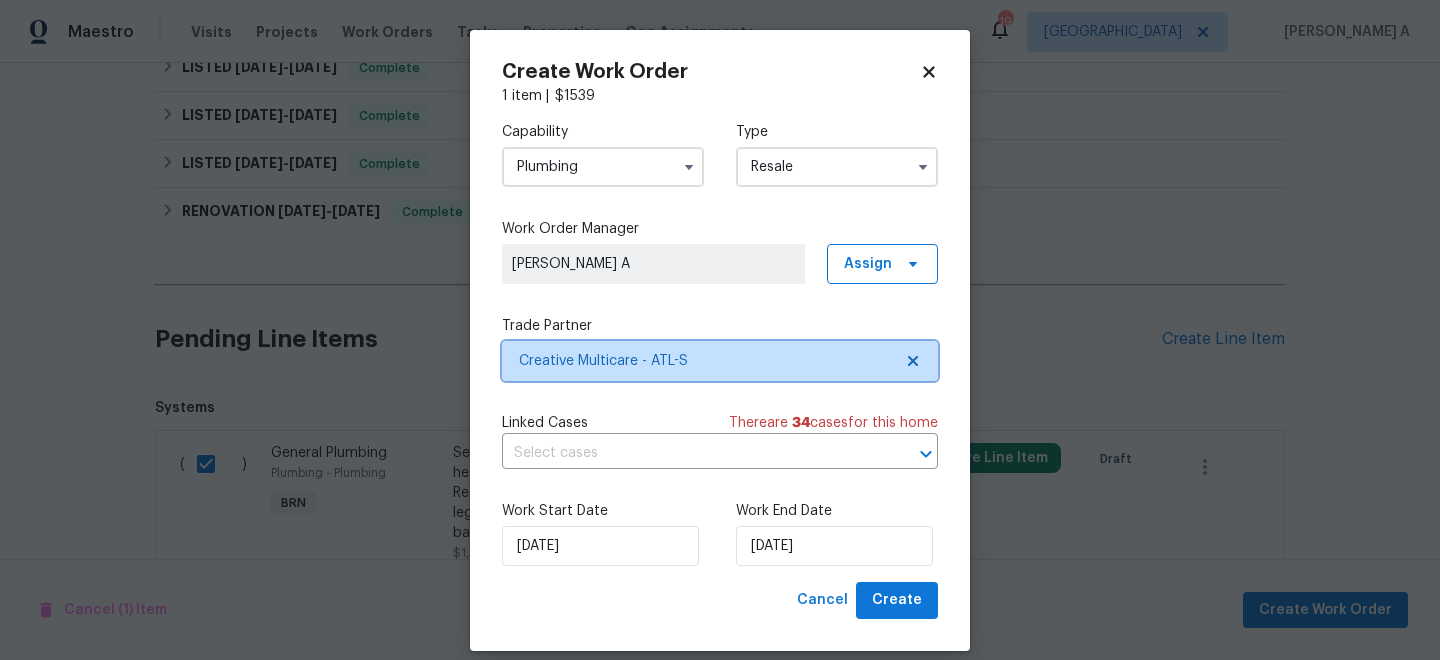 scroll, scrollTop: 0, scrollLeft: 0, axis: both 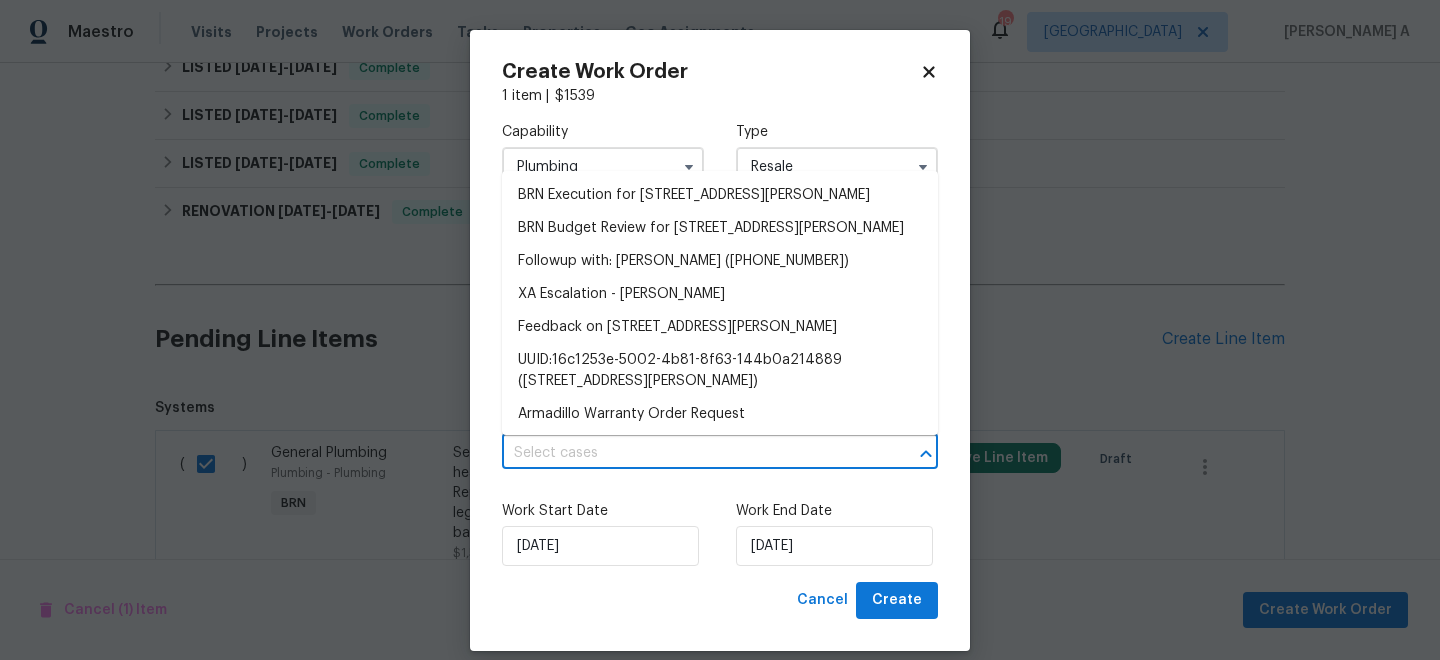 click at bounding box center [692, 453] 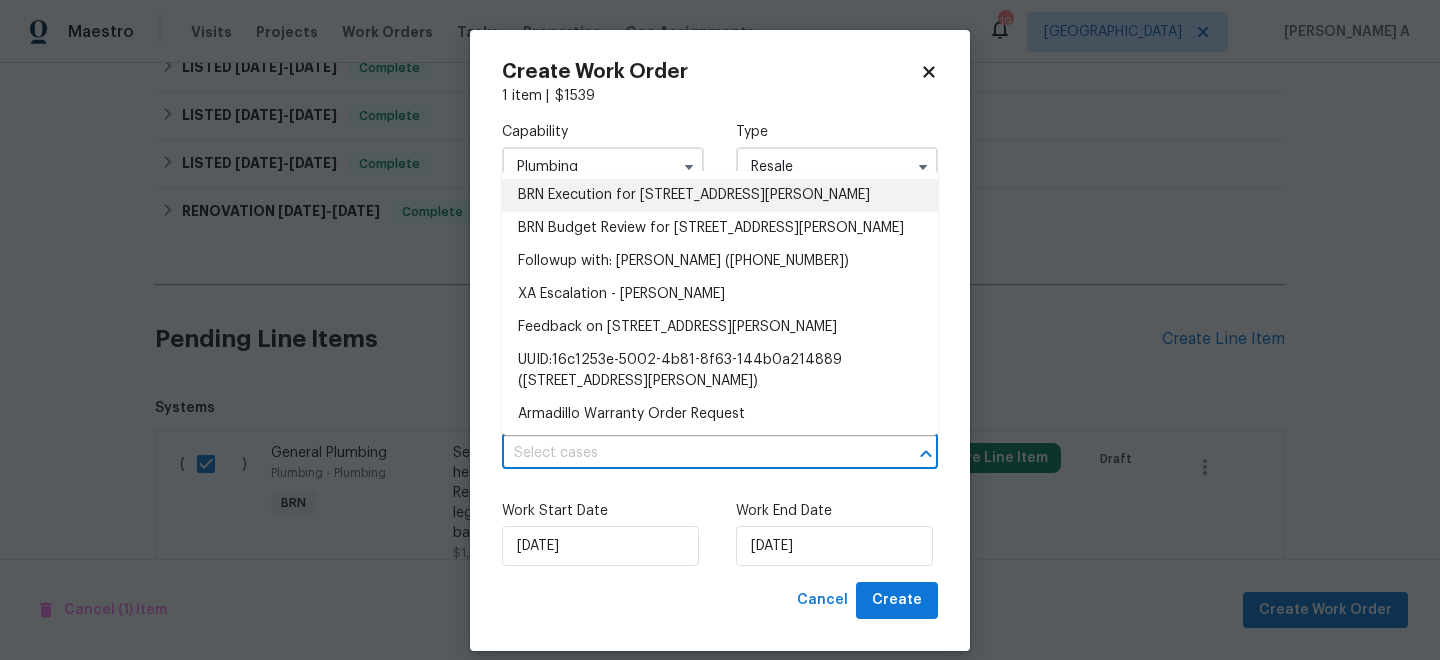 click on "BRN Execution for 89 Elsberry Rd, Dallas, GA 30157" at bounding box center [720, 195] 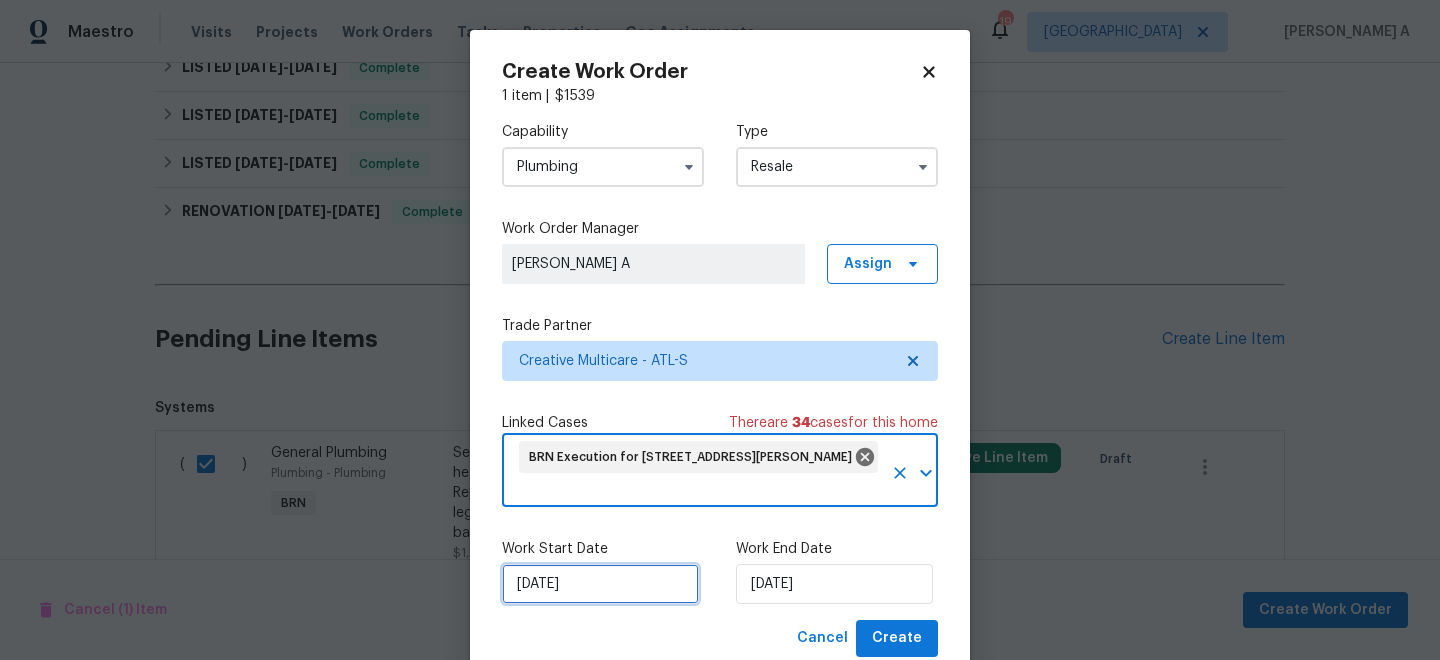click on "7/10/2025" at bounding box center (600, 584) 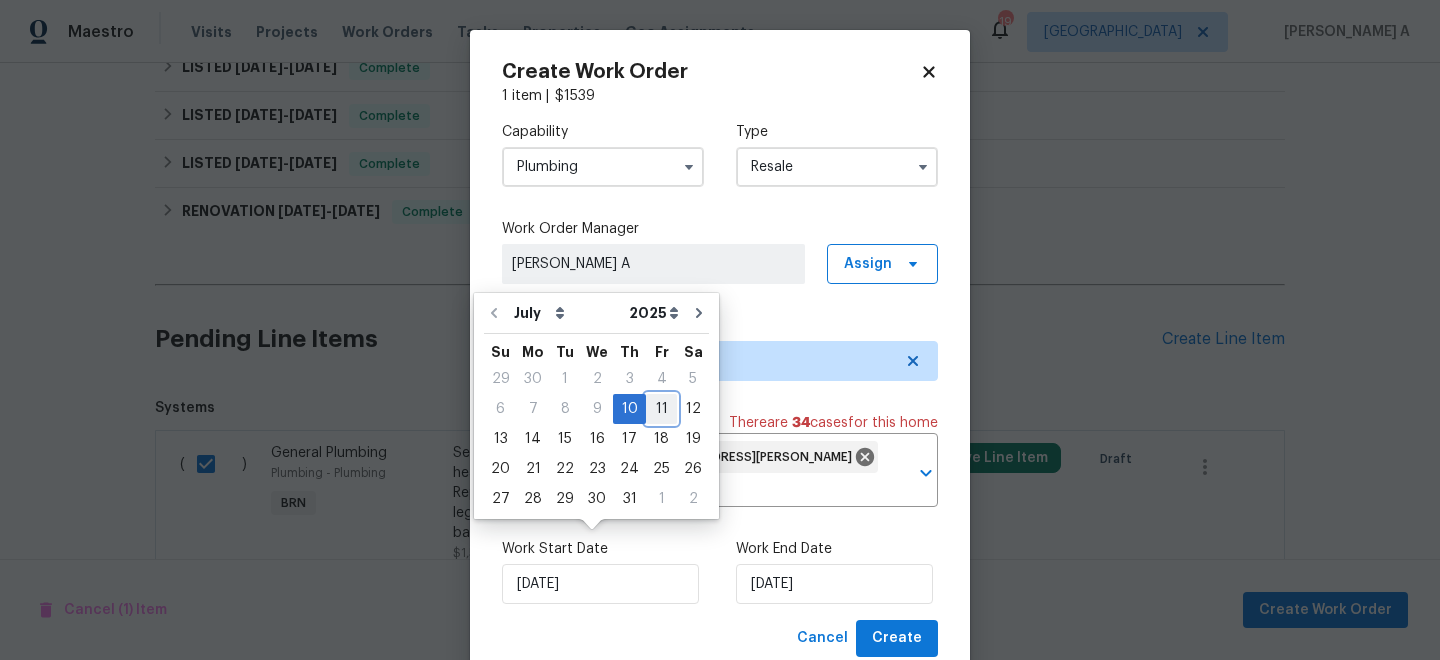 click on "11" at bounding box center (661, 409) 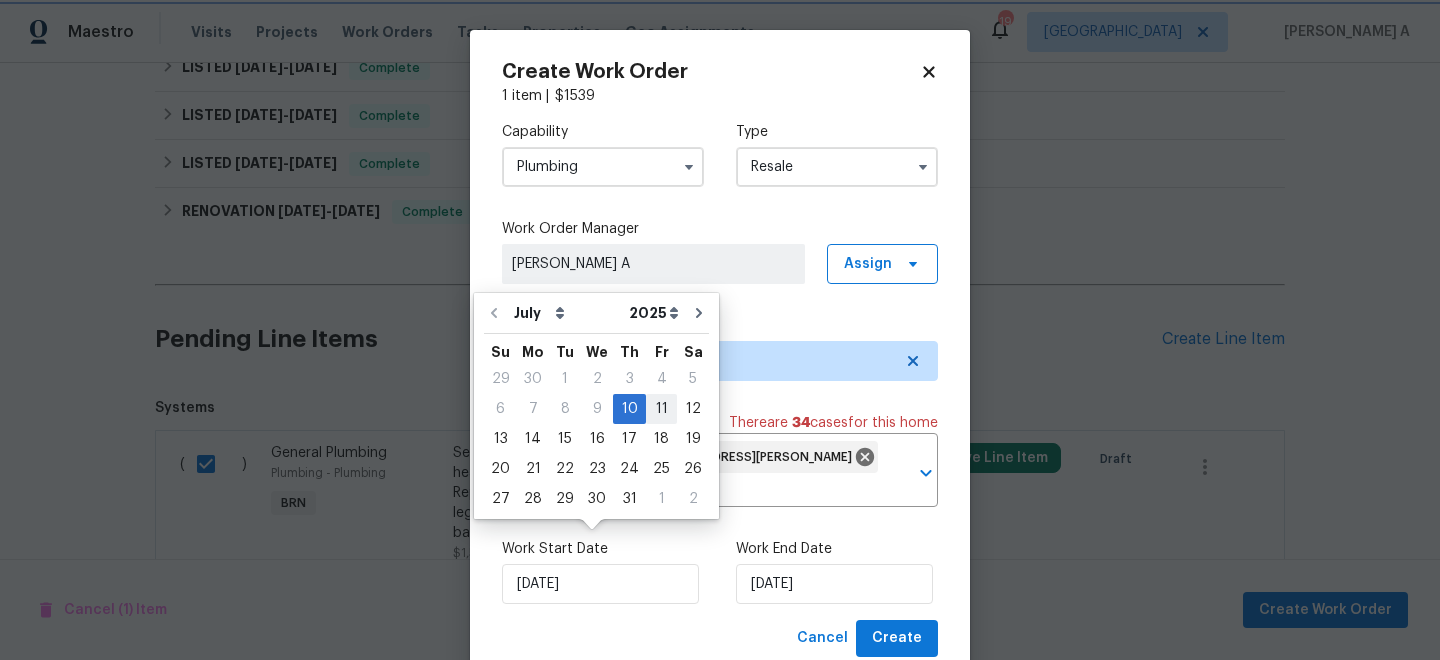 type on "7/11/2025" 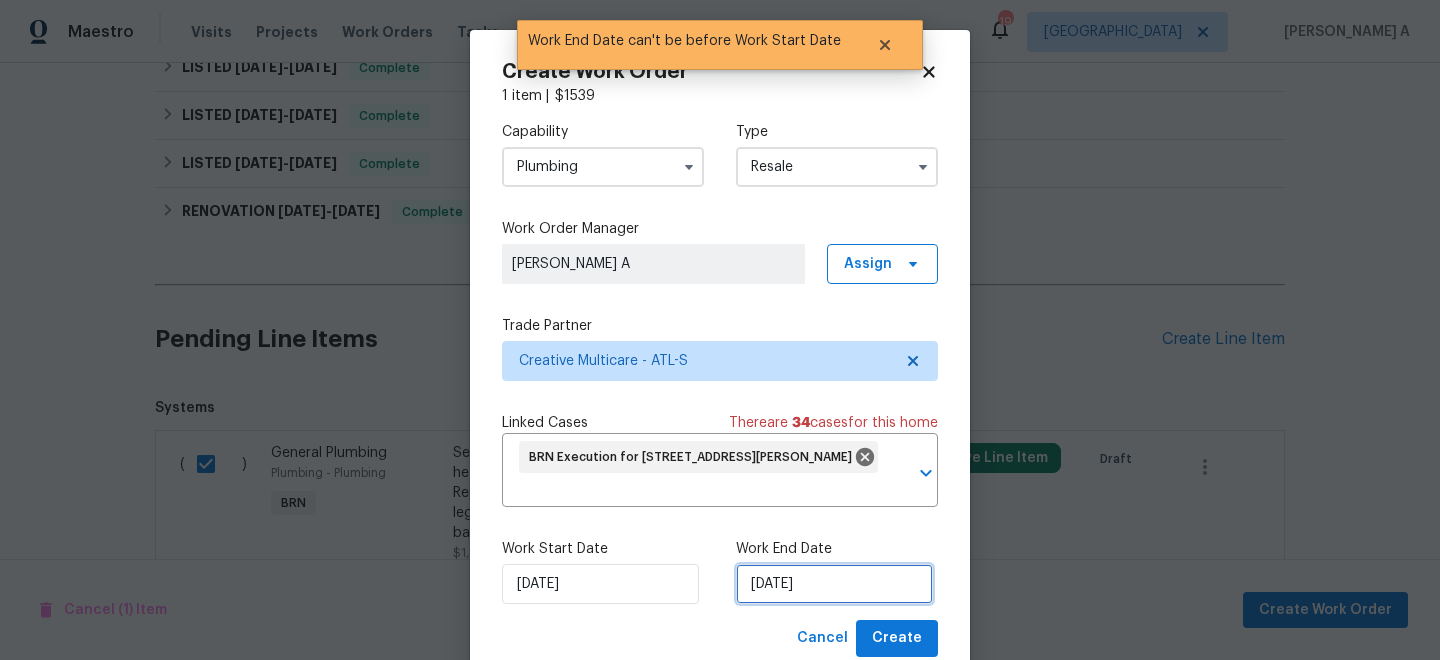 click on "7/11/2025" at bounding box center [834, 584] 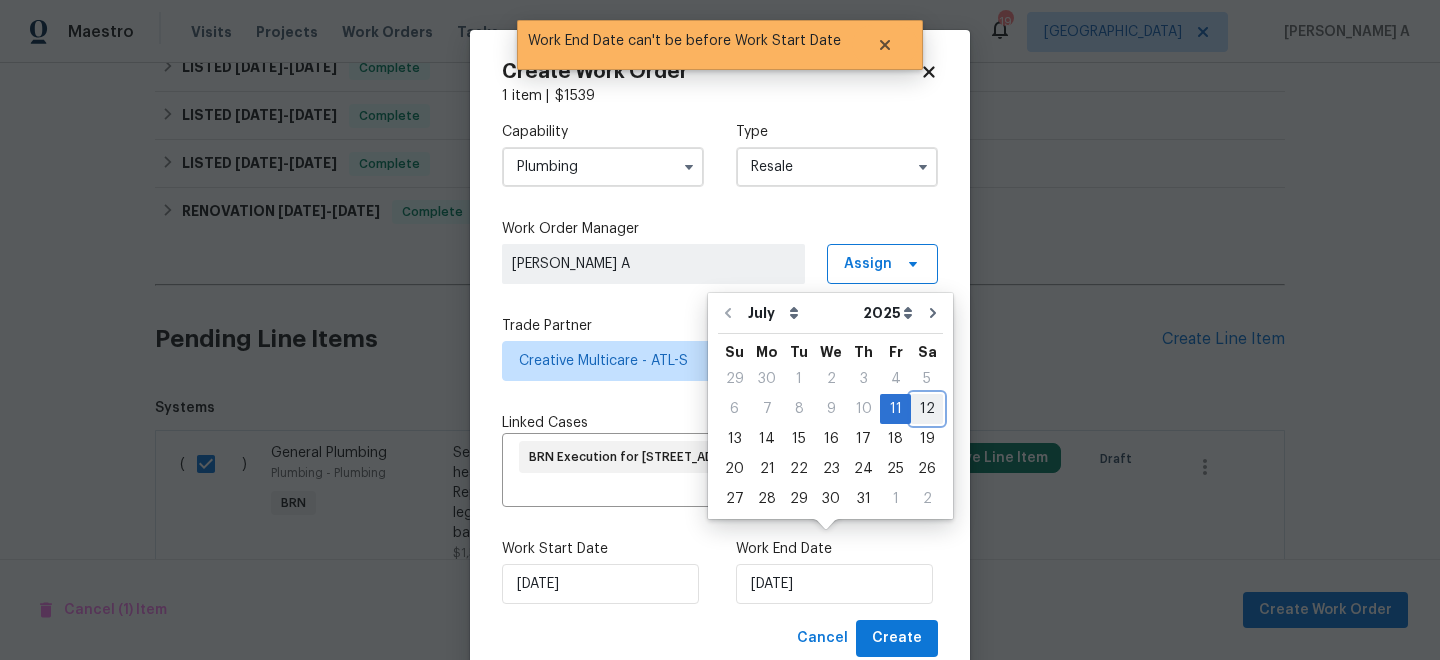 click on "12" at bounding box center [927, 409] 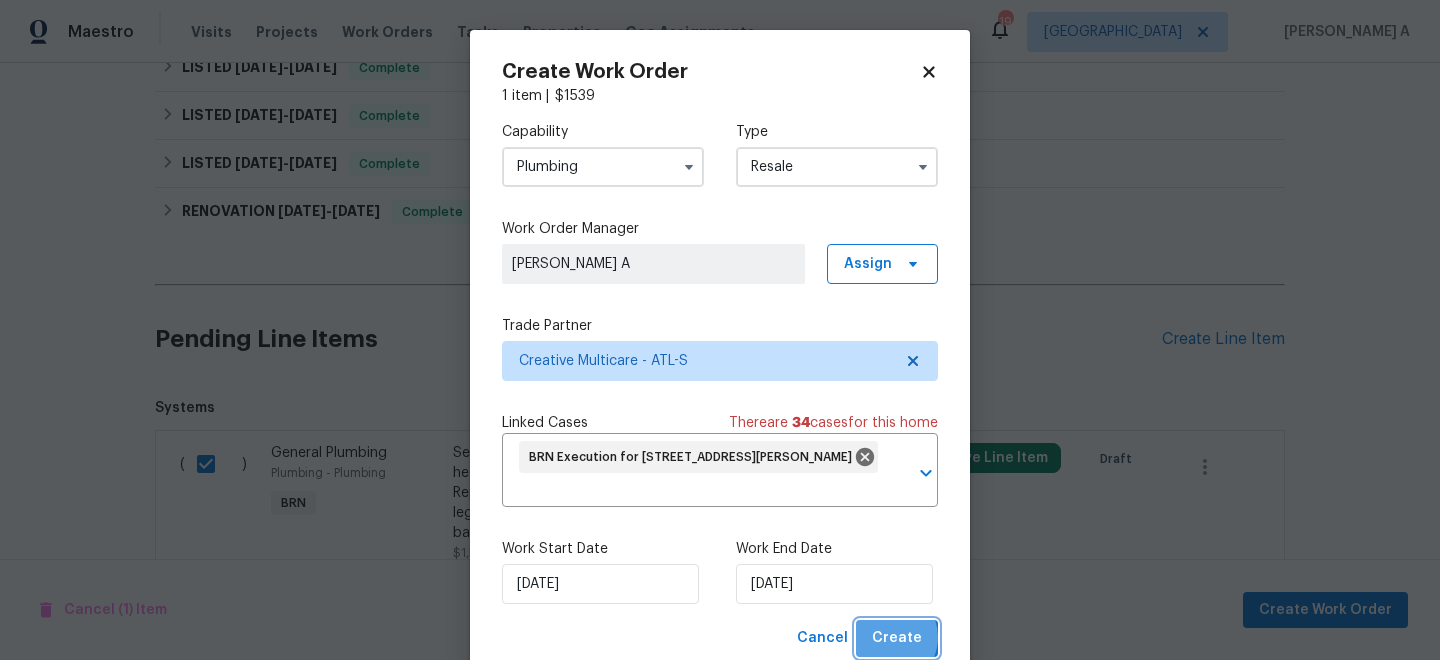 click on "Create" at bounding box center [897, 638] 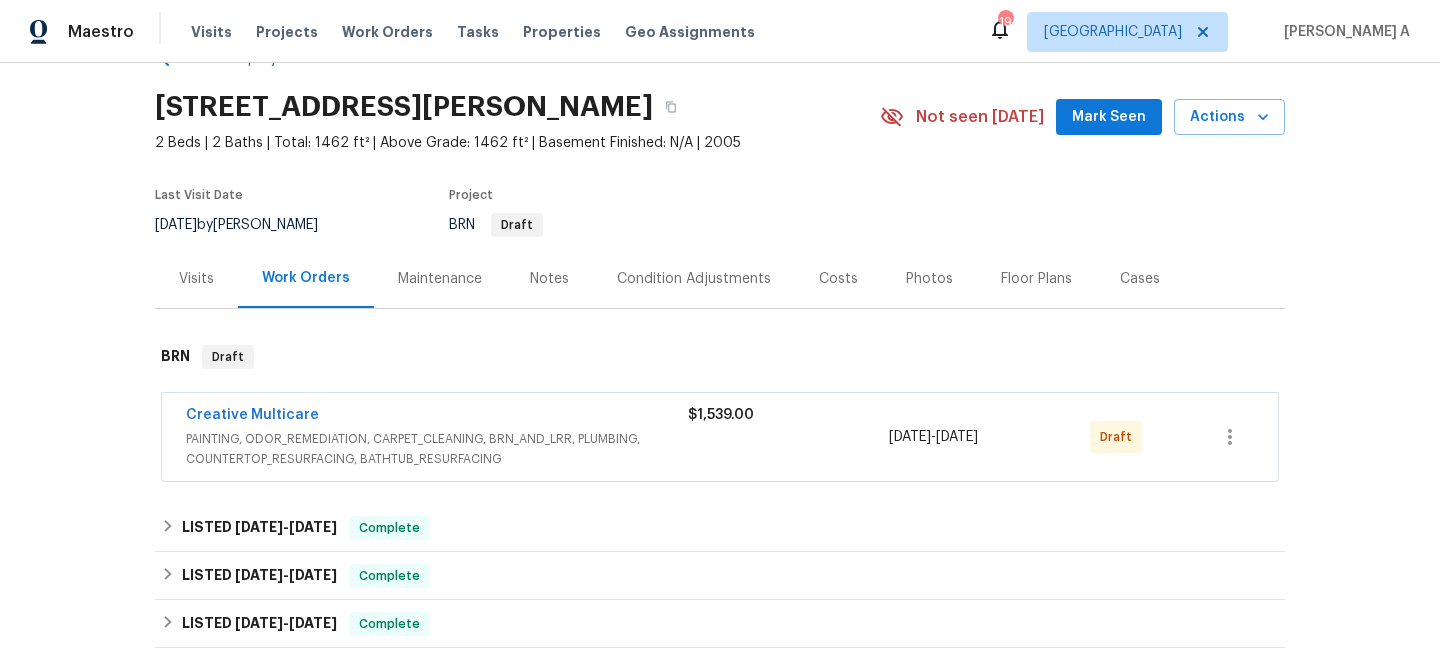 scroll, scrollTop: 57, scrollLeft: 0, axis: vertical 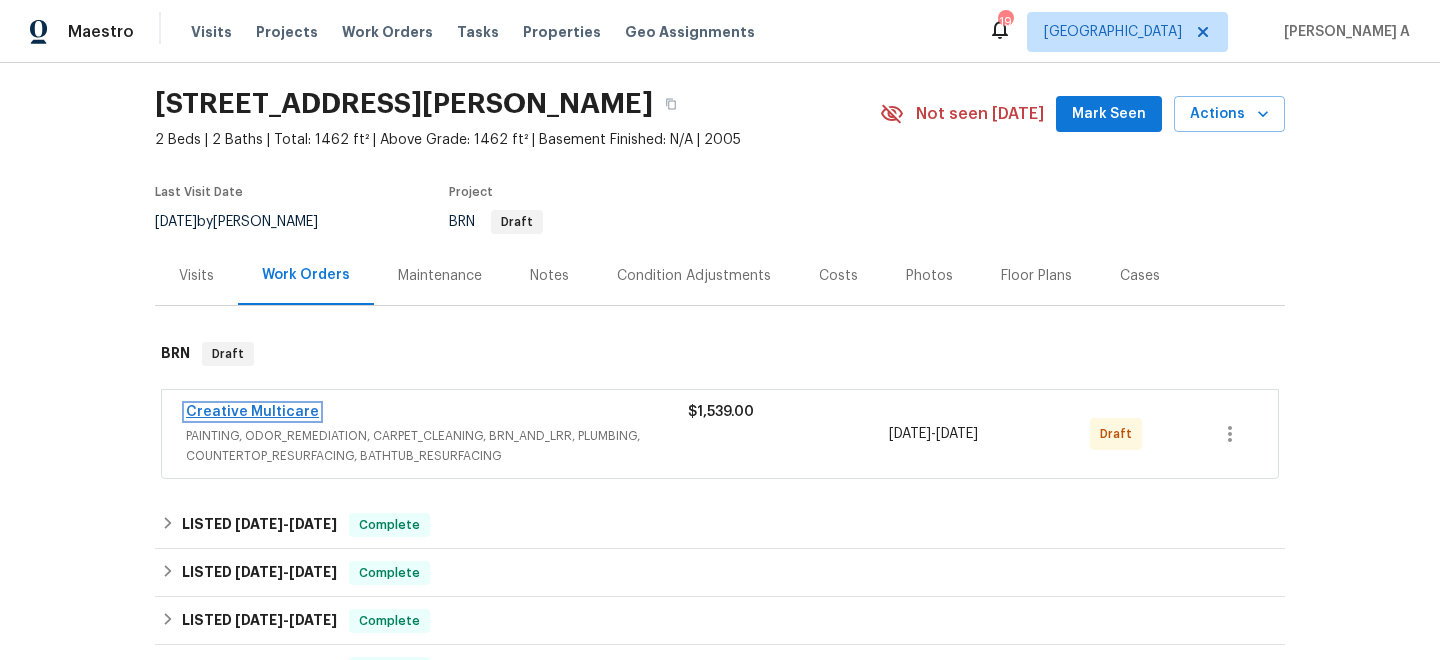 click on "Creative Multicare" at bounding box center (252, 412) 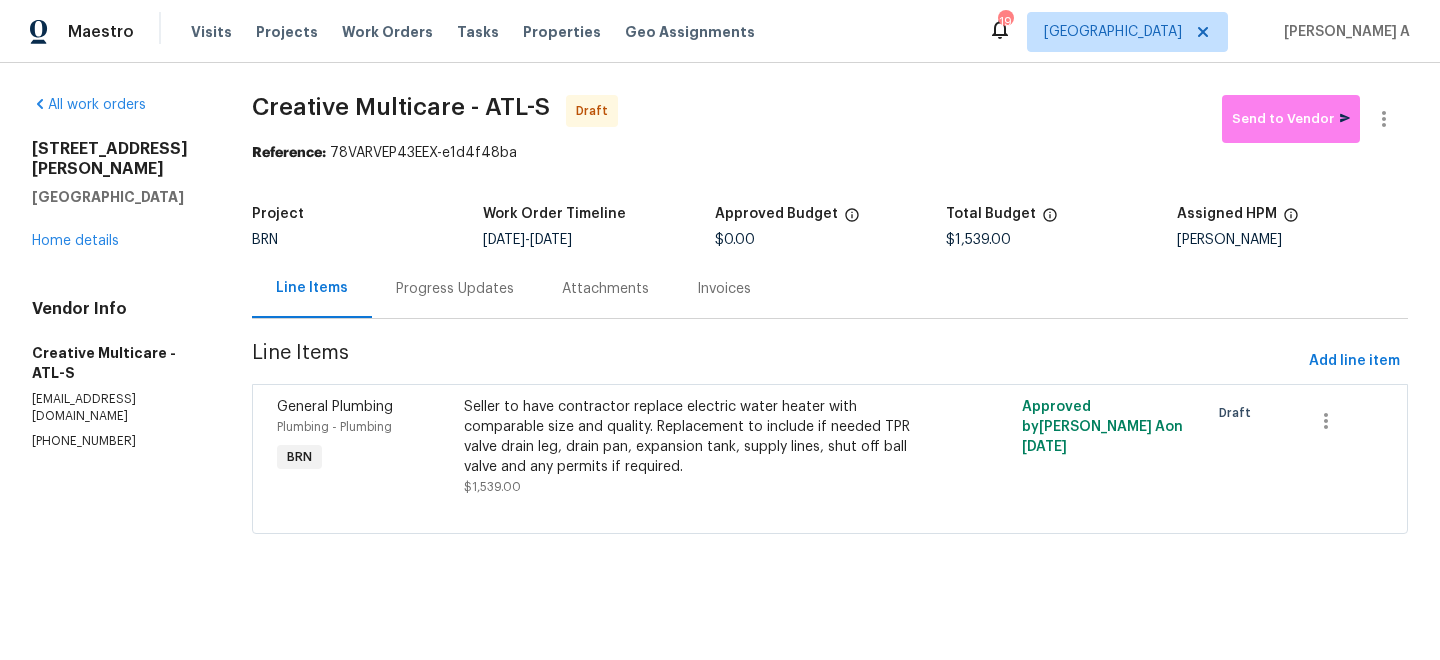 click on "Progress Updates" at bounding box center (455, 289) 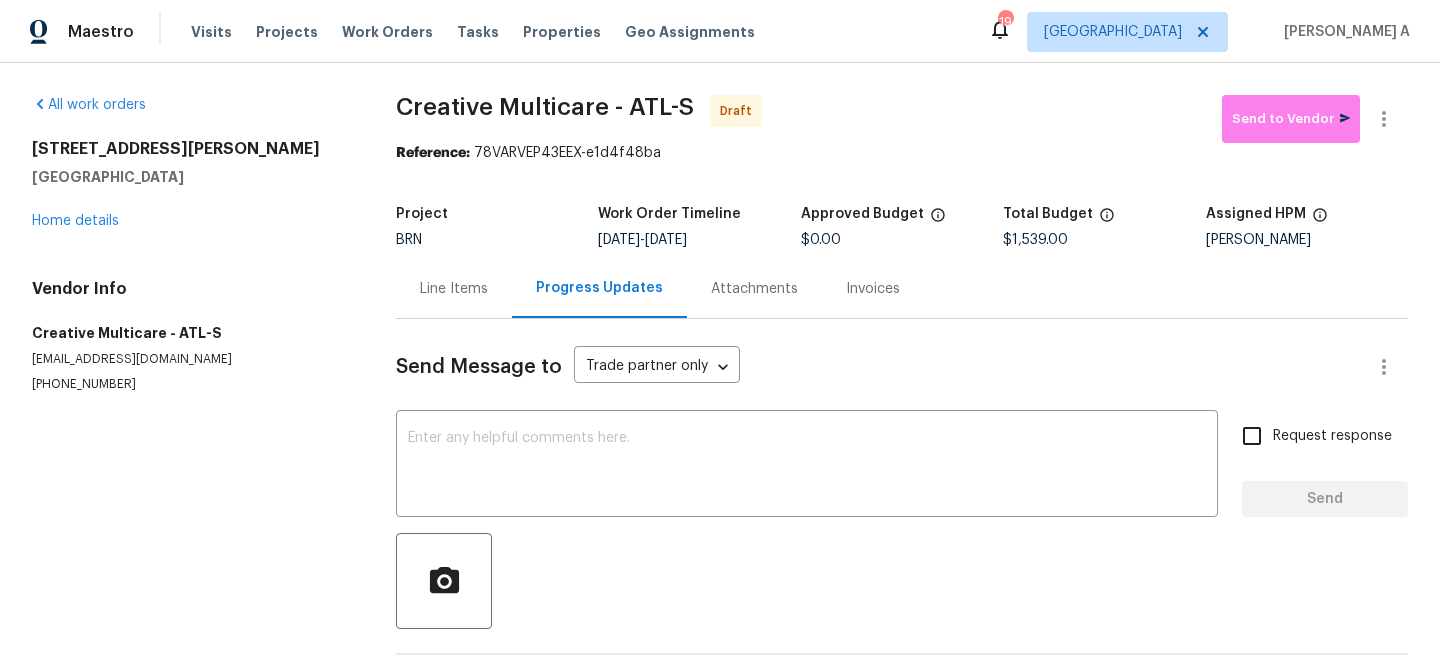 scroll, scrollTop: 83, scrollLeft: 0, axis: vertical 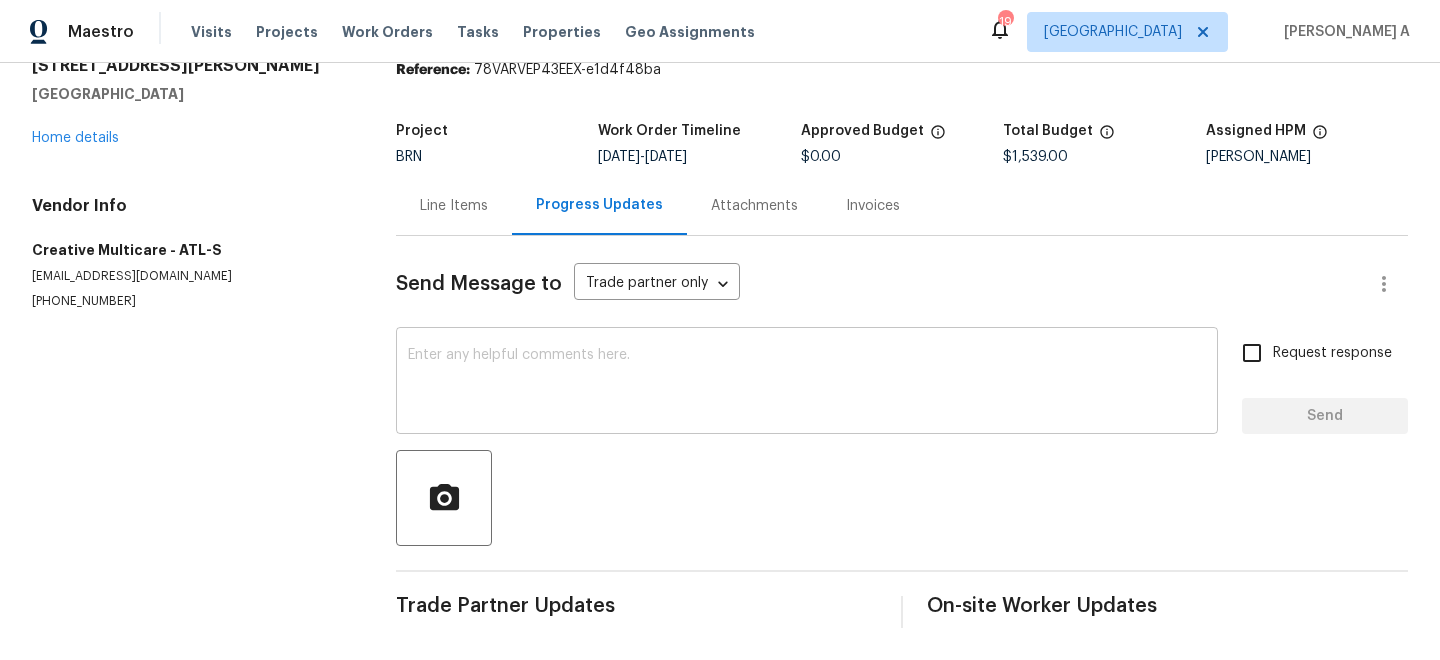 click on "x ​" at bounding box center (807, 383) 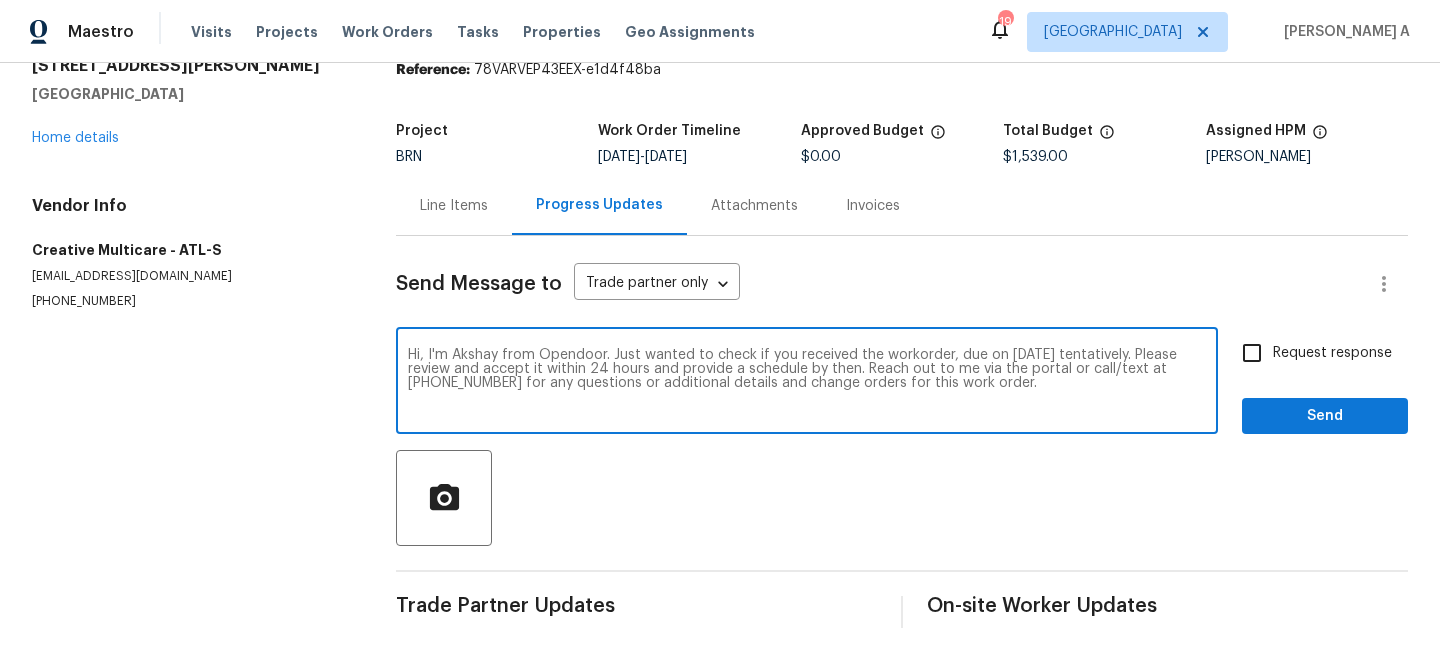 type on "Hi, I'm Akshay from Opendoor. Just wanted to check if you received the workorder, due on 07/12/2025 tentatively. Please review and accept it within 24 hours and provide a schedule by then. Reach out to me via the portal or call/text at 650-800-9524 for any questions or additional details and change orders for this work order." 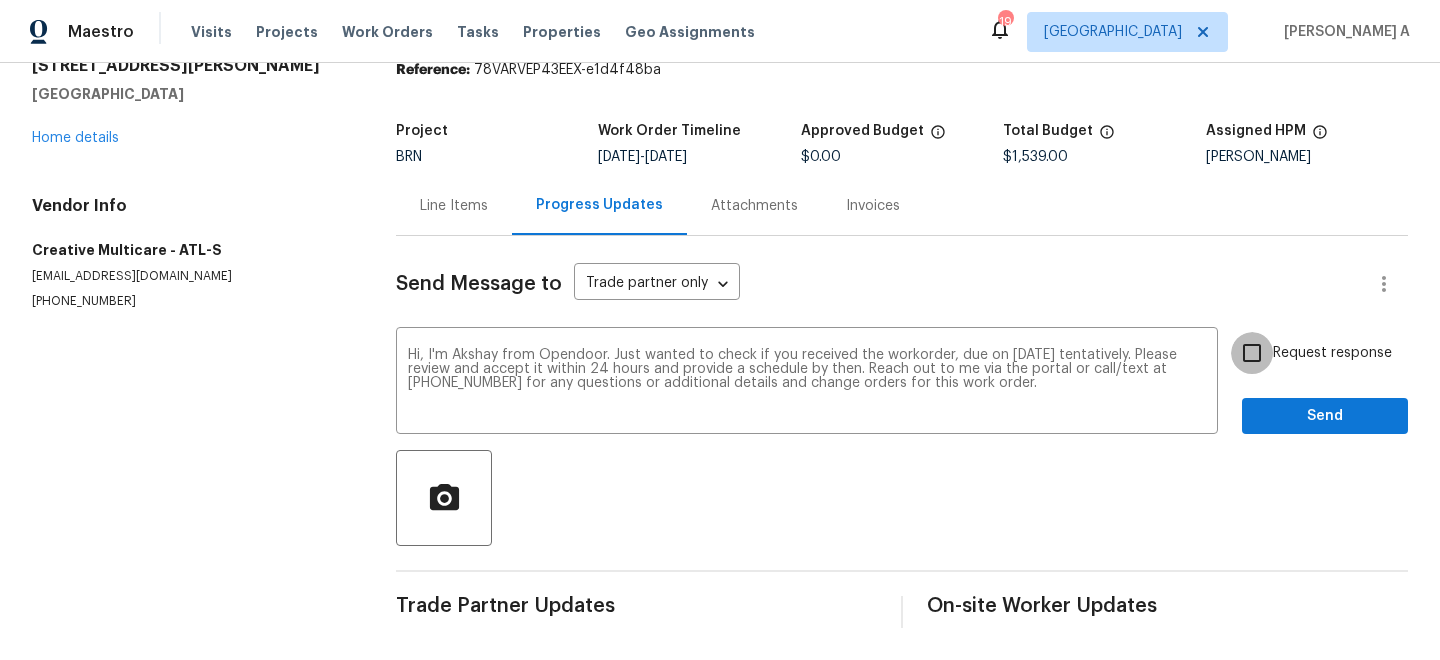 click on "Request response" at bounding box center [1252, 353] 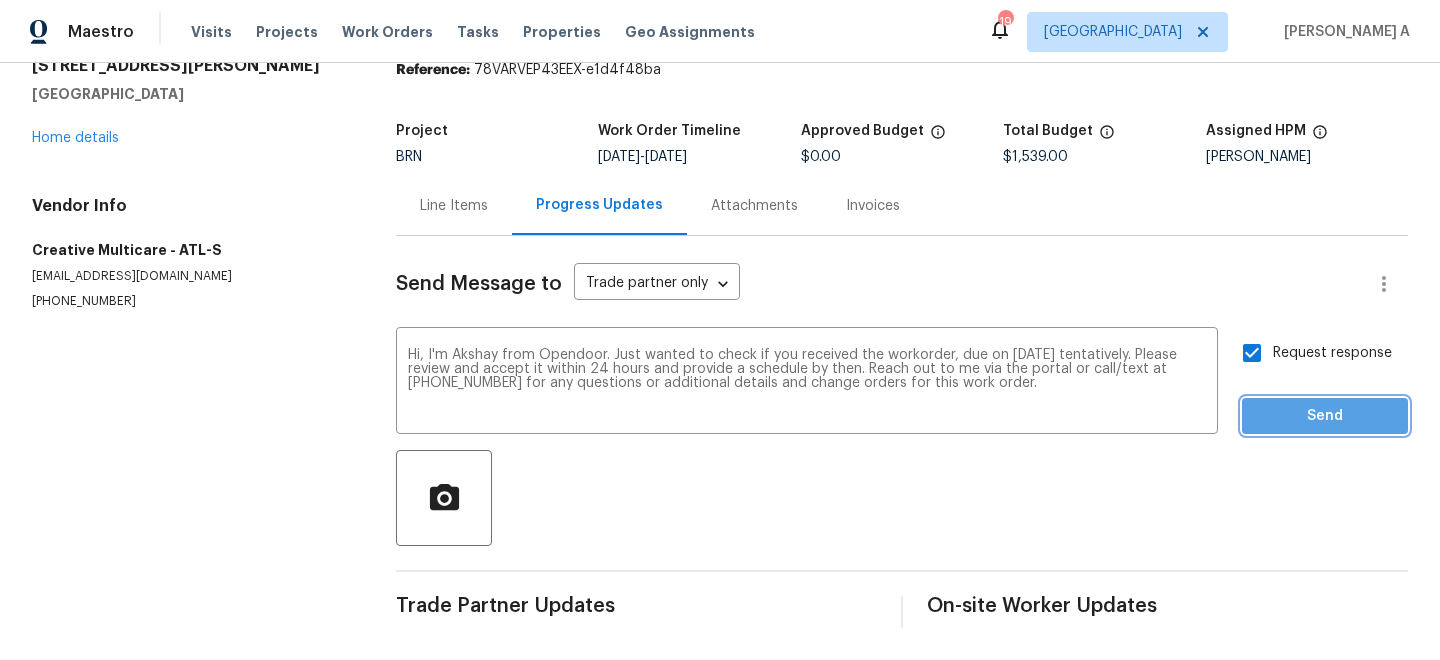 click on "Send" at bounding box center (1325, 416) 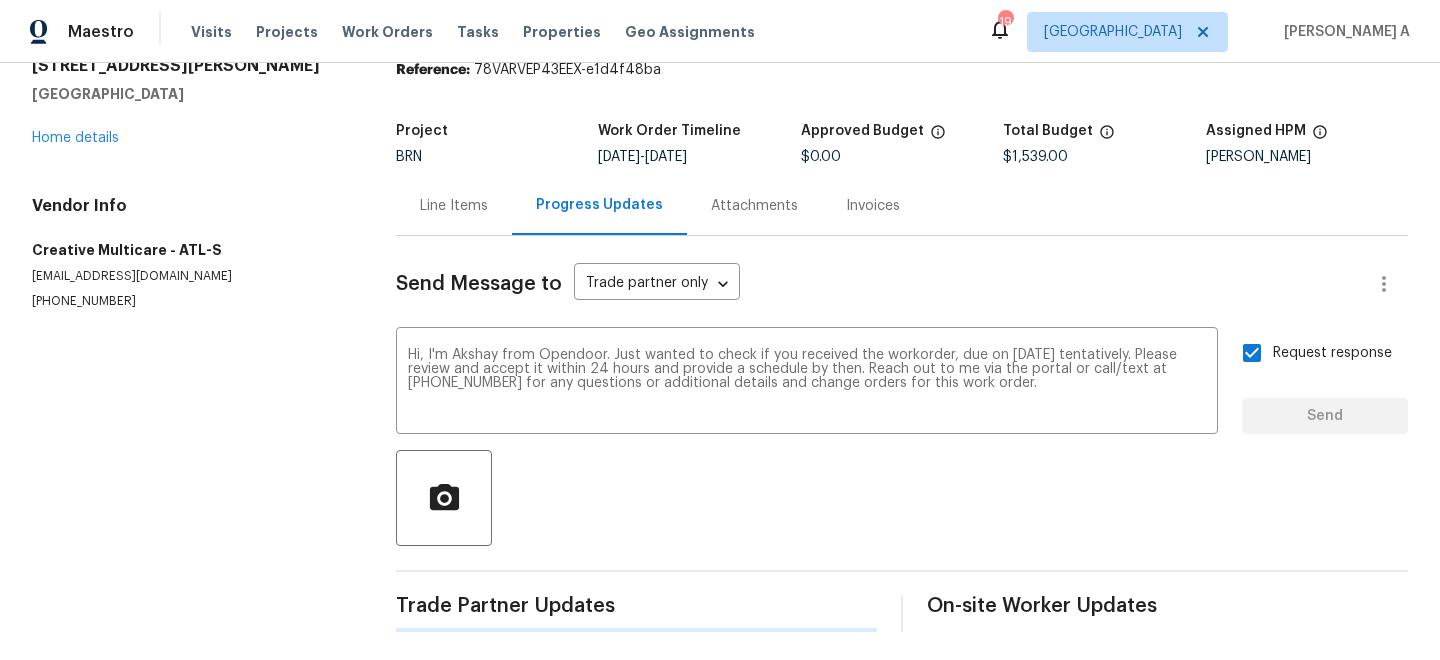 scroll, scrollTop: 0, scrollLeft: 0, axis: both 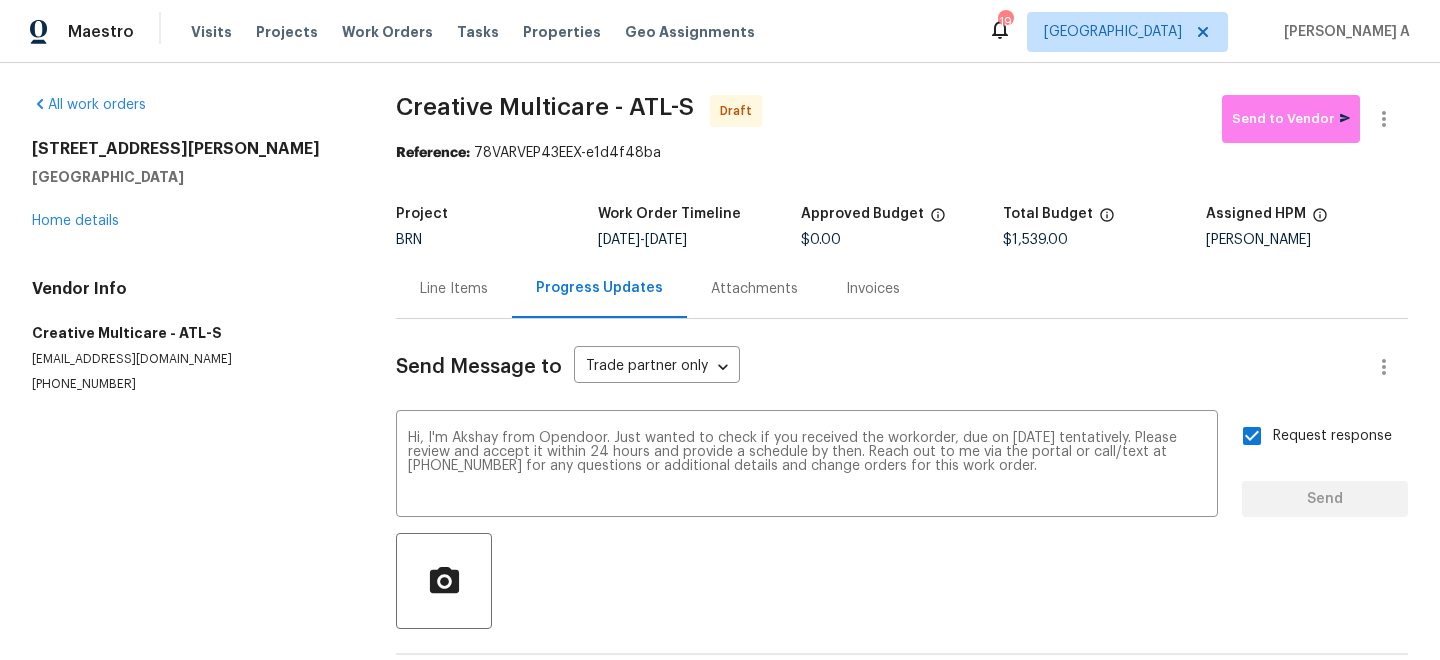 type 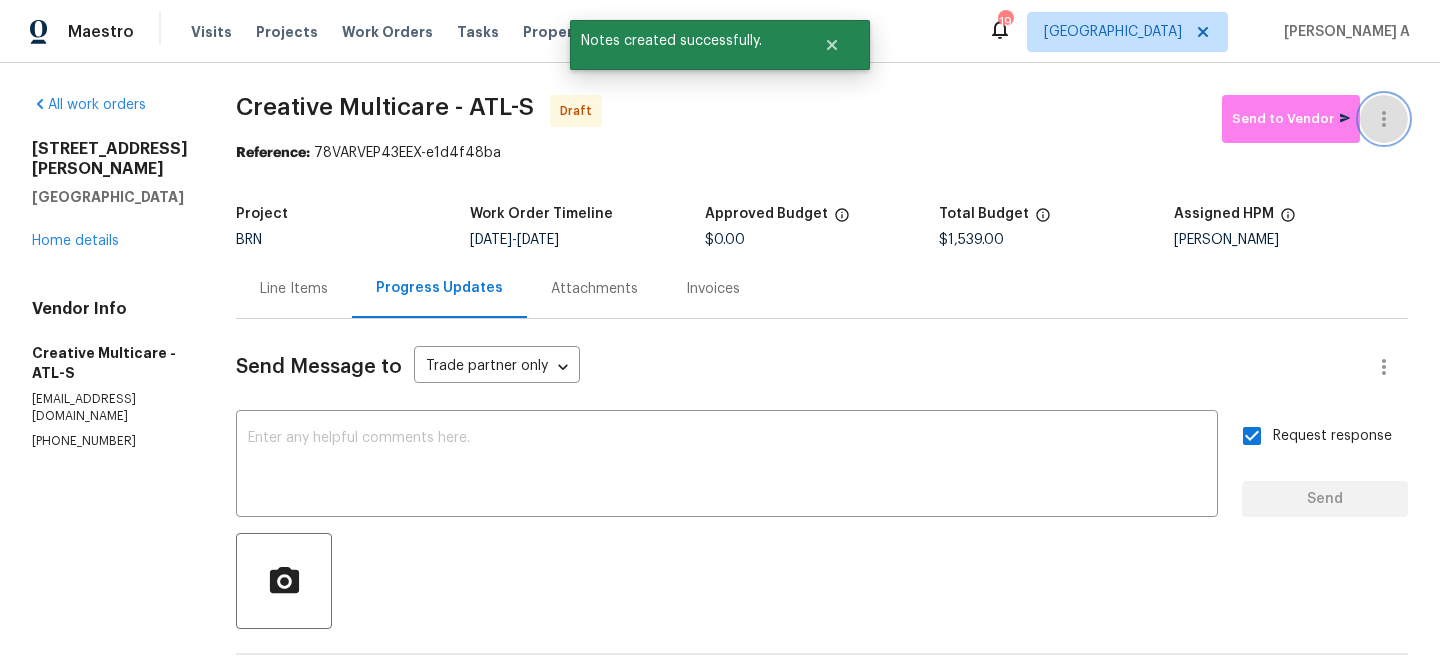 click 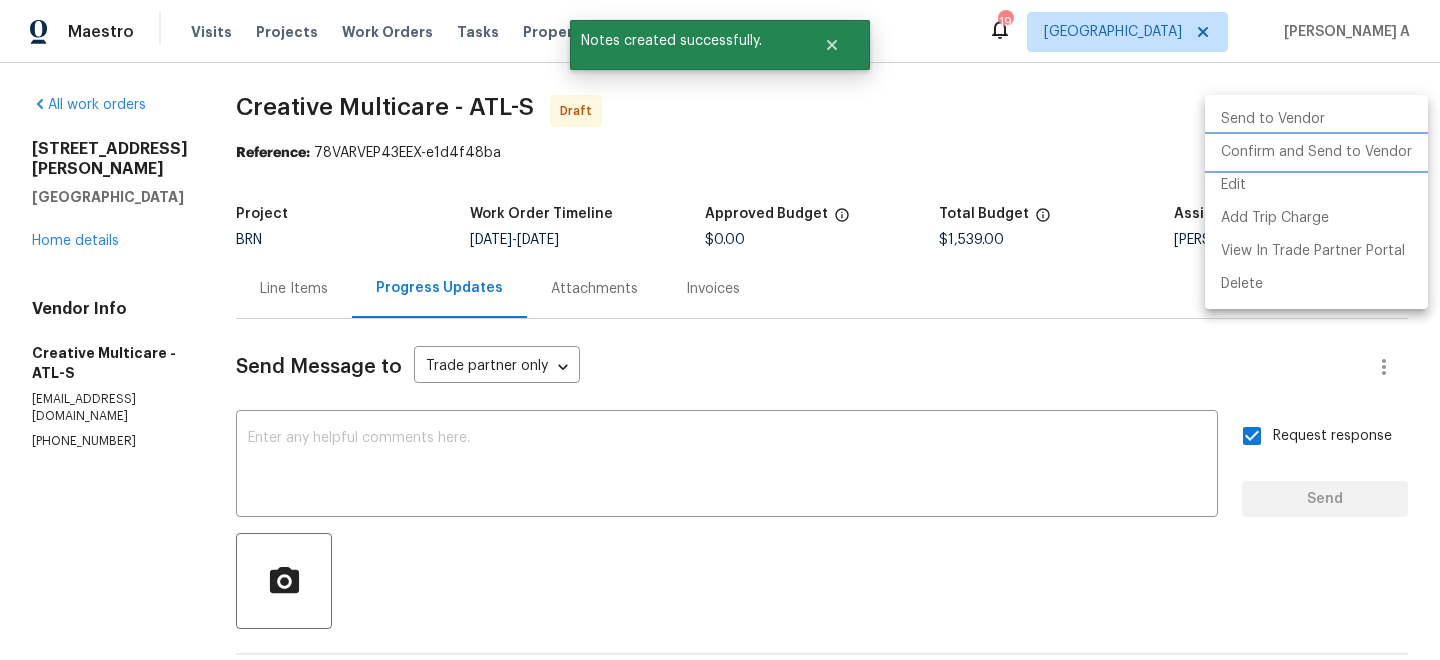 click on "Confirm and Send to Vendor" at bounding box center [1316, 152] 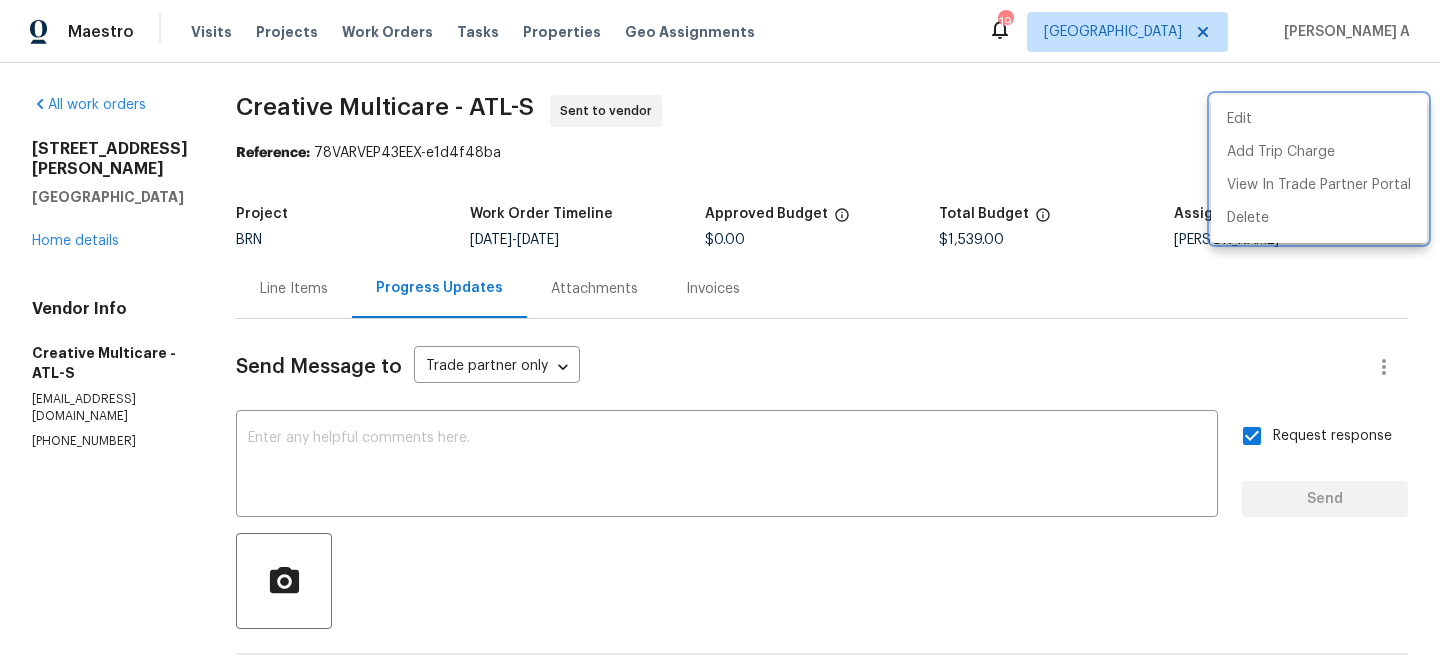 click at bounding box center [720, 330] 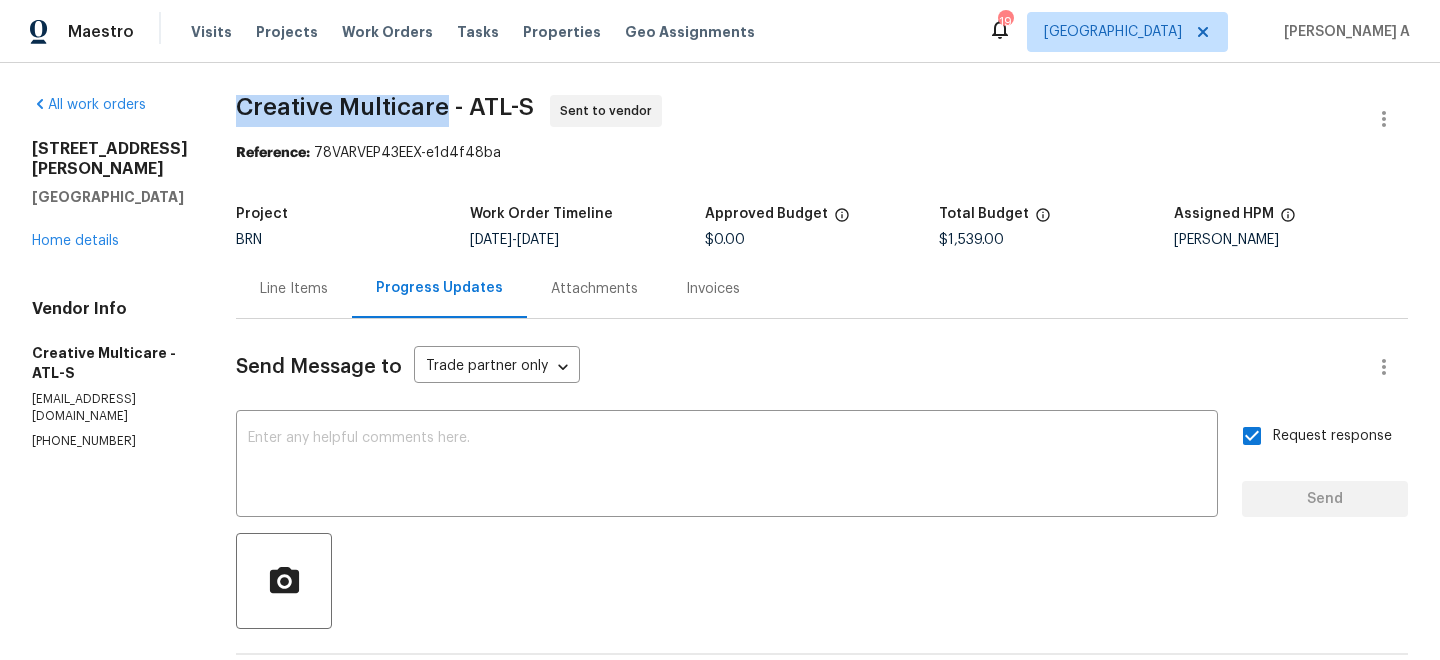 drag, startPoint x: 501, startPoint y: 107, endPoint x: 281, endPoint y: 102, distance: 220.05681 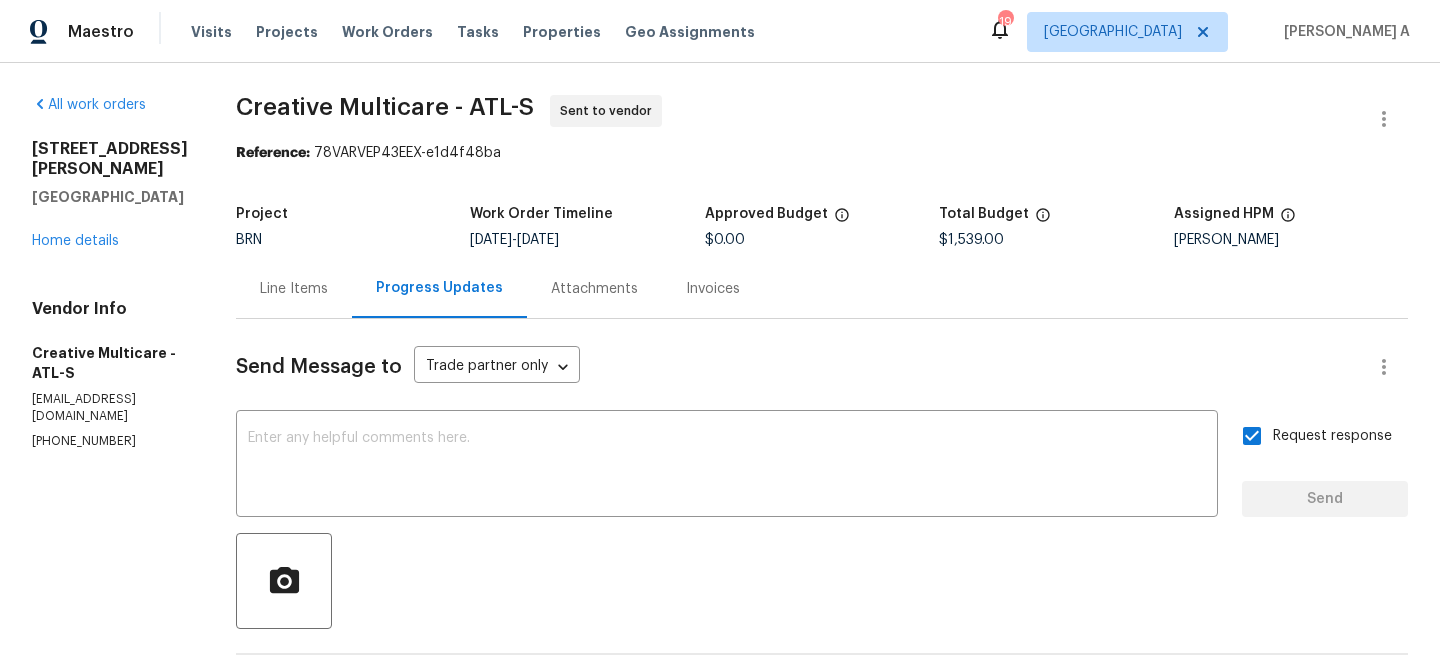click on "All work orders 89 Elsberry Rd Dallas, GA 30157 Home details Vendor Info Creative Multicare - ATL-S homeservice@creativemulticare.com (770) 478-8728 Creative Multicare - ATL-S Sent to vendor Reference:   78VARVEP43EEX-e1d4f48ba Project BRN   Work Order Timeline 7/11/2025  -  7/12/2025 Approved Budget $0.00 Total Budget $1,539.00 Assigned HPM Mirsad Srna Line Items Progress Updates Attachments Invoices Send Message to Trade partner only Trade partner only ​ x ​ Request response Send Trade Partner Updates Akshay Ajaya Kumar A 07/10/2025 5:16 PM Hi, I'm Akshay from Opendoor. Just wanted to check if you received the workorder, due on 07/12/2025 tentatively. Please review and accept it within 24 hours and provide a schedule by then. Reach out to me via the portal or call/text at 650-800-9524 for any questions or additional details and change orders for this work order. On-site Worker Updates" at bounding box center [720, 472] 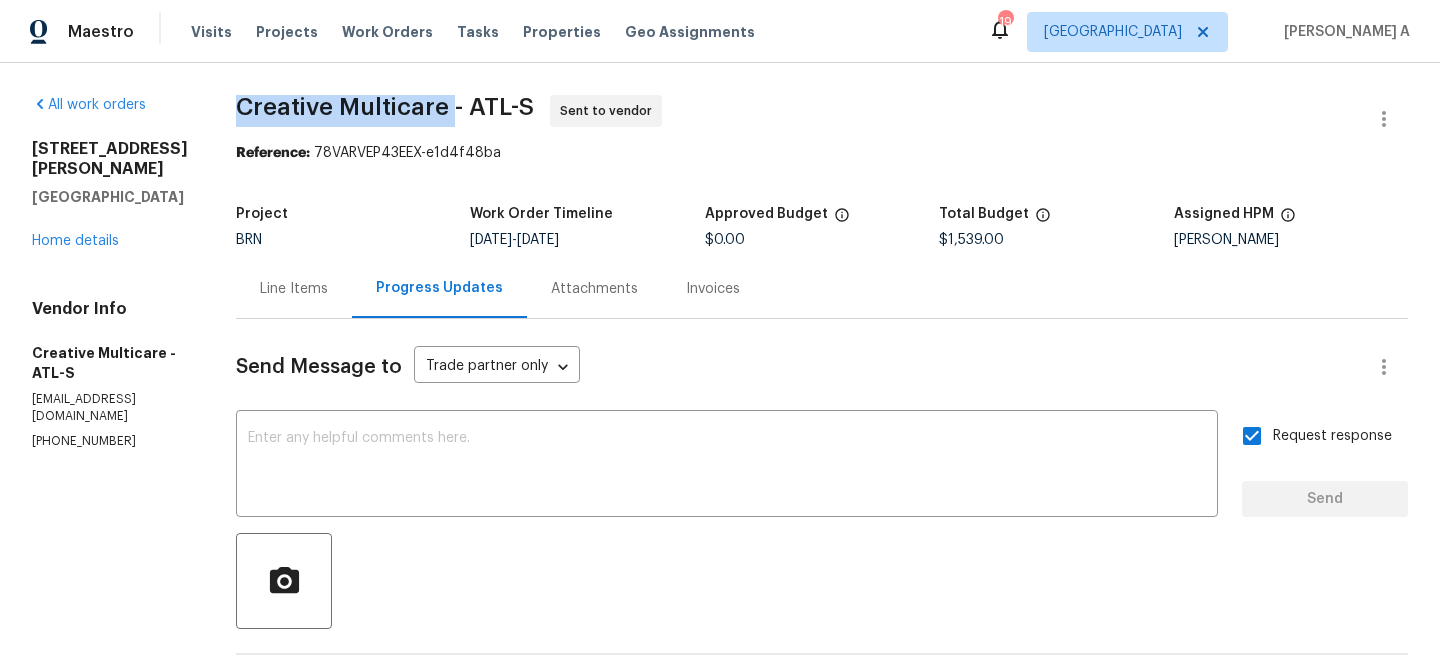 copy on "Creative Multicare" 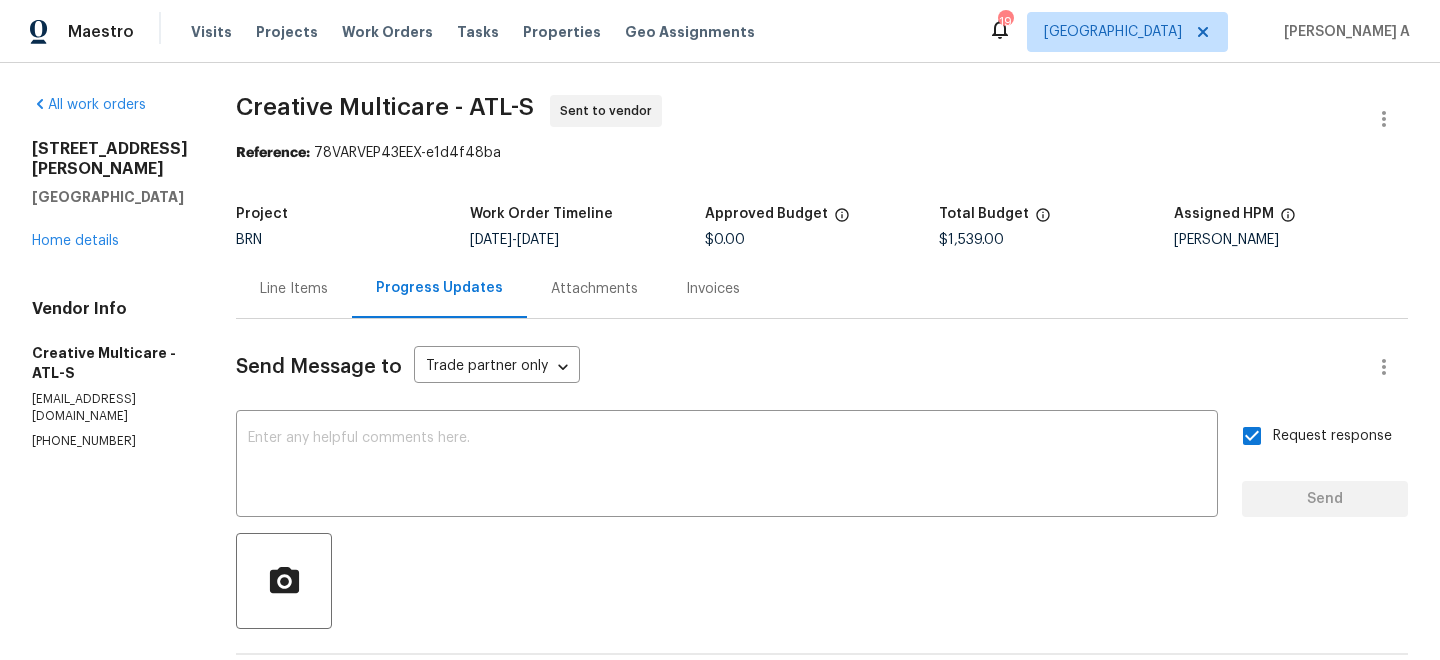 click on "Line Items" at bounding box center (294, 289) 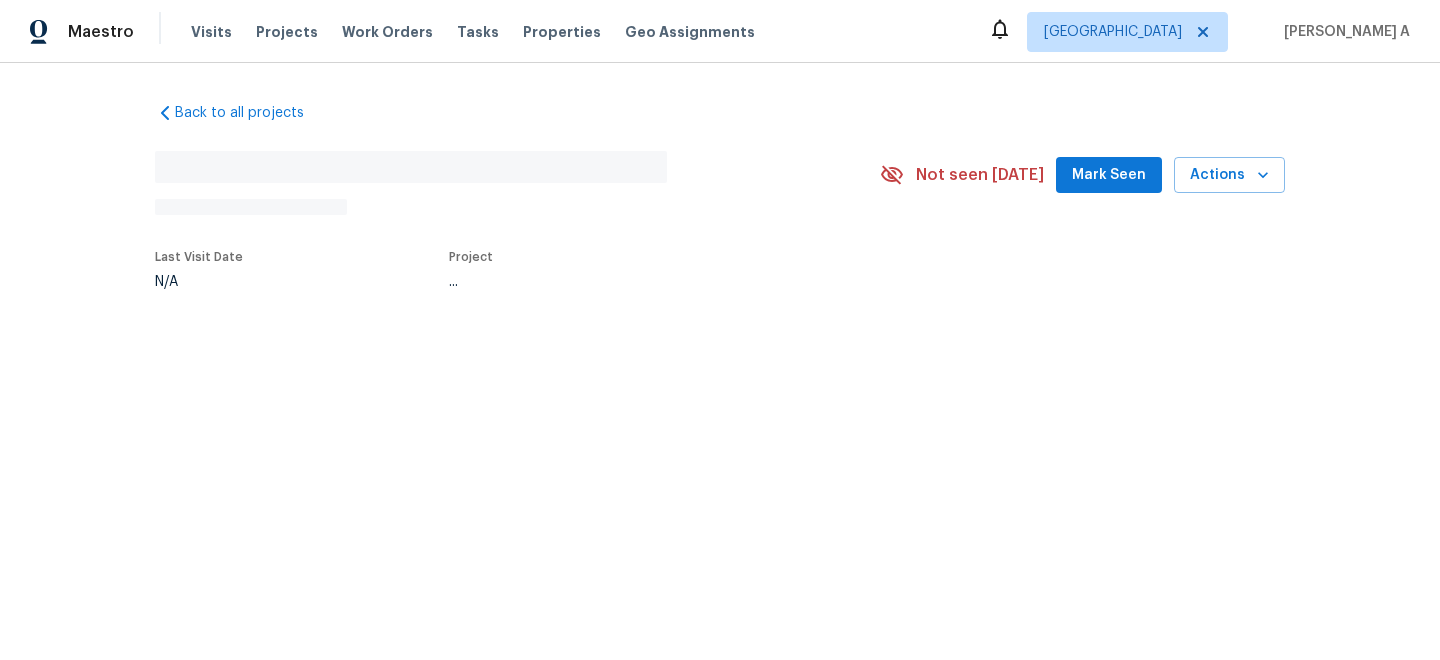 scroll, scrollTop: 0, scrollLeft: 0, axis: both 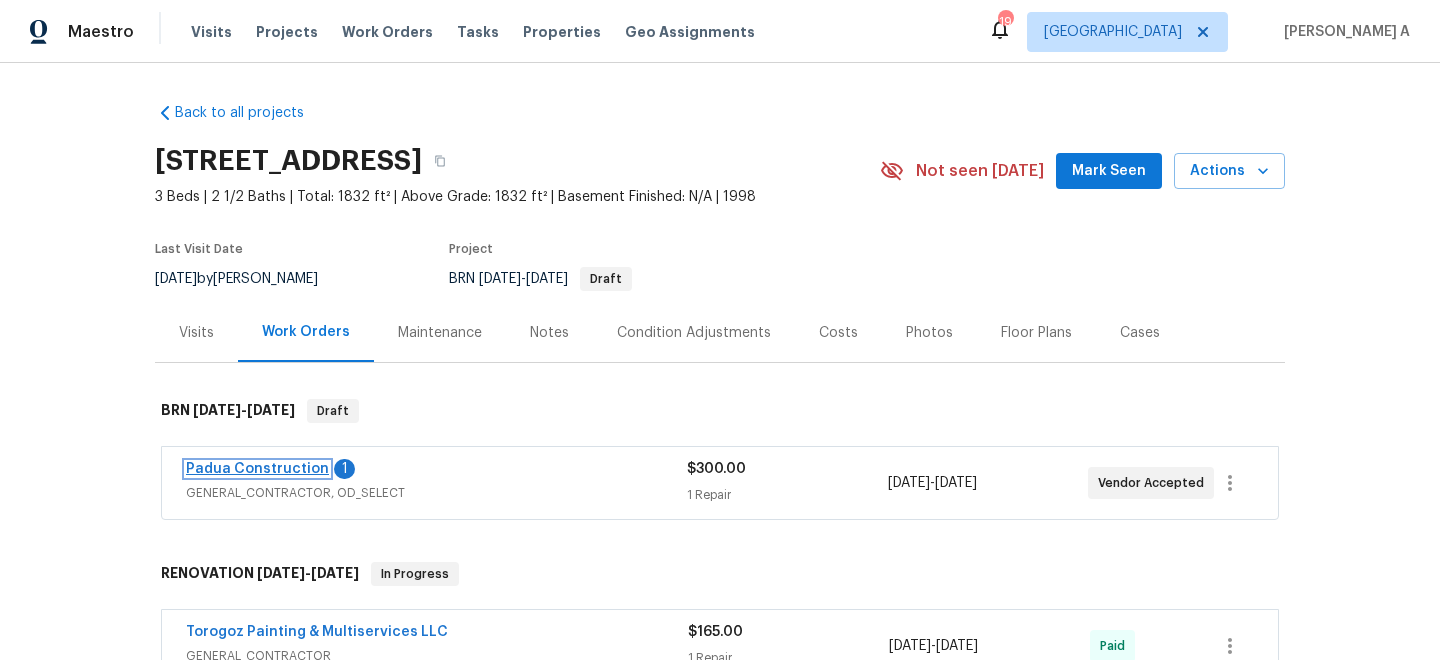 click on "Padua Construction" at bounding box center (257, 469) 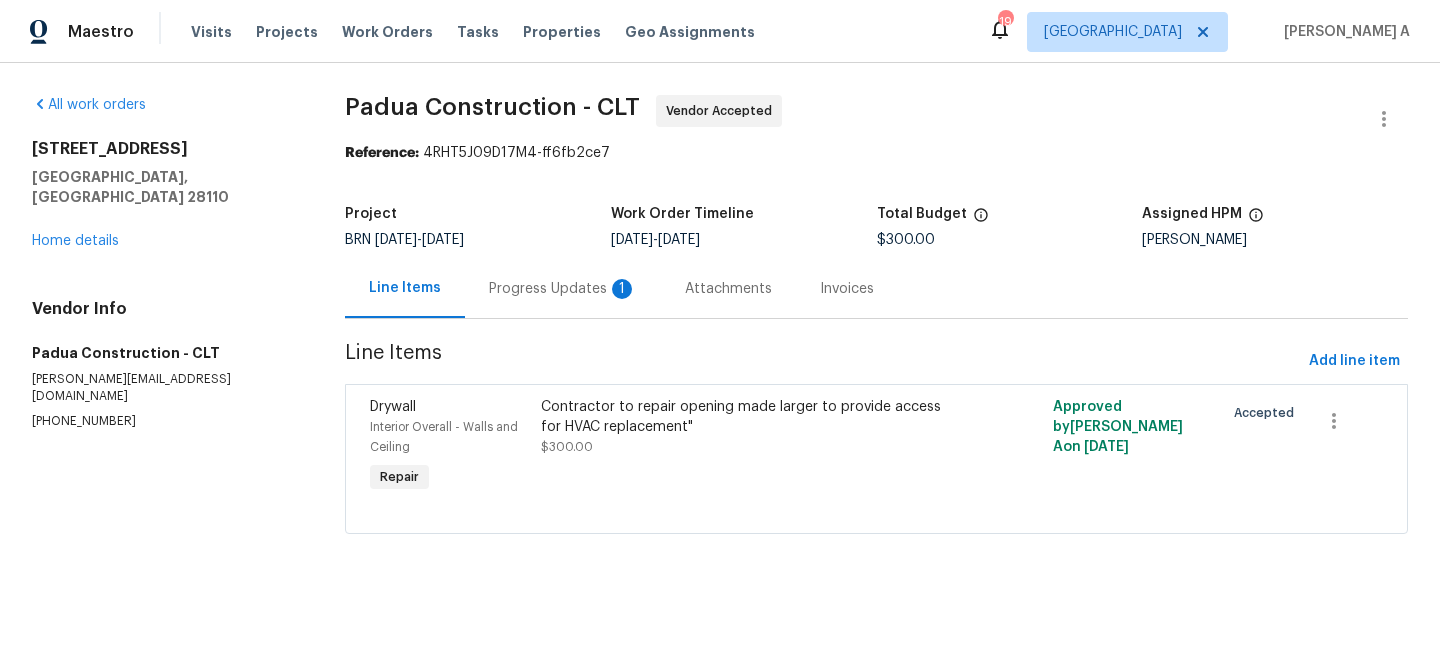 click on "Progress Updates 1" at bounding box center [563, 289] 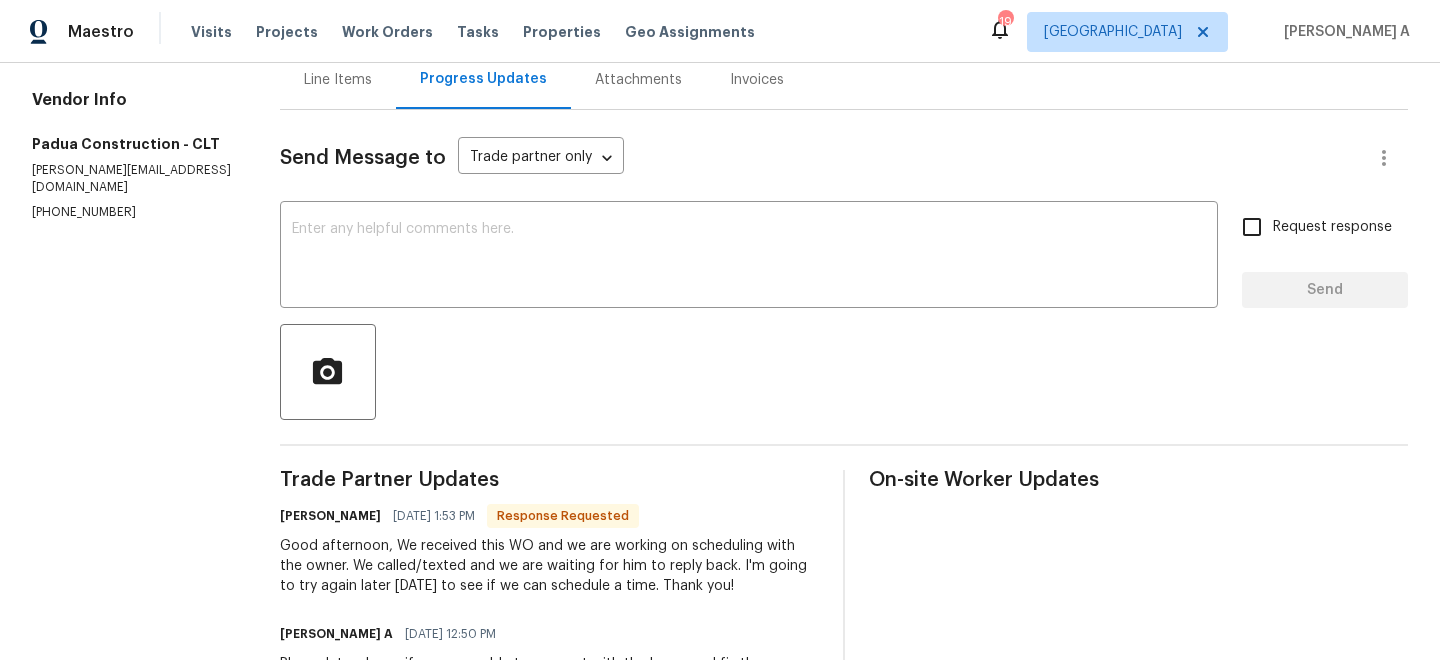 scroll, scrollTop: 211, scrollLeft: 0, axis: vertical 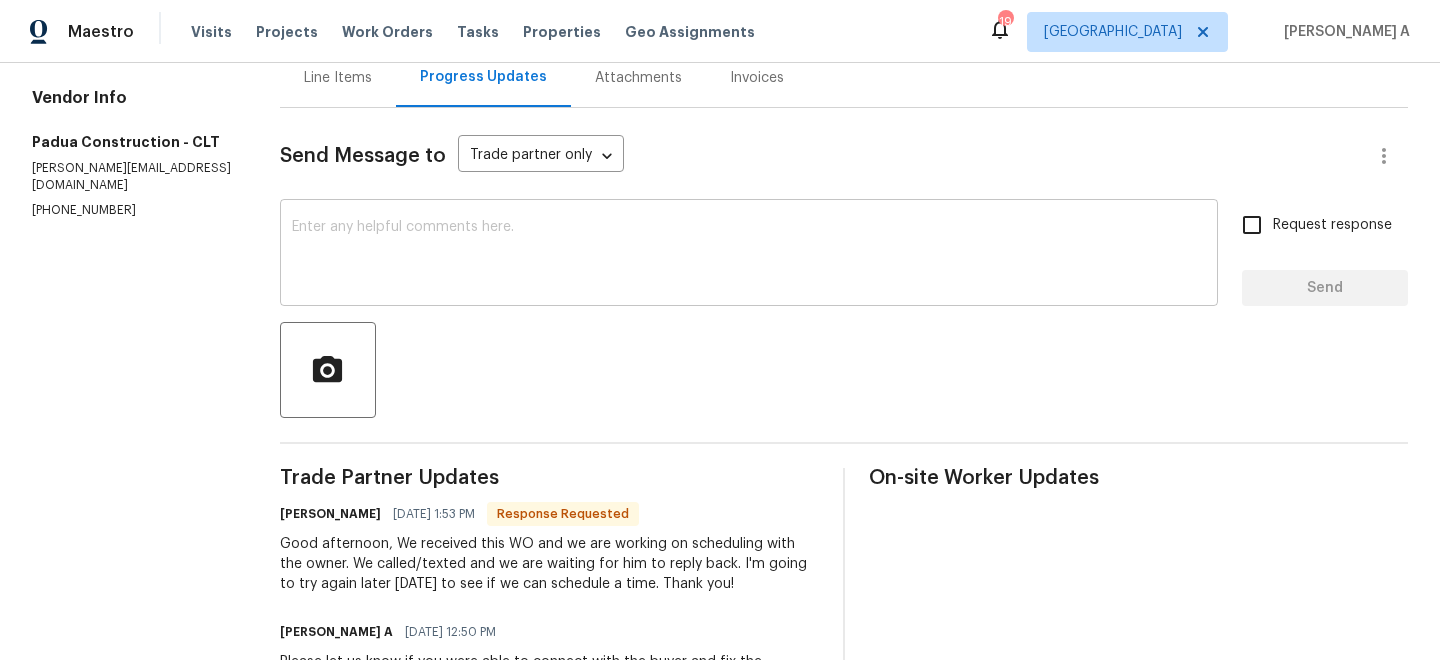 click at bounding box center (749, 255) 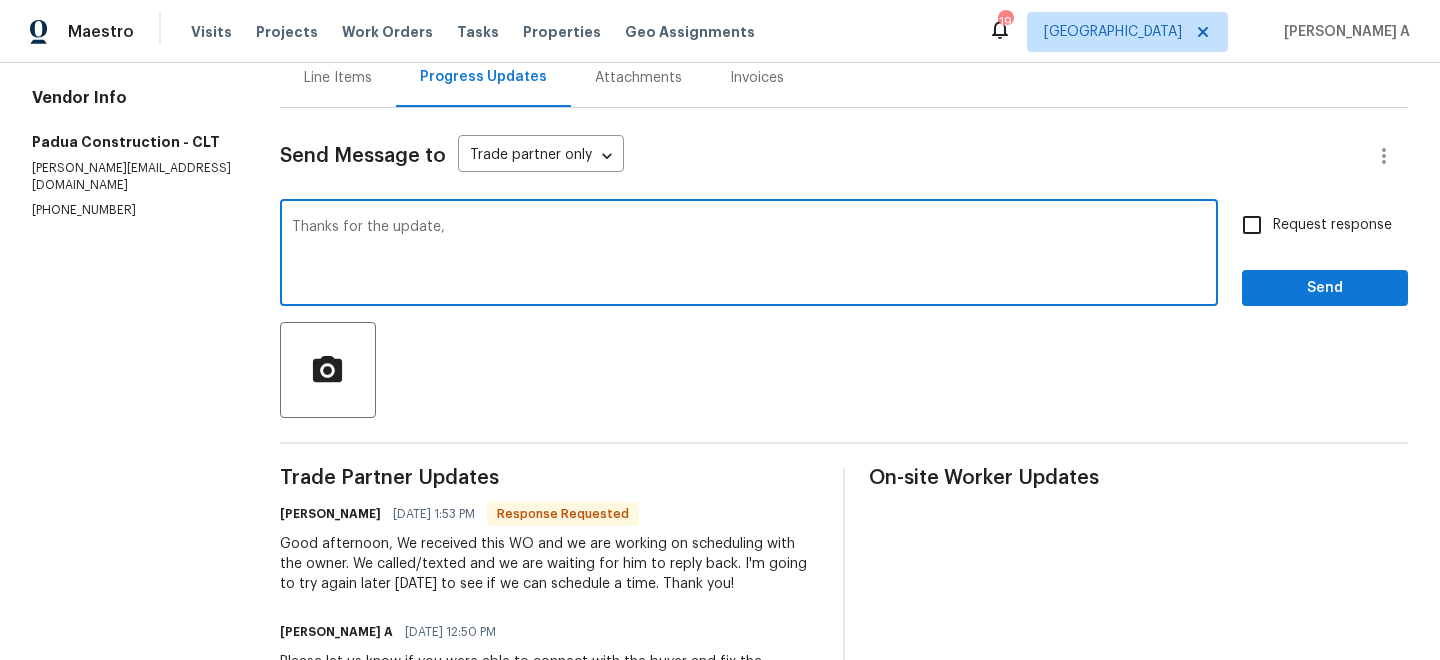 click on "[PERSON_NAME]" at bounding box center [330, 514] 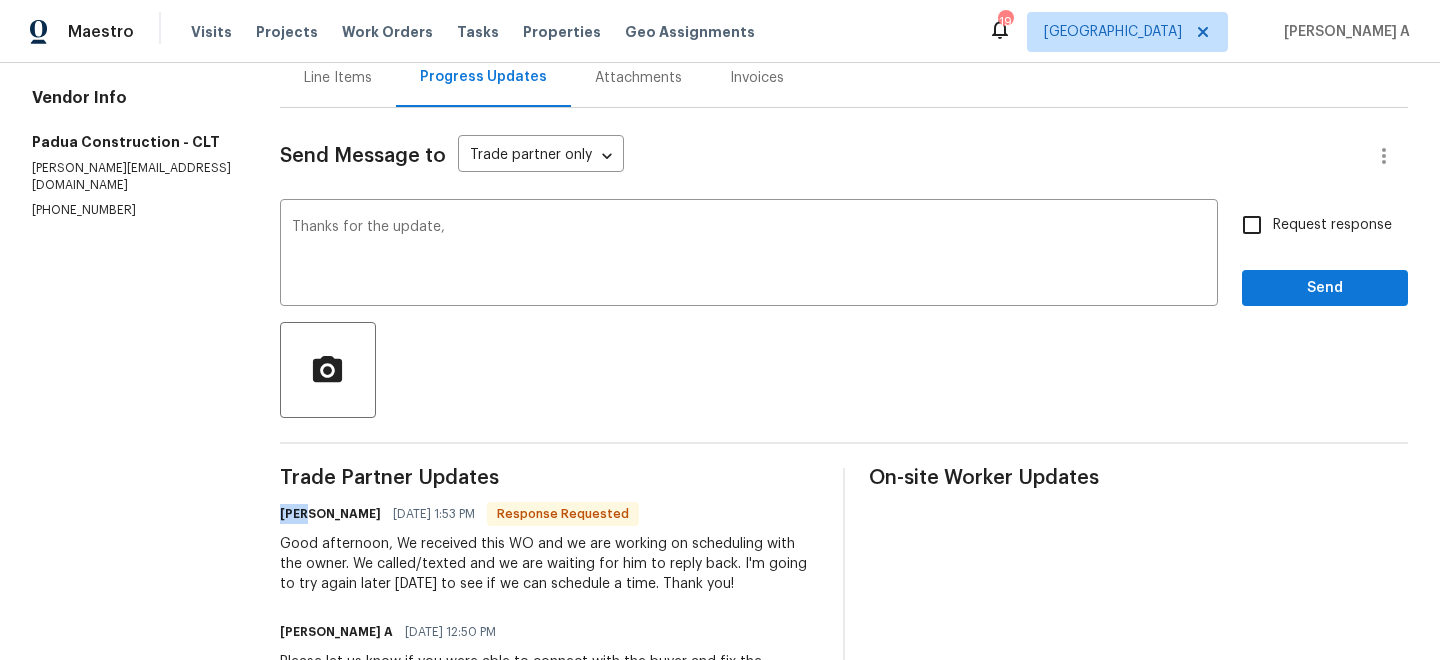 click on "[PERSON_NAME]" at bounding box center [330, 514] 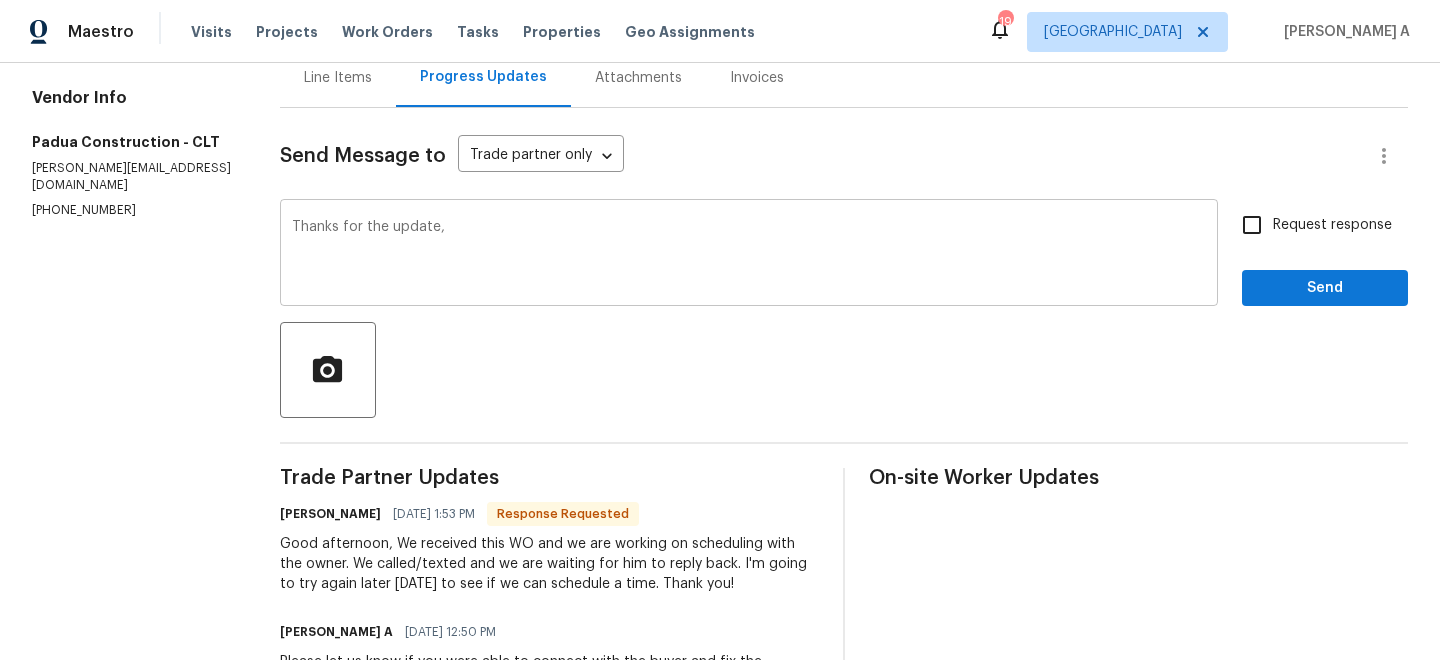click on "Thanks for the update," at bounding box center (749, 255) 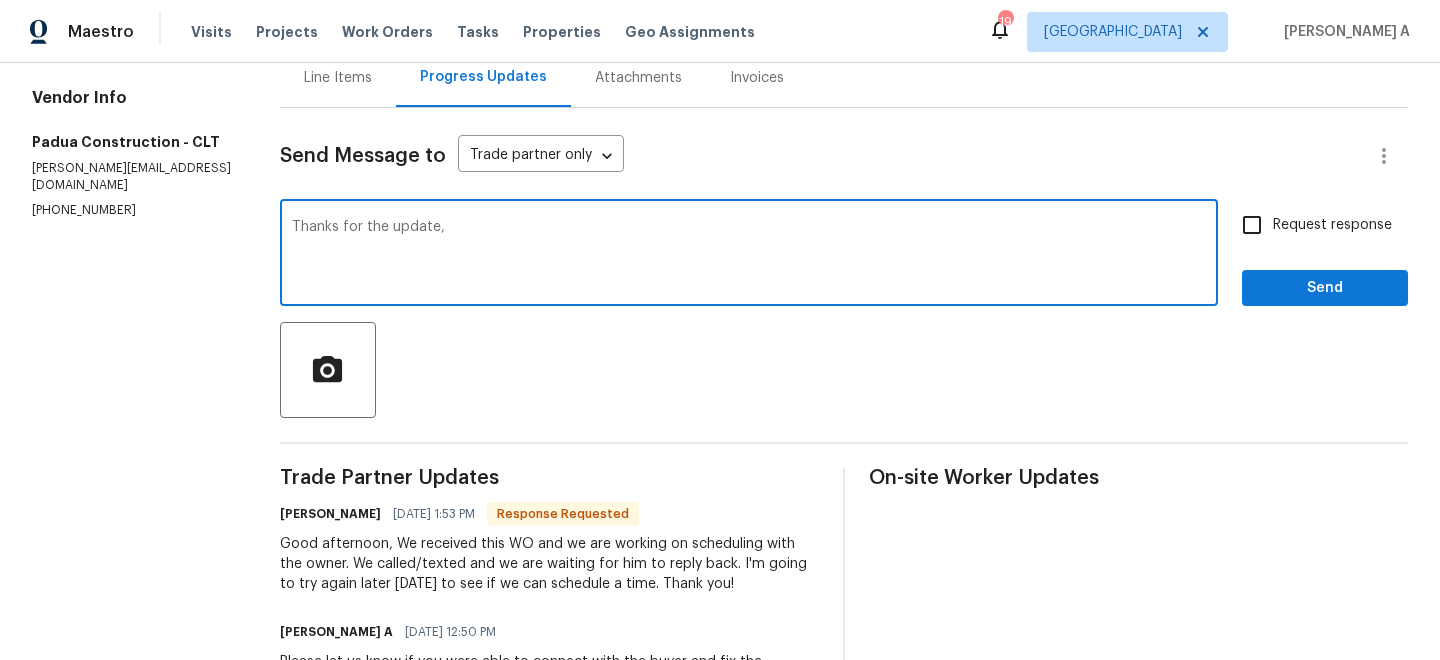 paste on "[PERSON_NAME]" 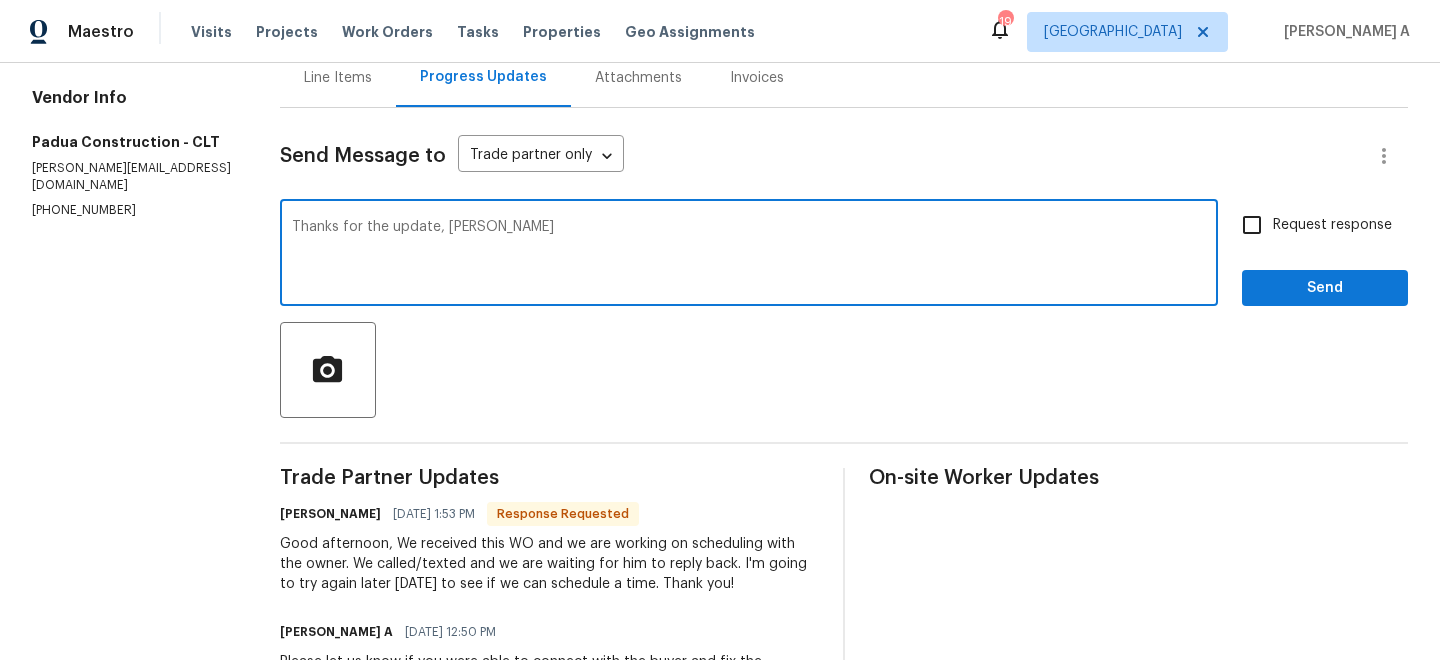 click on "Replace with" at bounding box center (0, 0) 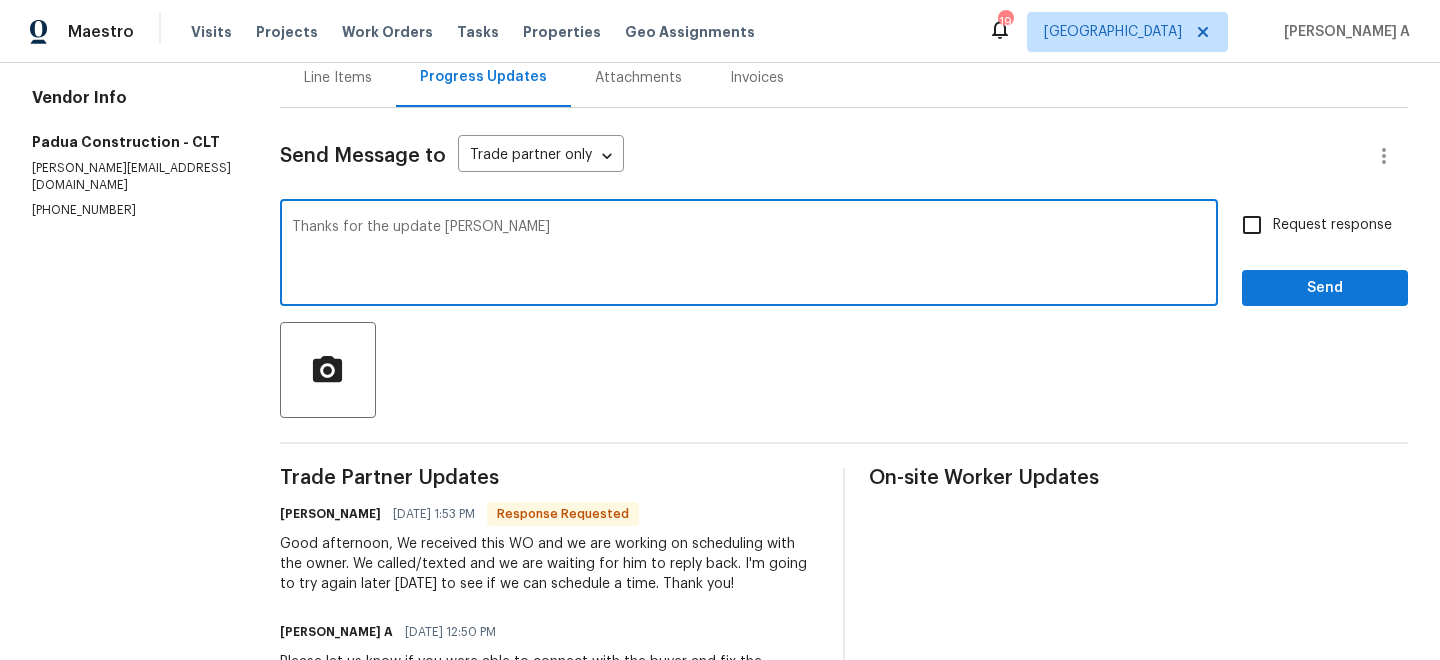 click on "Thanks for the update [PERSON_NAME]" at bounding box center [749, 255] 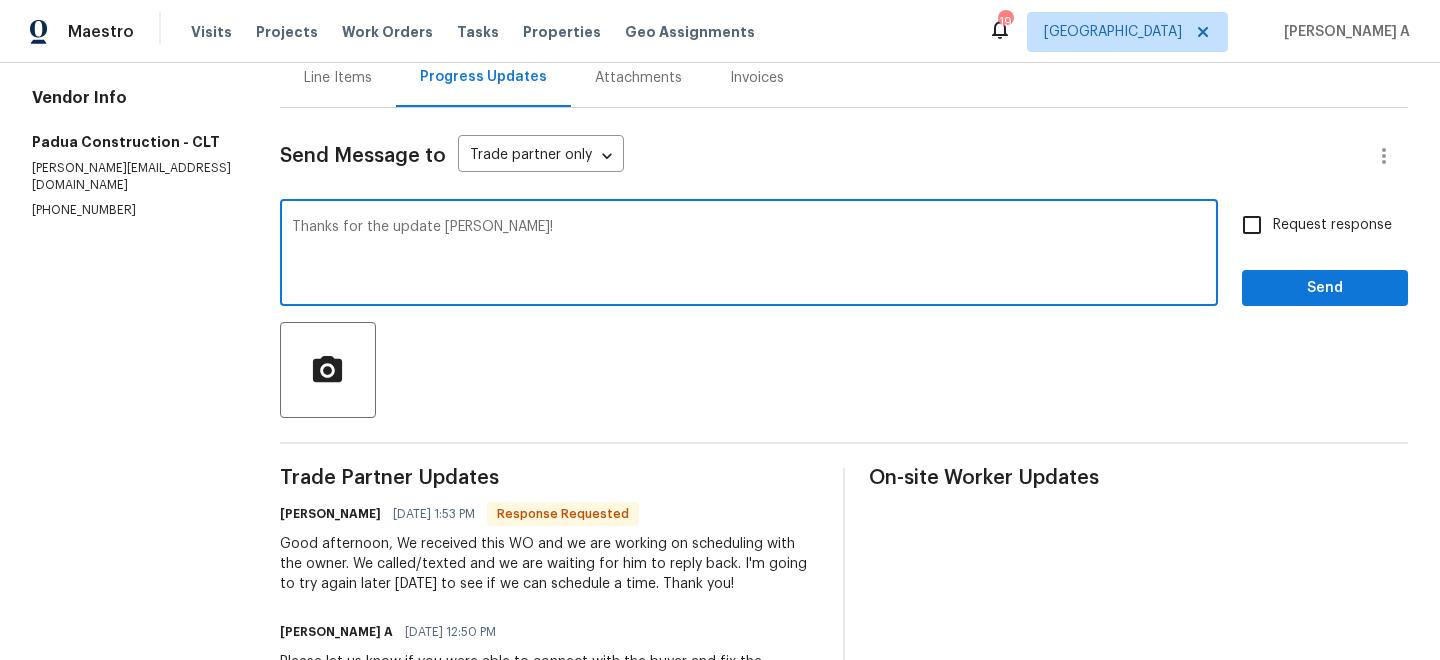 click on "Add Punctuation" at bounding box center [0, 0] 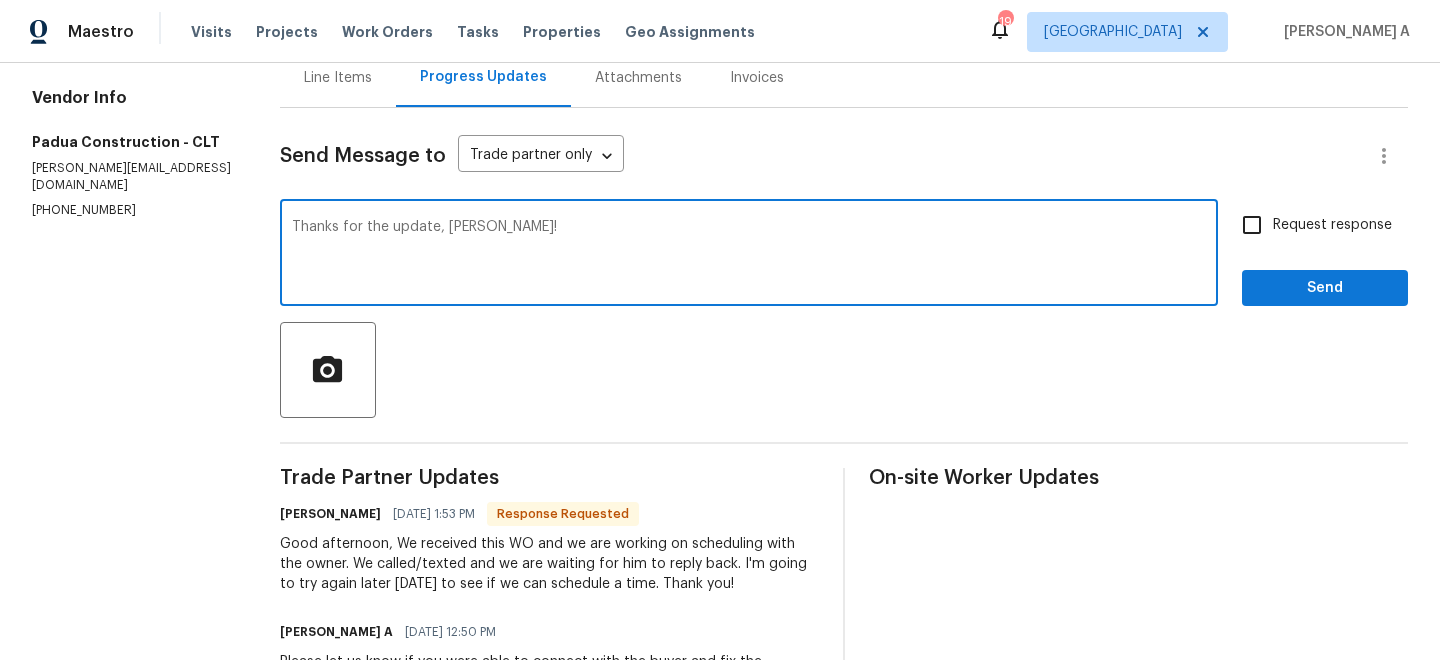 type on "Thanks for the update, [PERSON_NAME]!" 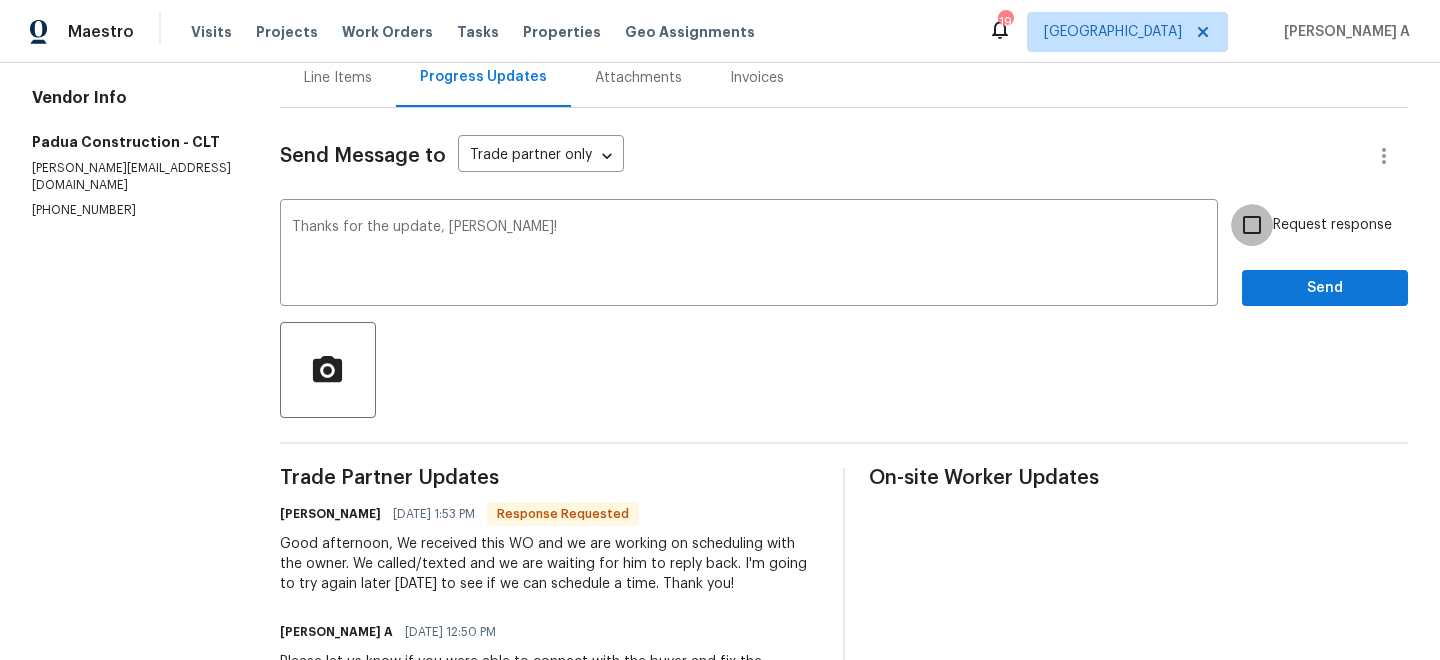 click on "Request response" at bounding box center (1252, 225) 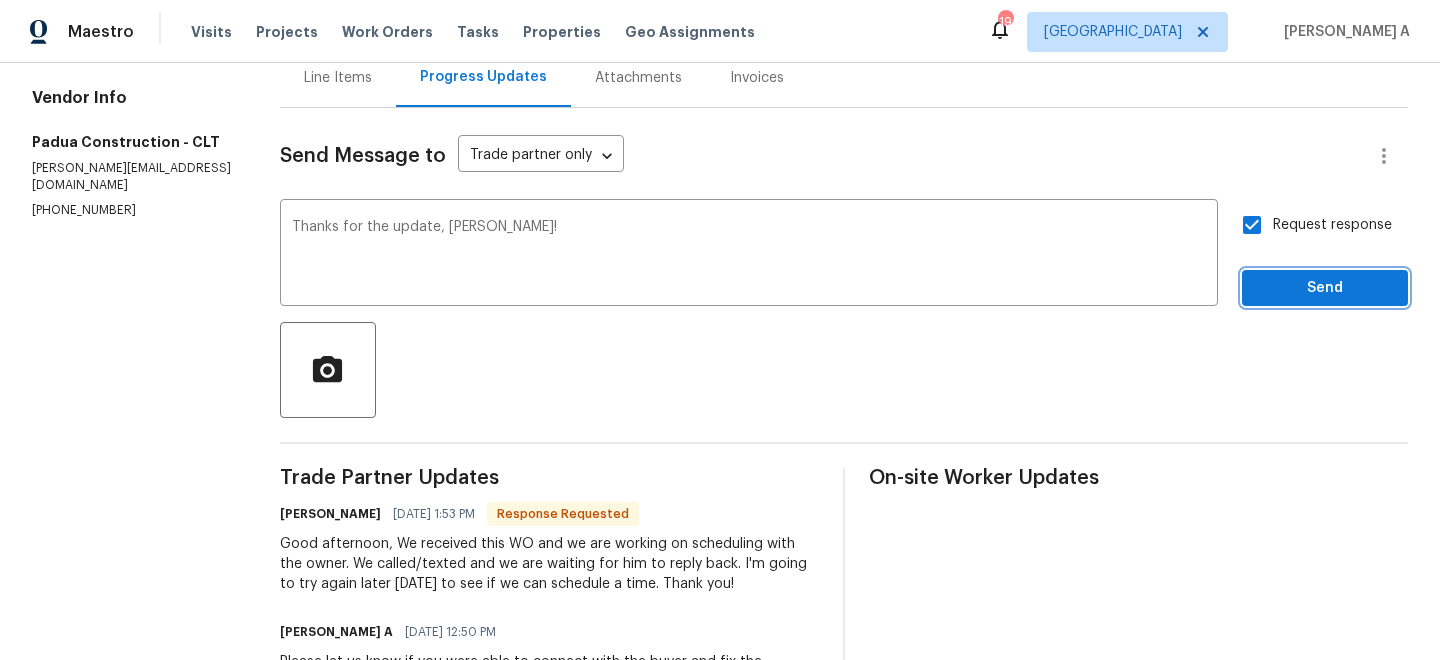click on "Send" at bounding box center (1325, 288) 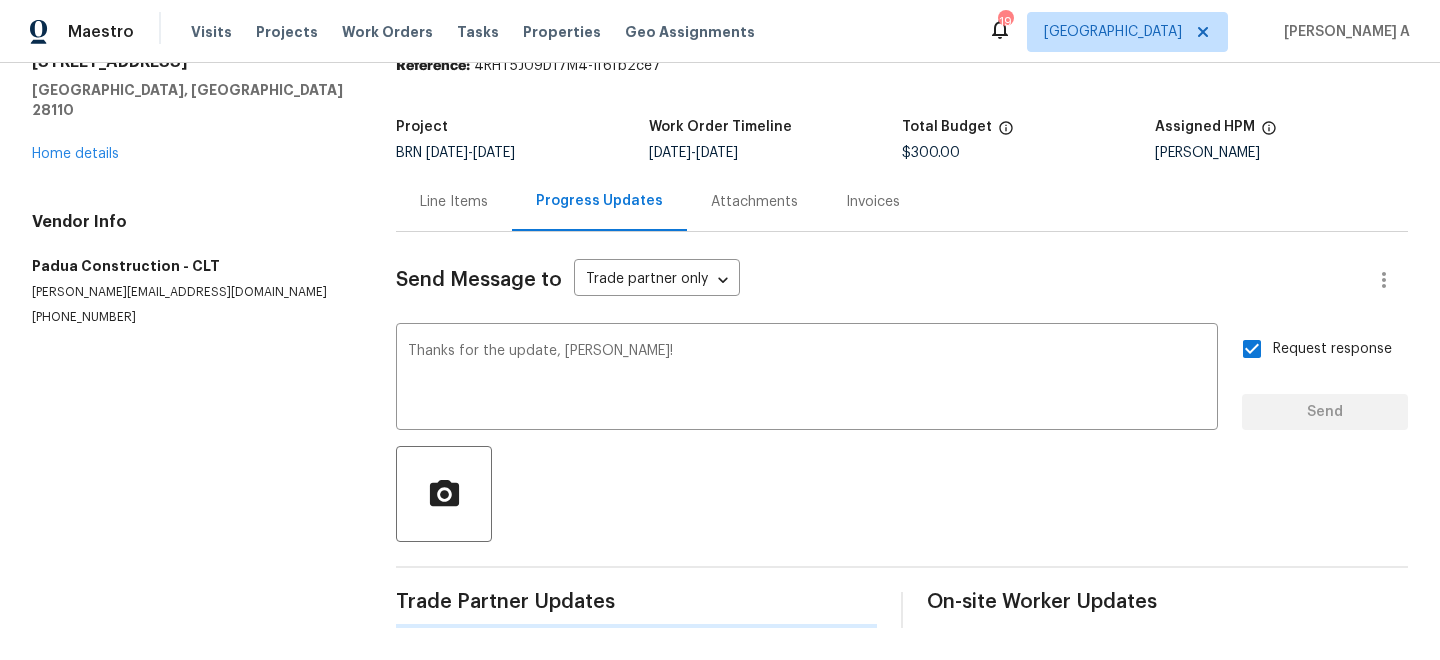 type 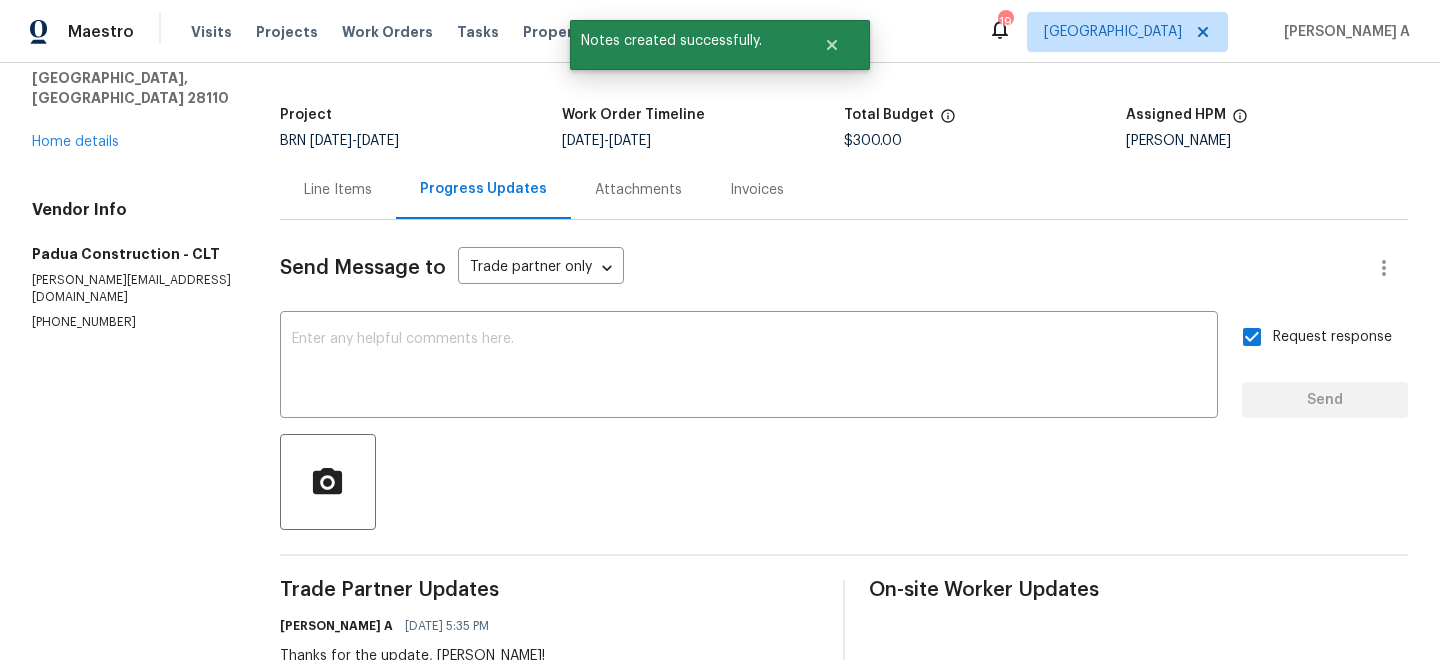 scroll, scrollTop: 0, scrollLeft: 0, axis: both 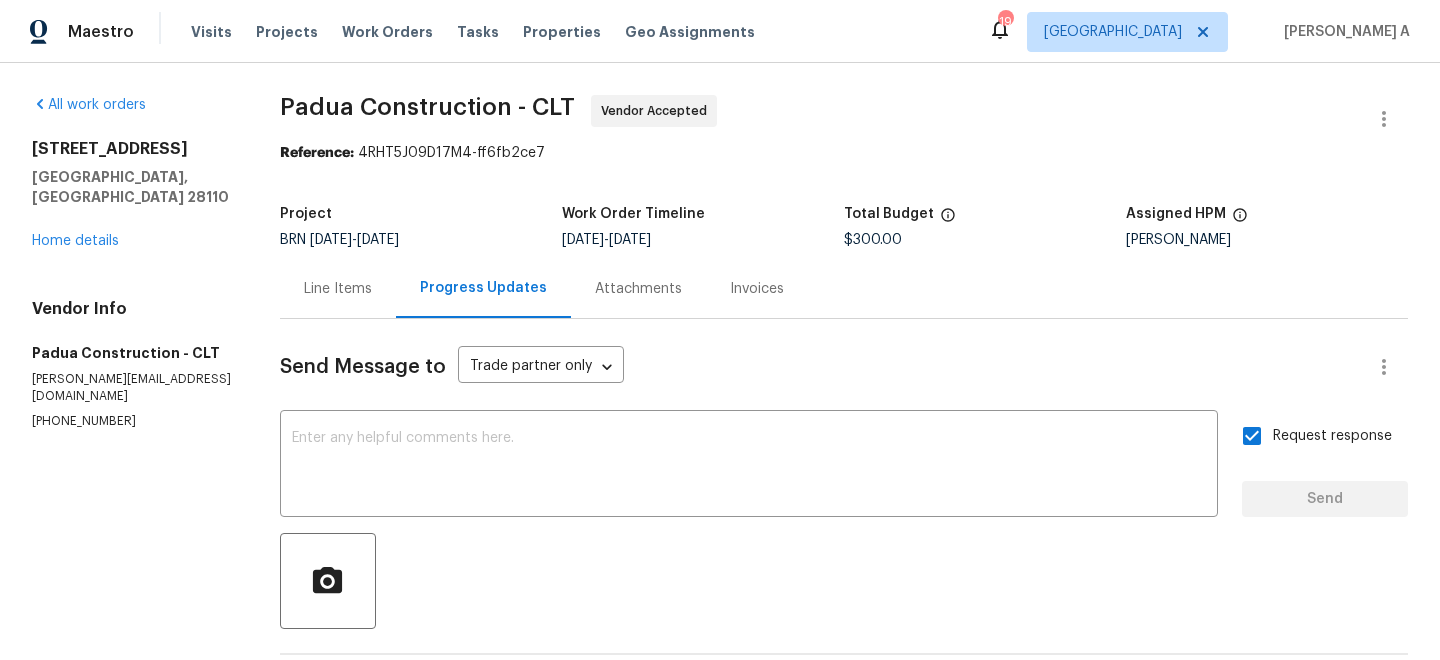 click on "Line Items" at bounding box center (338, 289) 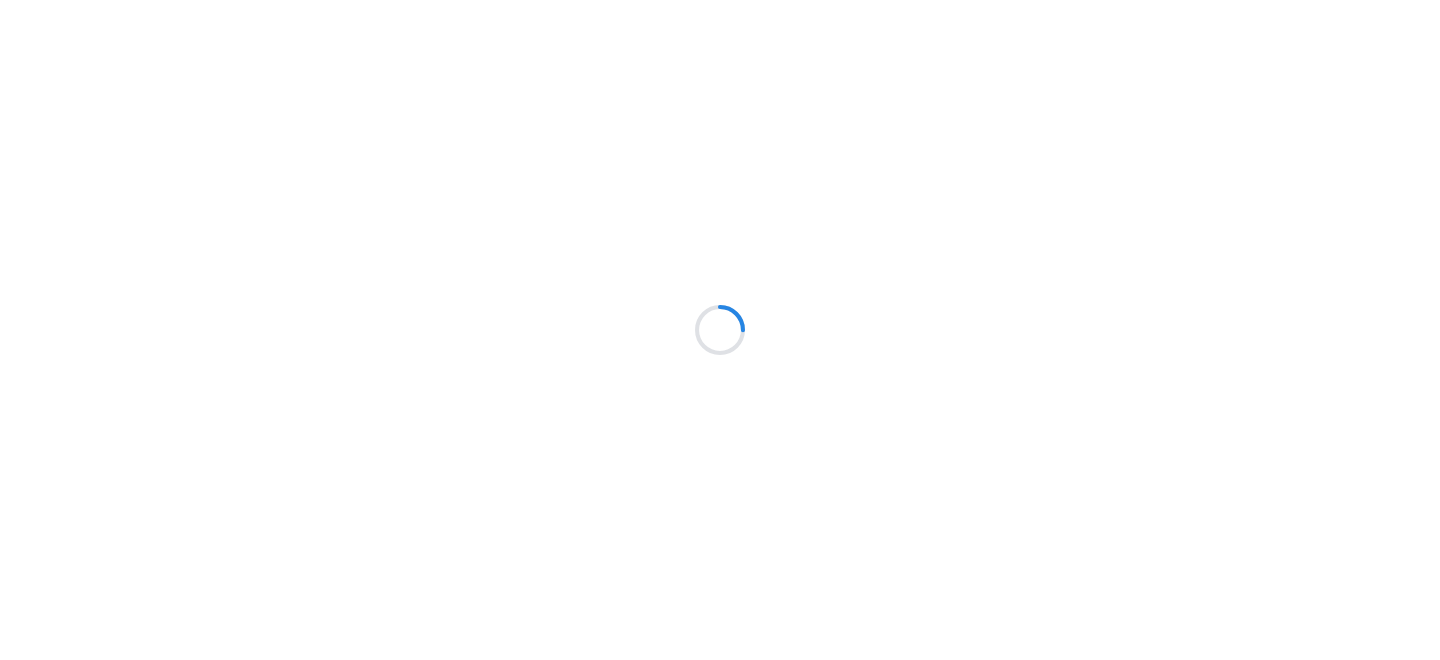 scroll, scrollTop: 0, scrollLeft: 0, axis: both 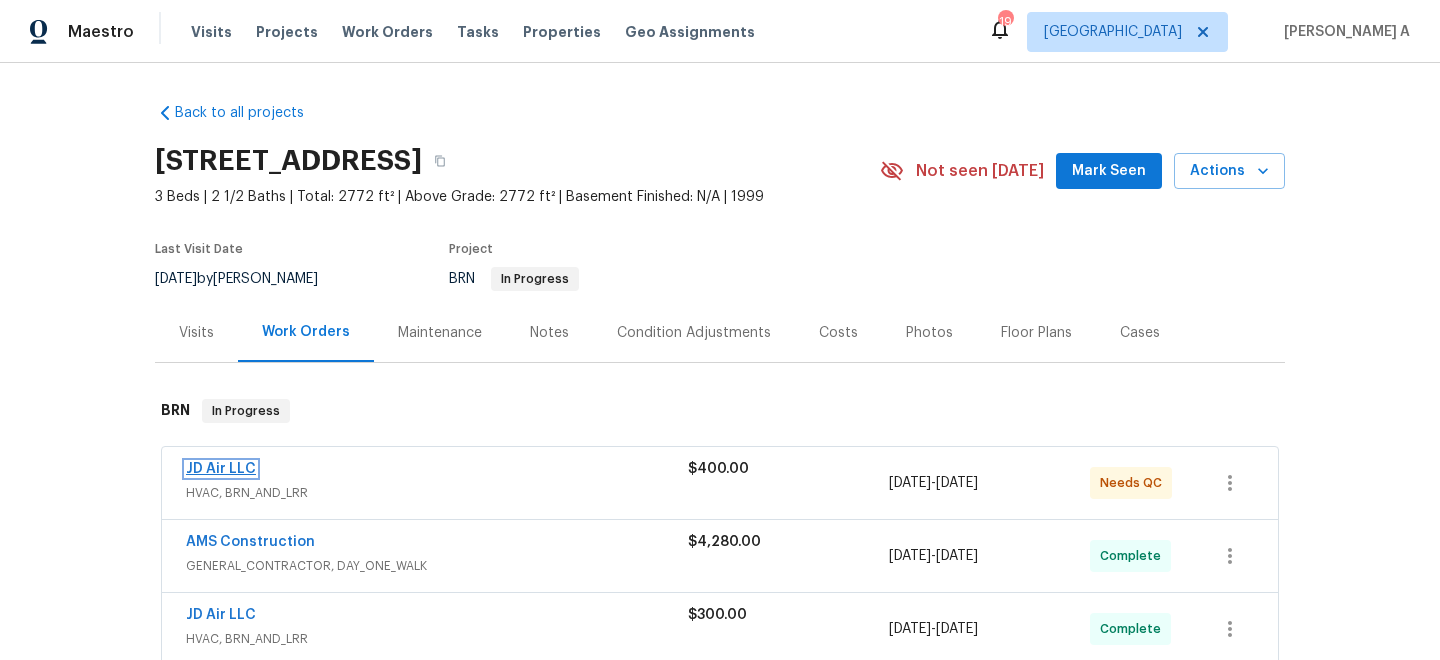 click on "JD Air LLC" at bounding box center [221, 469] 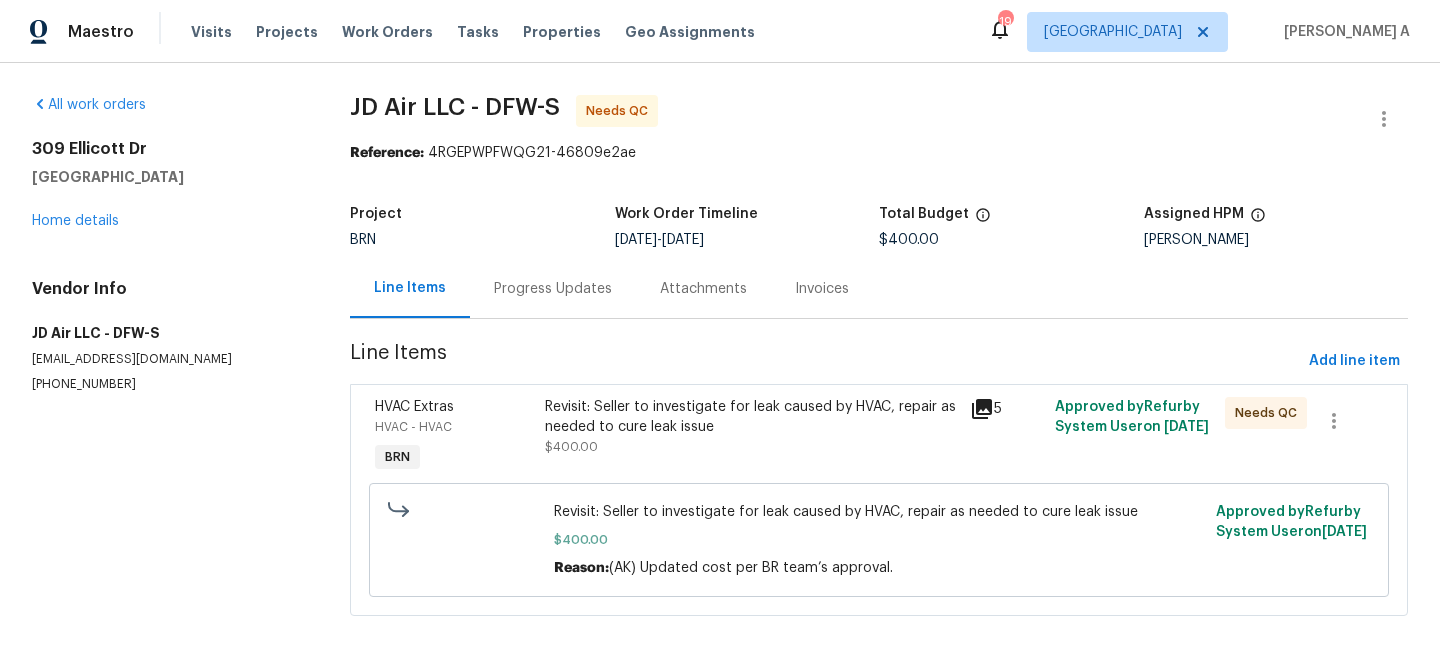 click on "Progress Updates" at bounding box center (553, 288) 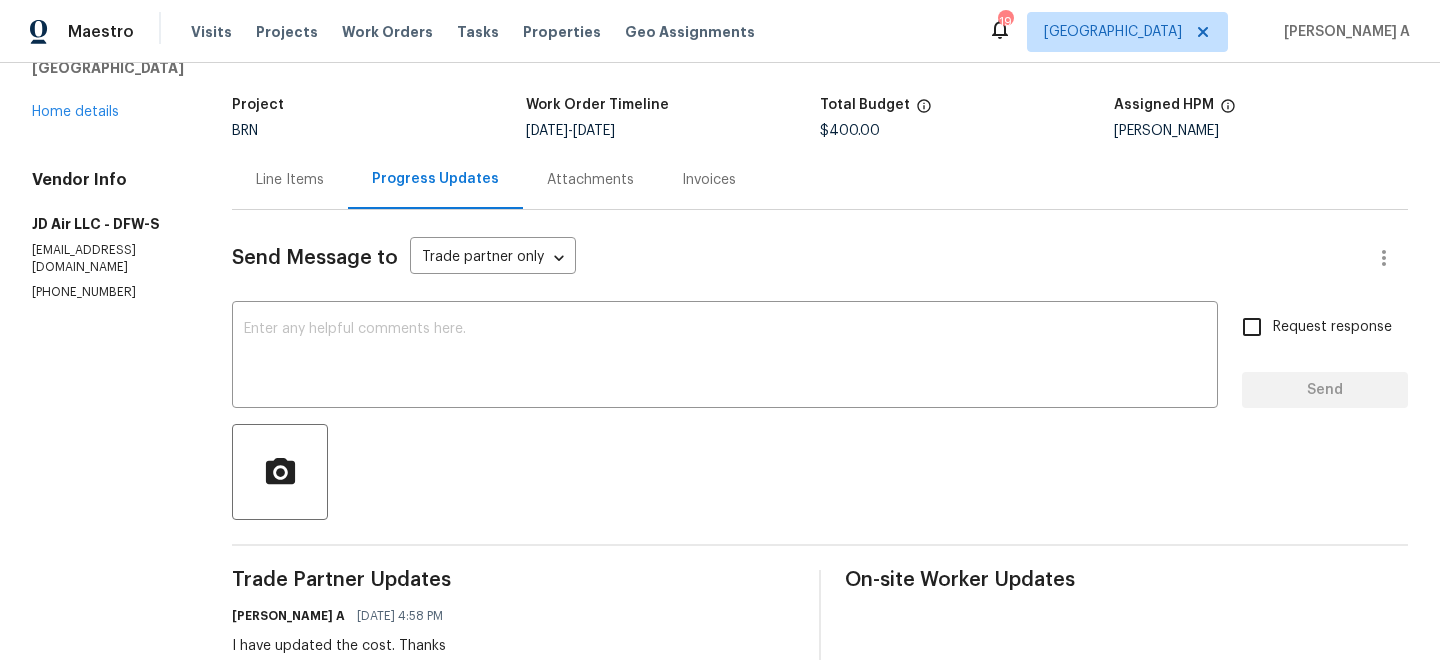 click on "Line Items" at bounding box center (290, 179) 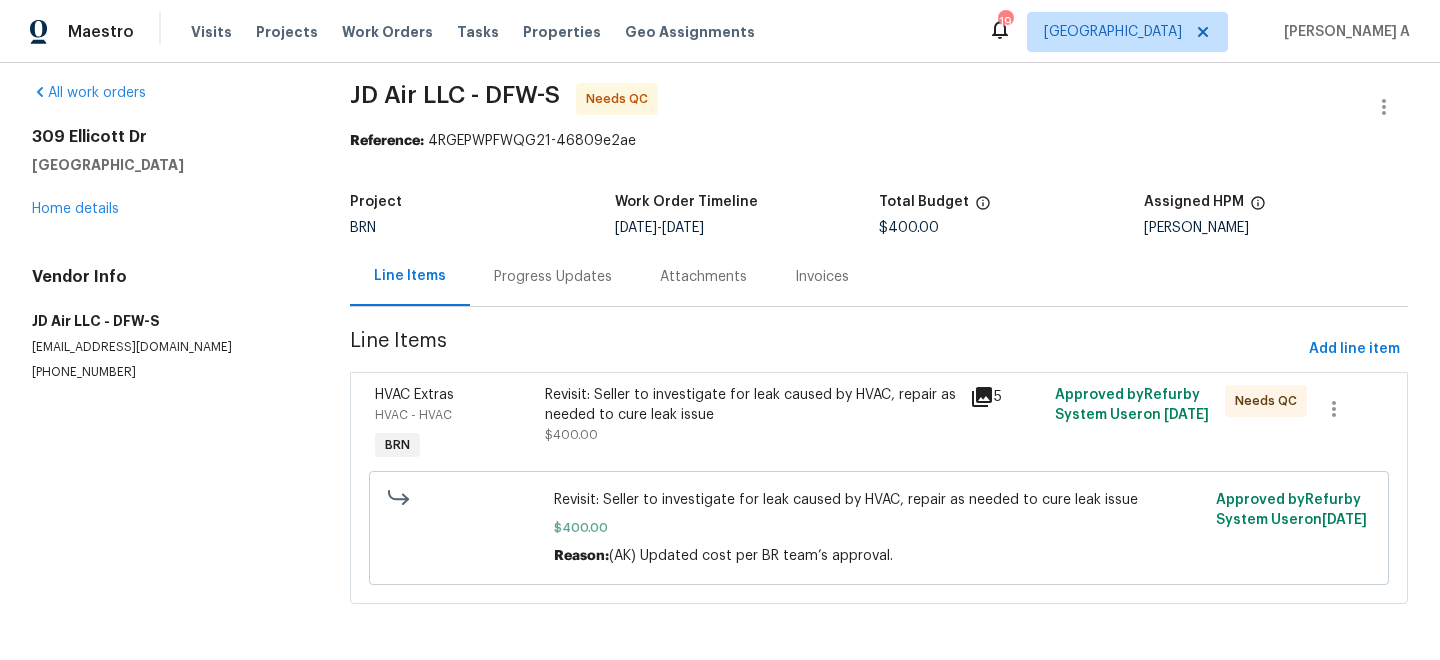 scroll, scrollTop: 13, scrollLeft: 0, axis: vertical 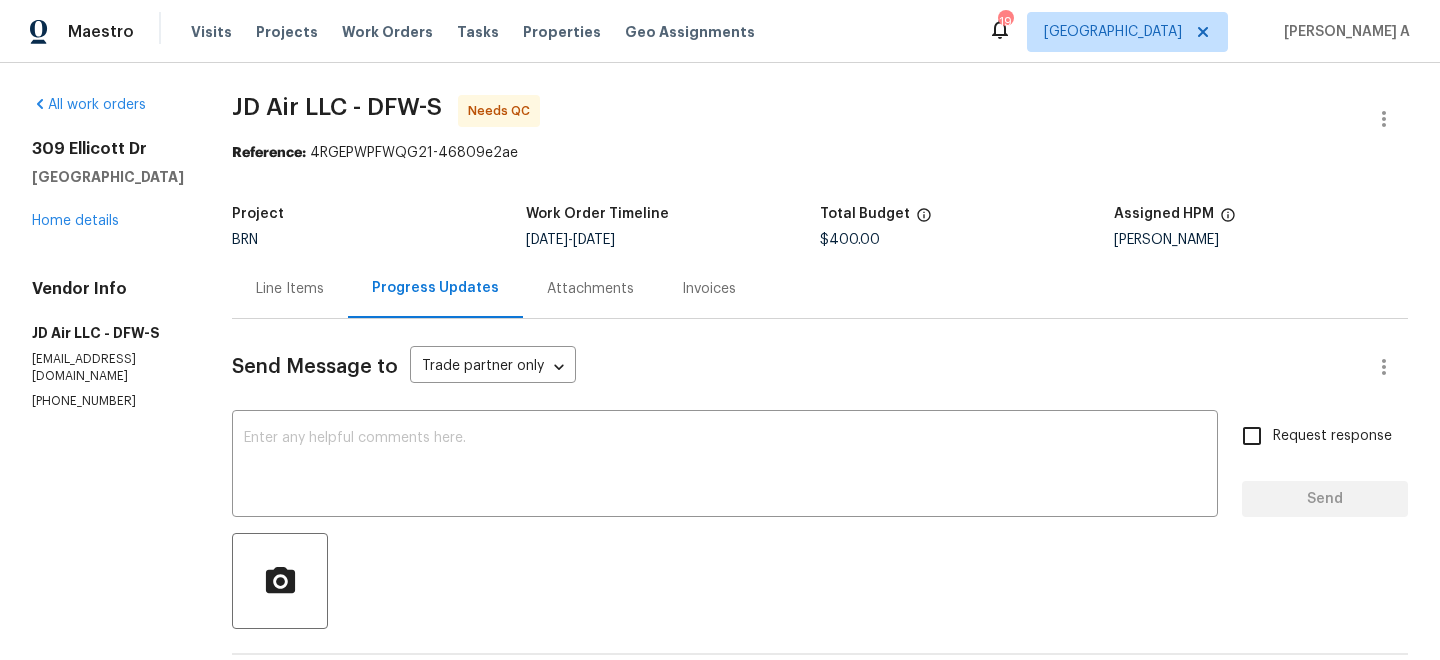 click on "Line Items" at bounding box center (290, 288) 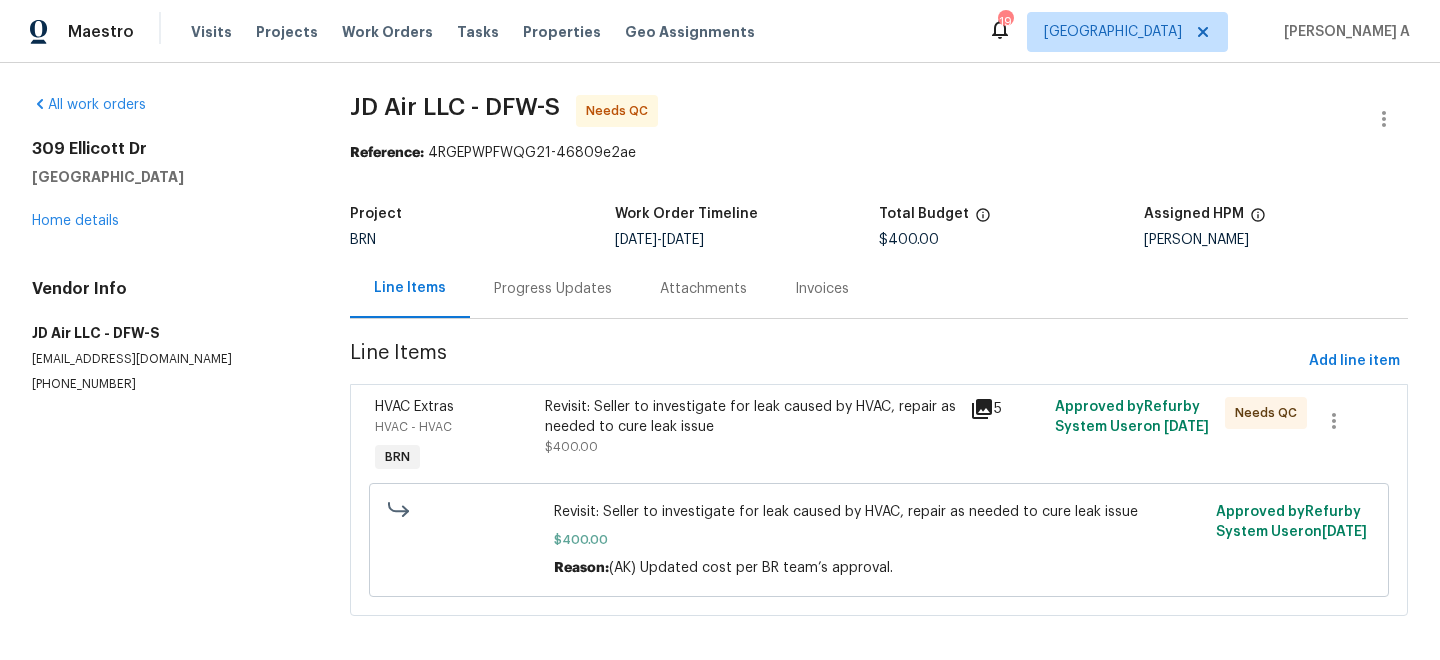 click on "Revisit: Seller to investigate for leak caused by HVAC, repair as needed to cure leak issue $400.00" at bounding box center [751, 427] 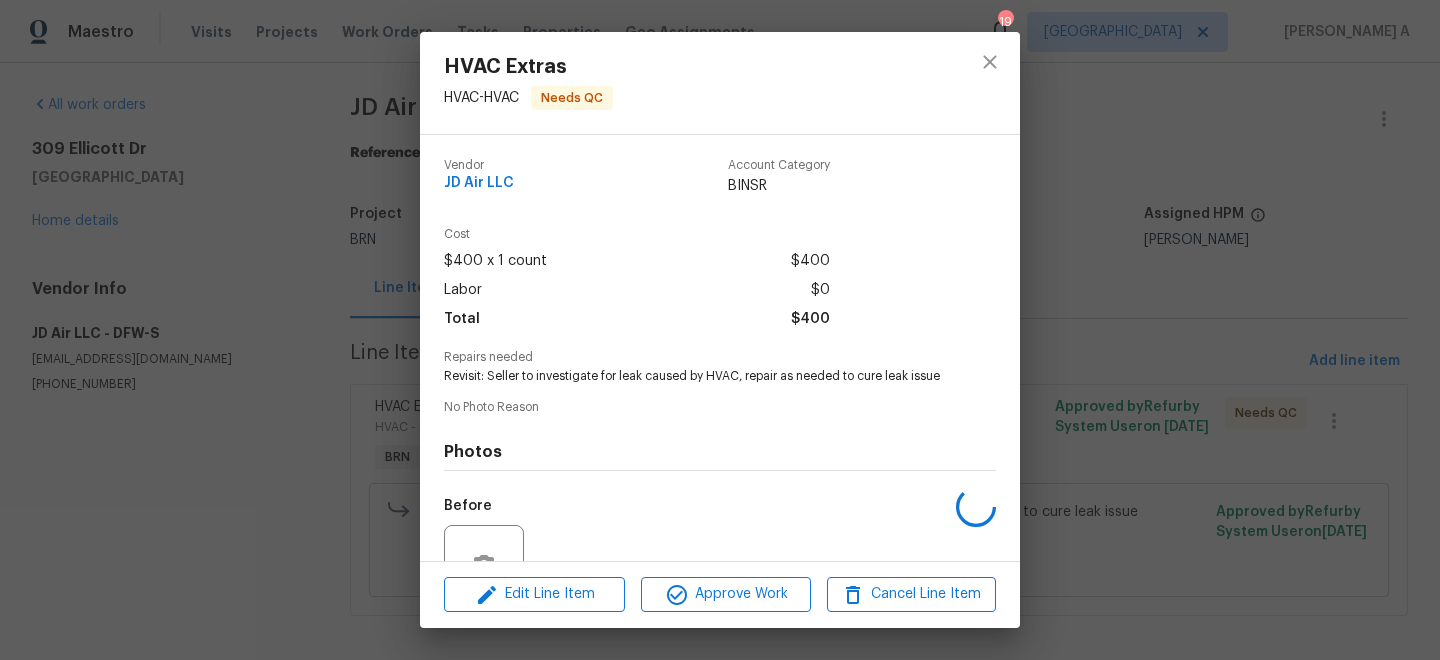 scroll, scrollTop: 193, scrollLeft: 0, axis: vertical 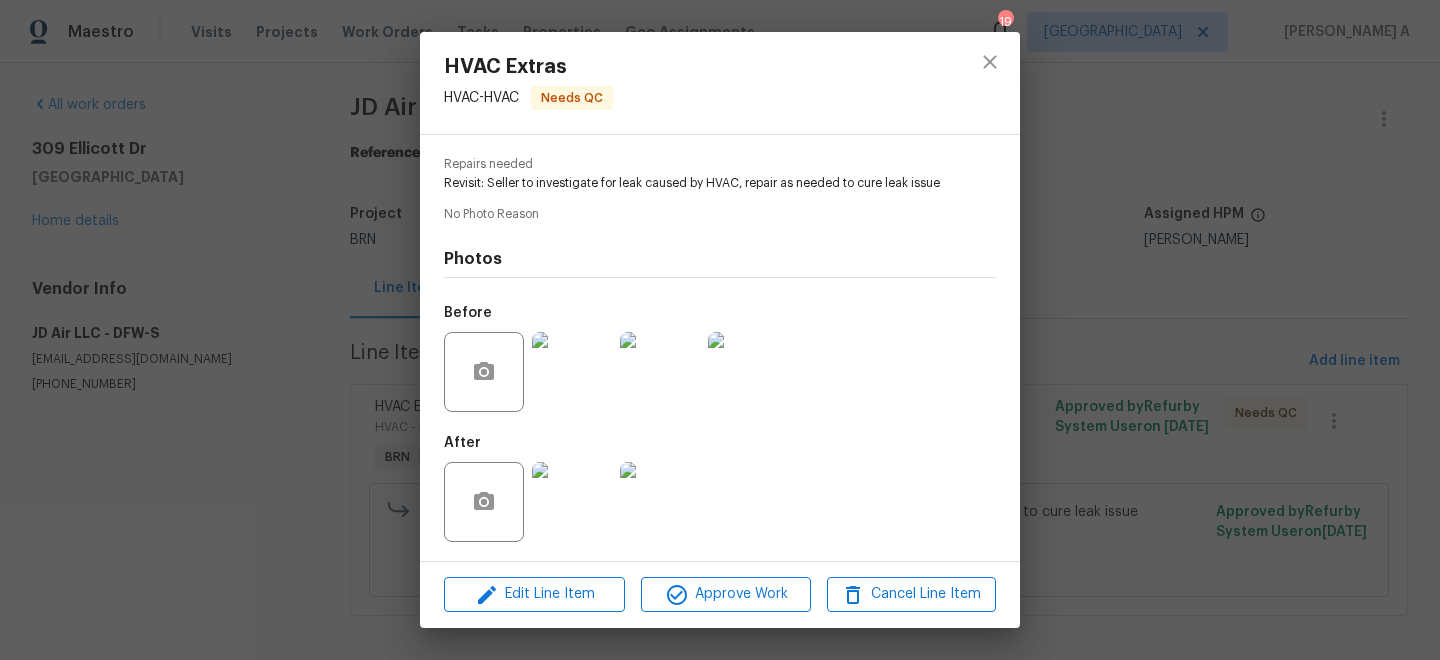 click at bounding box center (572, 502) 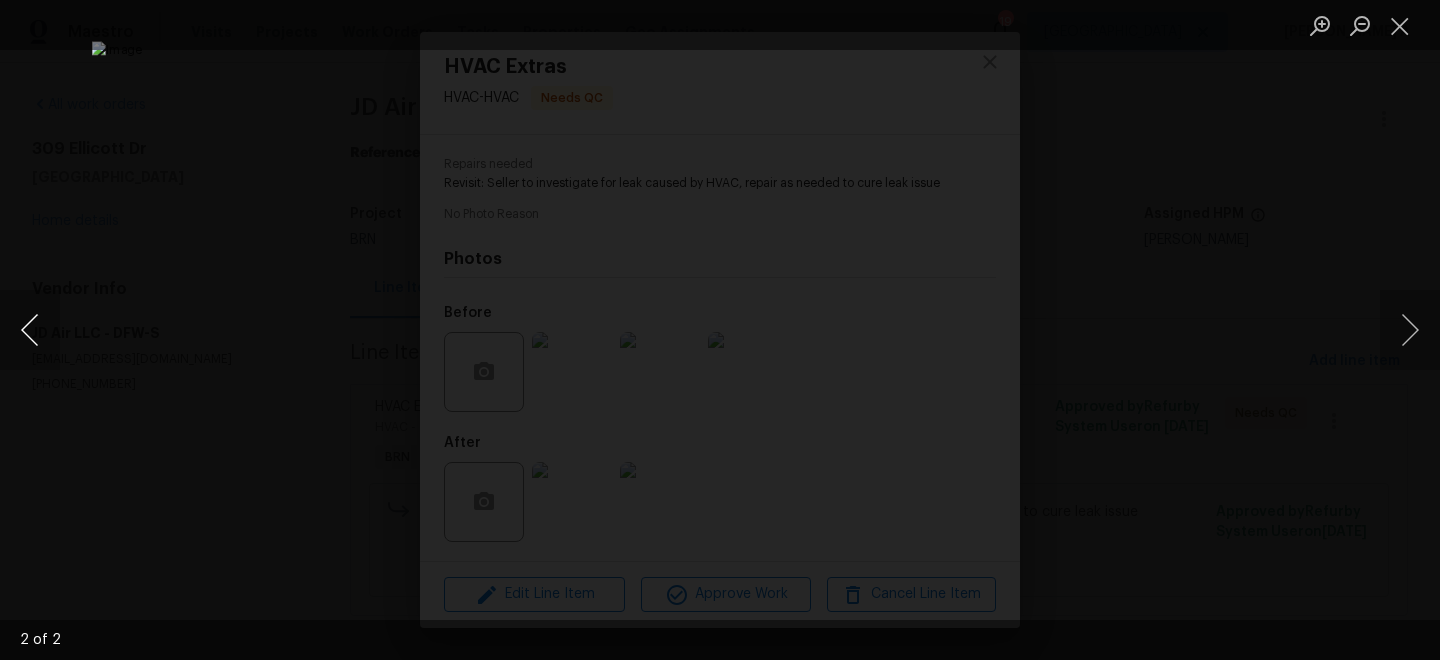 click at bounding box center (30, 330) 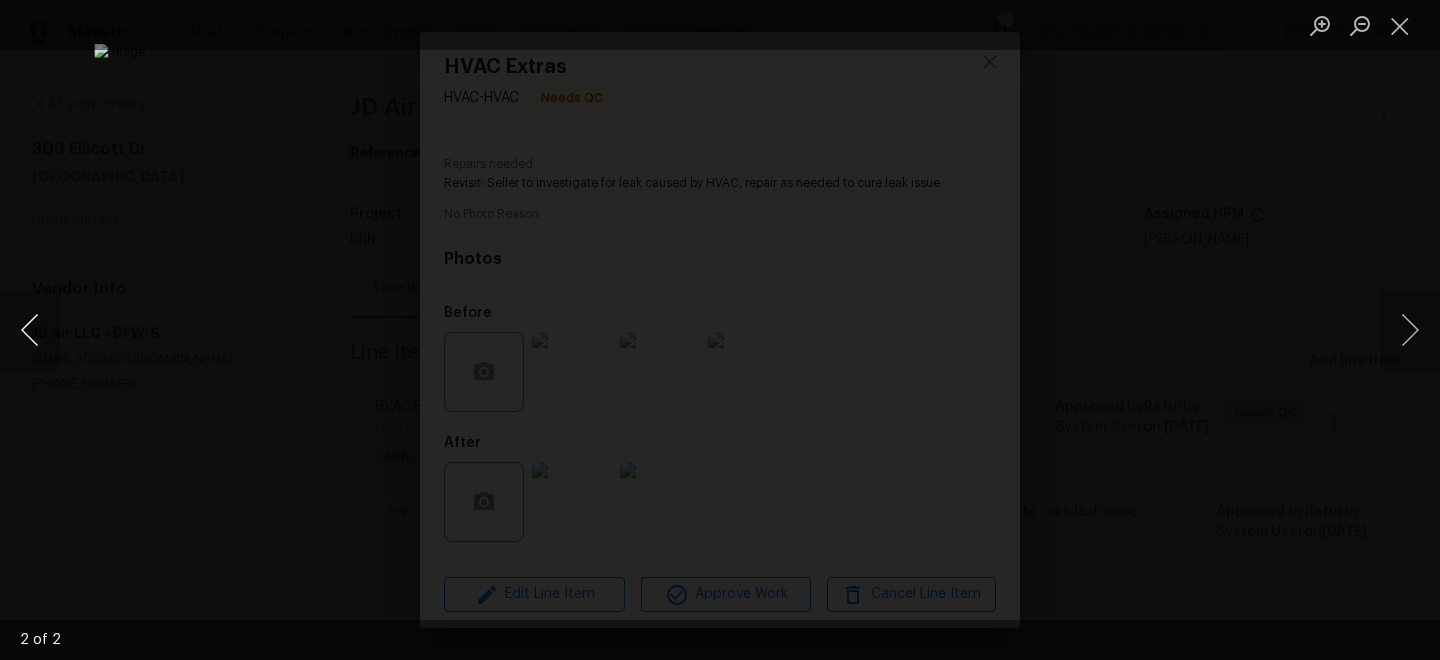 click at bounding box center [30, 330] 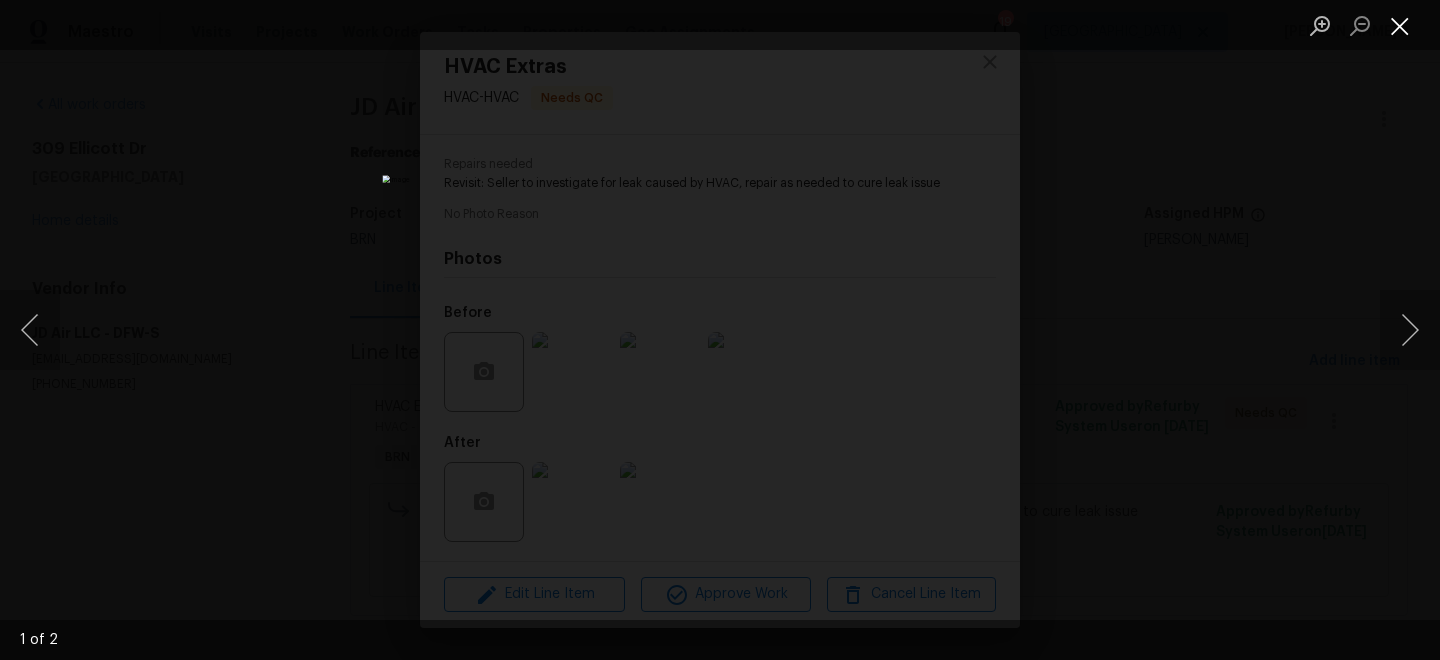click at bounding box center [1400, 25] 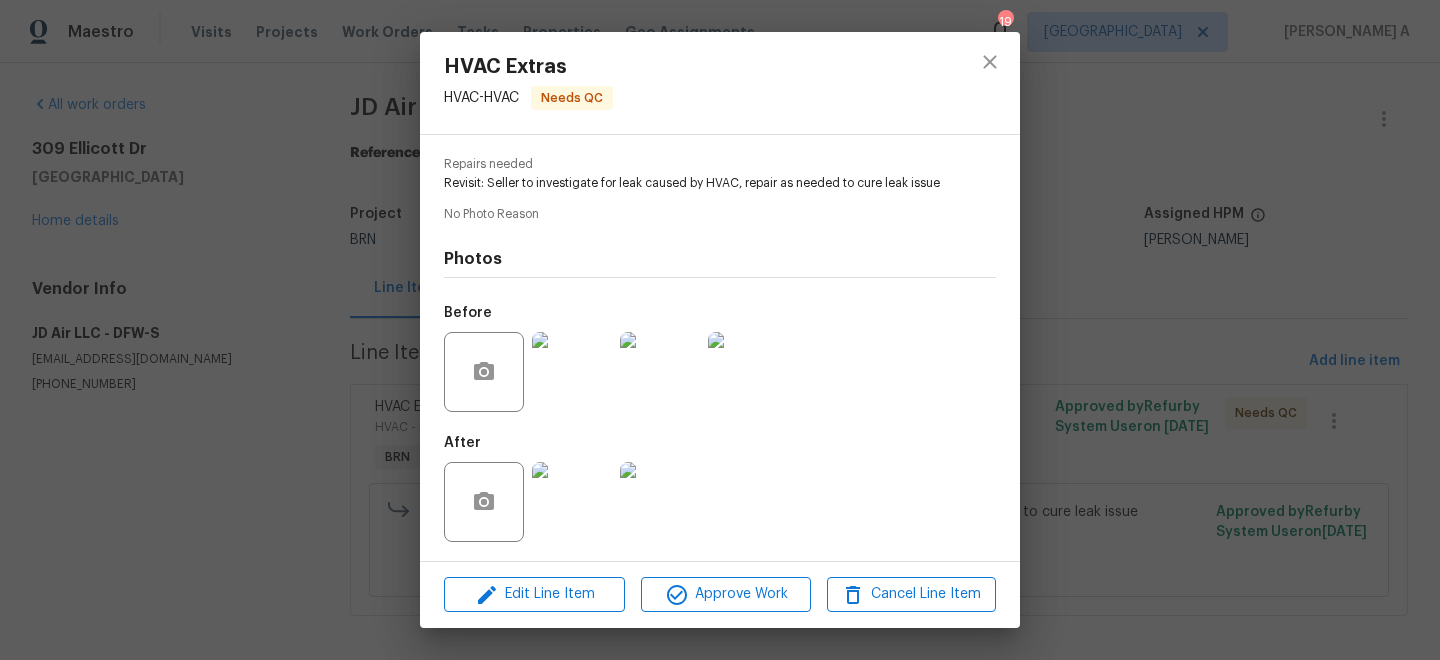 click at bounding box center [572, 372] 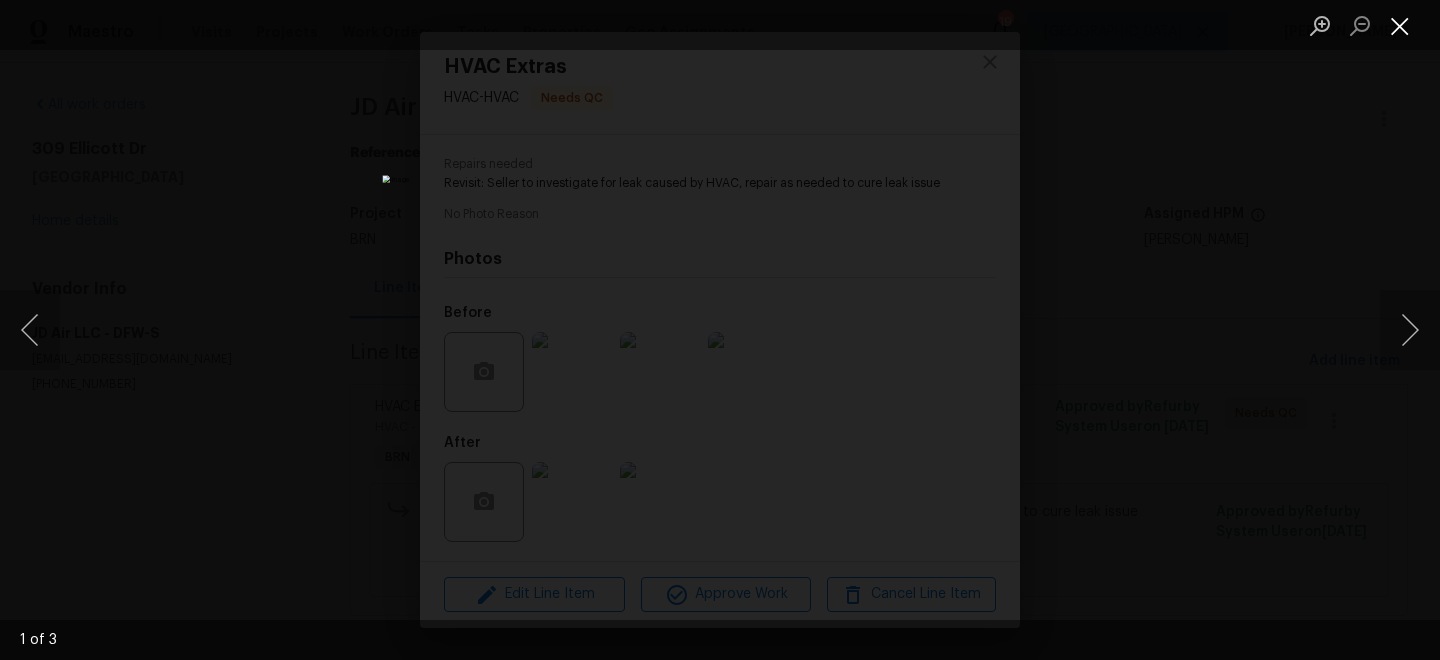 click at bounding box center (1400, 25) 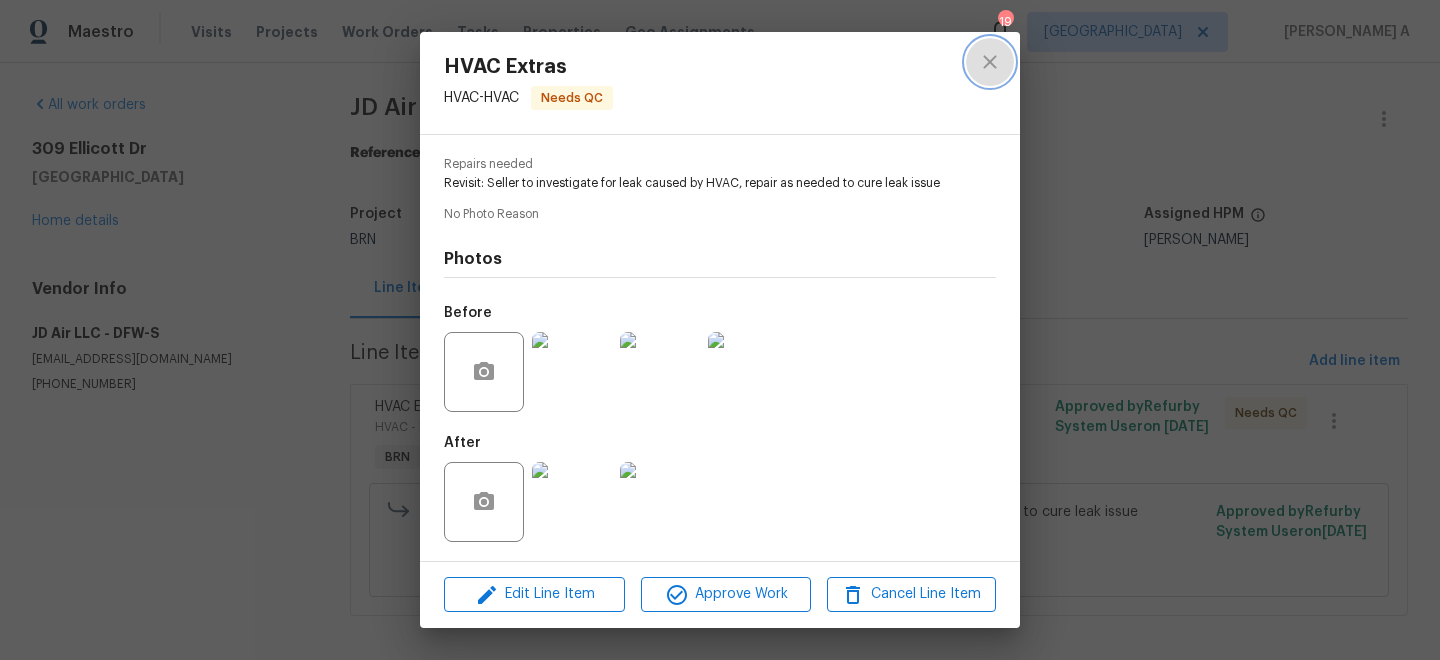 click at bounding box center [990, 62] 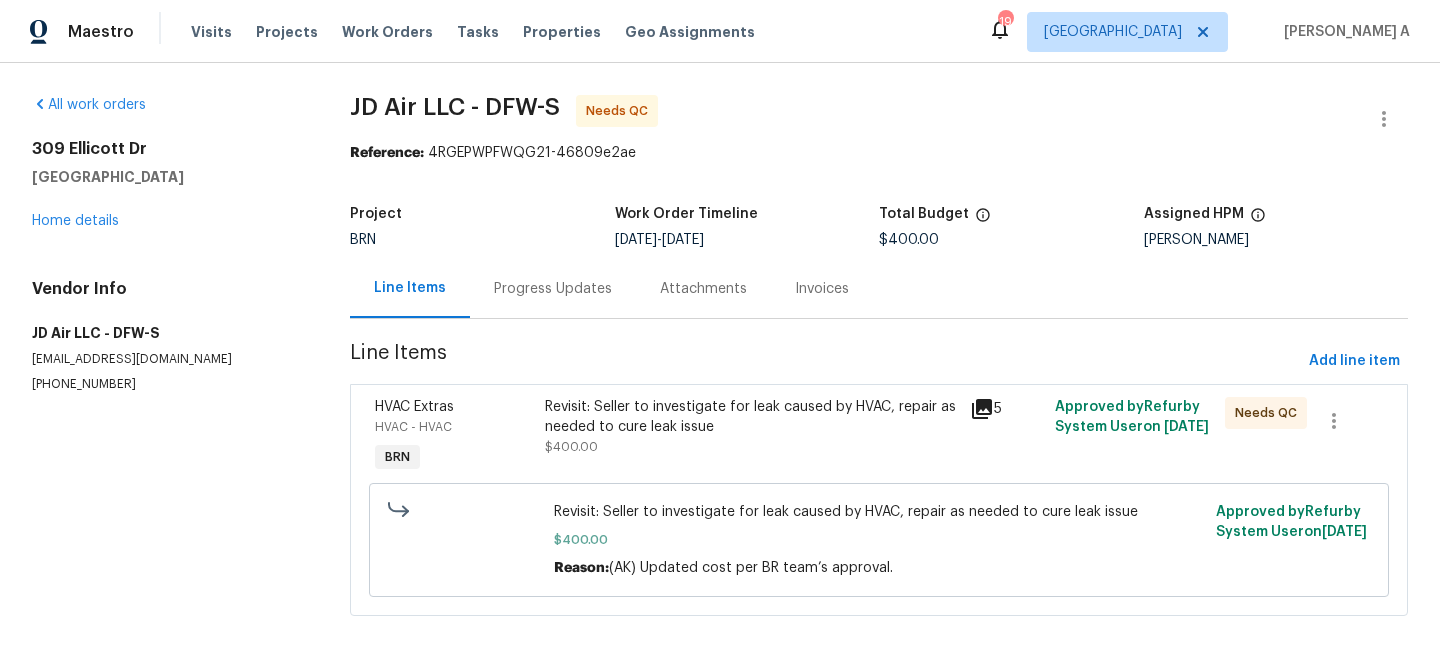 click on "Progress Updates" at bounding box center (553, 289) 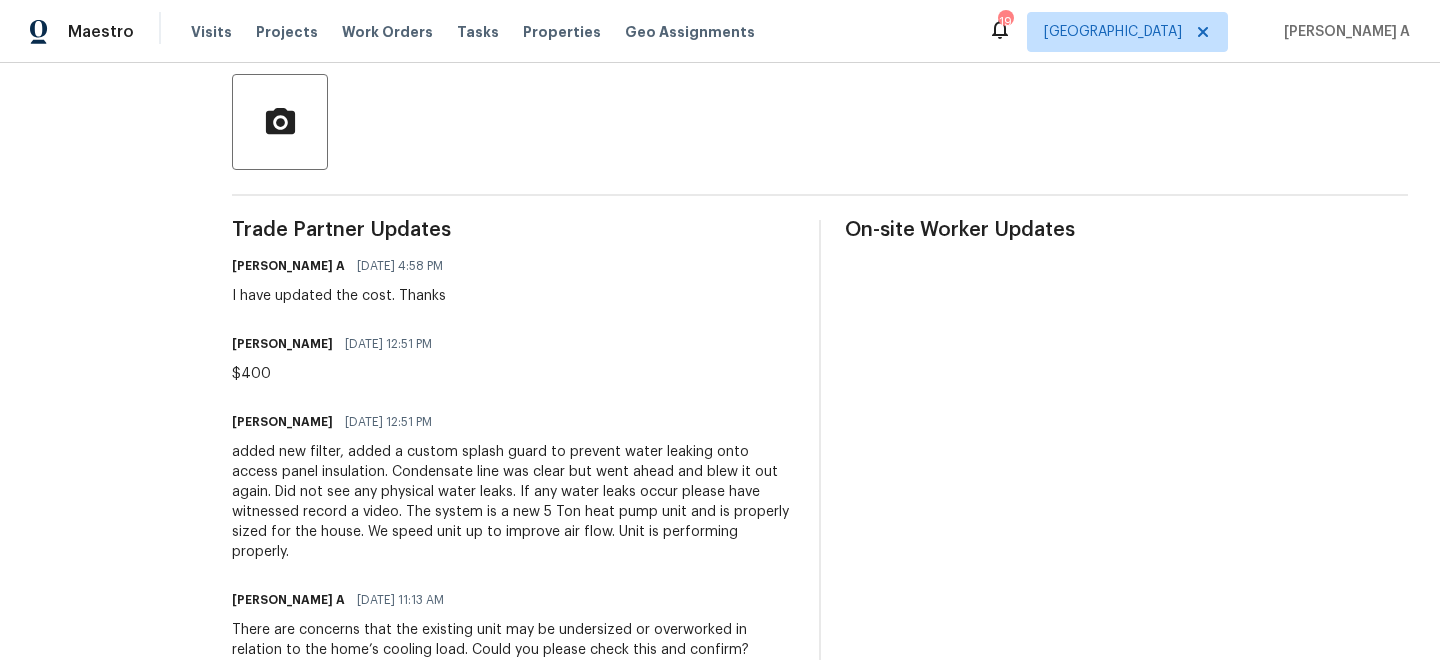 scroll, scrollTop: 504, scrollLeft: 0, axis: vertical 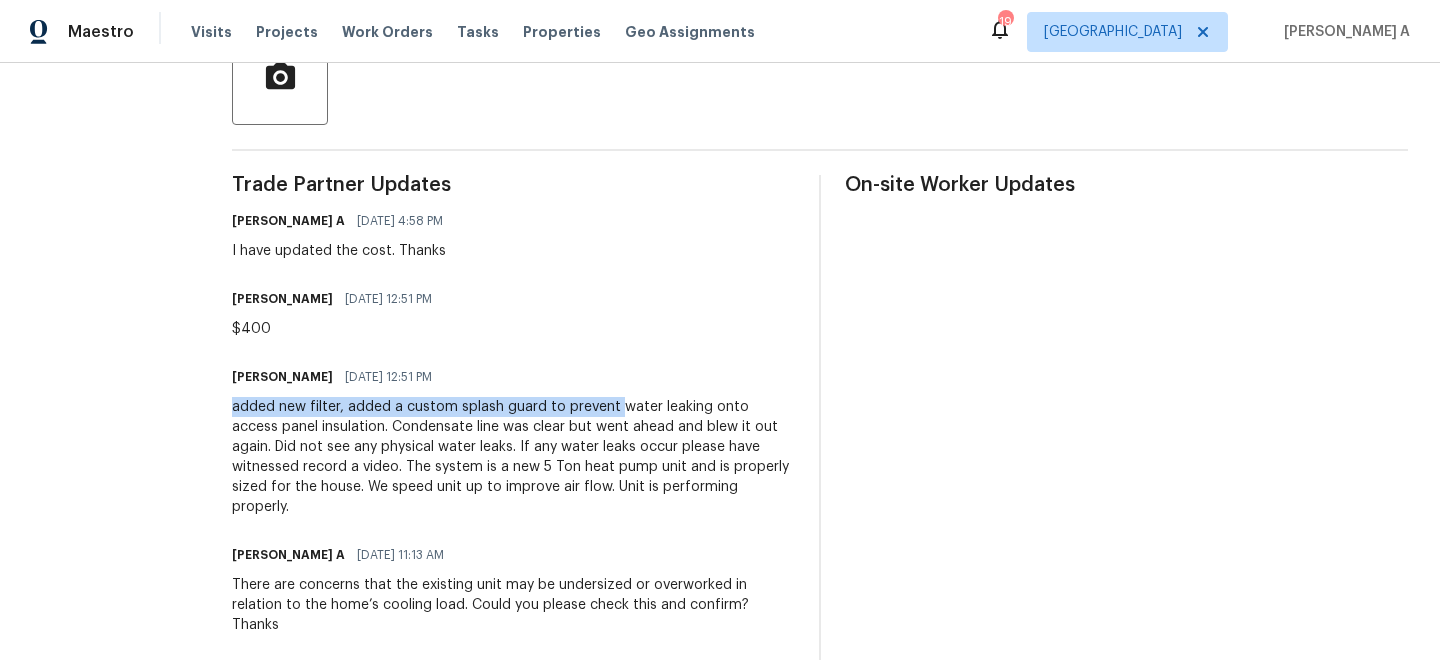 drag, startPoint x: 199, startPoint y: 405, endPoint x: 587, endPoint y: 406, distance: 388.00128 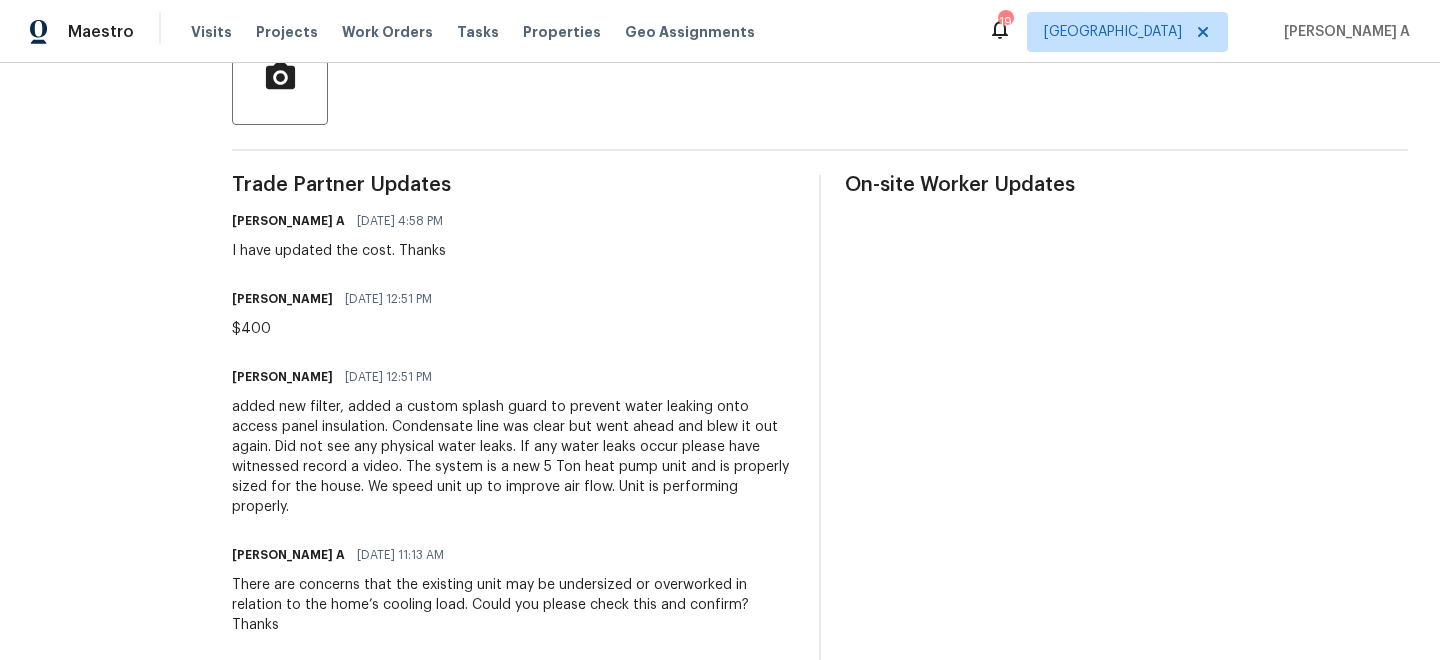click on "added new filter, added a custom splash guard to prevent water leaking onto access panel insulation. Condensate line was clear but went ahead and blew it out again. Did not see any physical water leaks. If any water leaks occur please have witnessed record a video.
The system is a new 5 Ton heat pump unit and is properly sized for the house. We speed unit up to improve air flow. Unit is performing properly." at bounding box center [513, 457] 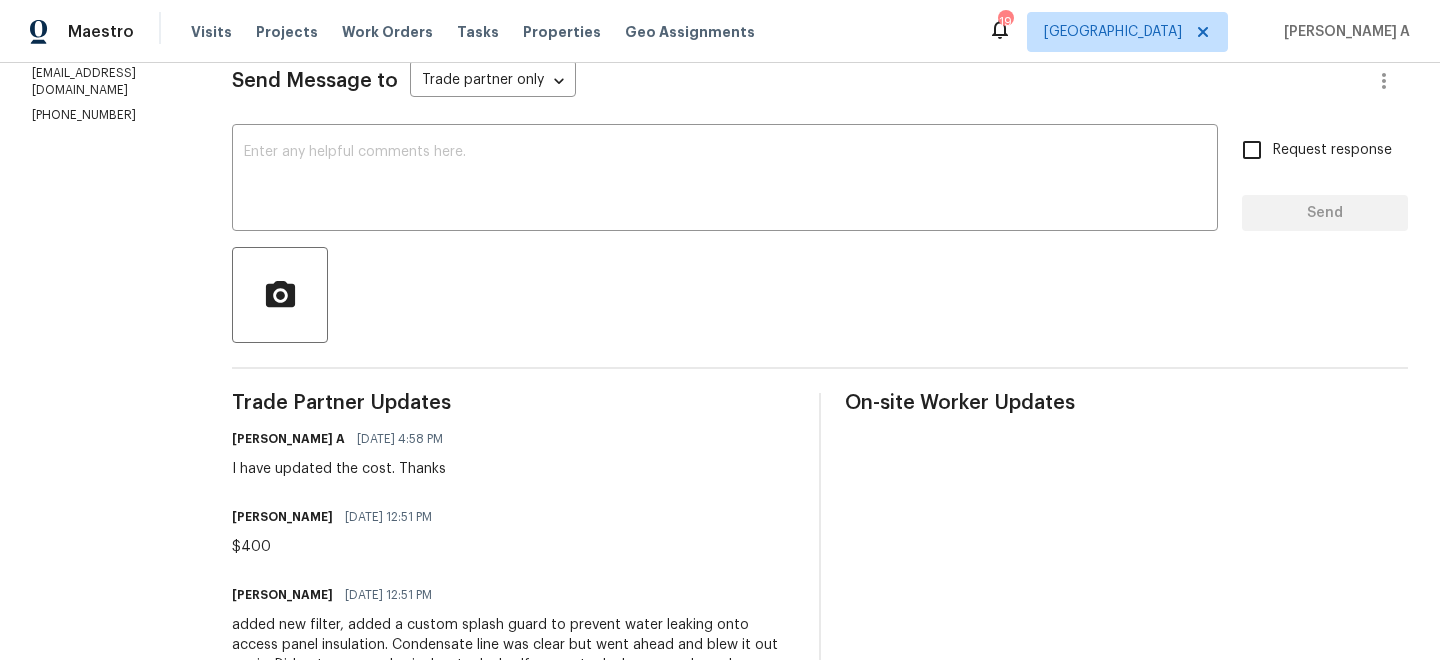 scroll, scrollTop: 0, scrollLeft: 0, axis: both 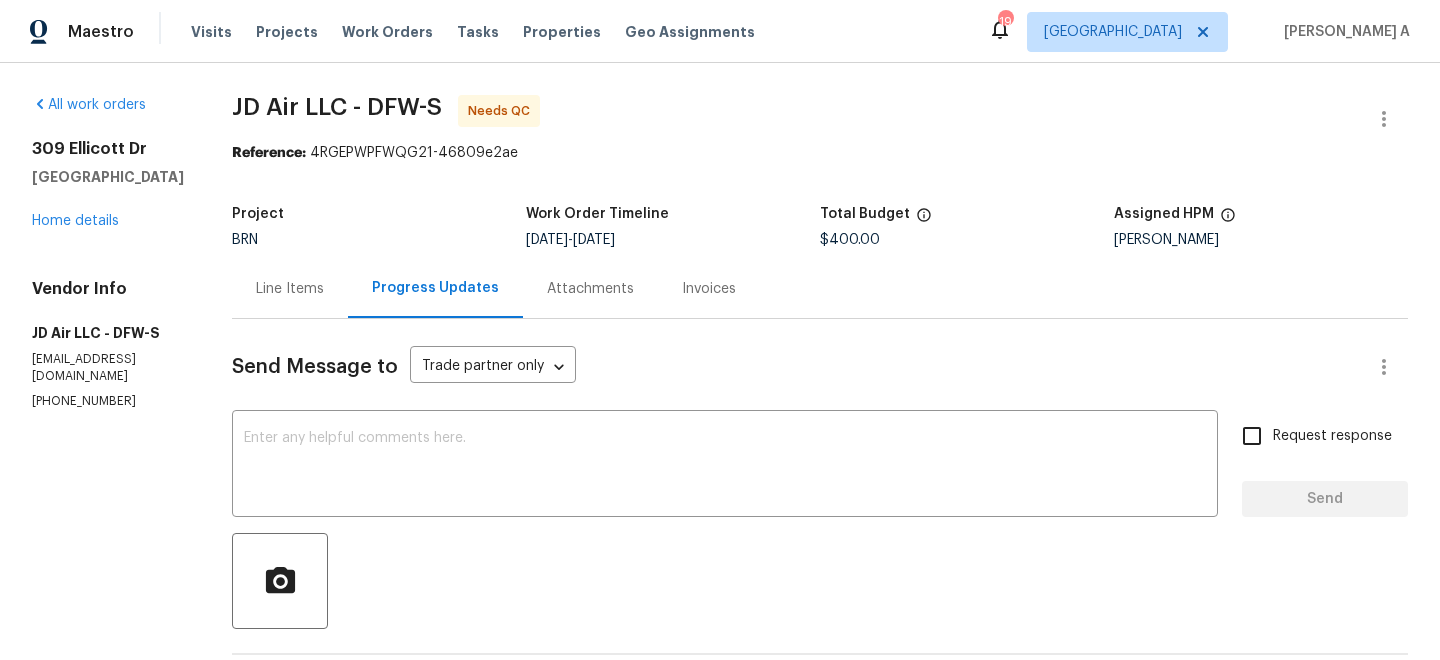 click on "Line Items" at bounding box center (290, 289) 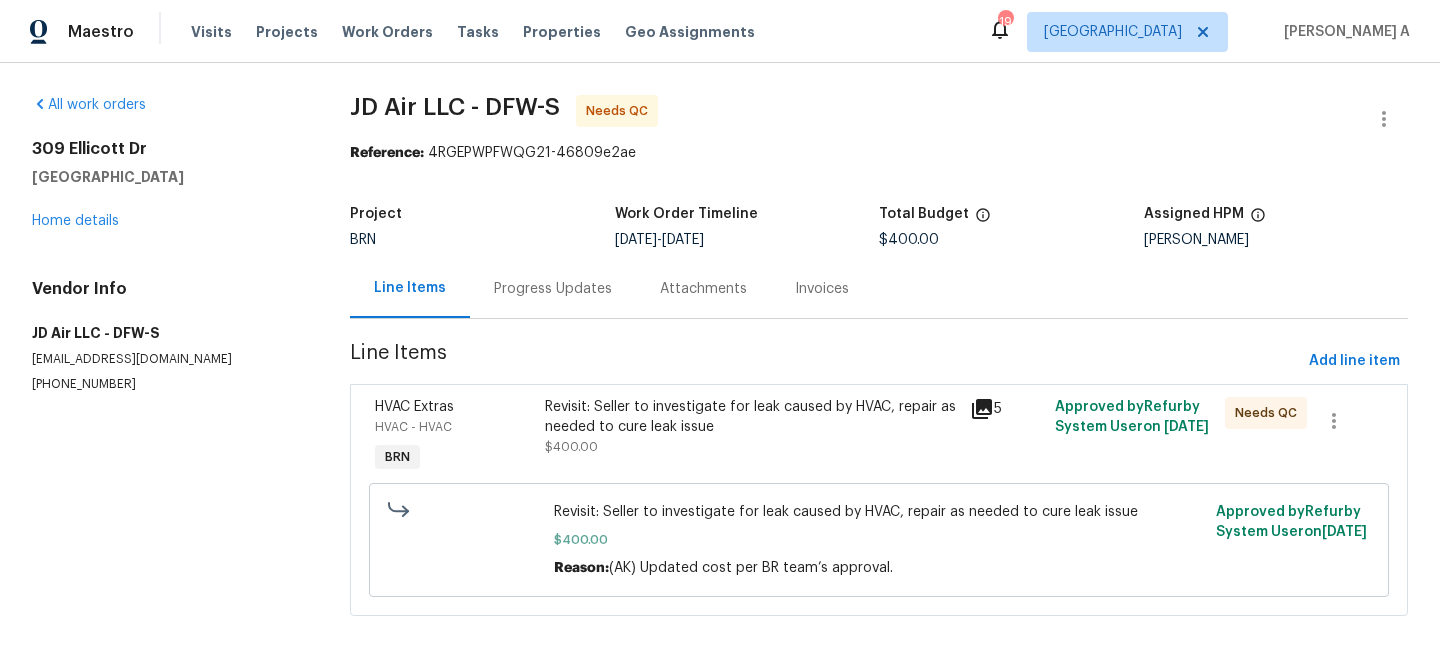click on "Progress Updates" at bounding box center [553, 288] 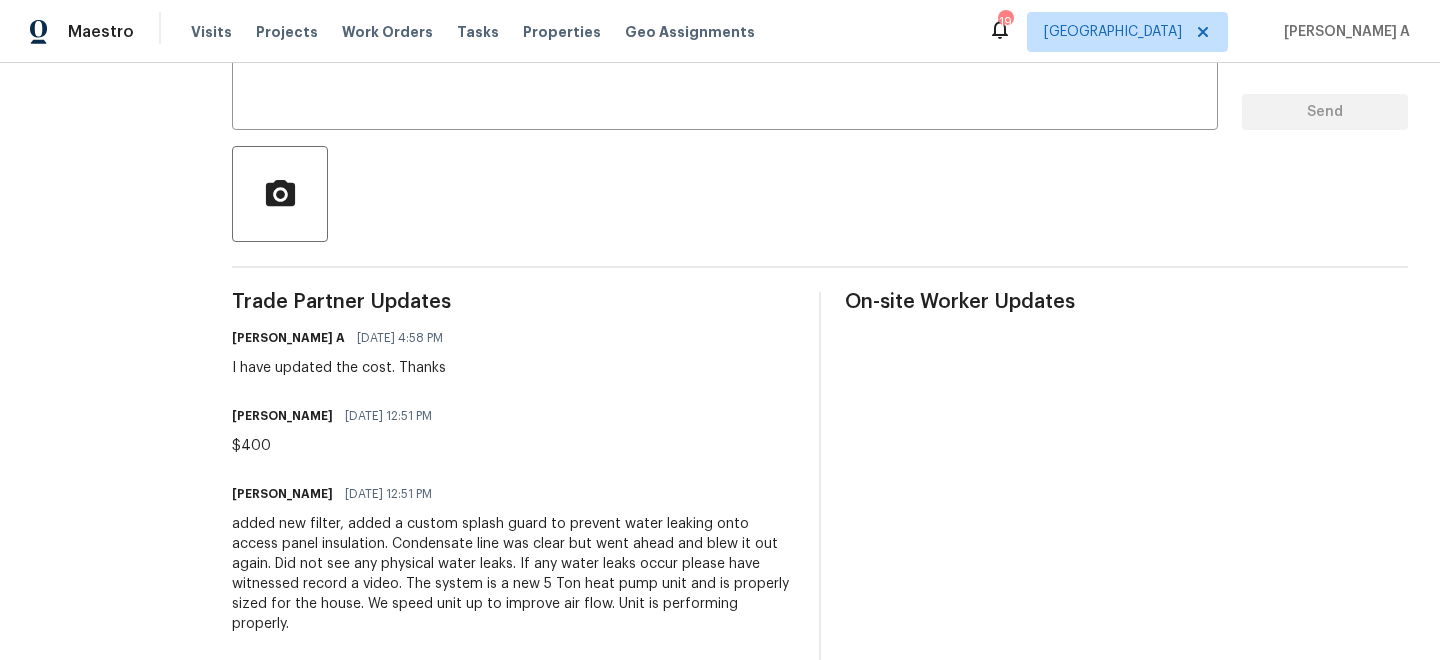scroll, scrollTop: 0, scrollLeft: 0, axis: both 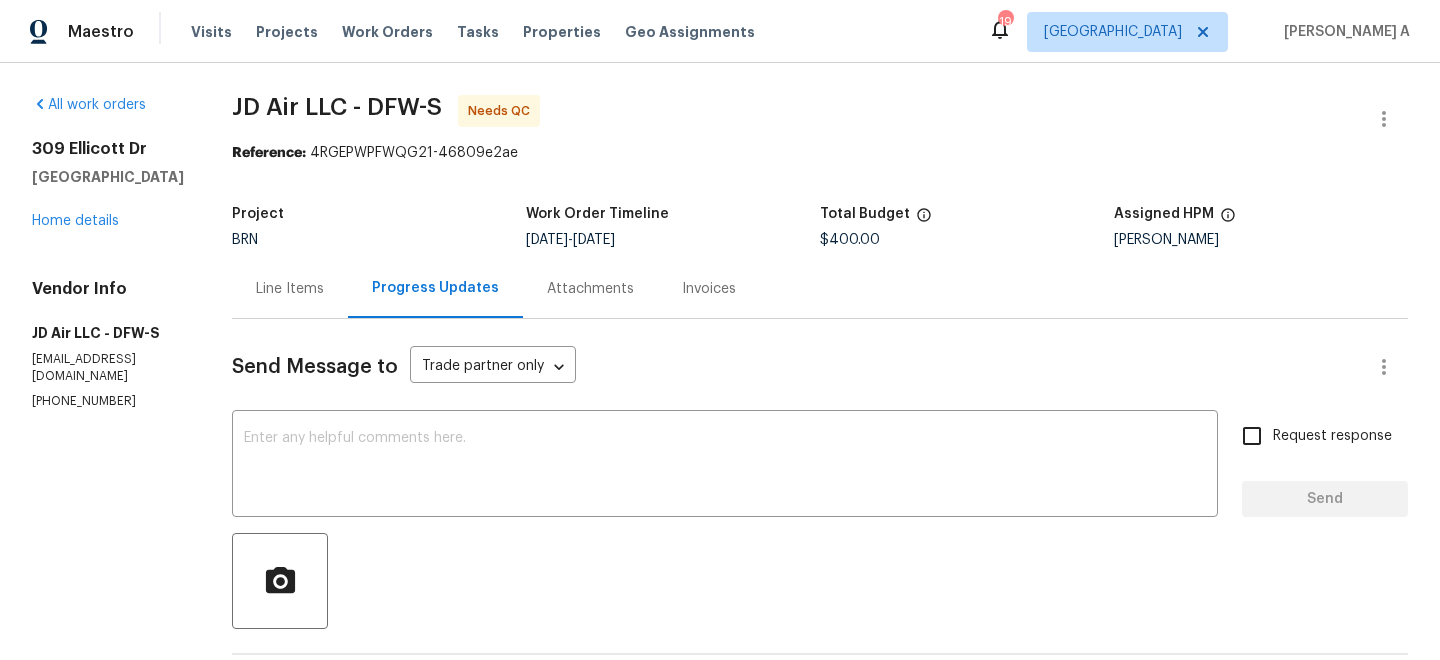 click on "Line Items" at bounding box center [290, 289] 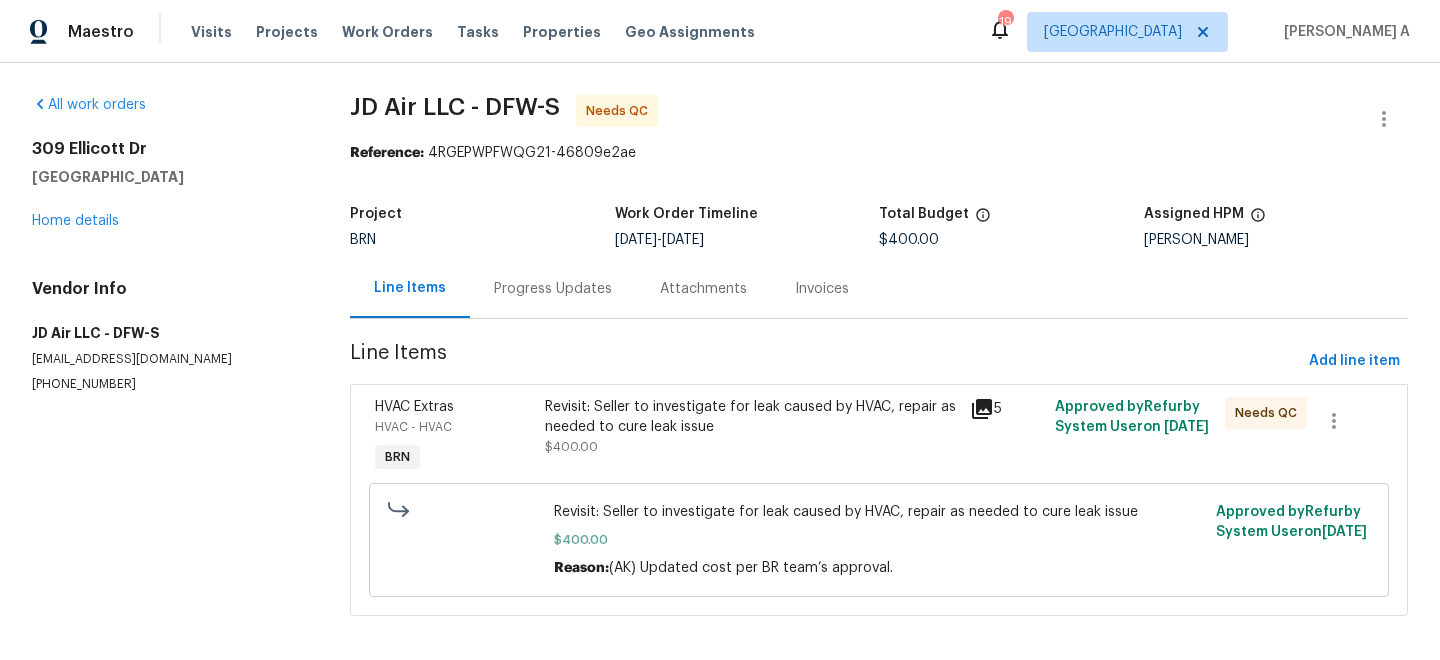 click on "Revisit: Seller to investigate for leak caused by HVAC, repair as needed to cure leak issue" at bounding box center [751, 417] 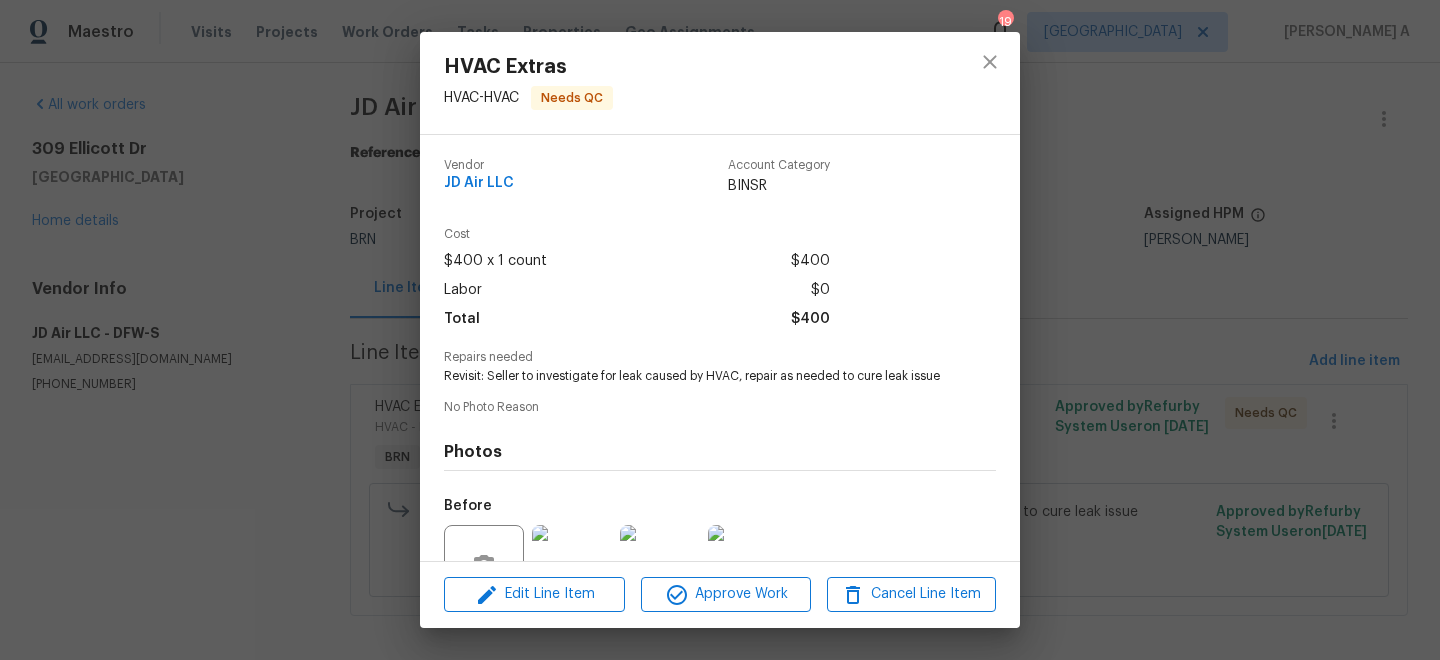 scroll, scrollTop: 193, scrollLeft: 0, axis: vertical 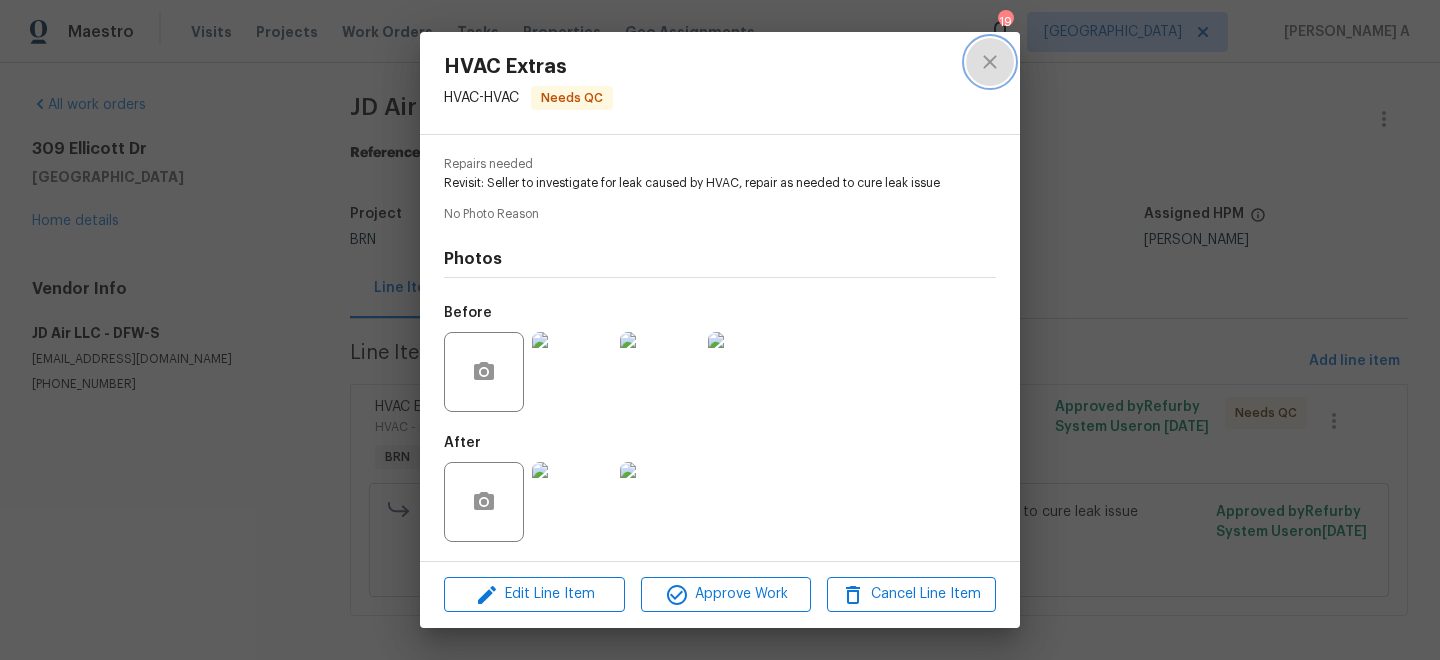 click at bounding box center [990, 62] 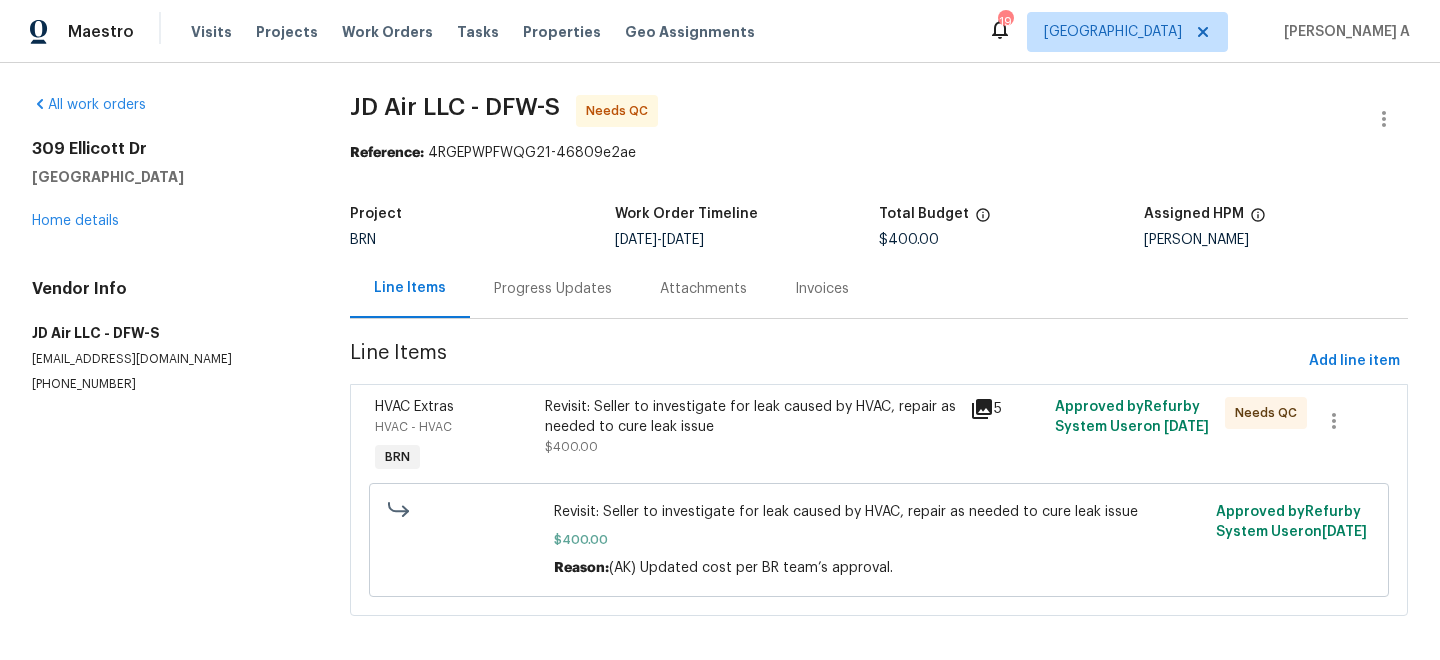 click on "Progress Updates" at bounding box center [553, 288] 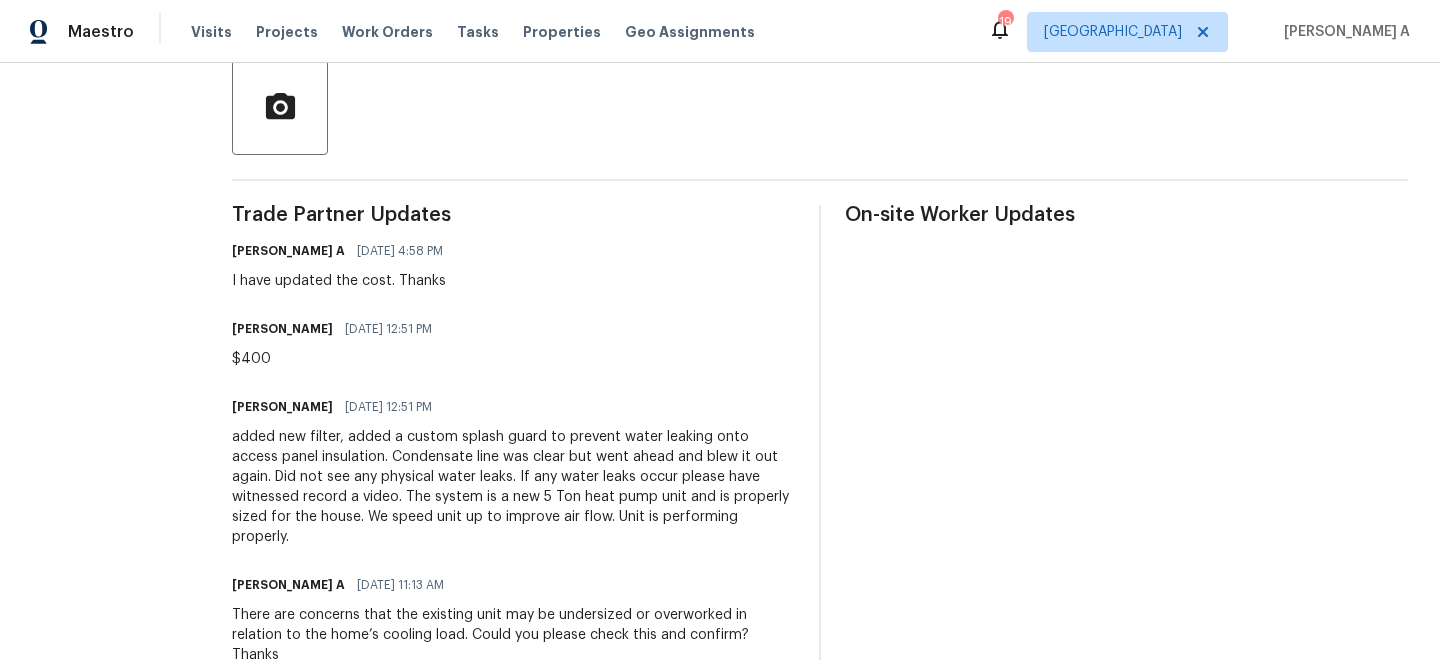 scroll, scrollTop: 503, scrollLeft: 0, axis: vertical 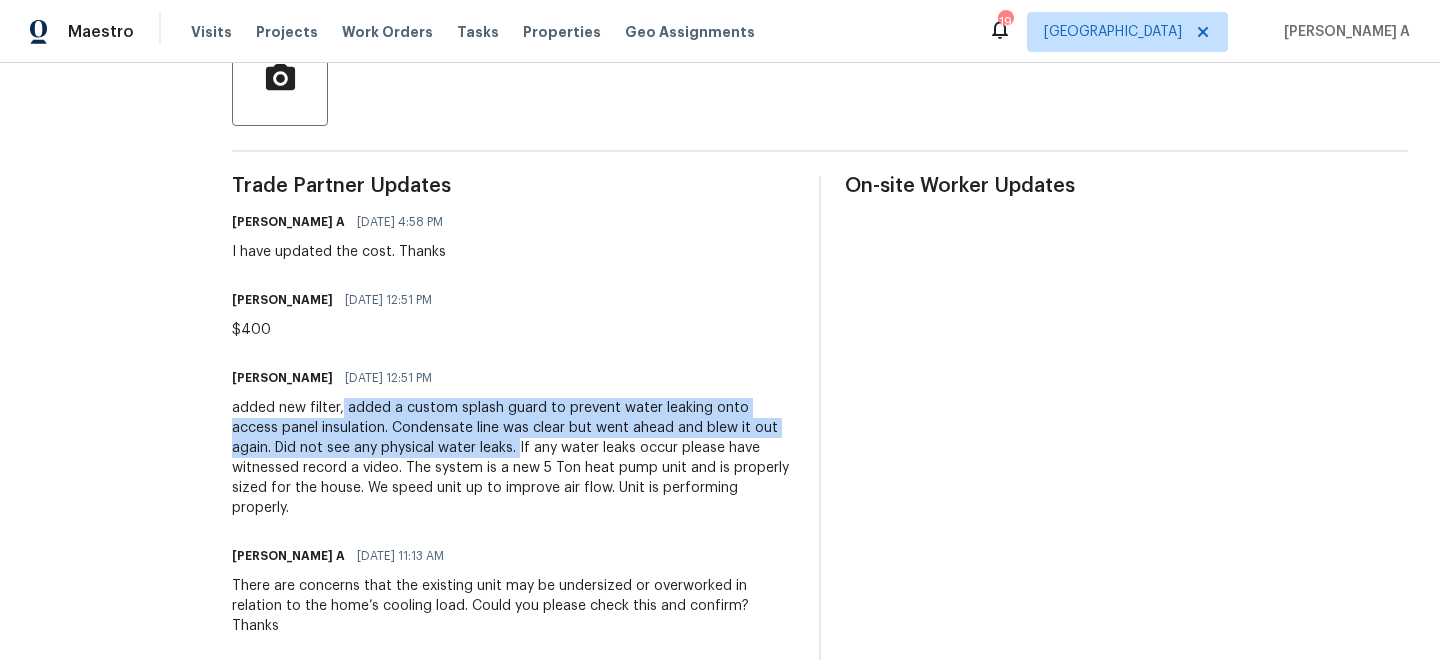 copy on "added a custom splash guard to prevent water leaking onto access panel insulation. Condensate line was clear but went ahead and blew it out again. Did not see any physical water leaks." 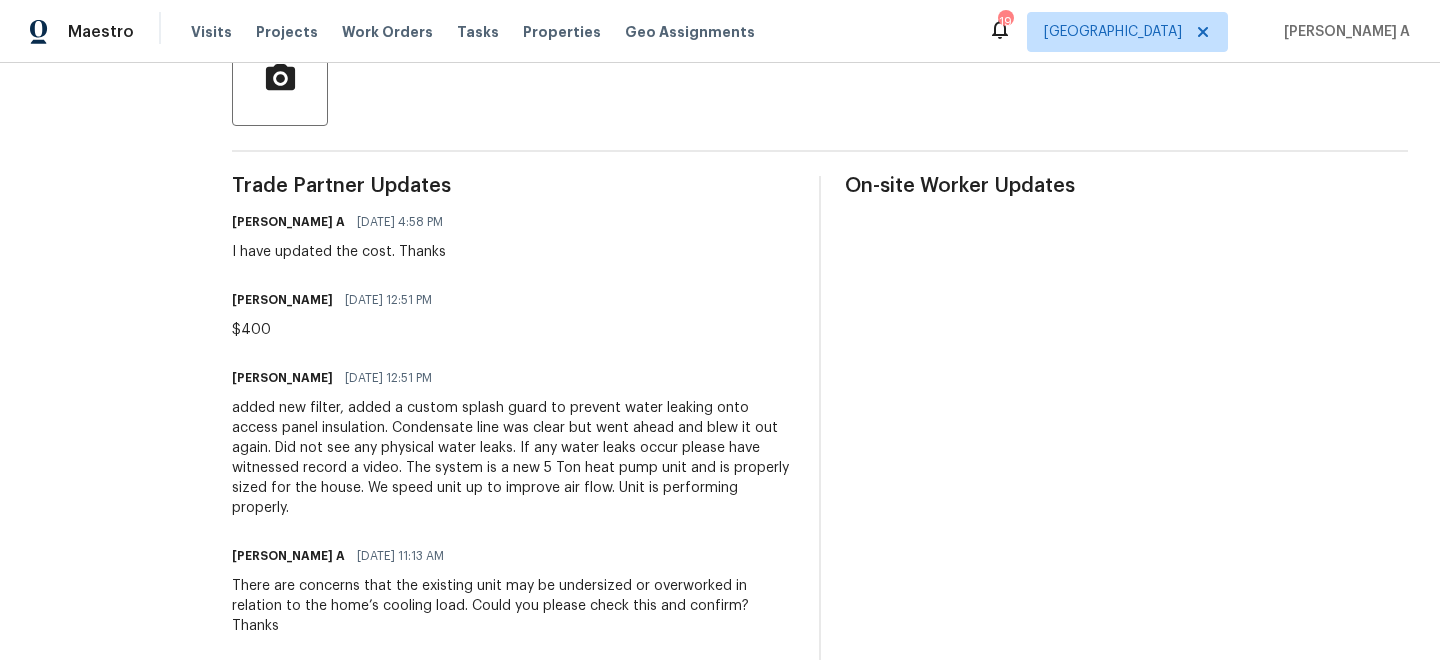click on "added new filter, added a custom splash guard to prevent water leaking onto access panel insulation. Condensate line was clear but went ahead and blew it out again. Did not see any physical water leaks. If any water leaks occur please have witnessed record a video.
The system is a new 5 Ton heat pump unit and is properly sized for the house. We speed unit up to improve air flow. Unit is performing properly." at bounding box center [513, 458] 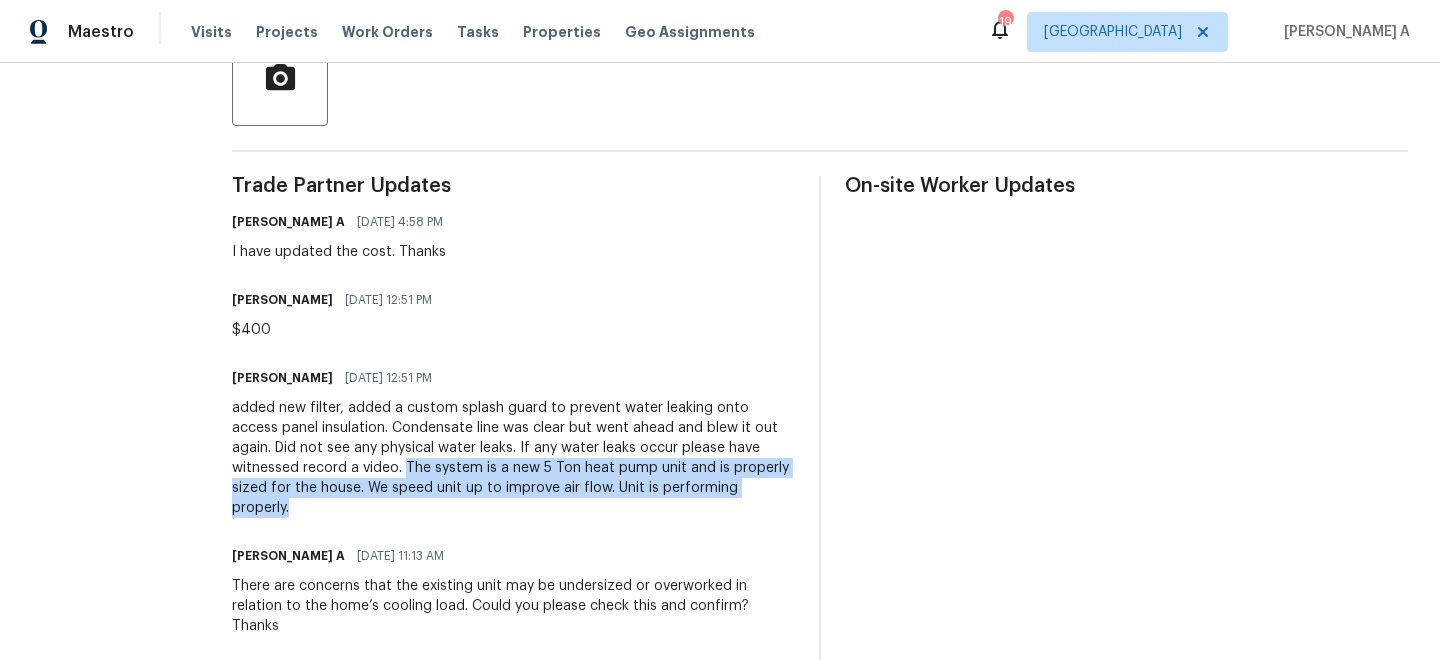 drag, startPoint x: 263, startPoint y: 469, endPoint x: 755, endPoint y: 494, distance: 492.63477 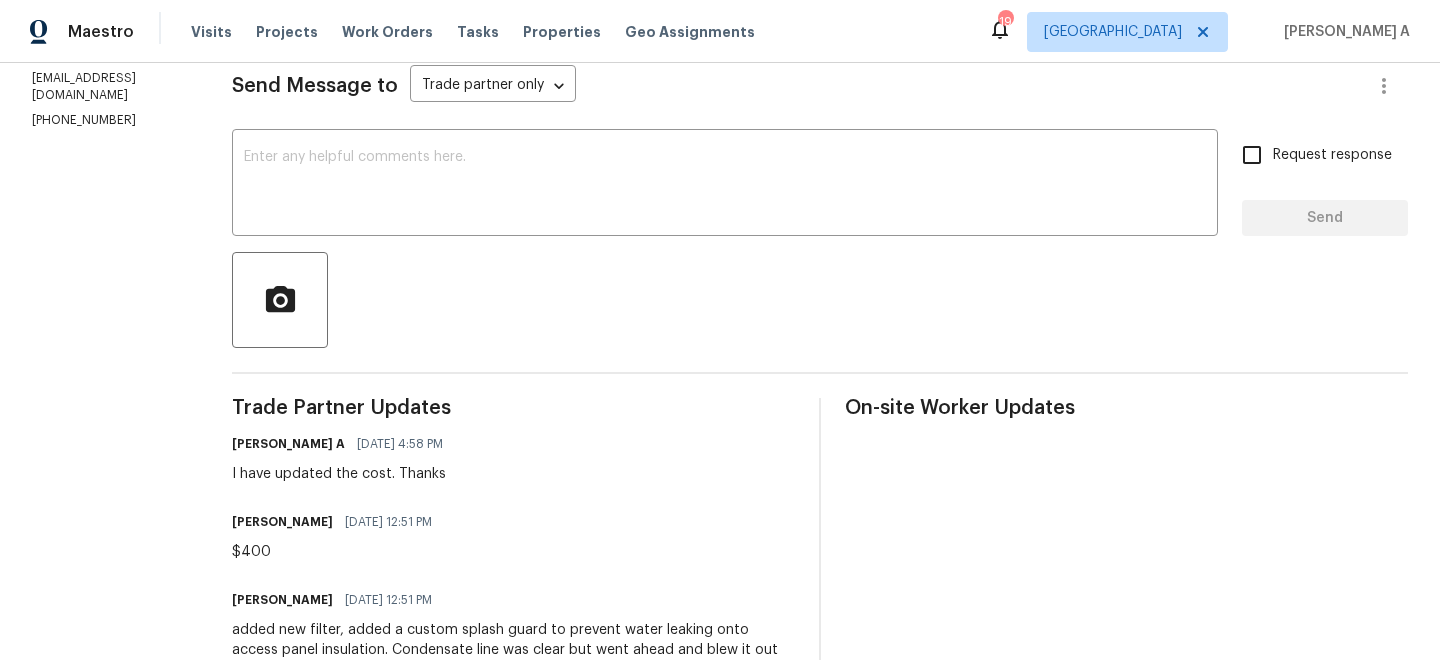 scroll, scrollTop: 0, scrollLeft: 0, axis: both 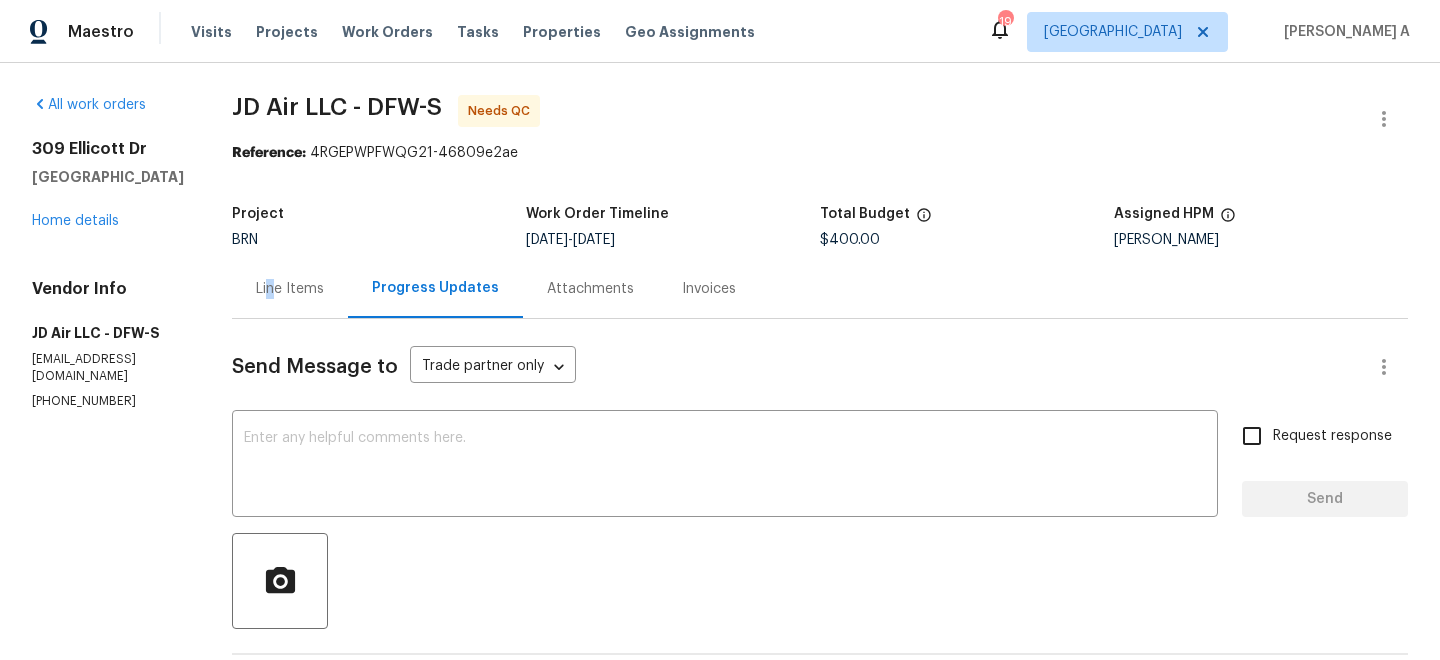 click on "Line Items" at bounding box center [290, 289] 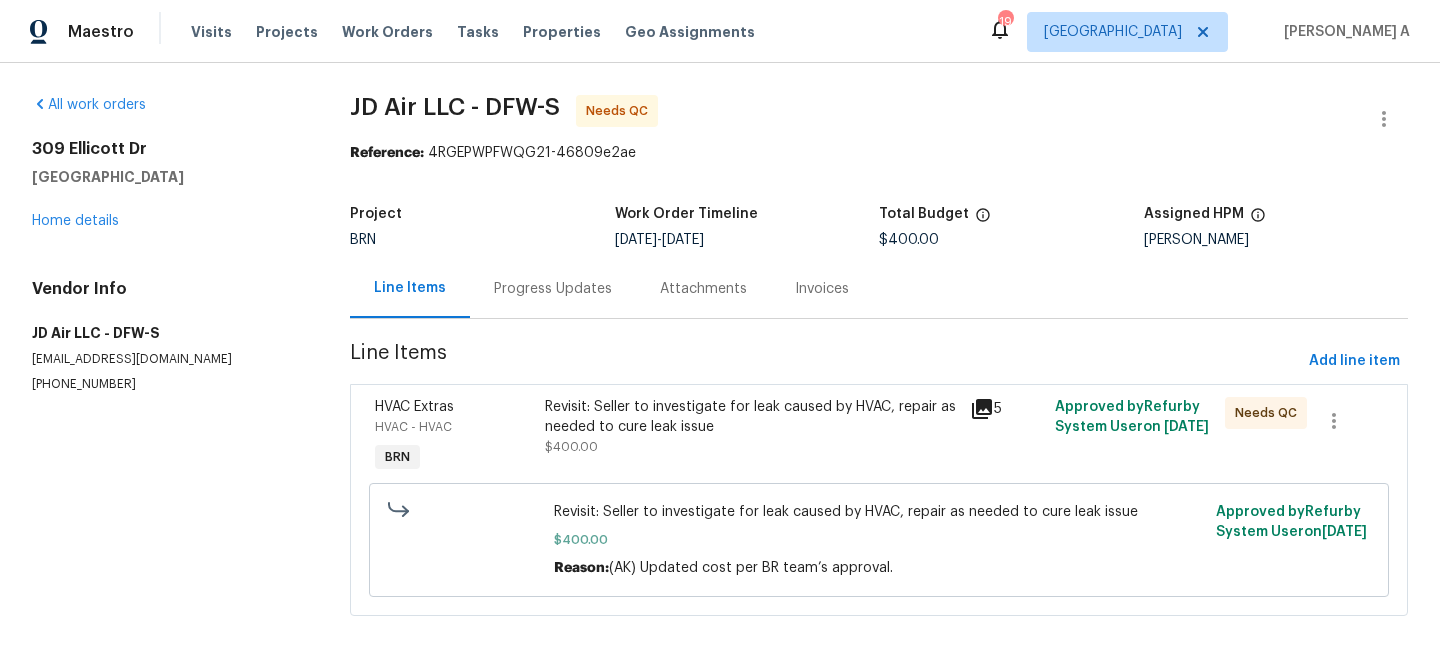 click on "Revisit: Seller to investigate for leak caused by HVAC, repair as needed to cure leak issue" at bounding box center [751, 417] 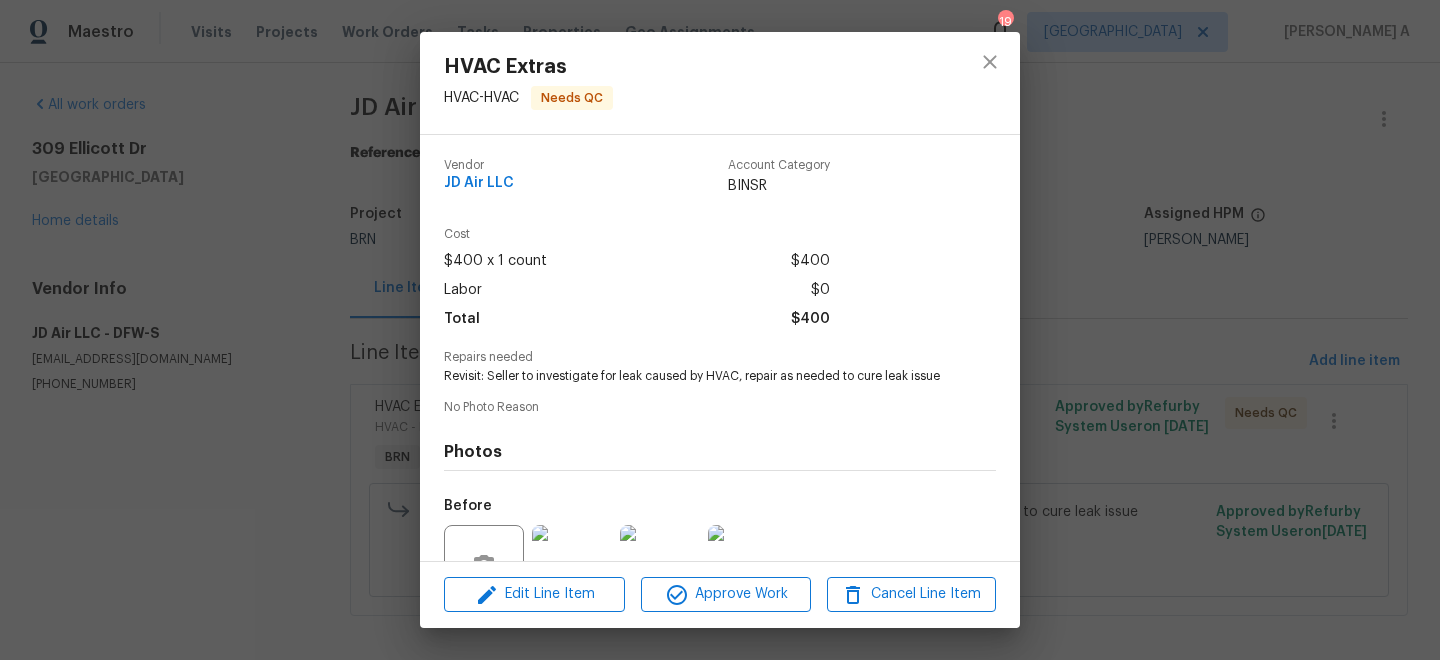 scroll, scrollTop: 193, scrollLeft: 0, axis: vertical 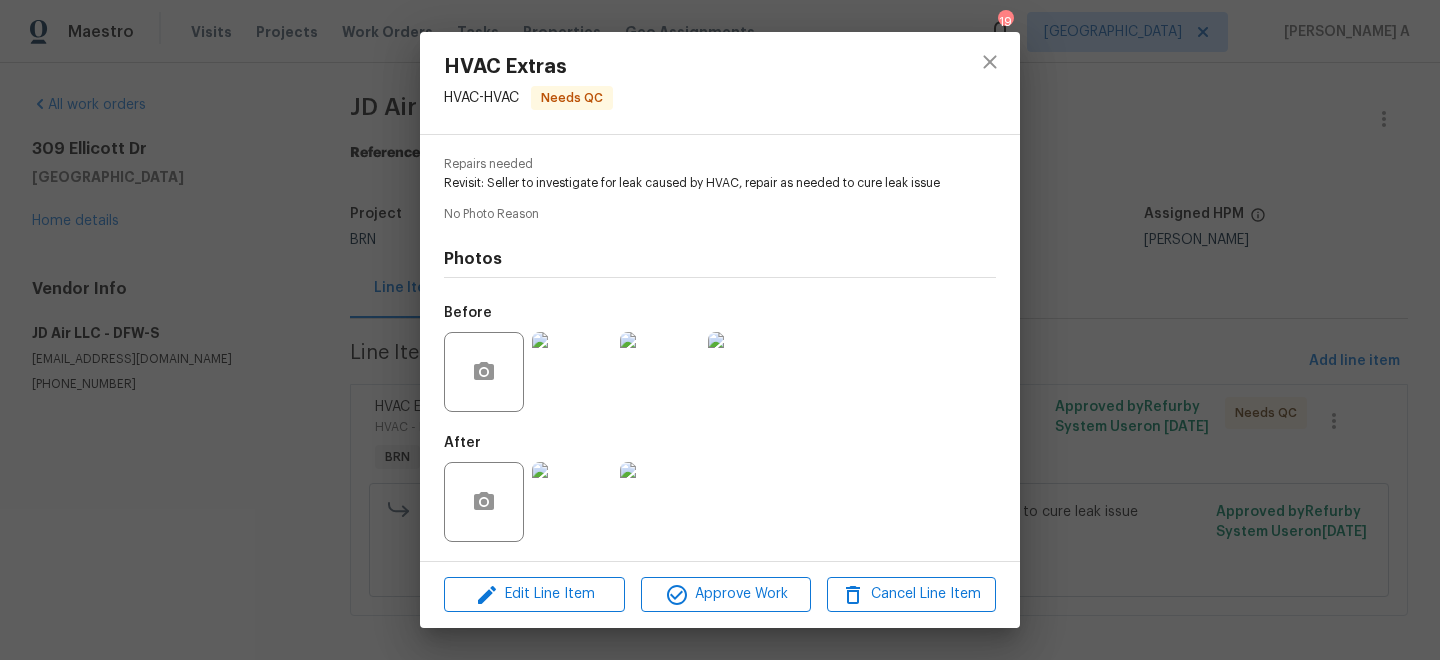 click at bounding box center (572, 502) 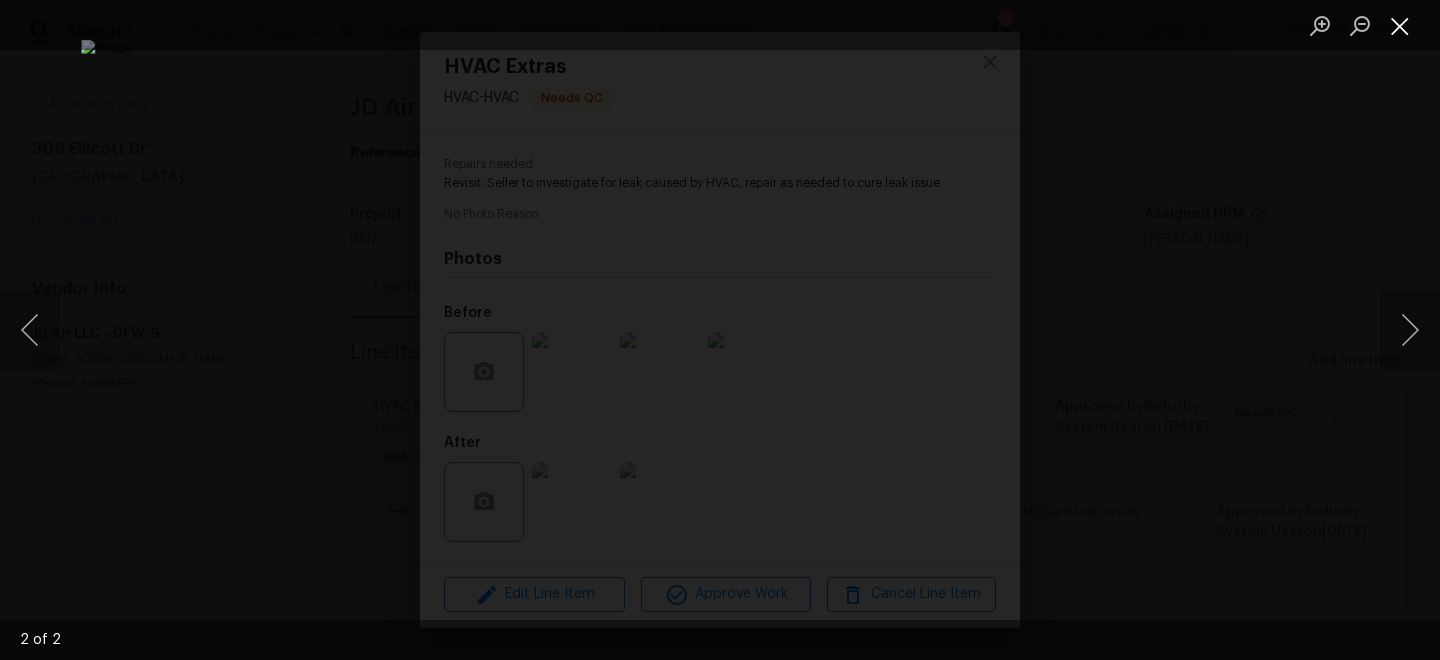 click at bounding box center [1400, 25] 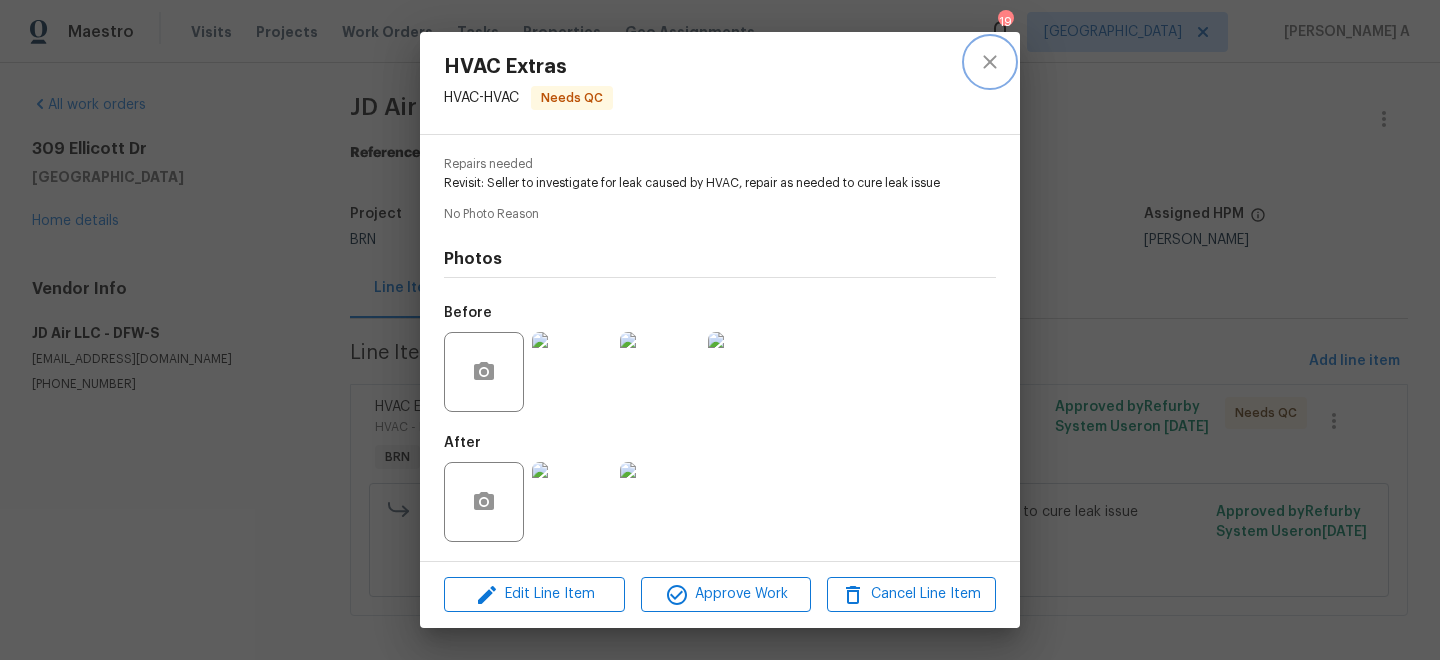 click 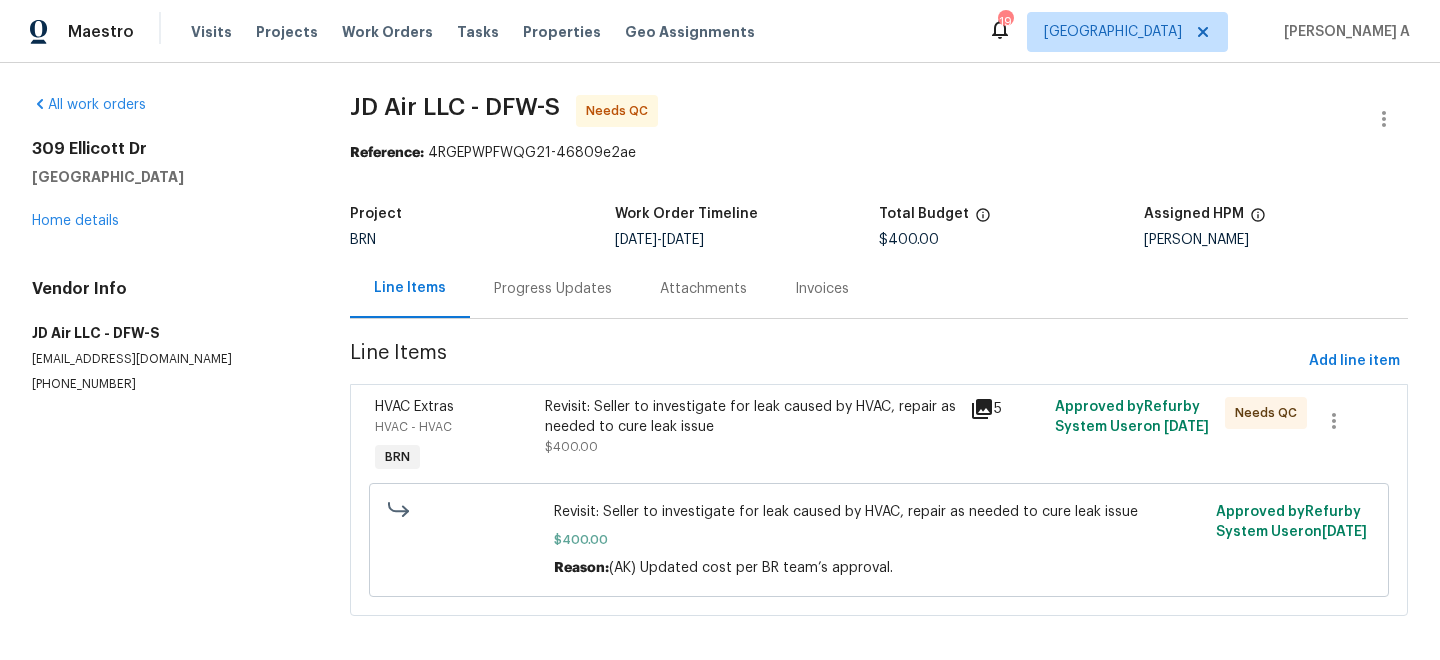 click on "Progress Updates" at bounding box center (553, 289) 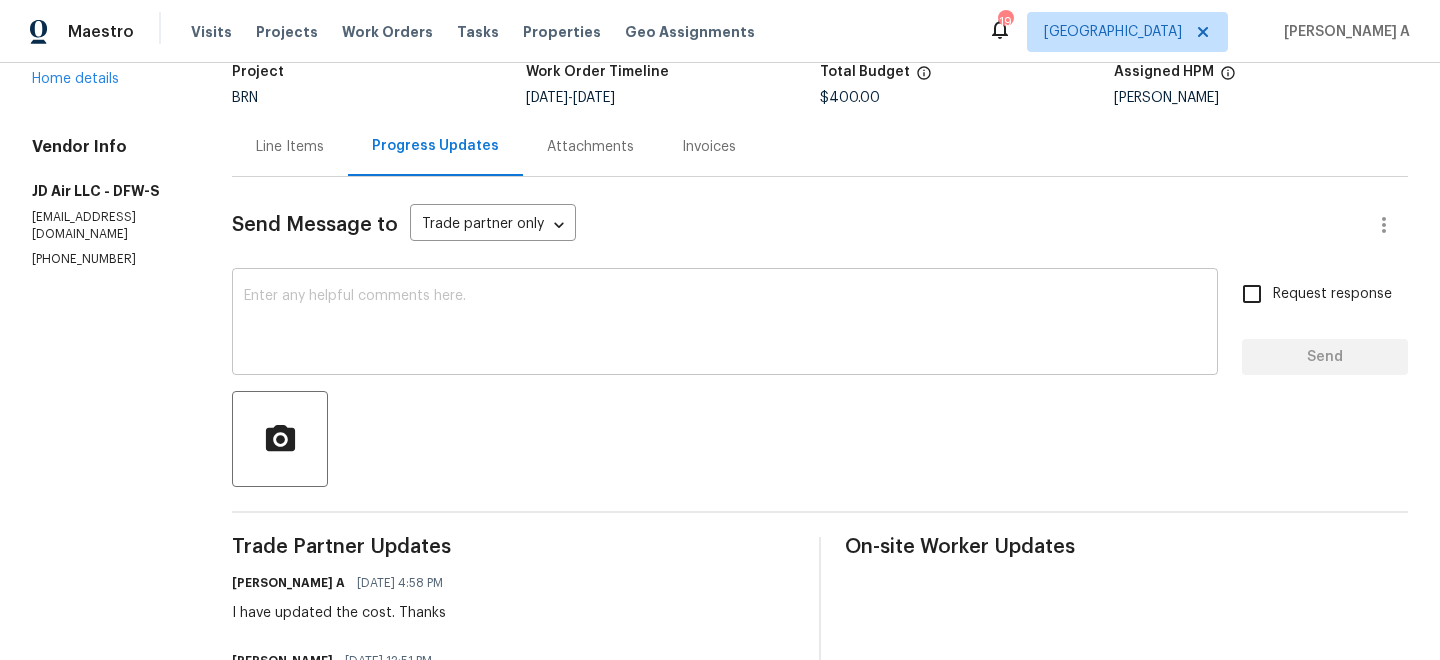 scroll, scrollTop: 0, scrollLeft: 0, axis: both 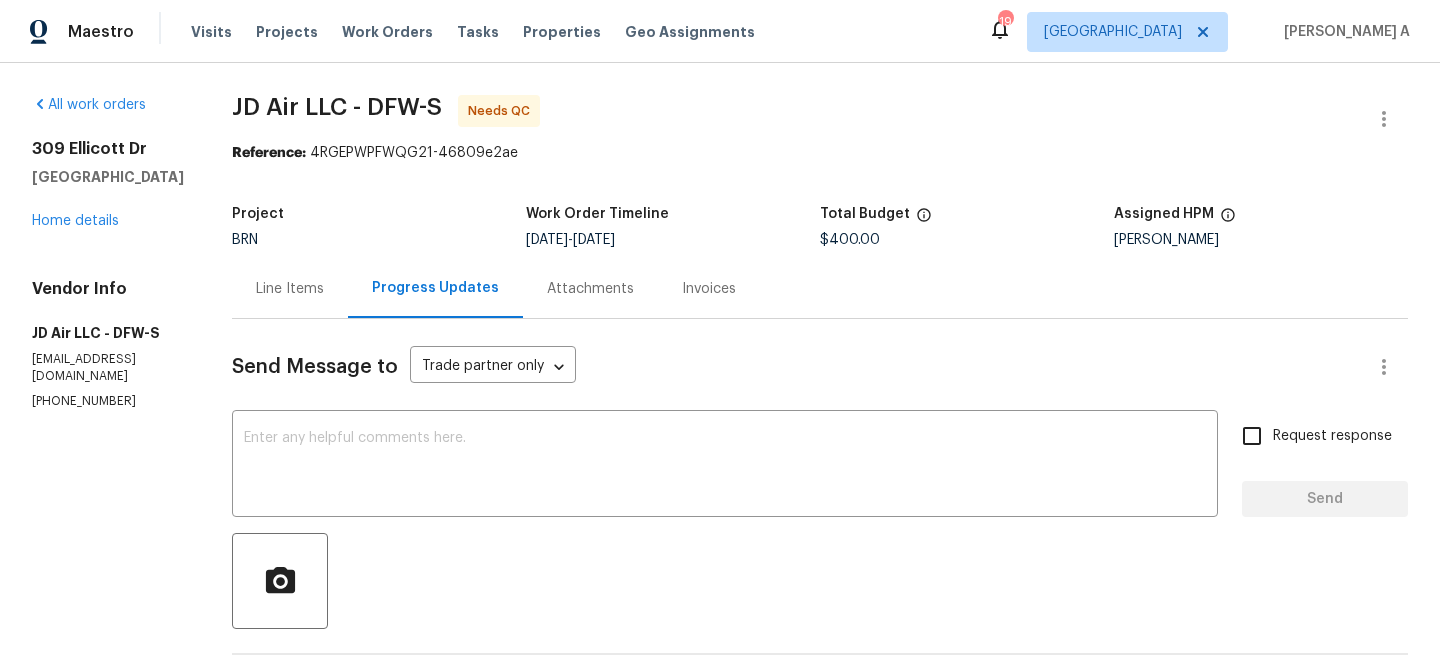 click on "Line Items" at bounding box center (290, 288) 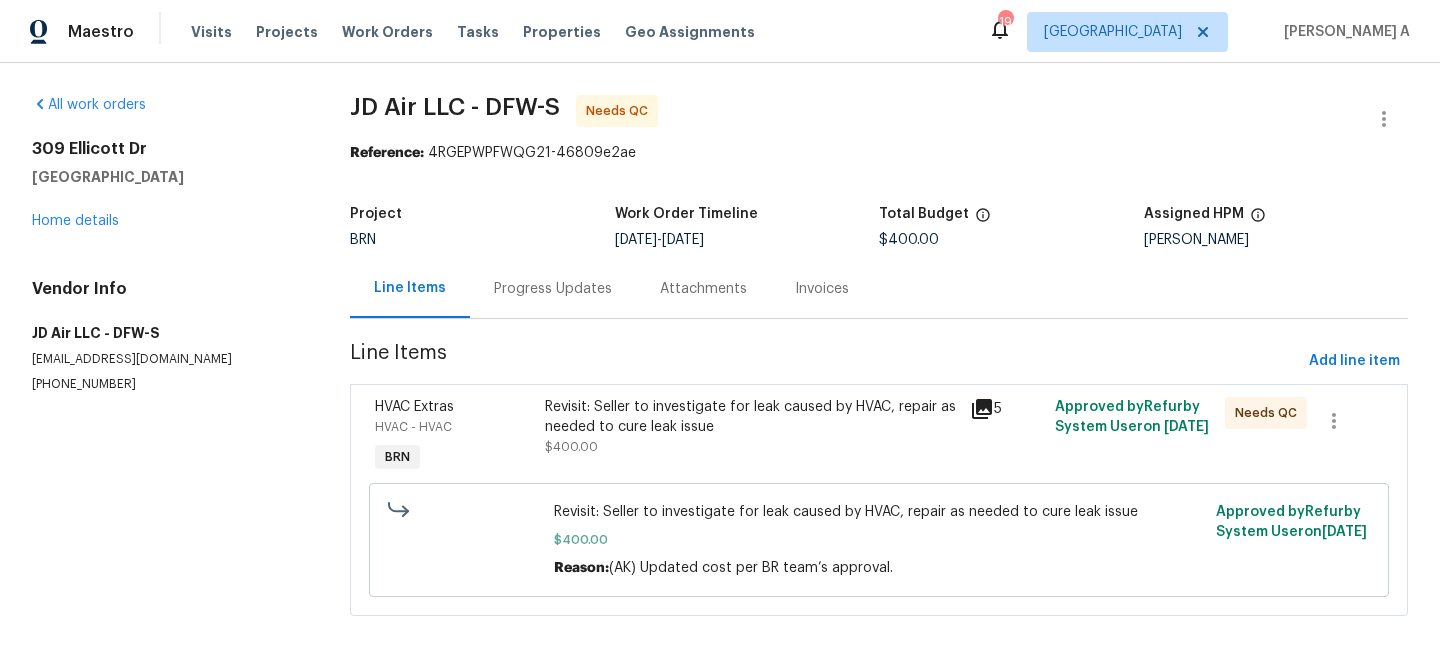 click on "Revisit: Seller to investigate for leak caused by HVAC, repair as needed to cure leak issue" at bounding box center (751, 417) 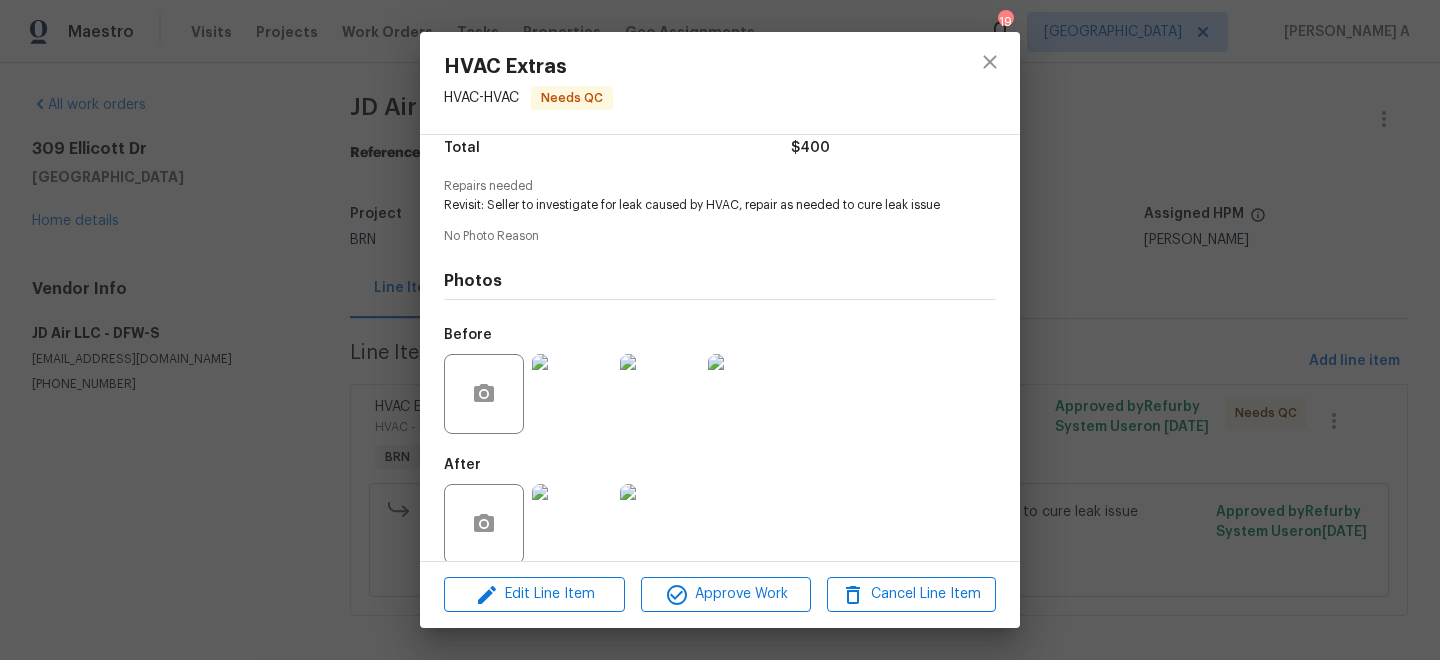 scroll, scrollTop: 193, scrollLeft: 0, axis: vertical 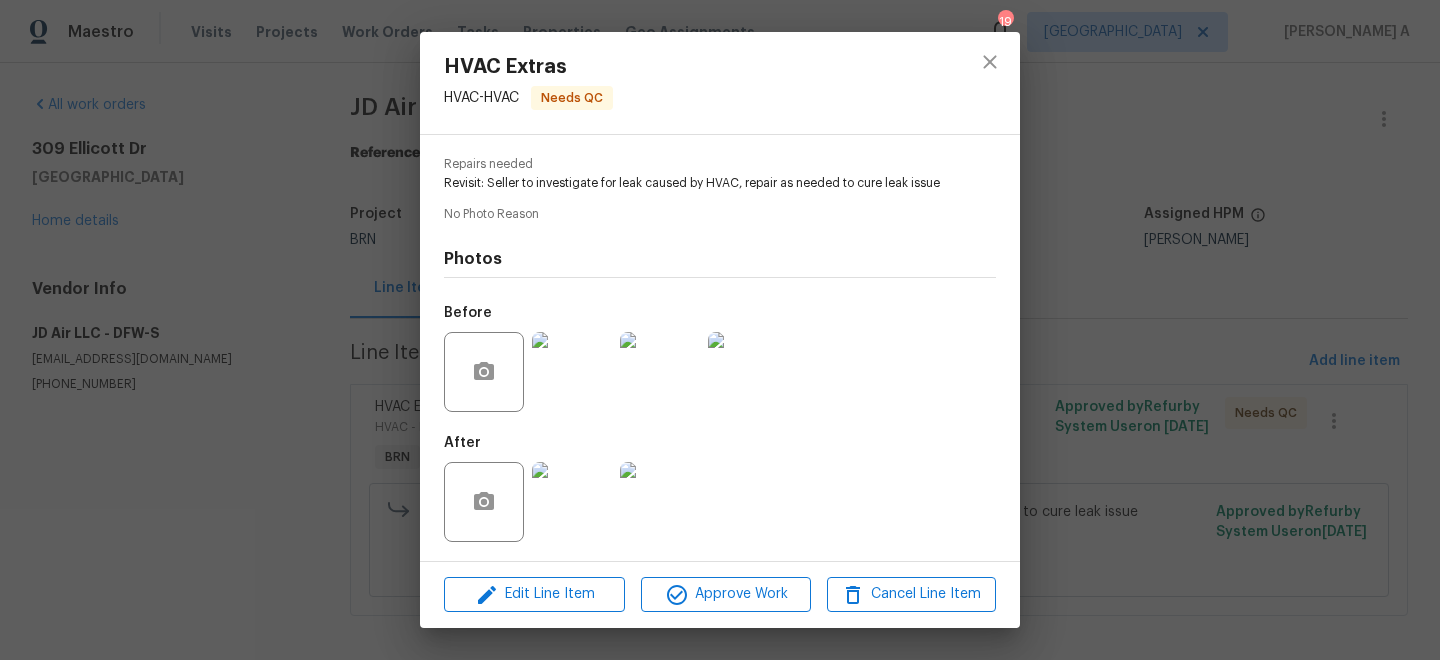 click at bounding box center [572, 372] 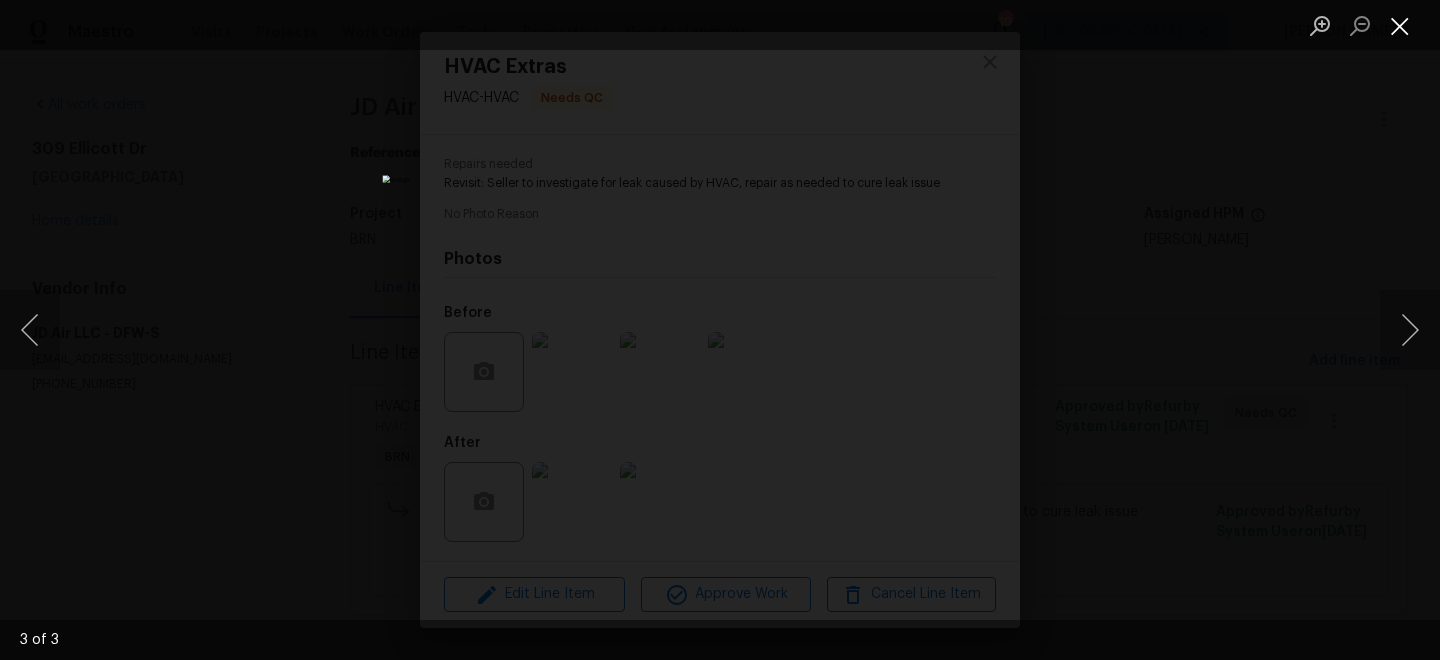 click at bounding box center [1400, 25] 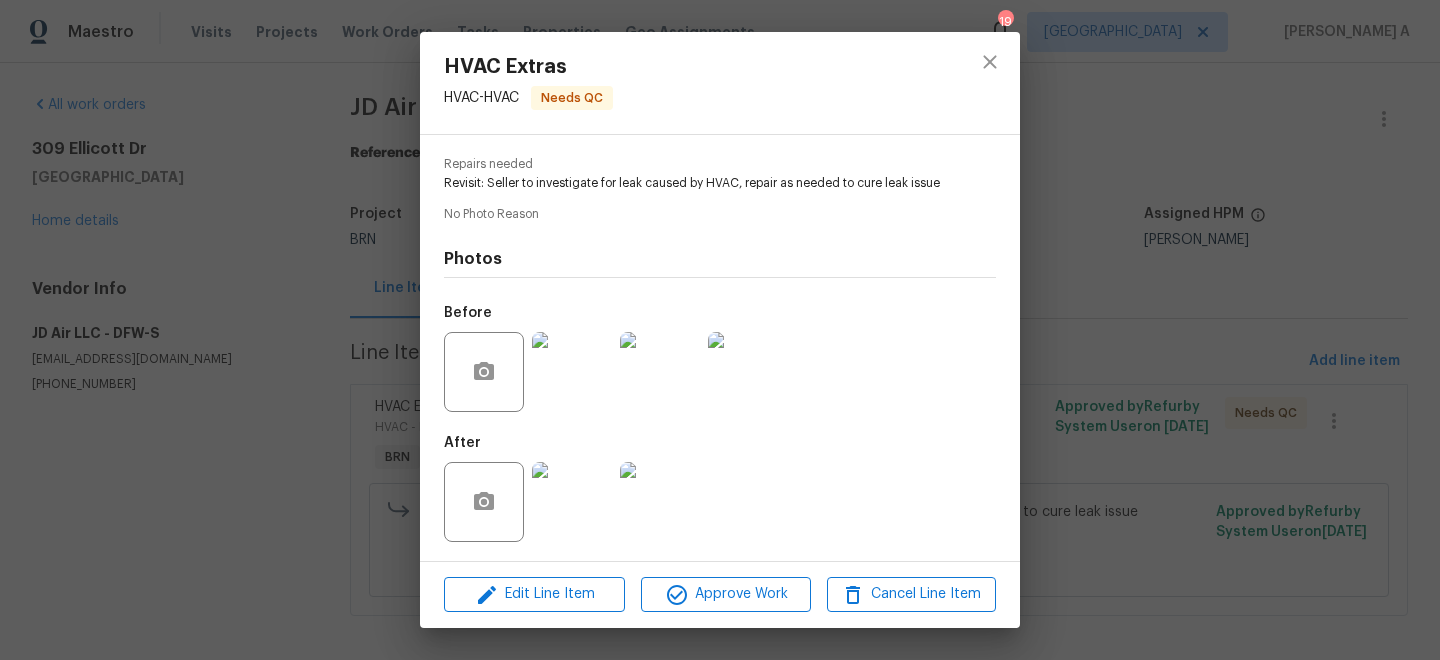 click at bounding box center (572, 502) 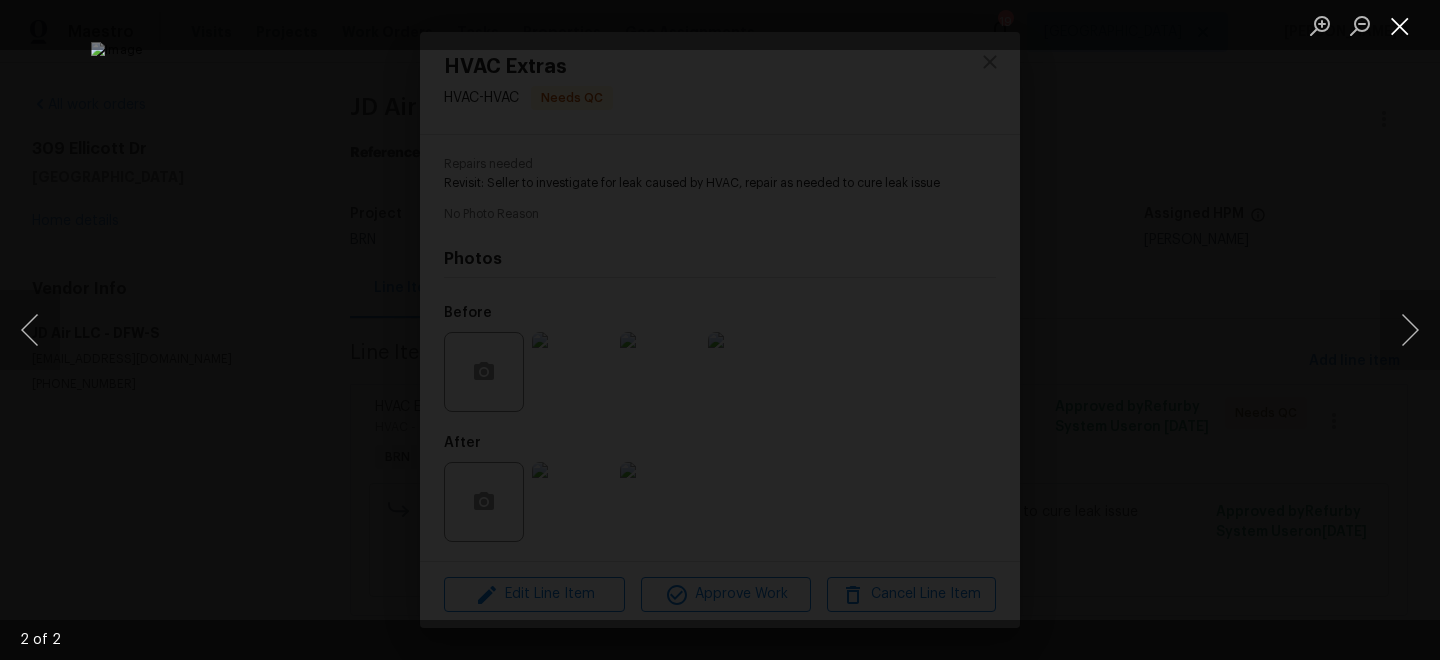 click at bounding box center (1400, 25) 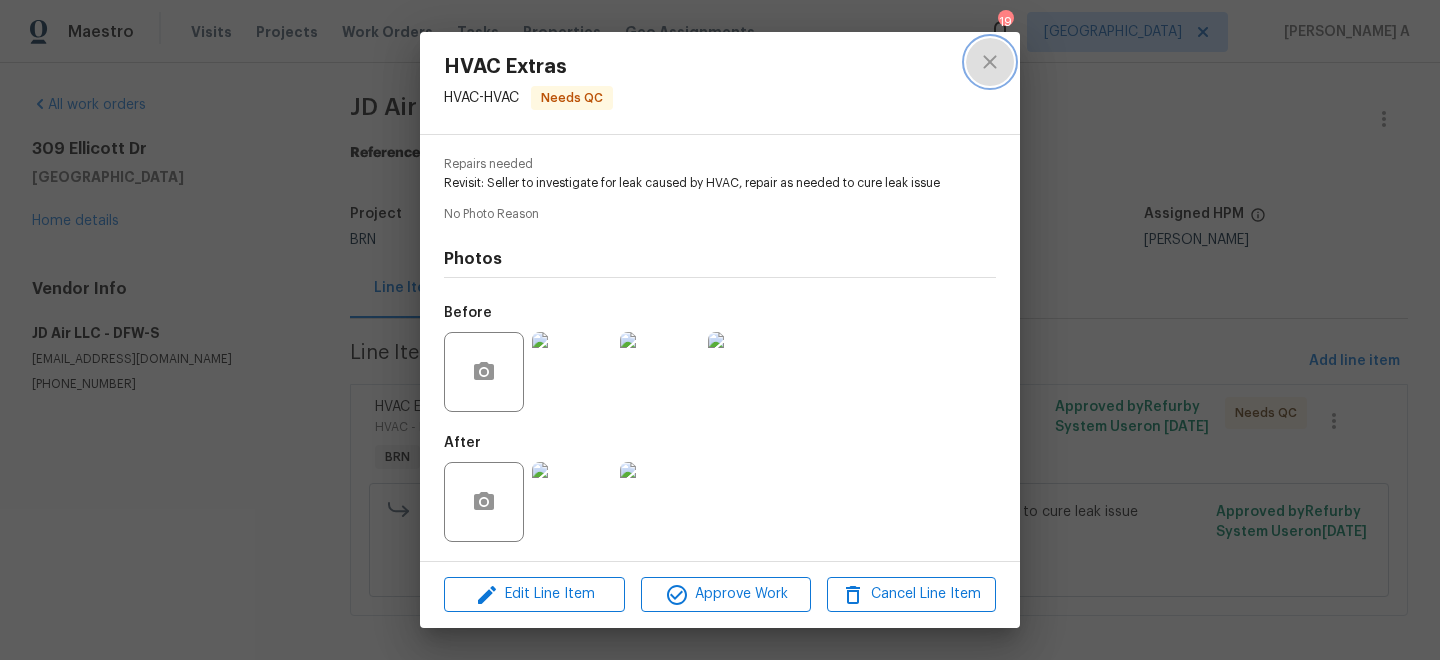 click 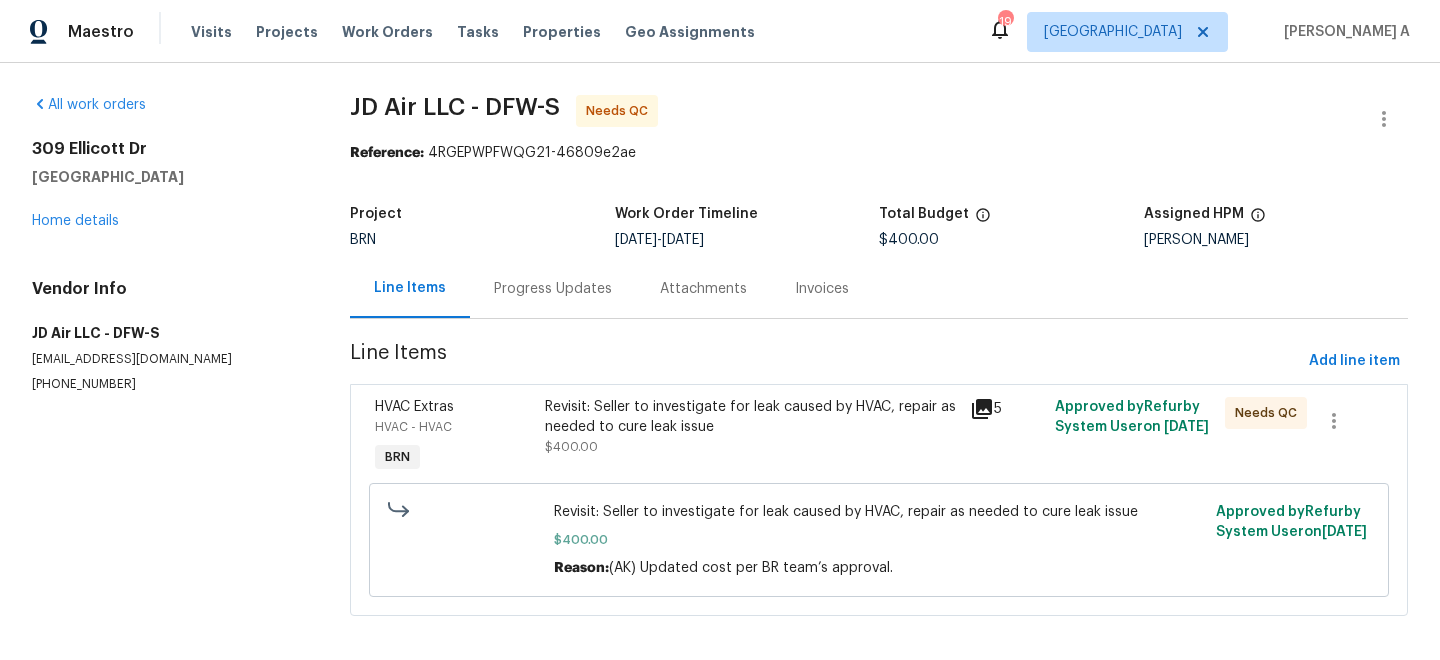 click on "Revisit: Seller to investigate for leak caused by HVAC, repair as needed to cure leak issue $400.00" at bounding box center (751, 437) 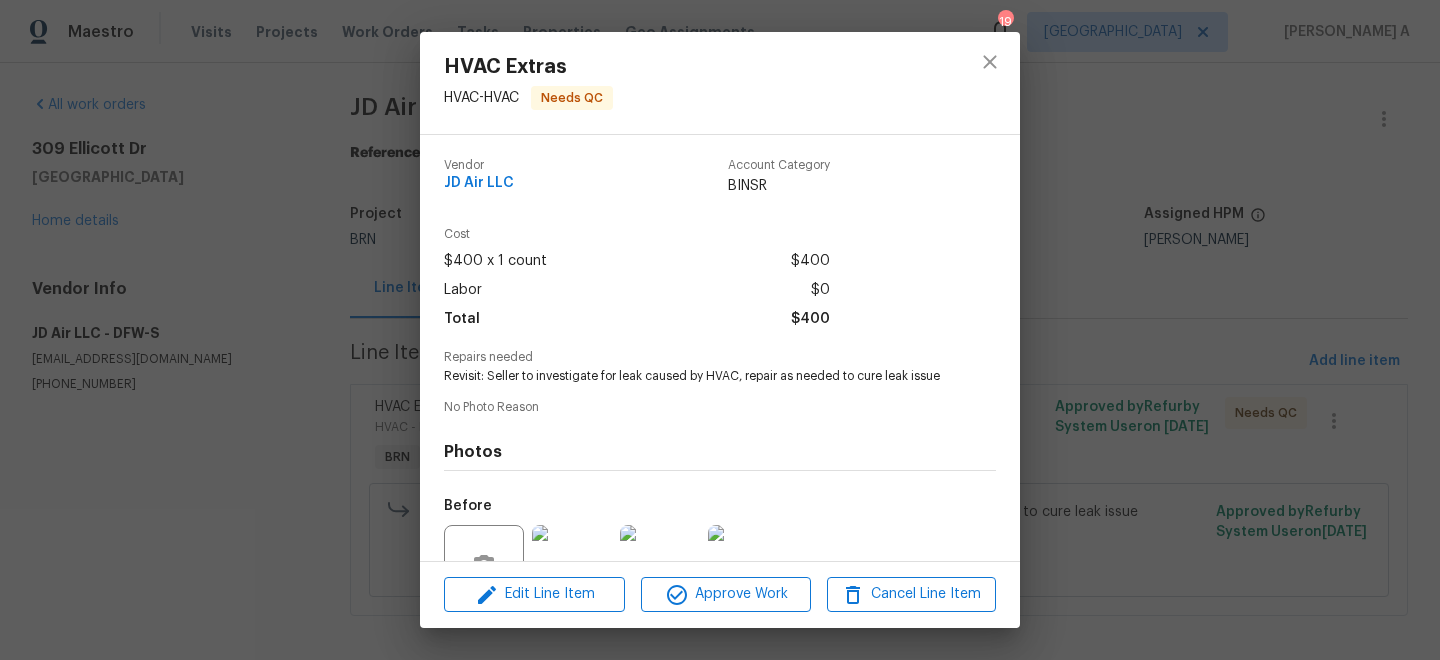 scroll, scrollTop: 193, scrollLeft: 0, axis: vertical 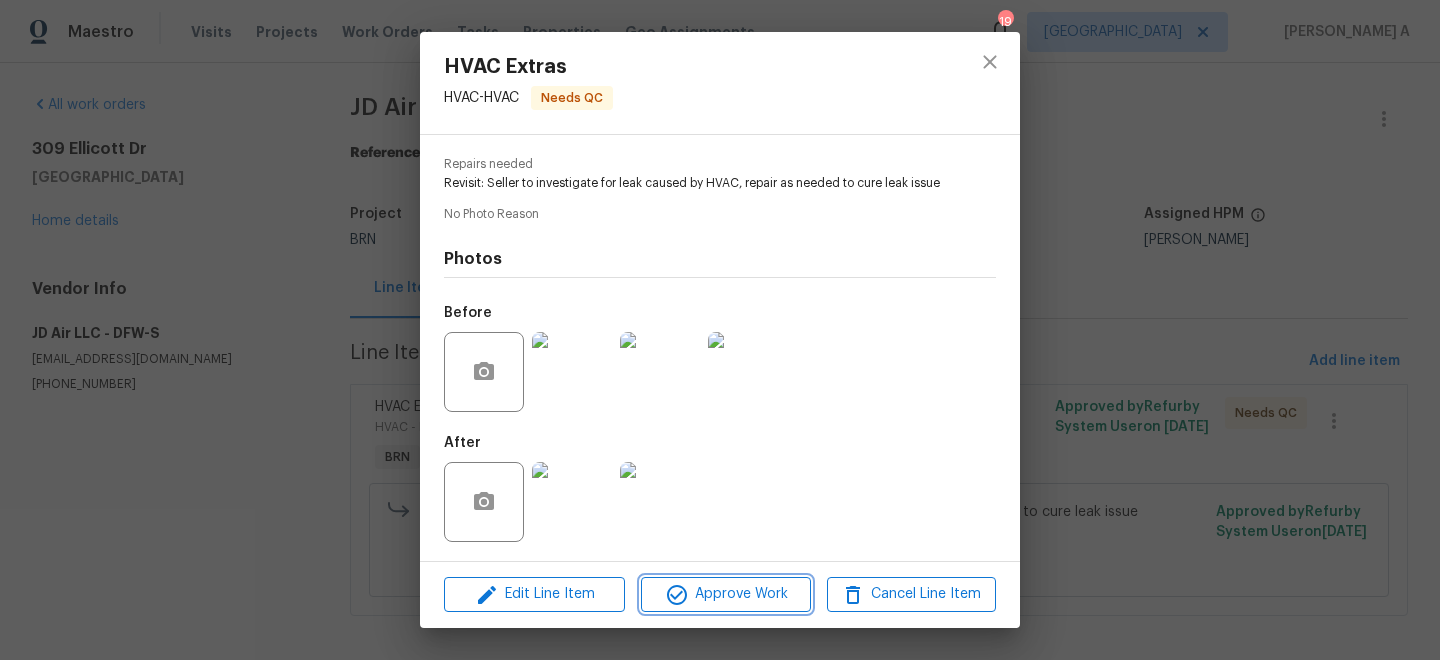 click on "Approve Work" at bounding box center (725, 594) 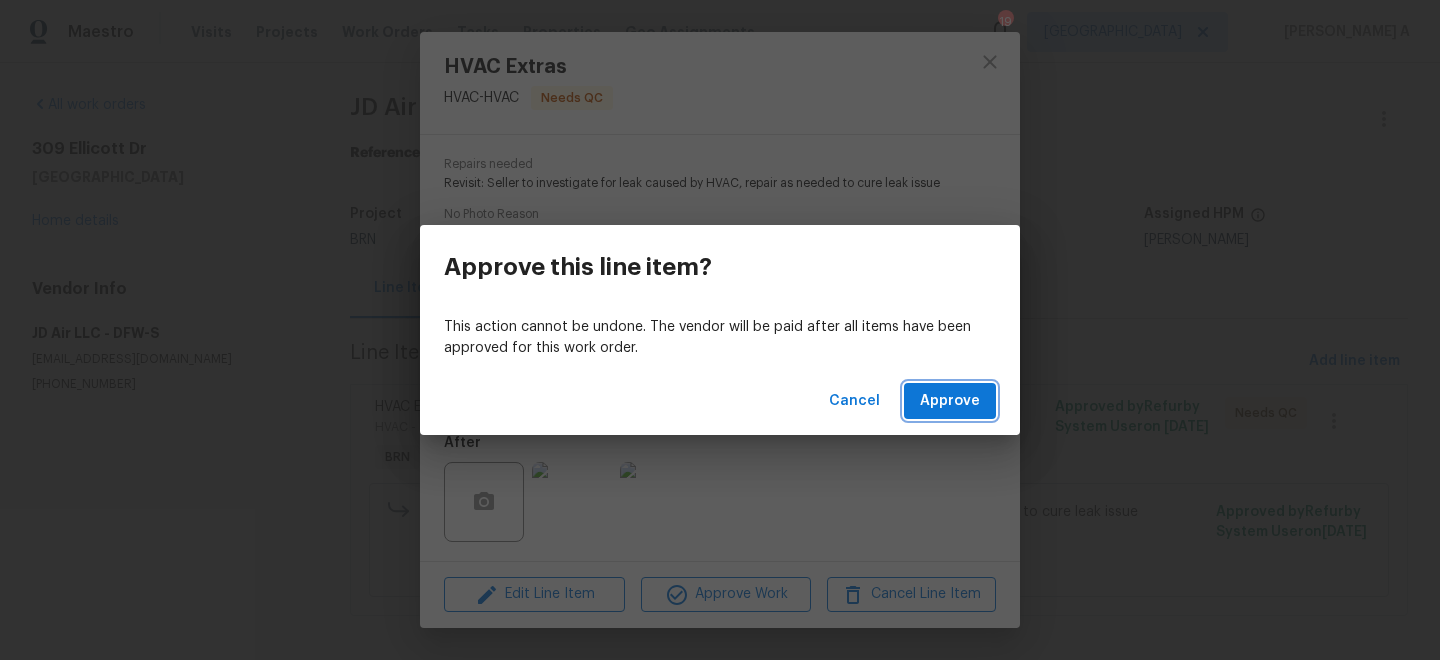 click on "Approve" at bounding box center [950, 401] 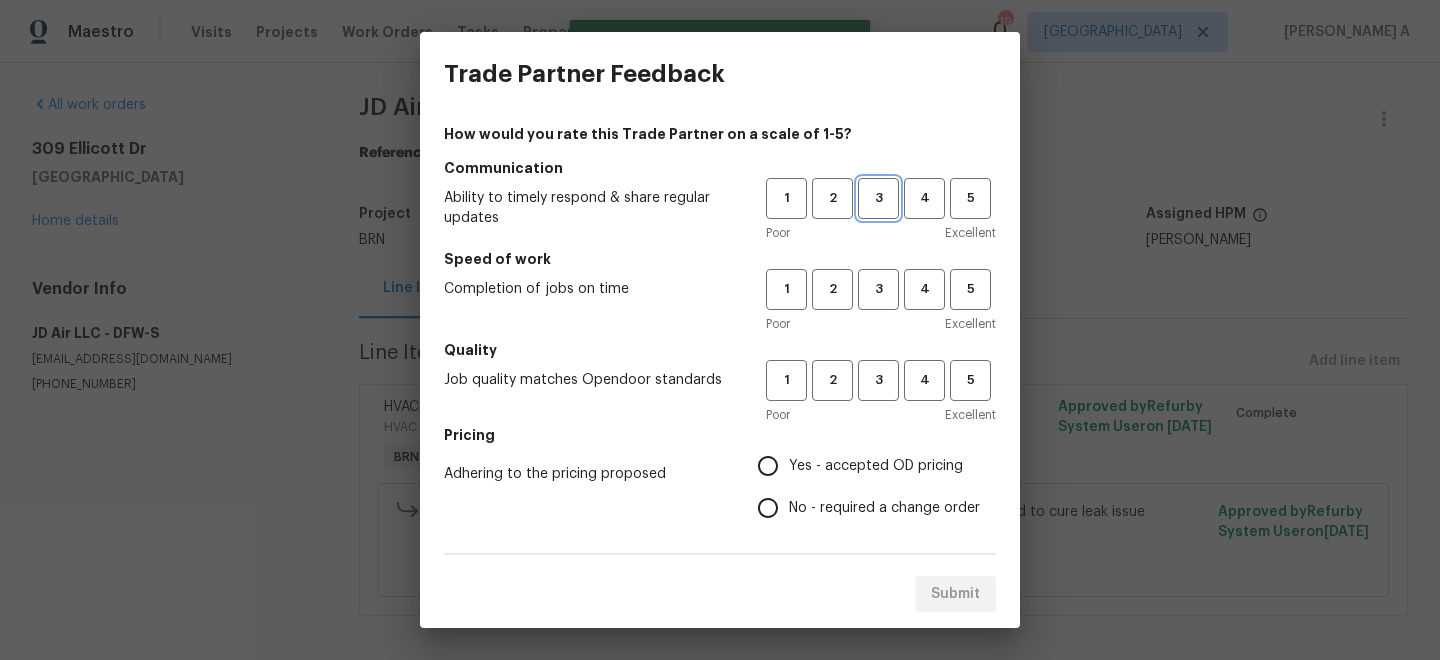 click on "3" at bounding box center (878, 198) 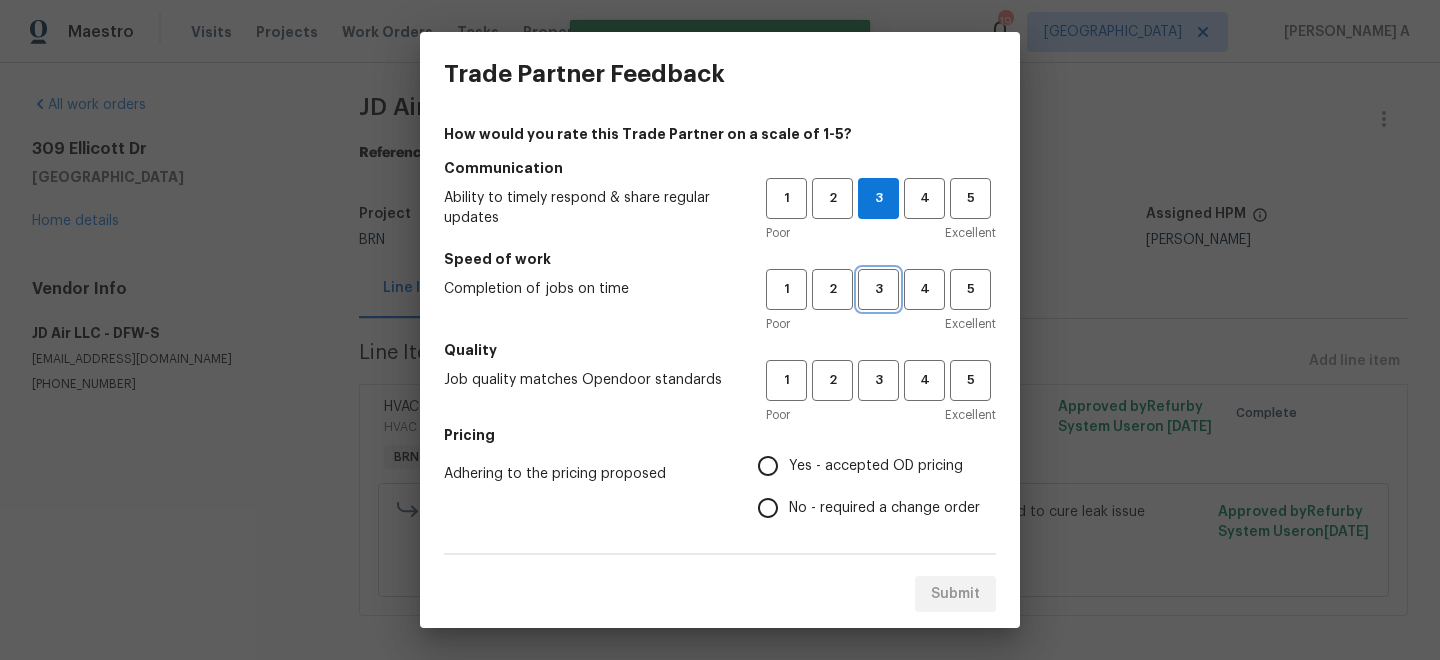 click on "3" at bounding box center (878, 289) 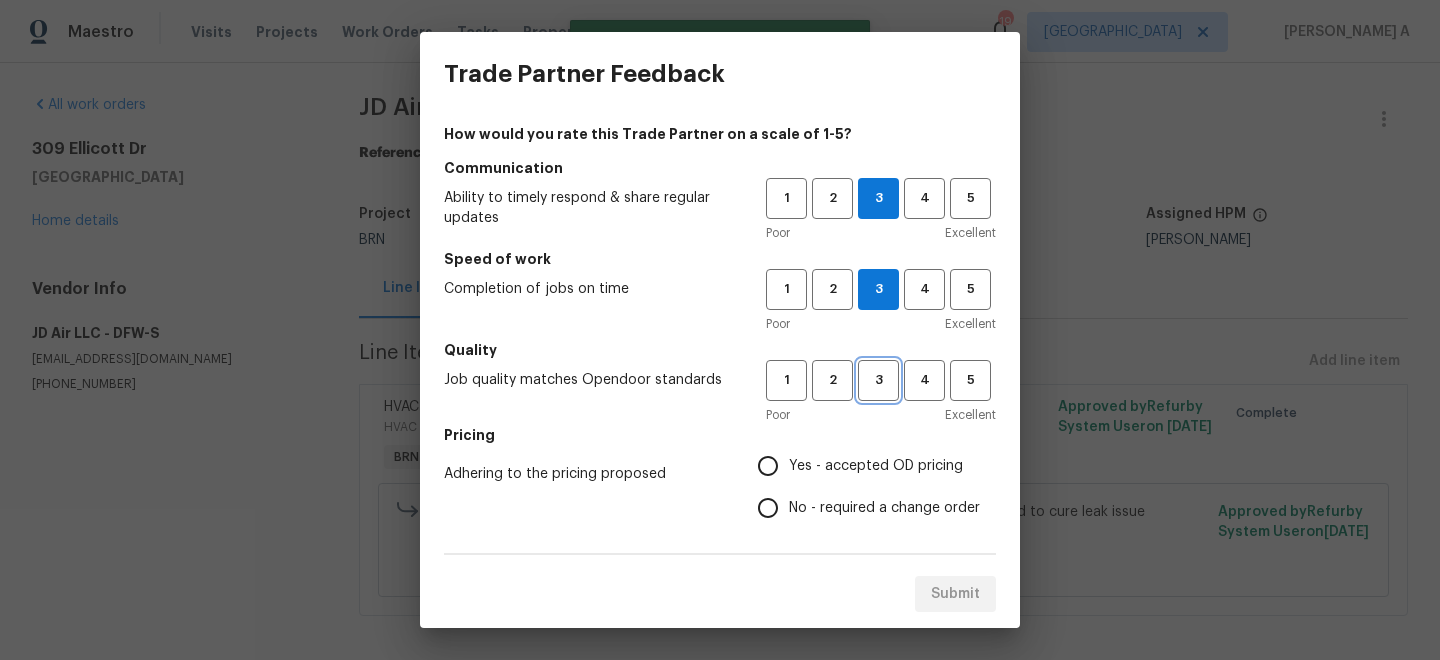 click on "3" at bounding box center [878, 380] 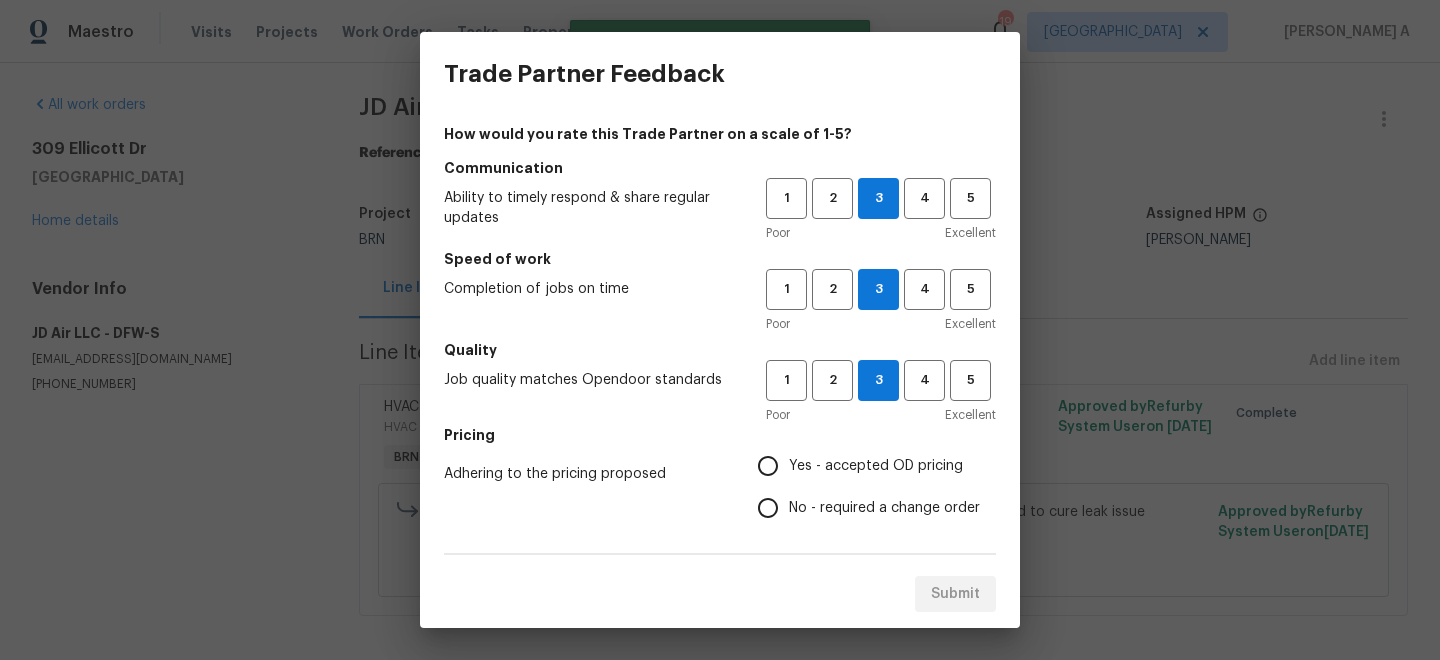 click on "No - required a change order" at bounding box center (884, 508) 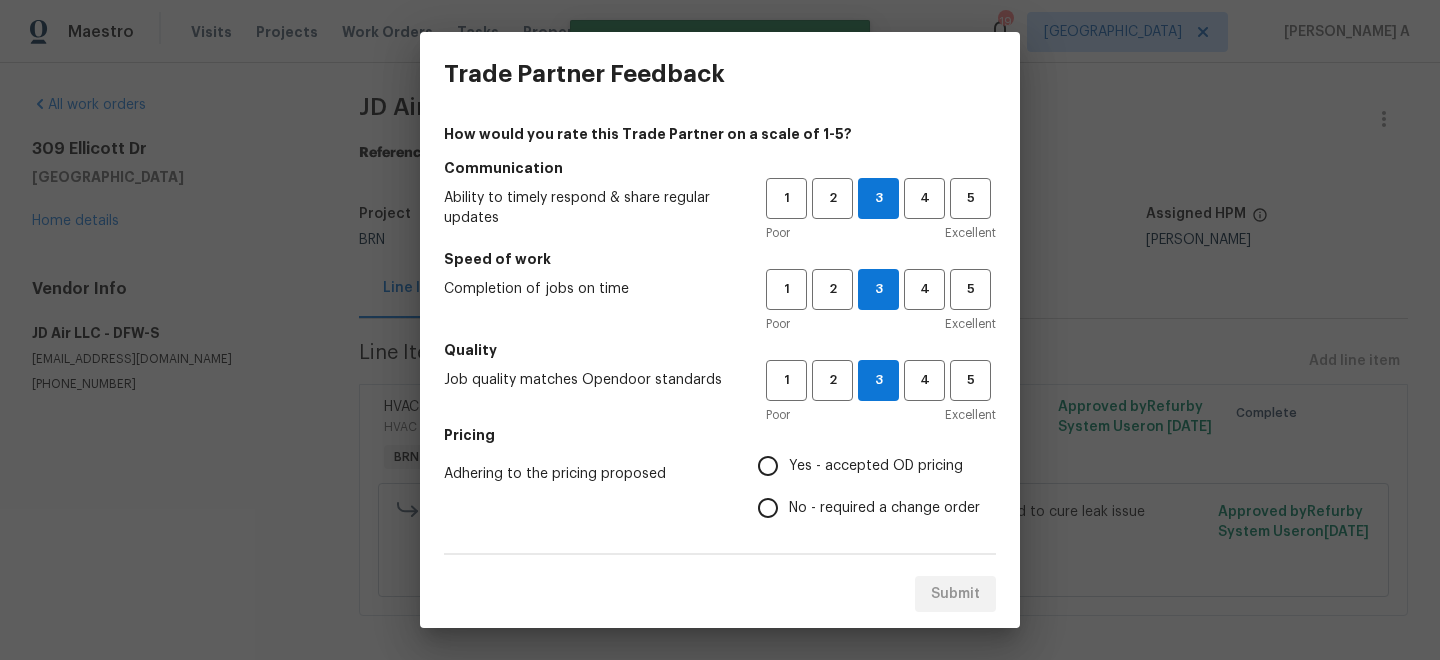 click on "No - required a change order" at bounding box center (768, 508) 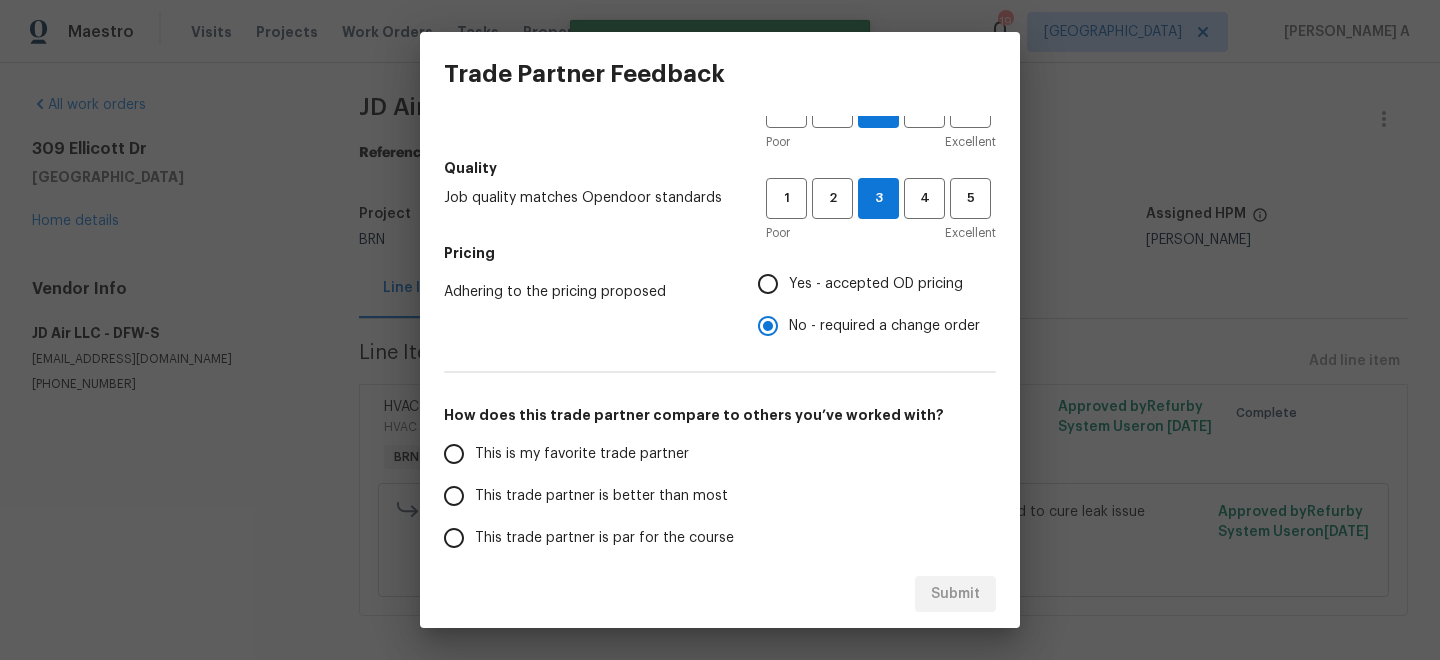 scroll, scrollTop: 200, scrollLeft: 0, axis: vertical 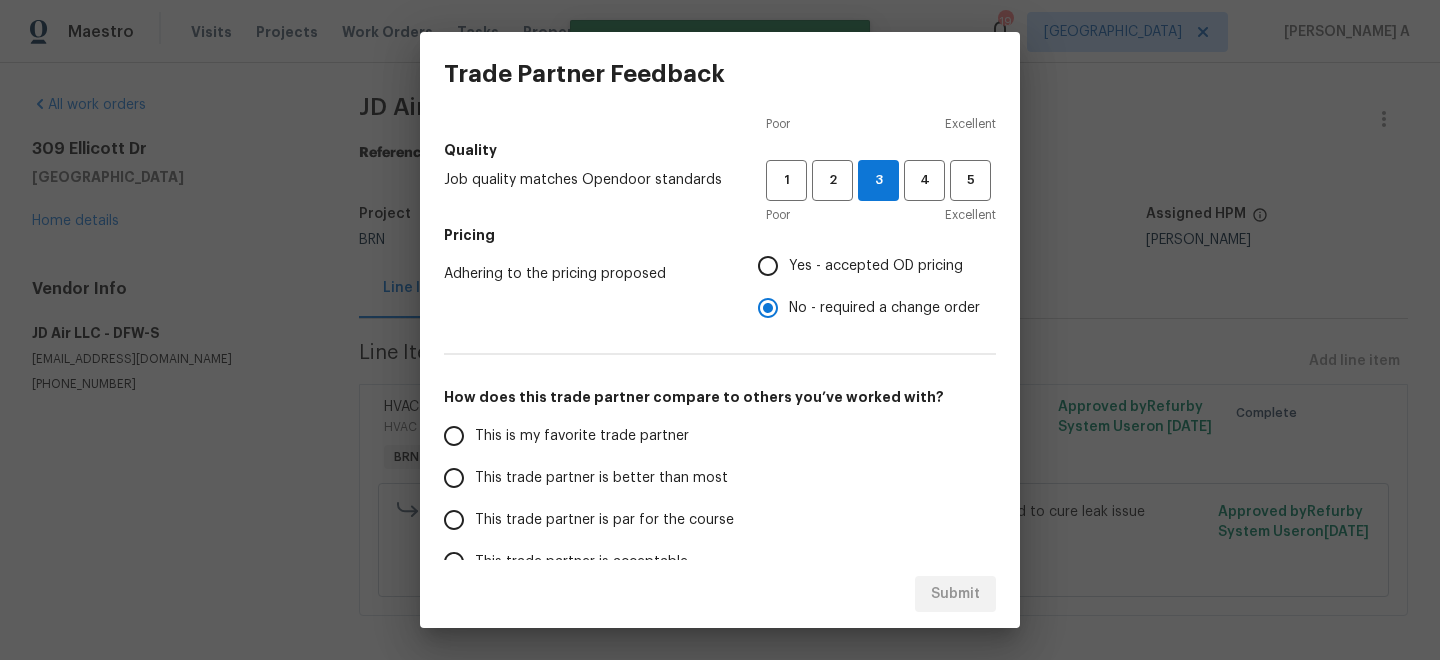 click on "This is my favorite trade partner" at bounding box center (582, 436) 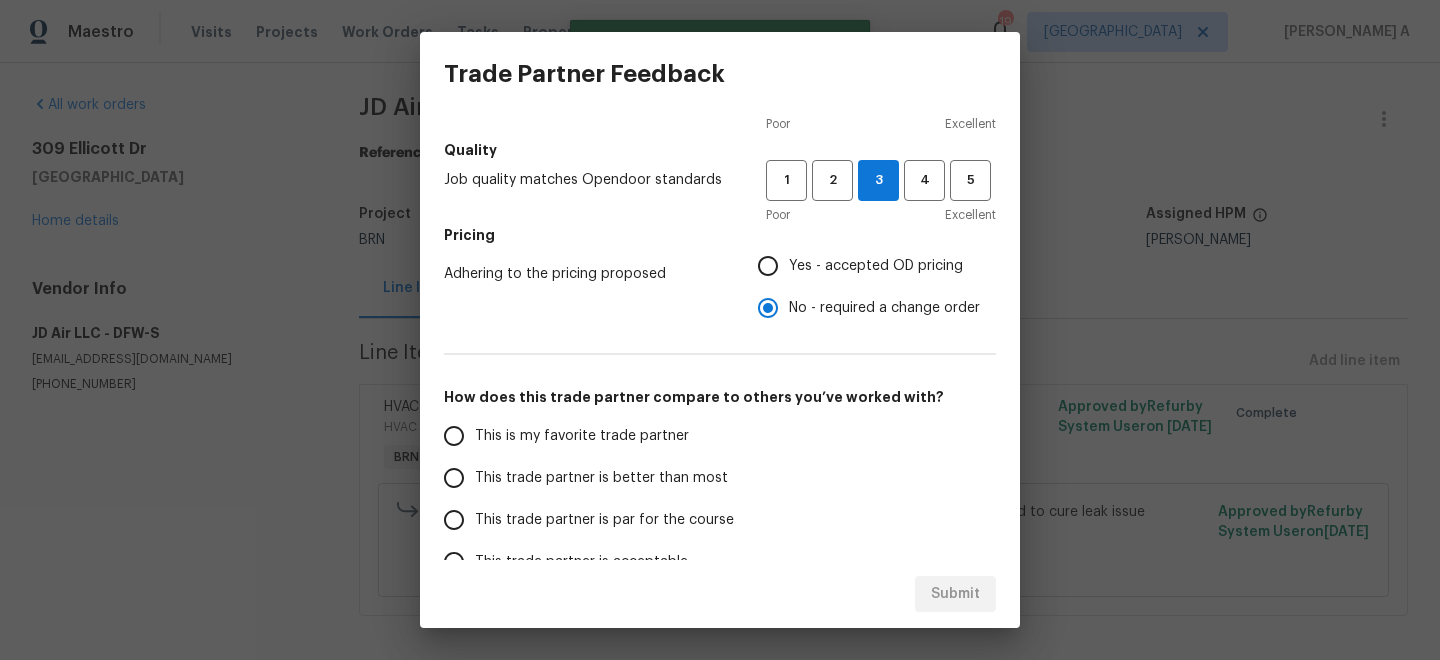 click on "This is my favorite trade partner" at bounding box center (454, 436) 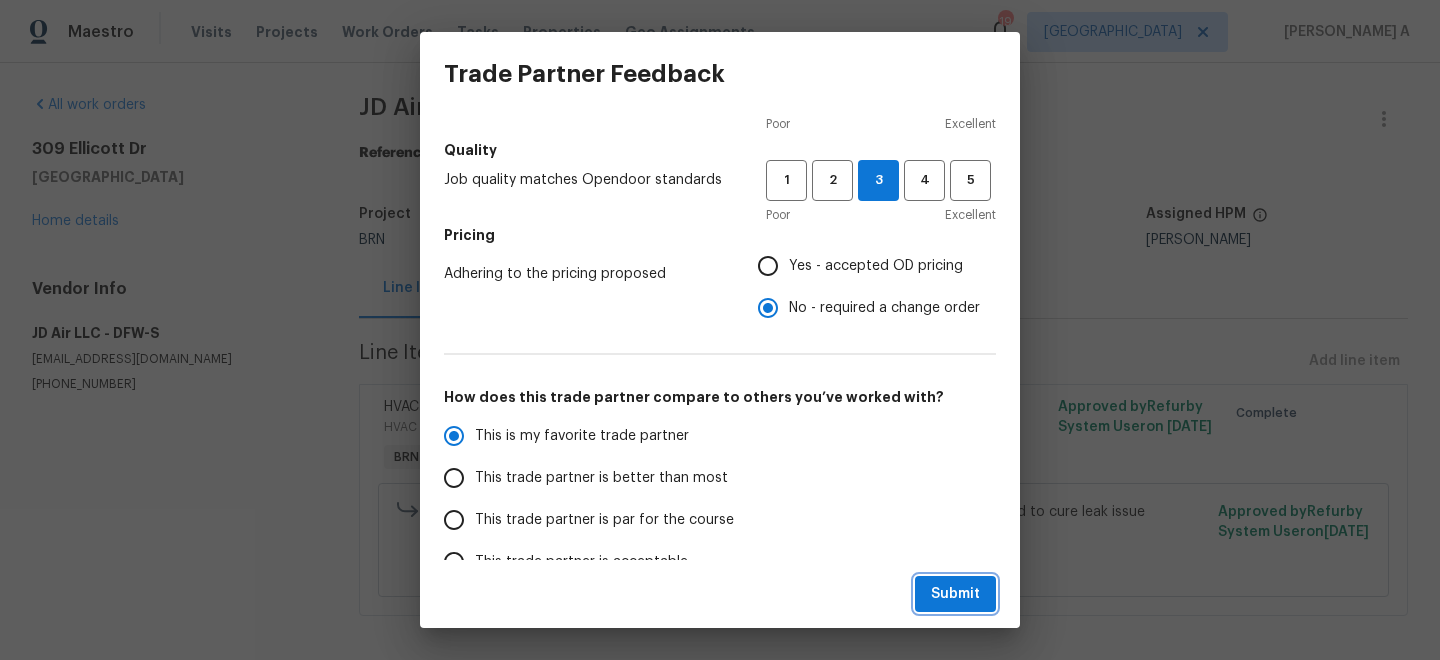 click on "Submit" at bounding box center (955, 594) 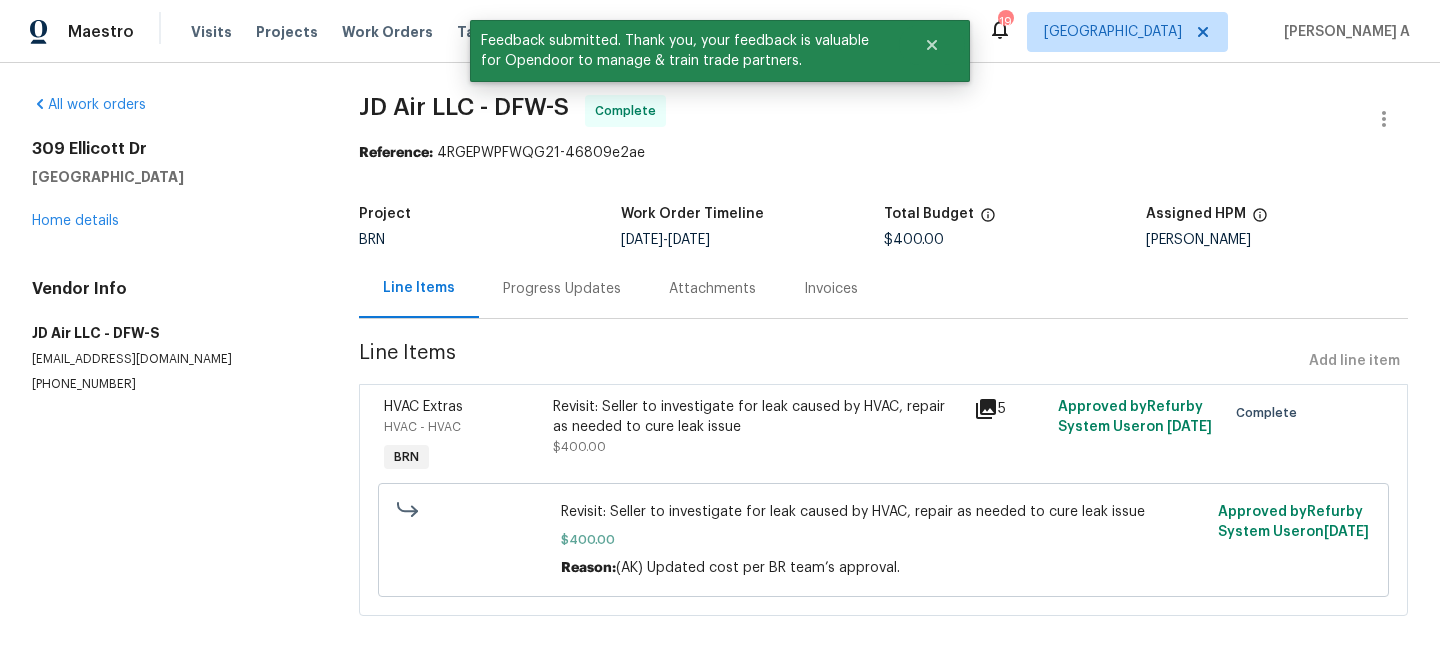 click on "Progress Updates" at bounding box center [562, 288] 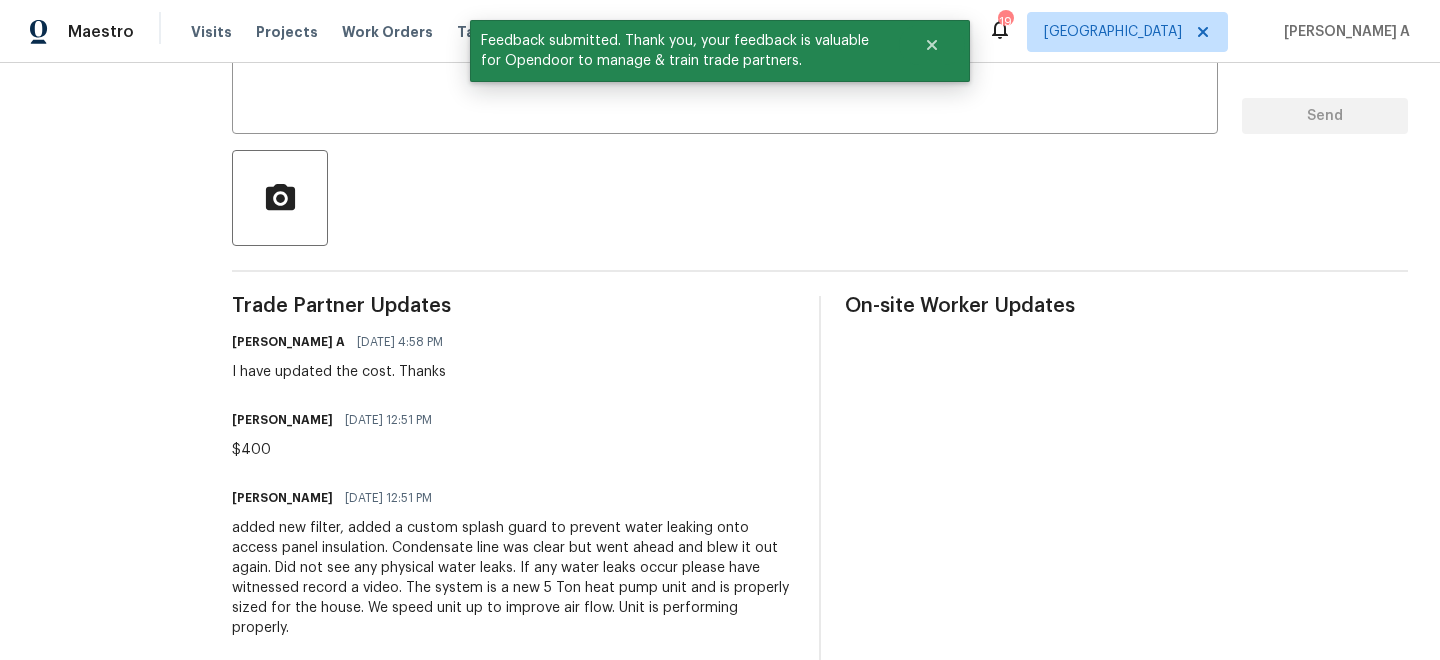 scroll, scrollTop: 0, scrollLeft: 0, axis: both 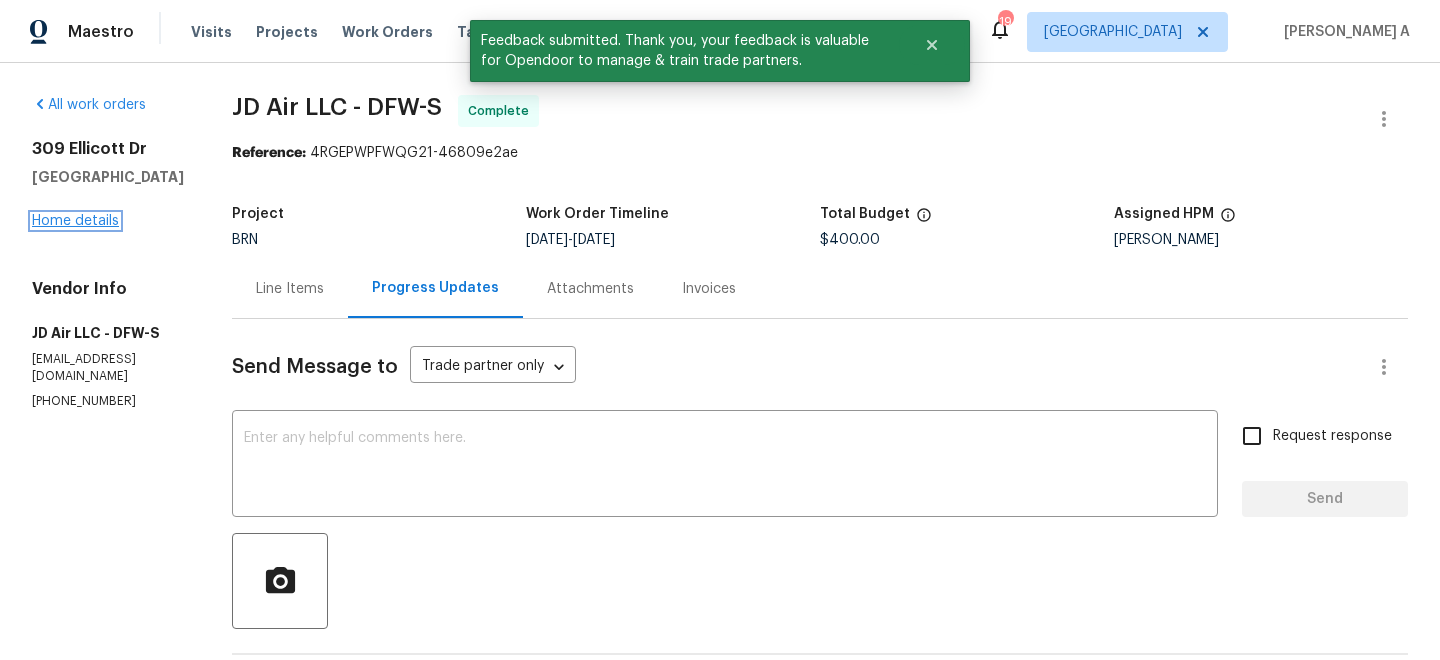 click on "Home details" at bounding box center (75, 221) 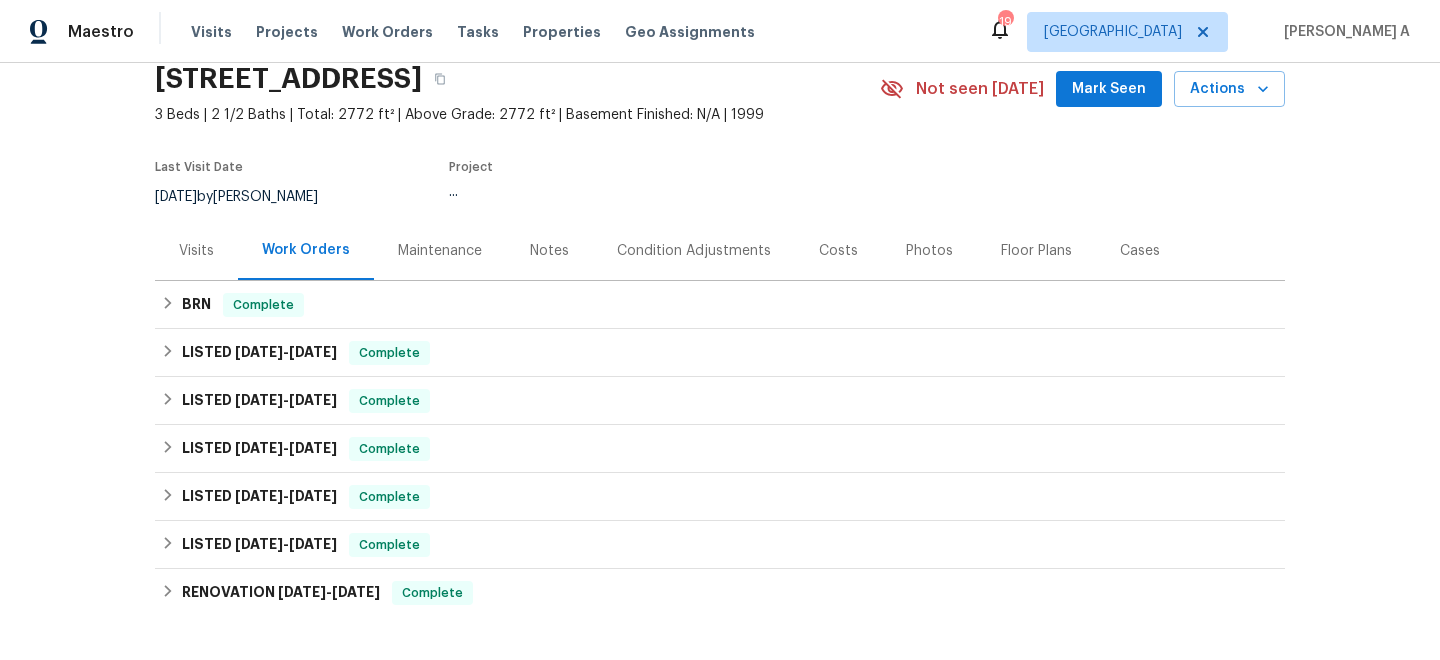 scroll, scrollTop: 0, scrollLeft: 0, axis: both 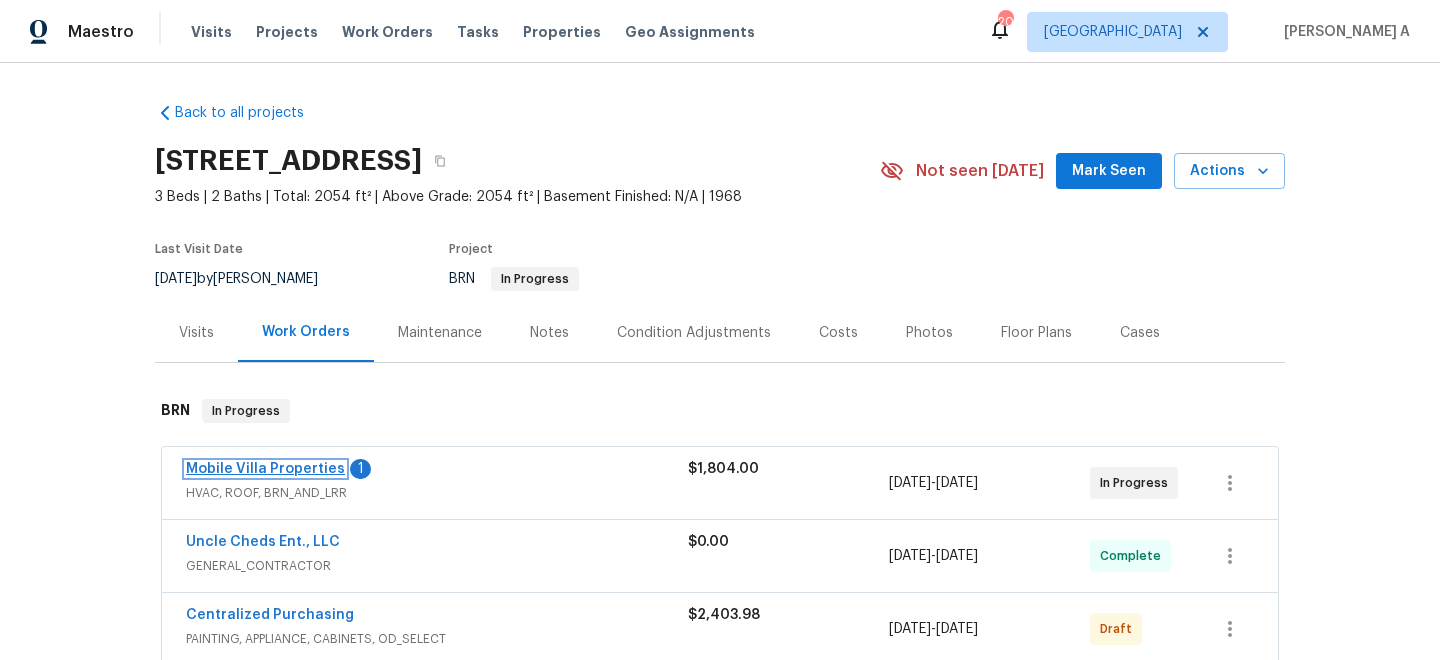 click on "Mobile Villa Properties" at bounding box center [265, 469] 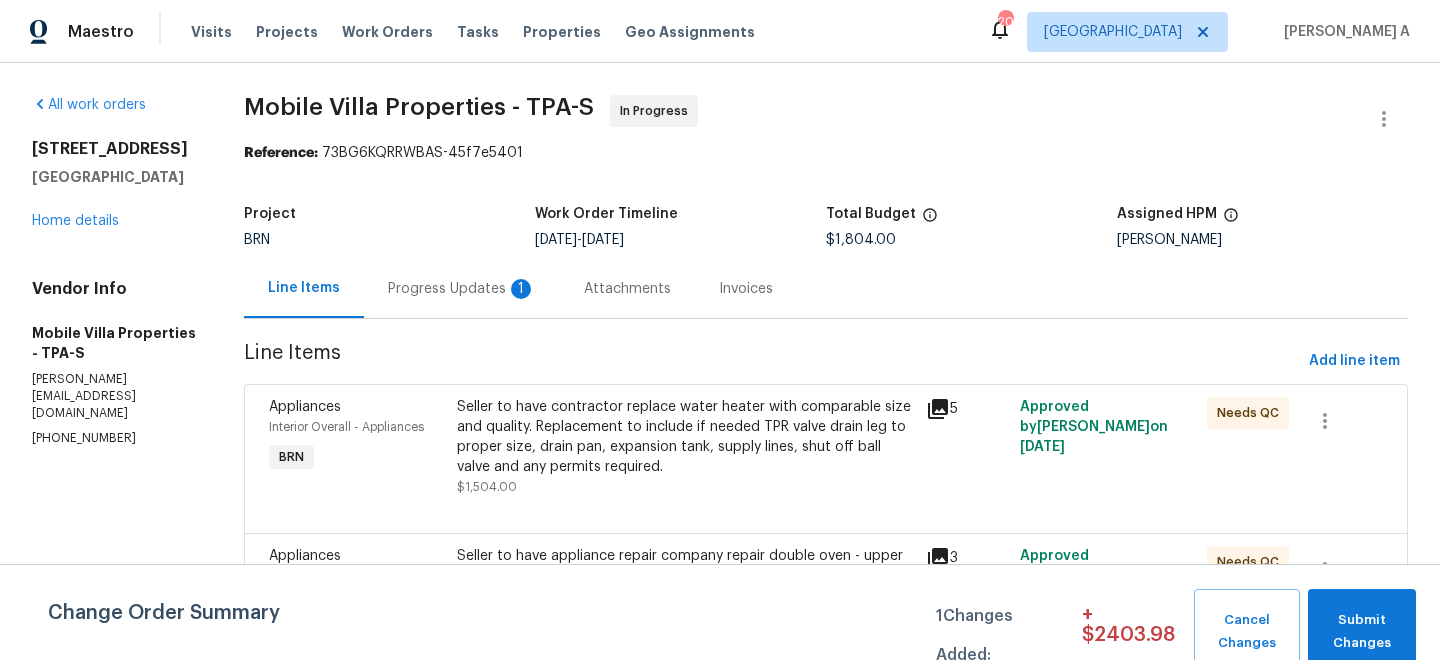click on "Progress Updates 1" at bounding box center (462, 288) 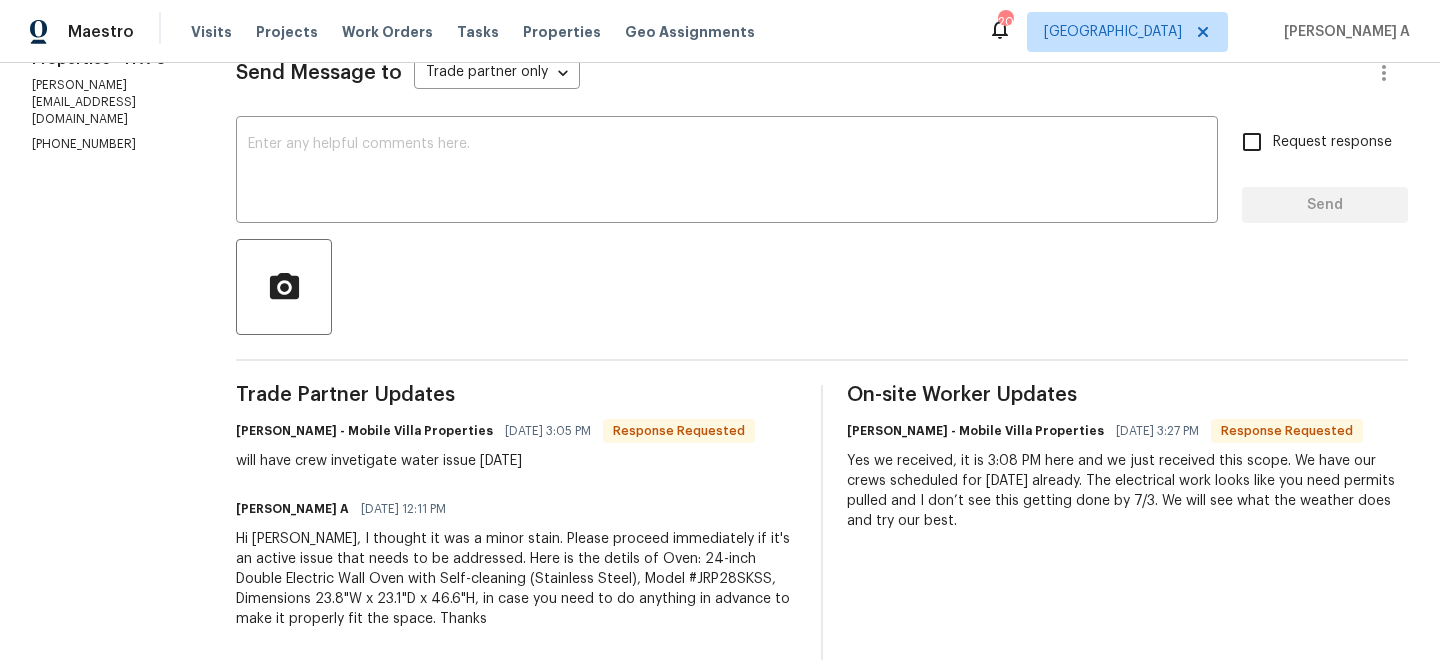 scroll, scrollTop: 100, scrollLeft: 0, axis: vertical 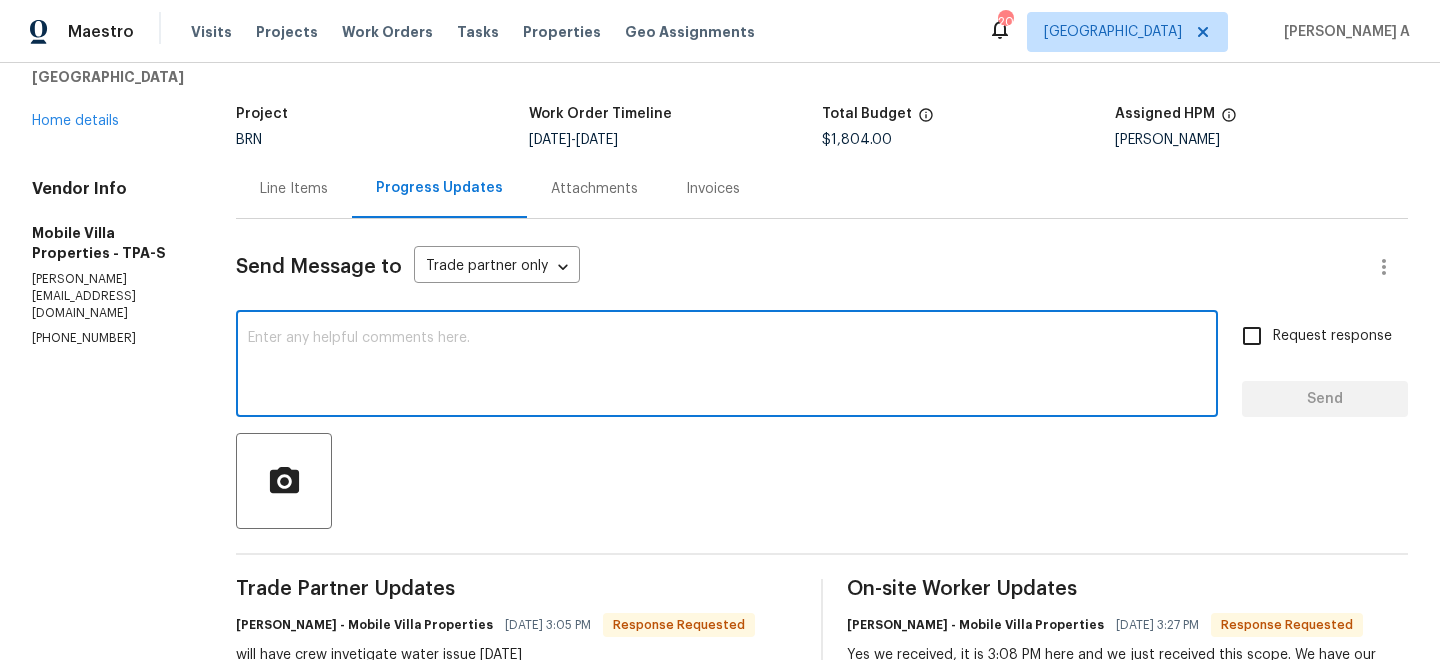 click at bounding box center (727, 366) 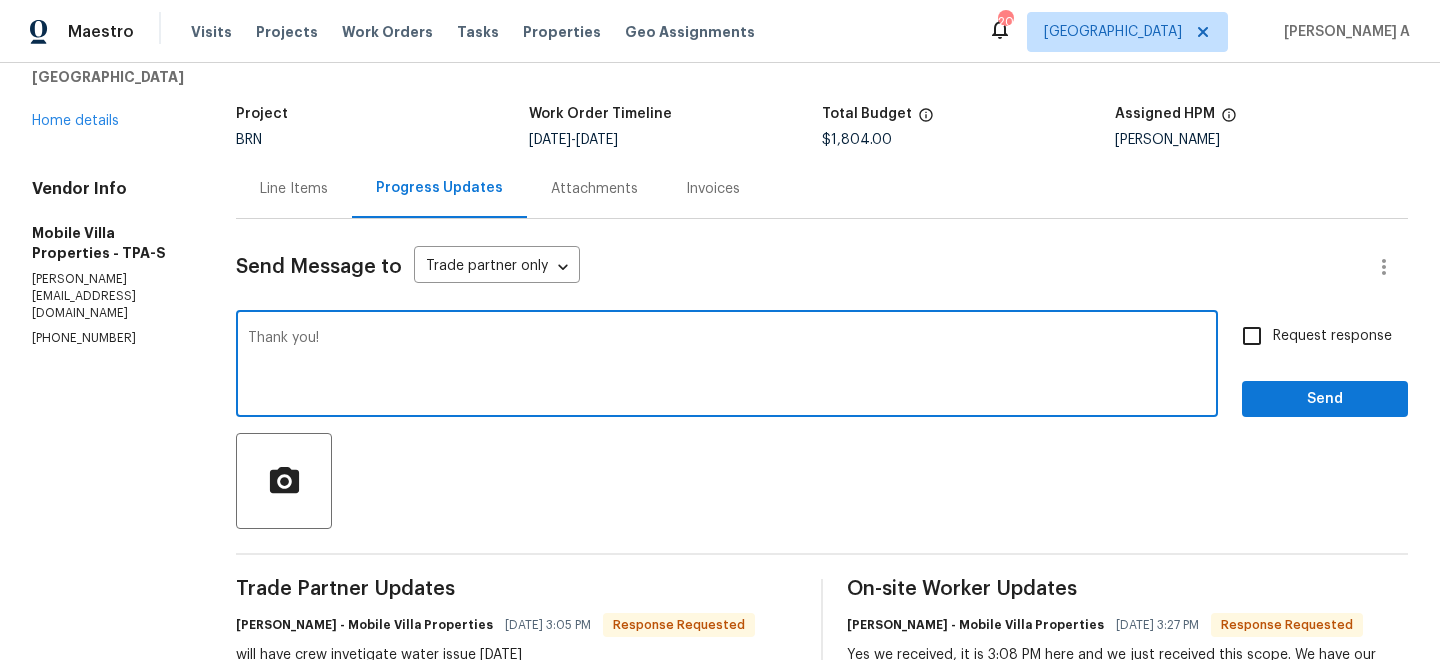 type on "Thank you!" 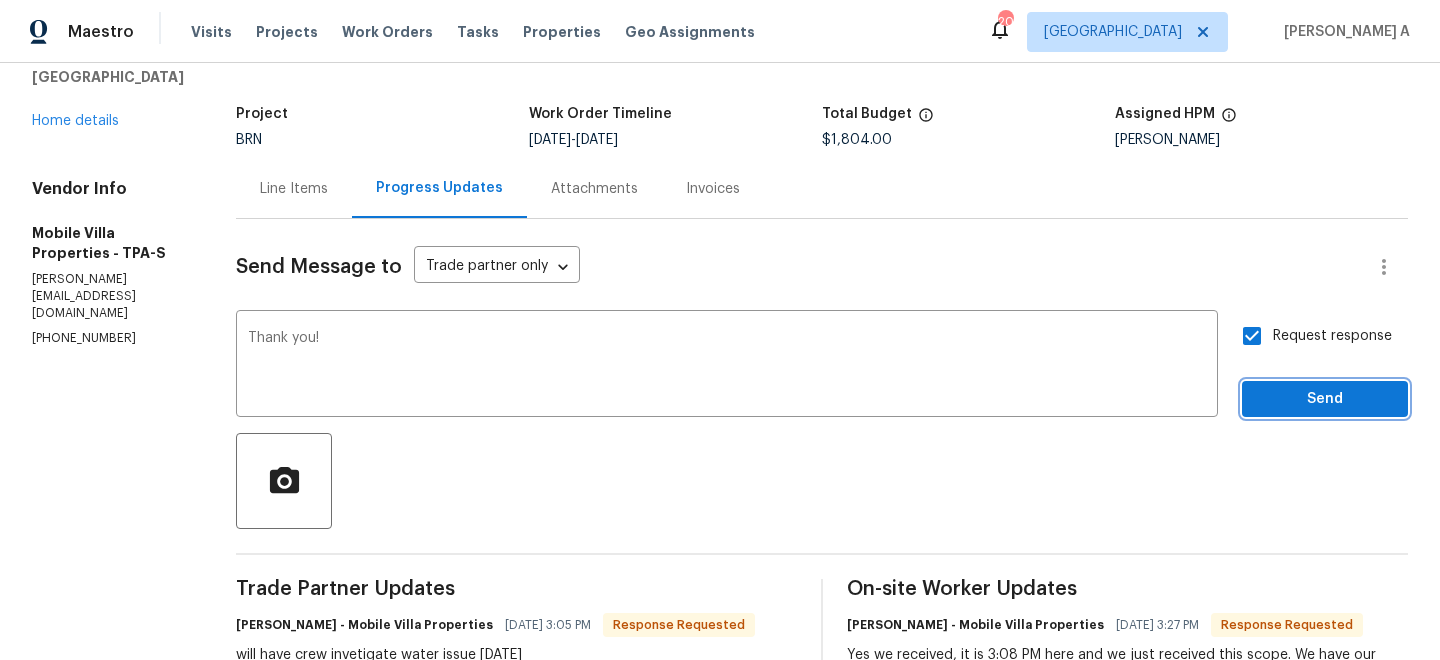 click on "Send" at bounding box center (1325, 399) 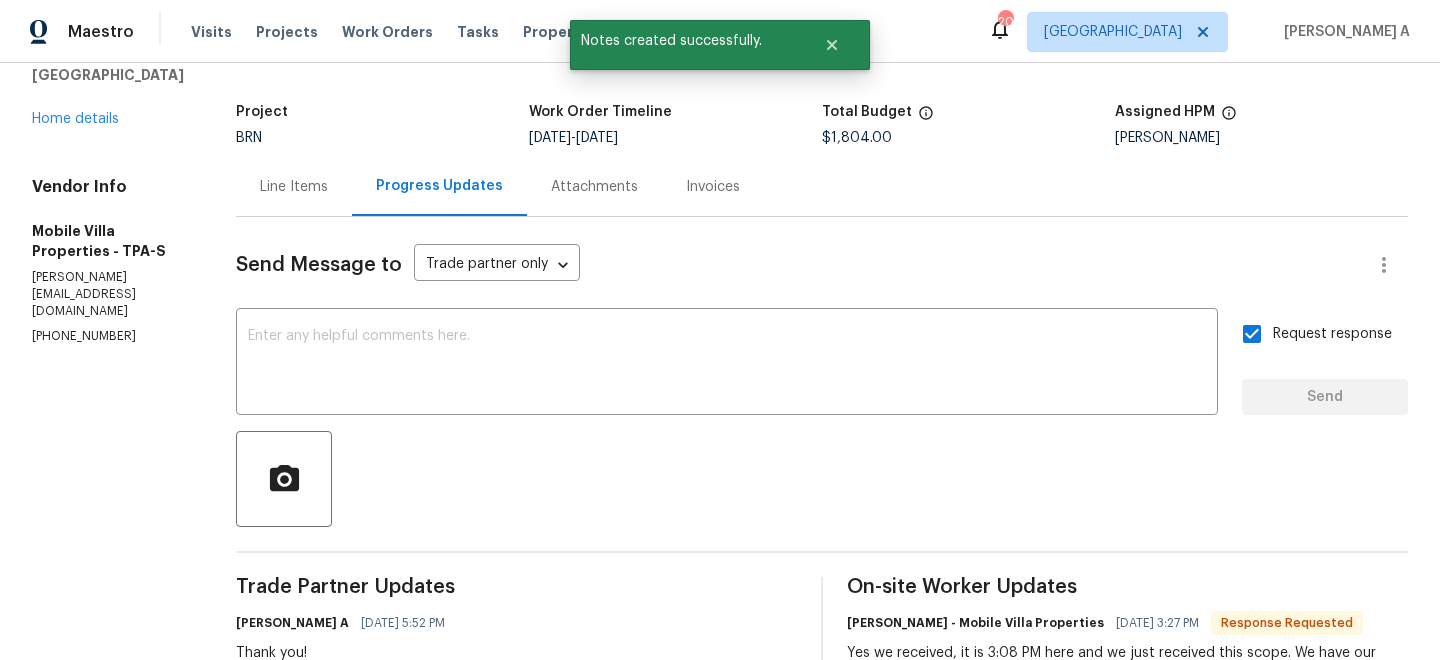 scroll, scrollTop: 90, scrollLeft: 0, axis: vertical 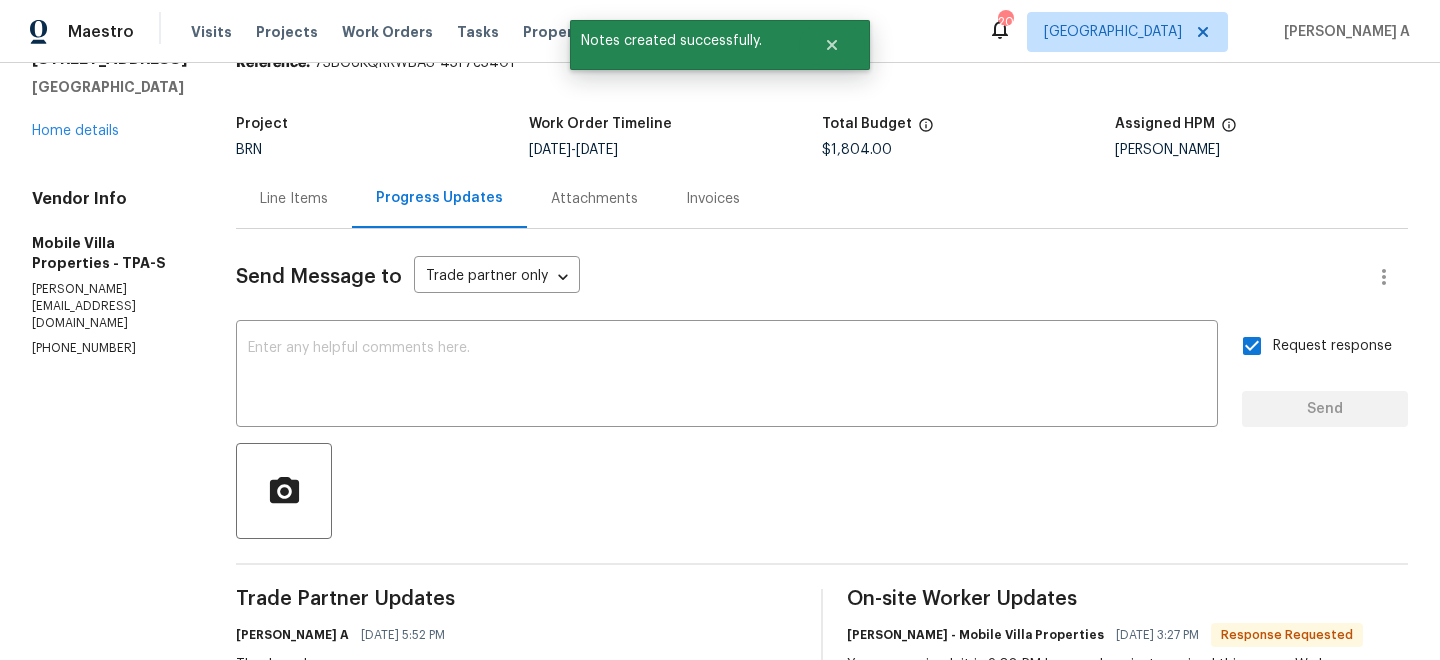 click on "Send Message to Trade partner only Trade partner only ​ x ​ Request response Send Trade Partner Updates Akshay Ajaya Kumar A 07/10/2025 5:52 PM Thank you! James Carey - Mobile Villa Properties 07/10/2025 3:05 PM will have crew invetigate water issue tomorrow Akshay Ajaya Kumar A 07/10/2025 12:11 PM Hi James, I thought it was a minor stain. Please proceed immediately if it's an active issue that needs to be addressed. Here is the detils of Oven: 24-inch Double Electric Wall Oven with Self-cleaning (Stainless Steel), Model #JRP28SKSS, Dimensions 23.8"W x 23.1"D x 46.6"H, in case you need to do anything in advance to make it properly fit the space. Thanks James Carey - Mobile Villa Properties 07/09/2025 7:52 PM You want to wait until the 20th for a potential water leak. Ok Akshay Ajaya Kumar A 07/09/2025 7:15 PM Yes, I was referring to the water leak Akshay Ajaya Kumar A 07/09/2025 7:14 PM We have ordered the oven closest to the dimension. Please see the photo attached. James Carey - Mobile Villa Properties" at bounding box center (822, 1840) 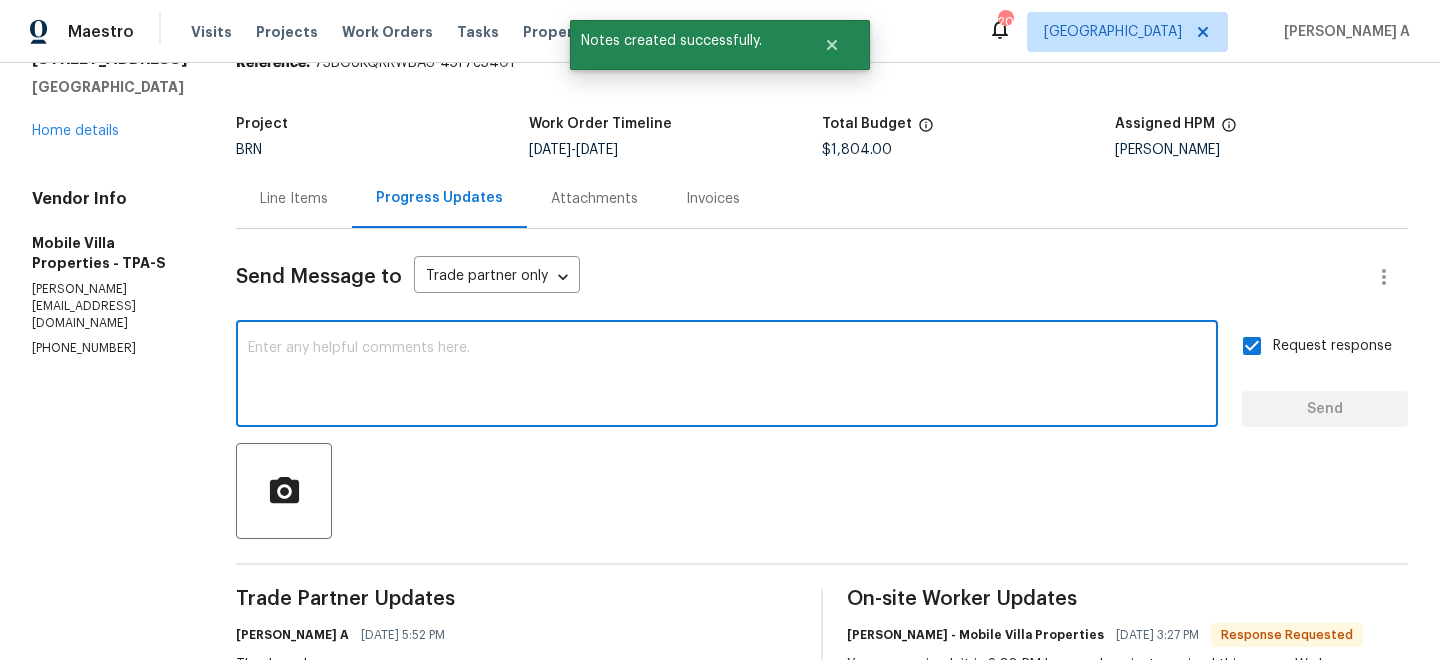 click at bounding box center [727, 376] 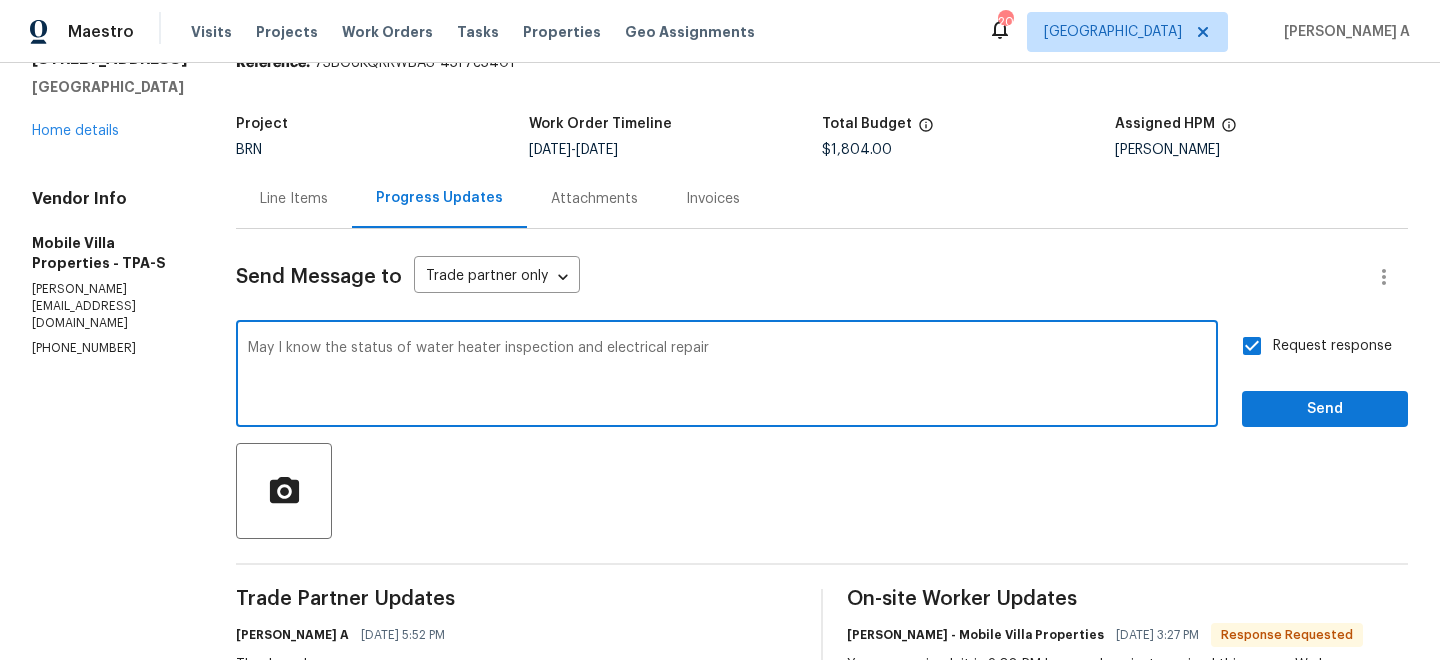 type on "May I know the status of water heater inspection and electrical repair?" 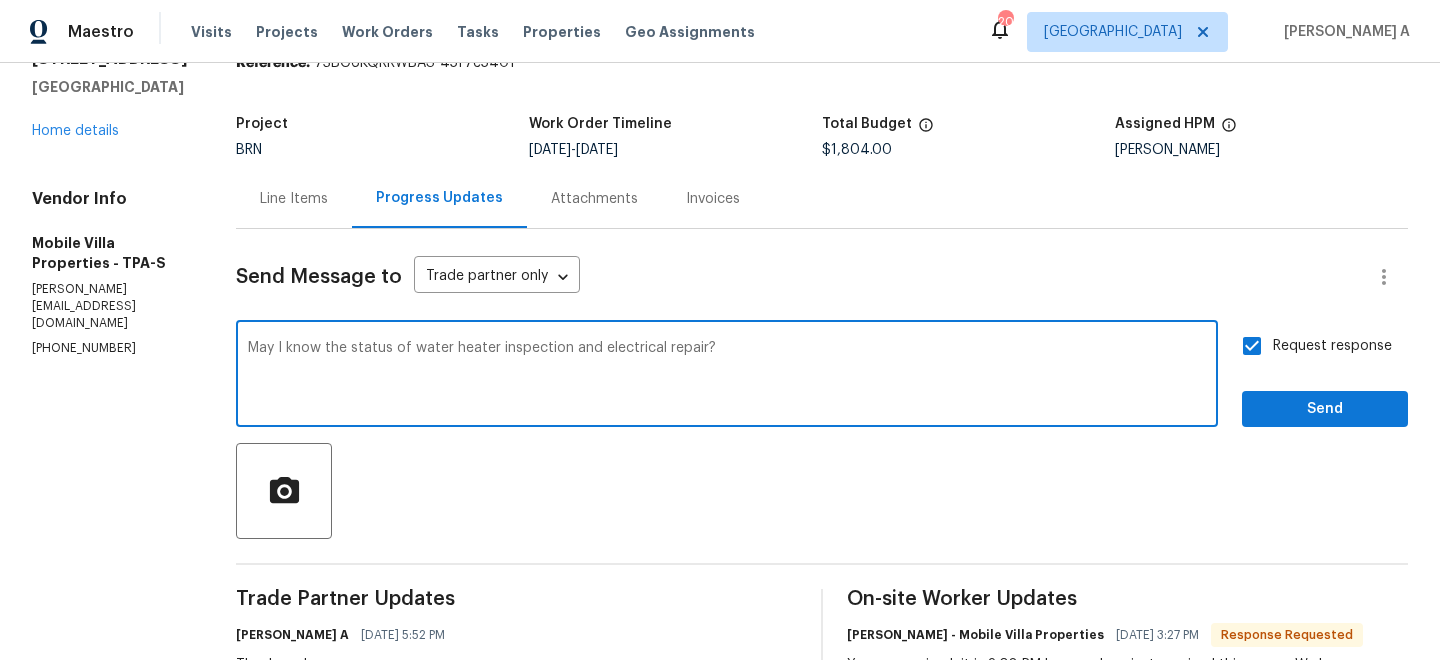 click on "May I know the status of water heater inspection and electrical repair?" at bounding box center (727, 376) 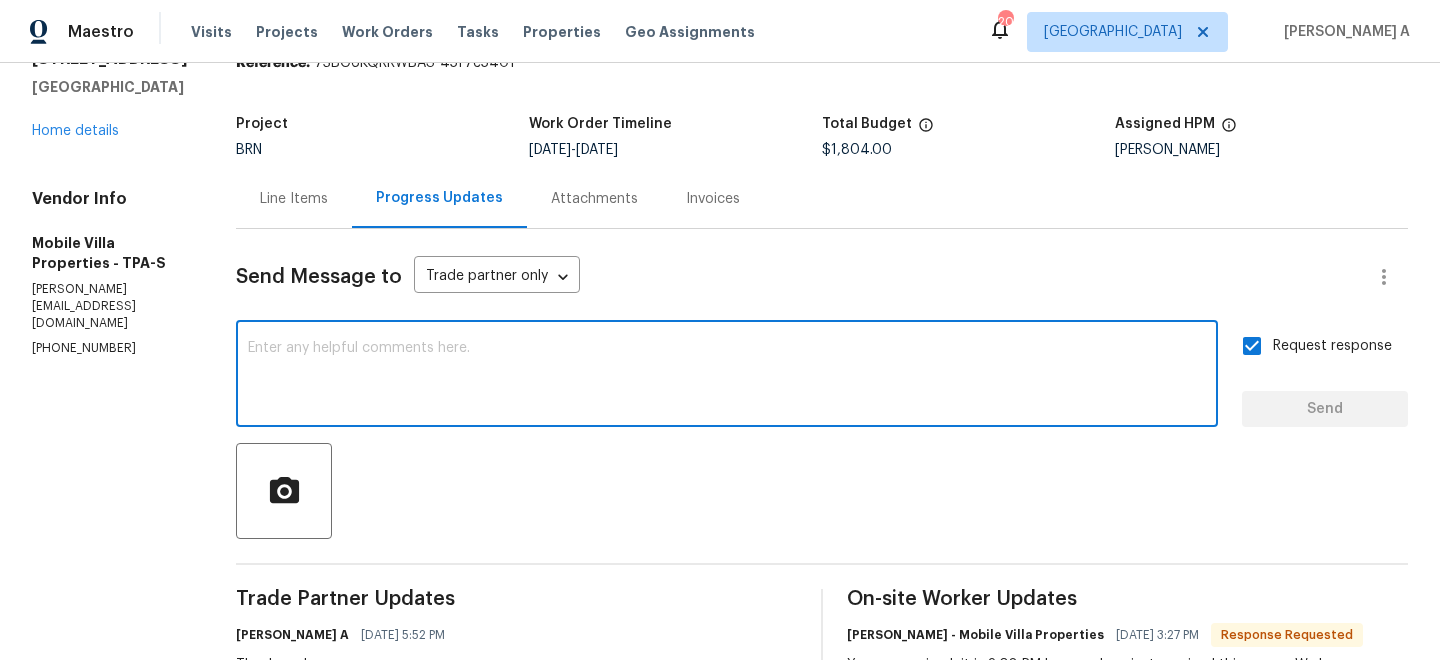 click on "Line Items" at bounding box center [294, 199] 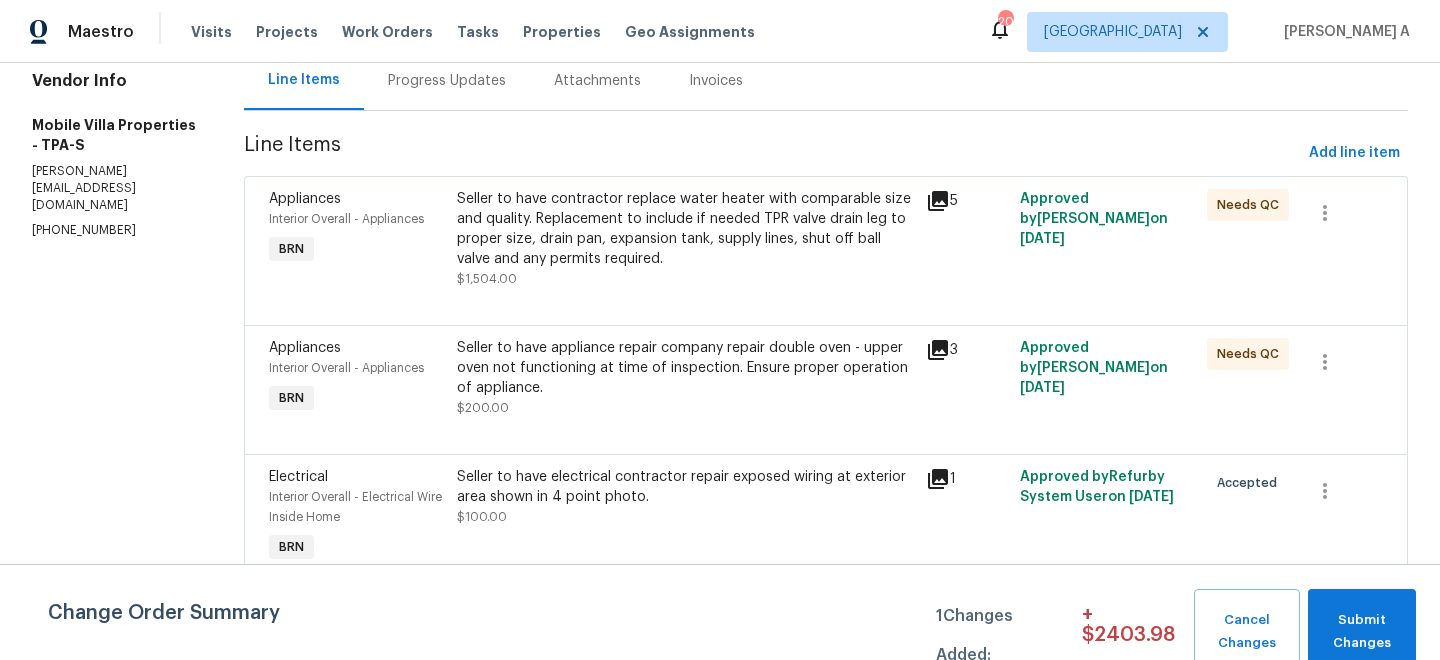 scroll, scrollTop: 0, scrollLeft: 0, axis: both 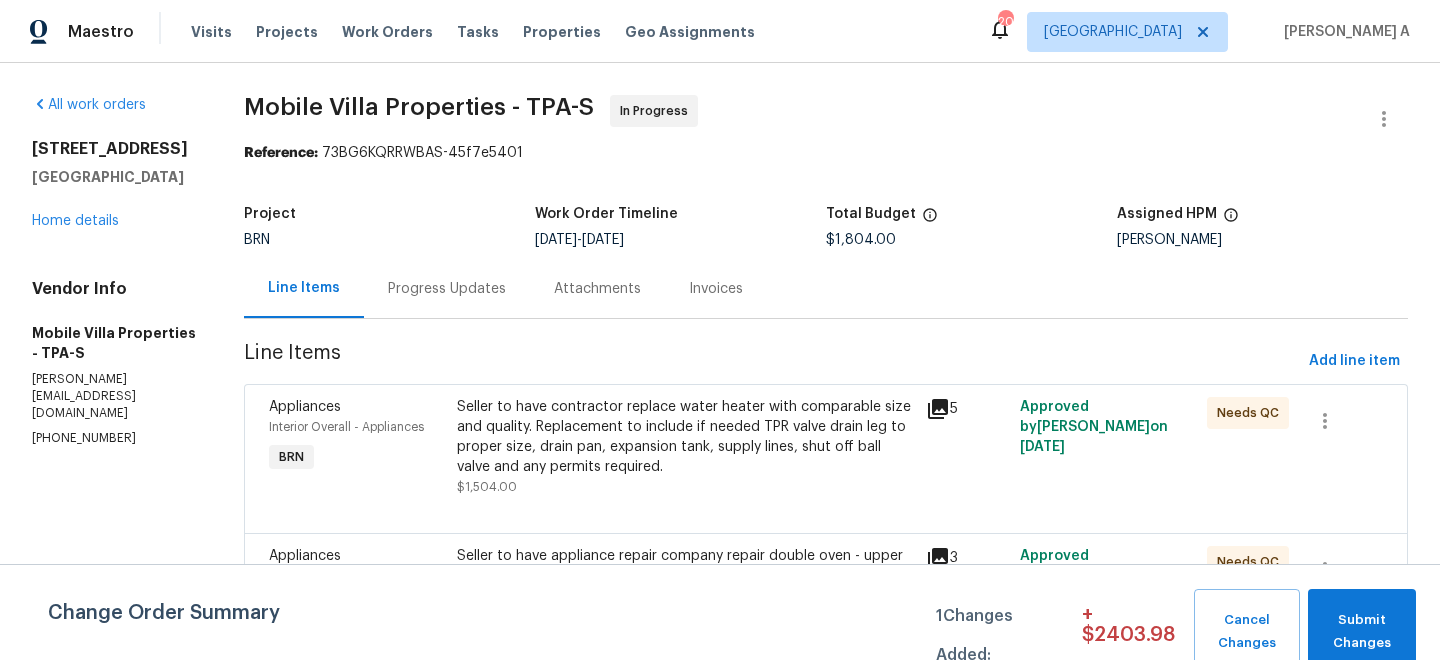 click on "Progress Updates" at bounding box center (447, 288) 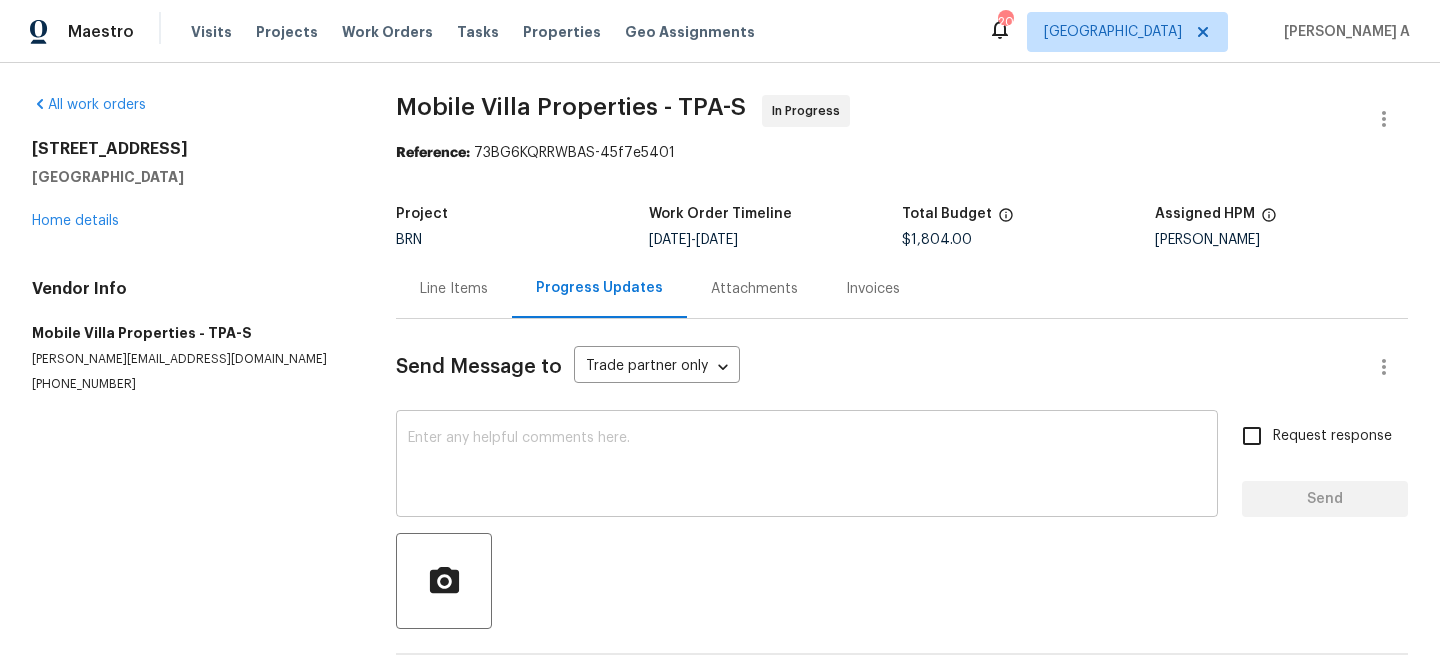 click at bounding box center [807, 466] 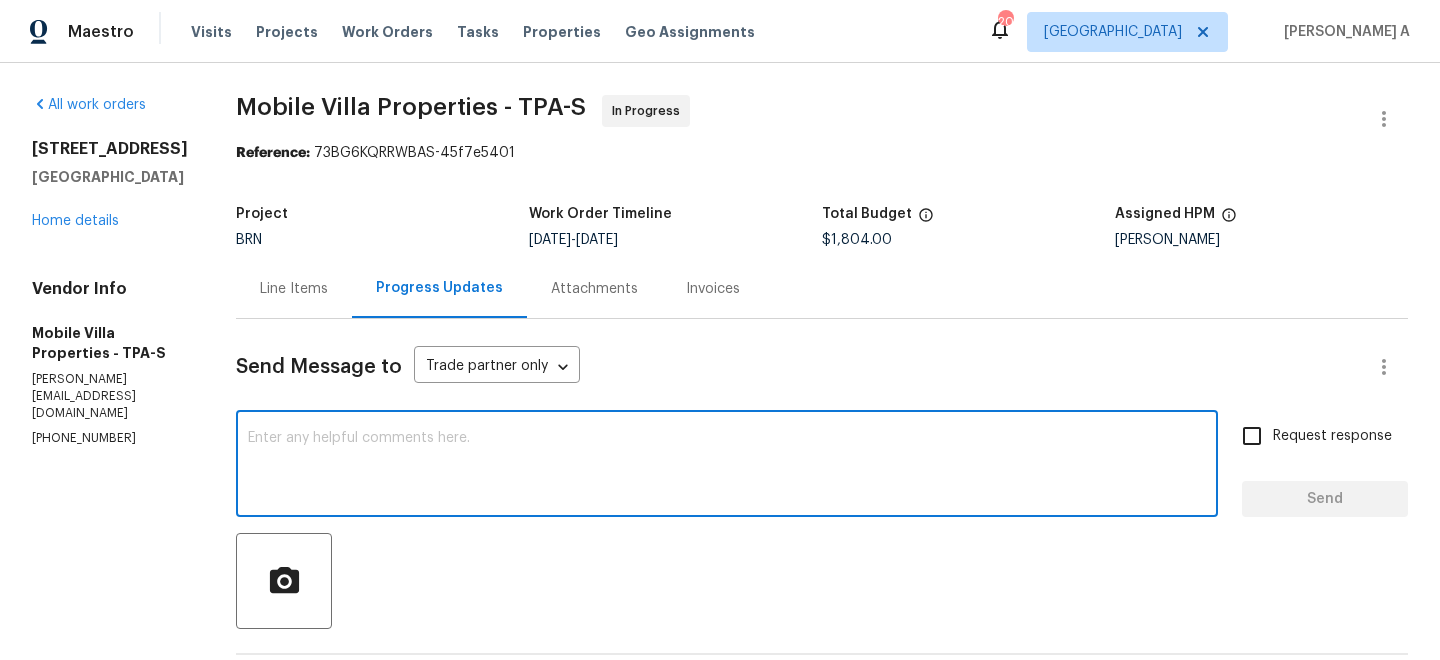 paste on "May I know the status of water heater inspection and electrical repair?" 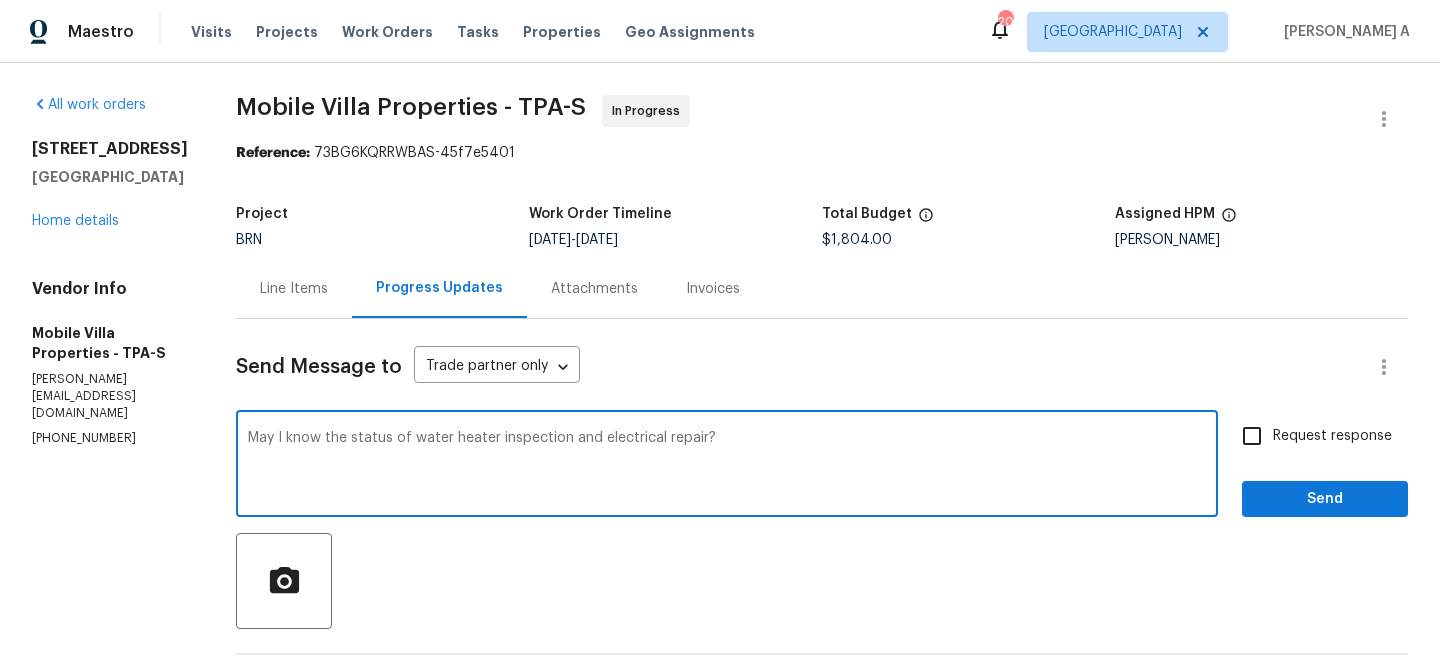 type on "May I know the status of water heater inspection and electrical repair?" 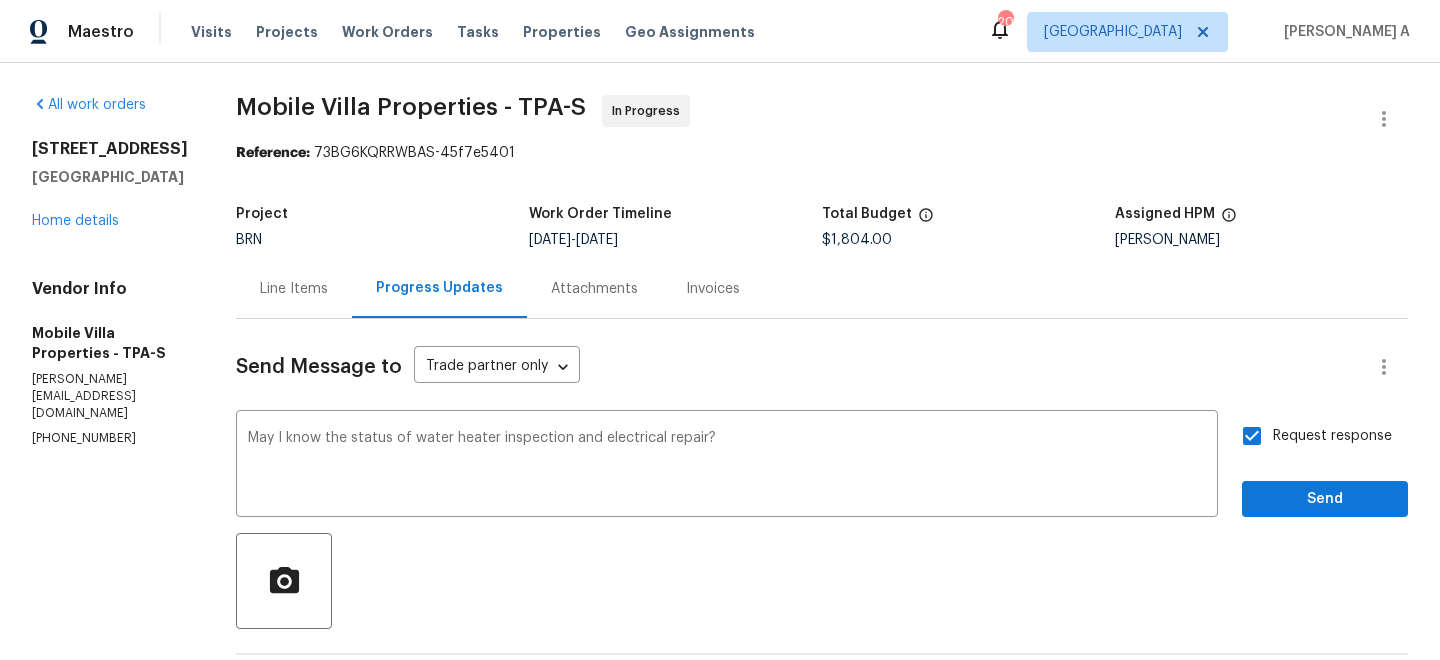 click on "Send Message to Trade partner only Trade partner only ​ May I know the status of water heater inspection and electrical repair? x ​ Request response Send Trade Partner Updates Akshay Ajaya Kumar A 07/10/2025 5:52 PM Thank you! James Carey - Mobile Villa Properties 07/10/2025 3:05 PM will have crew invetigate water issue tomorrow Akshay Ajaya Kumar A 07/10/2025 12:11 PM Hi James, I thought it was a minor stain. Please proceed immediately if it's an active issue that needs to be addressed. Here is the detils of Oven: 24-inch Double Electric Wall Oven with Self-cleaning (Stainless Steel), Model #JRP28SKSS, Dimensions 23.8"W x 23.1"D x 46.6"H, in case you need to do anything in advance to make it properly fit the space. Thanks James Carey - Mobile Villa Properties 07/09/2025 7:52 PM You want to wait until the 20th for a potential water leak. Ok Akshay Ajaya Kumar A 07/09/2025 7:15 PM Yes, I was referring to the water leak Akshay Ajaya Kumar A 07/09/2025 7:14 PM James Carey - Mobile Villa Properties Thank you!" at bounding box center (822, 1930) 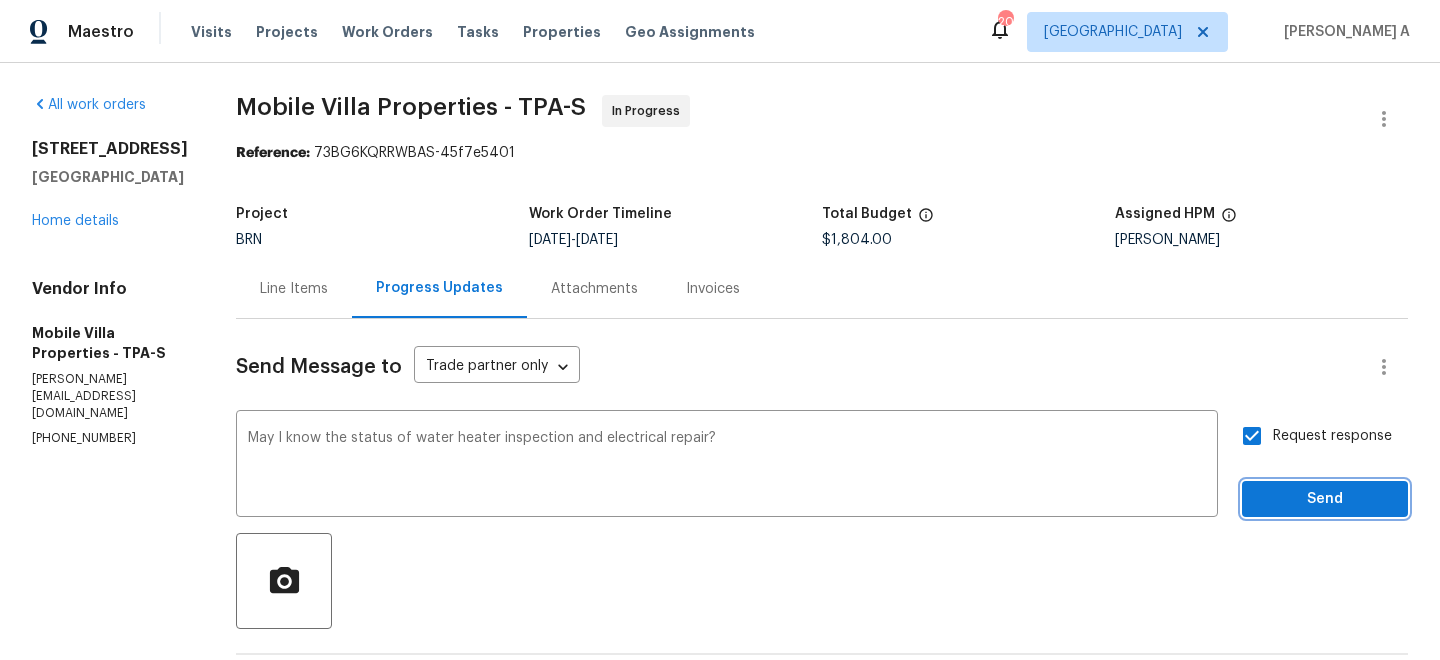 click on "Send" at bounding box center [1325, 499] 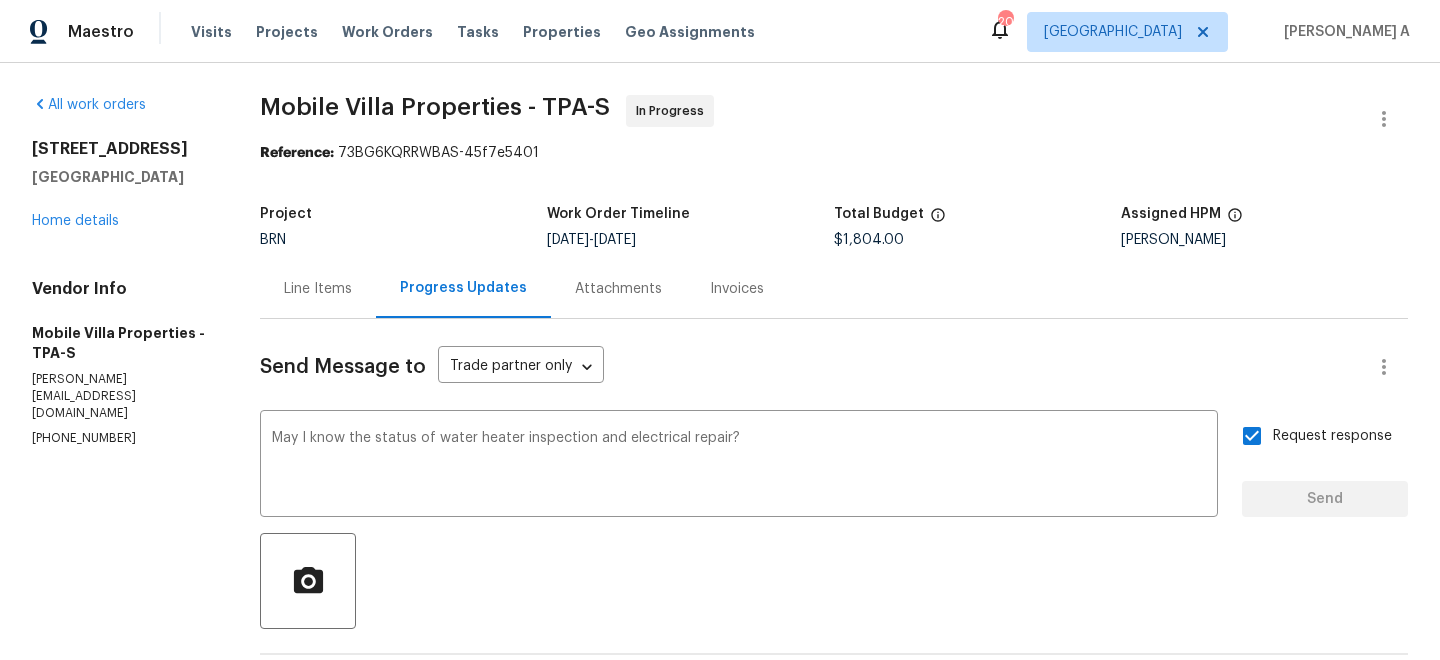 type 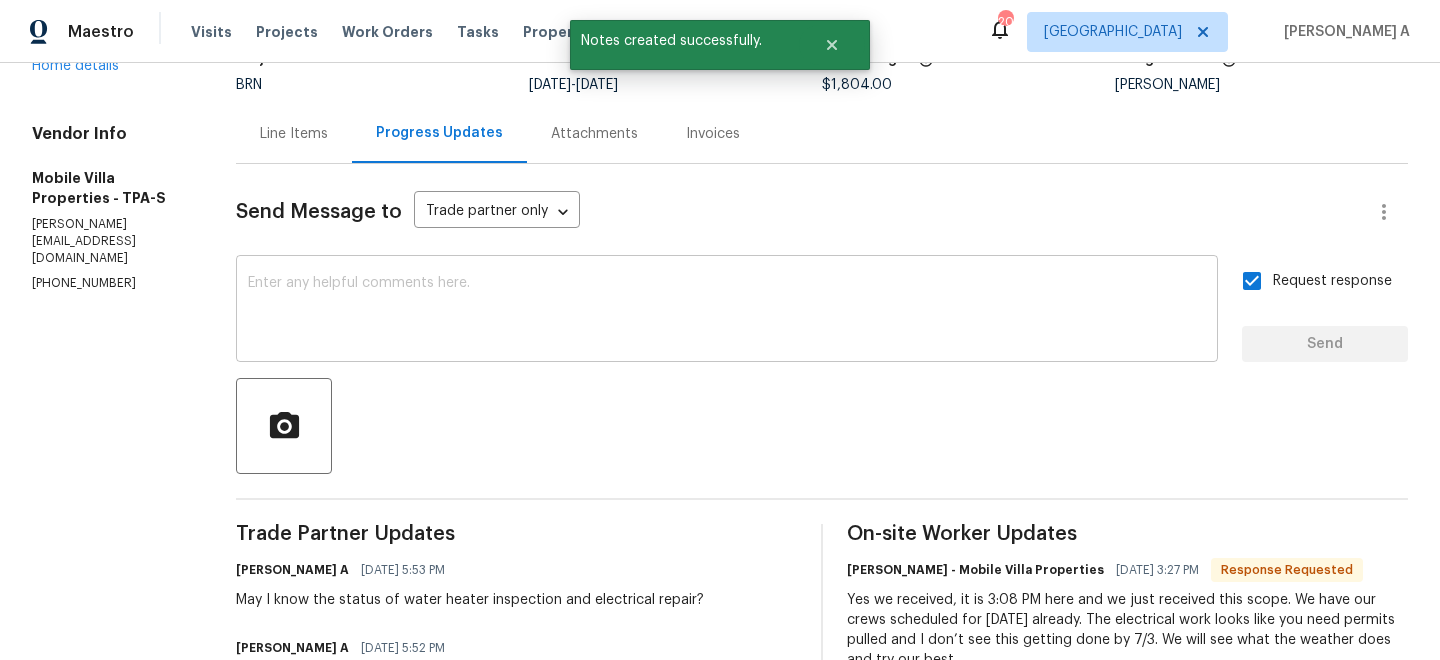 scroll, scrollTop: 0, scrollLeft: 0, axis: both 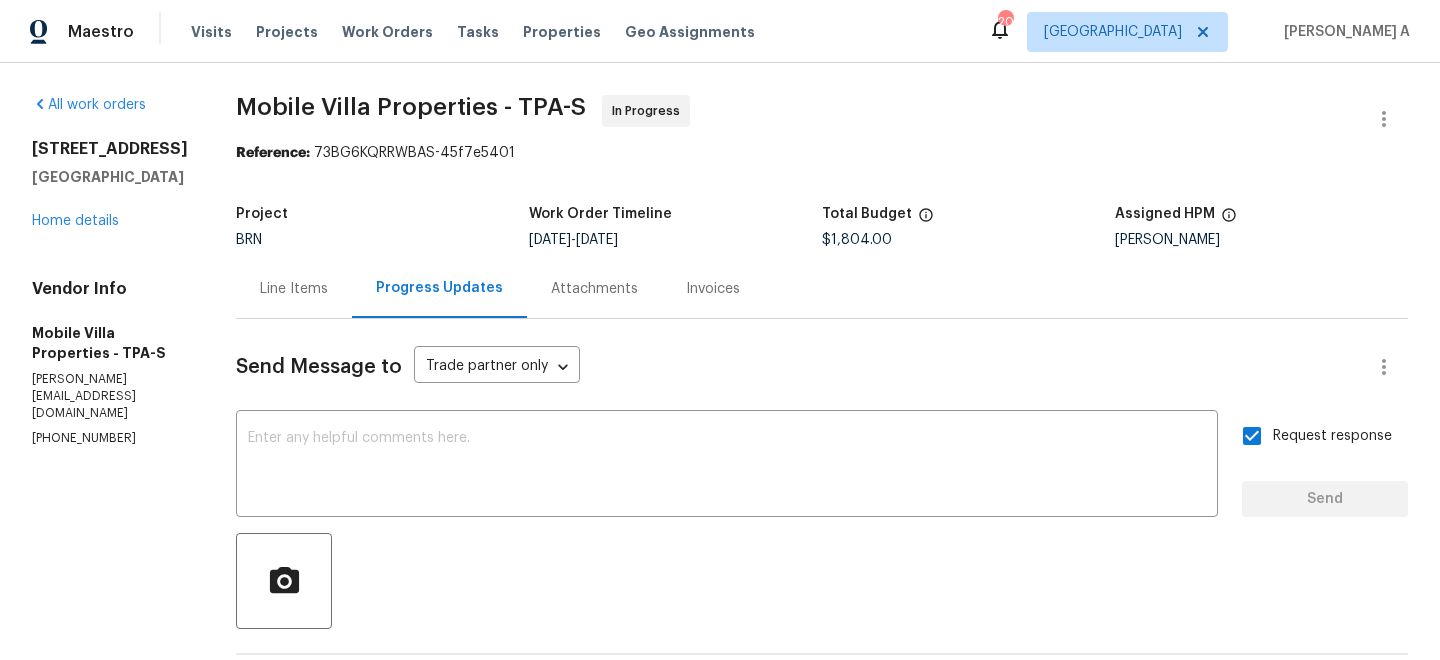 click on "Line Items" at bounding box center (294, 288) 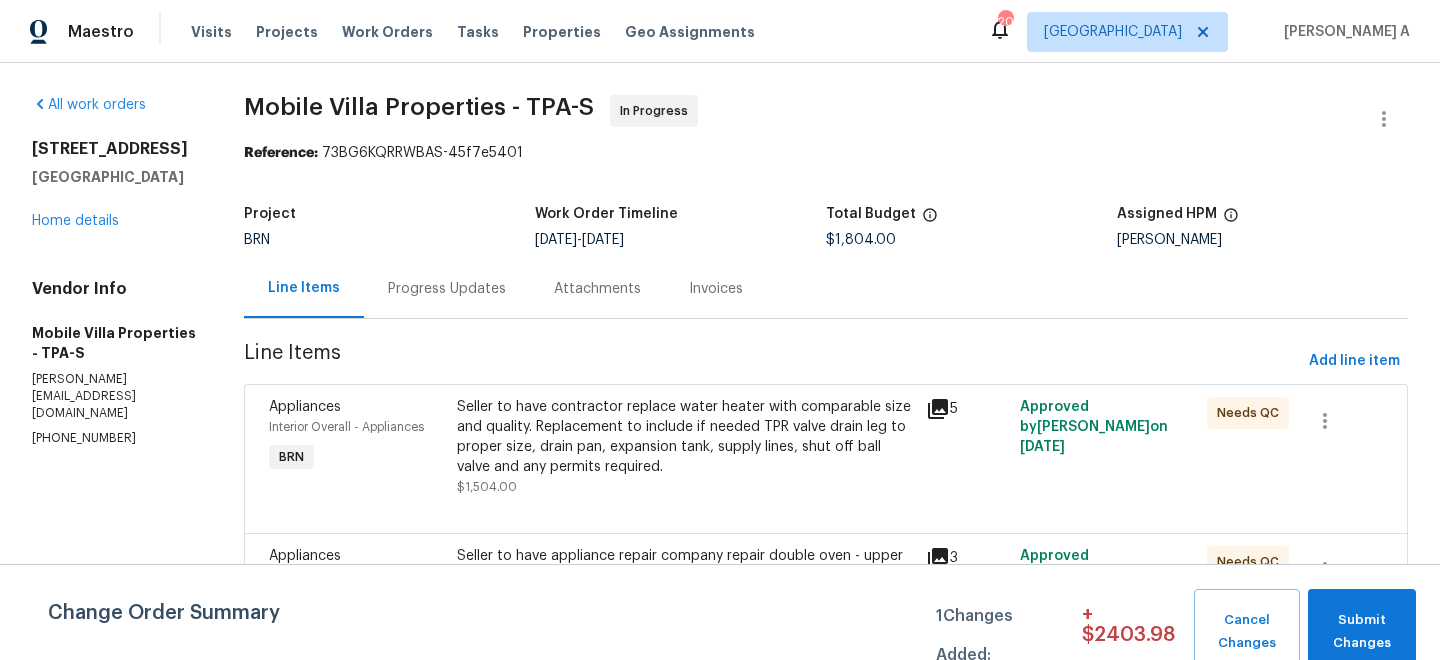 scroll, scrollTop: 210, scrollLeft: 0, axis: vertical 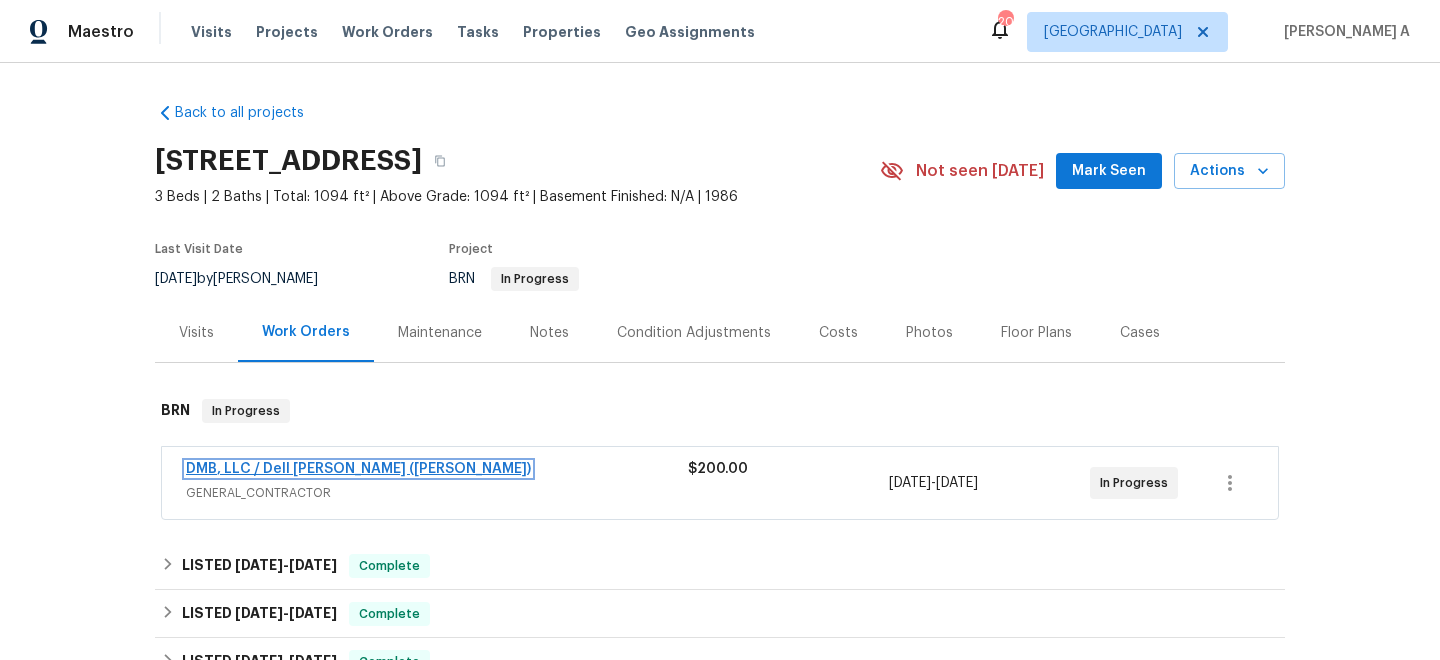 click on "DMB, LLC / Dell [PERSON_NAME] ([PERSON_NAME])" at bounding box center (358, 469) 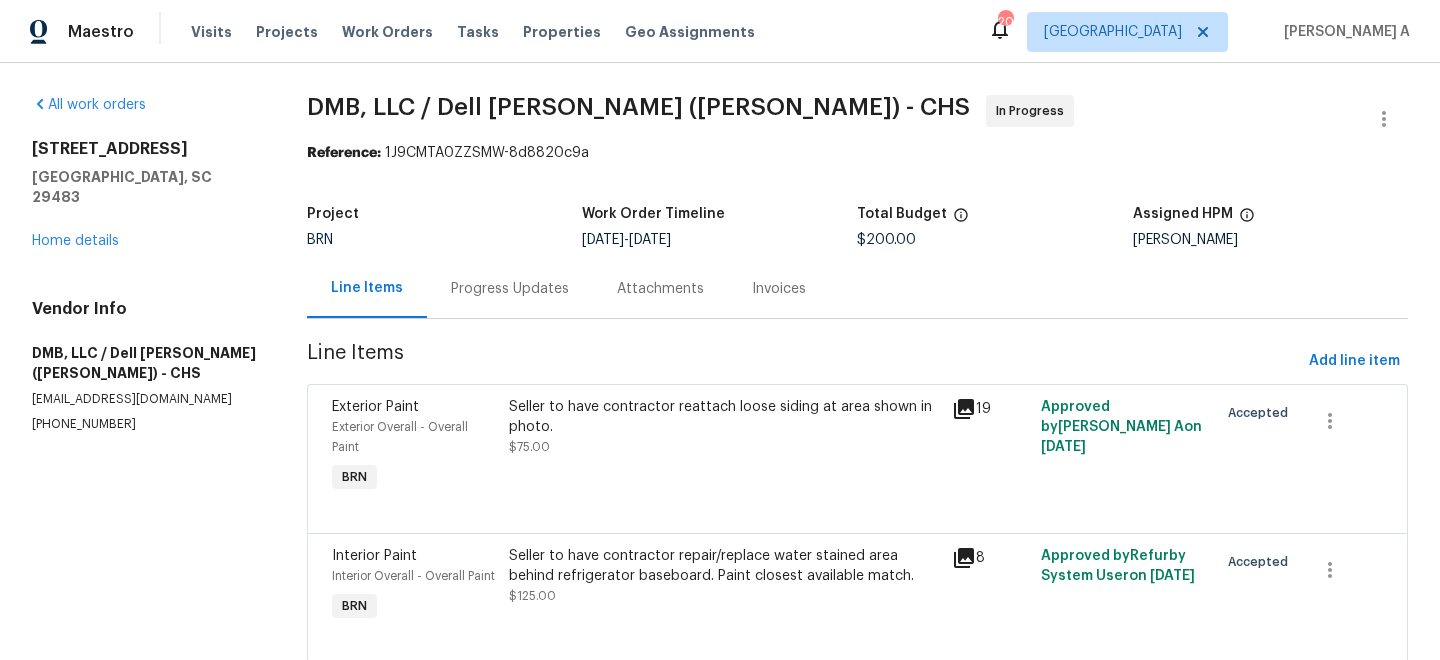 click on "Progress Updates" at bounding box center (510, 289) 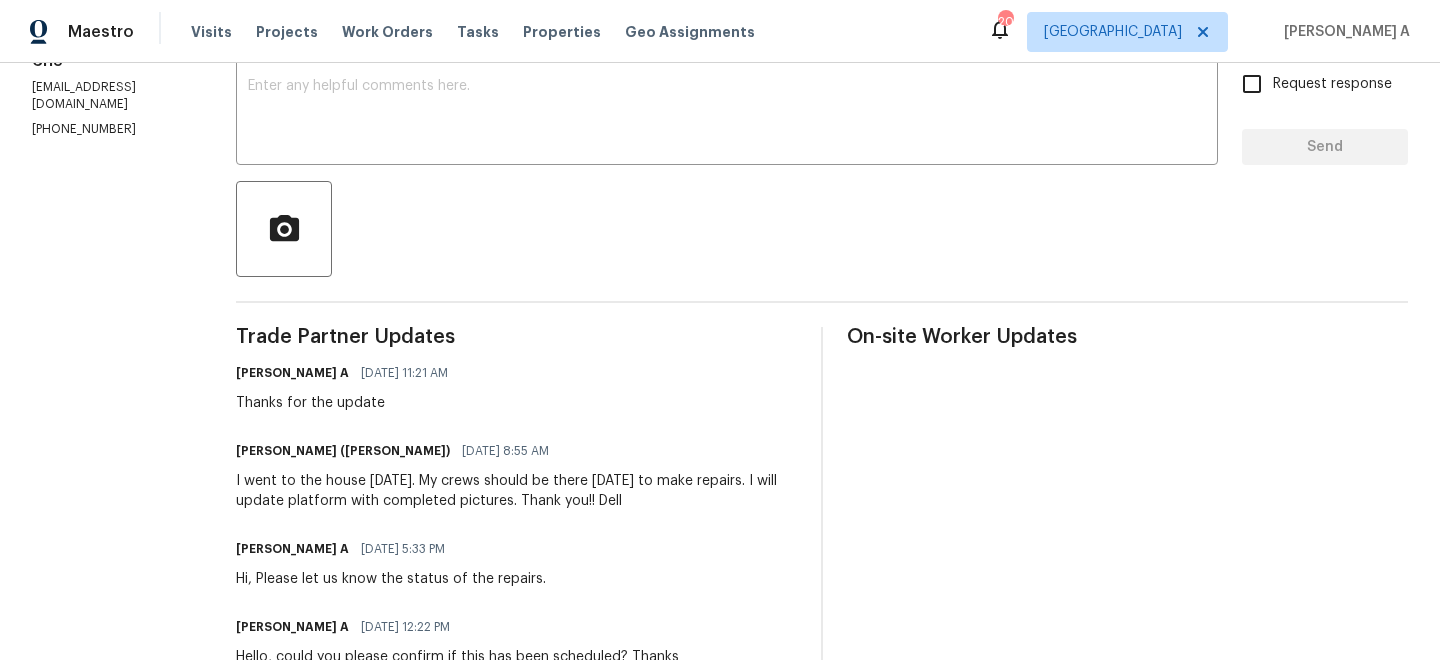 scroll, scrollTop: 0, scrollLeft: 0, axis: both 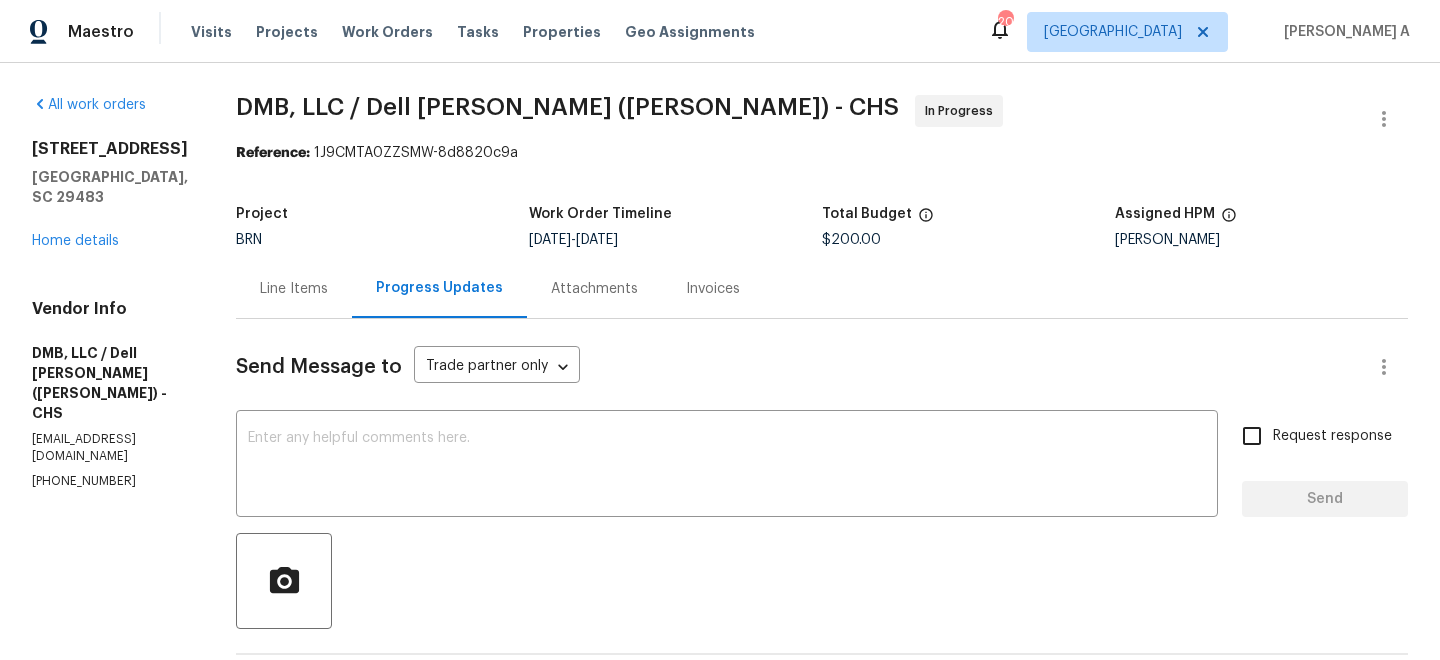 click on "Line Items" at bounding box center [294, 288] 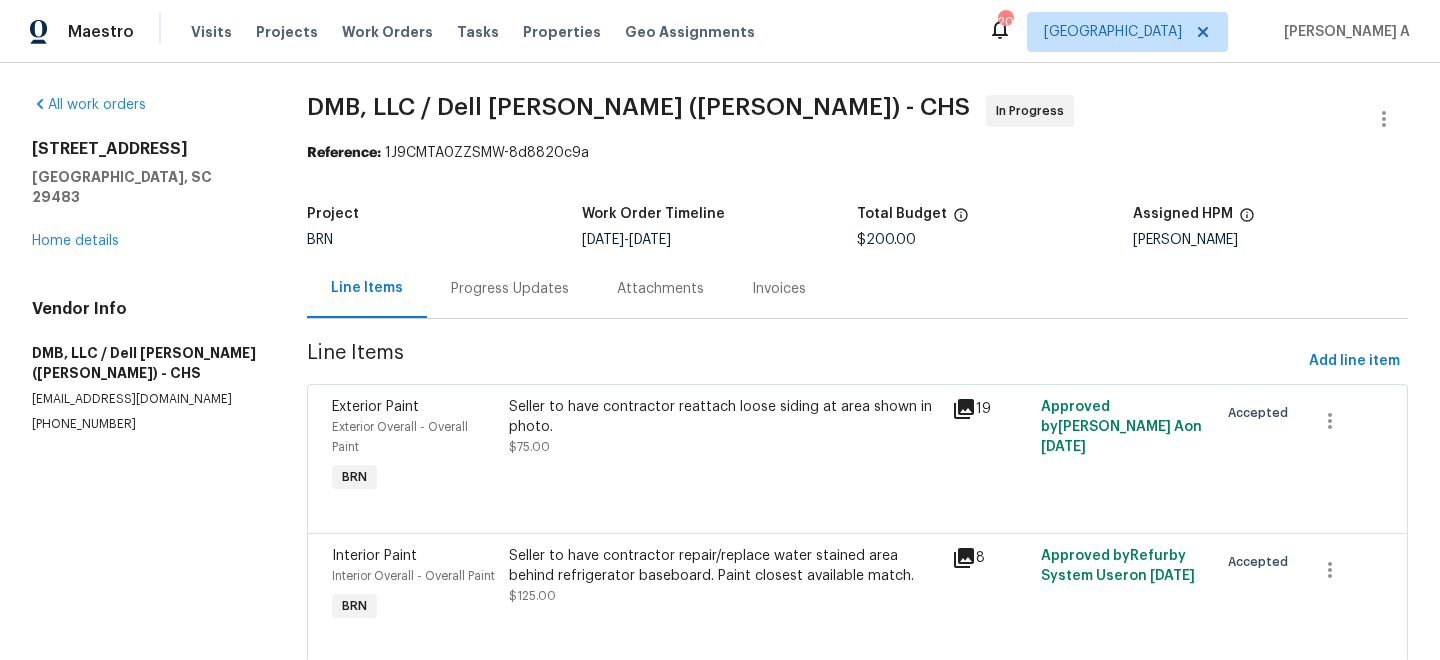 click on "Seller to have contractor reattach loose siding at area shown in photo." at bounding box center [724, 417] 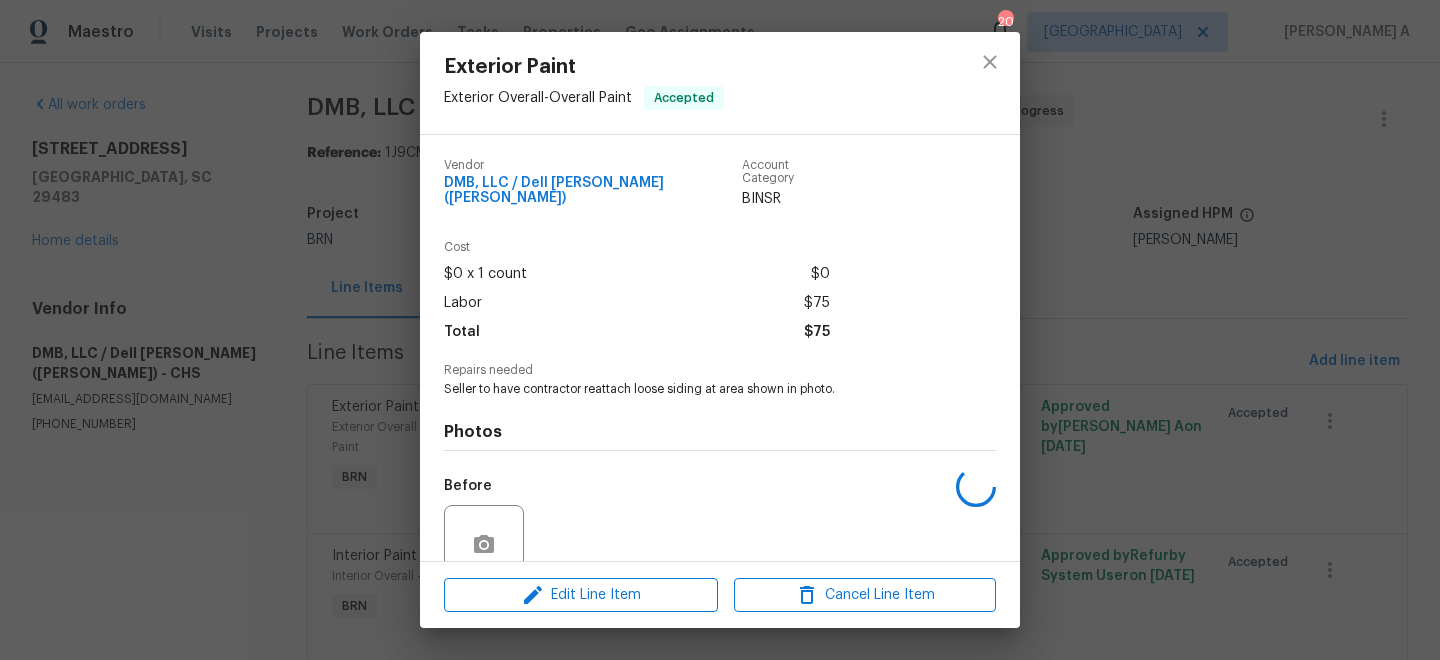scroll, scrollTop: 160, scrollLeft: 0, axis: vertical 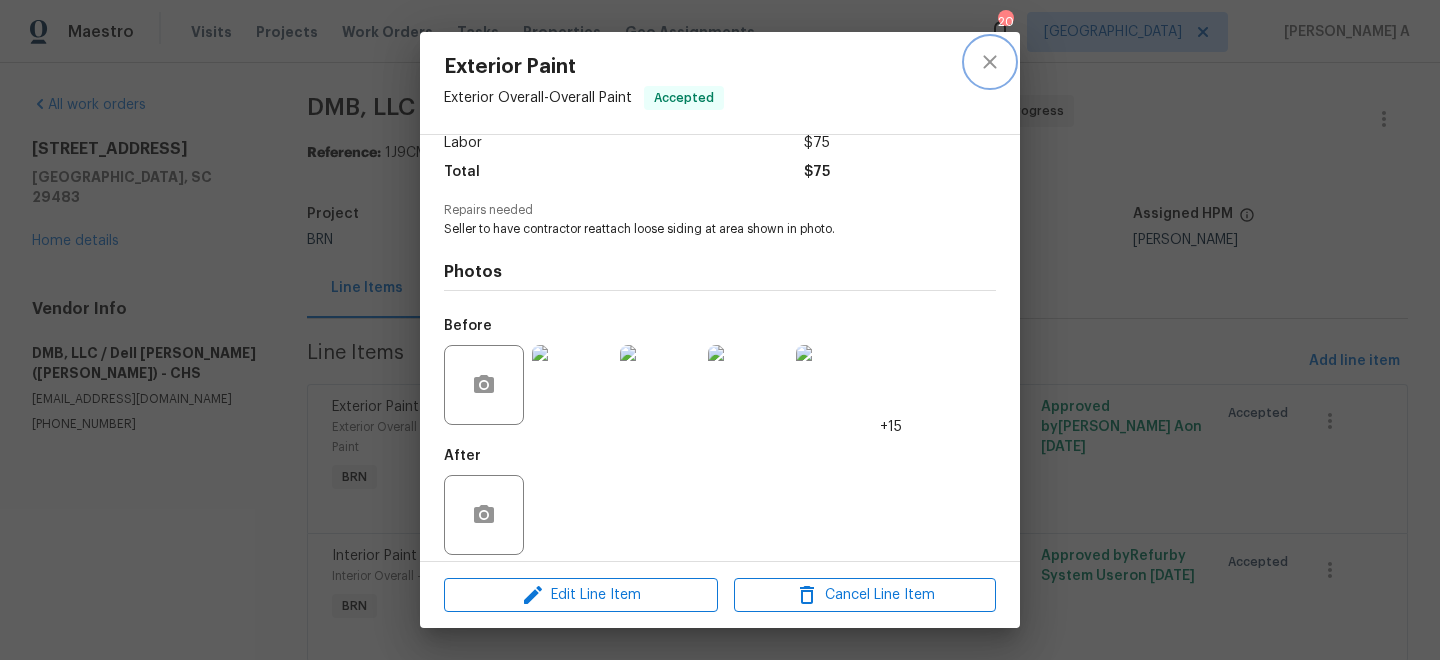 click 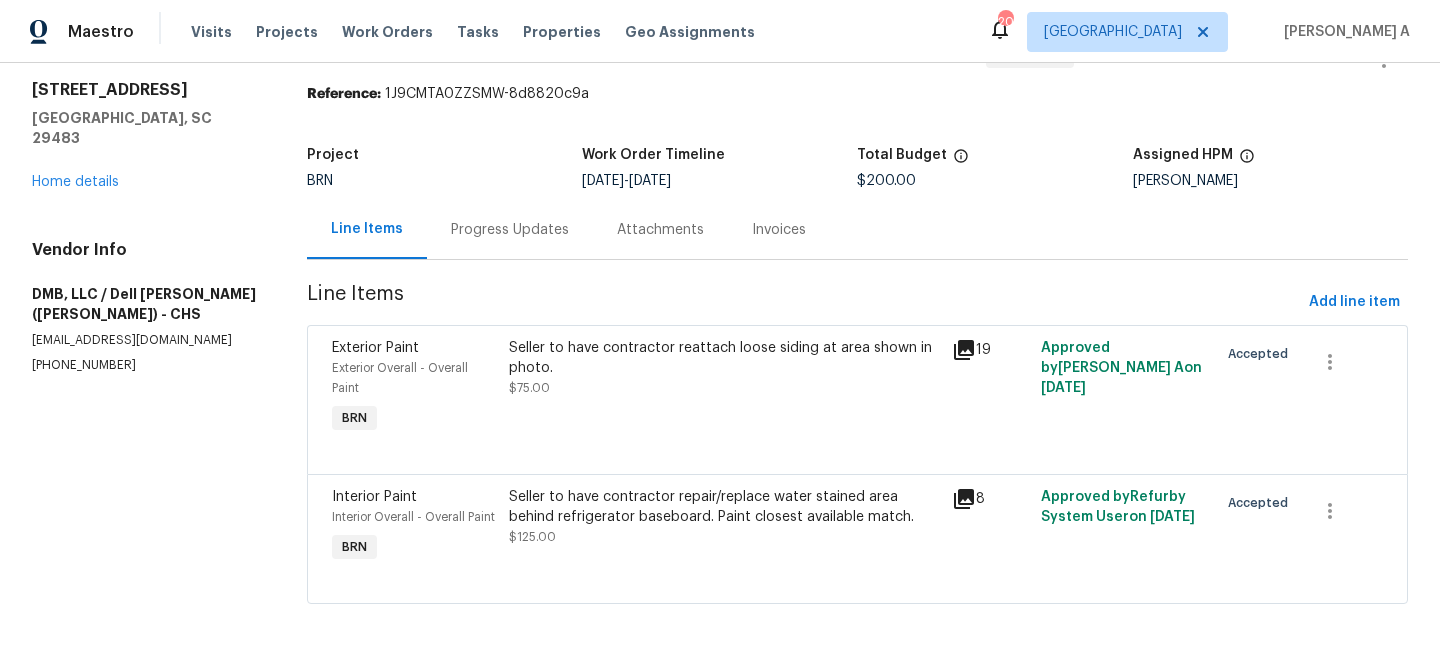 scroll, scrollTop: 0, scrollLeft: 0, axis: both 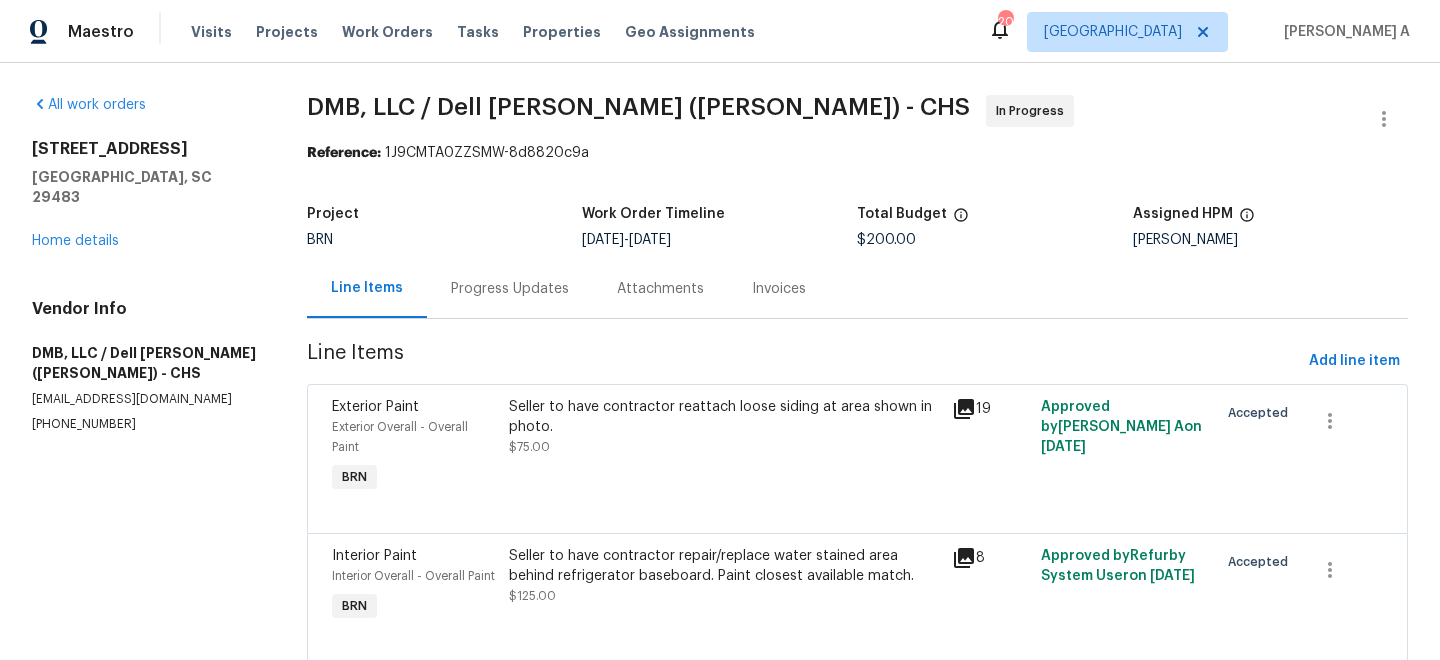 click on "Progress Updates" at bounding box center (510, 289) 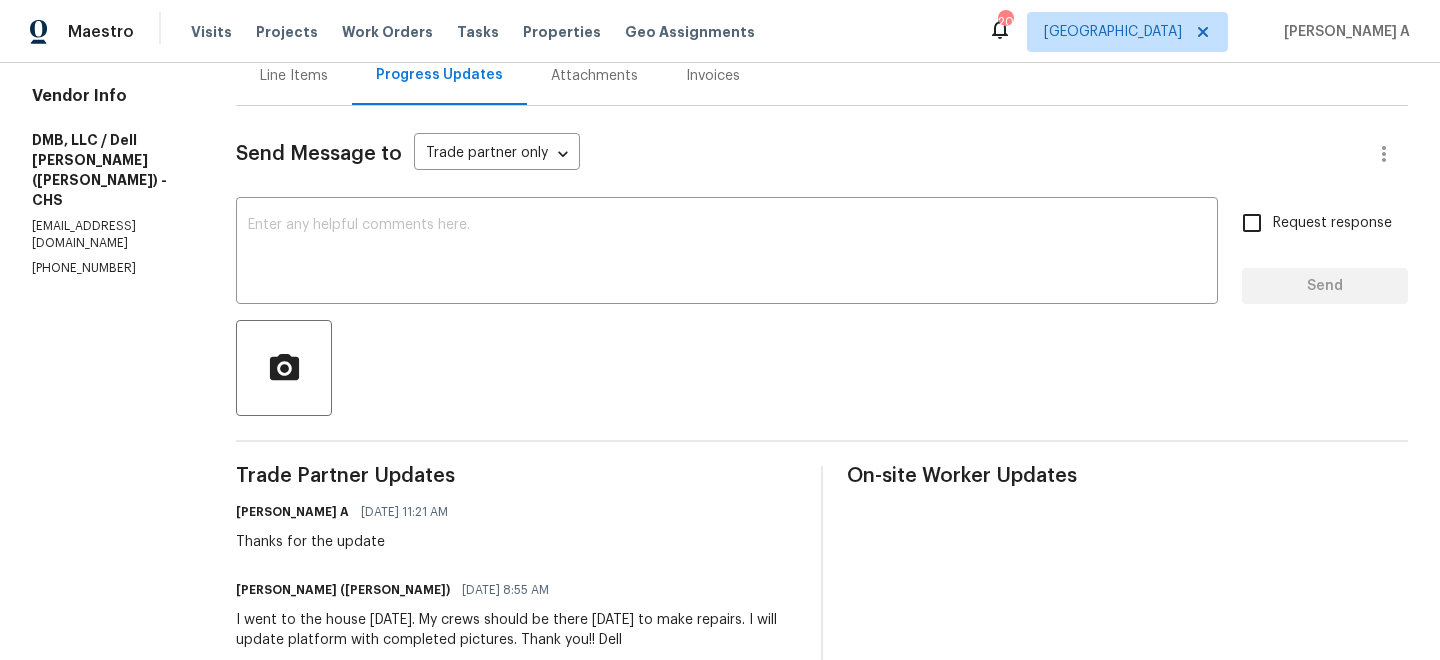 scroll, scrollTop: 214, scrollLeft: 0, axis: vertical 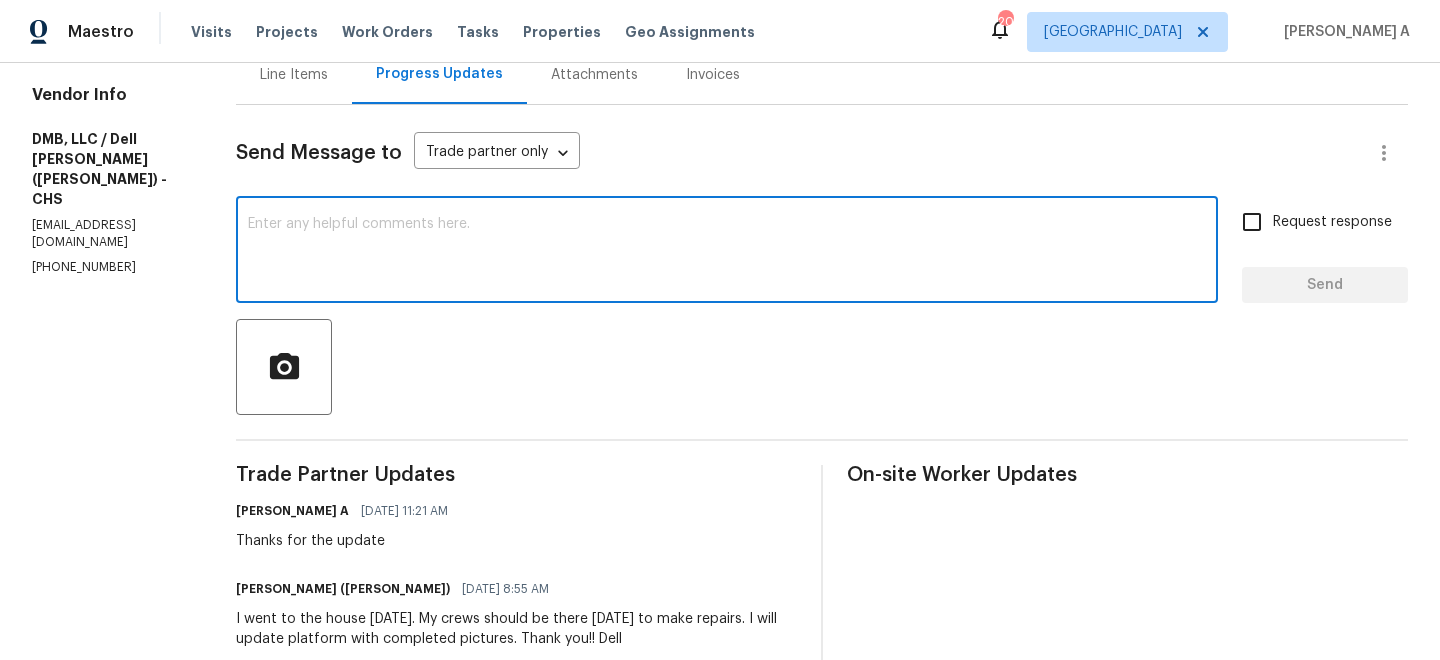 click at bounding box center (727, 252) 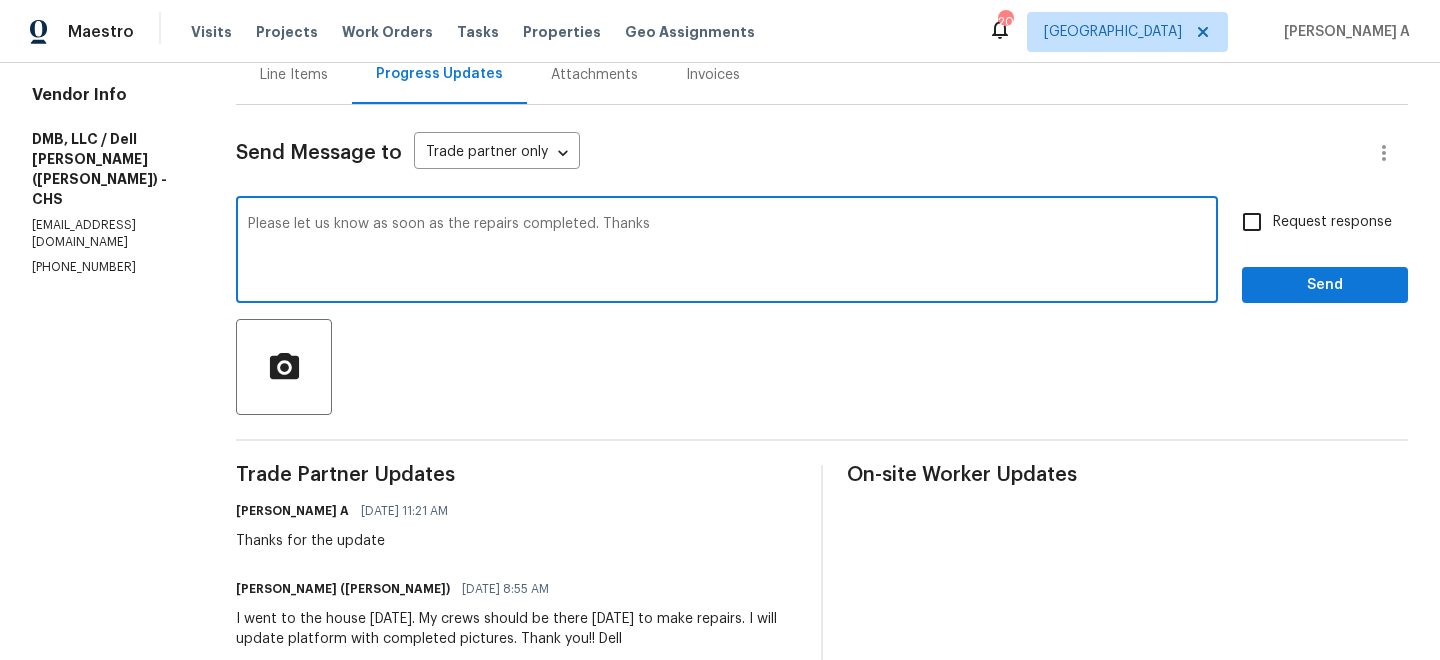 type on "Please let us know as soon as the repairs completed. Thanks" 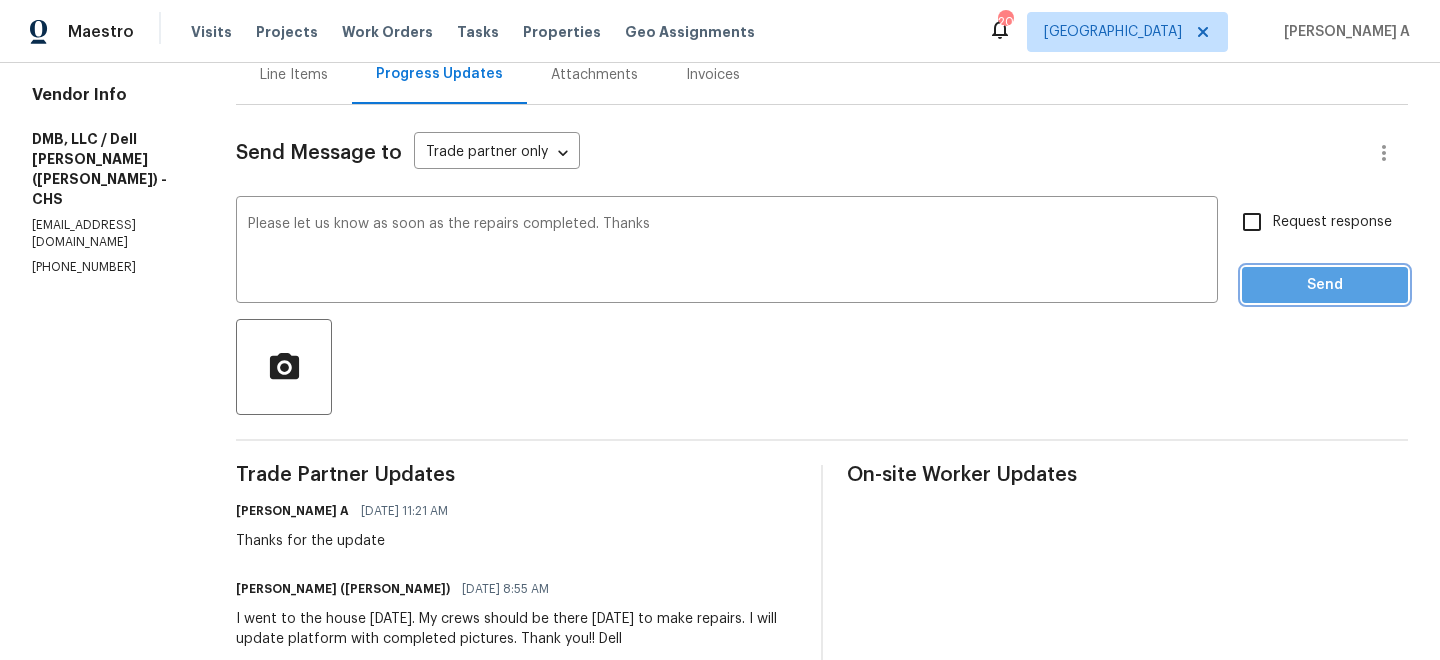 click on "Send" at bounding box center (1325, 285) 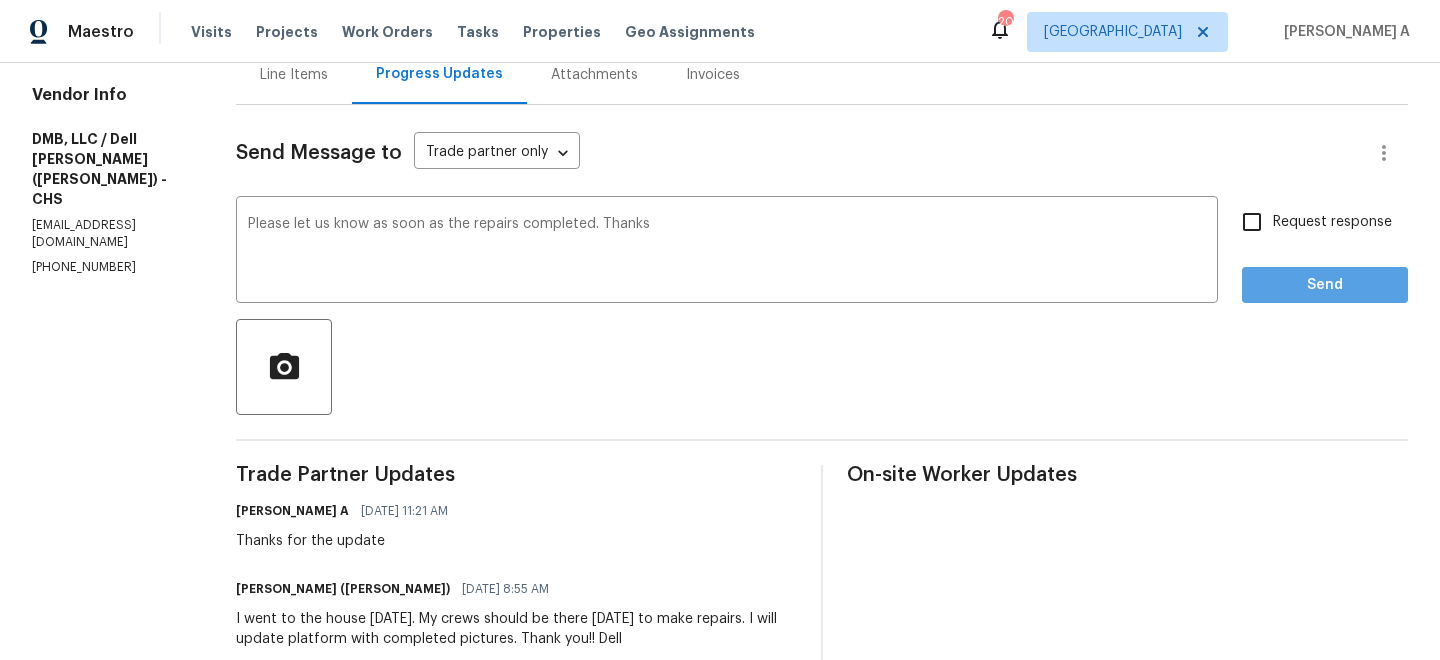 scroll, scrollTop: 87, scrollLeft: 0, axis: vertical 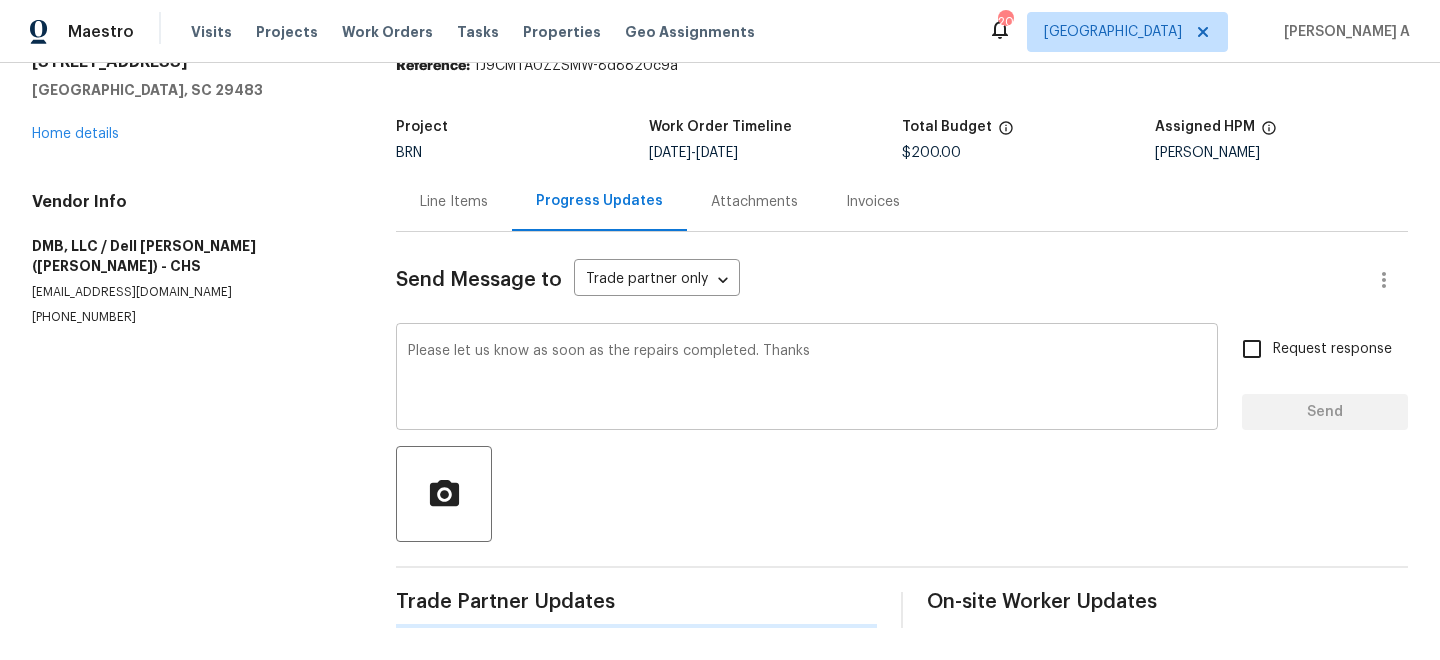 type 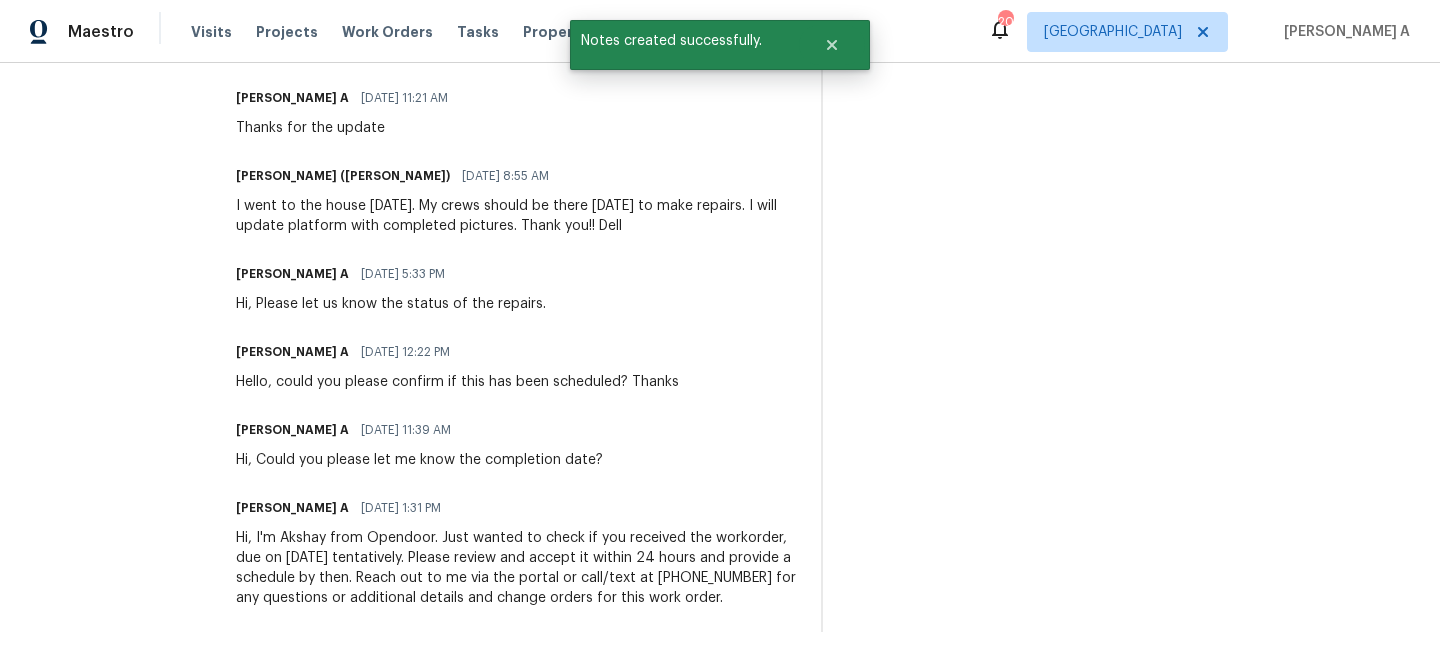 scroll, scrollTop: 709, scrollLeft: 0, axis: vertical 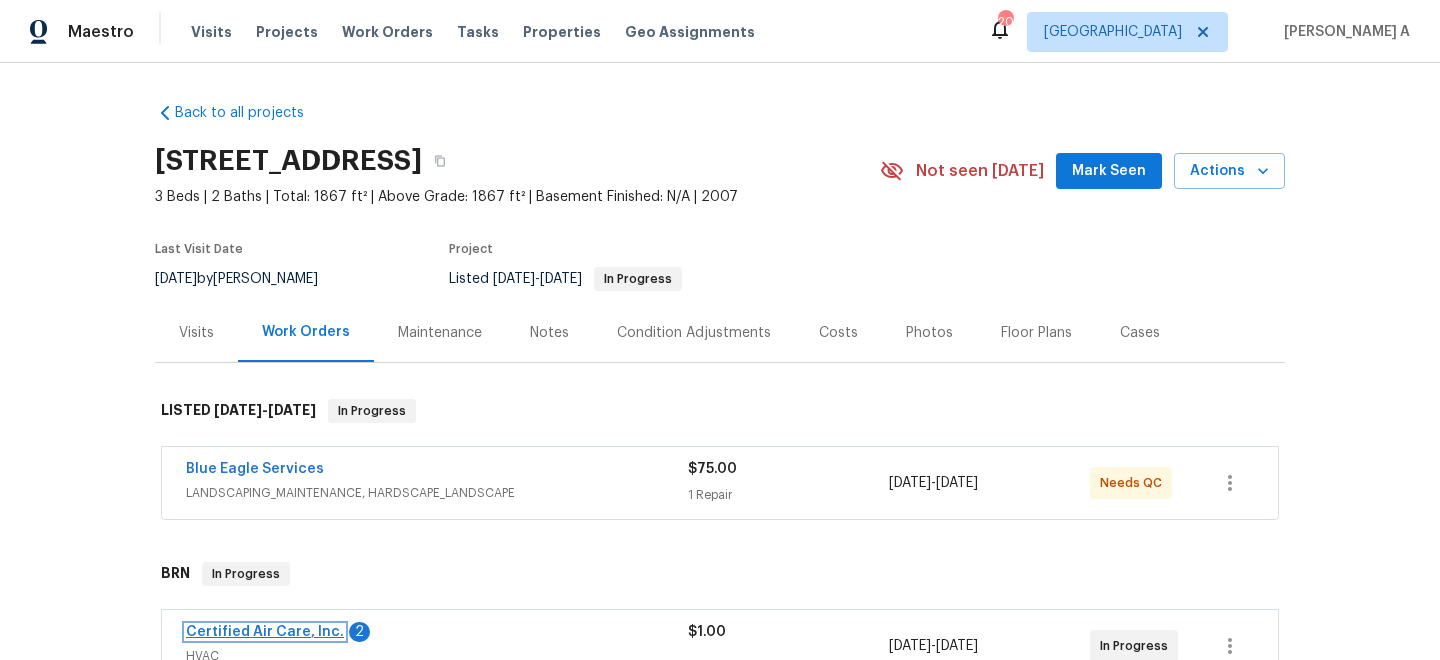 click on "Certified Air Care, Inc." at bounding box center [265, 632] 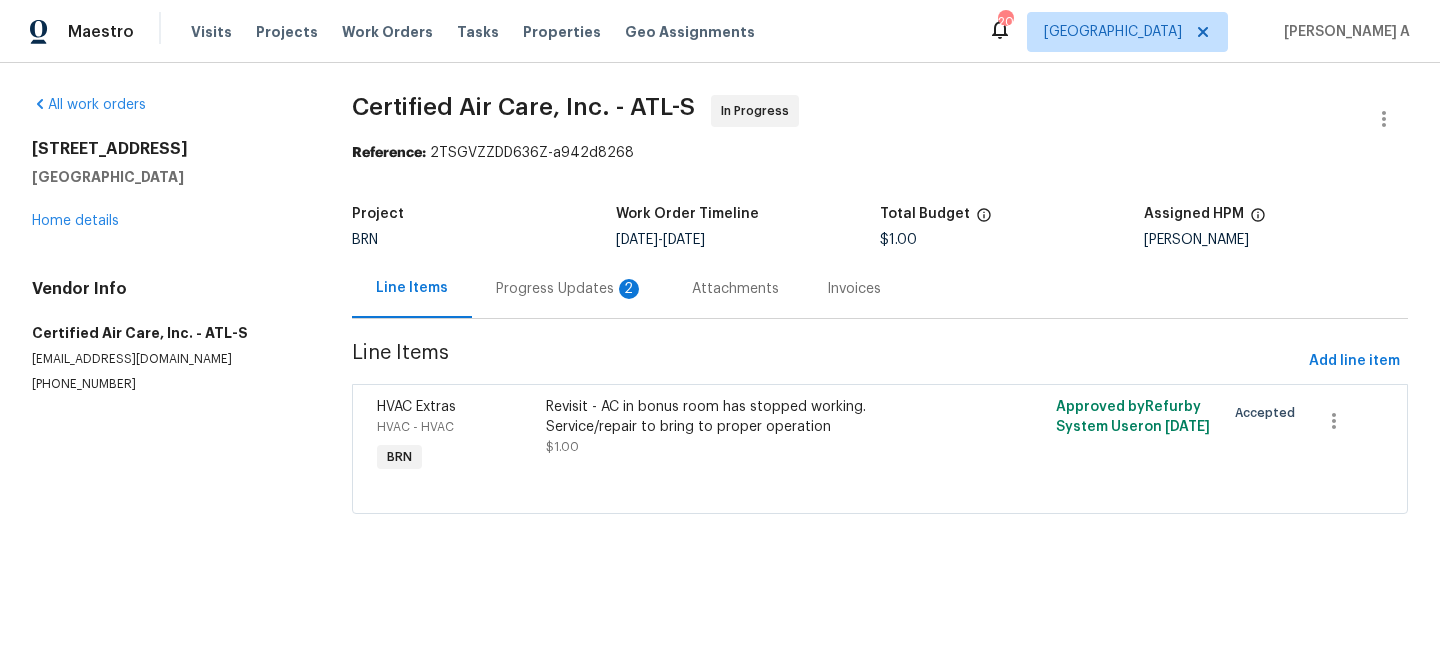 click on "Progress Updates 2" at bounding box center [570, 288] 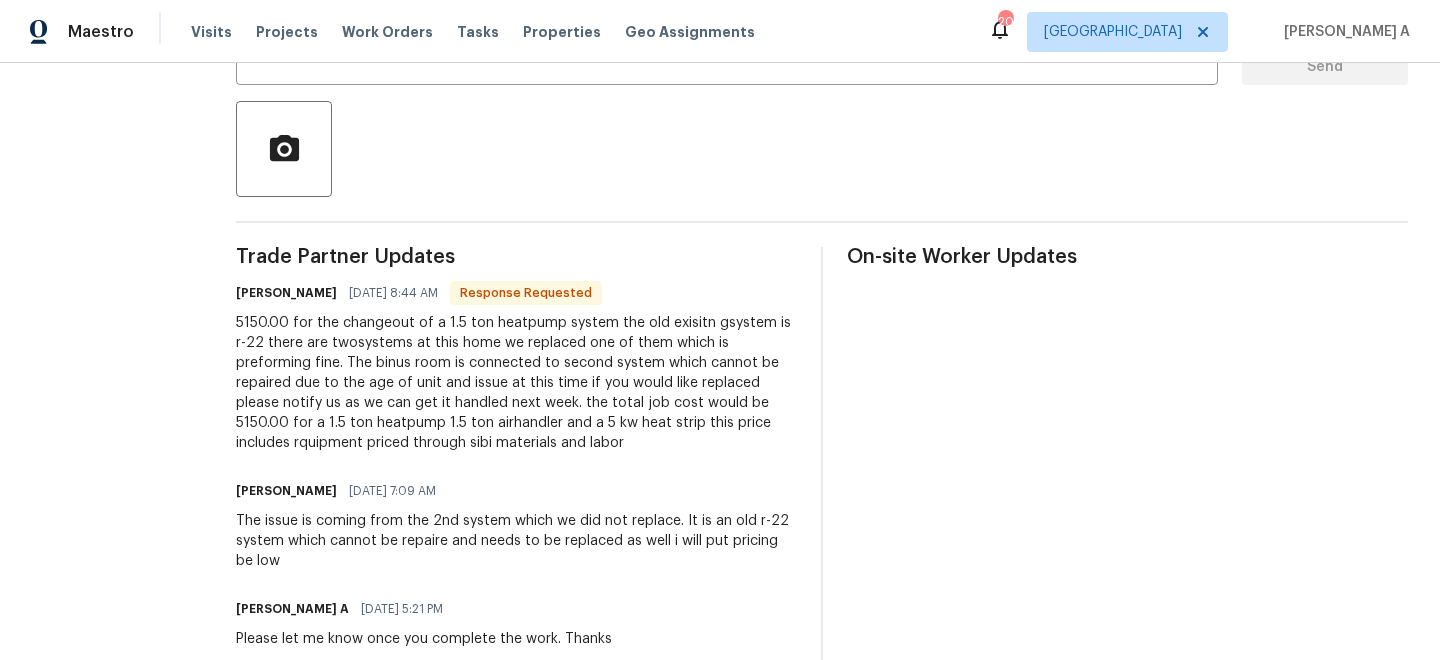 scroll, scrollTop: 320, scrollLeft: 0, axis: vertical 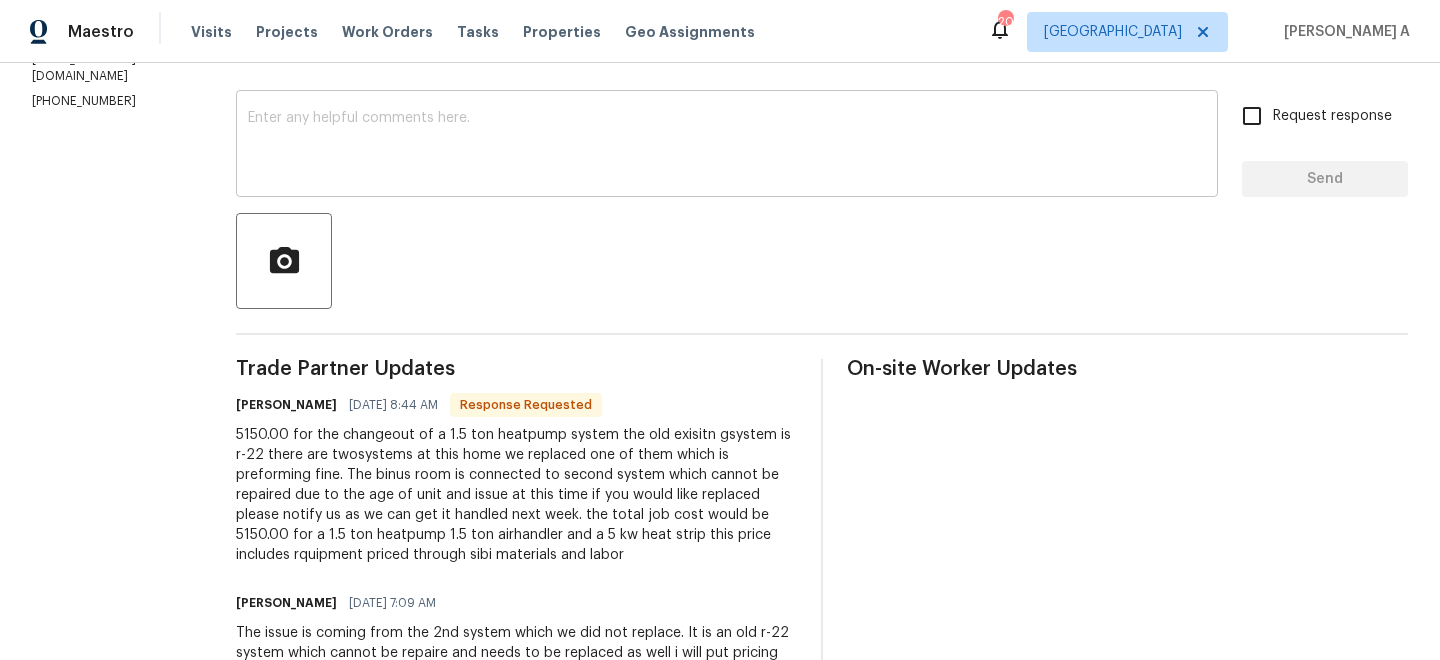 click at bounding box center [727, 146] 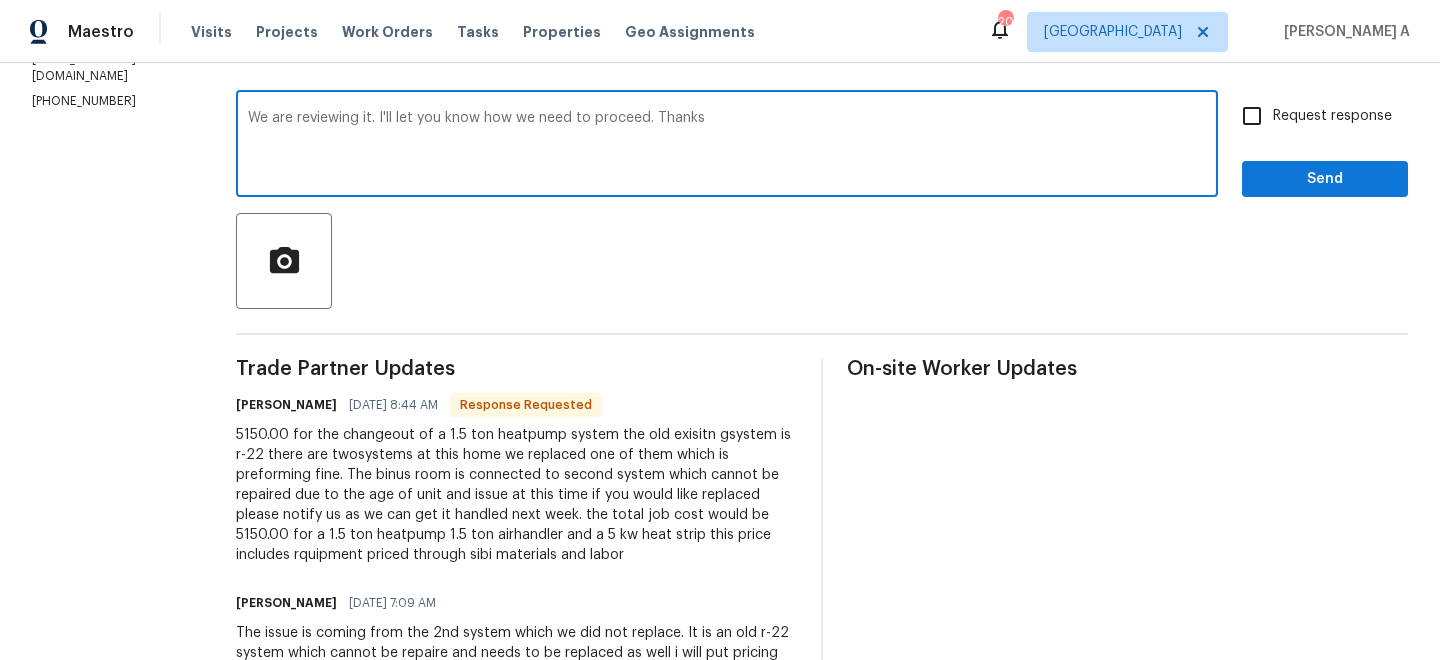 click on "Add Punctuation" at bounding box center (0, 0) 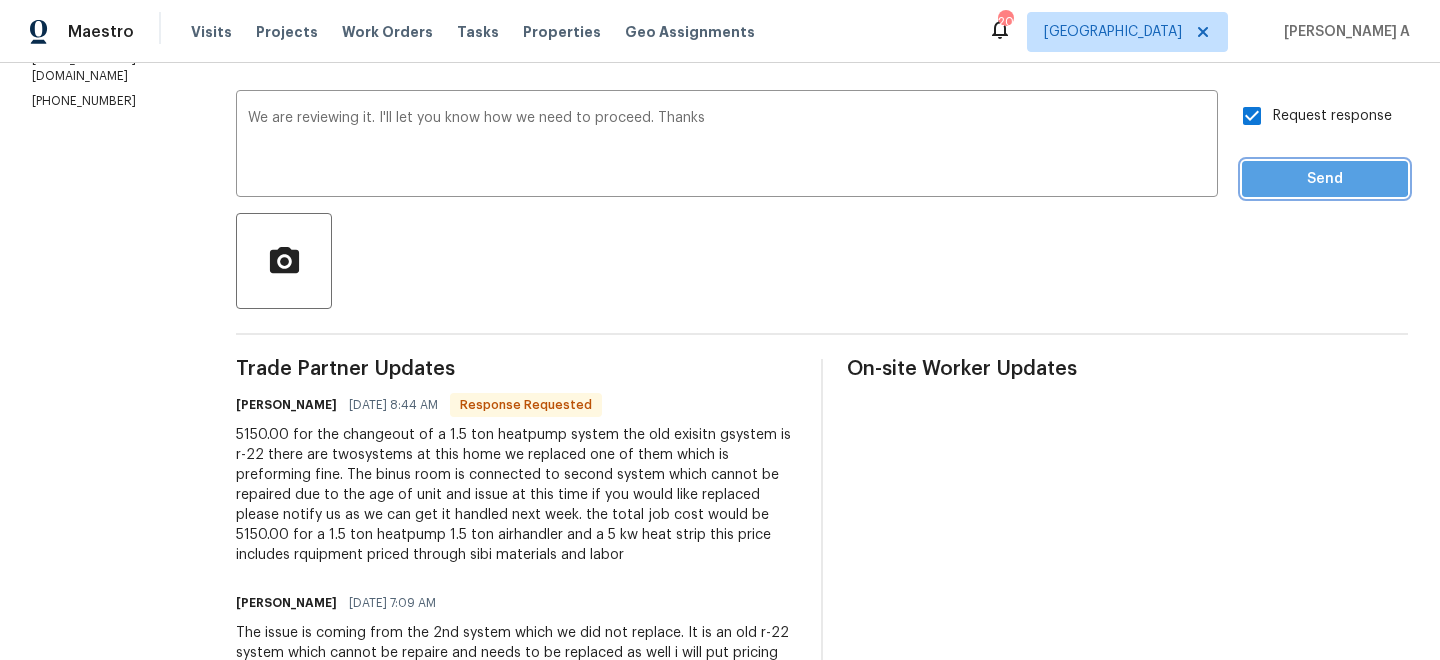 click on "Send" at bounding box center [1325, 179] 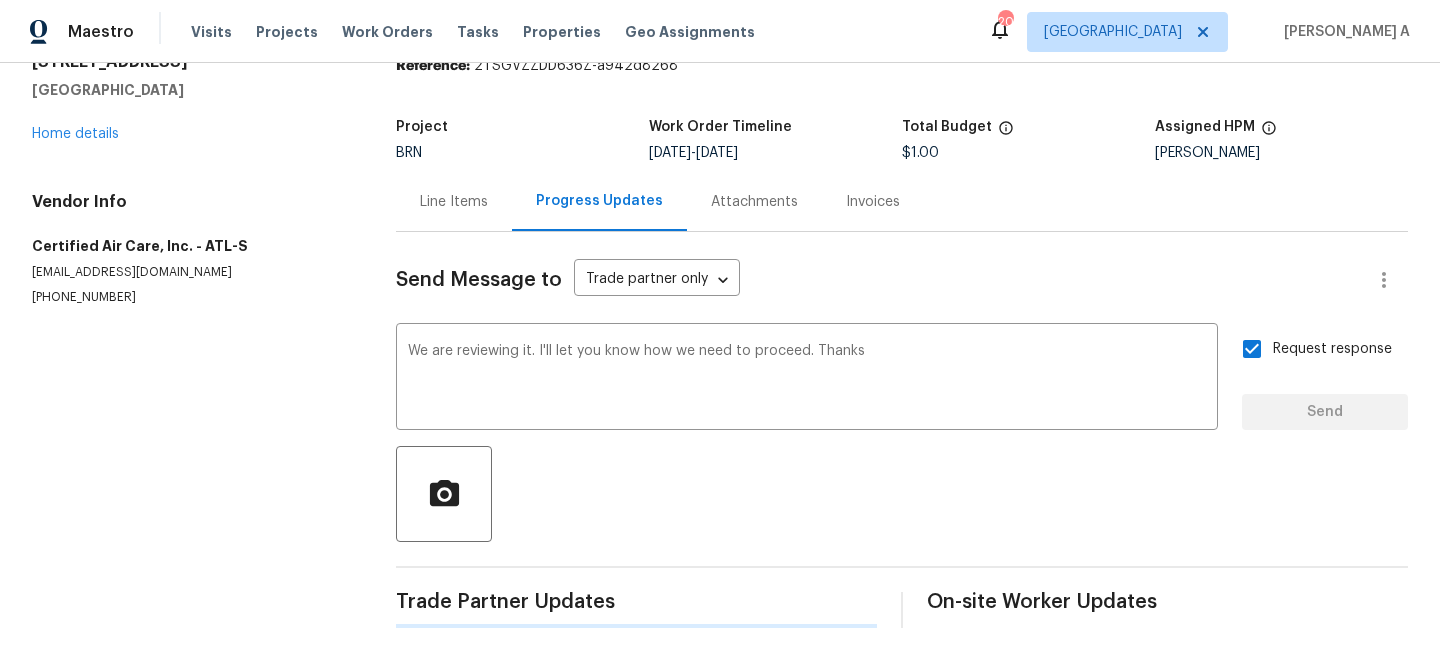 scroll, scrollTop: 87, scrollLeft: 0, axis: vertical 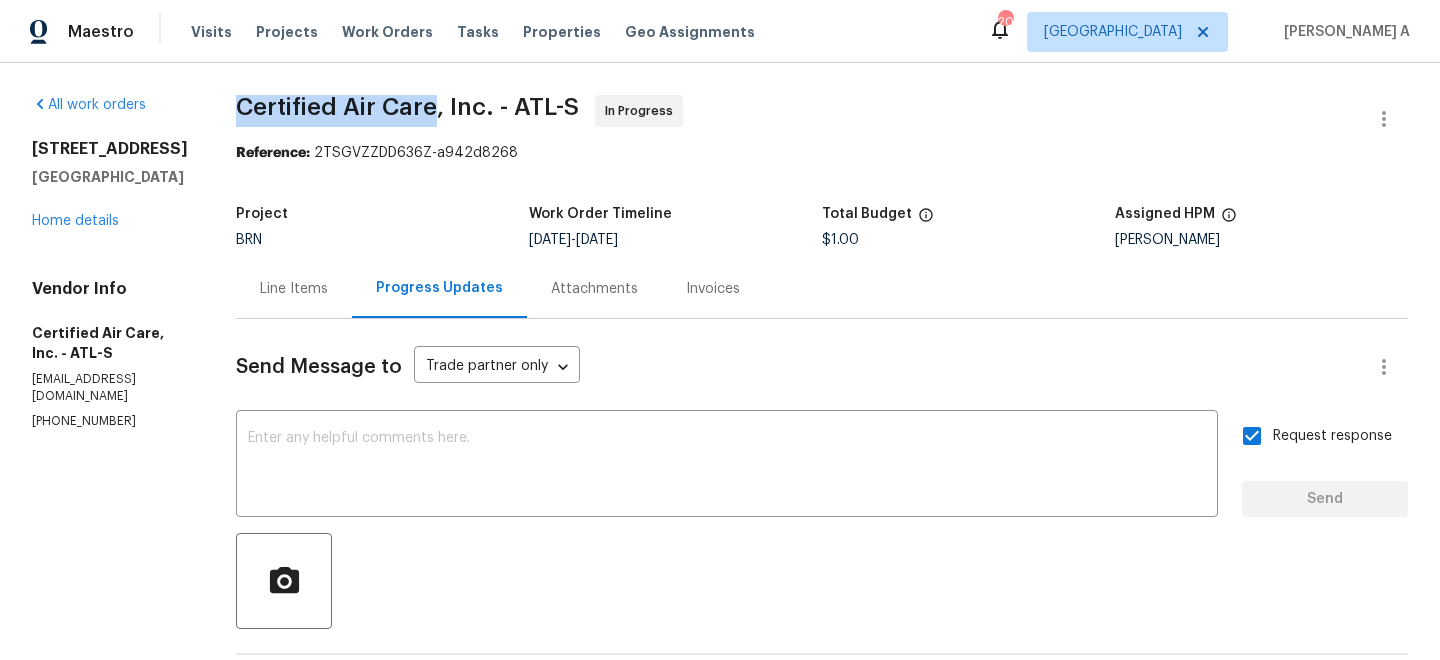 copy on "Certified Air Care" 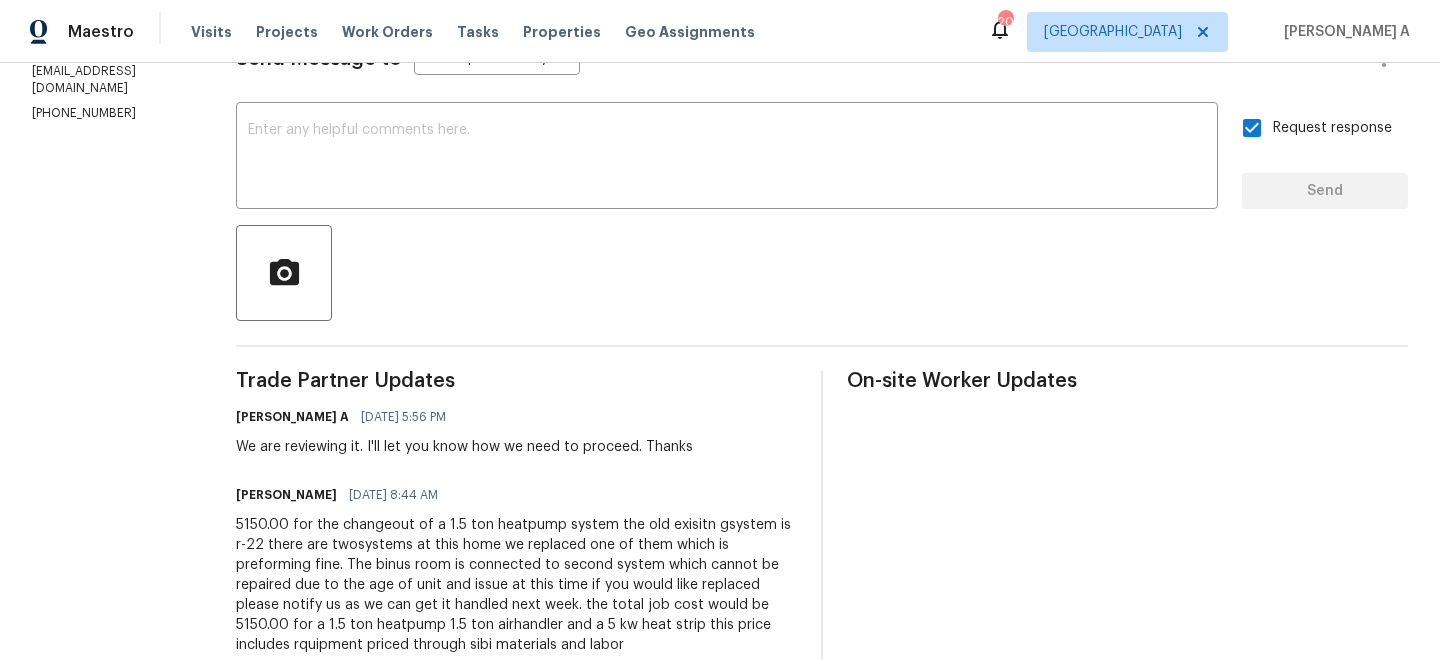 scroll, scrollTop: 557, scrollLeft: 0, axis: vertical 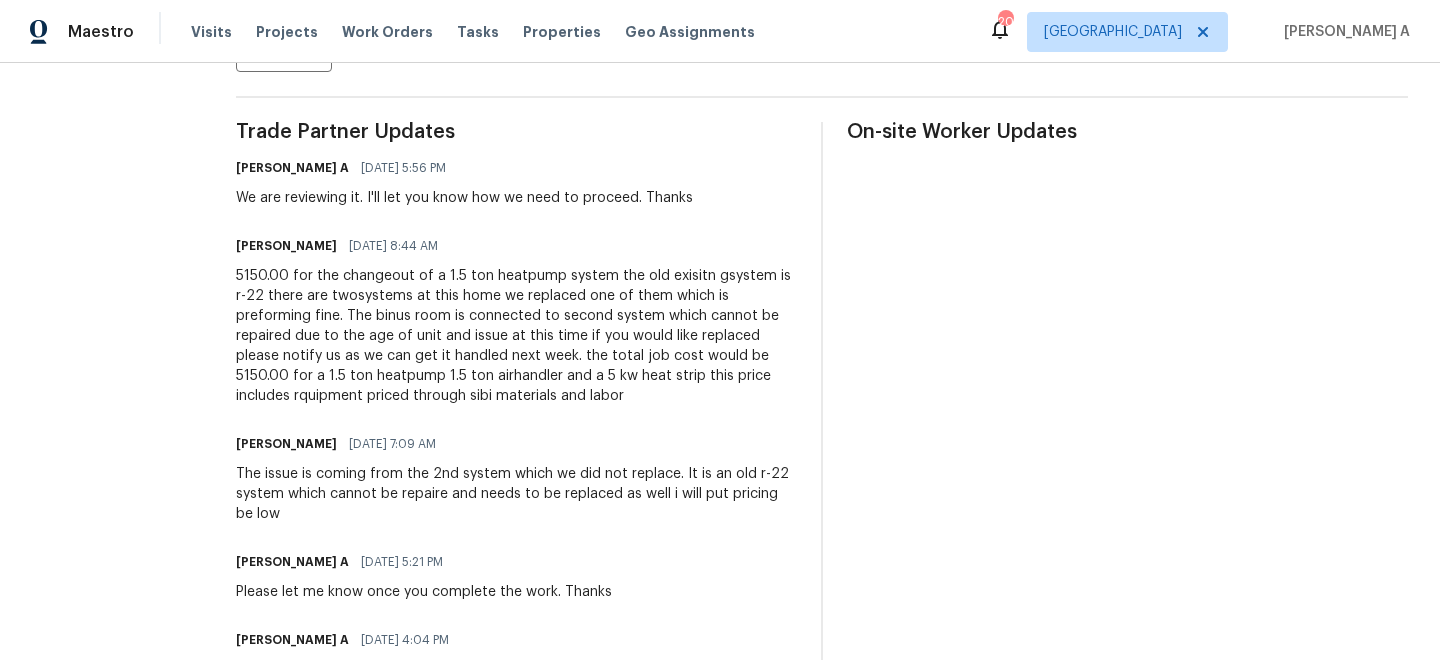 click on "Trade Partner Updates Akshay Ajaya Kumar A 07/10/2025 5:56 PM We are reviewing it. I'll let you know how we need to proceed. Thanks Elizabeth Brown 07/10/2025 8:44 AM 5150.00 for the changeout of a 1.5 ton heatpump system the old exisitn gsystem is r-22 there are twosystems at this home we replaced one of them which is preforming fine. The binus room is connected to second system which cannot be repaired due to the age of unit and issue at this time if you would like replaced please notify us as we can get it handled next week. the total job cost would be 5150.00 for a 1.5 ton heatpump 1.5 ton airhandler and a 5 kw heat strip this price includes rquipment priced through sibi materials and labor Elizabeth Brown 07/10/2025 7:09 AM The issue is coming from the 2nd system which we did not replace. It is an old r-22 system which cannot be repaire and needs to be replaced as well i will put pricing be low Akshay Ajaya Kumar A 07/09/2025 5:21 PM Please let me know once you complete the work. Thanks Okay, thank you!" at bounding box center (516, 589) 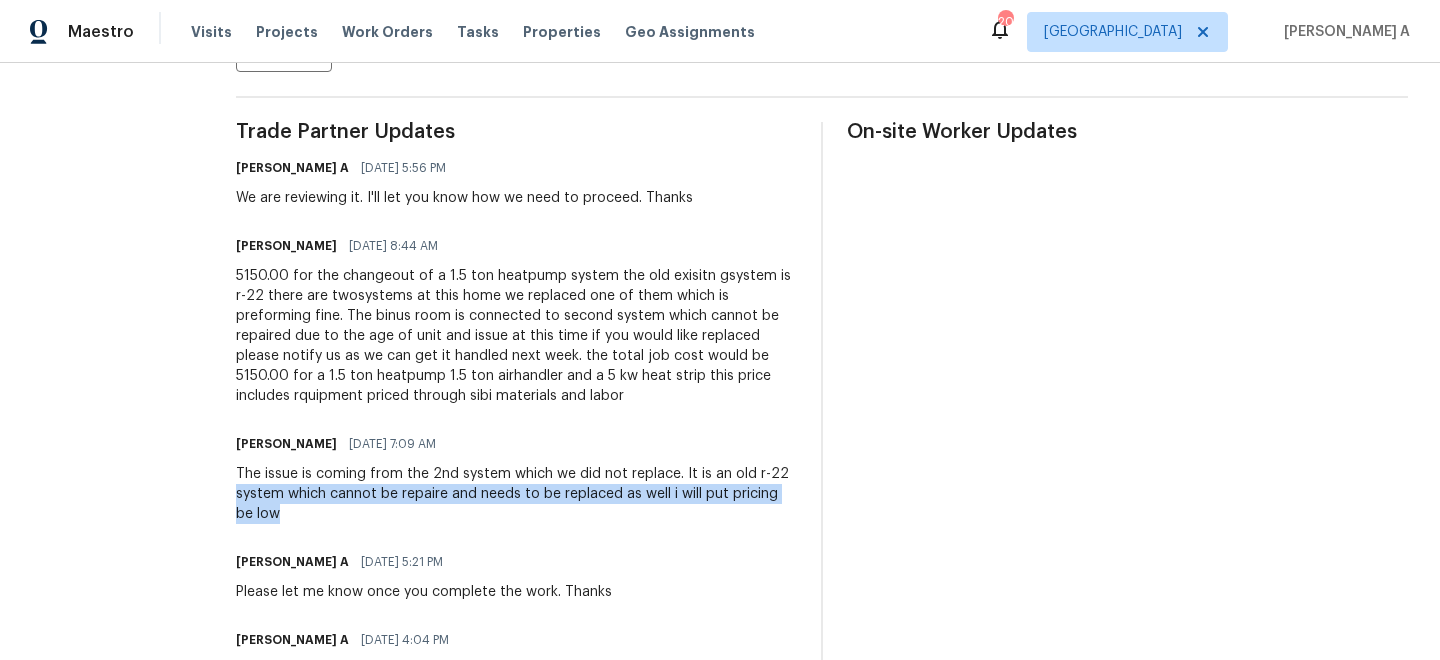 drag, startPoint x: 218, startPoint y: 485, endPoint x: 368, endPoint y: 515, distance: 152.97058 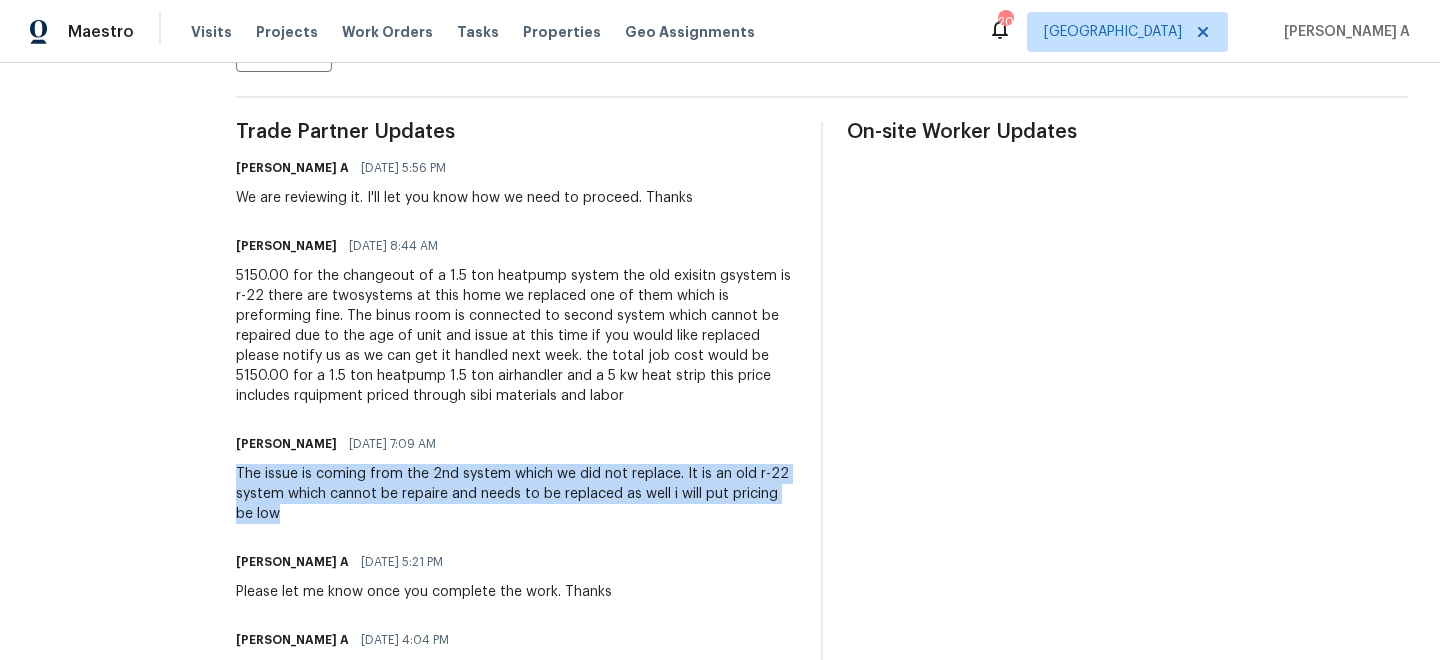 drag, startPoint x: 225, startPoint y: 478, endPoint x: 368, endPoint y: 528, distance: 151.48927 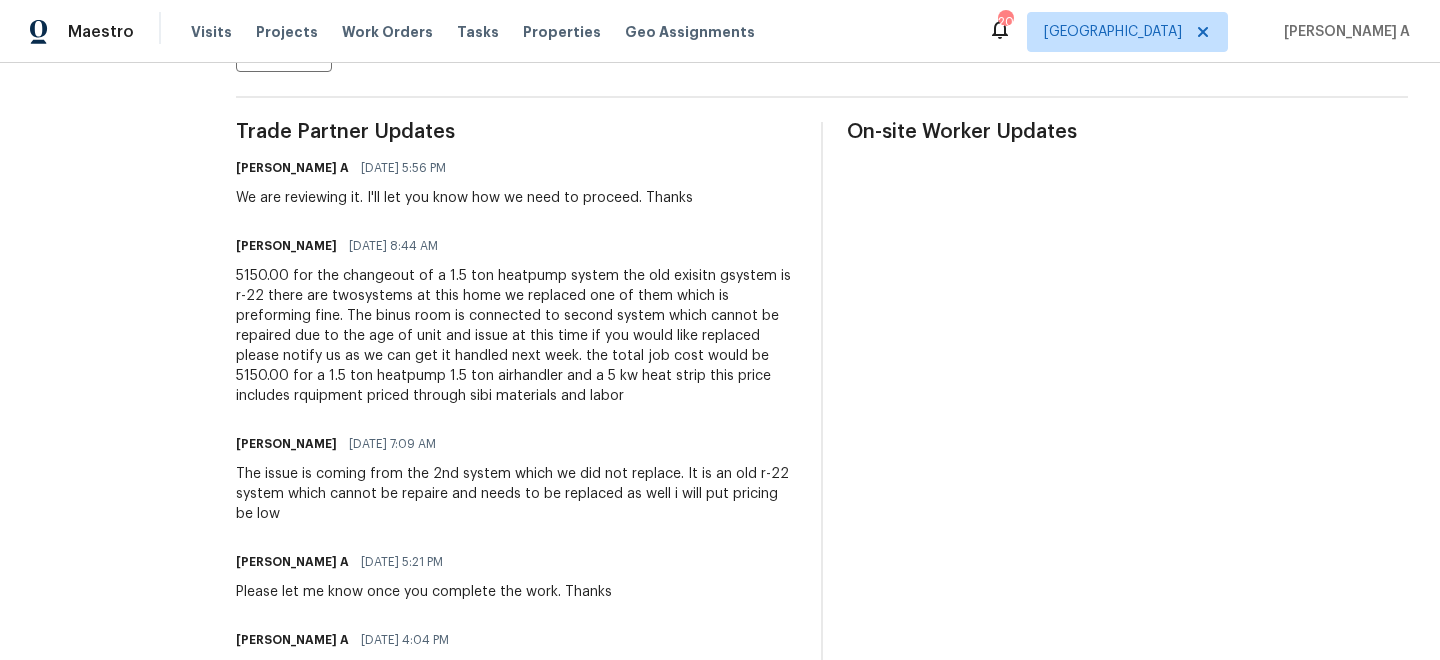 click on "5150.00 for the changeout of a 1.5 ton heatpump system the old exisitn gsystem is r-22 there are twosystems at this home we replaced one of them which is preforming fine. The binus room is connected to second system which cannot be repaired due to the age of unit and issue at this time if you would like replaced please notify us as we can get it handled next week. the total job cost would be 5150.00 for a 1.5 ton heatpump 1.5 ton airhandler and a 5 kw heat strip this price includes rquipment priced through sibi materials and labor" at bounding box center (516, 336) 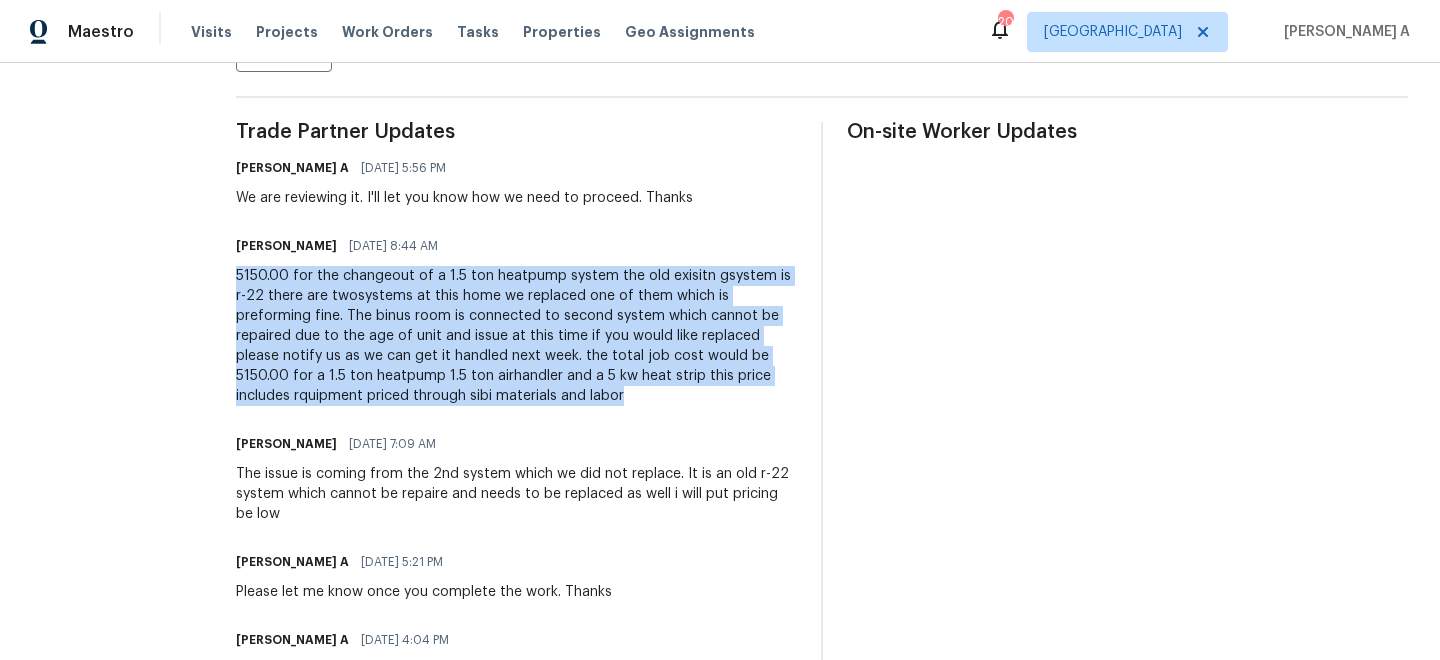 copy on "5150.00 for the changeout of a 1.5 ton heatpump system the old exisitn gsystem is r-22 there are twosystems at this home we replaced one of them which is preforming fine. The binus room is connected to second system which cannot be repaired due to the age of unit and issue at this time if you would like replaced please notify us as we can get it handled next week. the total job cost would be 5150.00 for a 1.5 ton heatpump 1.5 ton airhandler and a 5 kw heat strip this price includes rquipment priced through sibi materials and labor" 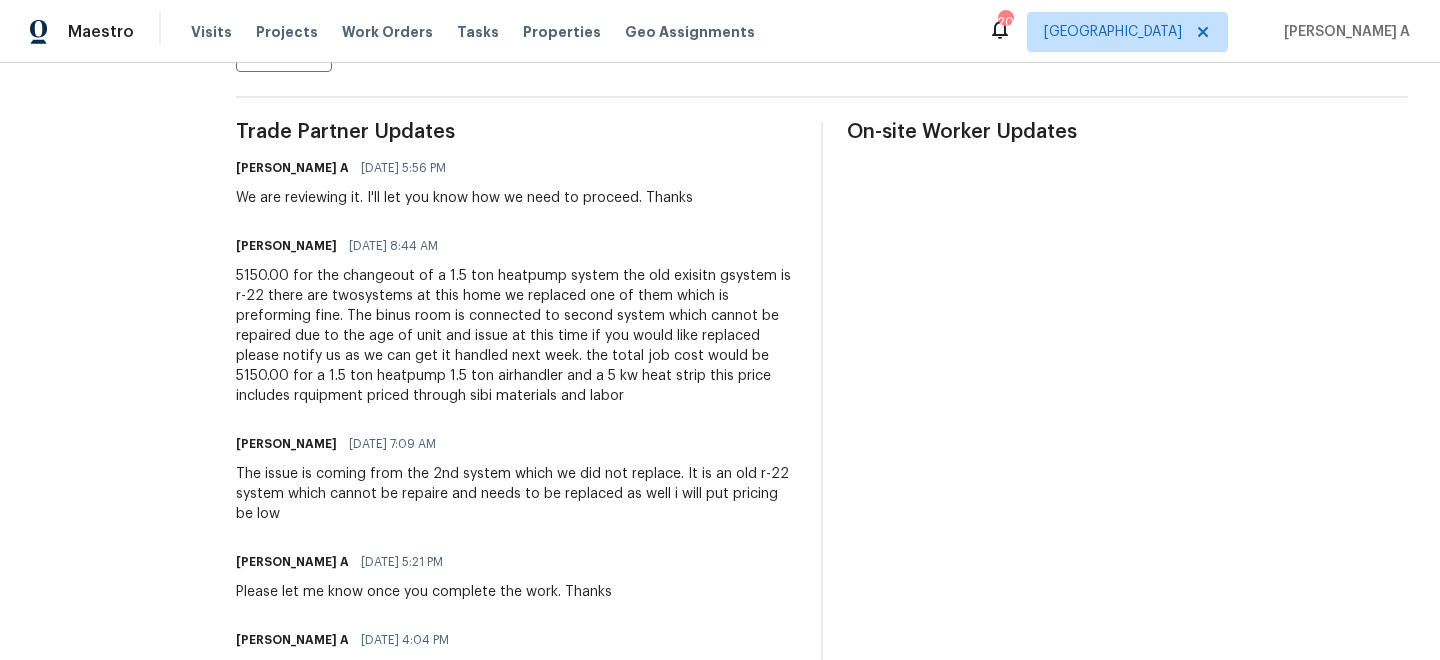 click on "5150.00 for the changeout of a 1.5 ton heatpump system the old exisitn gsystem is r-22 there are twosystems at this home we replaced one of them which is preforming fine. The binus room is connected to second system which cannot be repaired due to the age of unit and issue at this time if you would like replaced please notify us as we can get it handled next week. the total job cost would be 5150.00 for a 1.5 ton heatpump 1.5 ton airhandler and a 5 kw heat strip this price includes rquipment priced through sibi materials and labor" at bounding box center [516, 336] 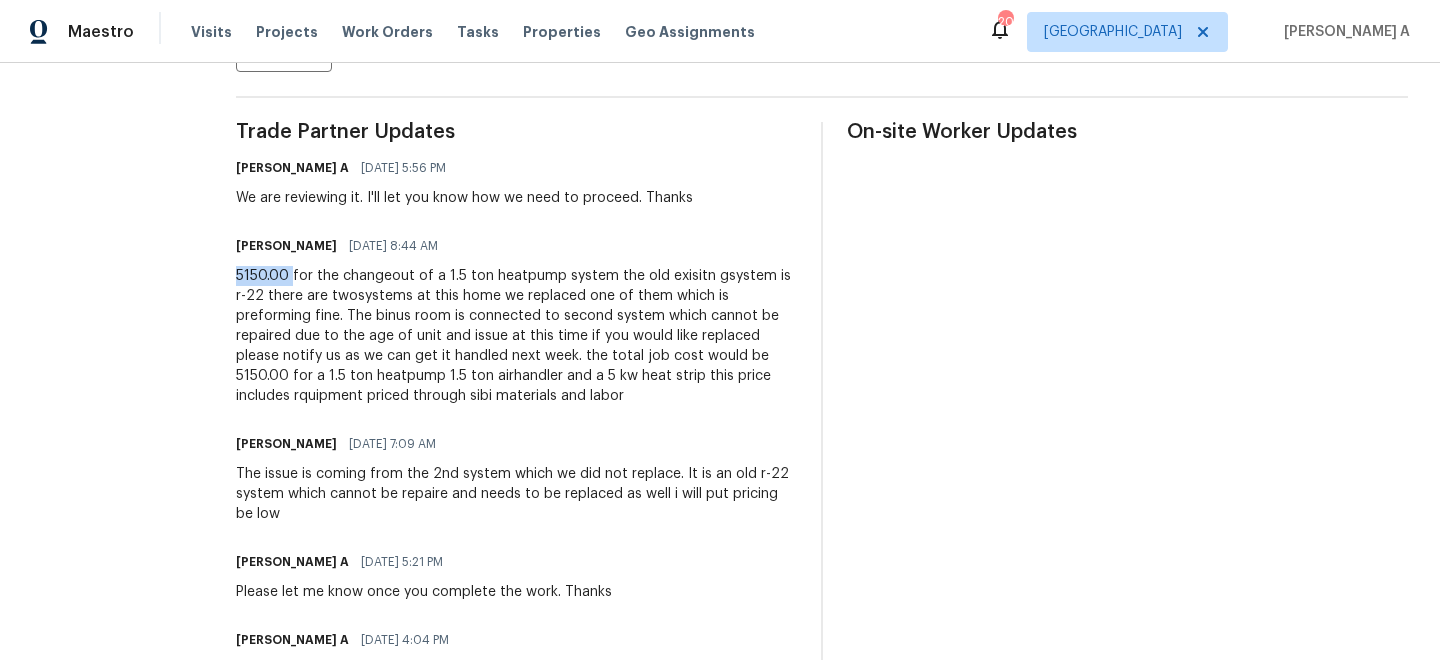 copy on "5150.00" 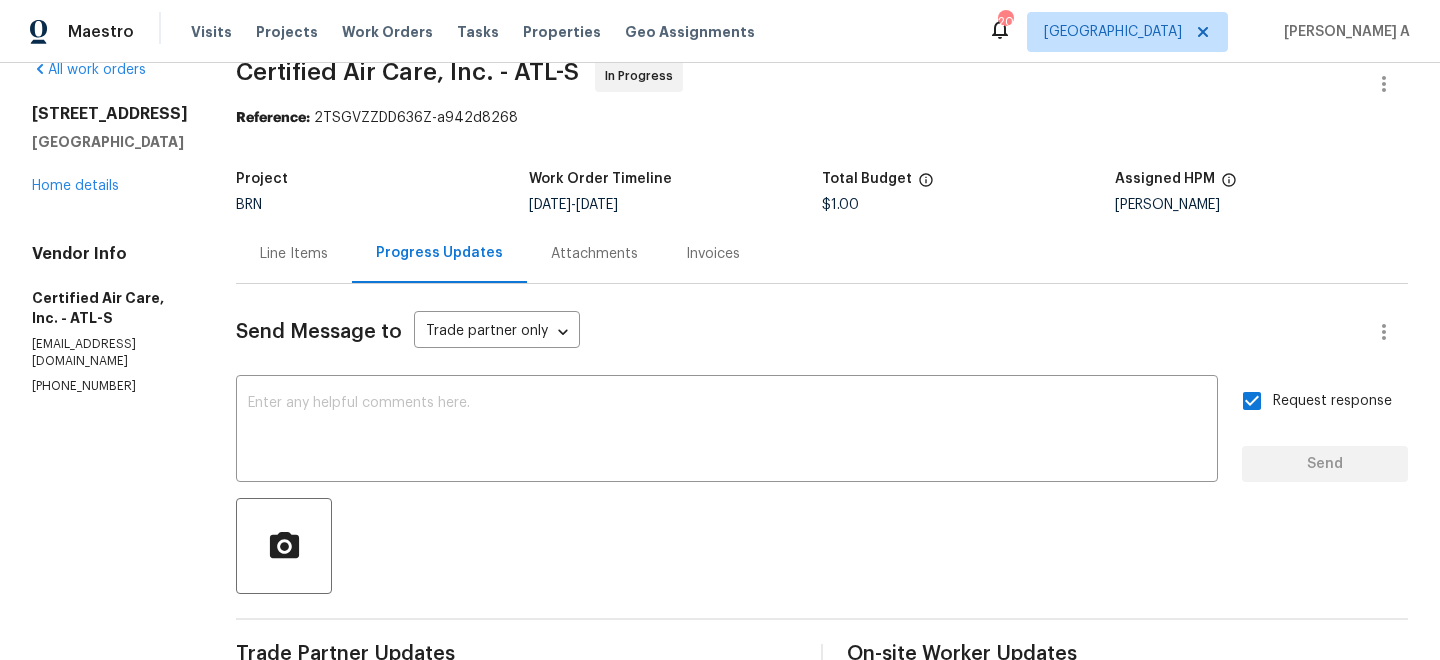 scroll, scrollTop: 0, scrollLeft: 0, axis: both 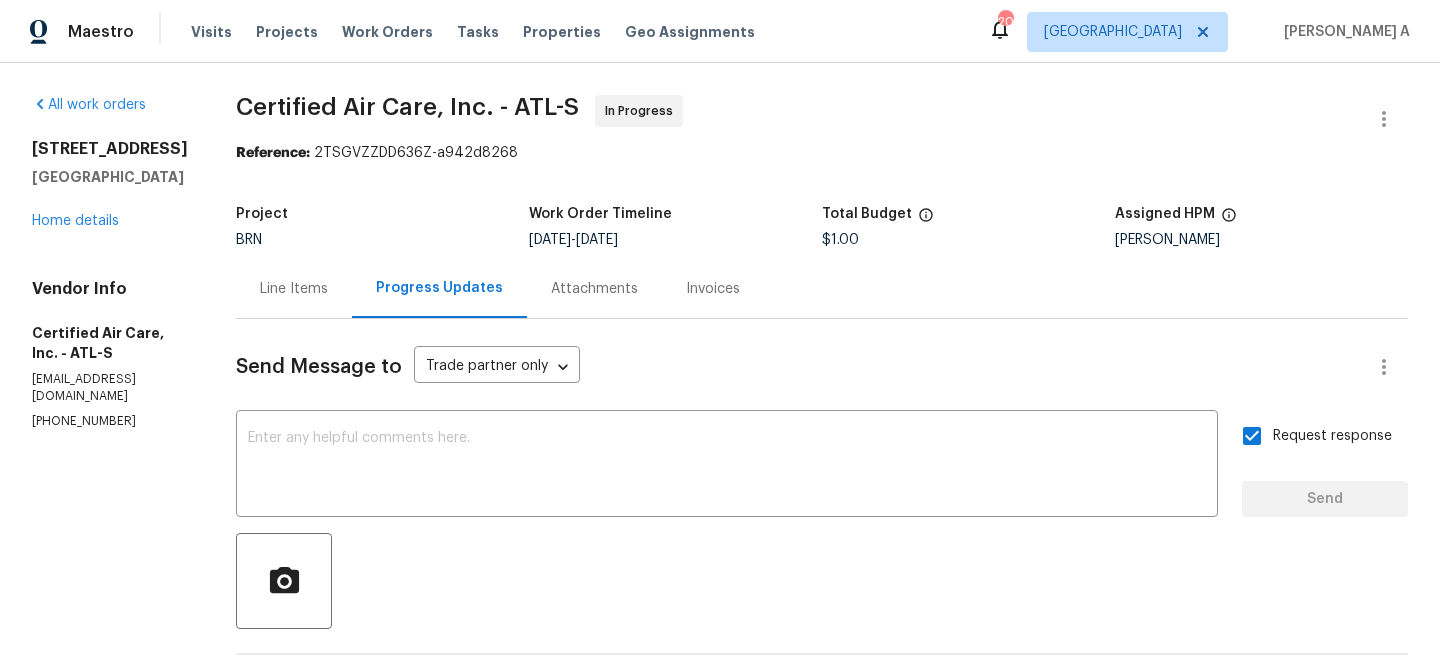 click on "Line Items" at bounding box center [294, 289] 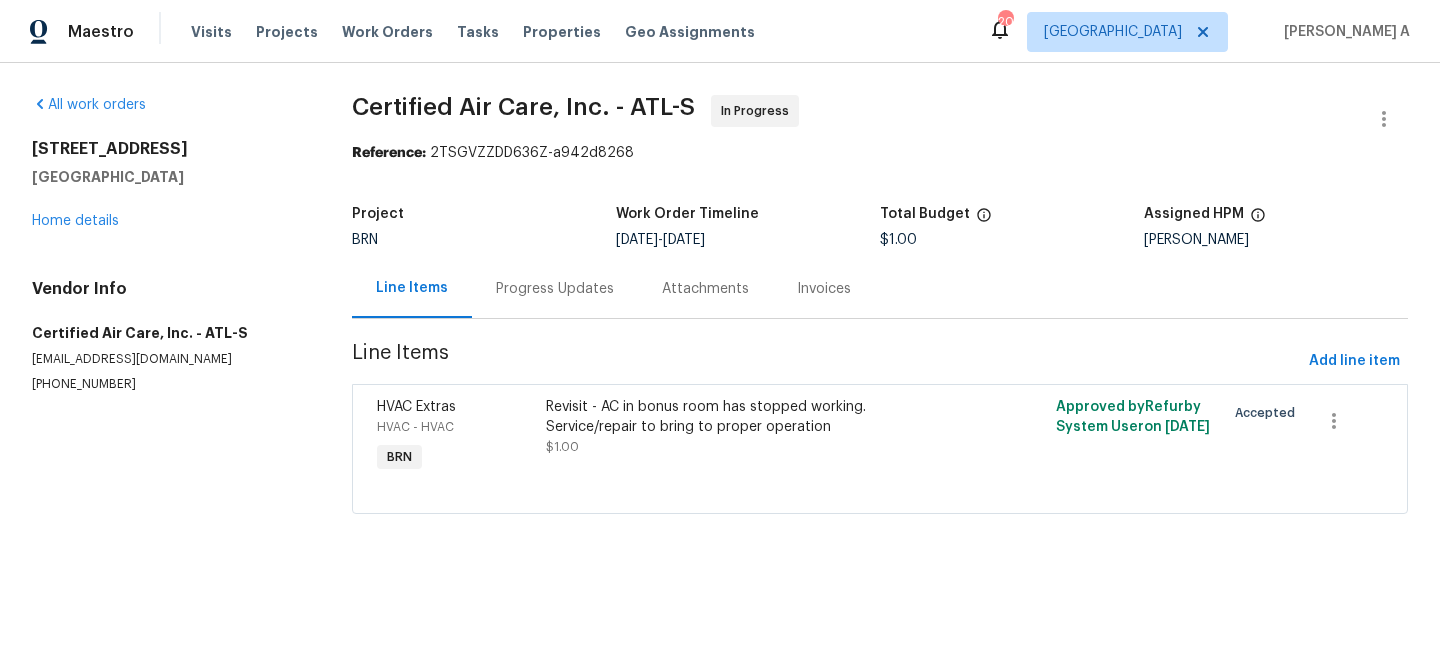 click on "Revisit - AC in bonus room has stopped working. Service/repair to bring to proper operation $1.00" at bounding box center [752, 427] 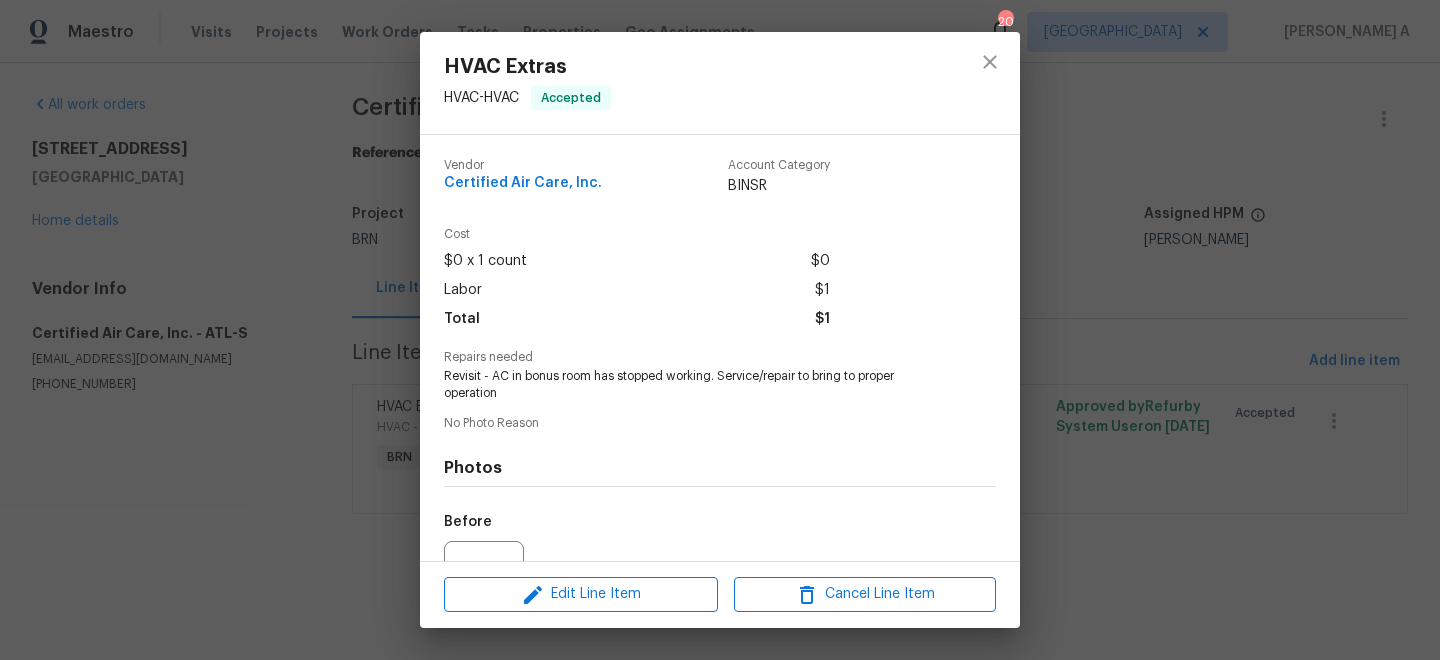 click on "Revisit - AC in bonus room has stopped working. Service/repair to bring to proper operation" at bounding box center [692, 385] 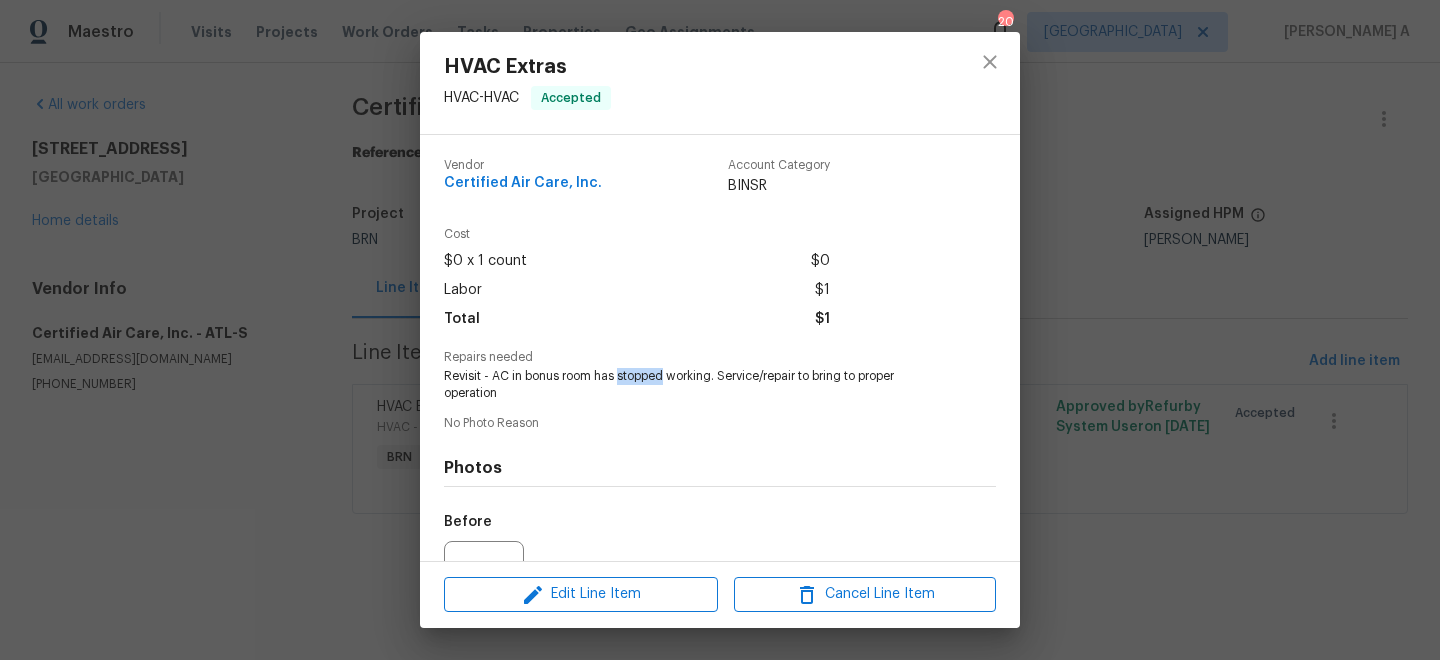 click on "Revisit - AC in bonus room has stopped working. Service/repair to bring to proper operation" at bounding box center [692, 385] 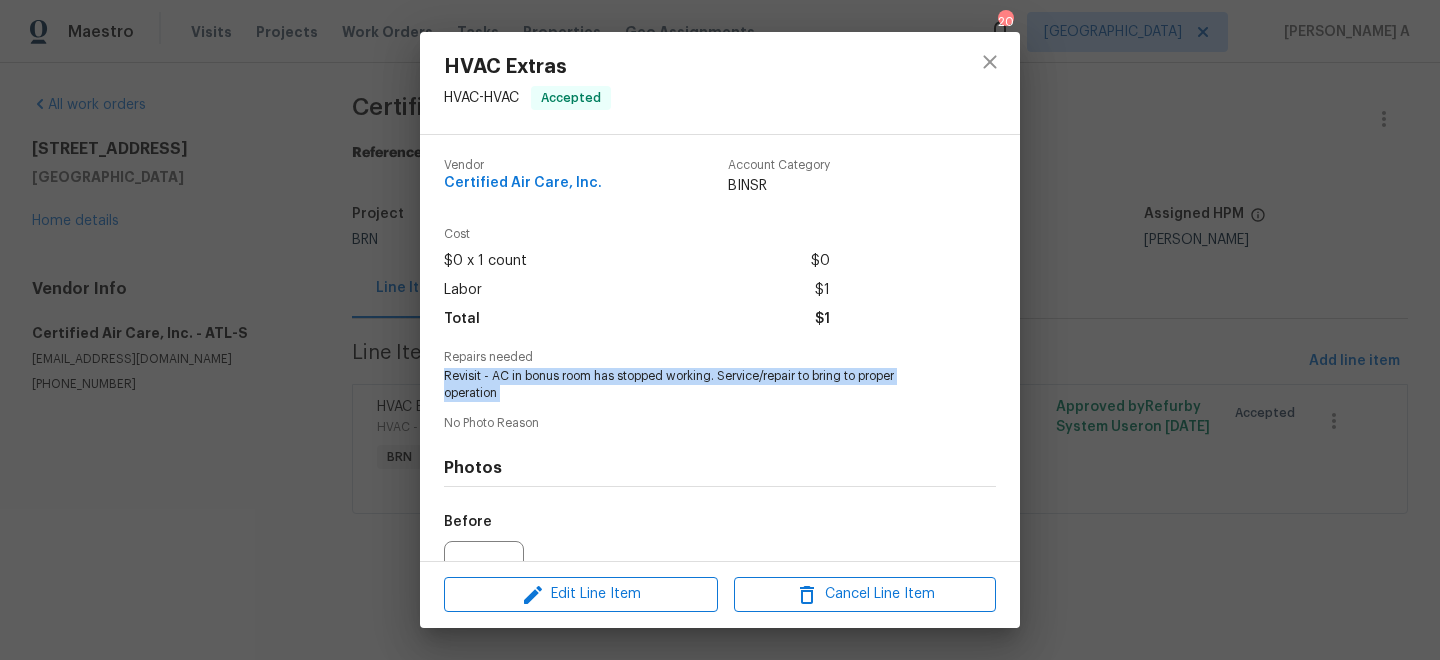 click on "Revisit - AC in bonus room has stopped working. Service/repair to bring to proper operation" at bounding box center [692, 385] 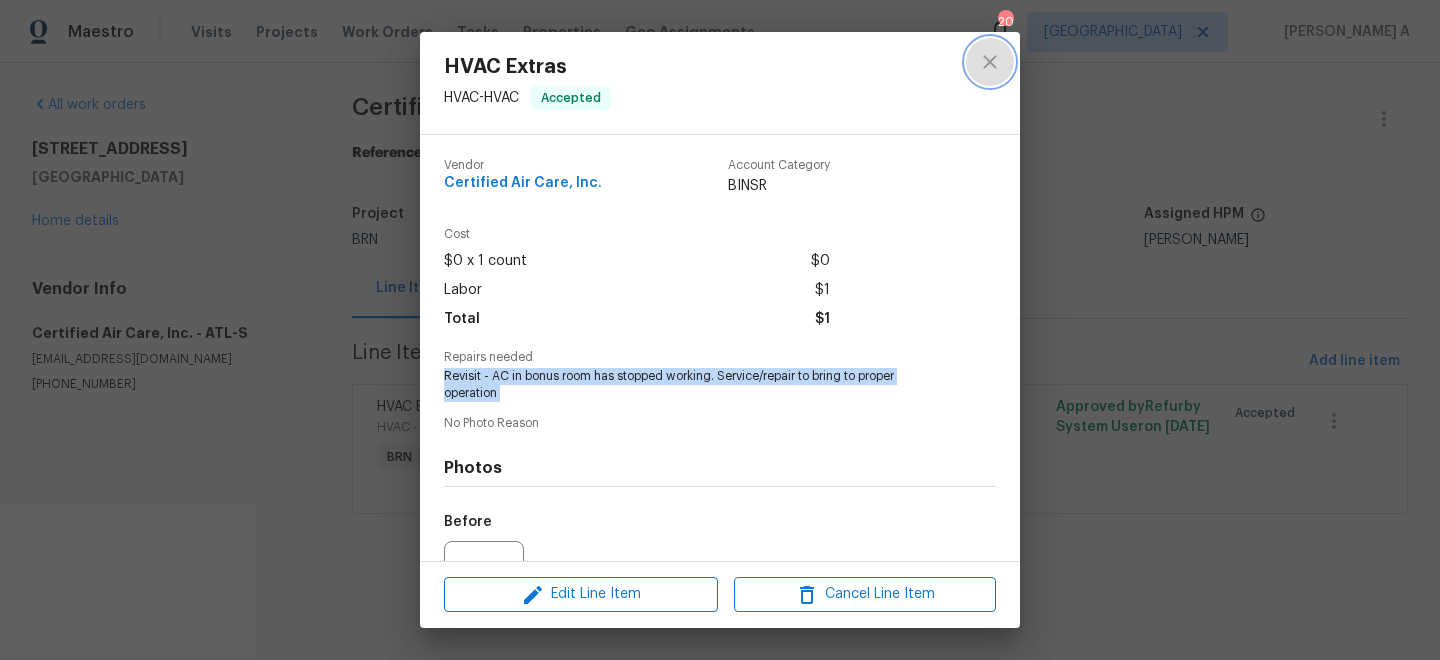 click 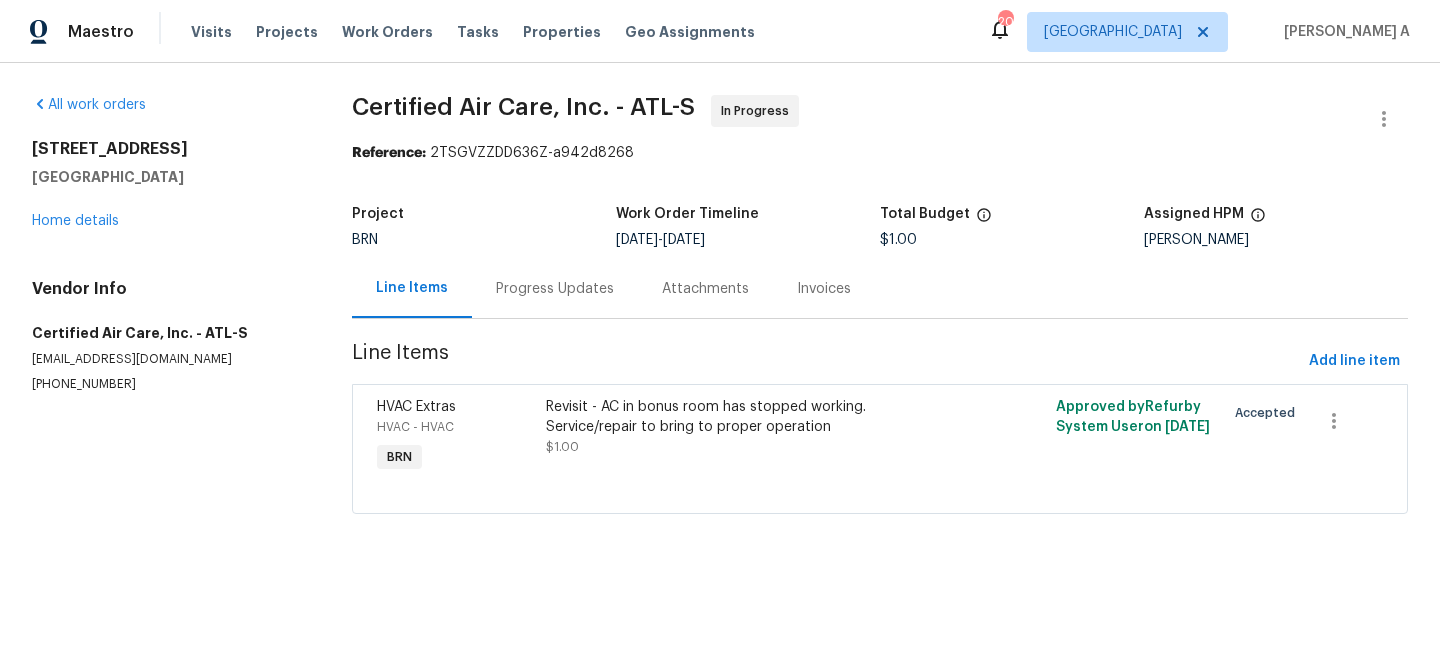 click on "Progress Updates" at bounding box center (555, 289) 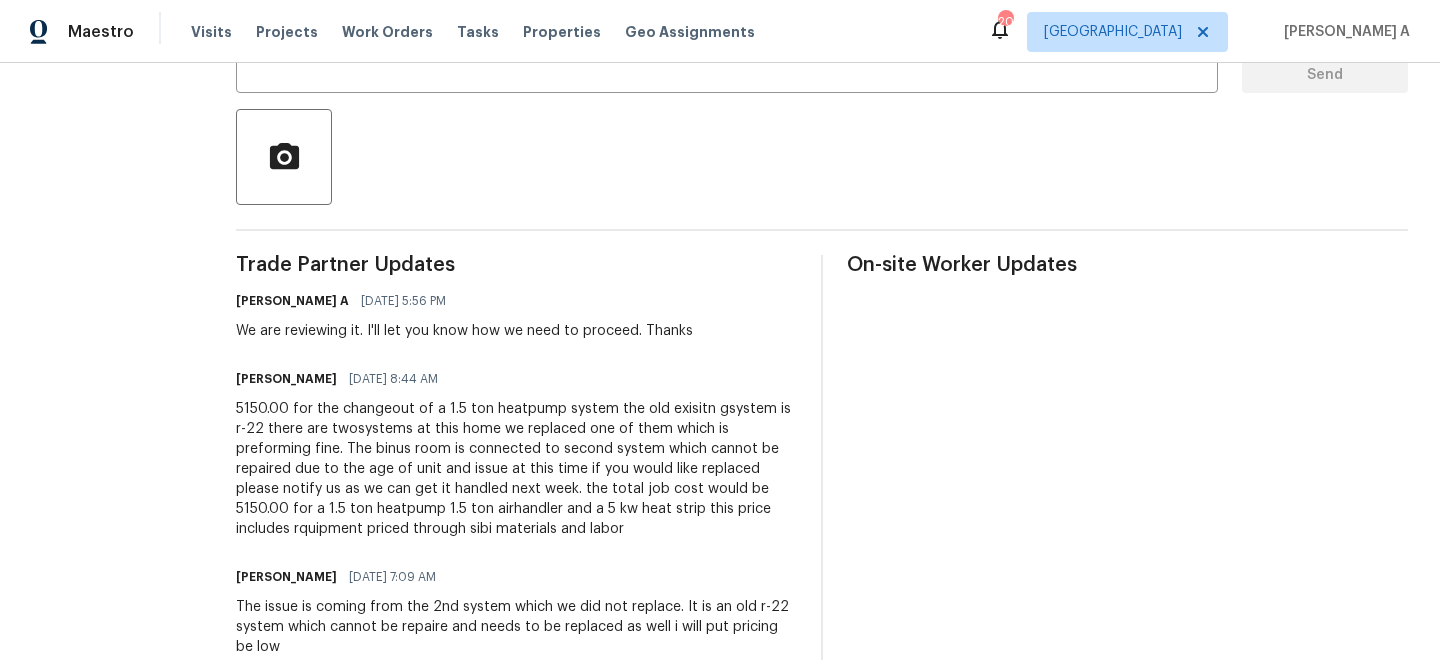 scroll, scrollTop: 425, scrollLeft: 0, axis: vertical 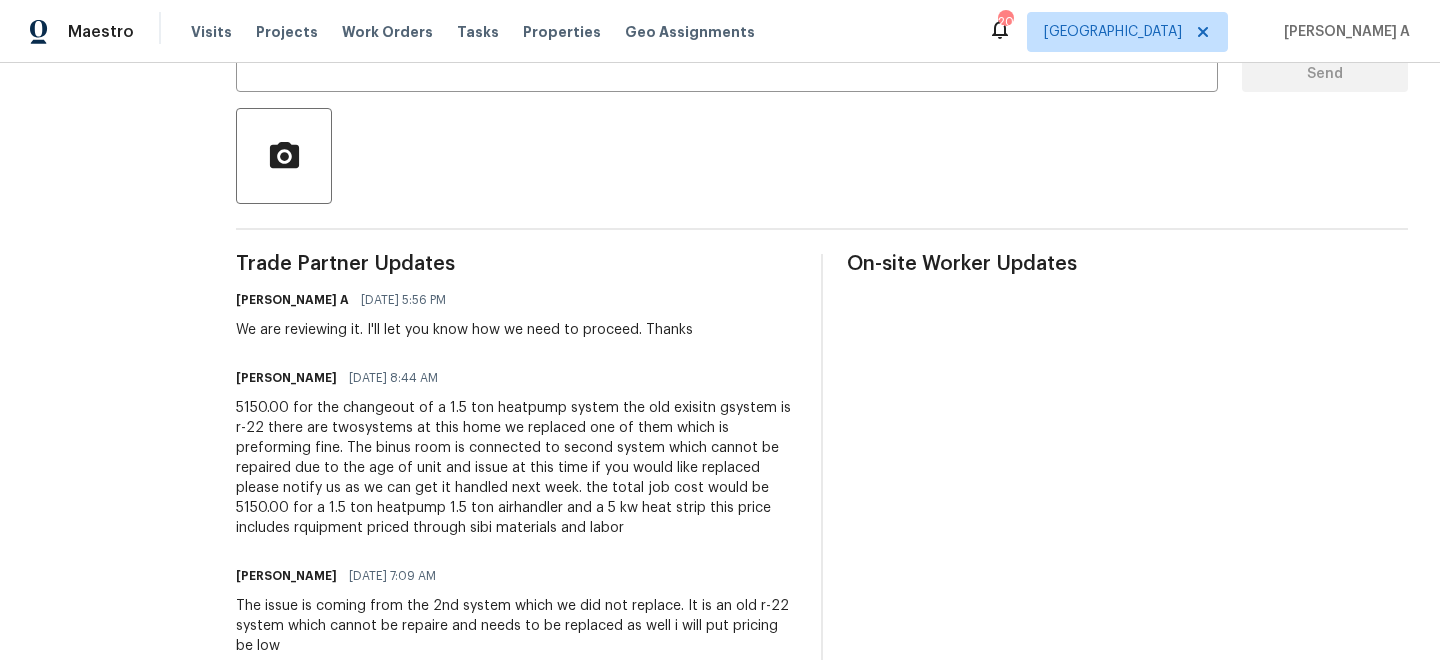 click on "Trade Partner Updates Akshay Ajaya Kumar A 07/10/2025 5:56 PM We are reviewing it. I'll let you know how we need to proceed. Thanks Elizabeth Brown 07/10/2025 8:44 AM 5150.00 for the changeout of a 1.5 ton heatpump system the old exisitn gsystem is r-22 there are twosystems at this home we replaced one of them which is preforming fine. The binus room is connected to second system which cannot be repaired due to the age of unit and issue at this time if you would like replaced please notify us as we can get it handled next week. the total job cost would be 5150.00 for a 1.5 ton heatpump 1.5 ton airhandler and a 5 kw heat strip this price includes rquipment priced through sibi materials and labor Elizabeth Brown 07/10/2025 7:09 AM The issue is coming from the 2nd system which we did not replace. It is an old r-22 system which cannot be repaire and needs to be replaced as well i will put pricing be low Akshay Ajaya Kumar A 07/09/2025 5:21 PM Please let me know once you complete the work. Thanks Okay, thank you!" at bounding box center [516, 721] 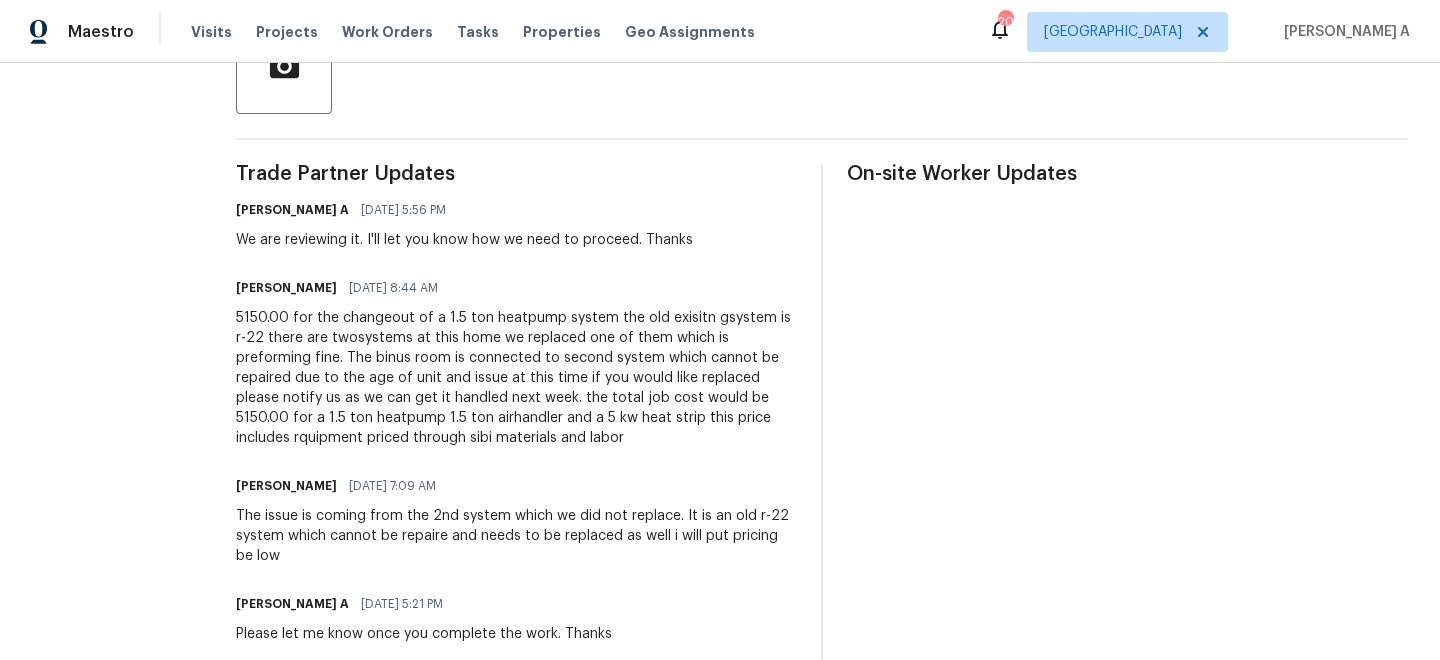 scroll, scrollTop: 551, scrollLeft: 0, axis: vertical 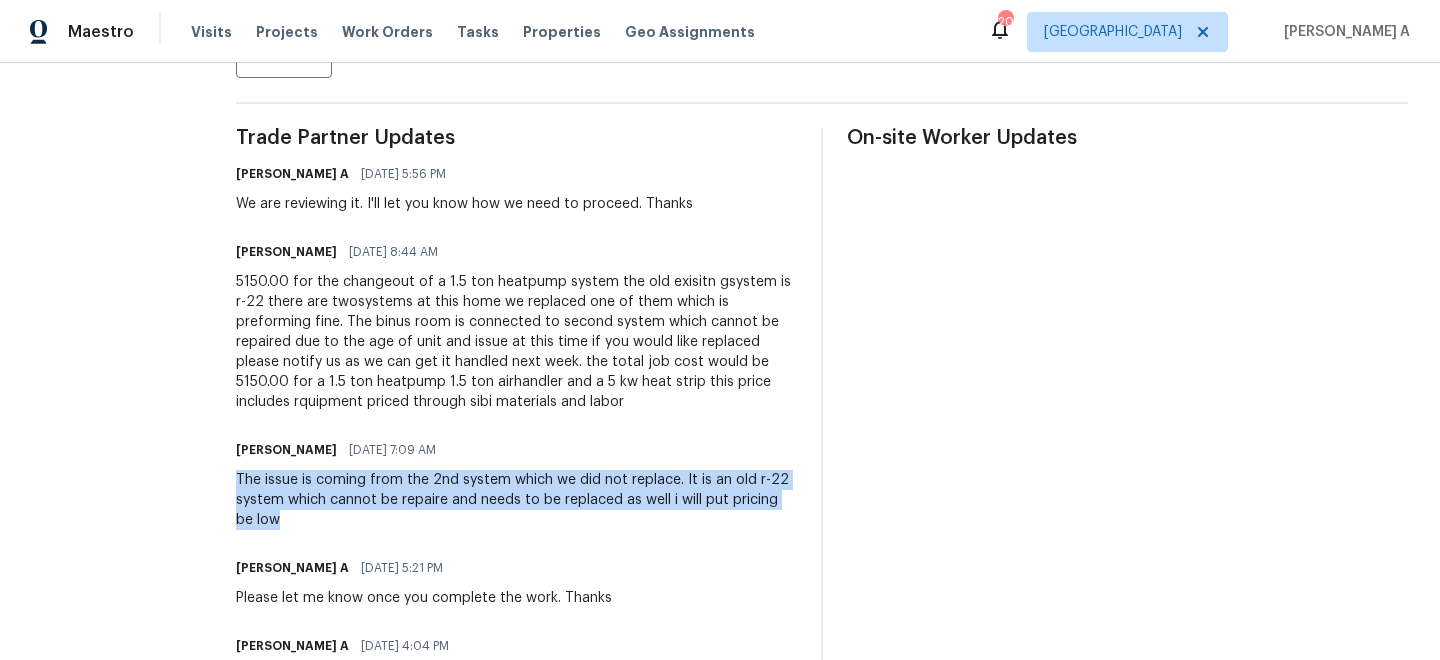drag, startPoint x: 228, startPoint y: 478, endPoint x: 779, endPoint y: 524, distance: 552.9168 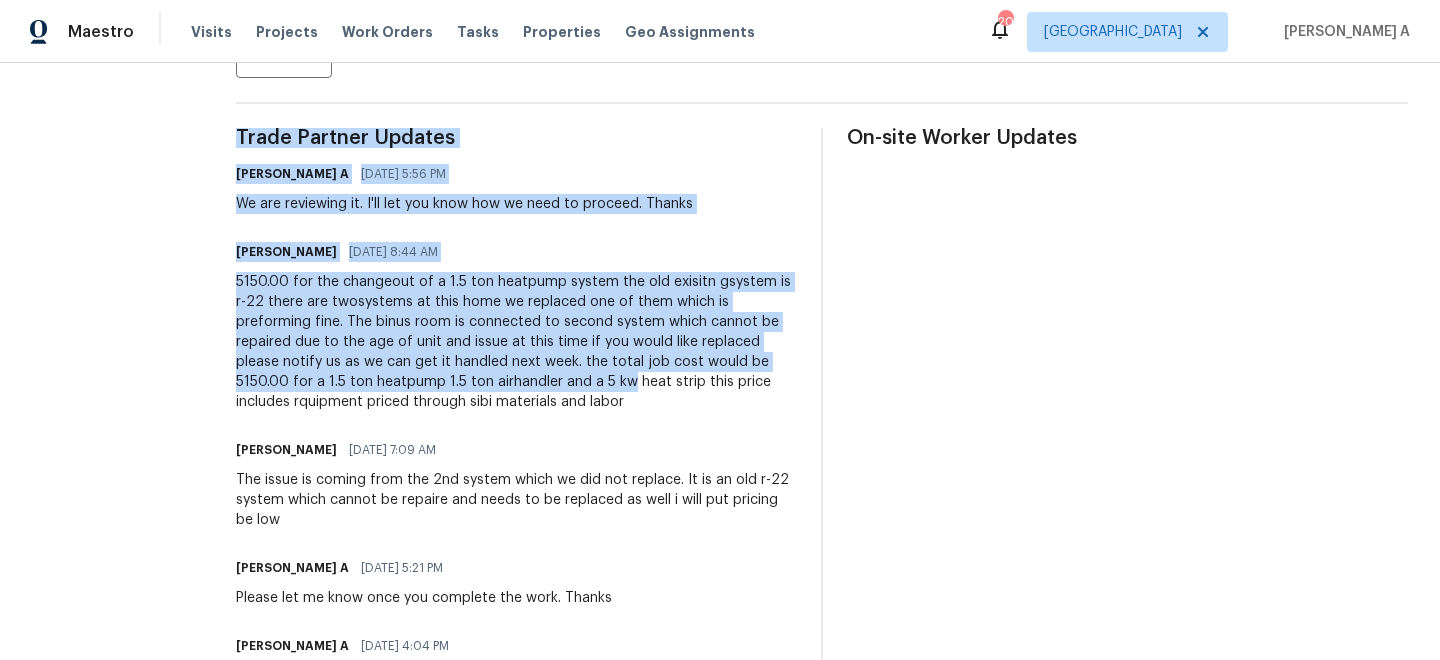 drag, startPoint x: 207, startPoint y: 282, endPoint x: 488, endPoint y: 389, distance: 300.68256 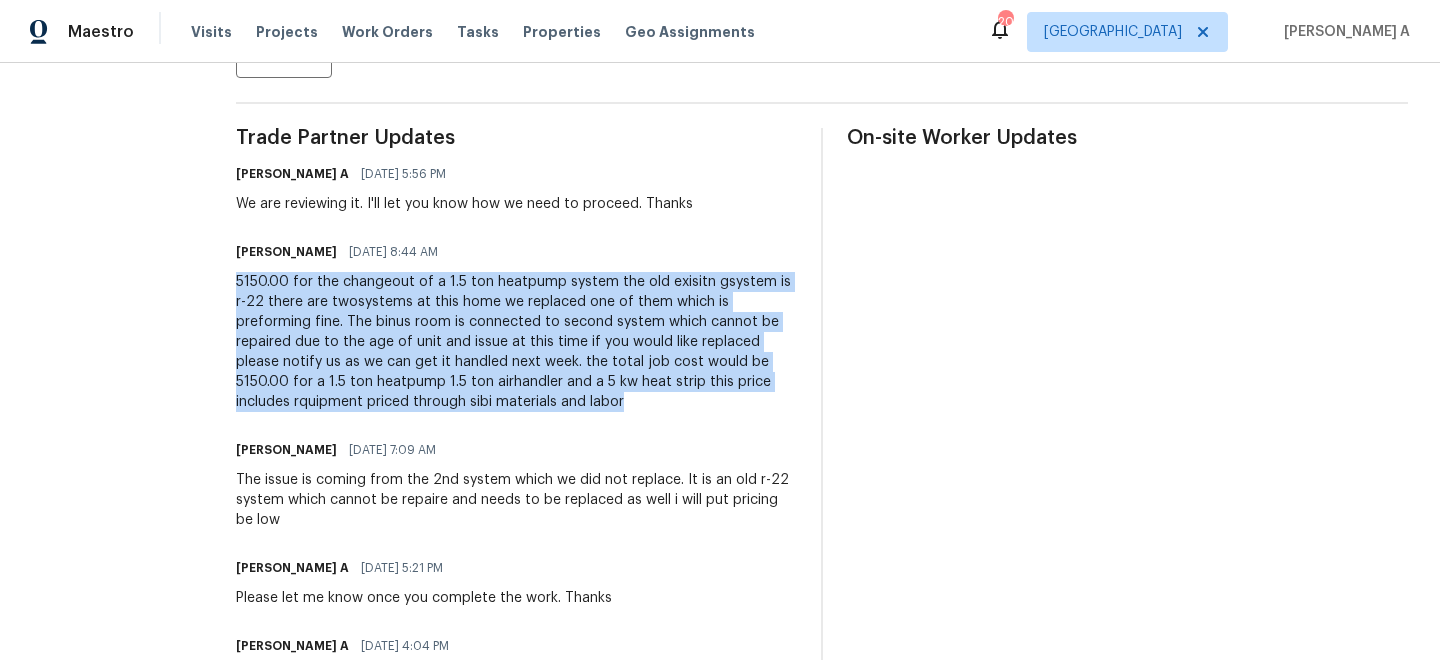 copy on "5150.00 for the changeout of a 1.5 ton heatpump system the old exisitn gsystem is r-22 there are twosystems at this home we replaced one of them which is preforming fine. The binus room is connected to second system which cannot be repaired due to the age of unit and issue at this time if you would like replaced please notify us as we can get it handled next week. the total job cost would be 5150.00 for a 1.5 ton heatpump 1.5 ton airhandler and a 5 kw heat strip this price includes rquipment priced through sibi materials and labor" 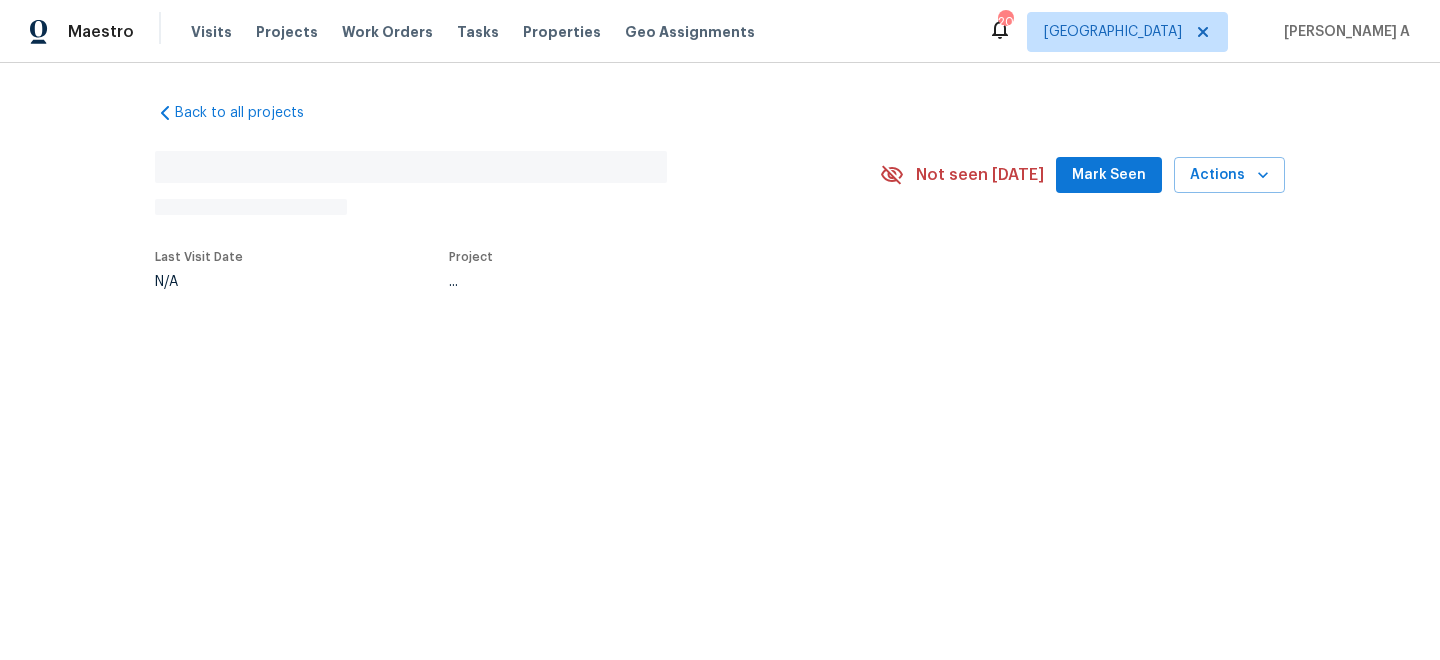scroll, scrollTop: 0, scrollLeft: 0, axis: both 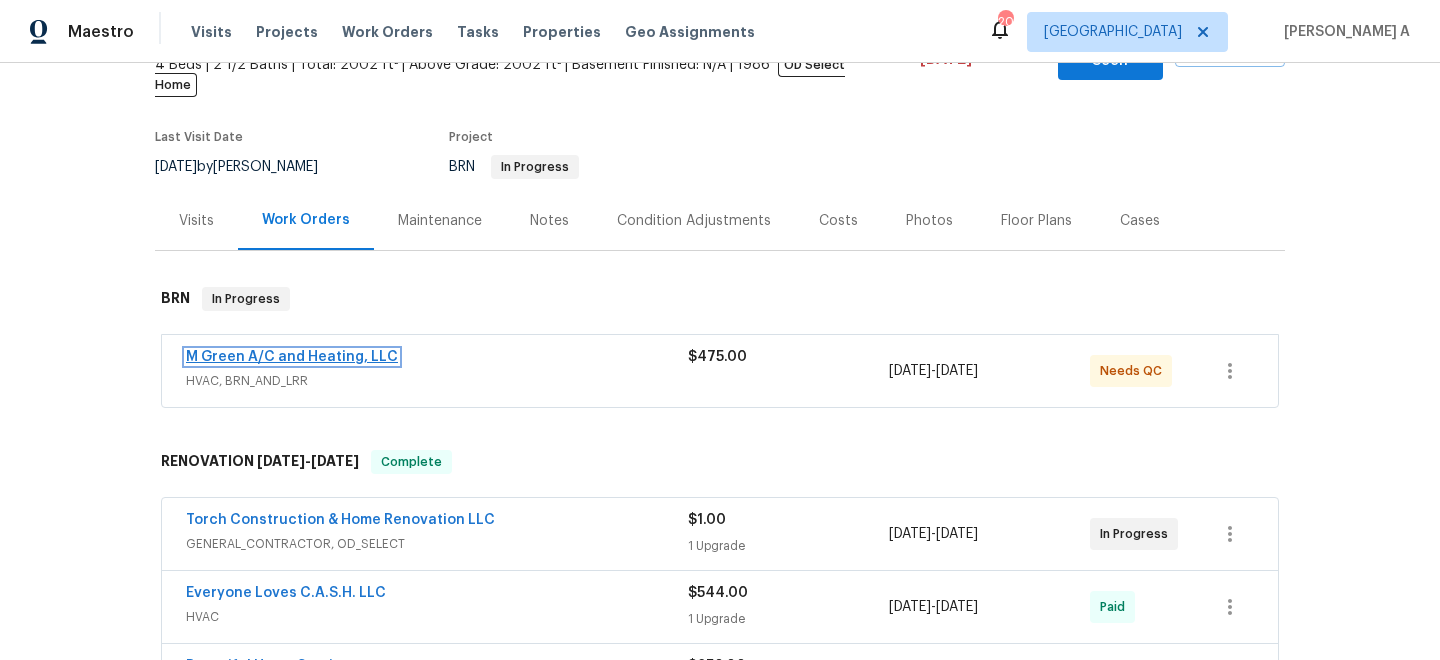 click on "M Green A/C and Heating, LLC" at bounding box center [292, 357] 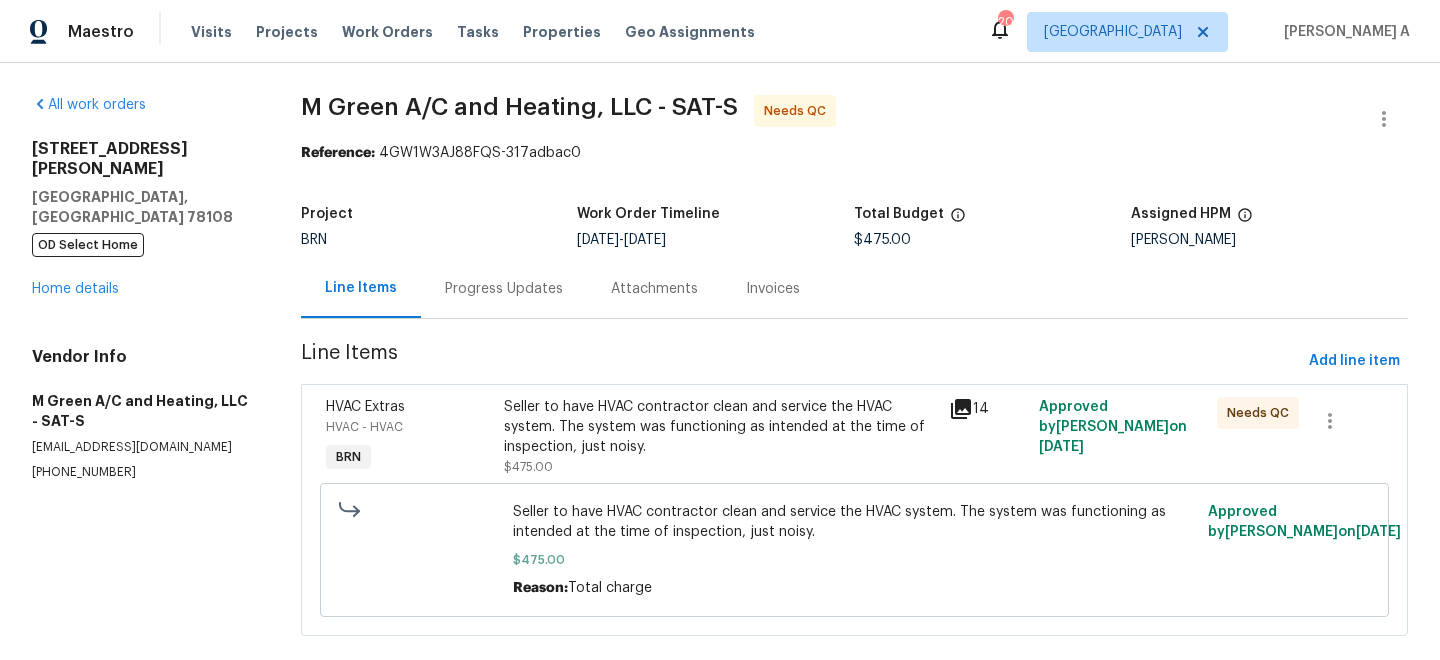 click on "Seller to have HVAC contractor clean and service the HVAC system.  The system was functioning as intended at the time of inspection, just noisy." at bounding box center [721, 427] 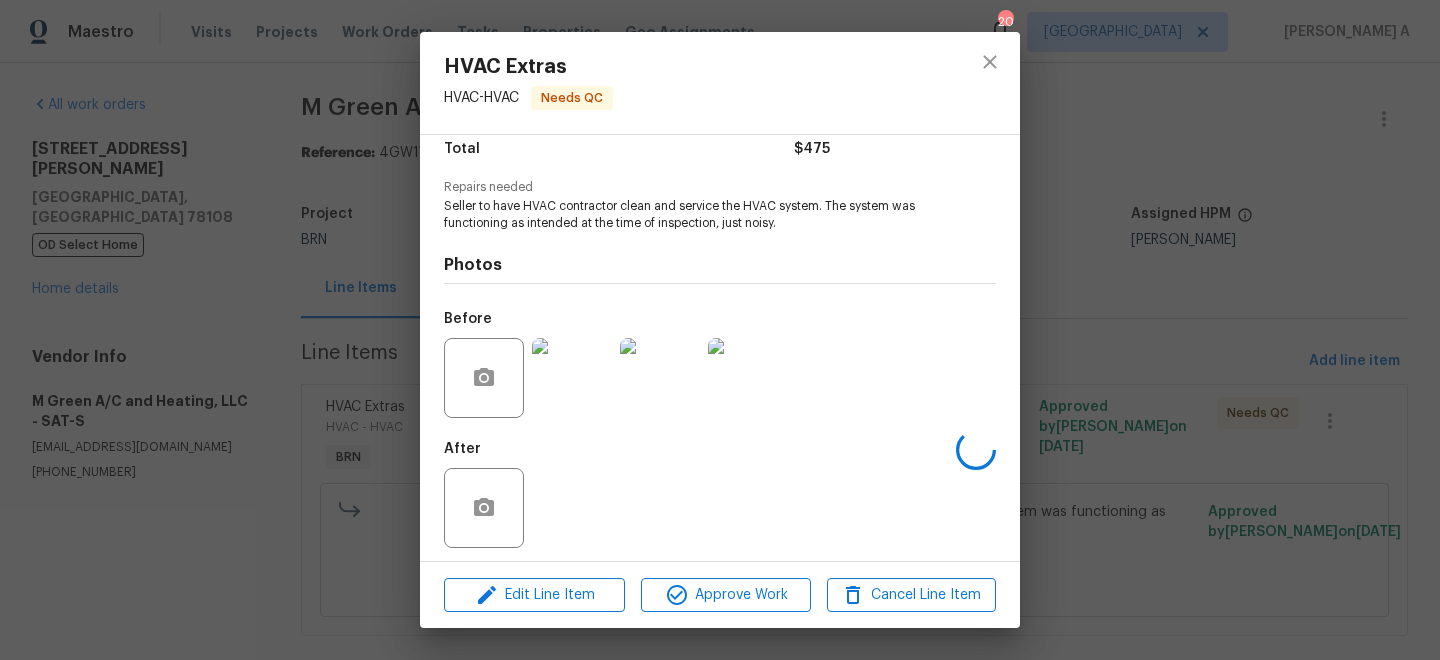 scroll, scrollTop: 177, scrollLeft: 0, axis: vertical 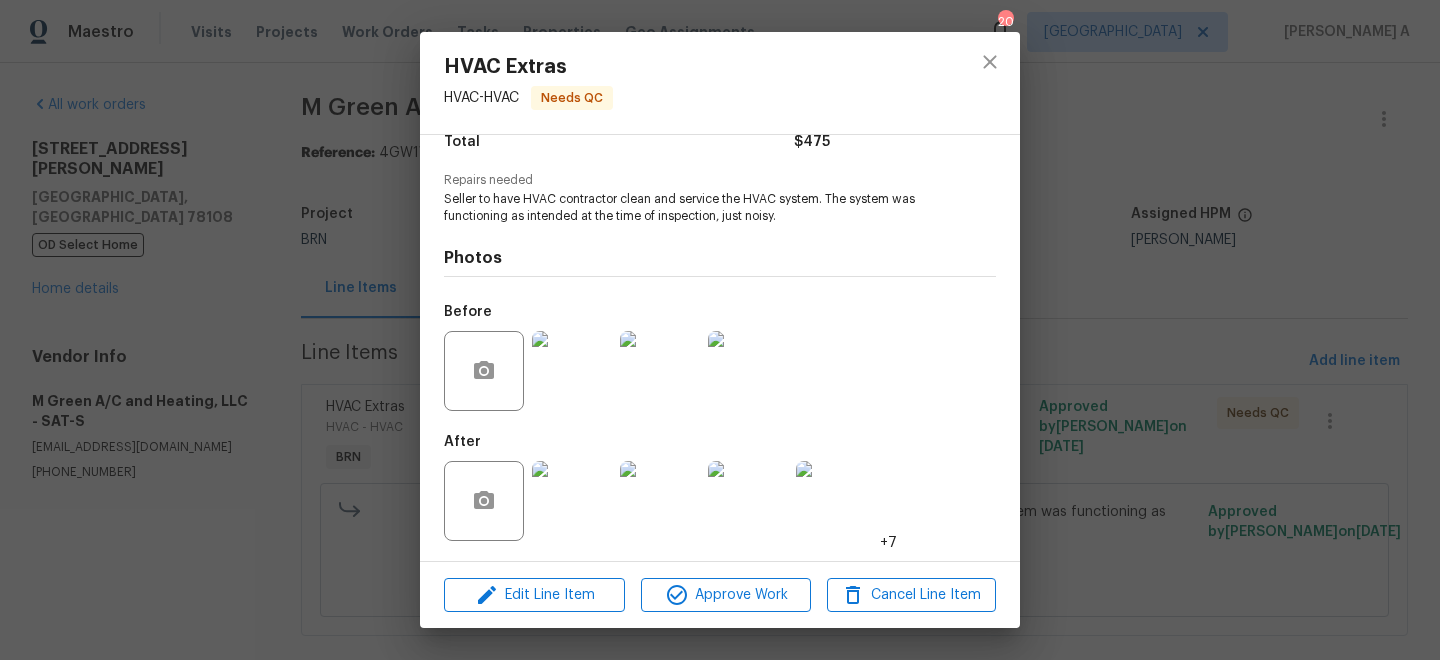 click at bounding box center (572, 501) 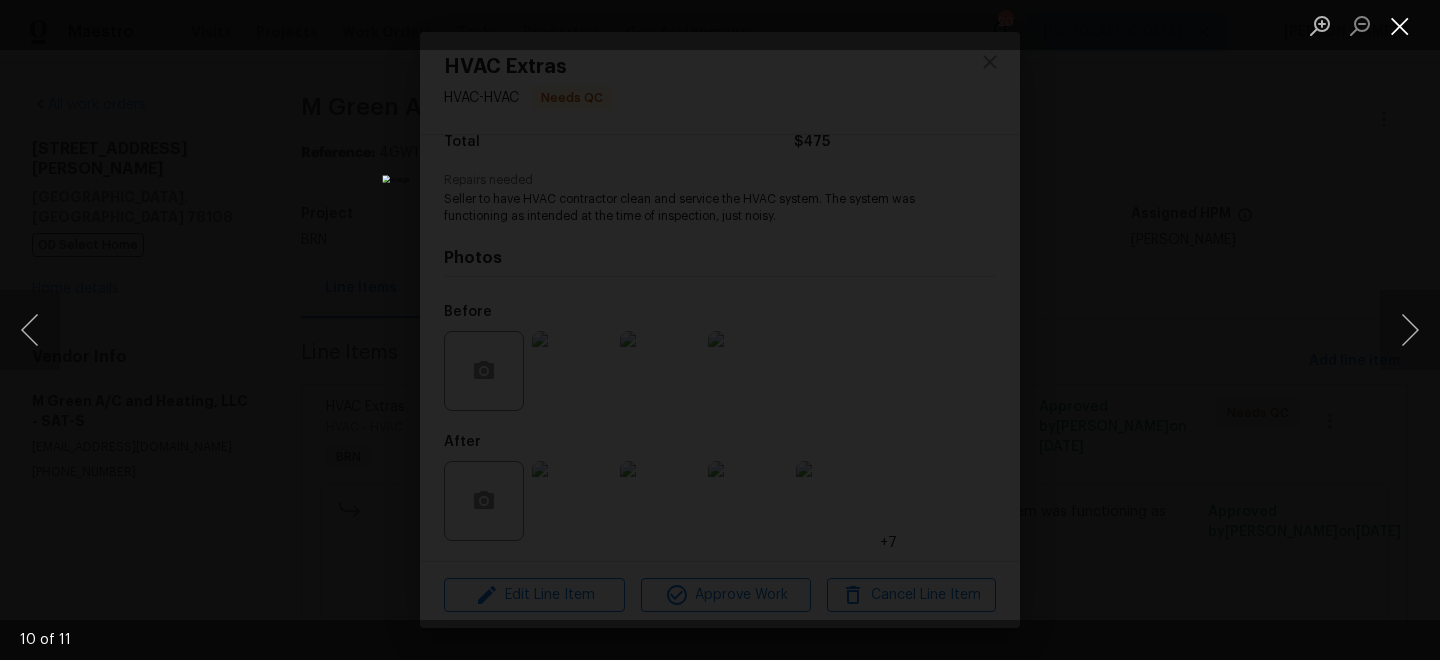 click at bounding box center (1400, 25) 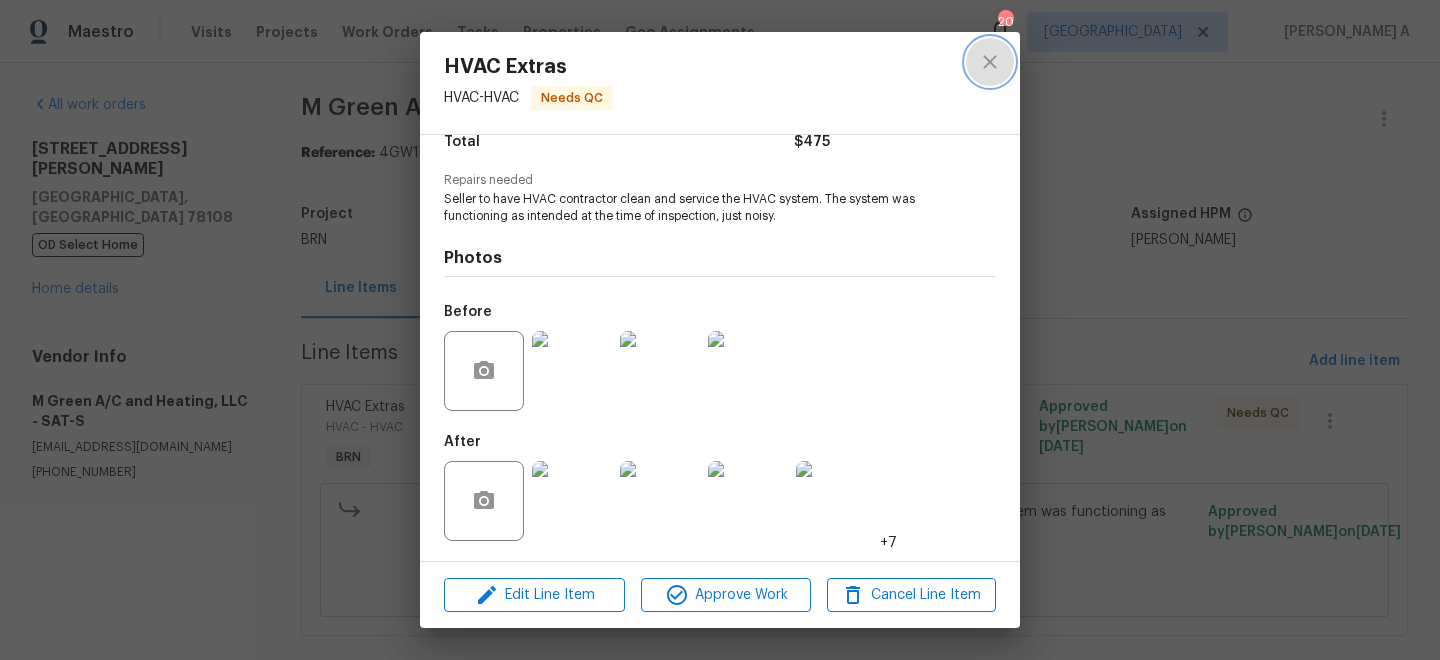 click 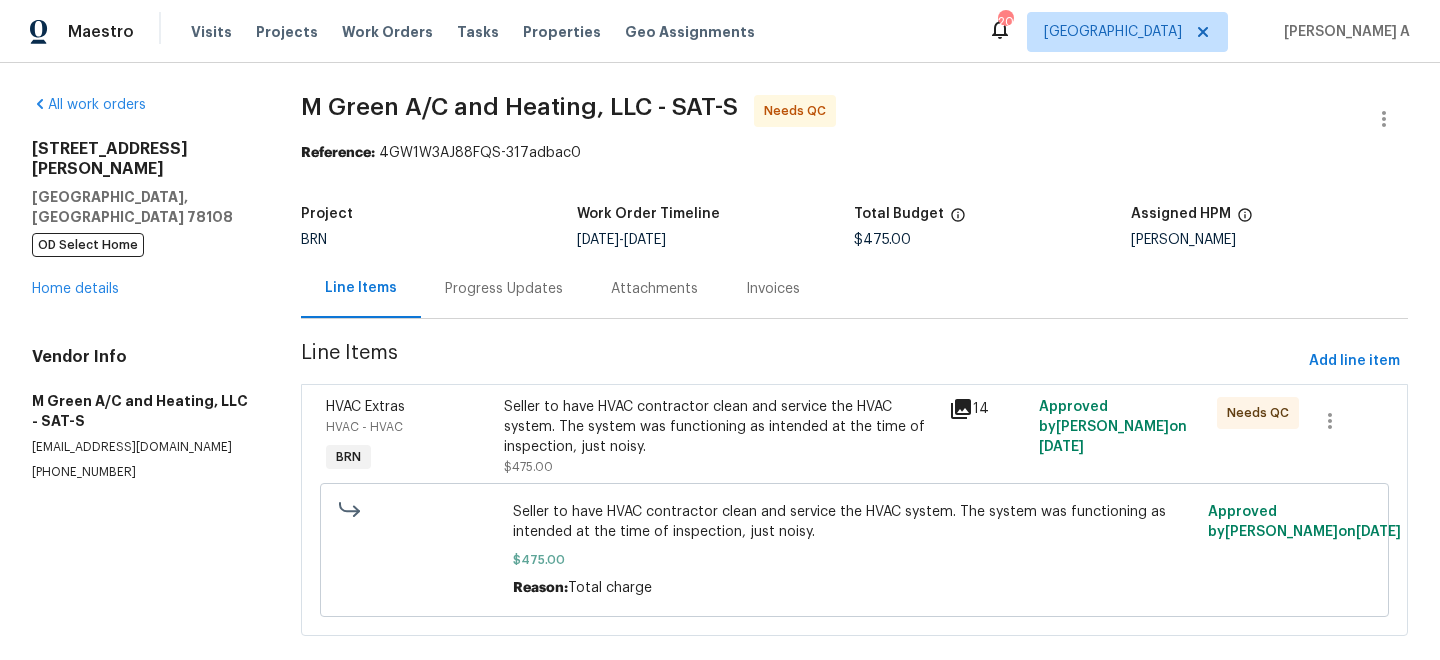 click on "Progress Updates" at bounding box center (504, 289) 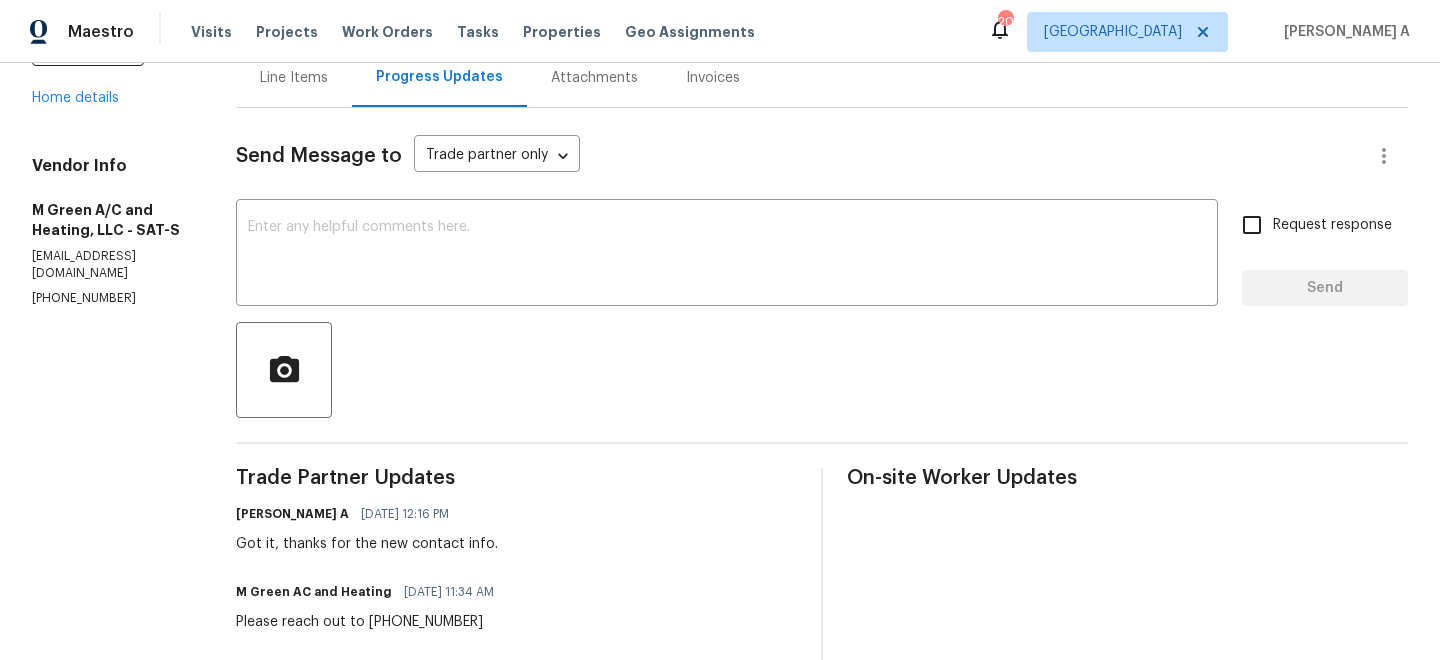 scroll, scrollTop: 212, scrollLeft: 0, axis: vertical 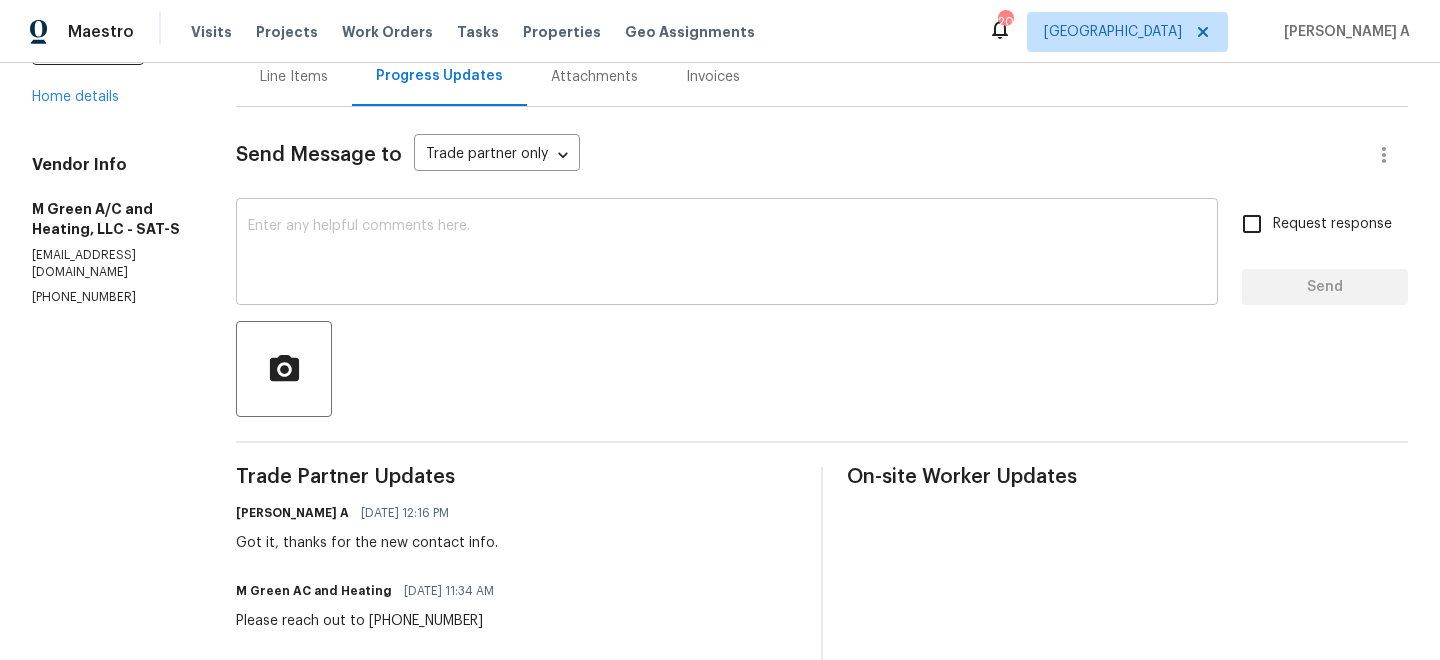 click at bounding box center [727, 254] 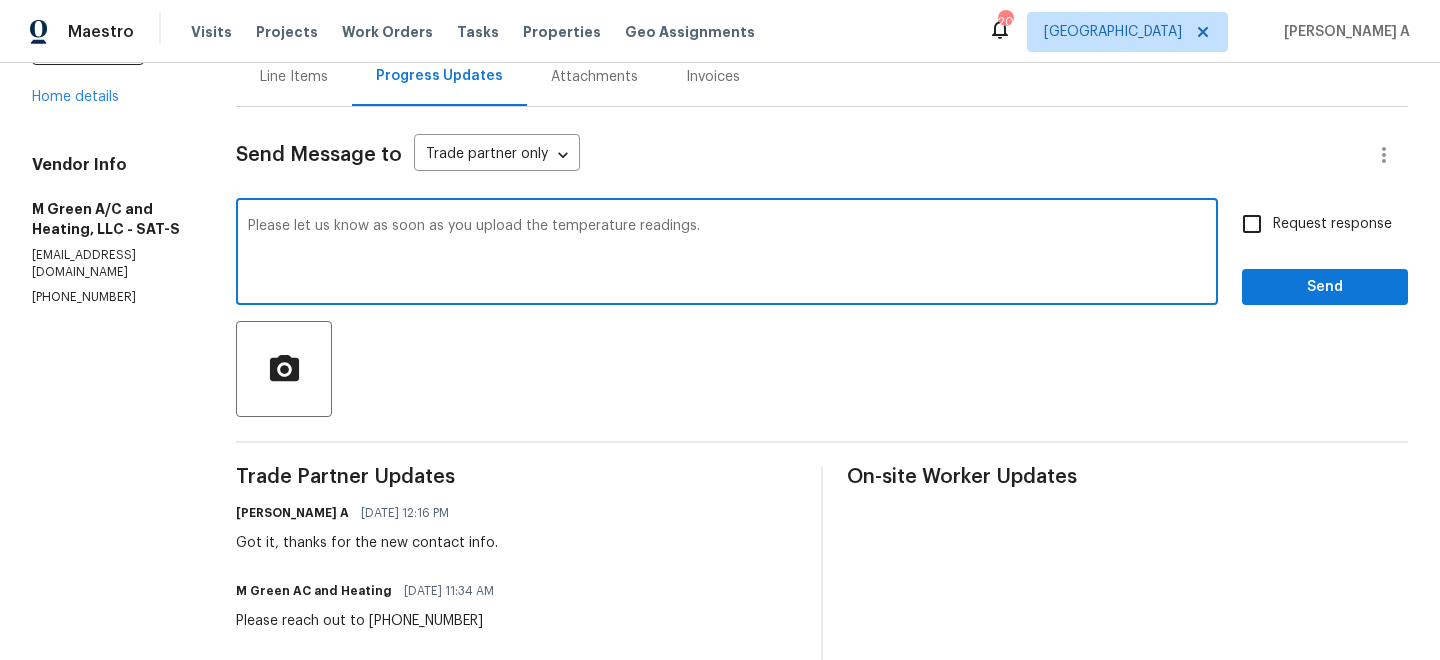 click on "Please let us know as soon as you upload the temperature readings." at bounding box center [727, 254] 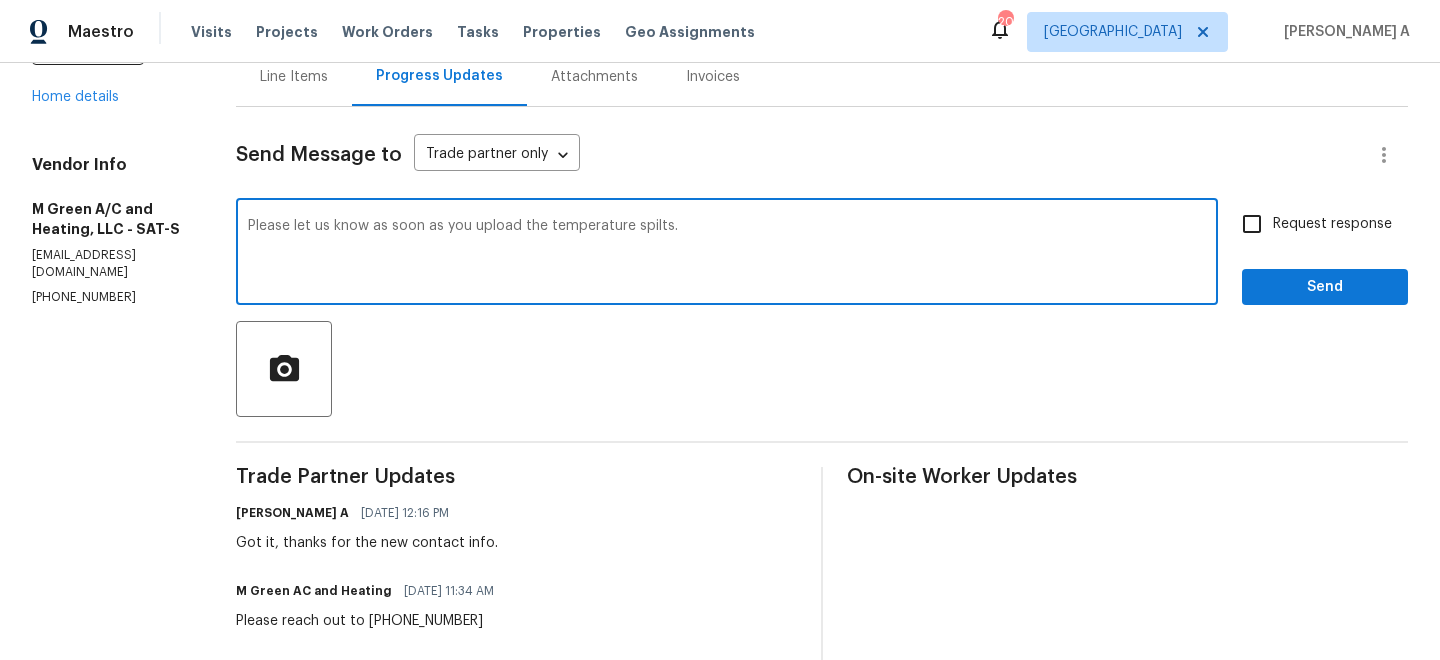 click on "Please let us know as soon as you upload the temperature spilts." at bounding box center [727, 254] 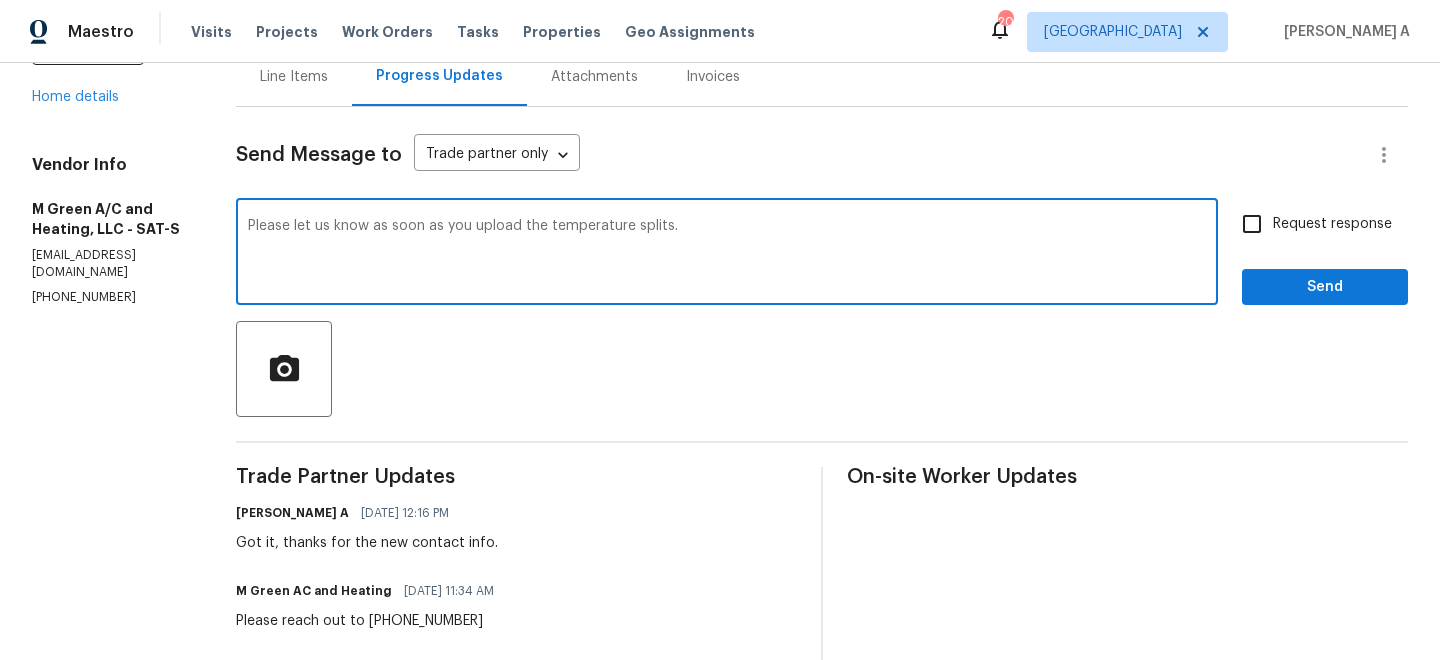 click on "Please let us know as soon as you upload the temperature splits." at bounding box center [727, 254] 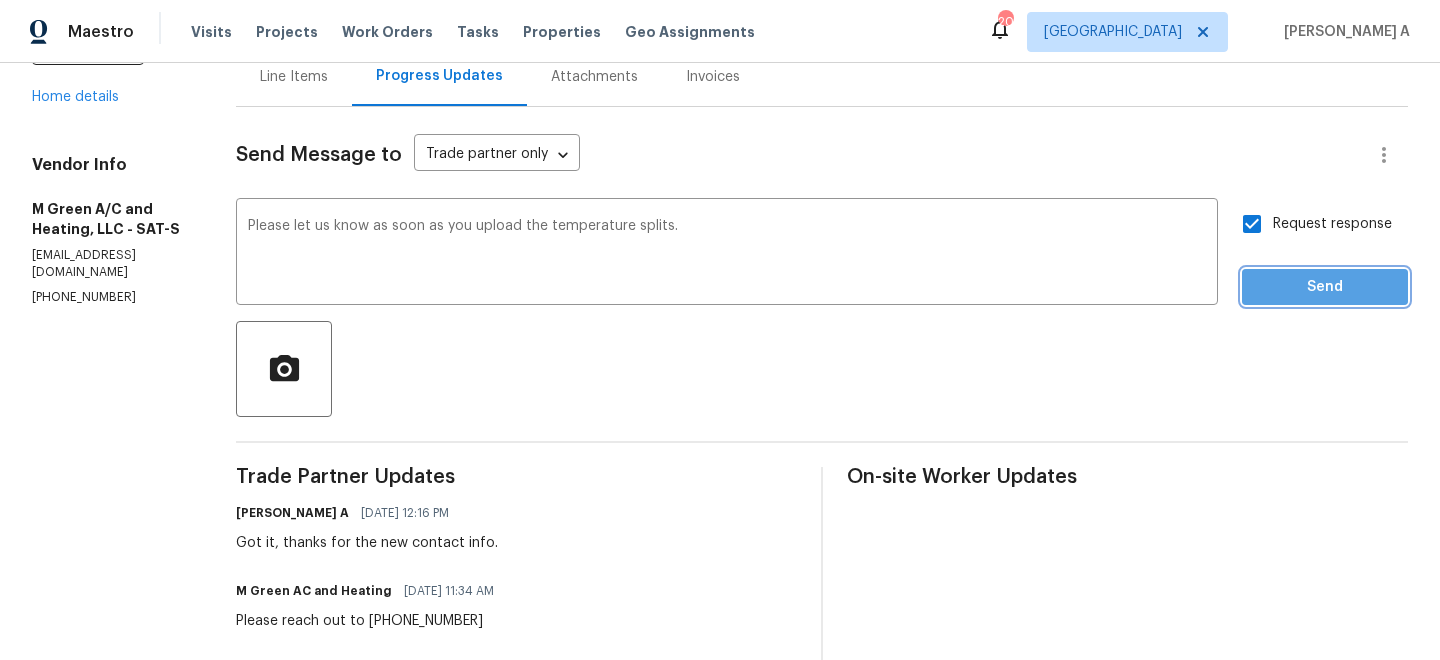 click on "Send" at bounding box center (1325, 287) 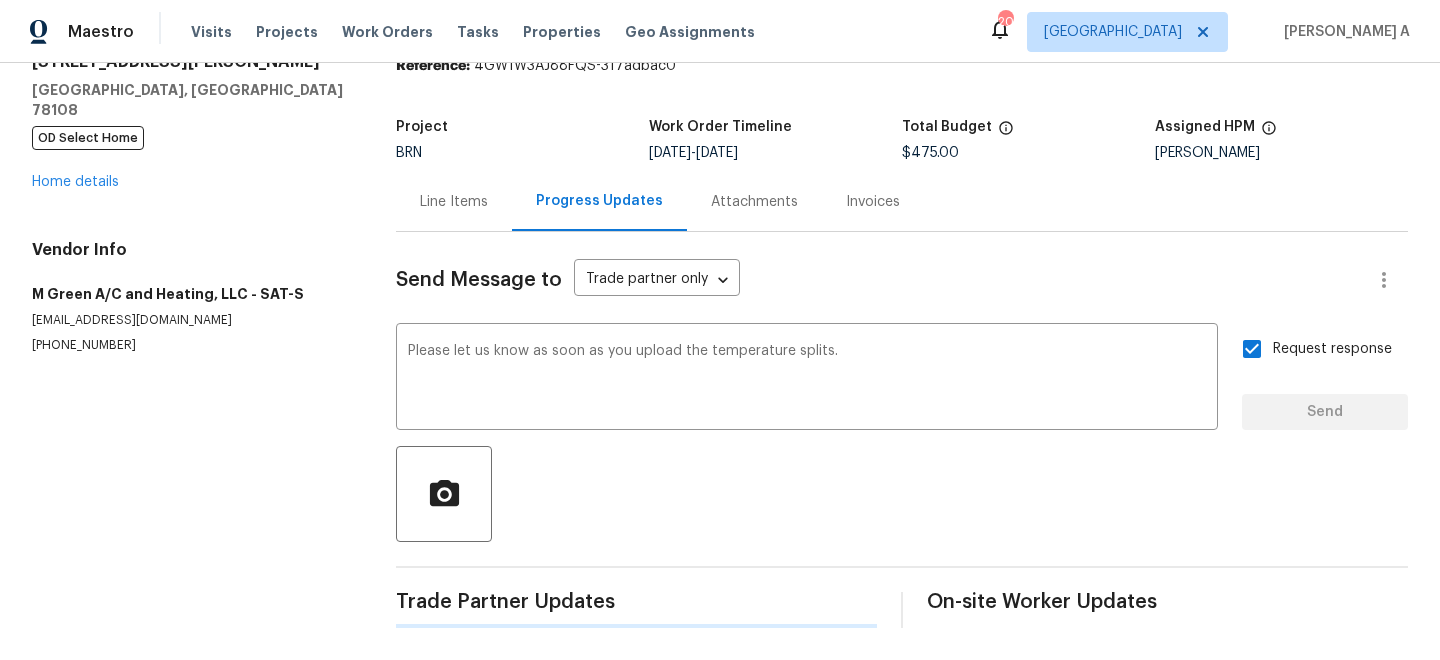 type 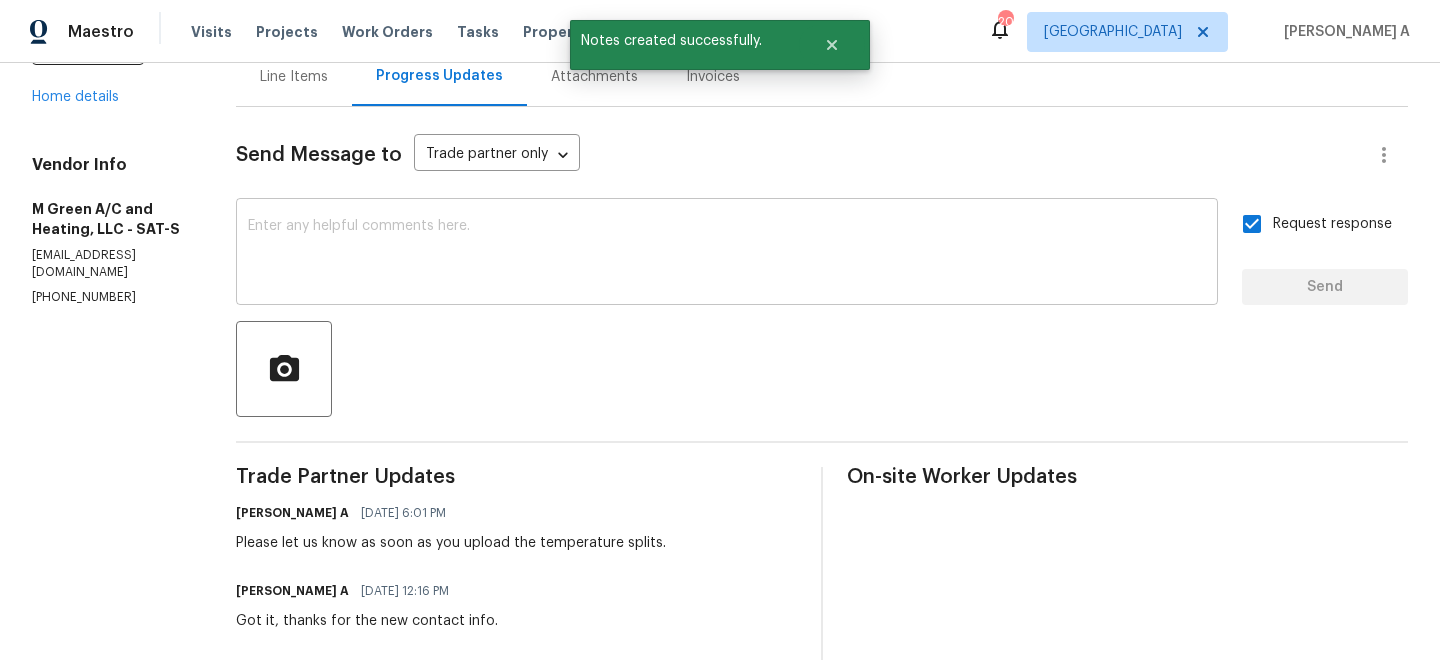 scroll, scrollTop: 0, scrollLeft: 0, axis: both 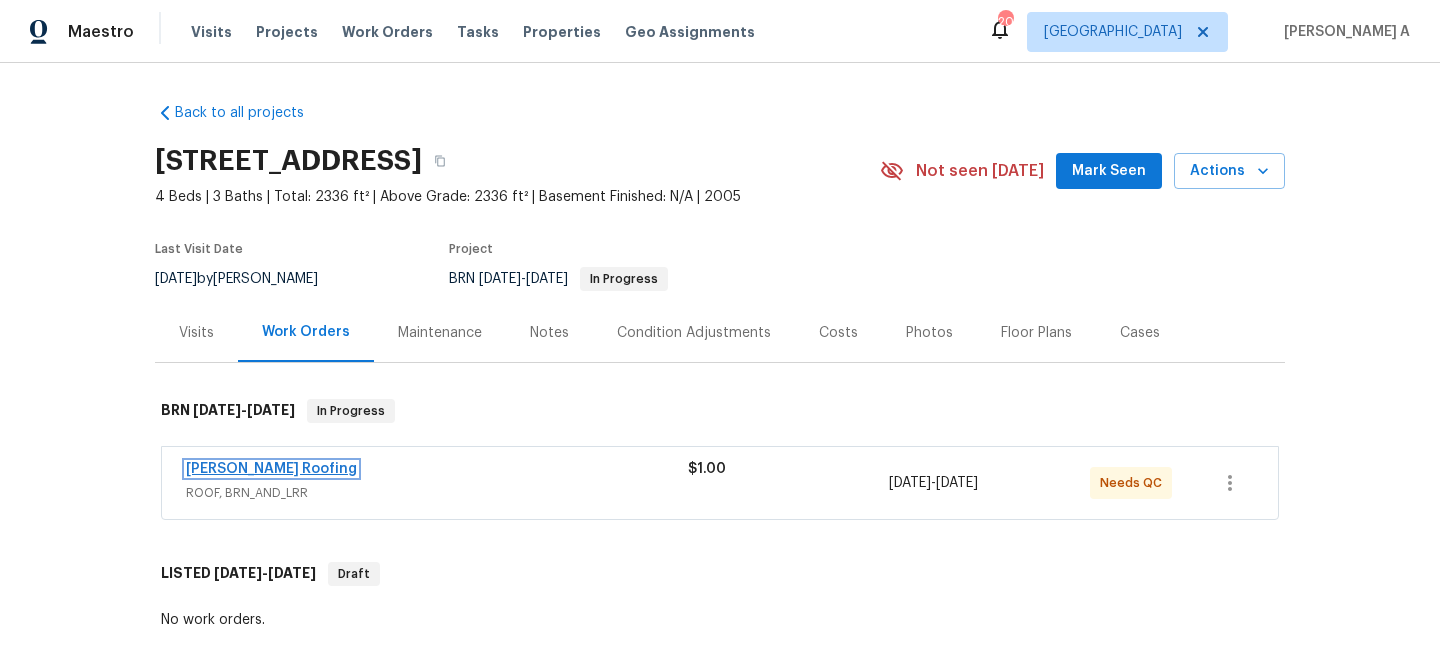 click on "[PERSON_NAME] Roofing" at bounding box center (271, 469) 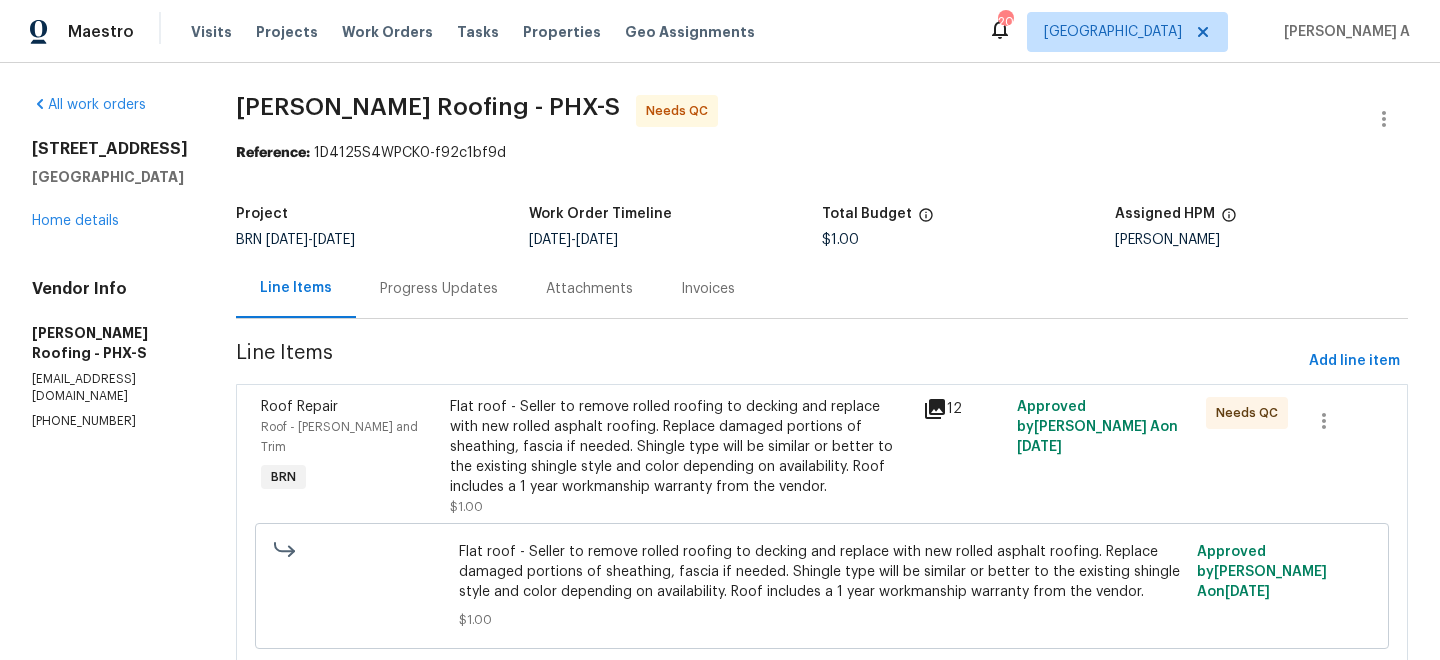 click on "Progress Updates" at bounding box center (439, 289) 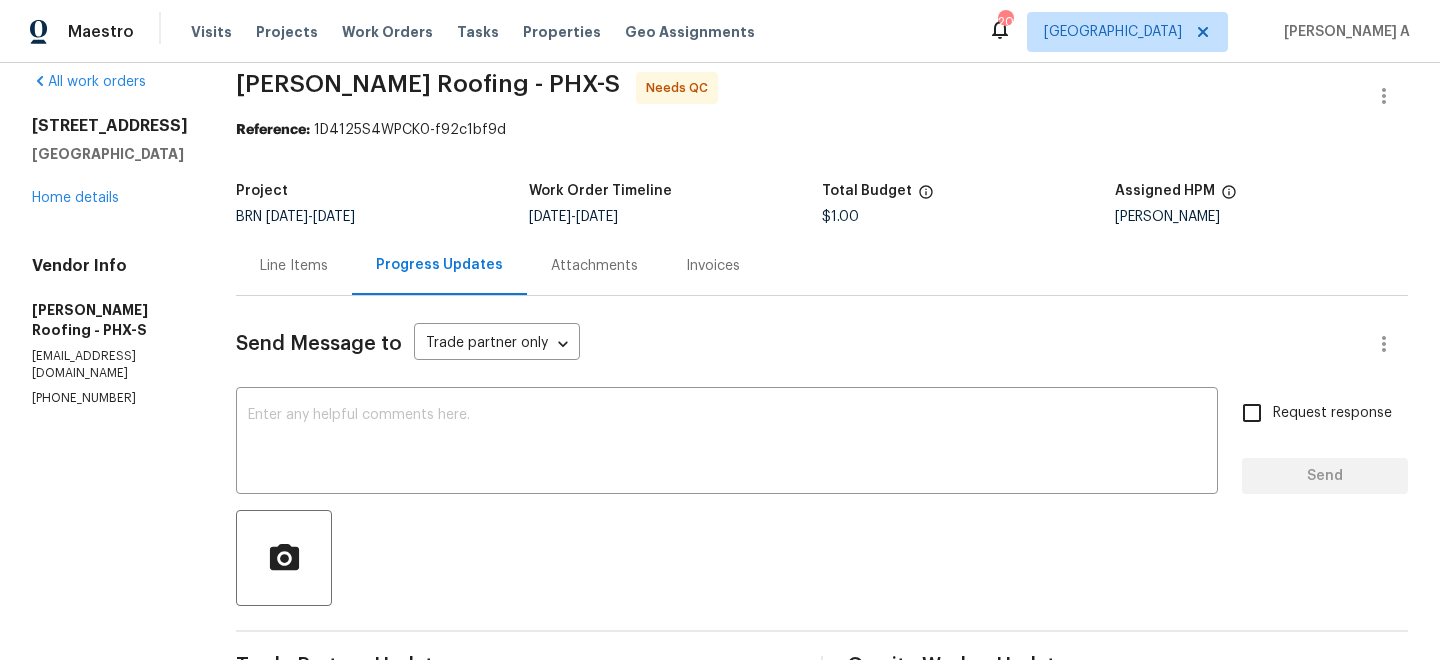 scroll, scrollTop: 0, scrollLeft: 0, axis: both 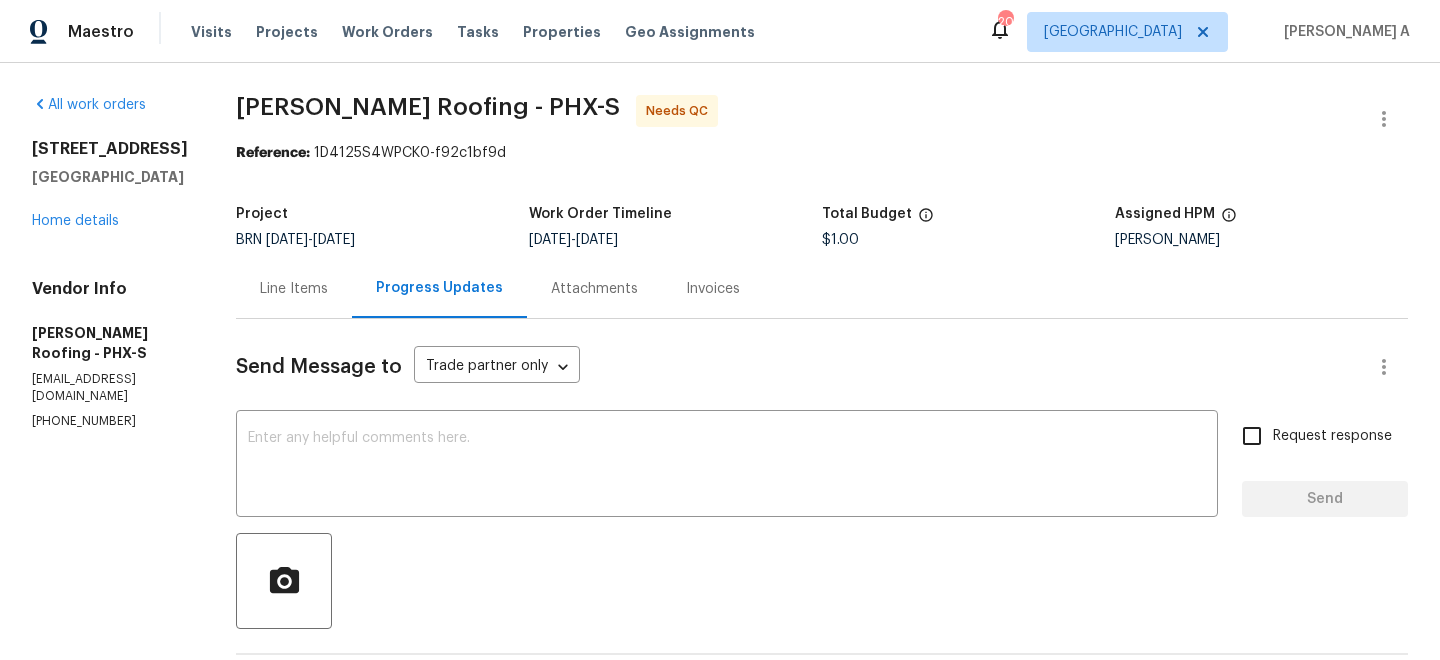 click on "Line Items" at bounding box center [294, 289] 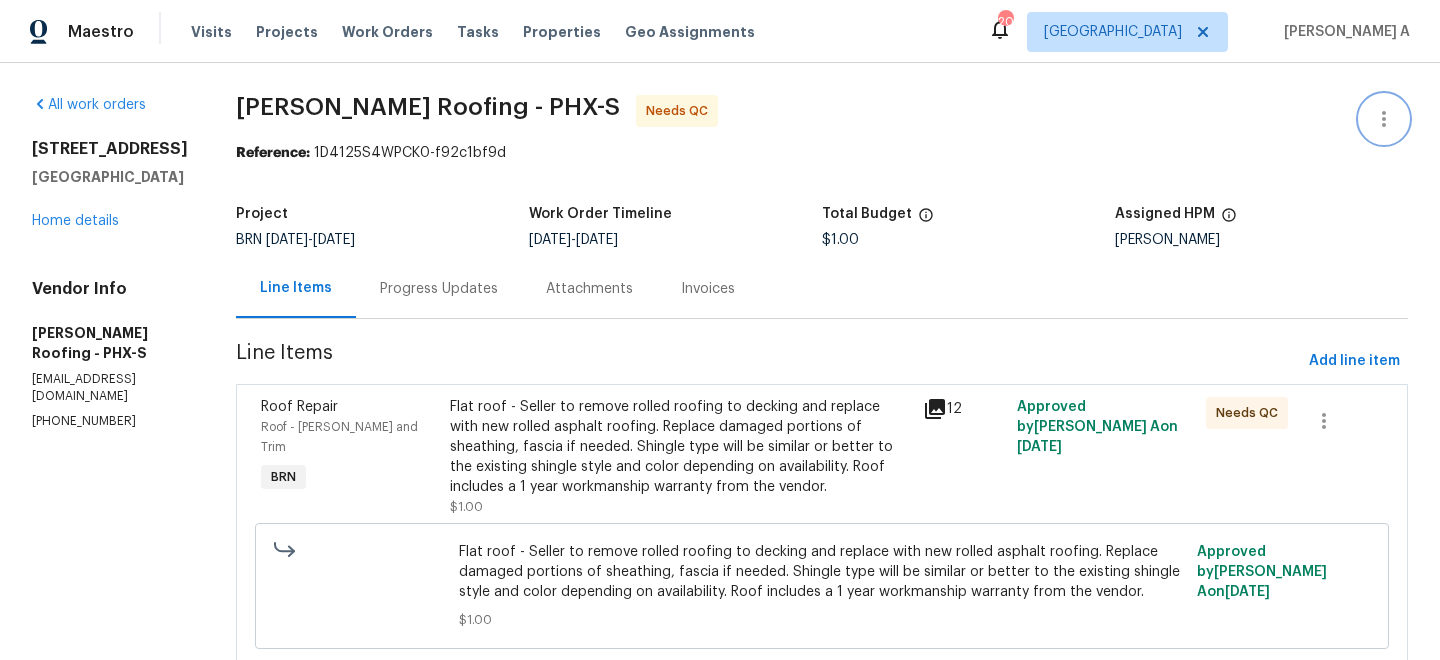 click 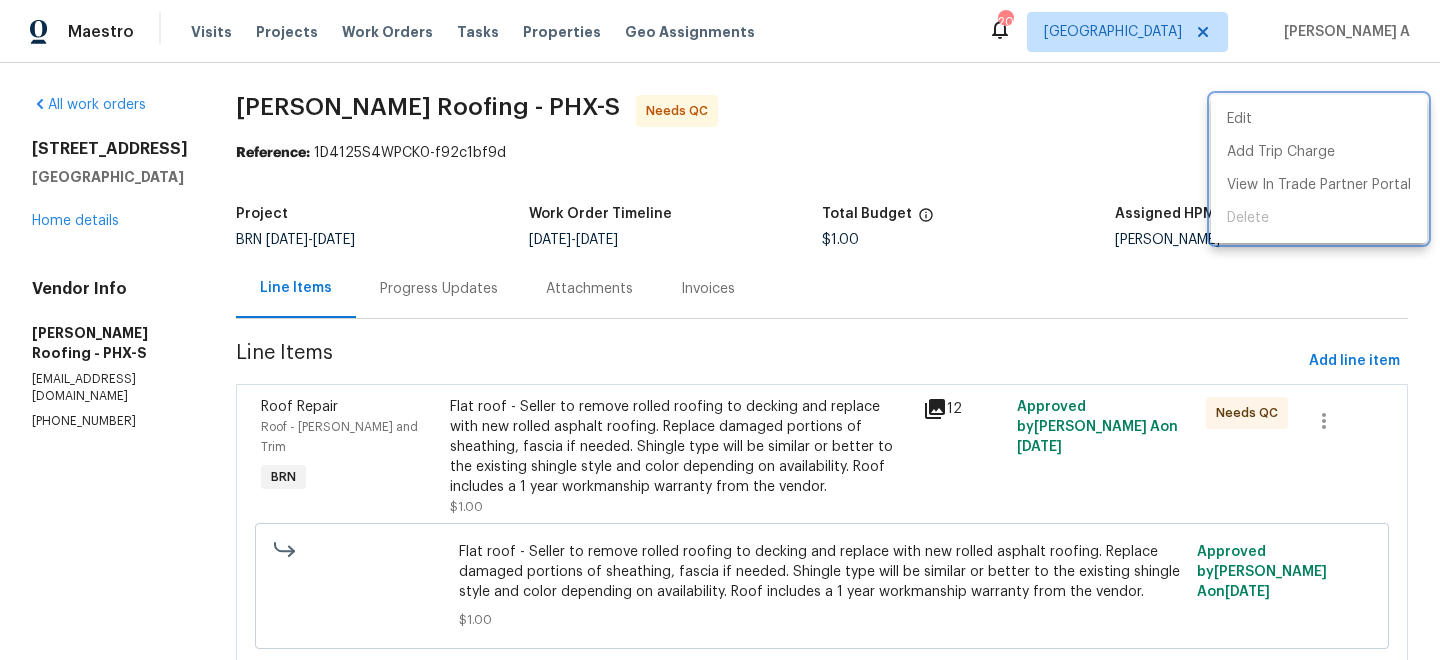 click at bounding box center [720, 330] 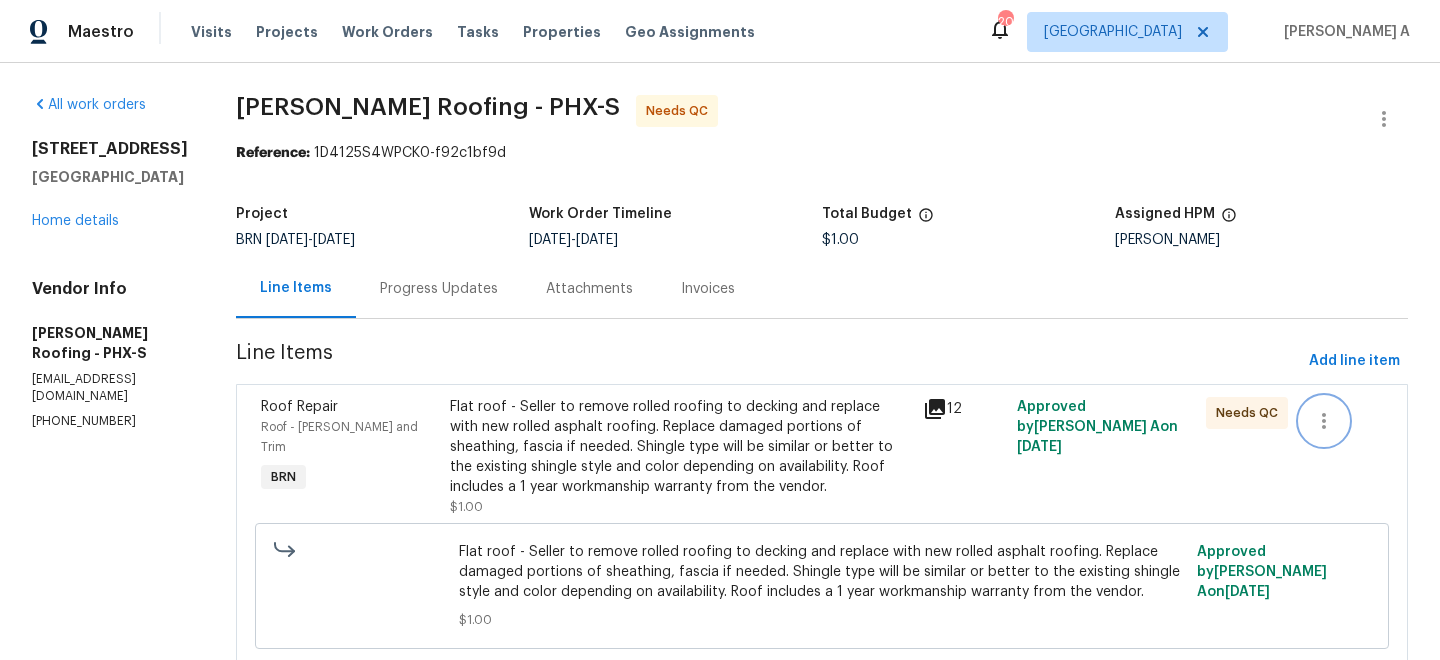 click 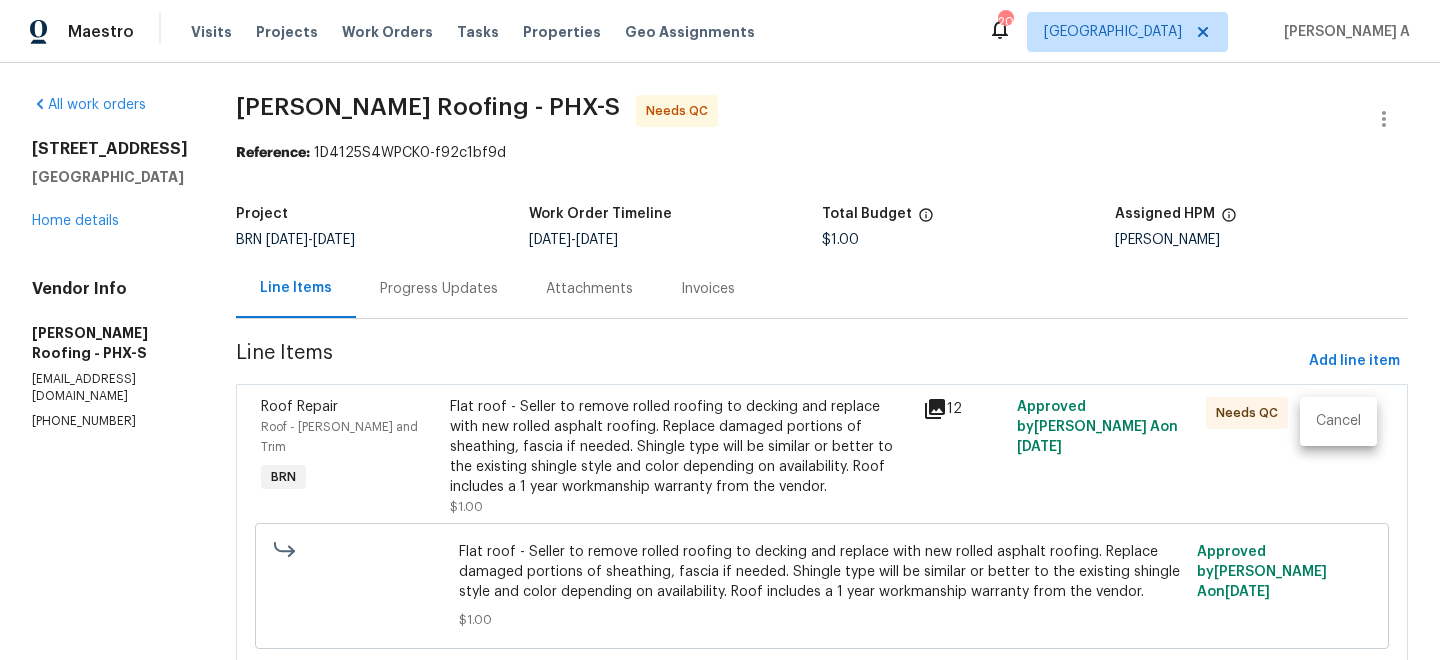 click on "Cancel" at bounding box center [1338, 421] 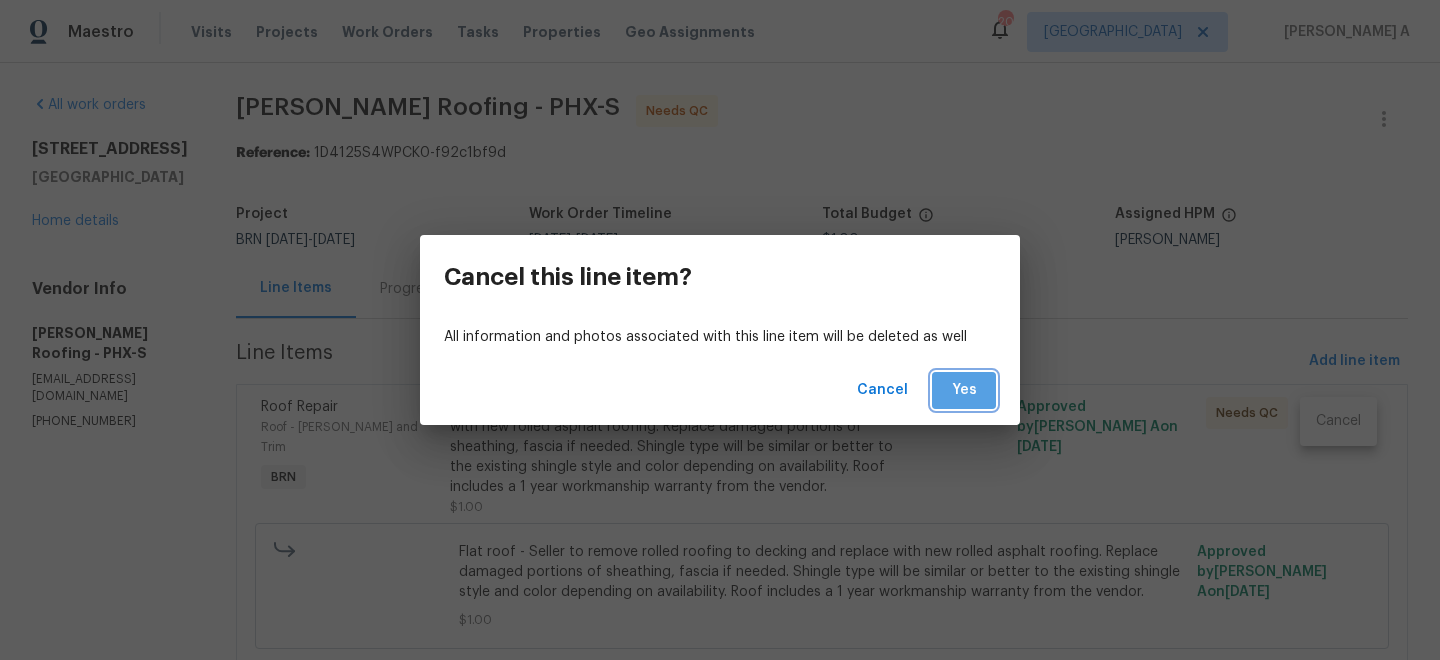 click on "Yes" at bounding box center (964, 390) 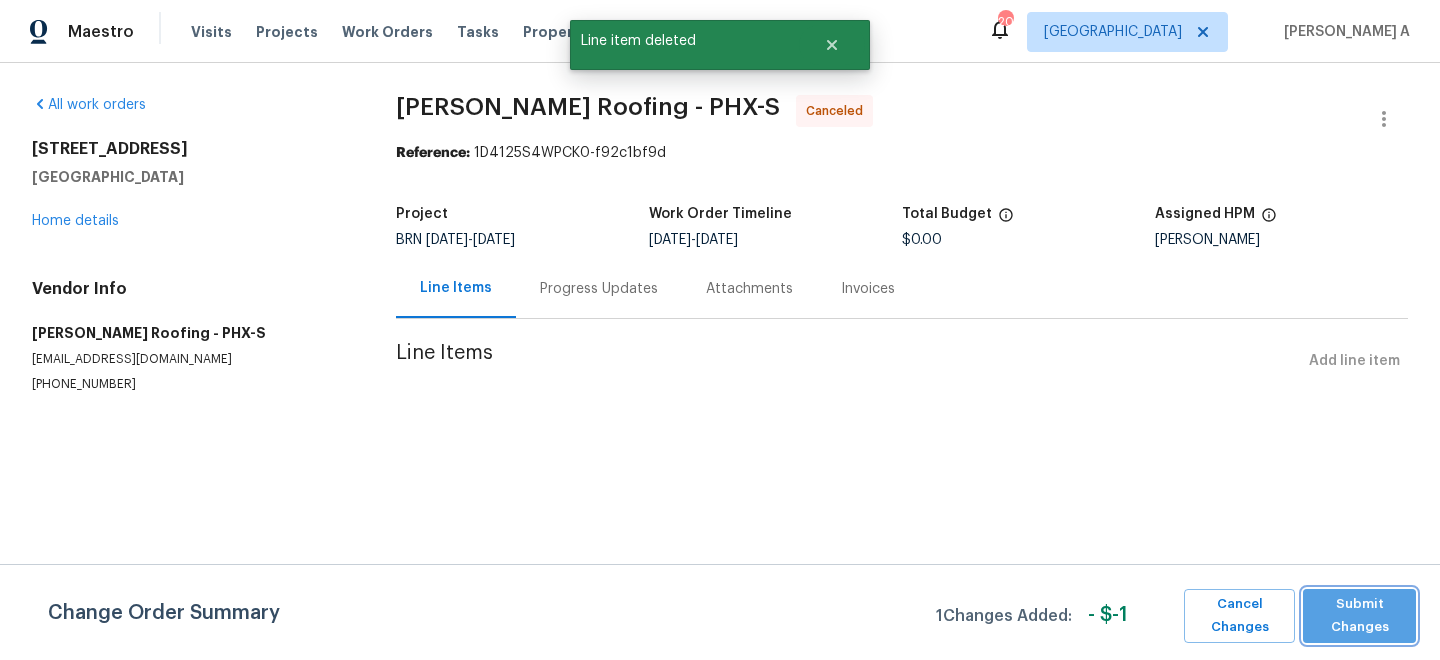 click on "Submit Changes" at bounding box center [1359, 616] 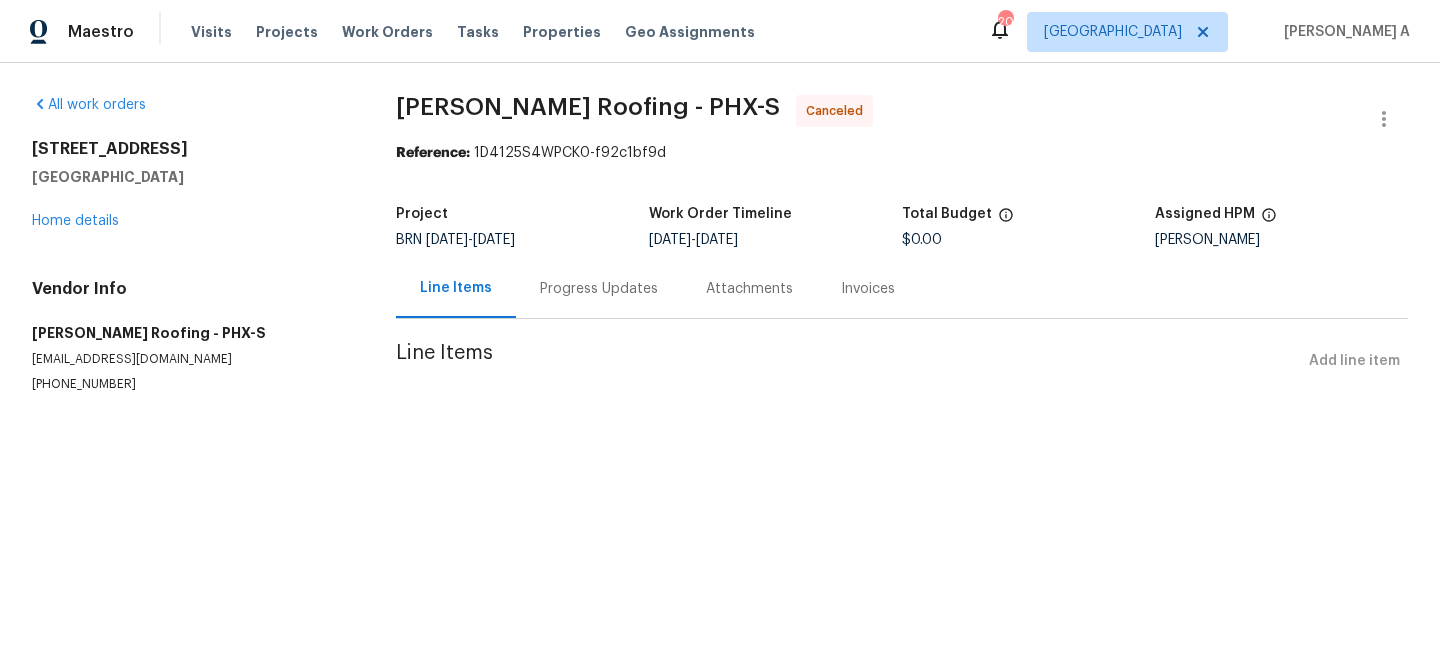 click on "Progress Updates" at bounding box center [599, 289] 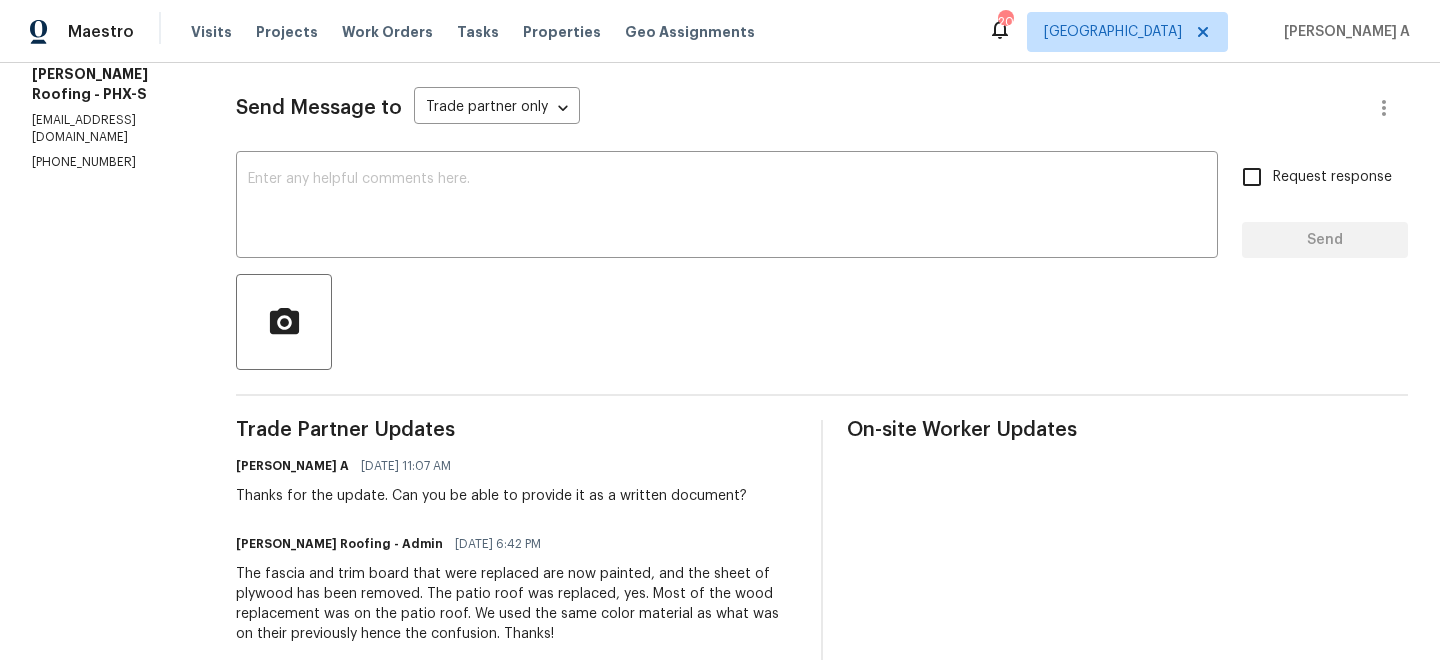 scroll, scrollTop: 0, scrollLeft: 0, axis: both 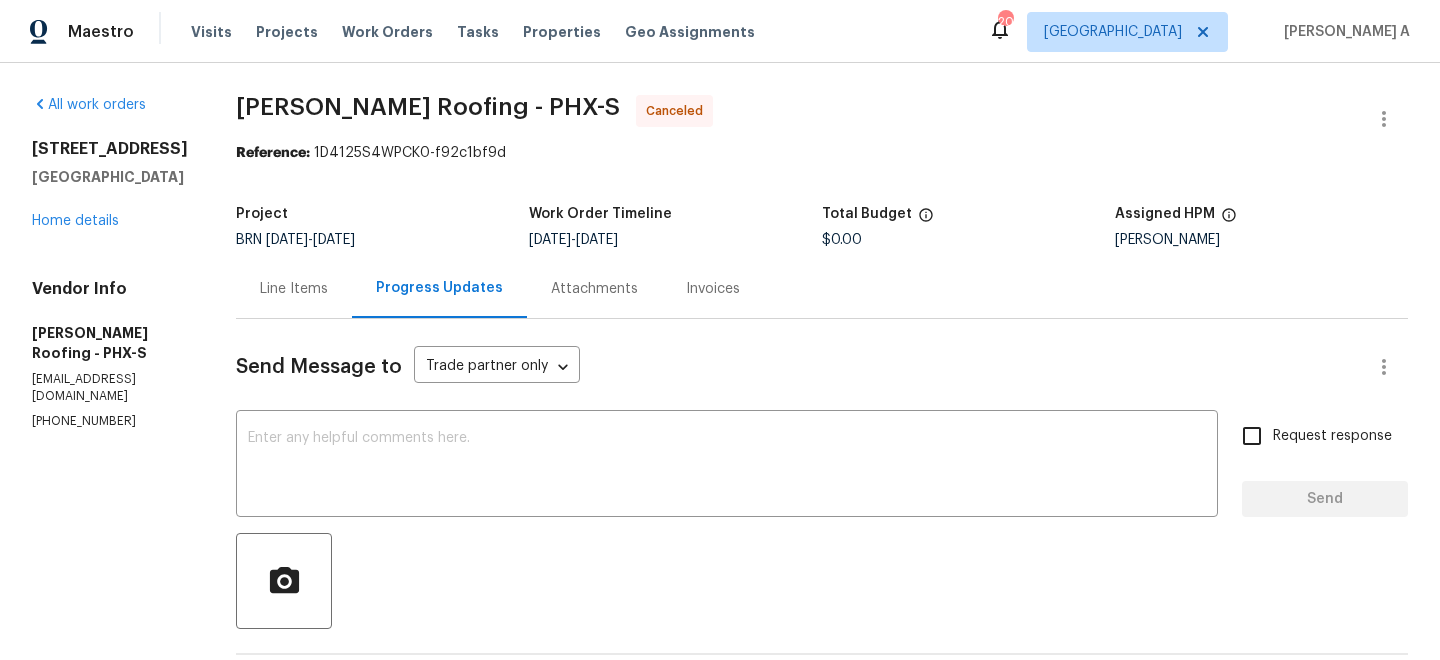 click on "Line Items" at bounding box center (294, 288) 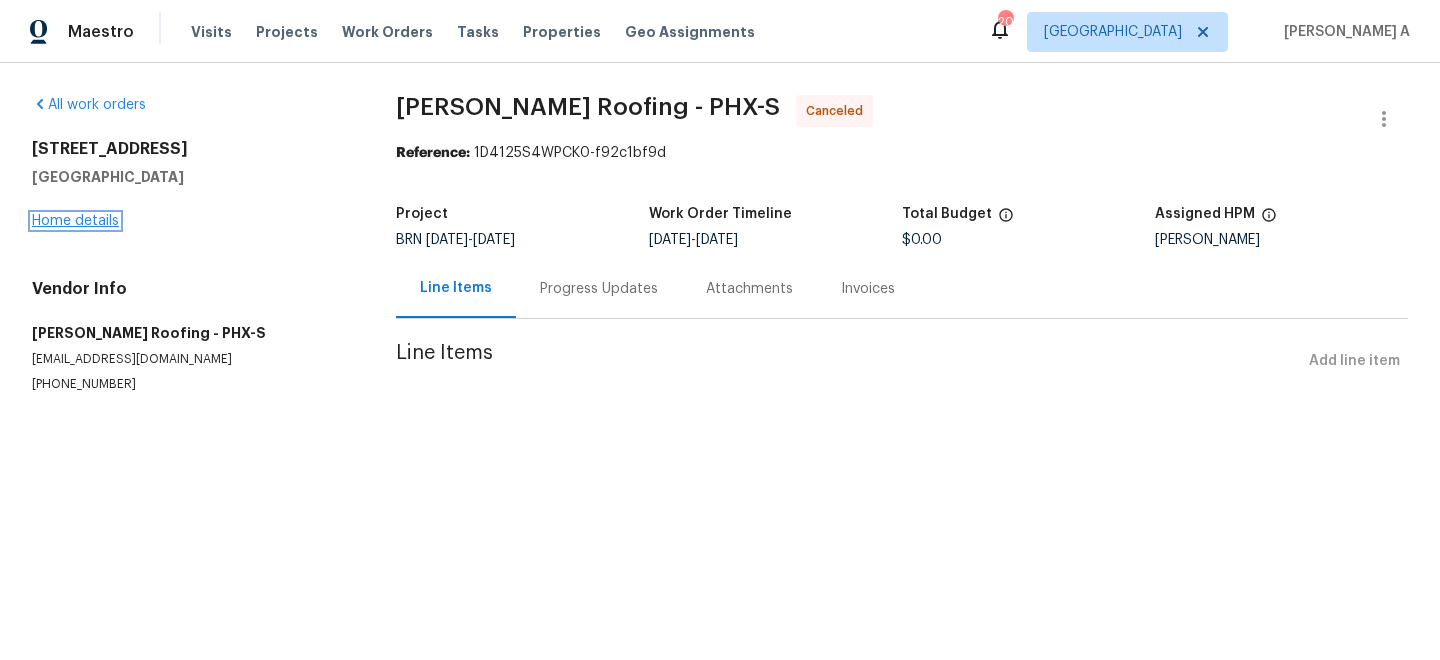 click on "Home details" at bounding box center (75, 221) 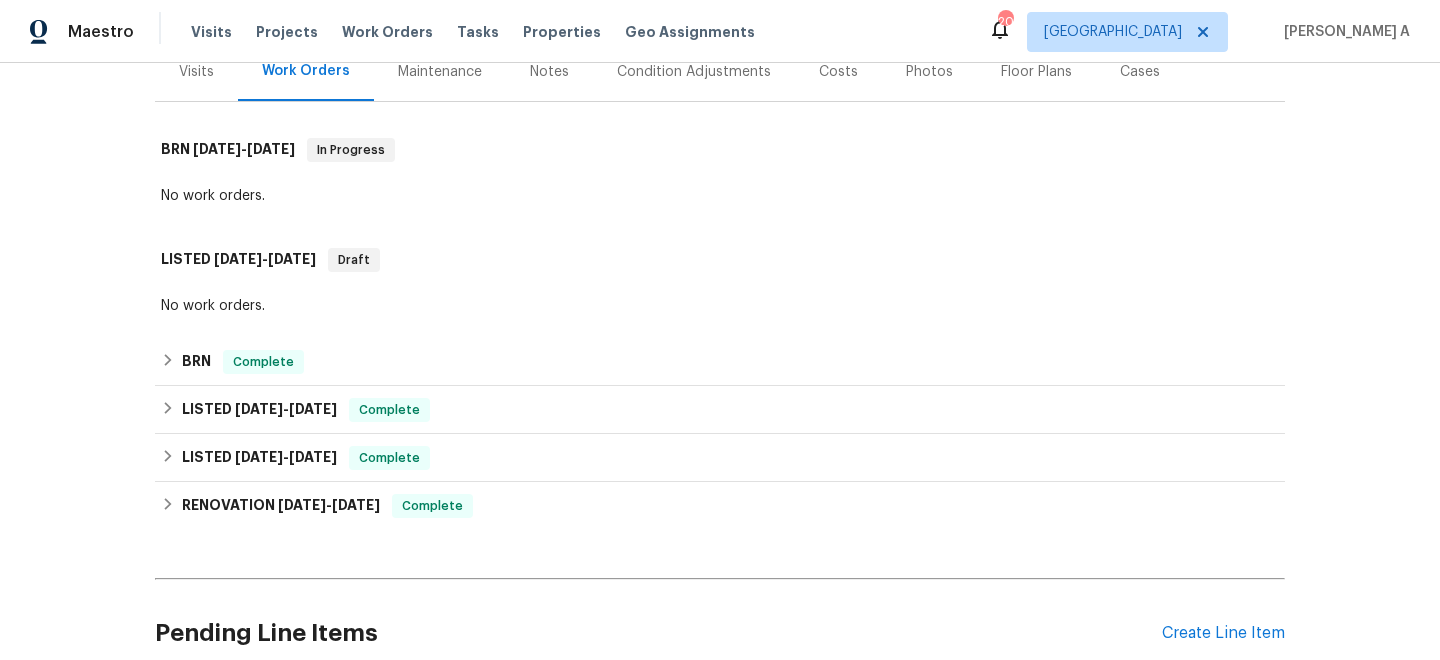 scroll, scrollTop: 437, scrollLeft: 0, axis: vertical 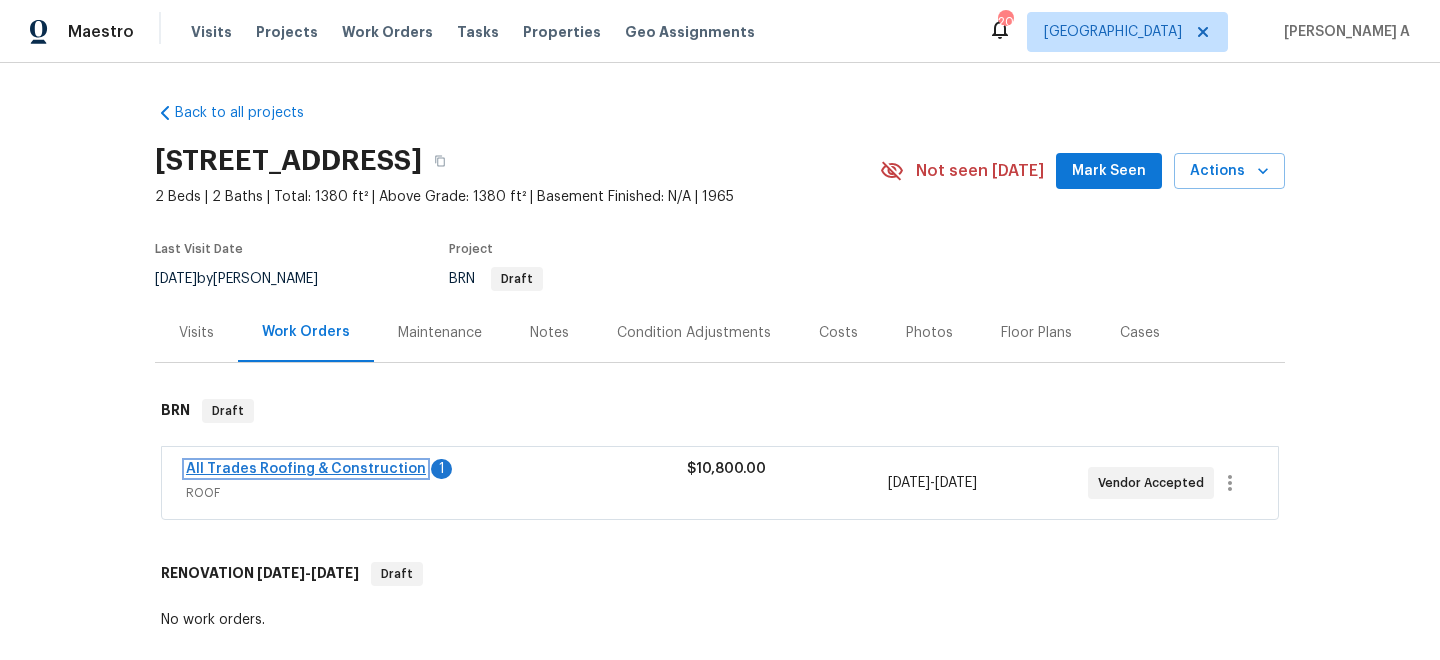click on "All Trades Roofing & Construction" at bounding box center [306, 469] 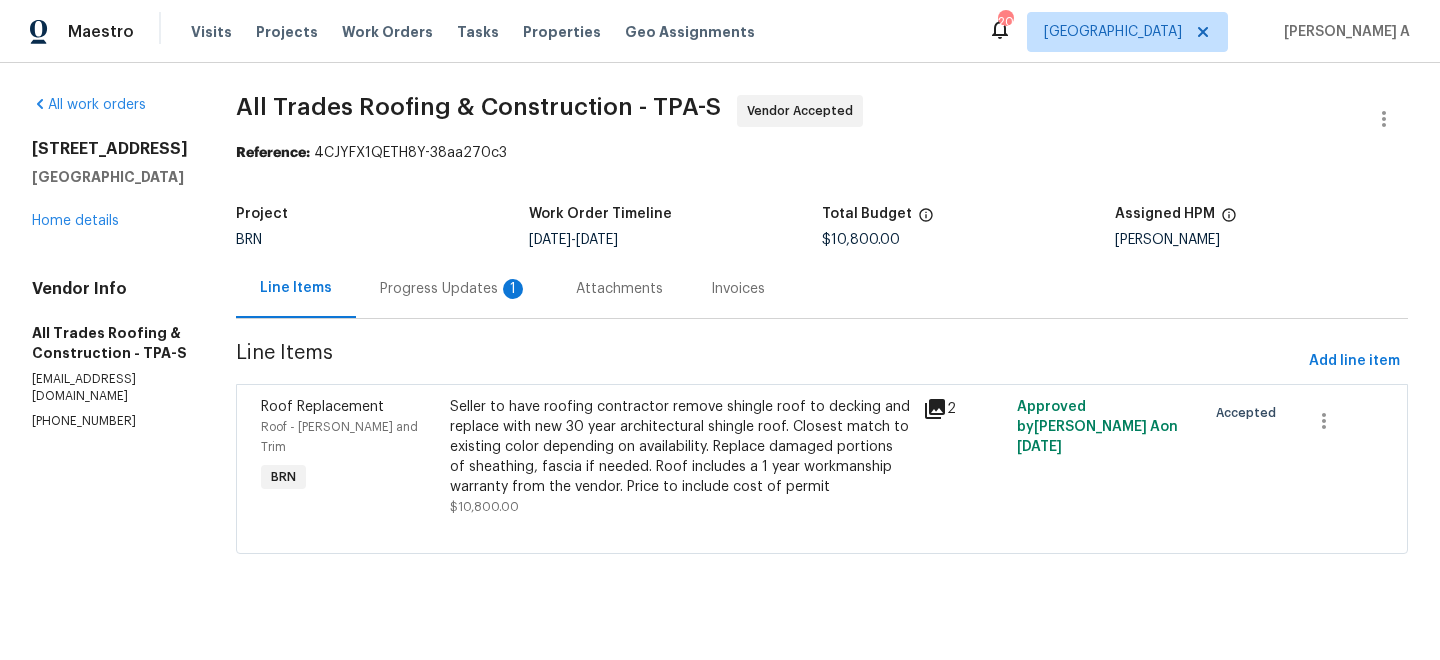 click on "Progress Updates 1" at bounding box center [454, 288] 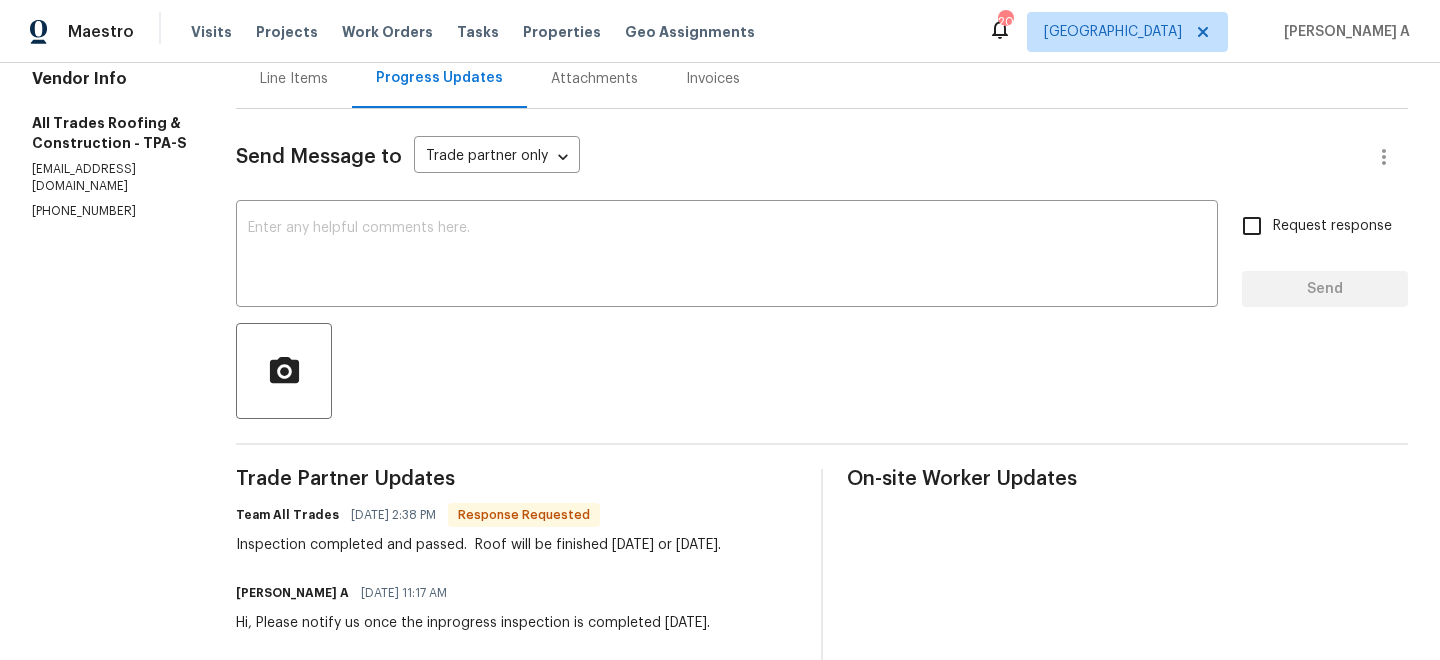scroll, scrollTop: 181, scrollLeft: 0, axis: vertical 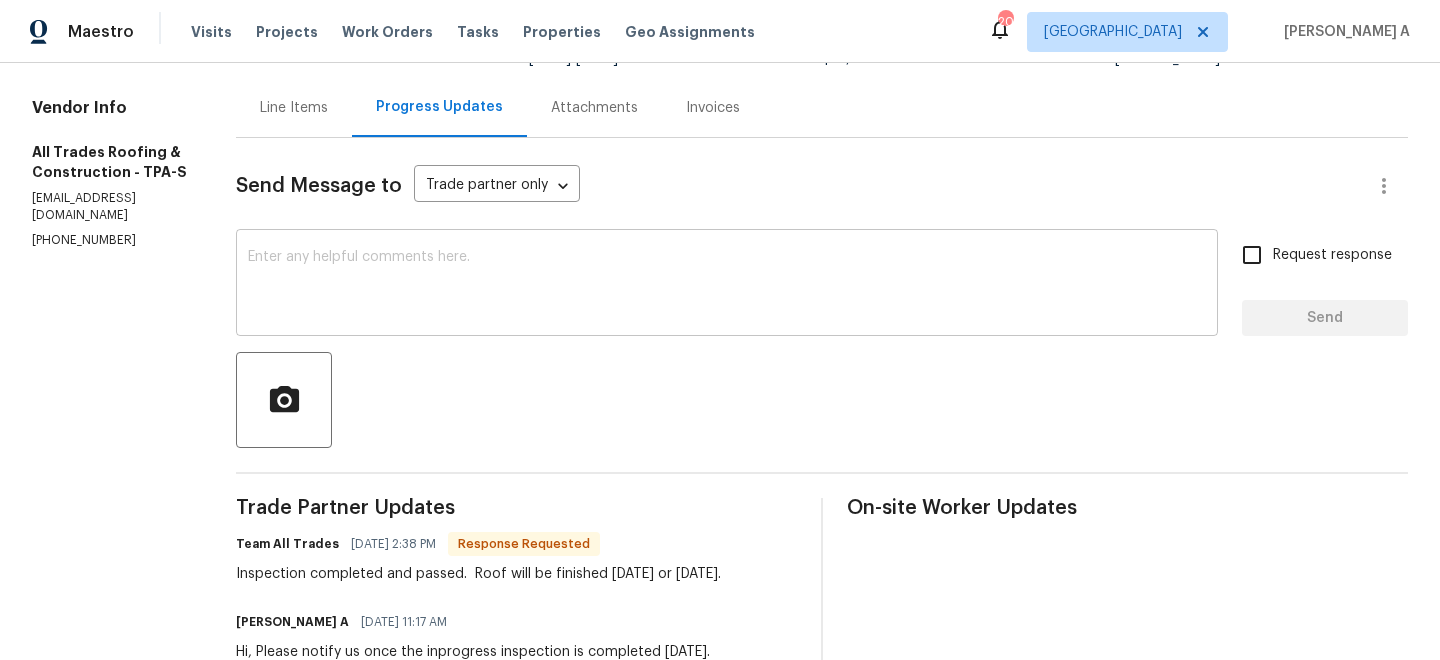 click at bounding box center [727, 285] 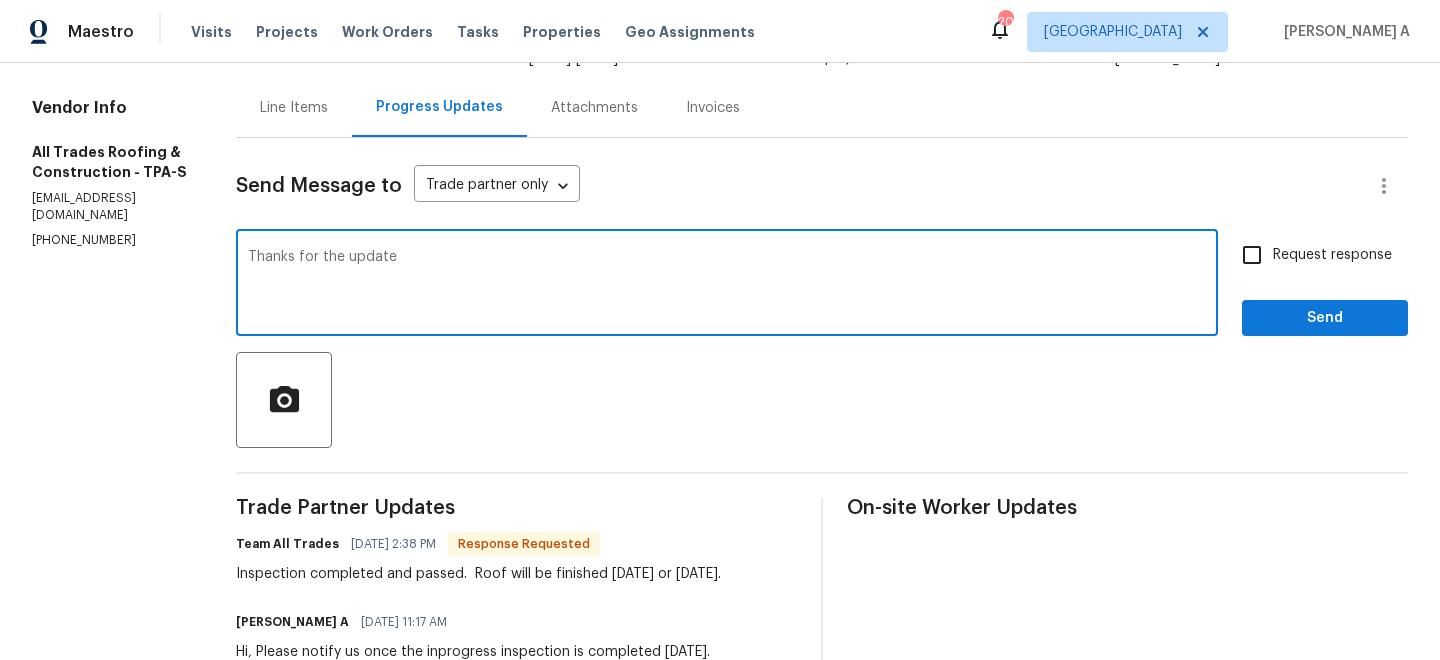 type on "Thanks for the update" 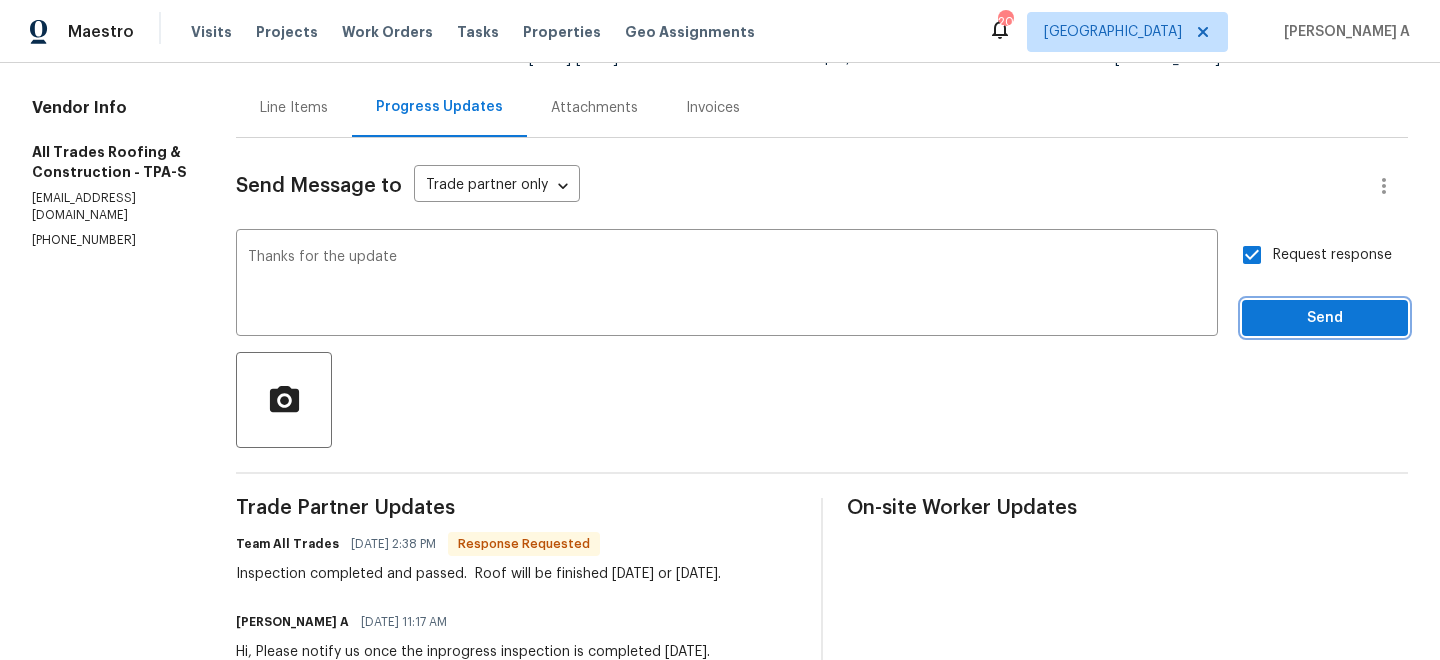click on "Send" at bounding box center (1325, 318) 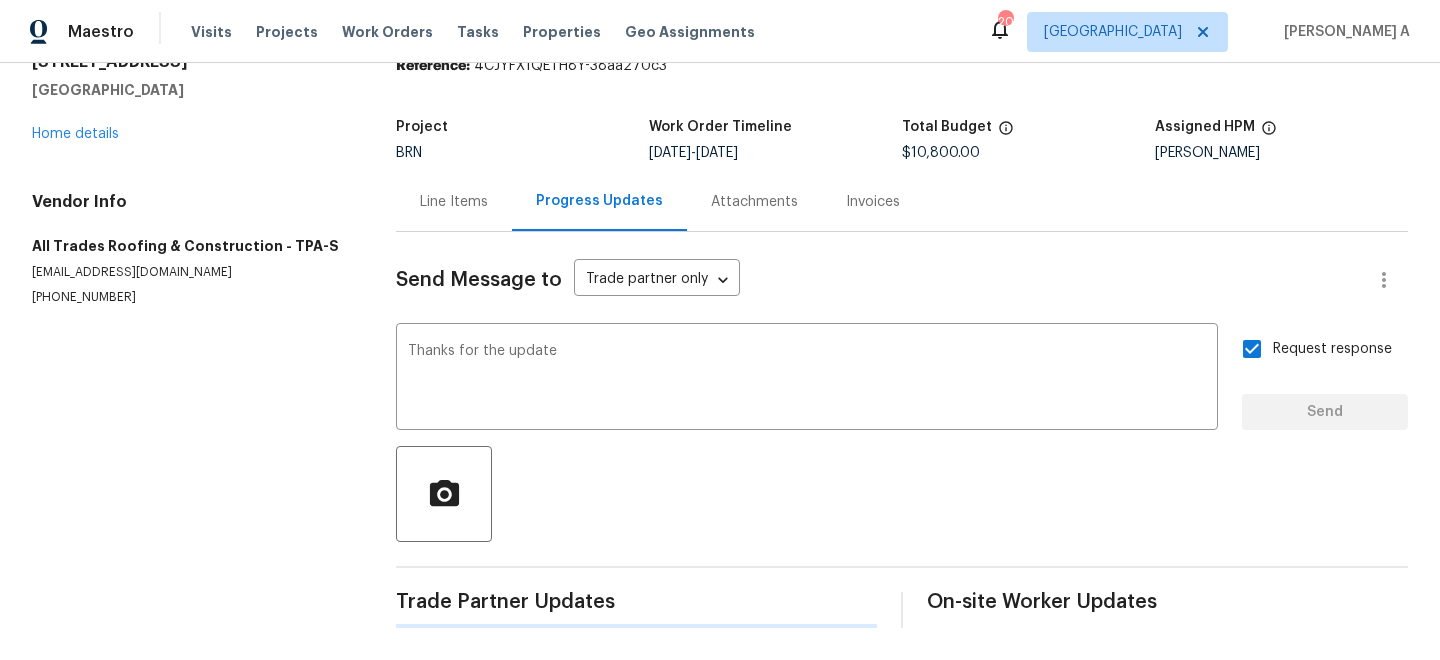 type 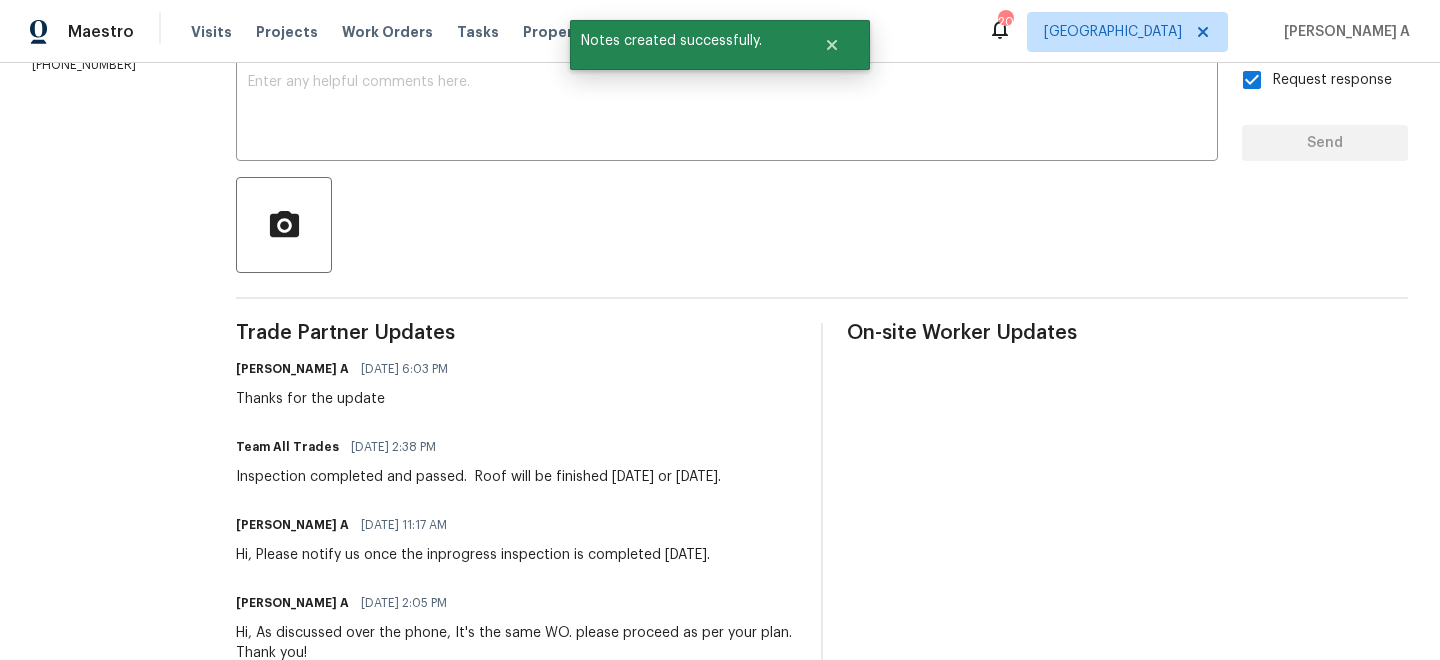 scroll, scrollTop: 386, scrollLeft: 0, axis: vertical 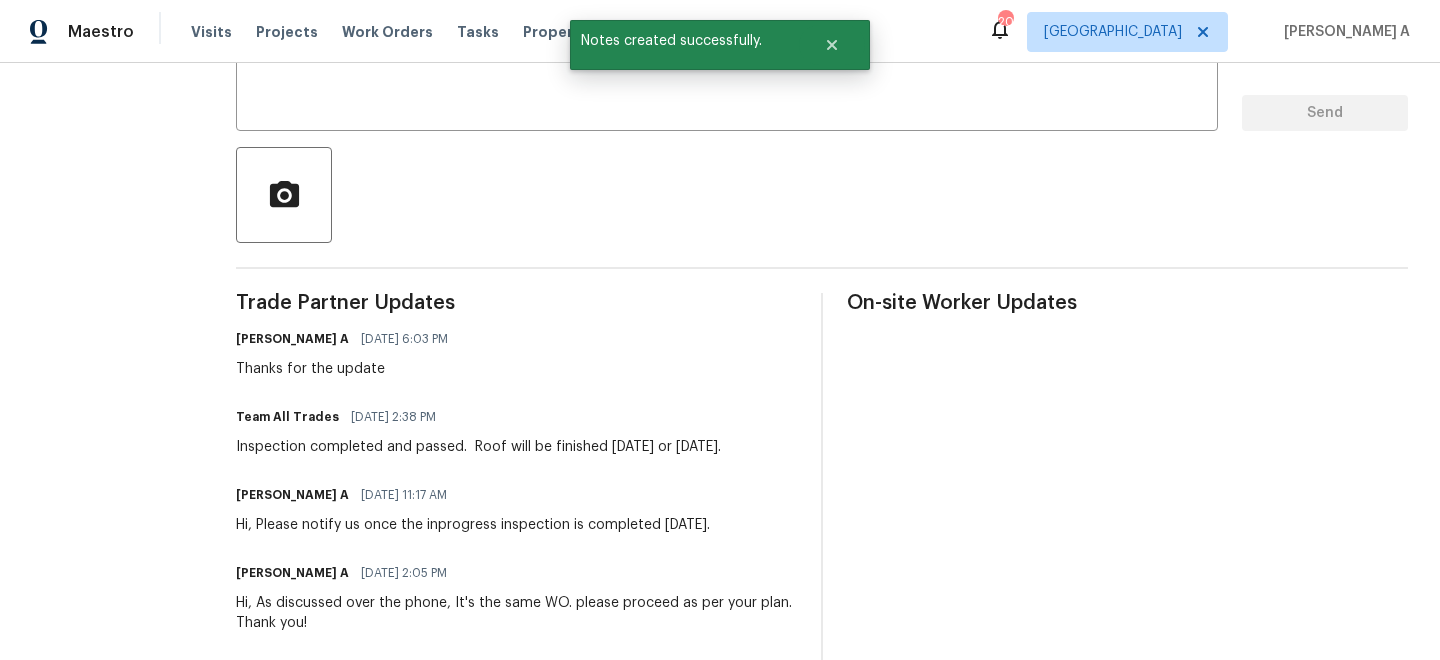 copy on "Inspection completed and passed.  Roof will be finished today or tomorrow." 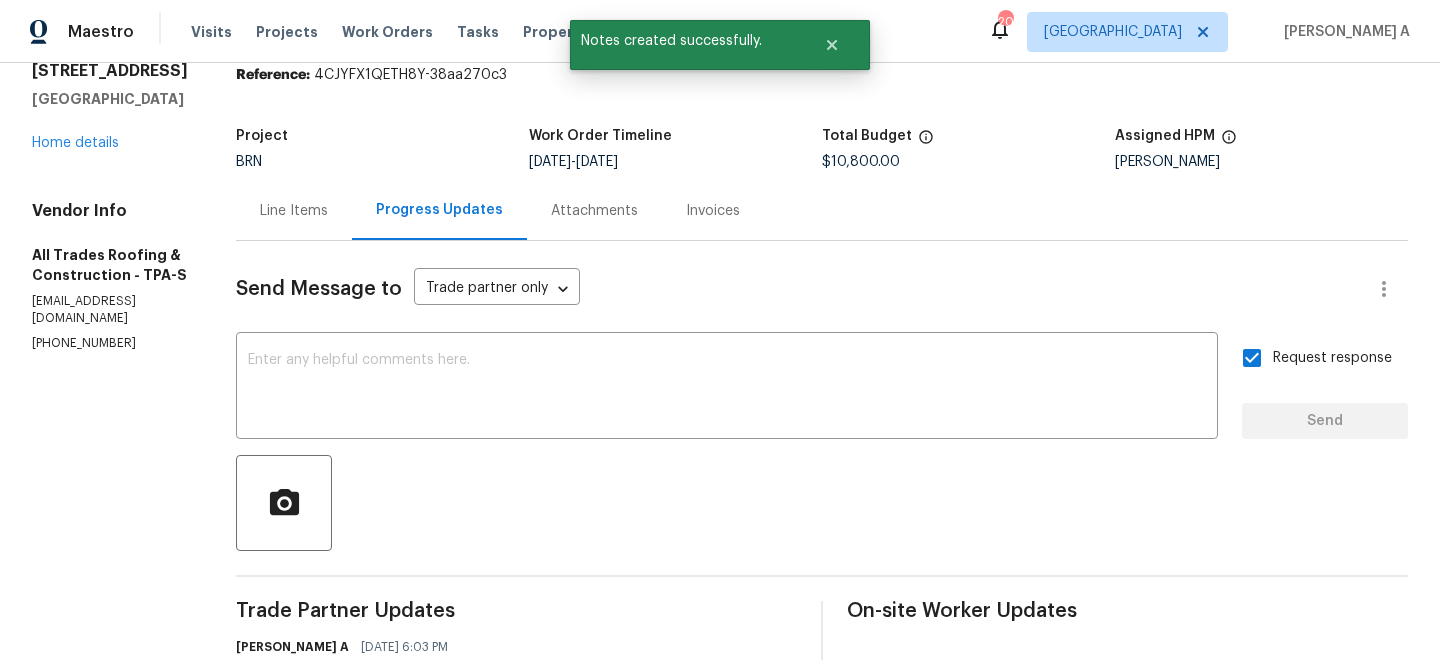 scroll, scrollTop: 43, scrollLeft: 0, axis: vertical 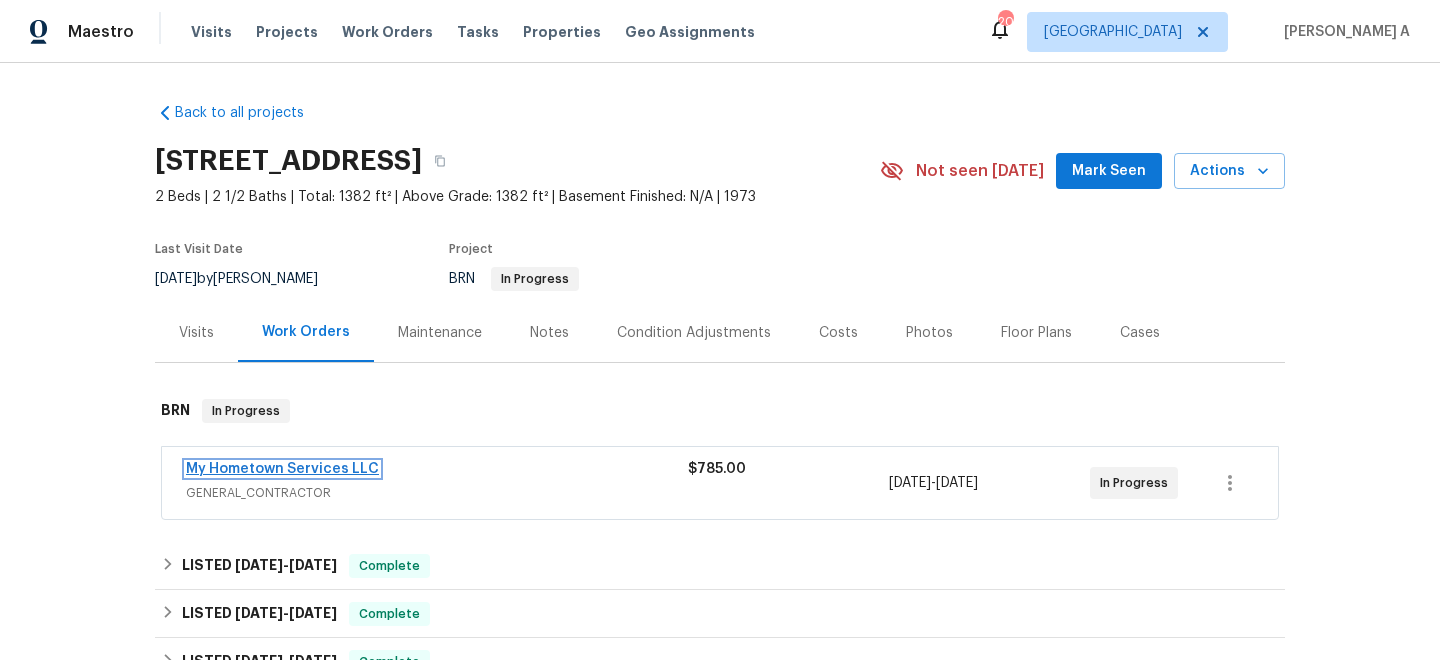 click on "My Hometown Services LLC" at bounding box center [282, 469] 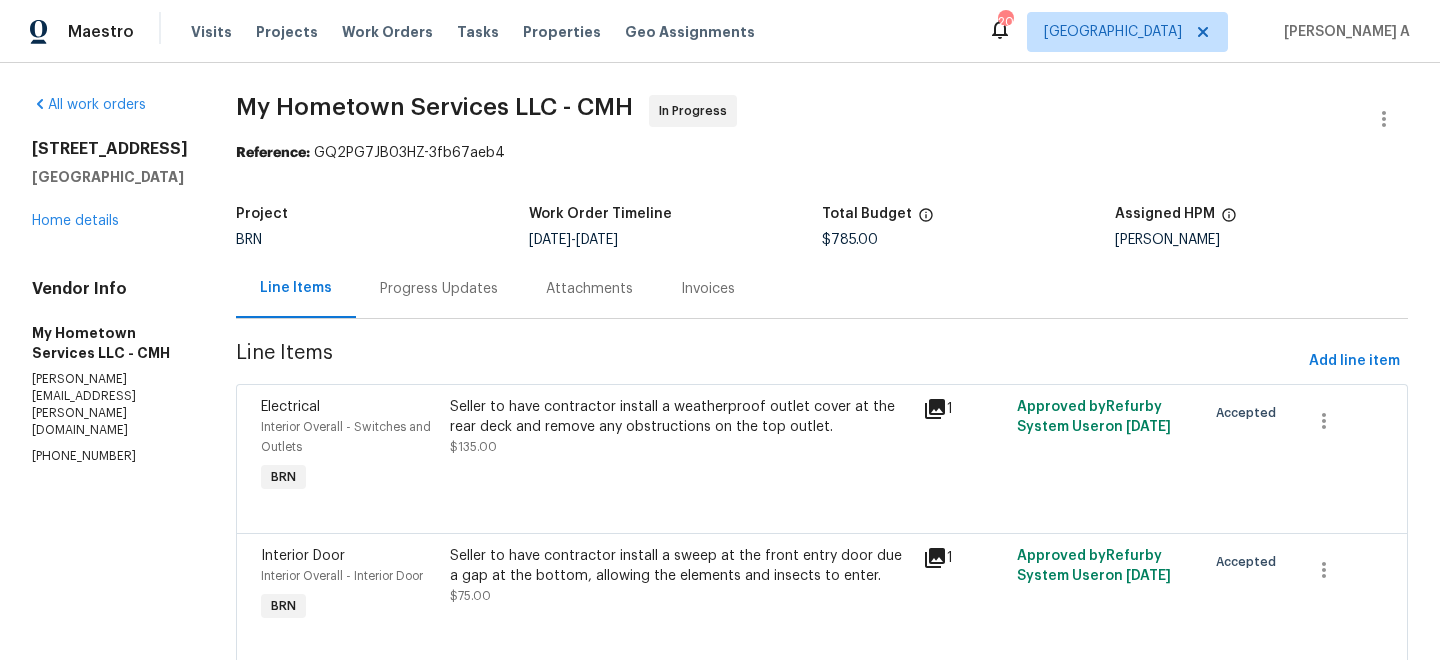 click on "Progress Updates" at bounding box center (439, 289) 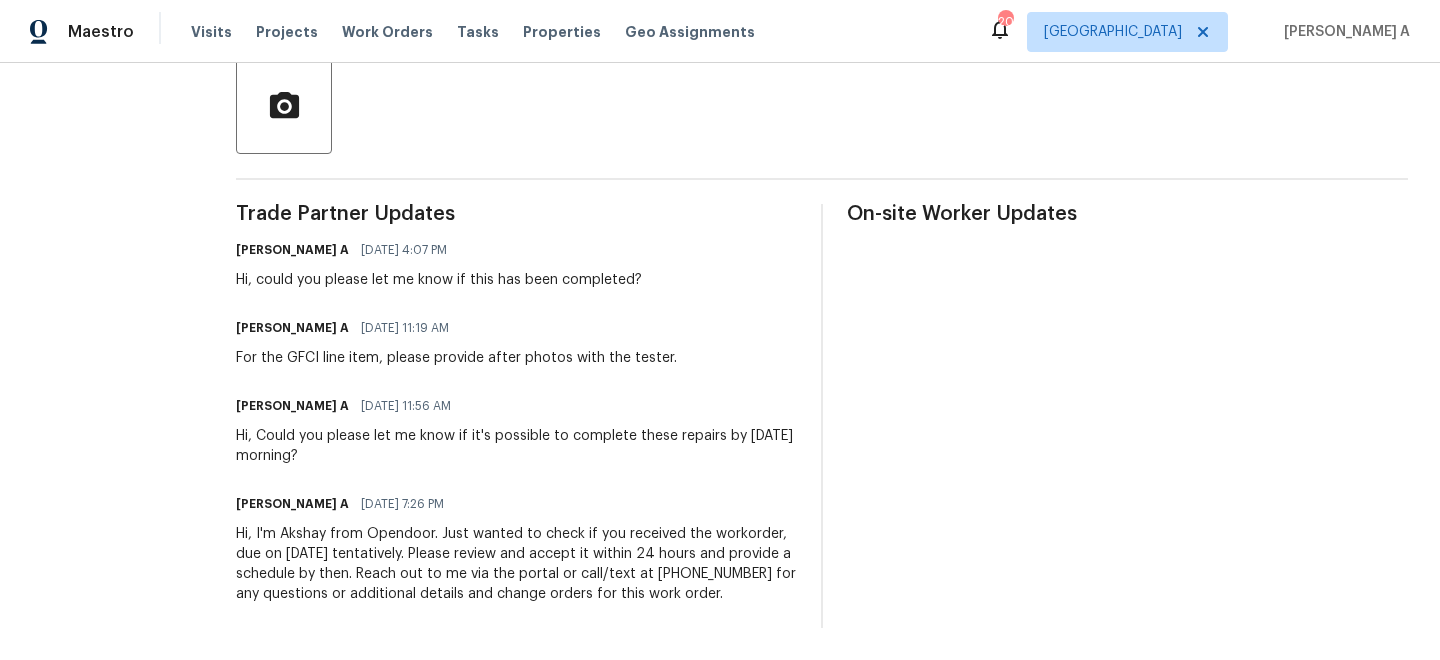 scroll, scrollTop: 0, scrollLeft: 0, axis: both 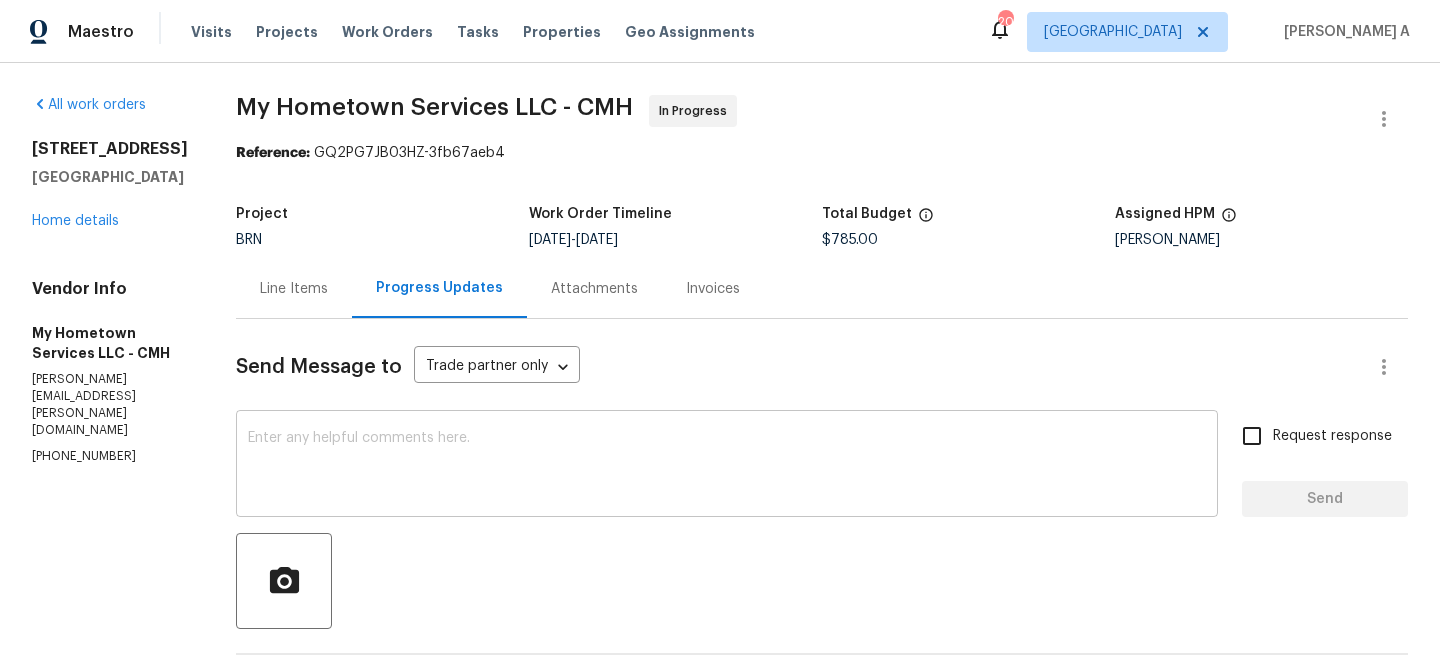 click at bounding box center (727, 466) 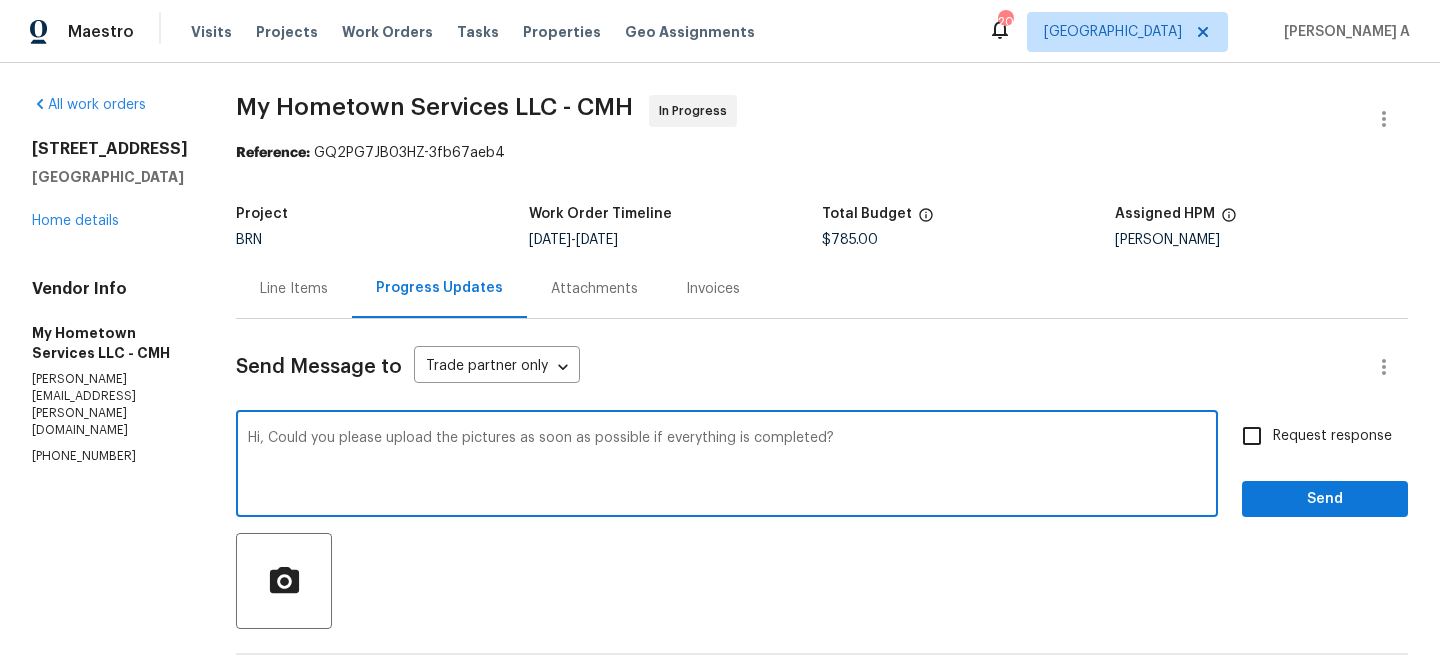 click on "Add Punctuation" at bounding box center (0, 0) 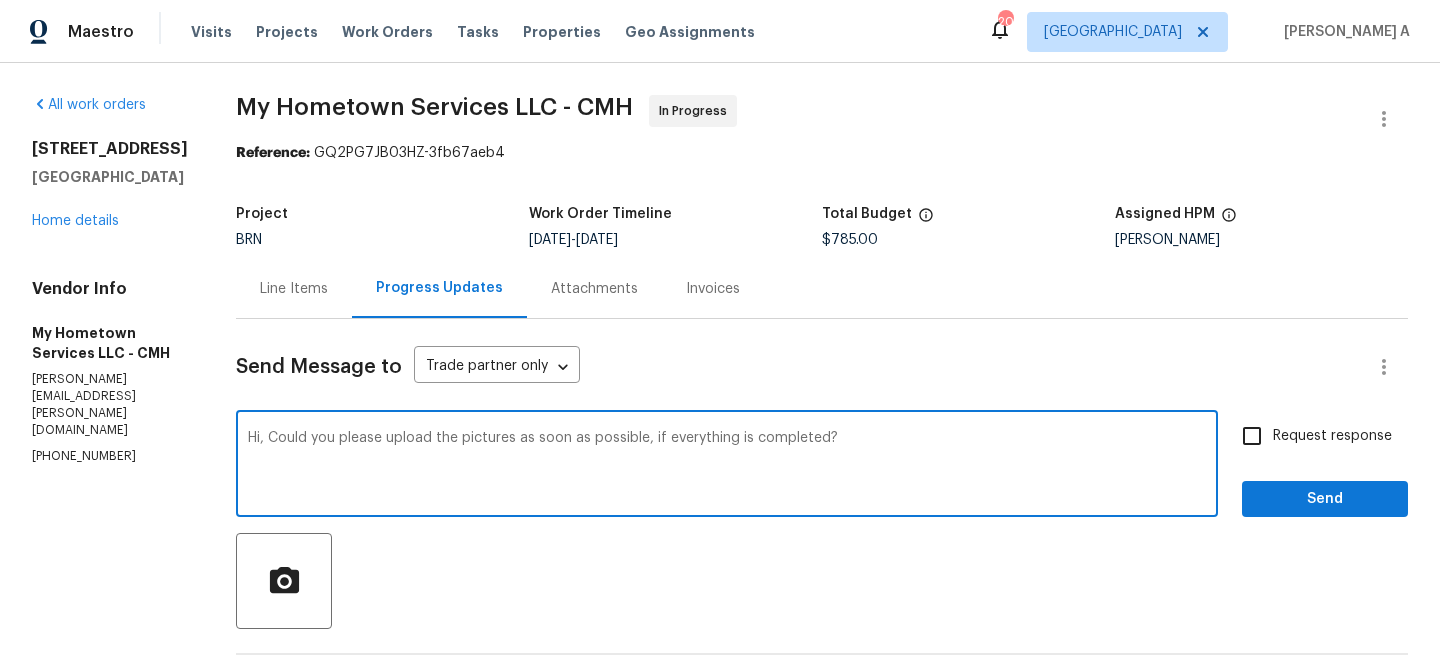 click on "Hi, Could you please upload the pictures as soon as possible, if everything is completed?" at bounding box center [727, 466] 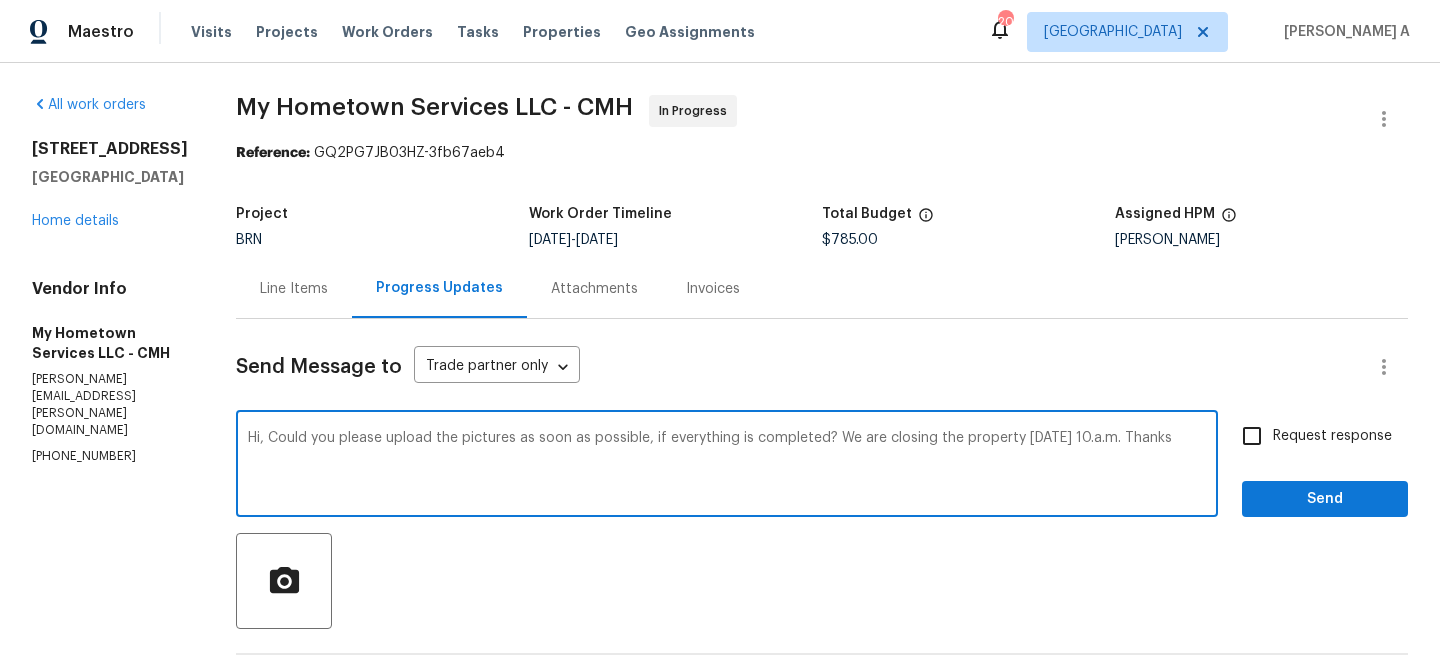 click on "Replace with" at bounding box center [0, 0] 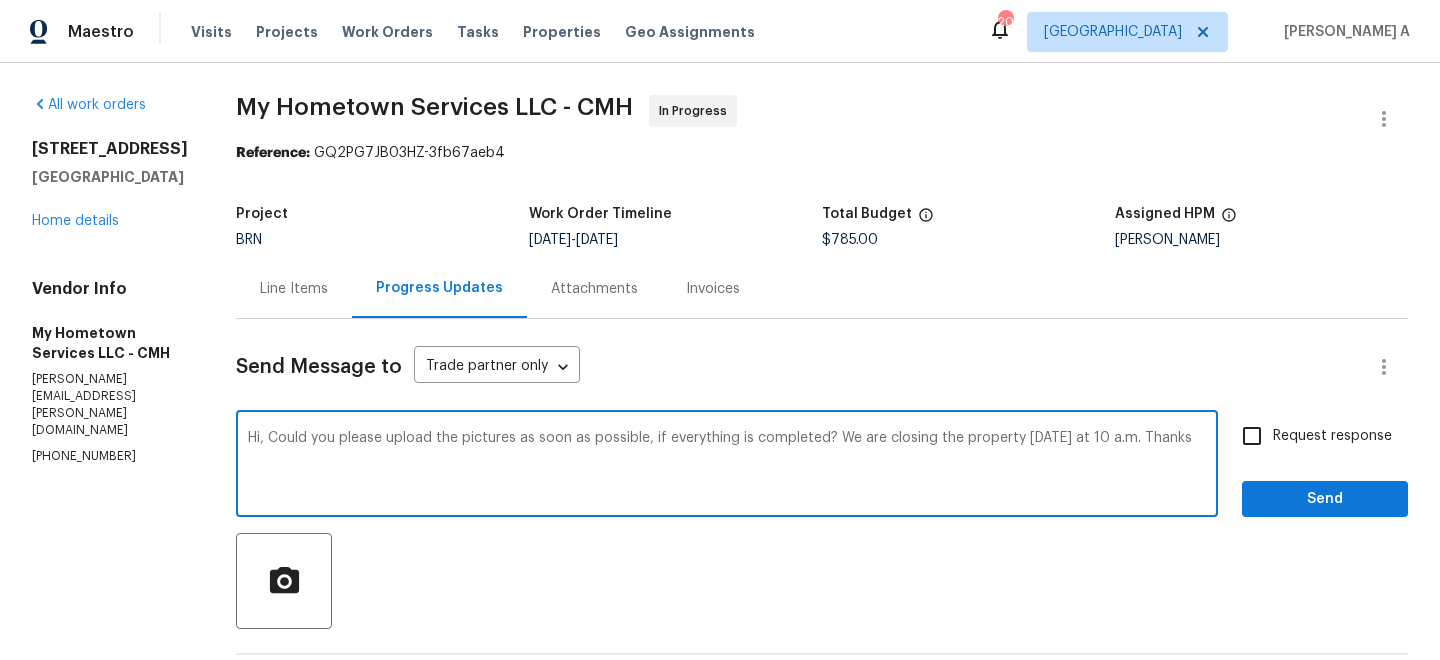 type on "Hi, Could you please upload the pictures as soon as possible, if everything is completed? We are closing the property tomorrow at 10 a.m. Thanks" 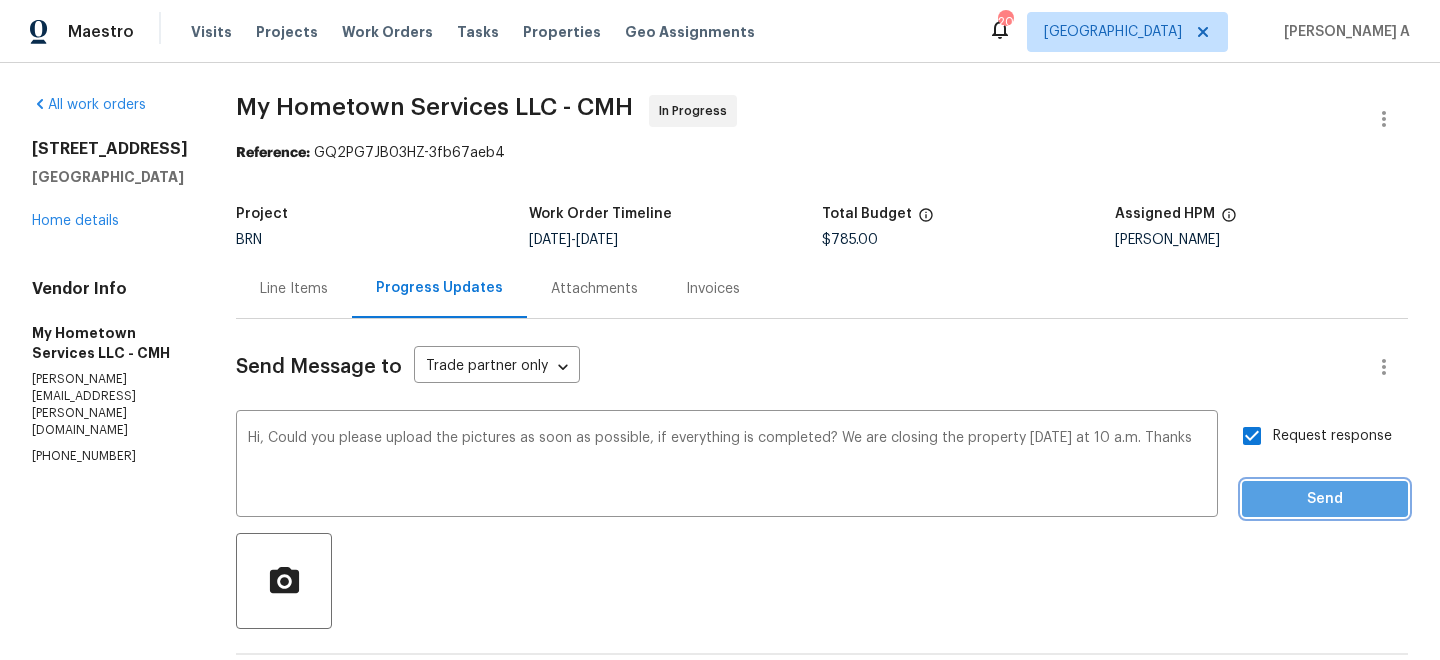 click on "Send" at bounding box center (1325, 499) 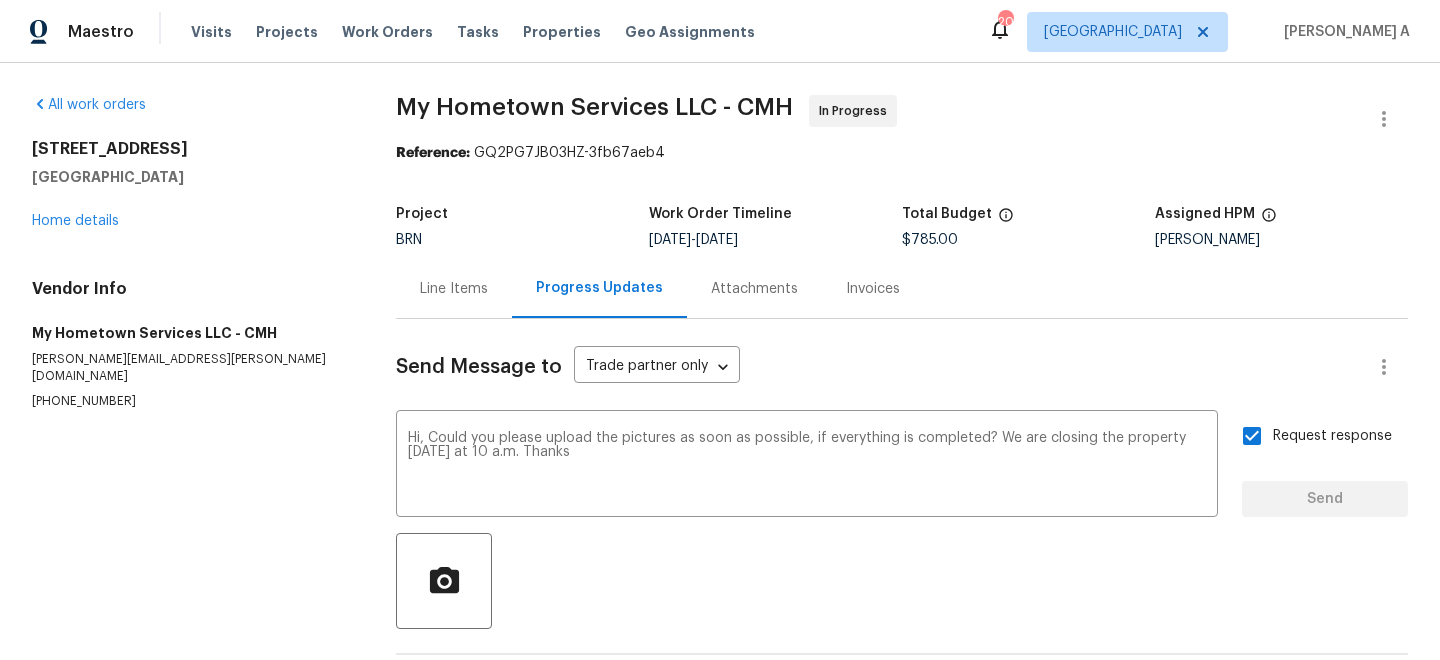 type 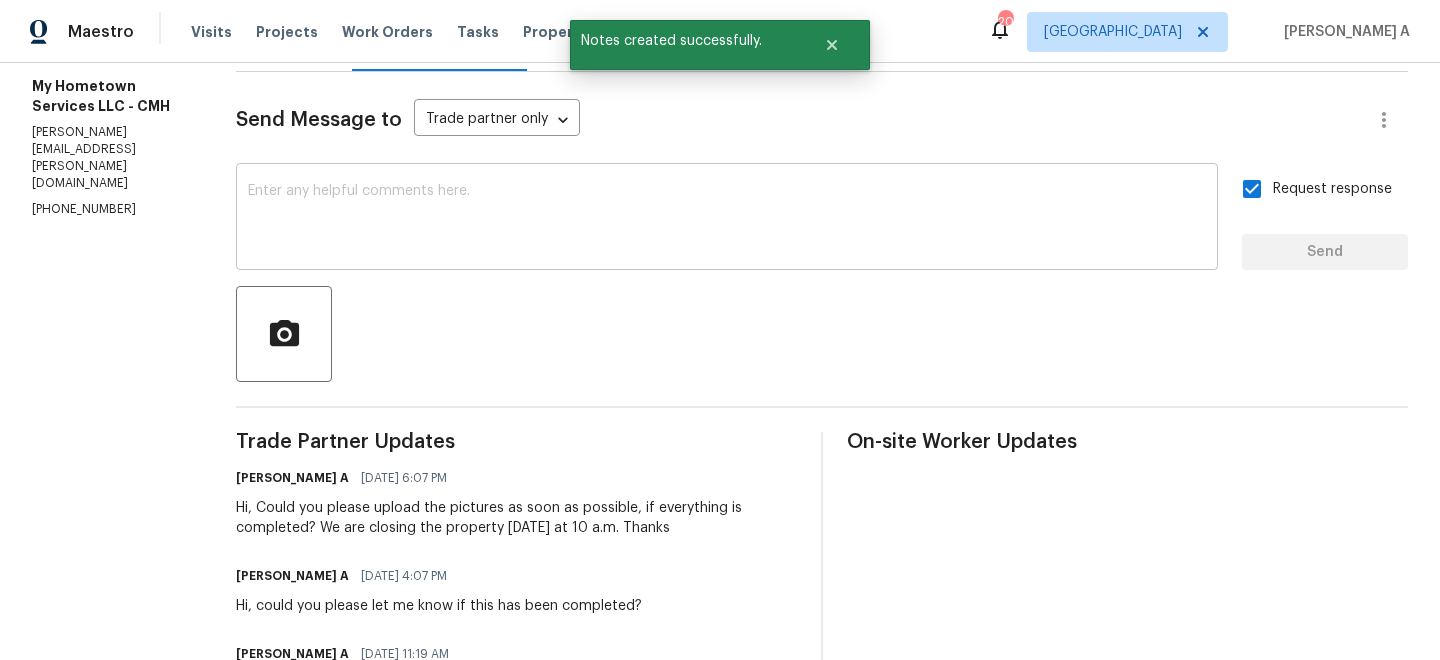 scroll, scrollTop: 0, scrollLeft: 0, axis: both 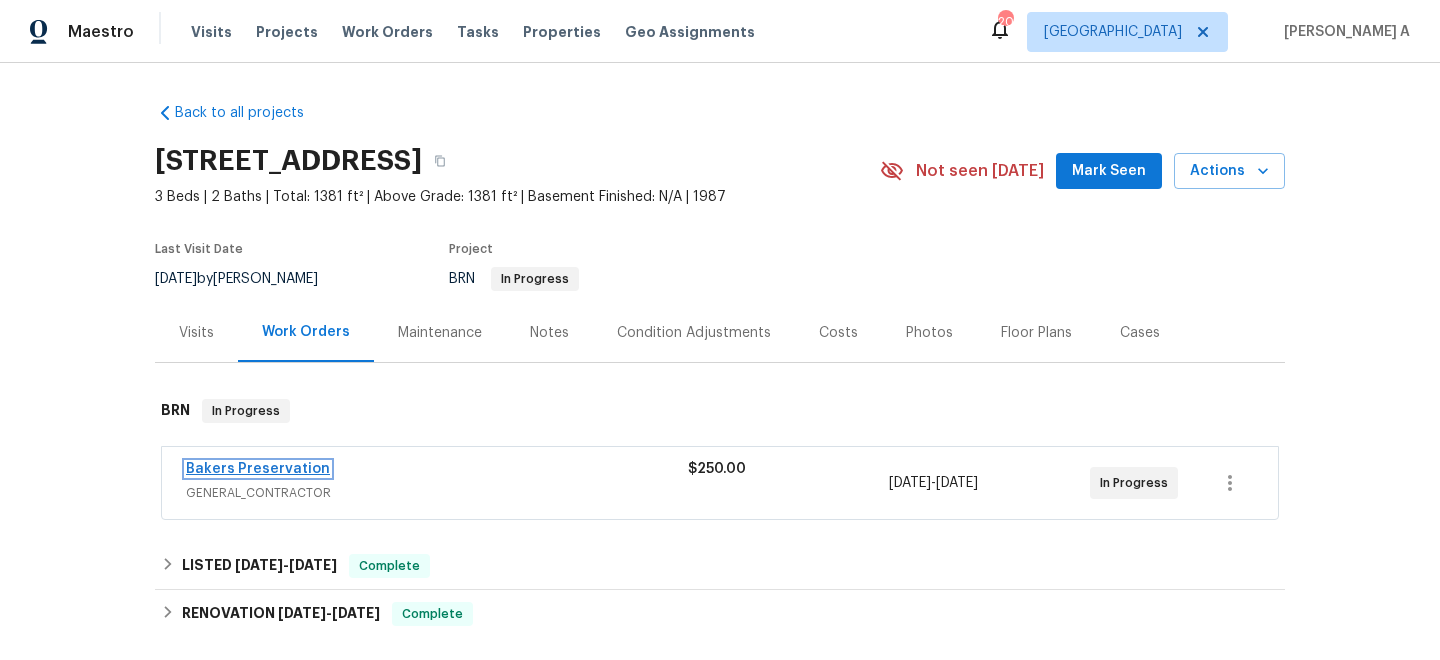 click on "Bakers Preservation" at bounding box center (258, 469) 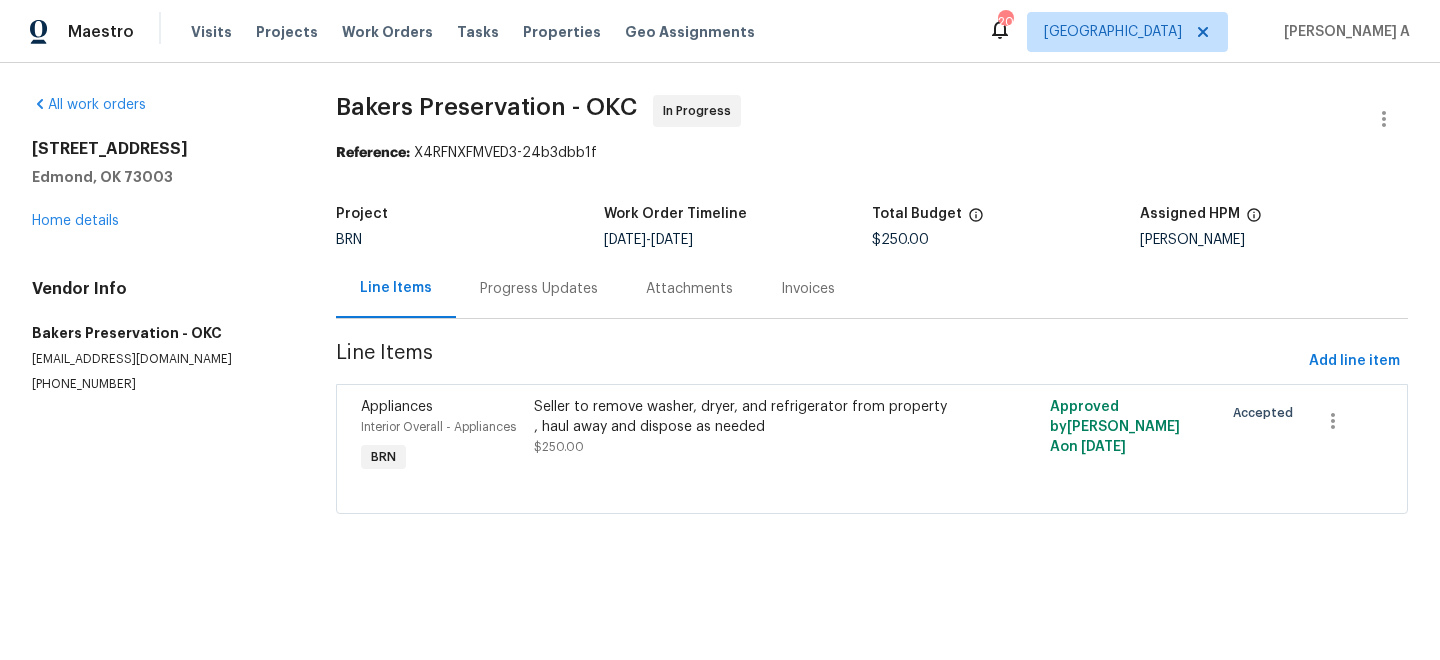 click on "[PHONE_NUMBER]" at bounding box center [160, 384] 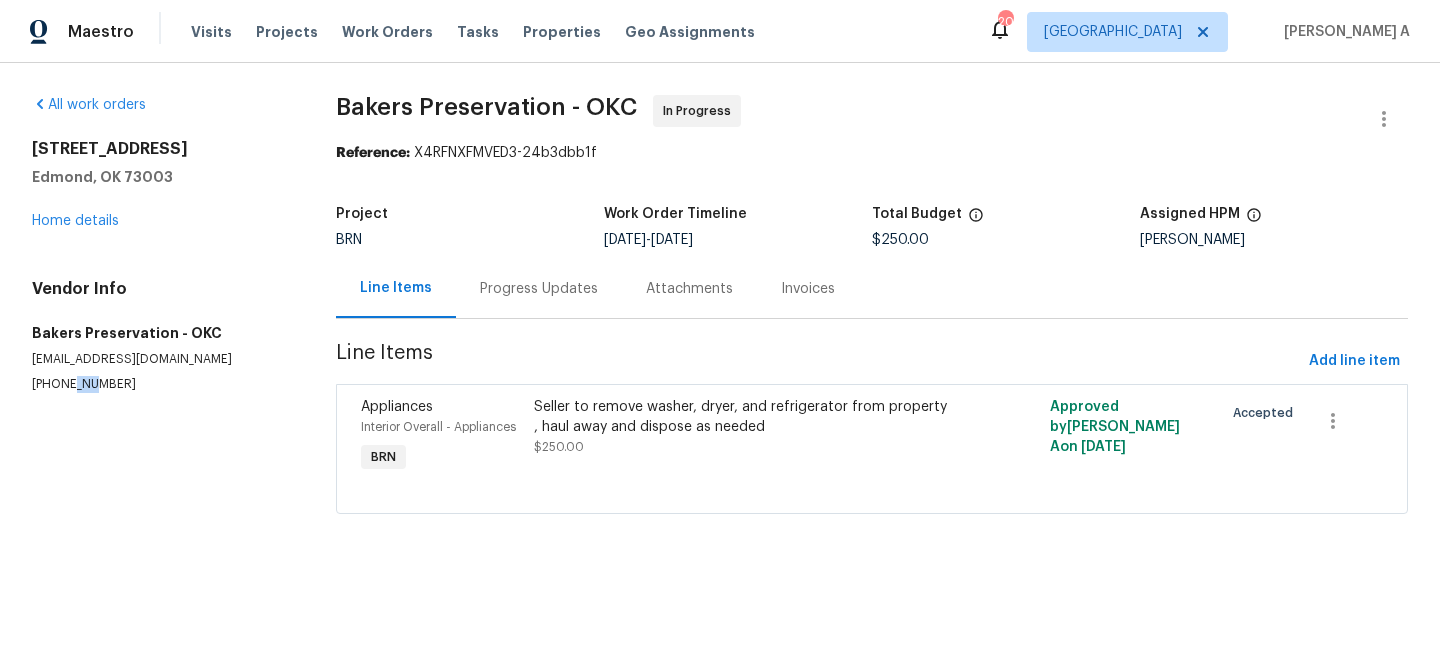 click on "[PHONE_NUMBER]" at bounding box center [160, 384] 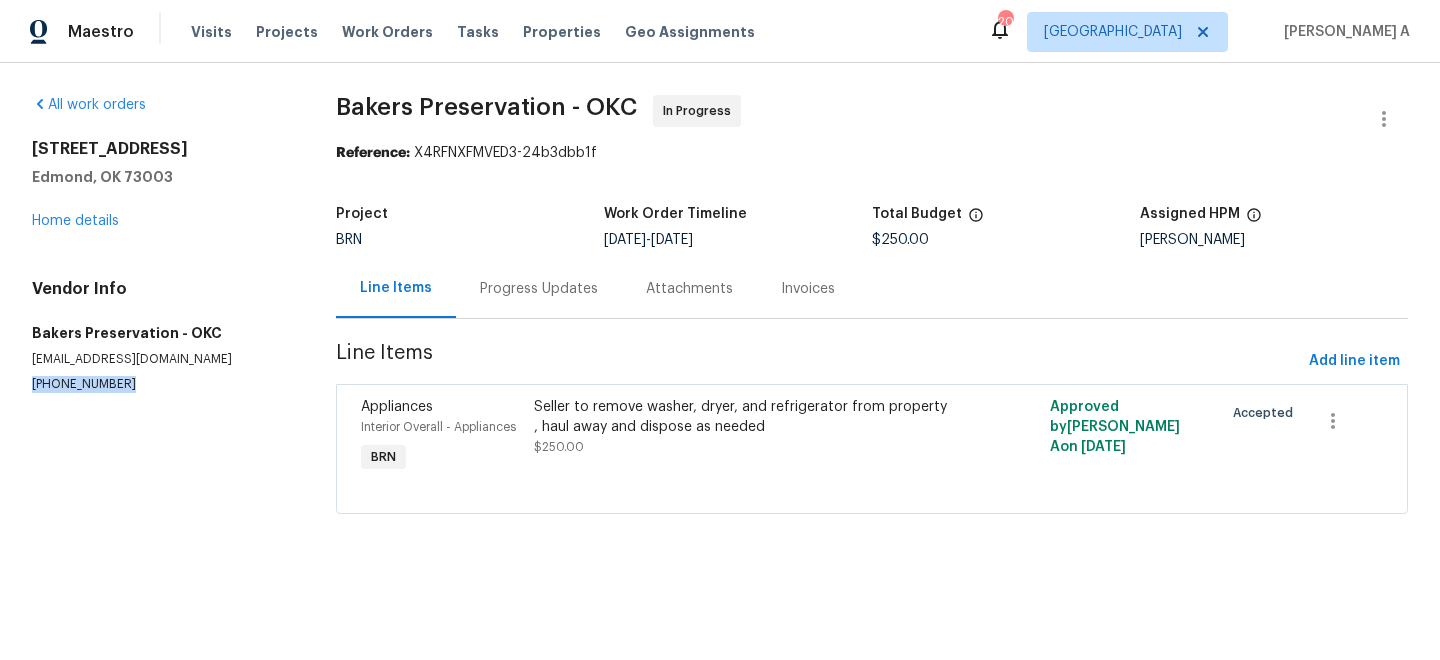 click on "[PHONE_NUMBER]" at bounding box center (160, 384) 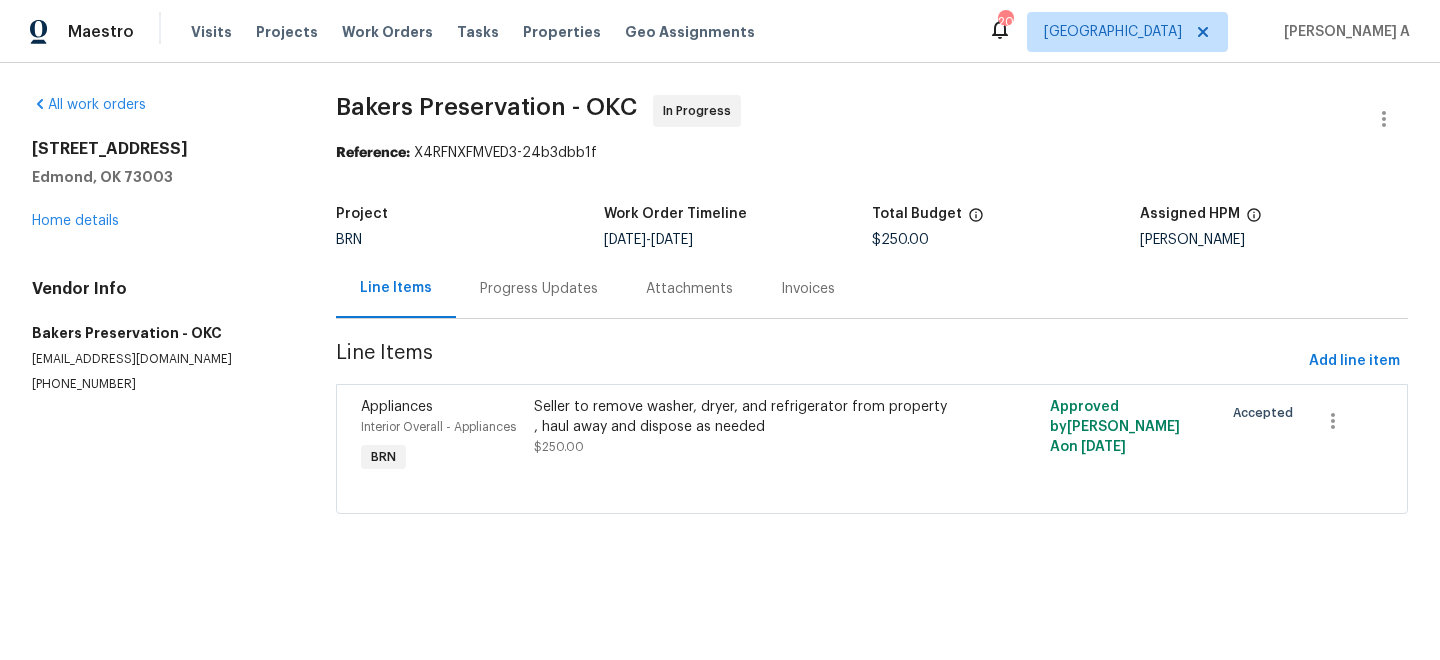 click on "Progress Updates" at bounding box center (539, 289) 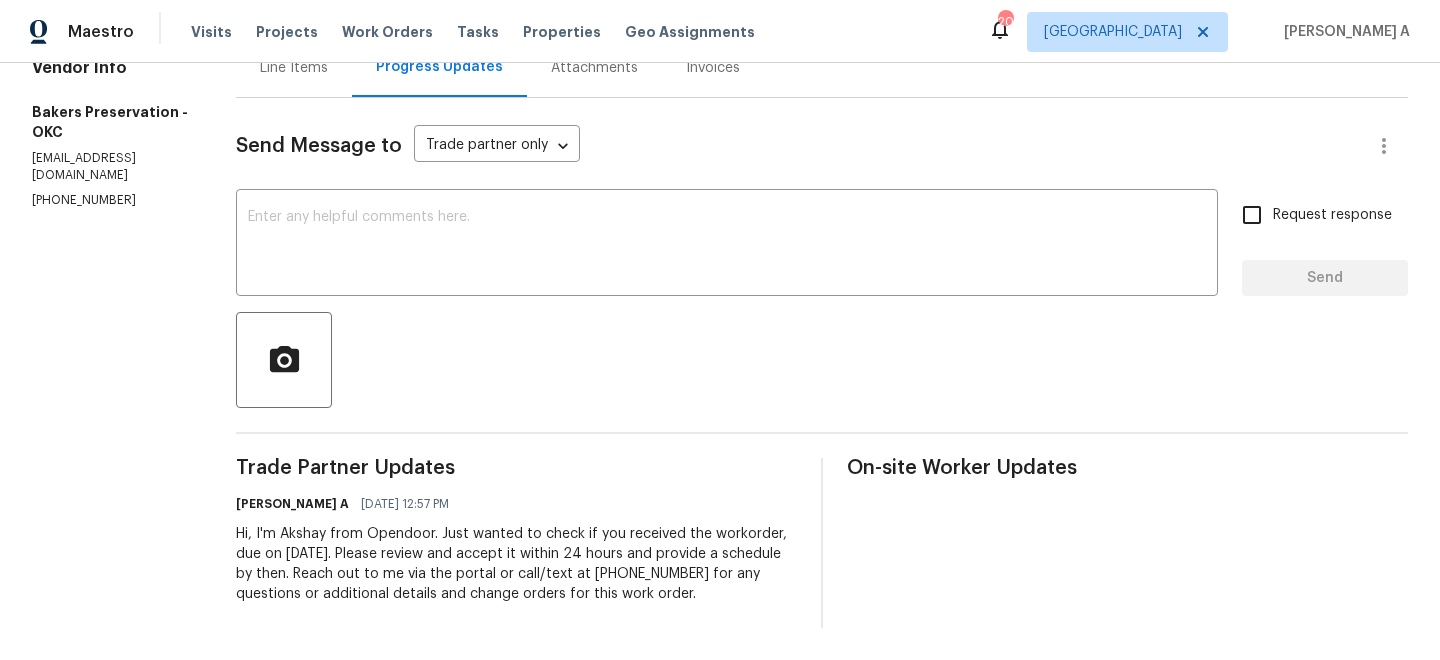 scroll, scrollTop: 4, scrollLeft: 0, axis: vertical 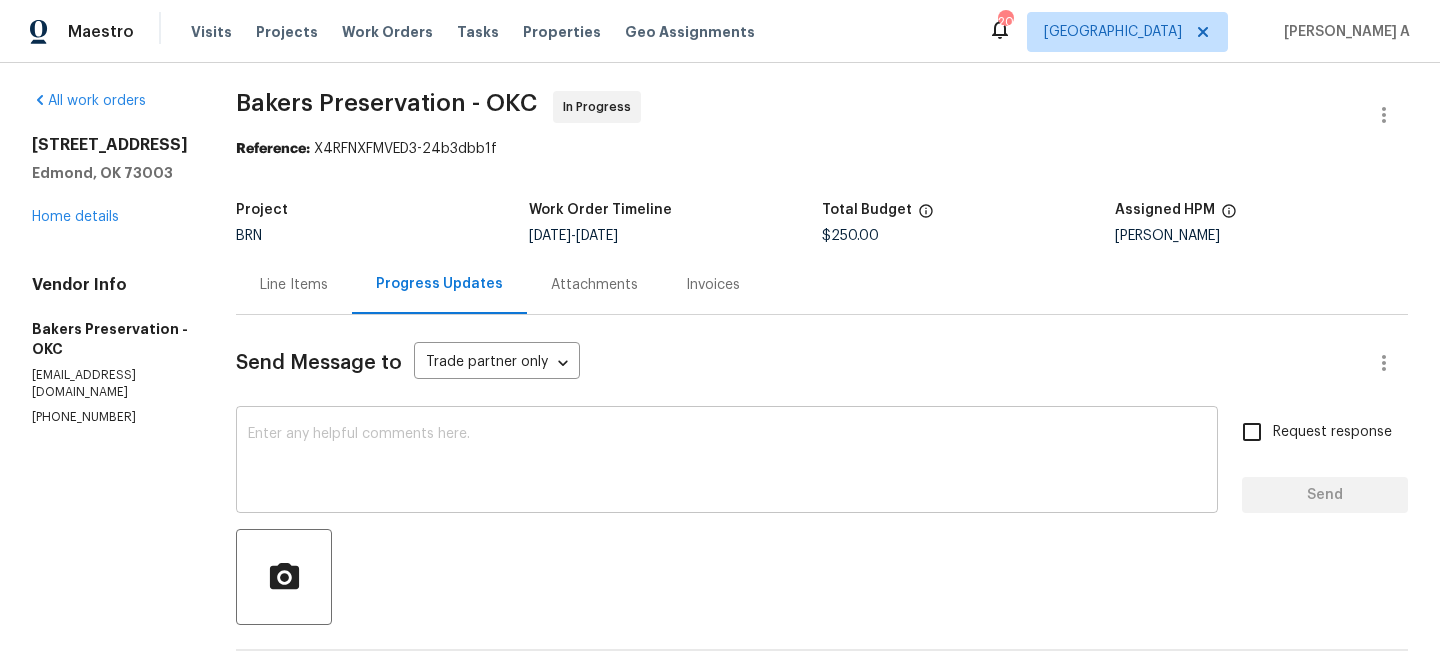 click at bounding box center [727, 462] 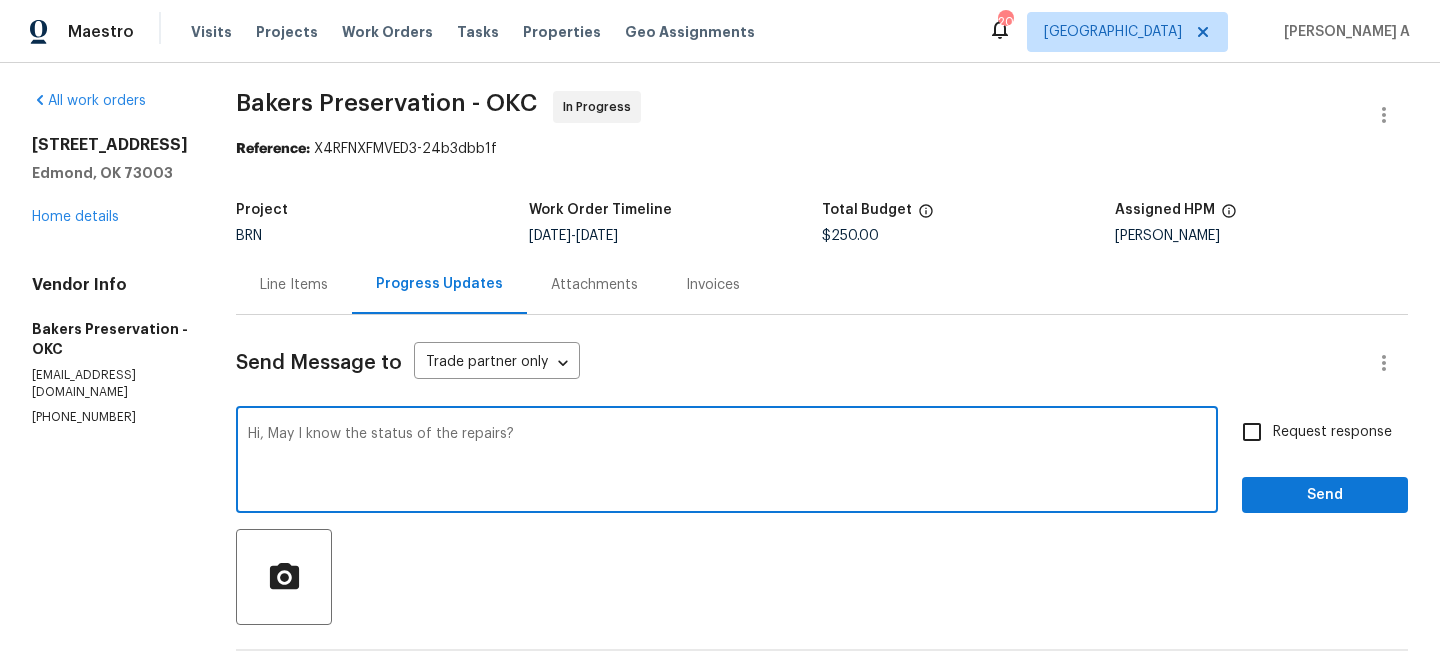 type on "Hi, May I know the status of the repairs?" 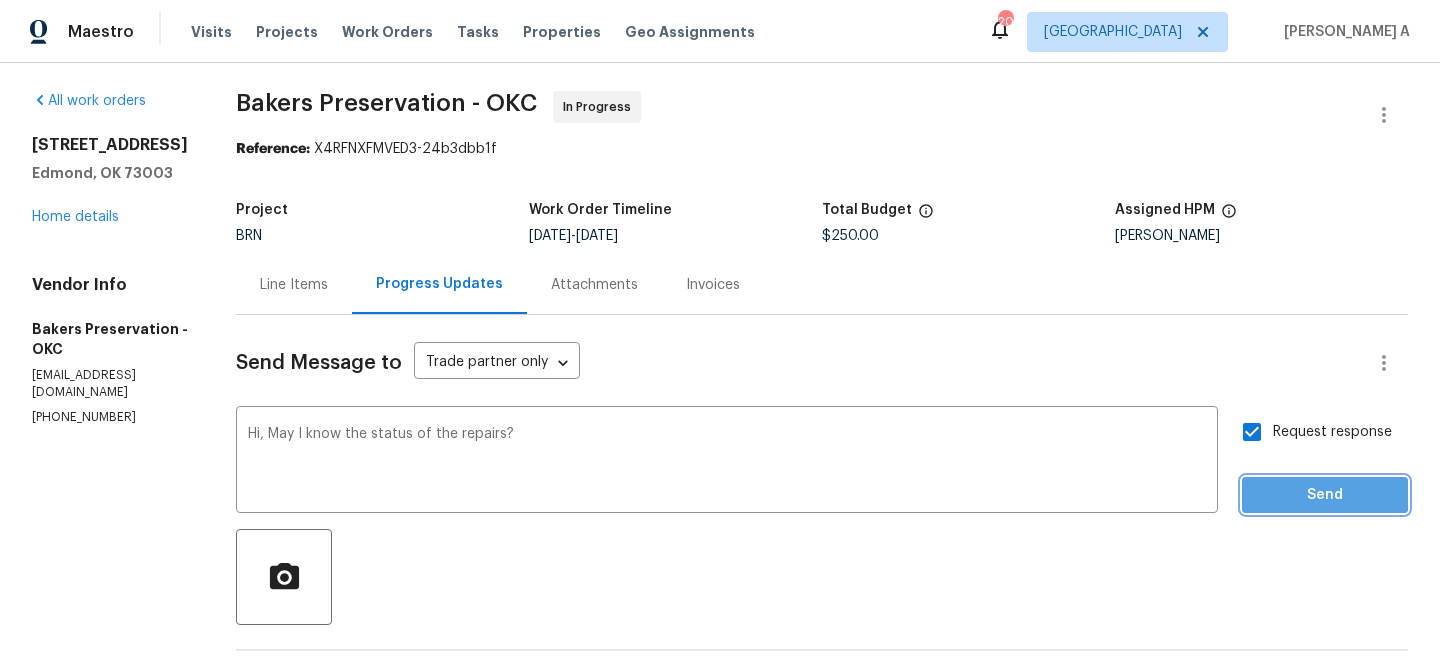 click on "Send" at bounding box center [1325, 495] 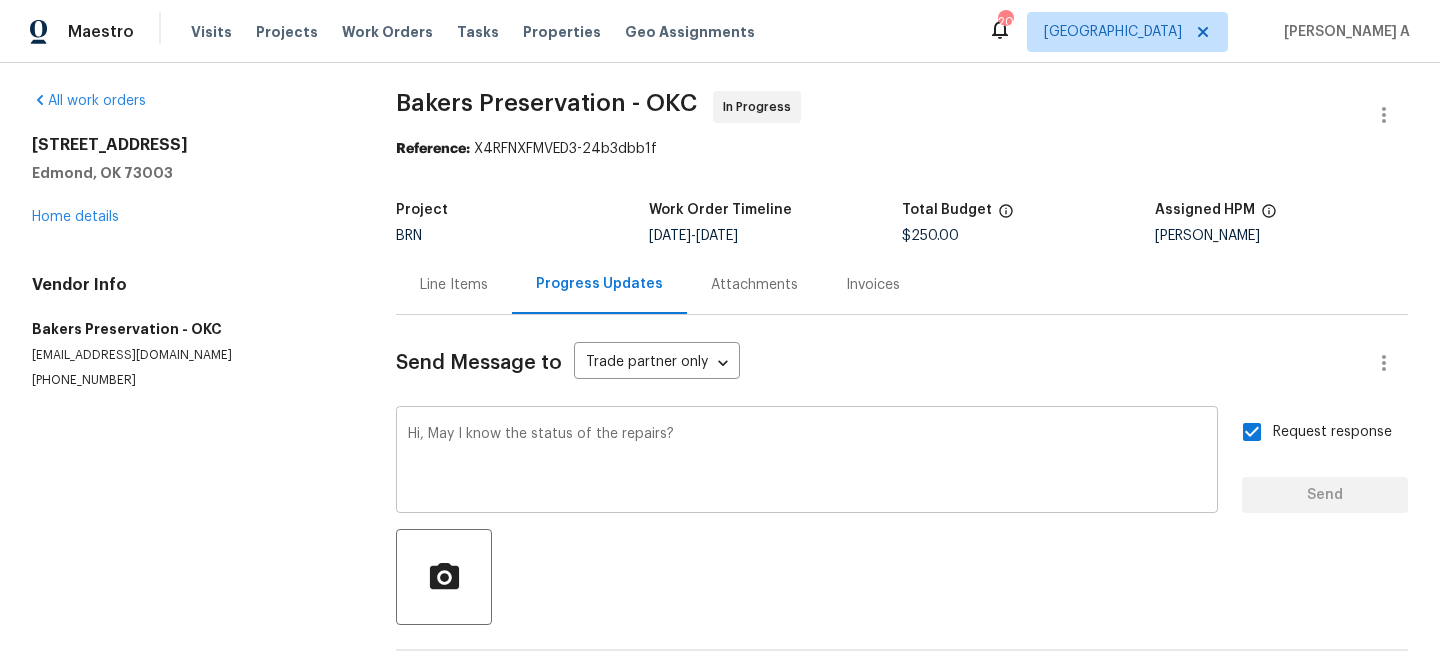 type 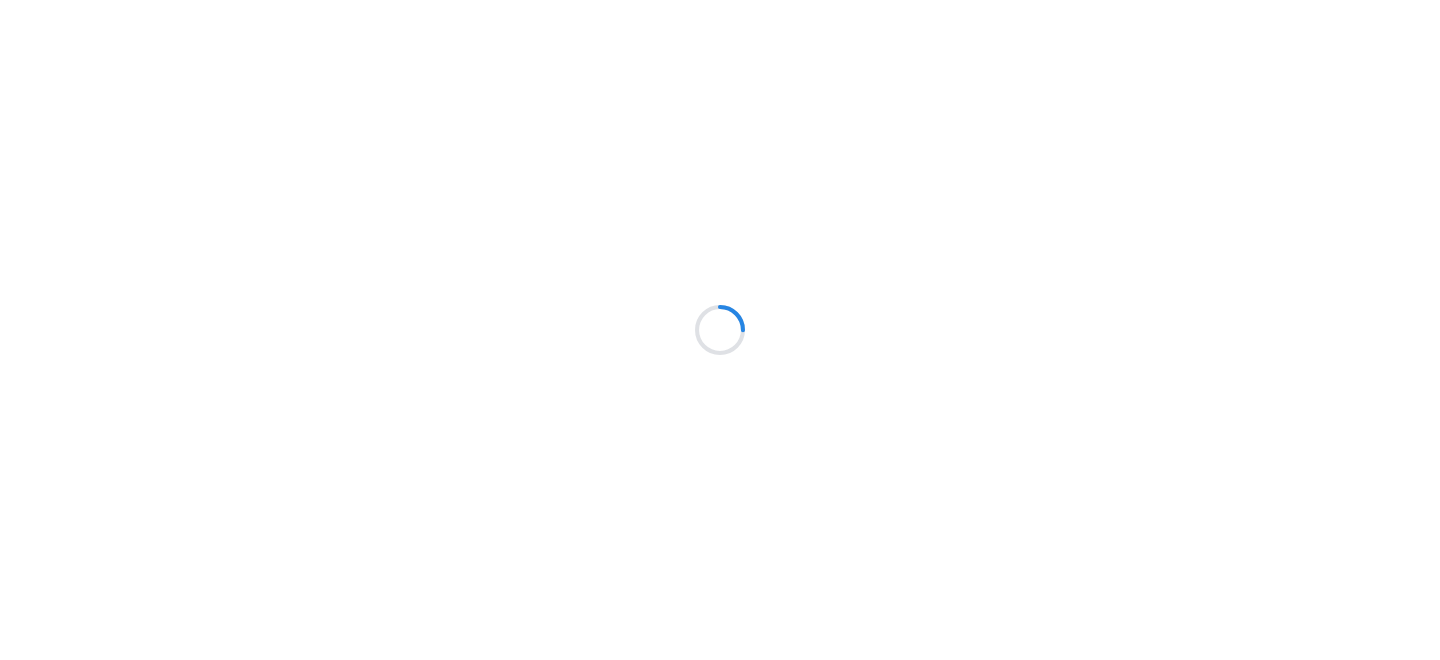 scroll, scrollTop: 0, scrollLeft: 0, axis: both 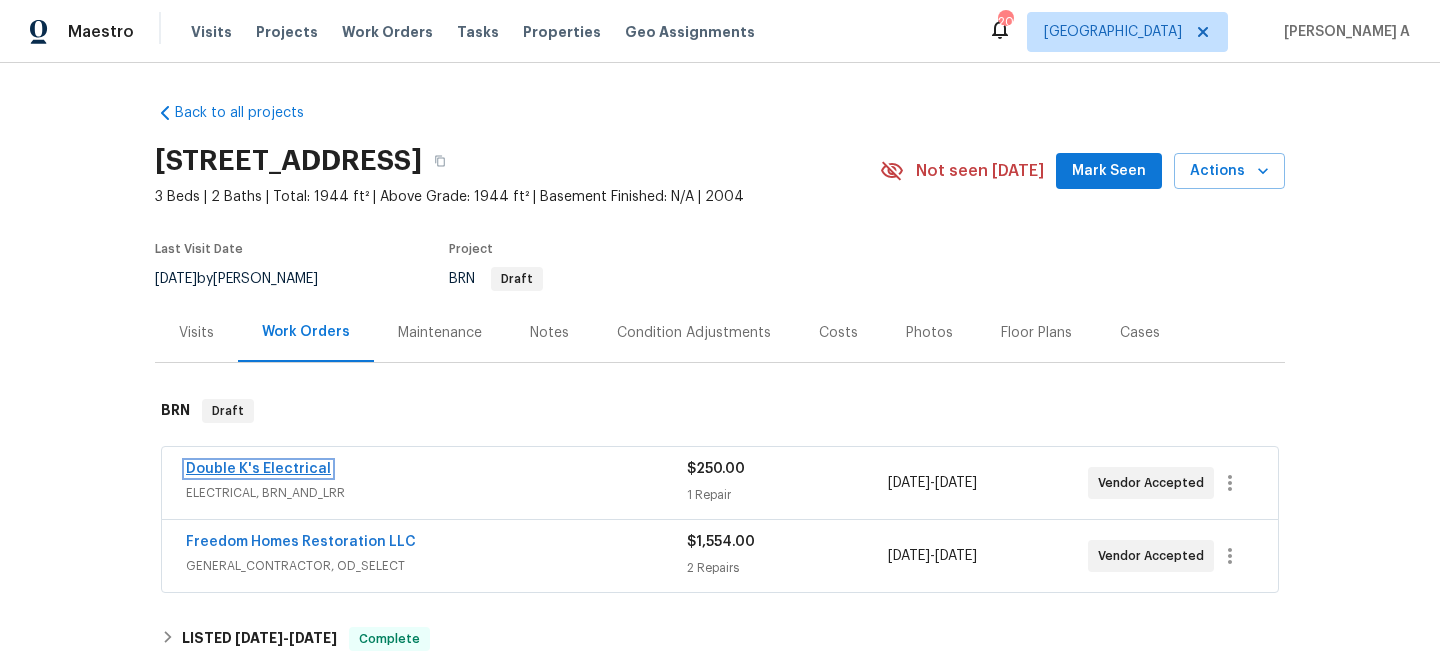 click on "Double K's Electrical" at bounding box center (258, 469) 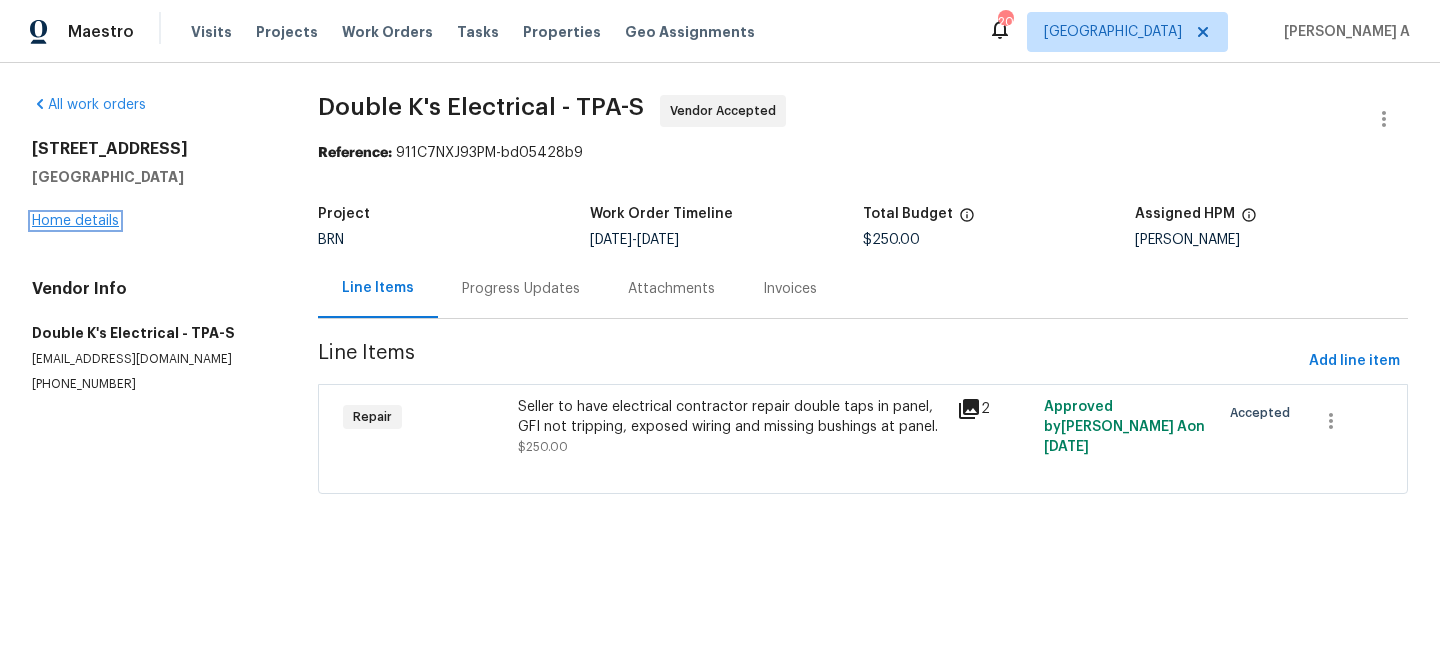 click on "Home details" at bounding box center (75, 221) 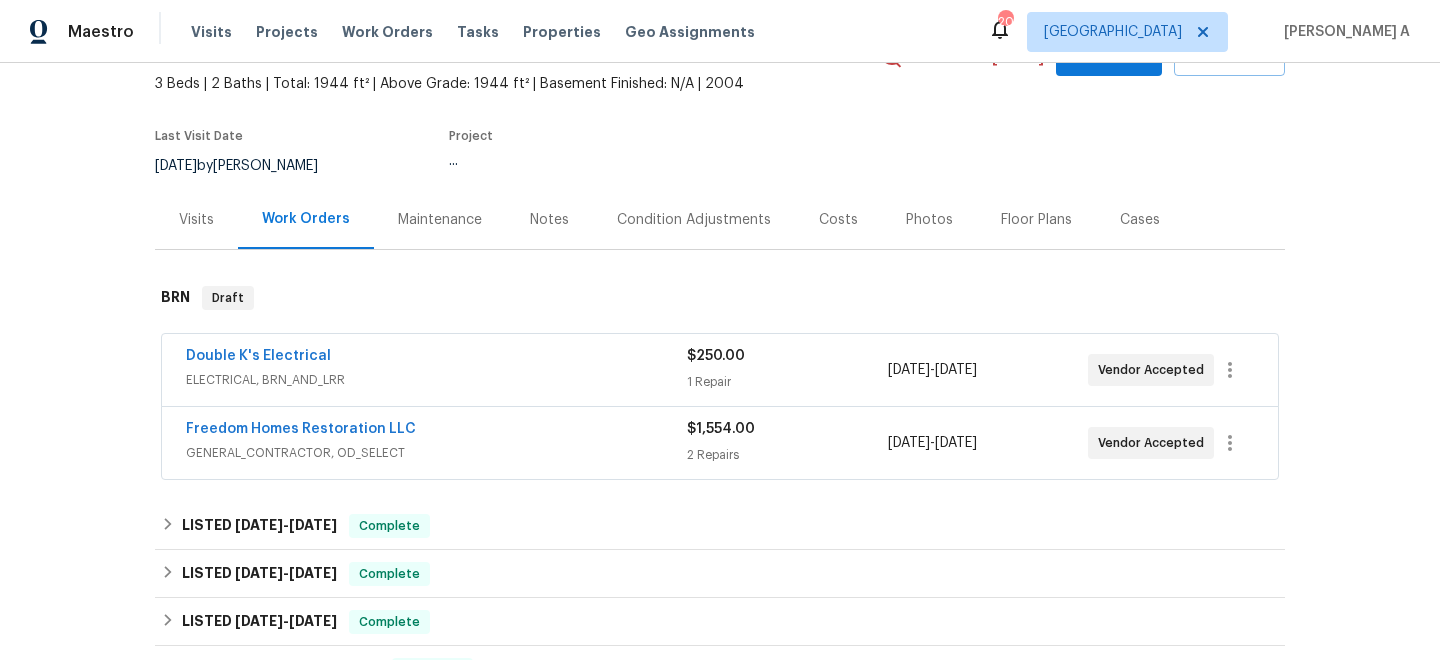 scroll, scrollTop: 161, scrollLeft: 0, axis: vertical 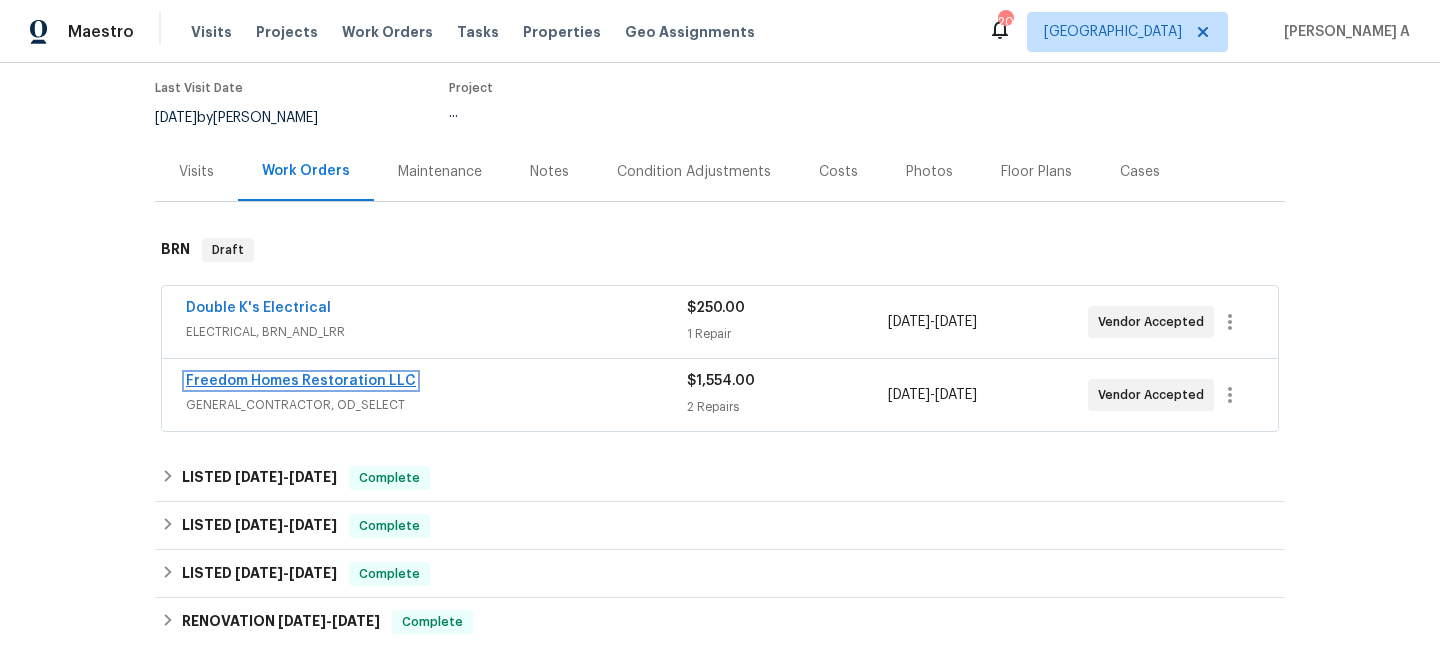 click on "Freedom Homes Restoration LLC" at bounding box center [301, 381] 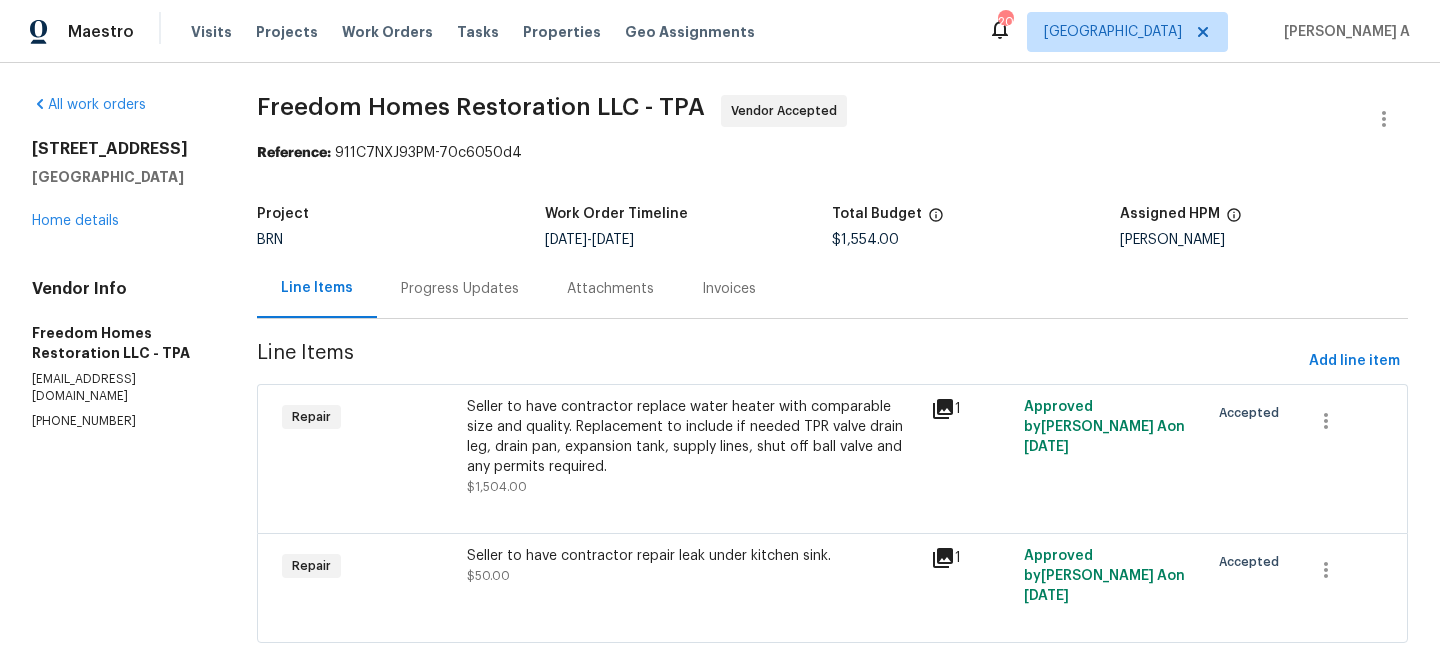 scroll, scrollTop: 39, scrollLeft: 0, axis: vertical 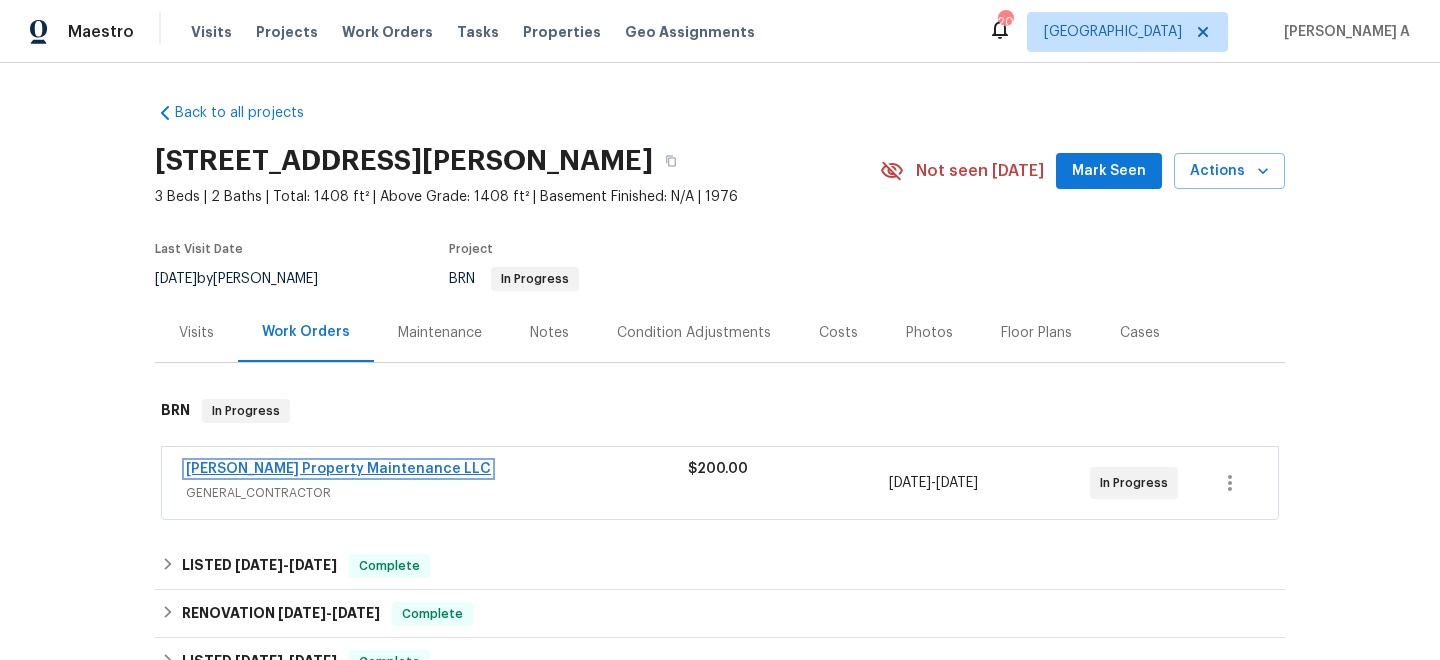 click on "[PERSON_NAME] Property Maintenance LLC" at bounding box center (338, 469) 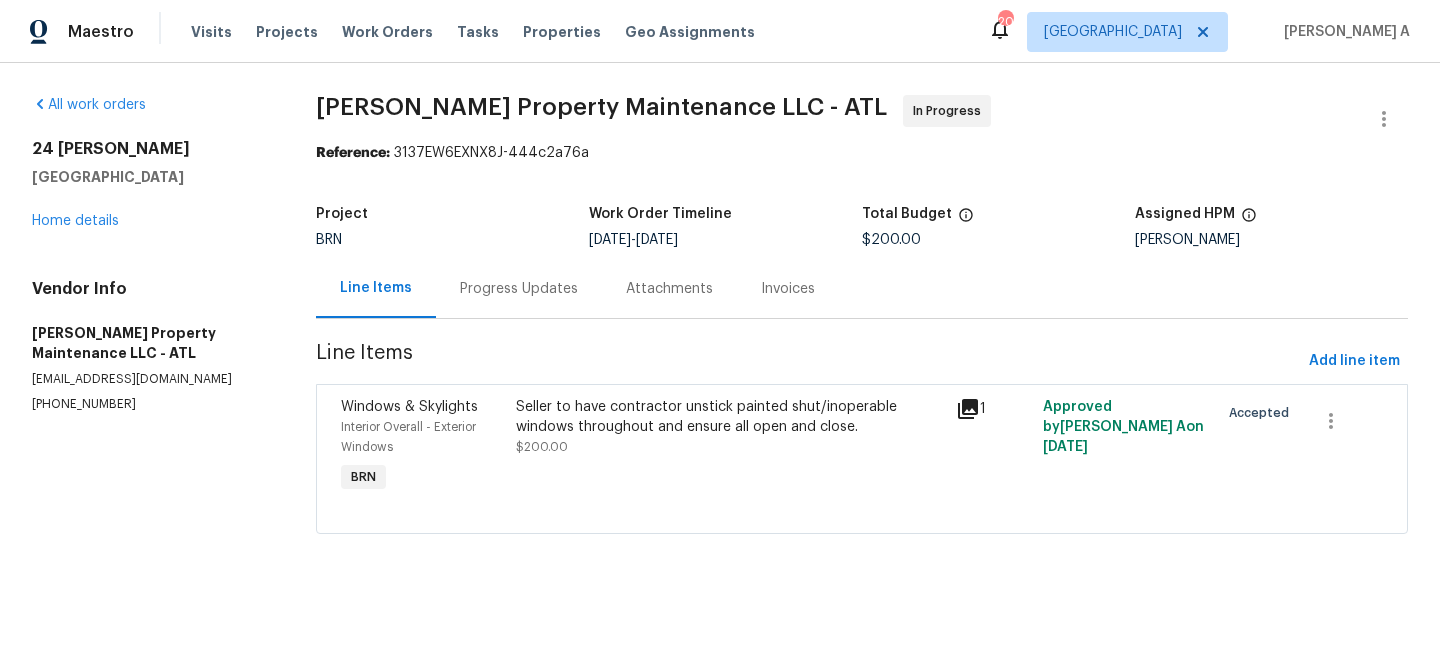 click on "Progress Updates" at bounding box center (519, 289) 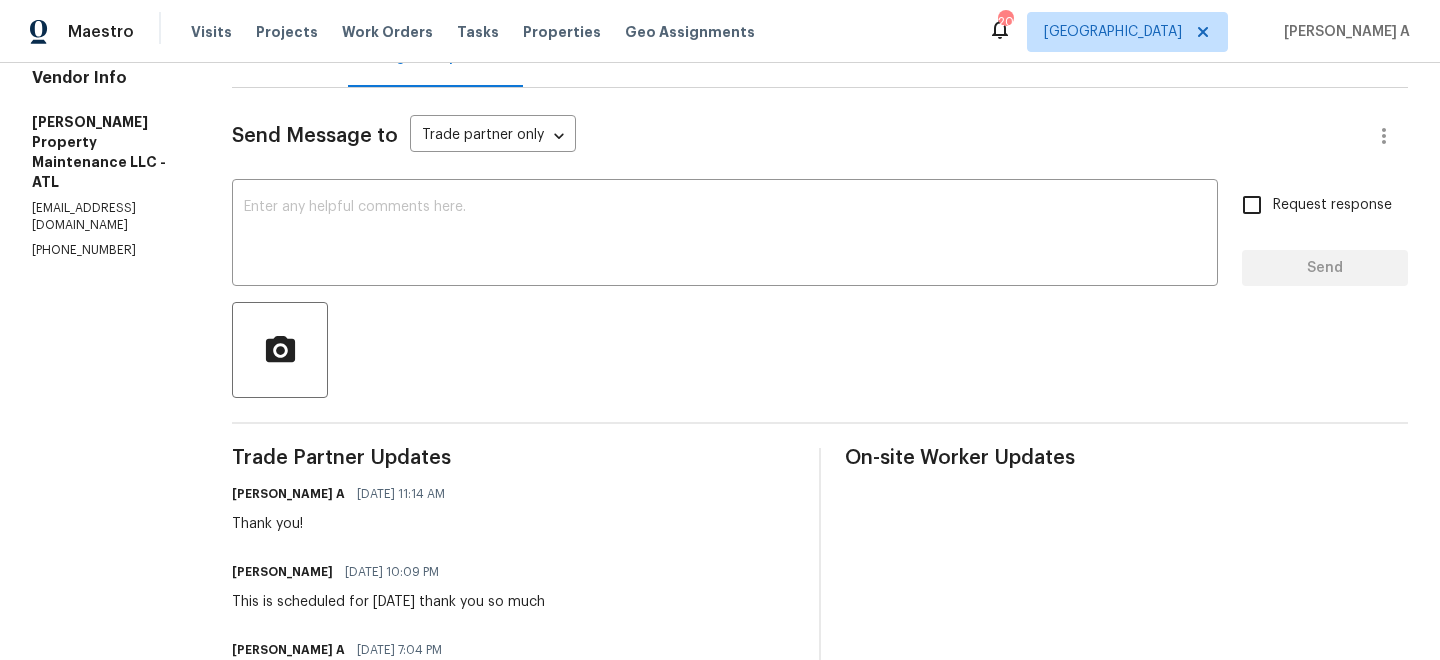 scroll, scrollTop: 266, scrollLeft: 0, axis: vertical 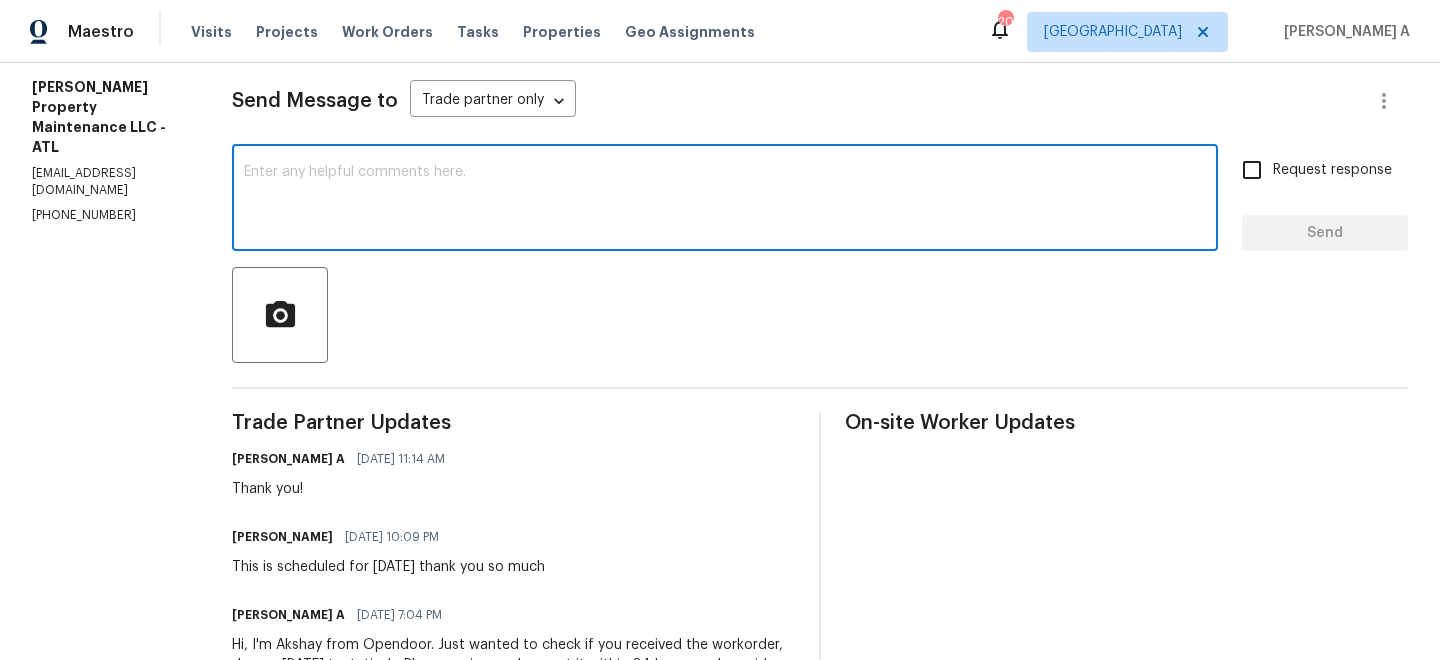 click at bounding box center [725, 200] 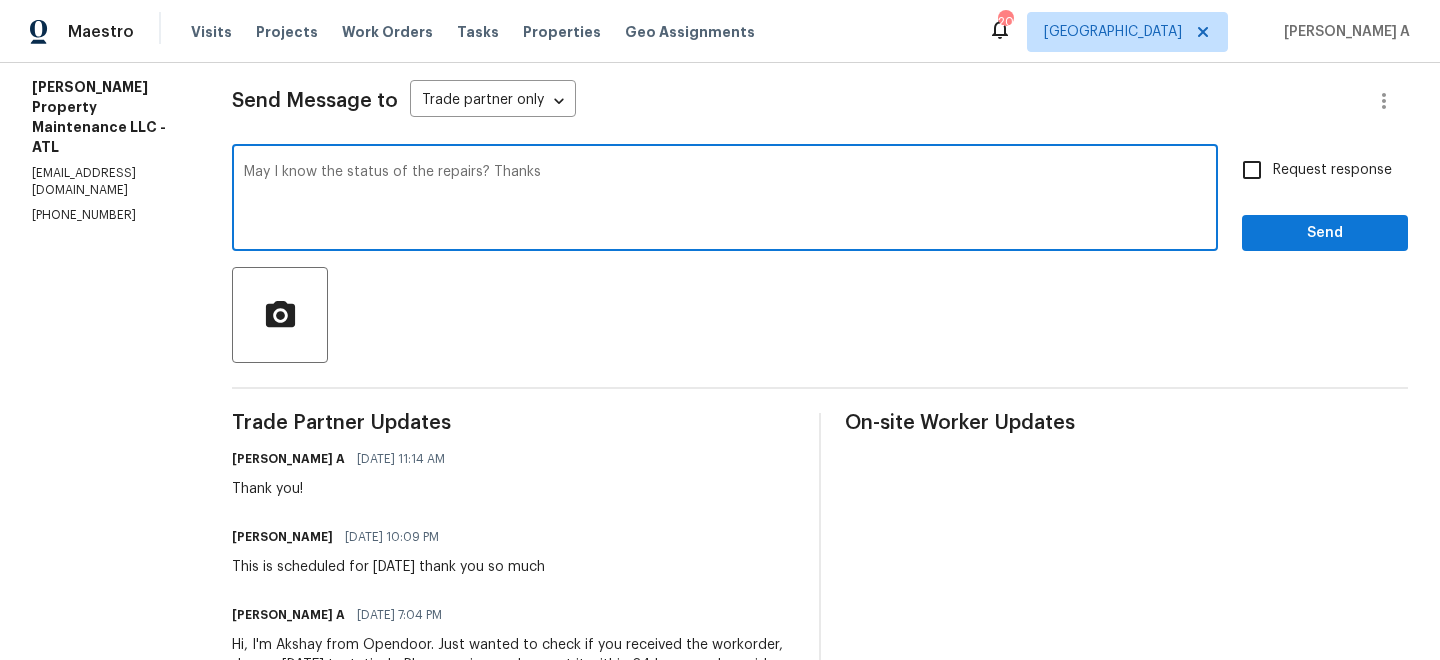 type on "May I know the status of the repairs? Thanks" 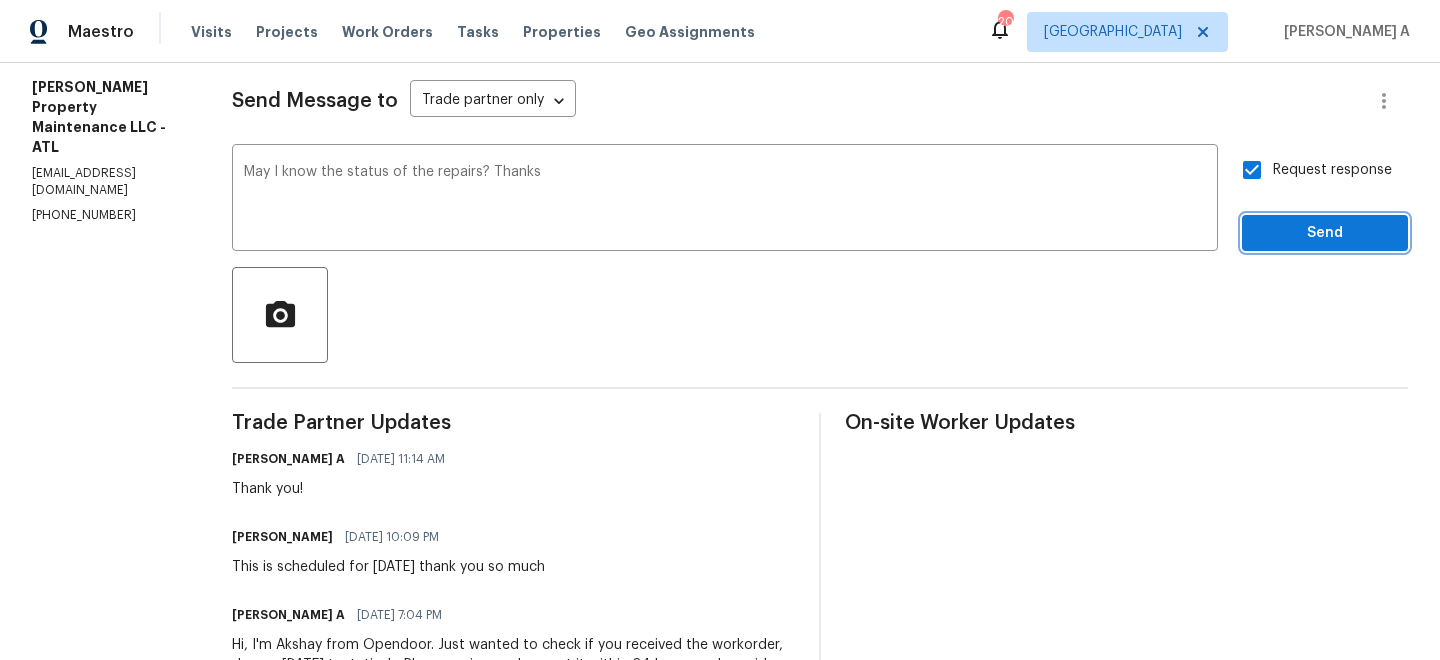 click on "Send" at bounding box center [1325, 233] 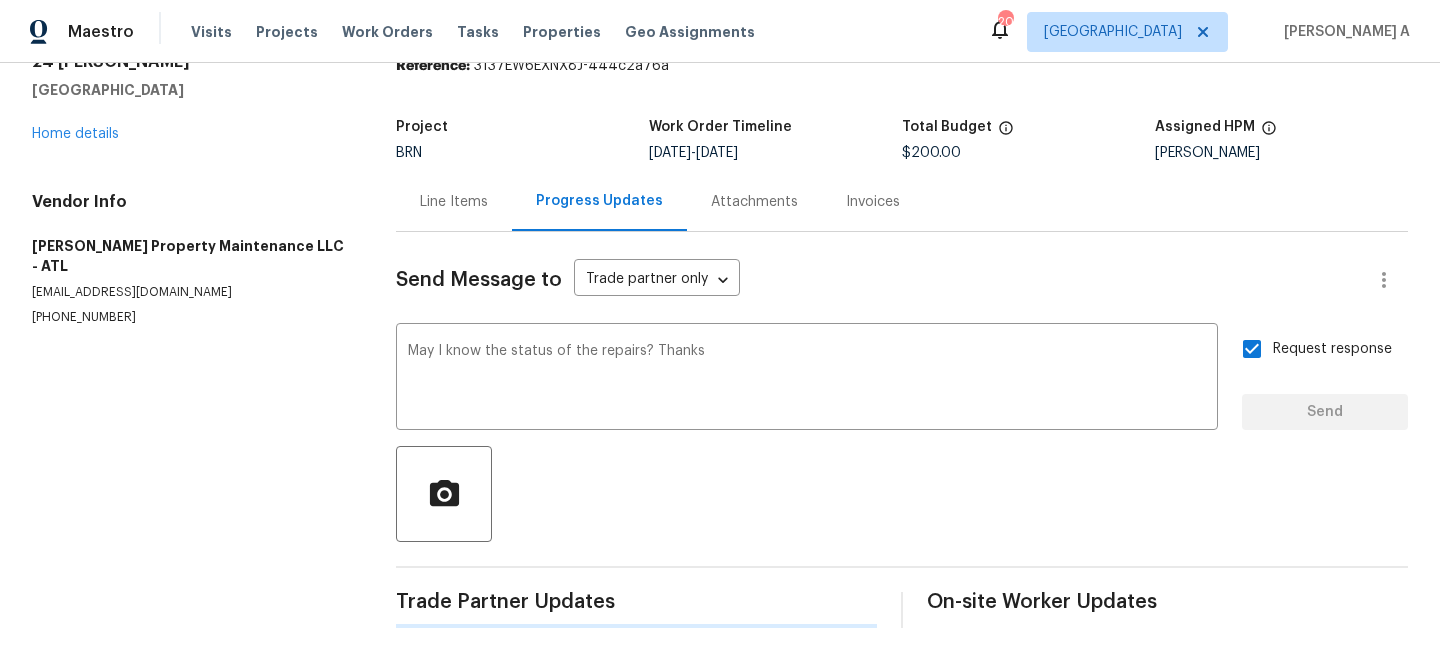 type 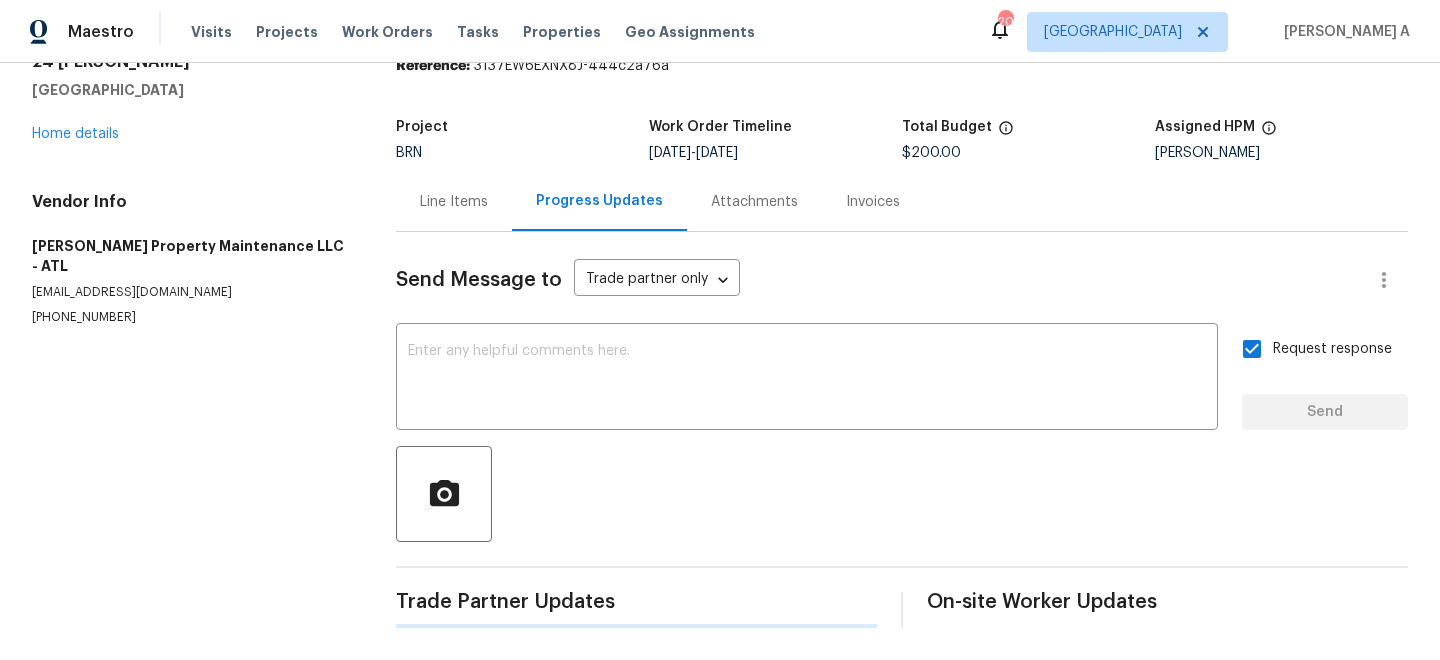 scroll, scrollTop: 266, scrollLeft: 0, axis: vertical 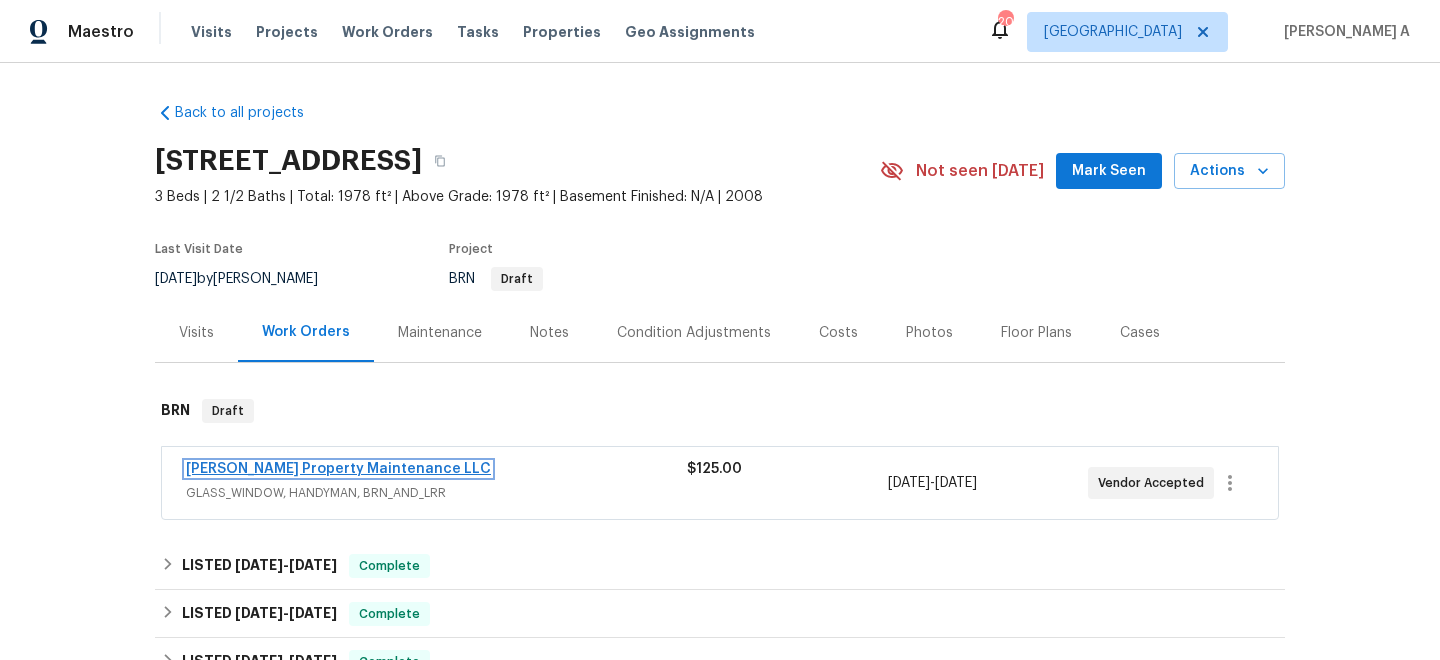 click on "Glen Property Maintenance LLC" at bounding box center [338, 469] 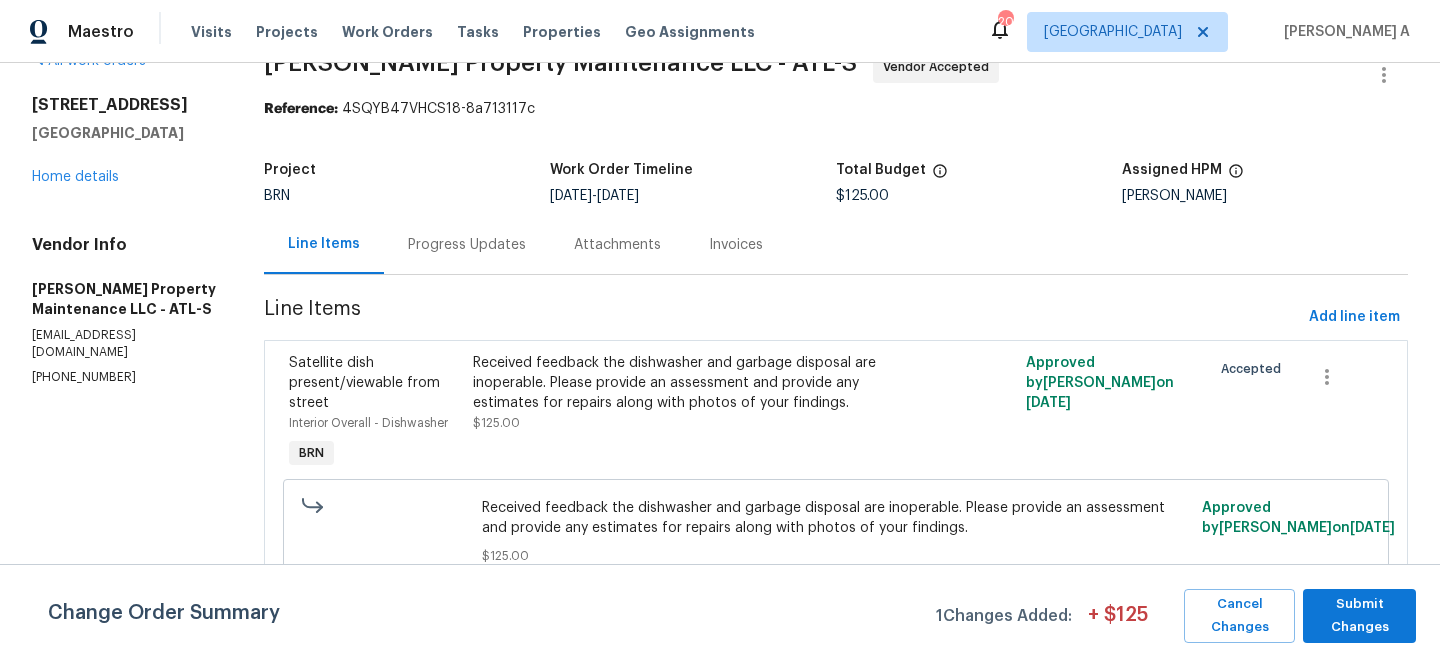 scroll, scrollTop: 0, scrollLeft: 0, axis: both 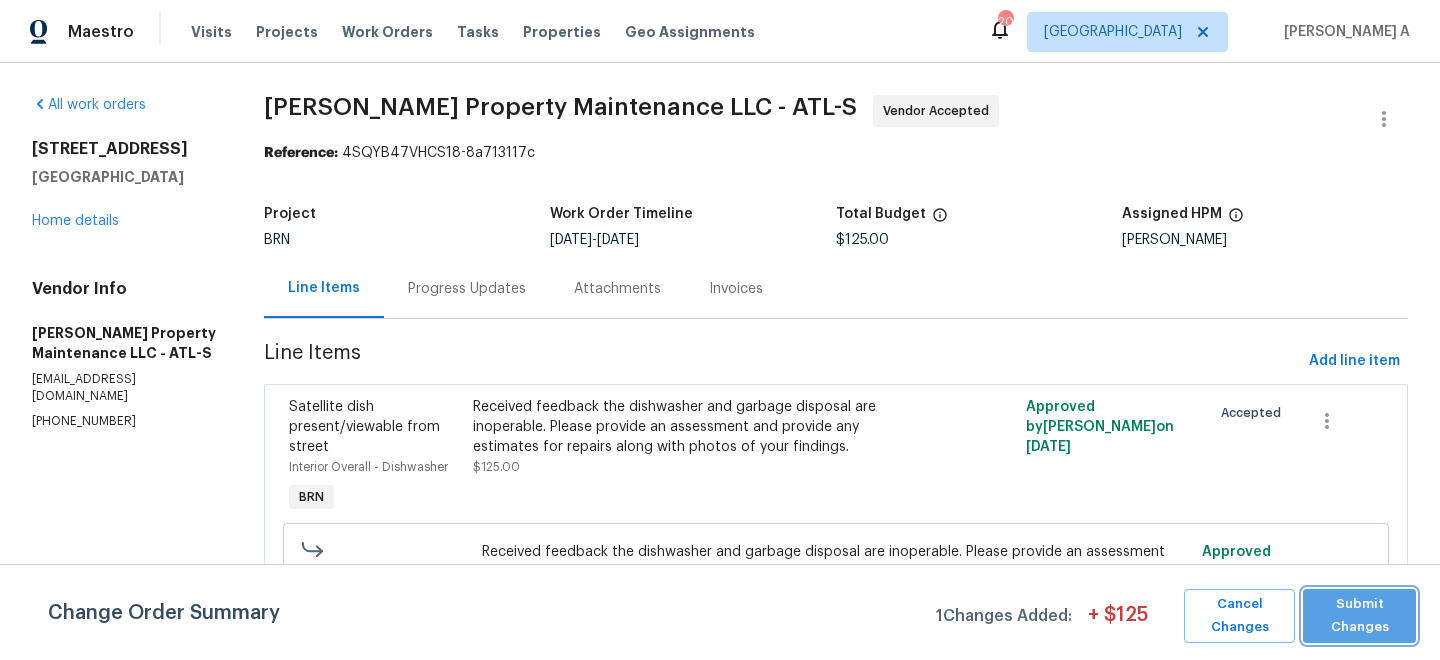 click on "Submit Changes" at bounding box center (1359, 616) 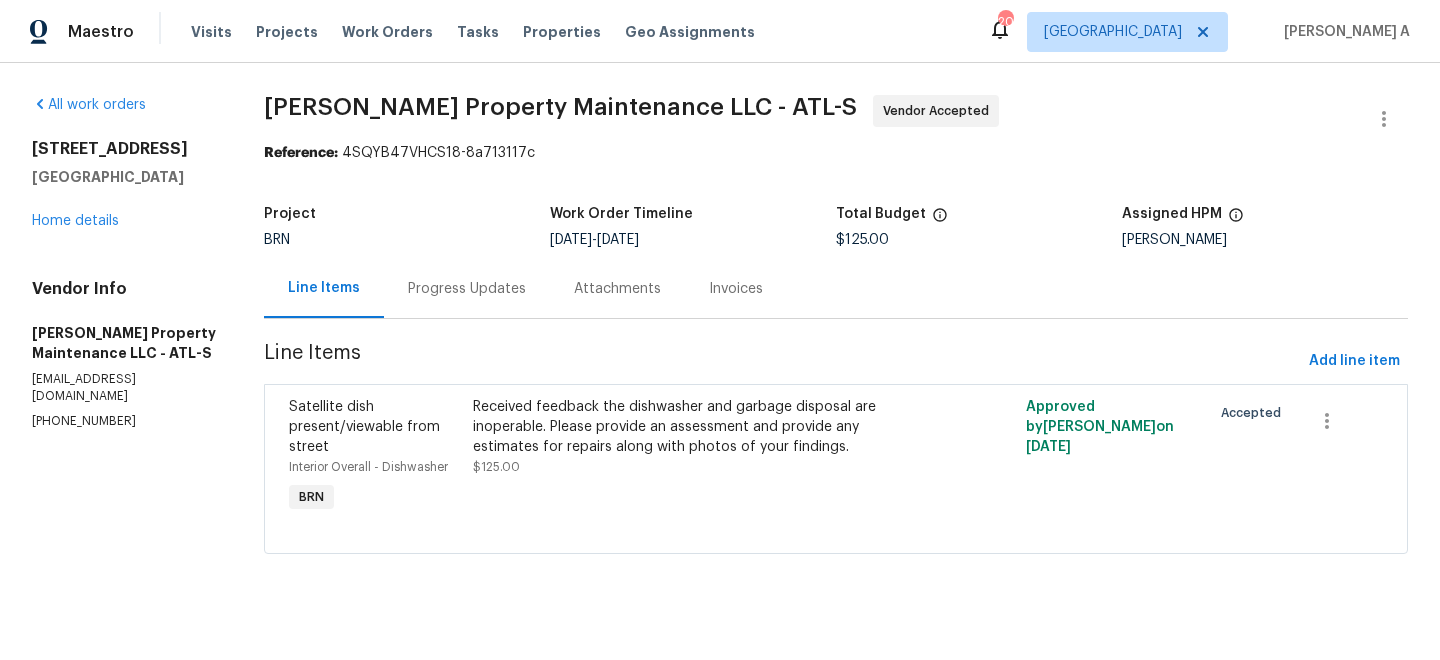 click on "Progress Updates" at bounding box center [467, 289] 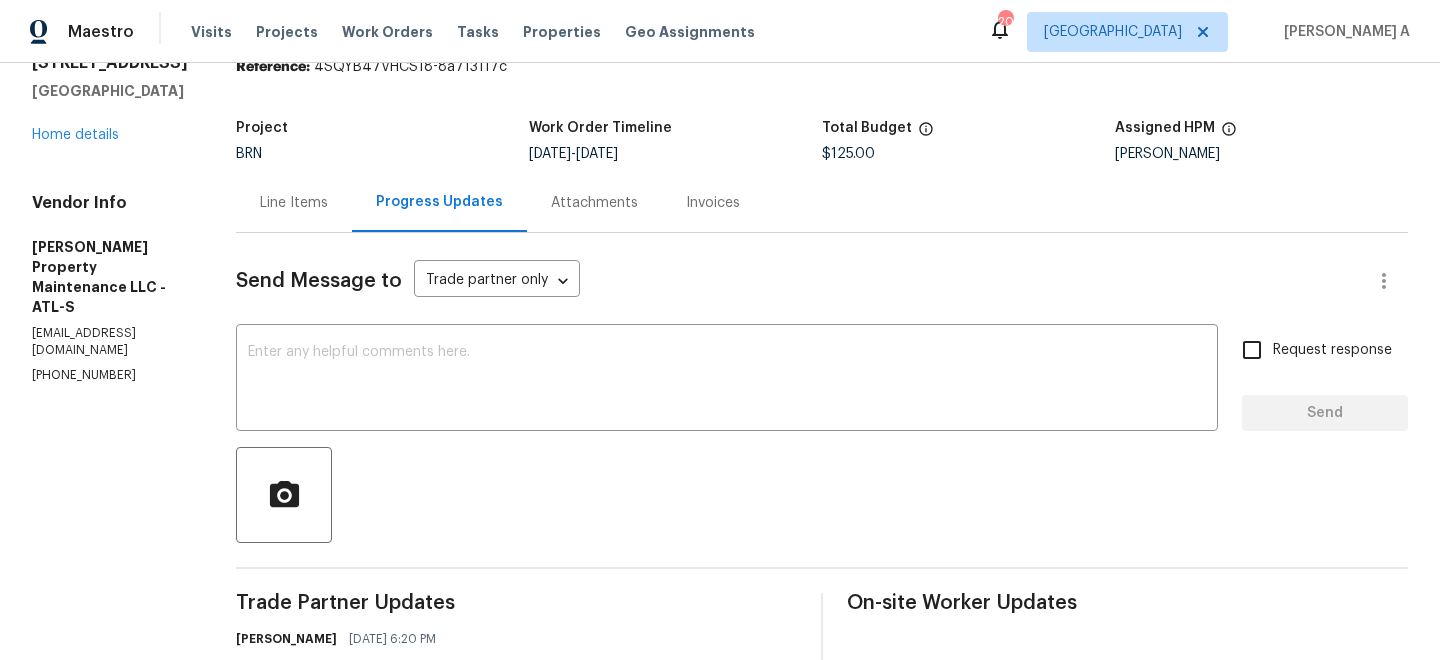 scroll, scrollTop: 0, scrollLeft: 0, axis: both 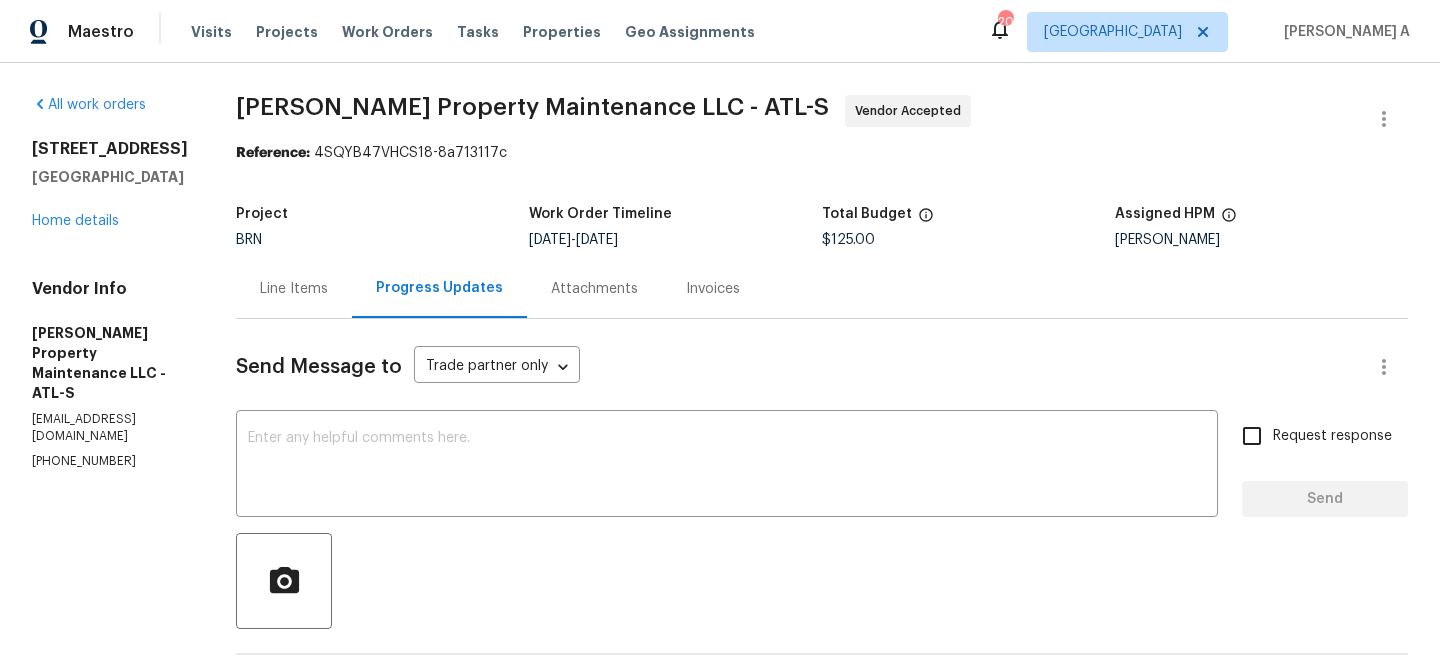 click on "Glen Property Maintenance LLC - ATL-S Vendor Accepted" at bounding box center (798, 119) 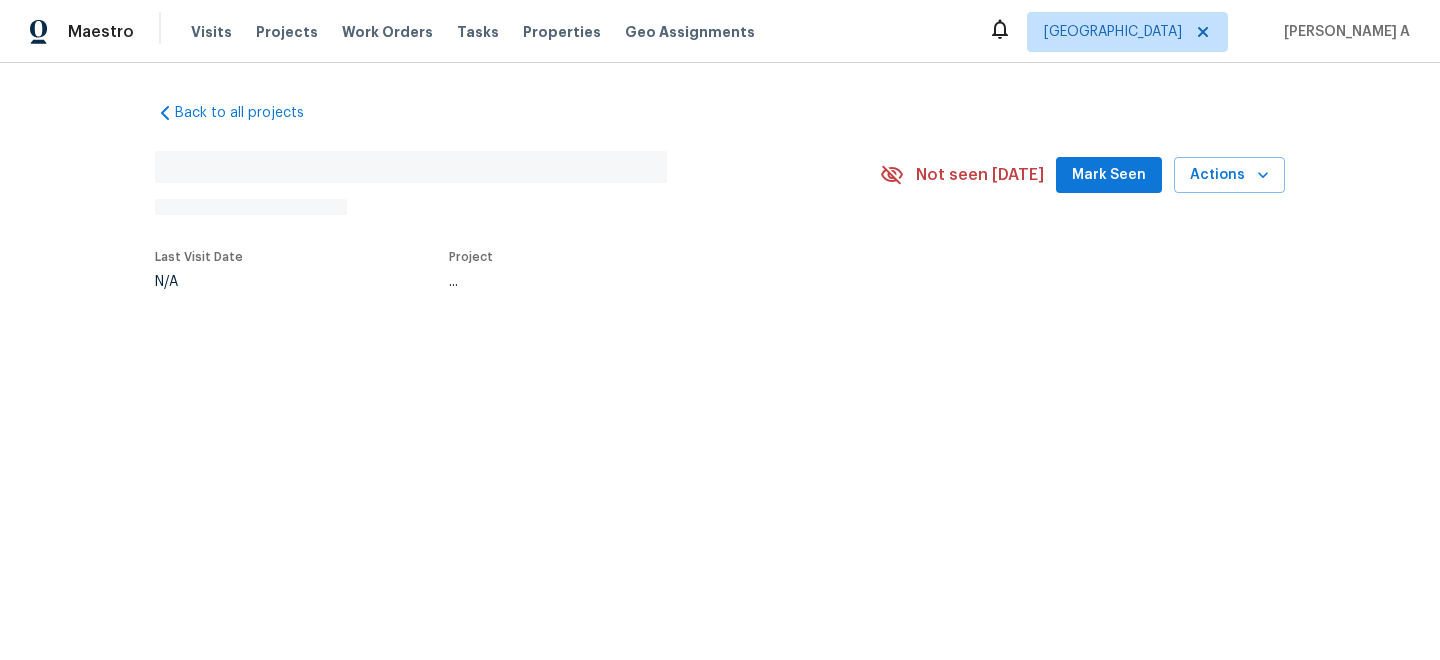 scroll, scrollTop: 0, scrollLeft: 0, axis: both 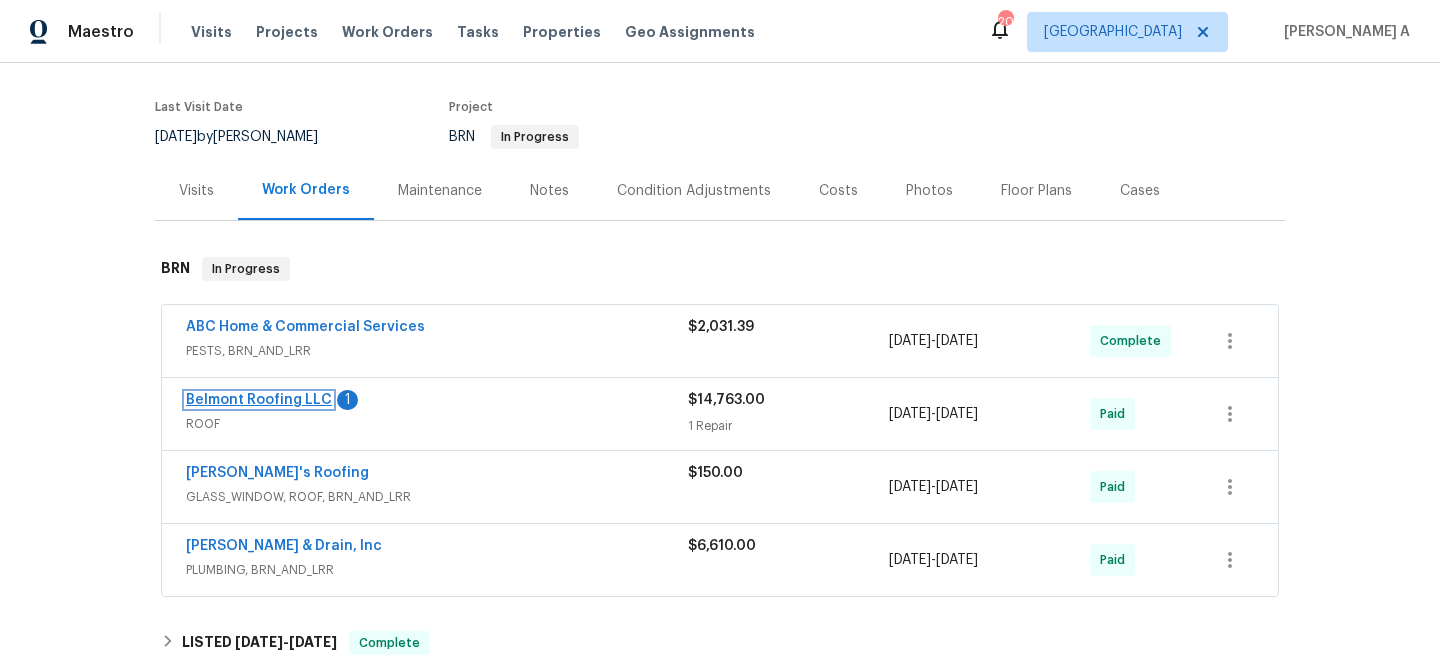 click on "Belmont Roofing LLC" at bounding box center [259, 400] 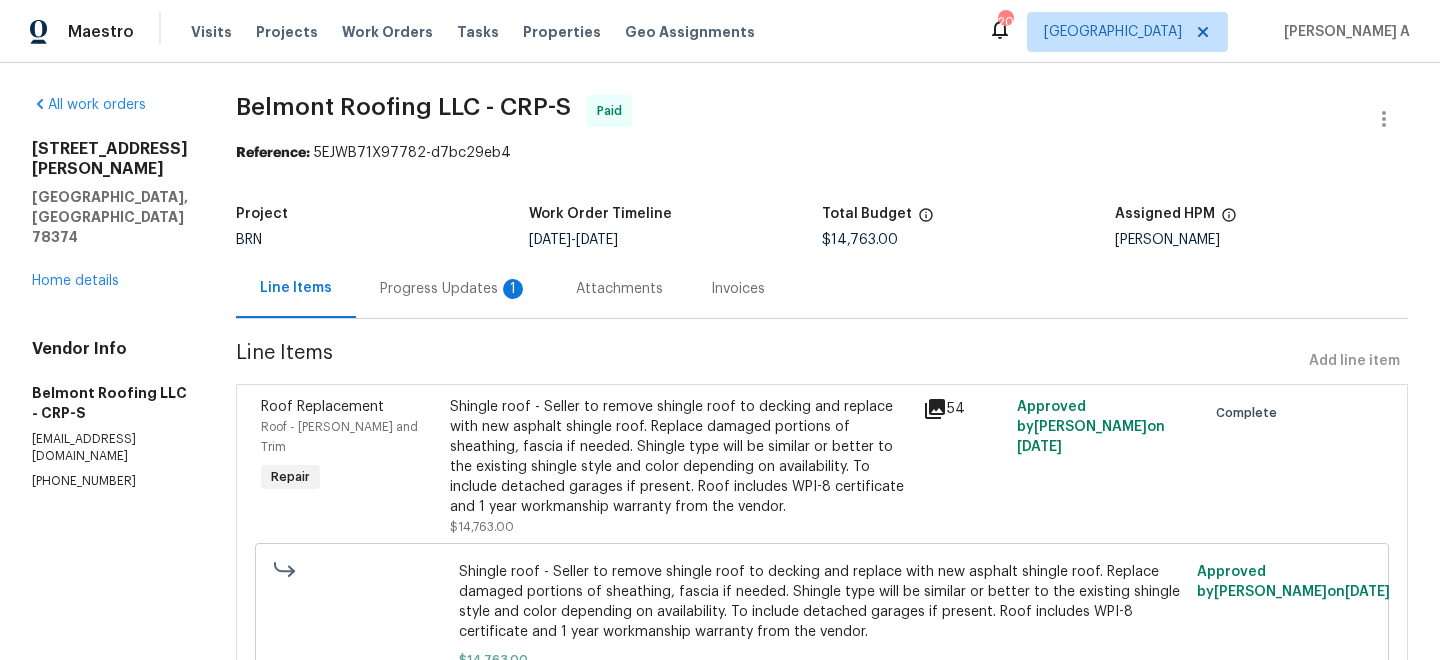 click on "Progress Updates 1" at bounding box center (454, 289) 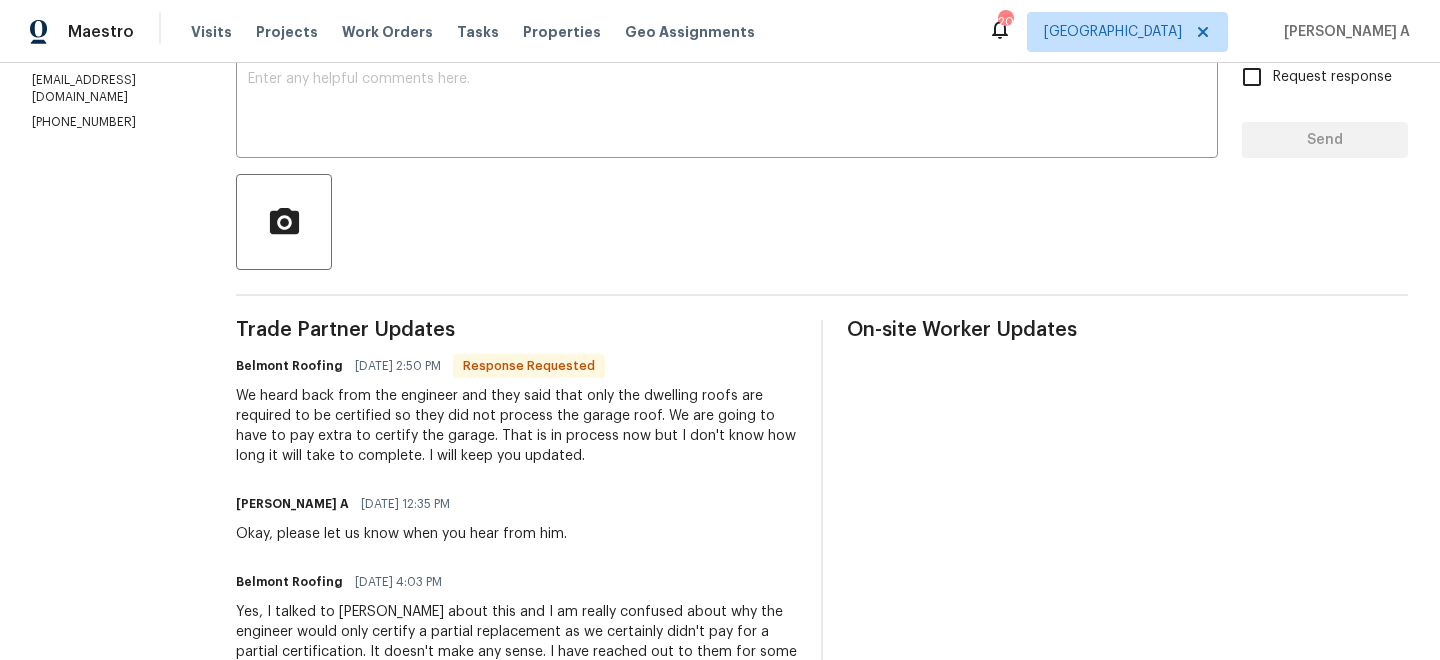 scroll, scrollTop: 360, scrollLeft: 0, axis: vertical 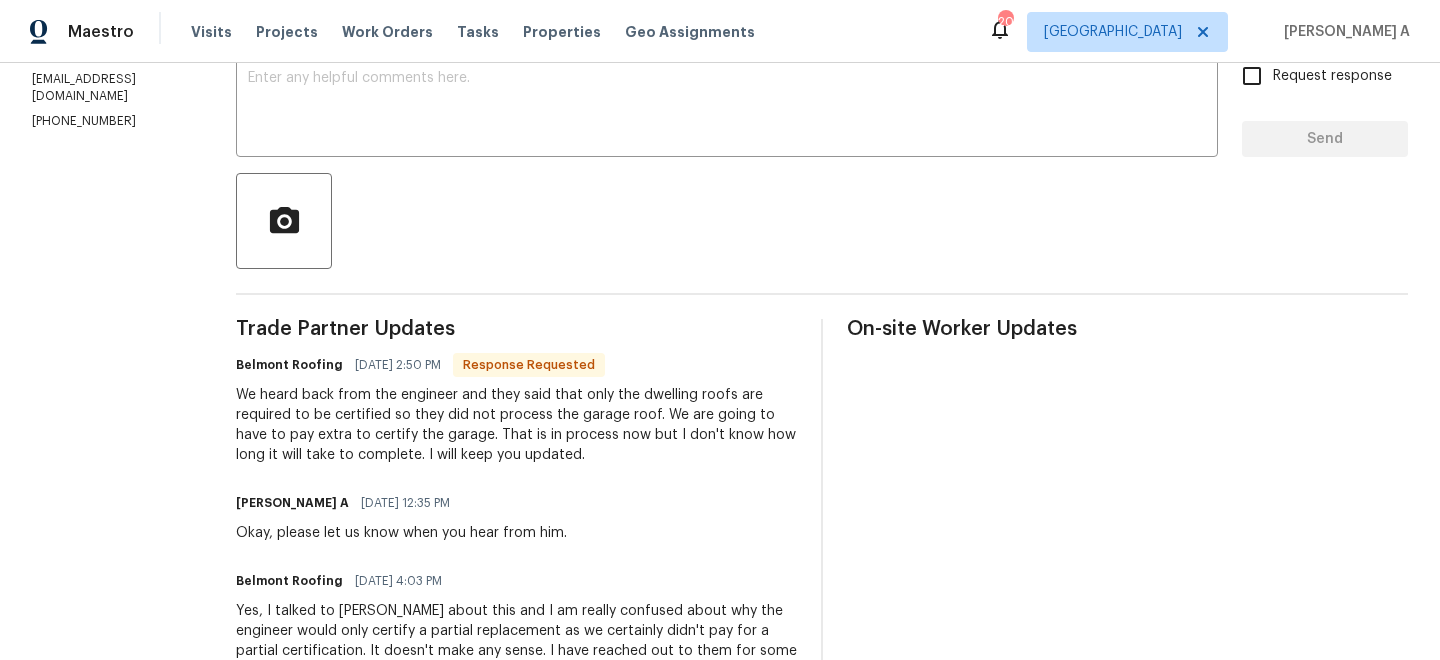 drag, startPoint x: 556, startPoint y: 394, endPoint x: 702, endPoint y: 394, distance: 146 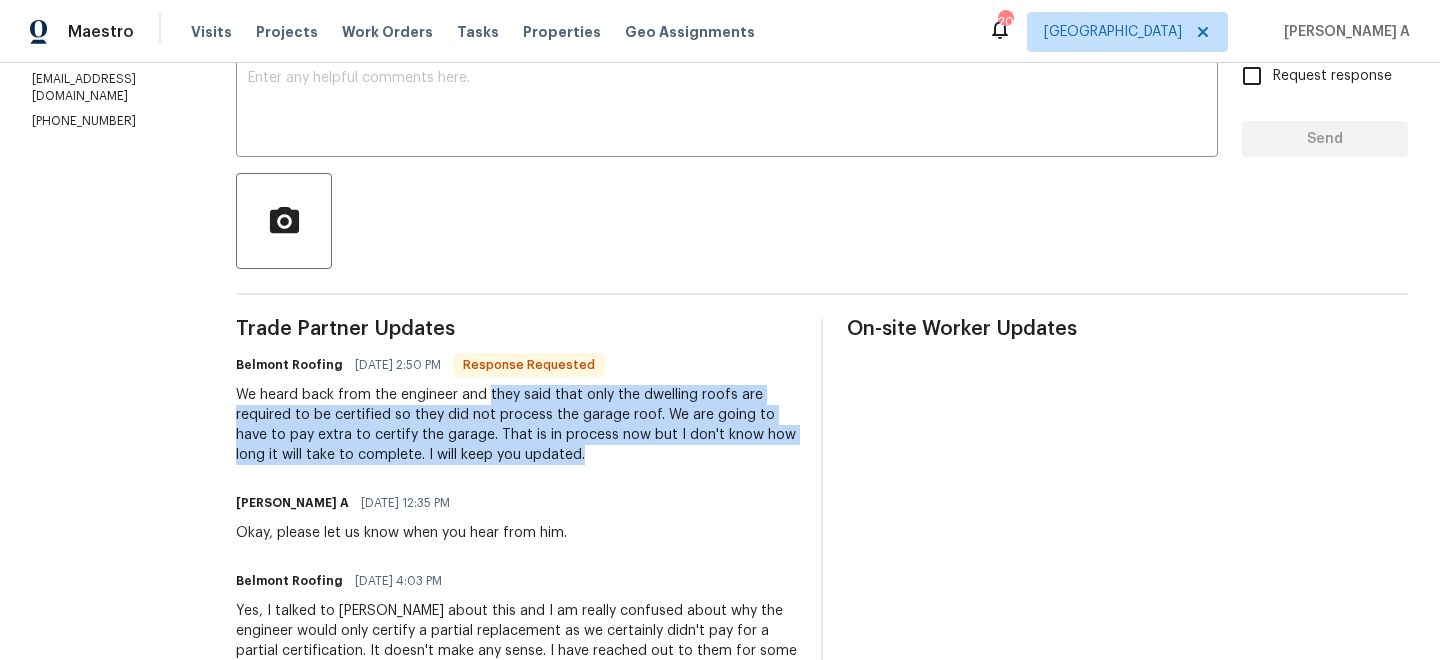 drag, startPoint x: 525, startPoint y: 392, endPoint x: 722, endPoint y: 444, distance: 203.74739 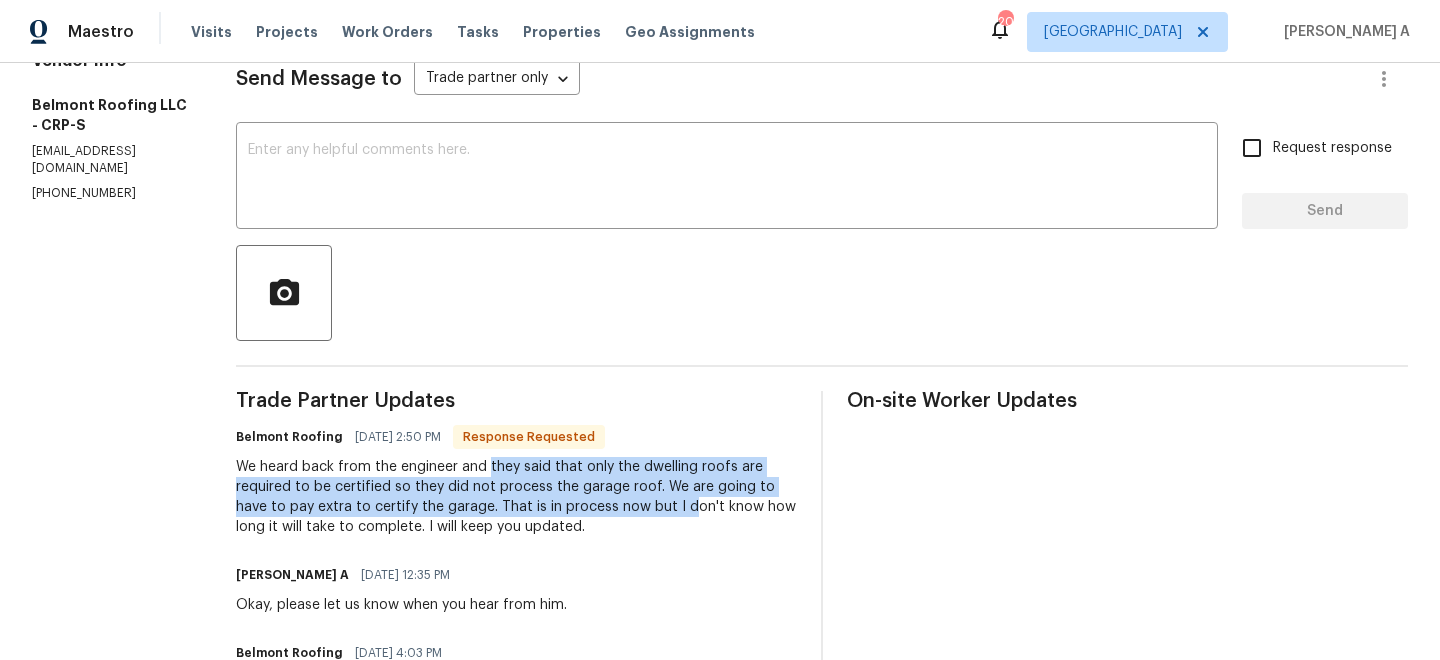 scroll, scrollTop: 190, scrollLeft: 0, axis: vertical 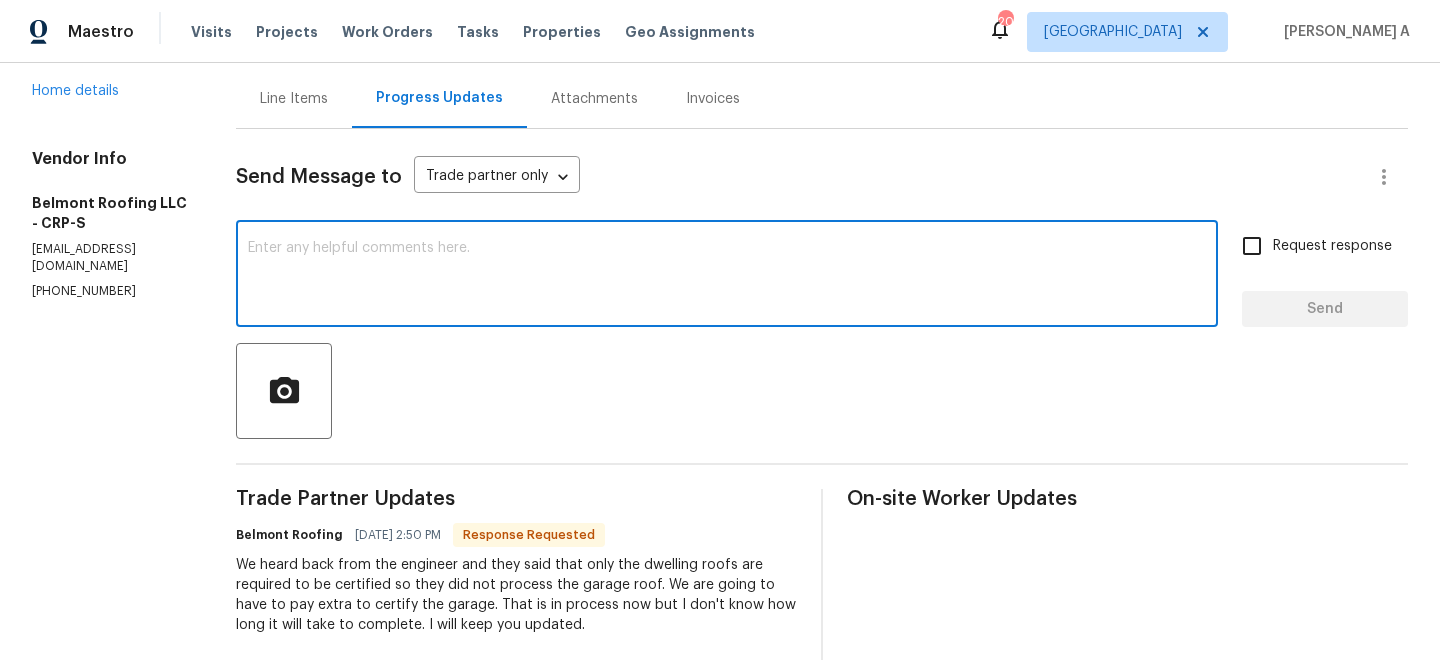 click at bounding box center [727, 276] 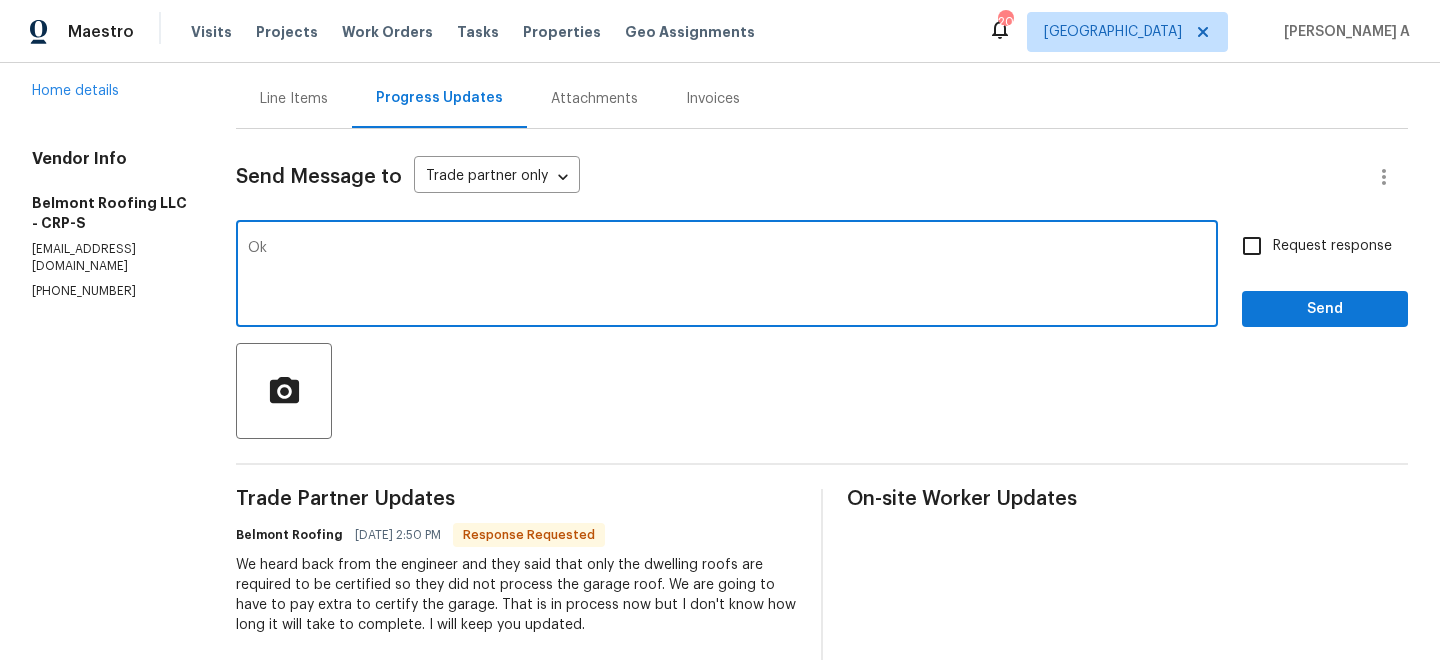 type on "O" 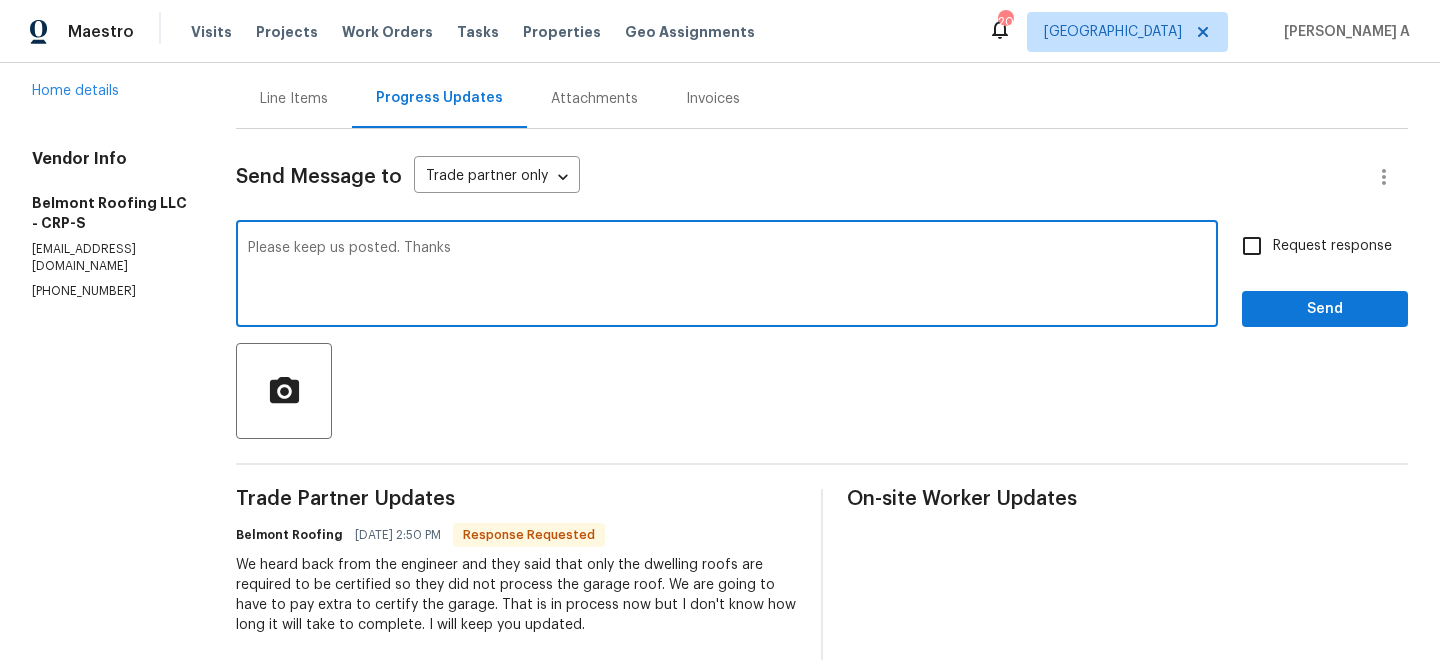 click on "Please keep us posted. Thanks" at bounding box center (727, 276) 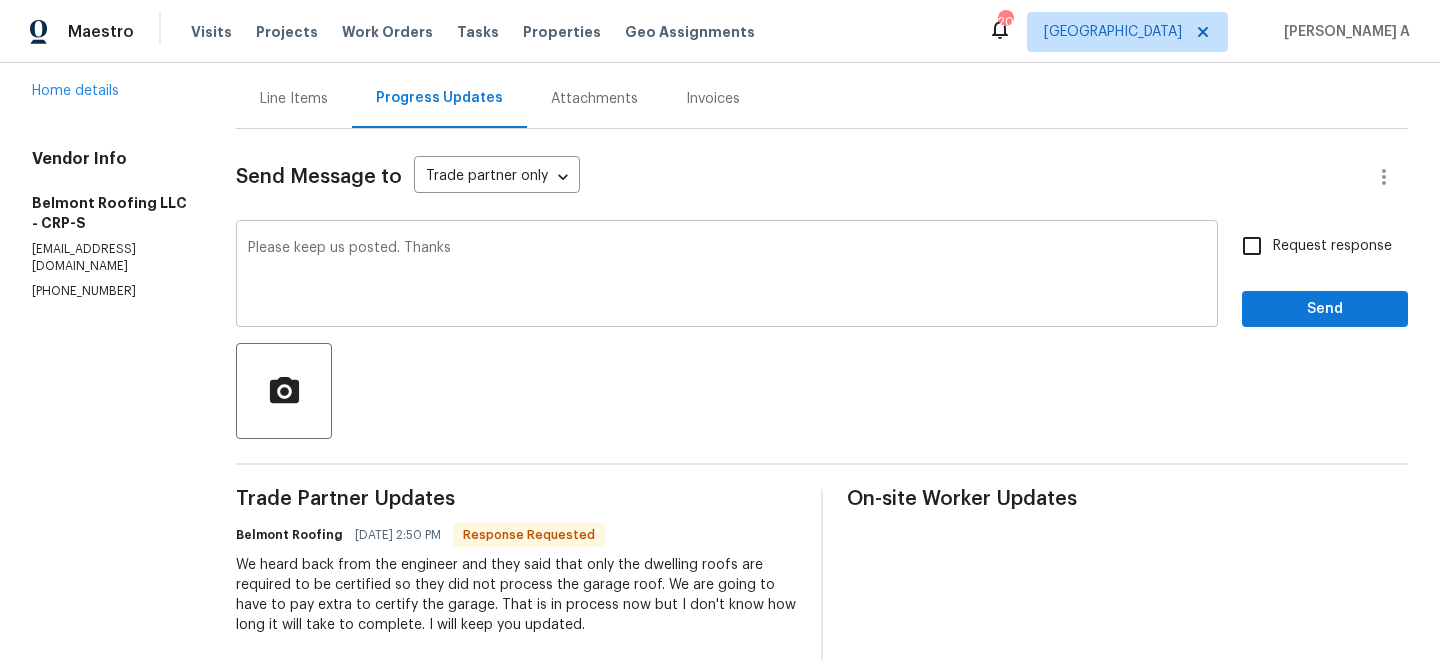 click on "Please keep us posted. Thanks x ​" at bounding box center [727, 276] 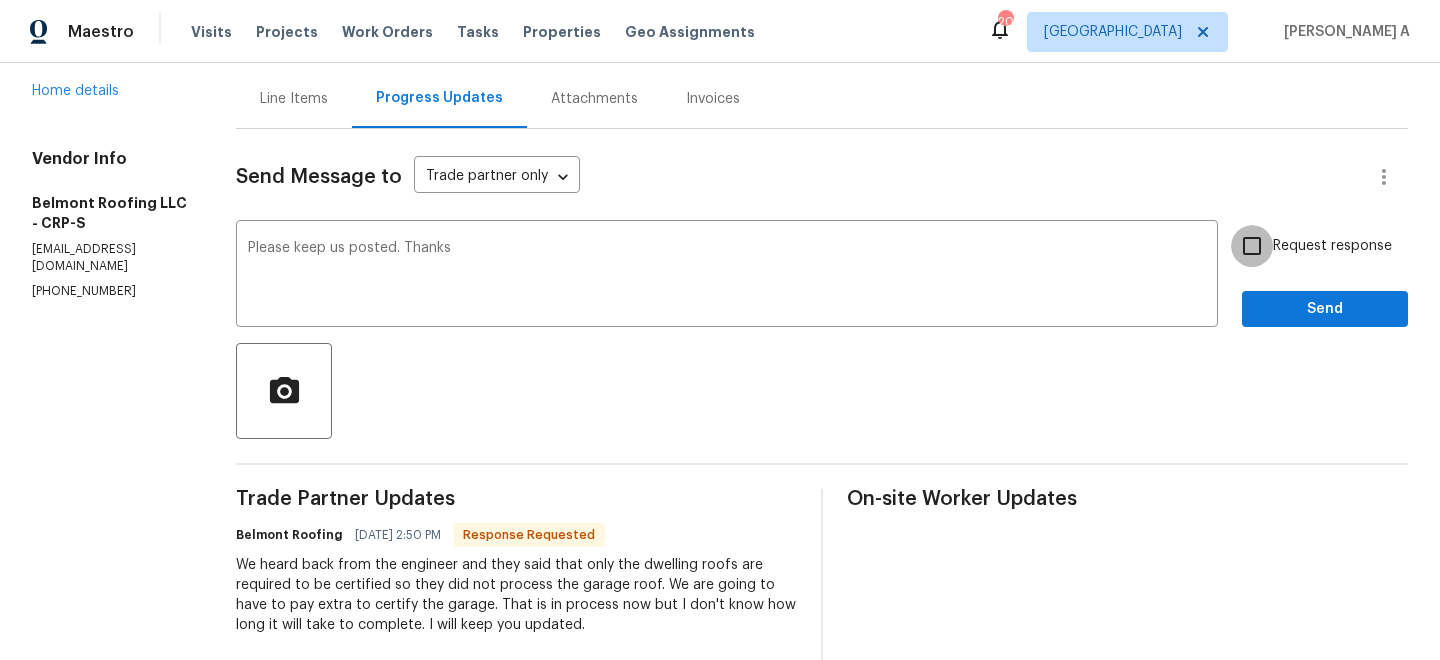 click on "Request response" at bounding box center (1252, 246) 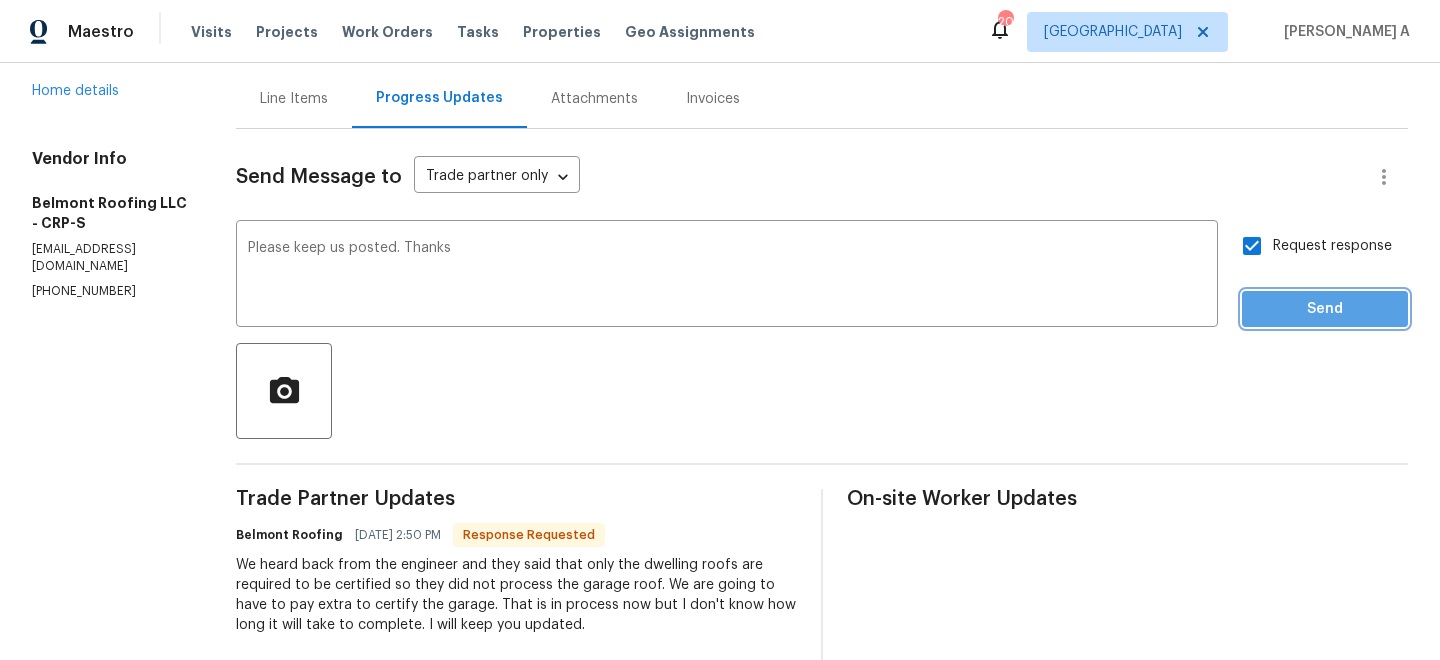 click on "Send" at bounding box center (1325, 309) 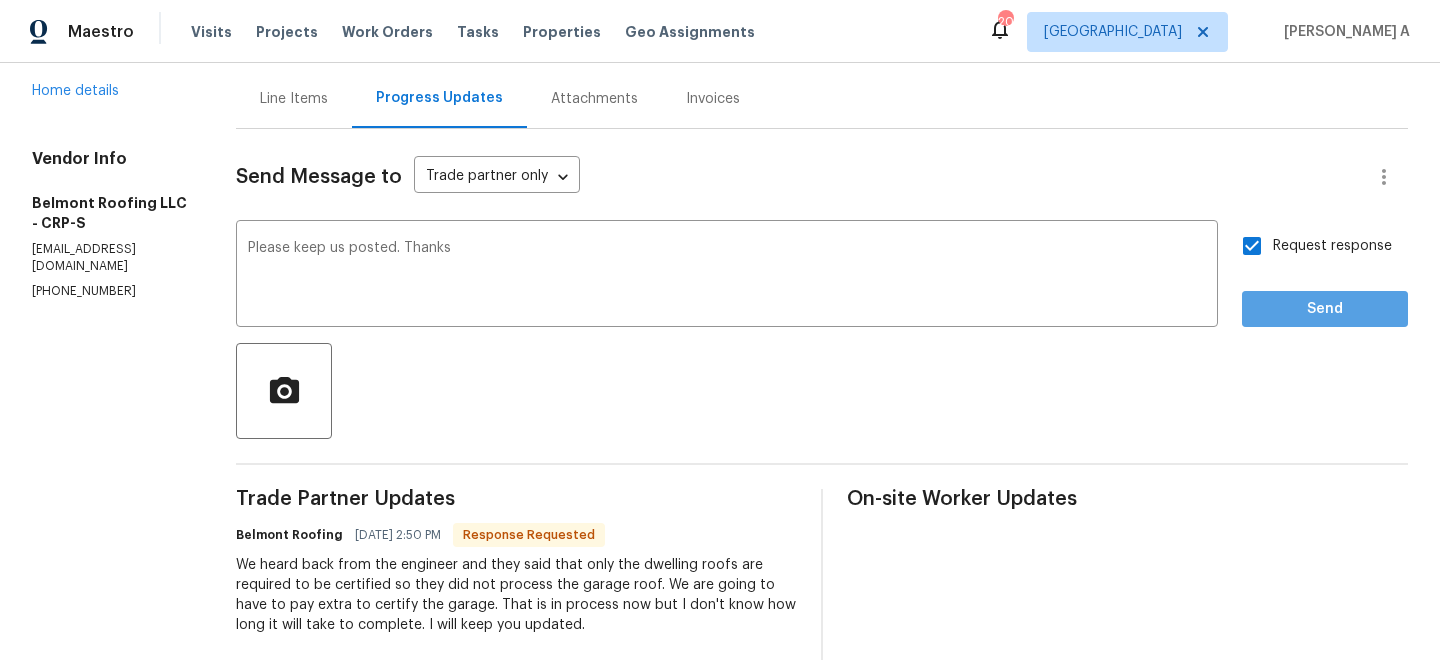 scroll, scrollTop: 87, scrollLeft: 0, axis: vertical 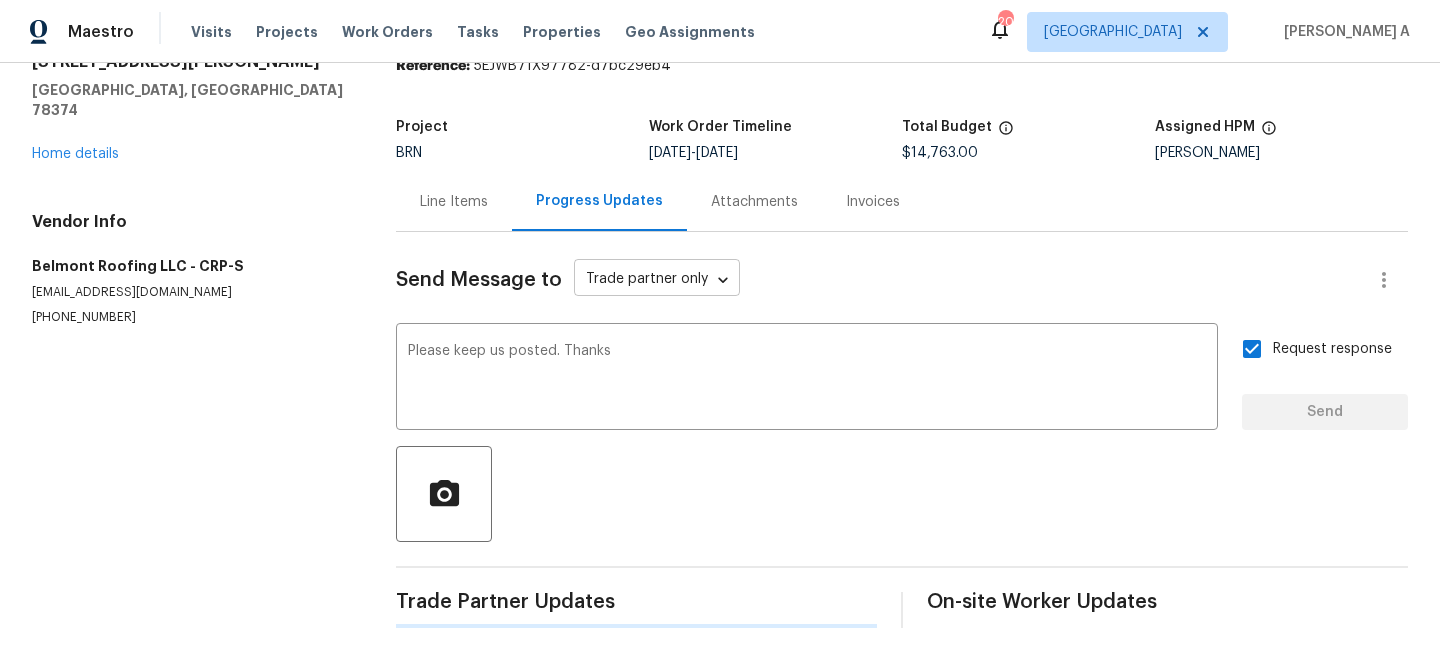 type 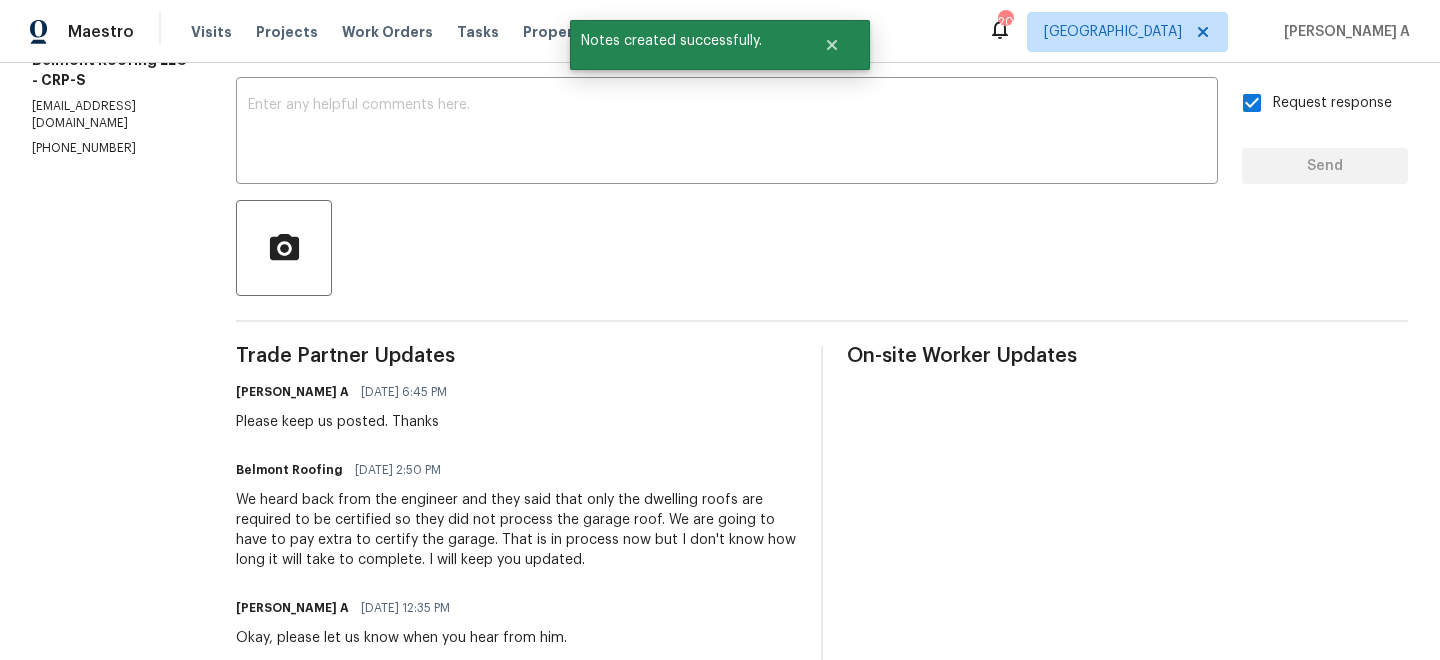 scroll, scrollTop: 335, scrollLeft: 0, axis: vertical 